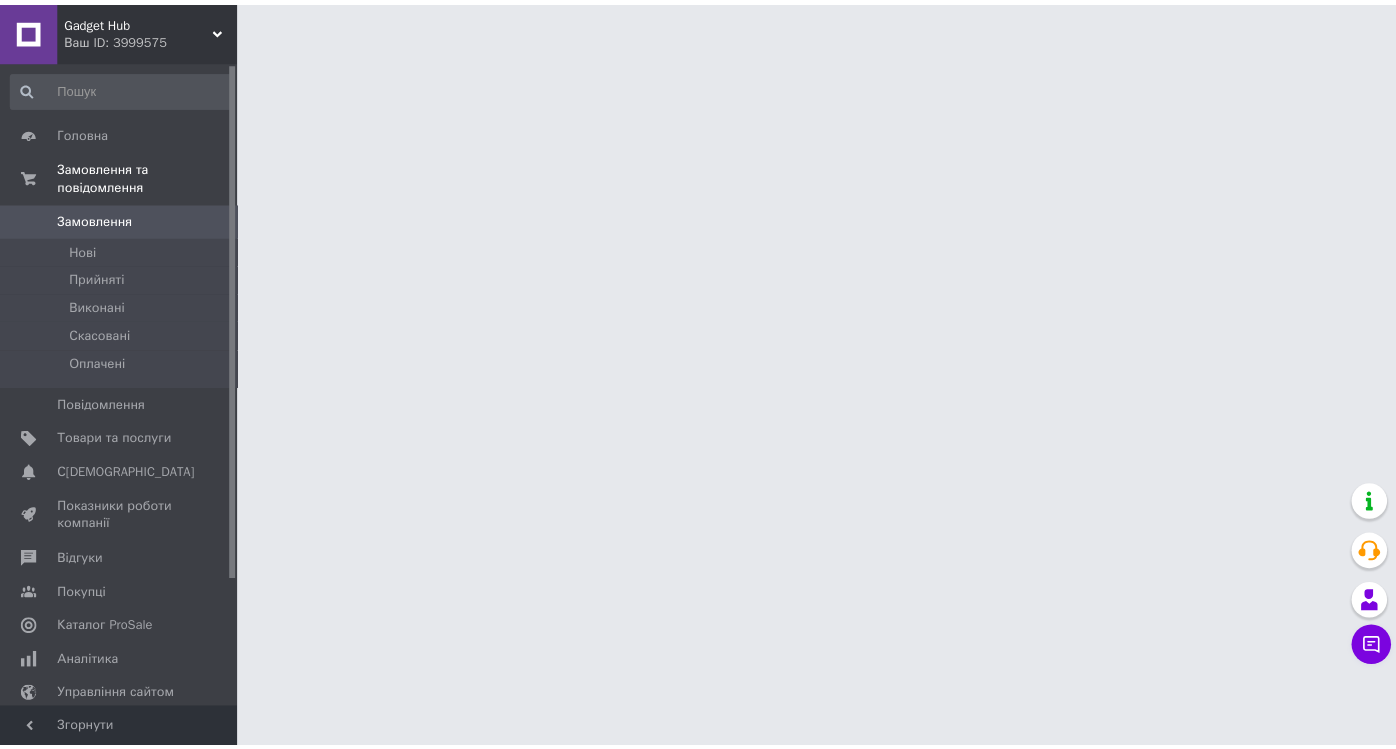 scroll, scrollTop: 0, scrollLeft: 0, axis: both 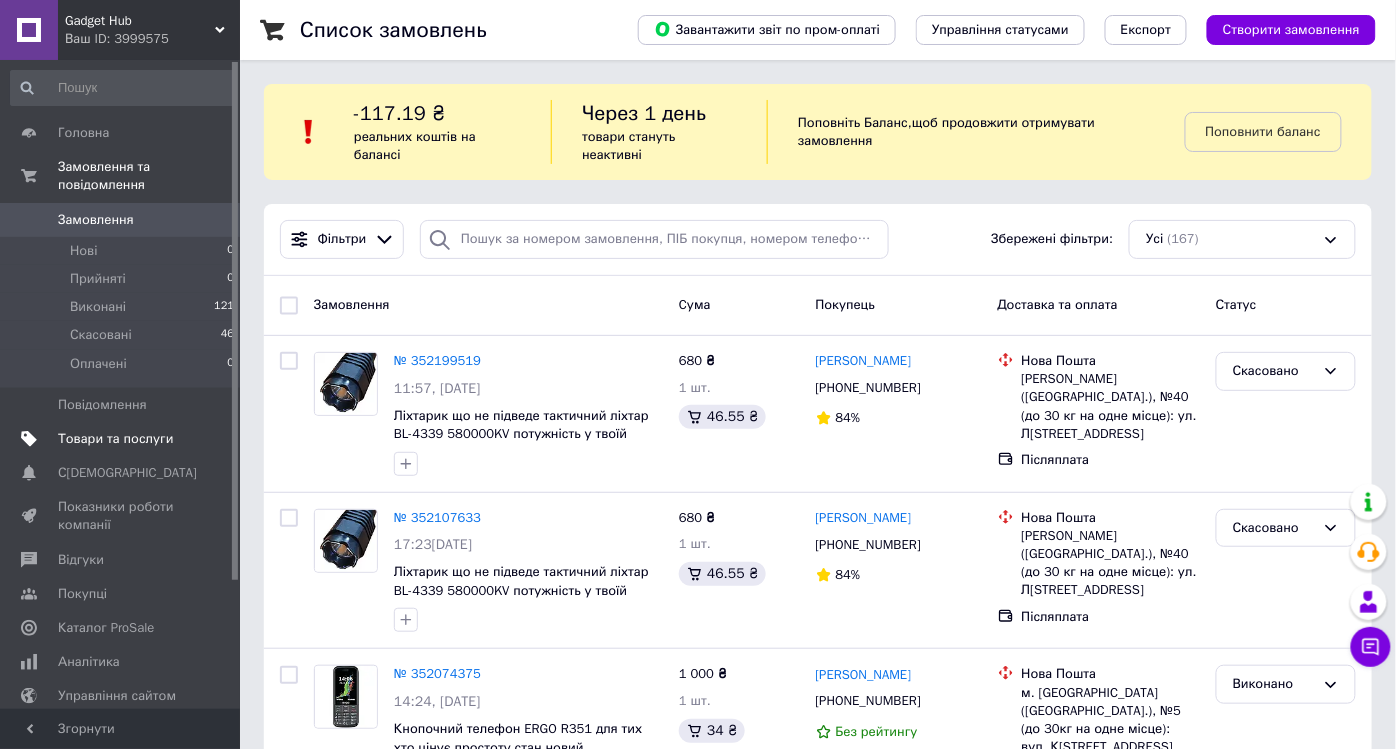 click on "Товари та послуги" at bounding box center [115, 439] 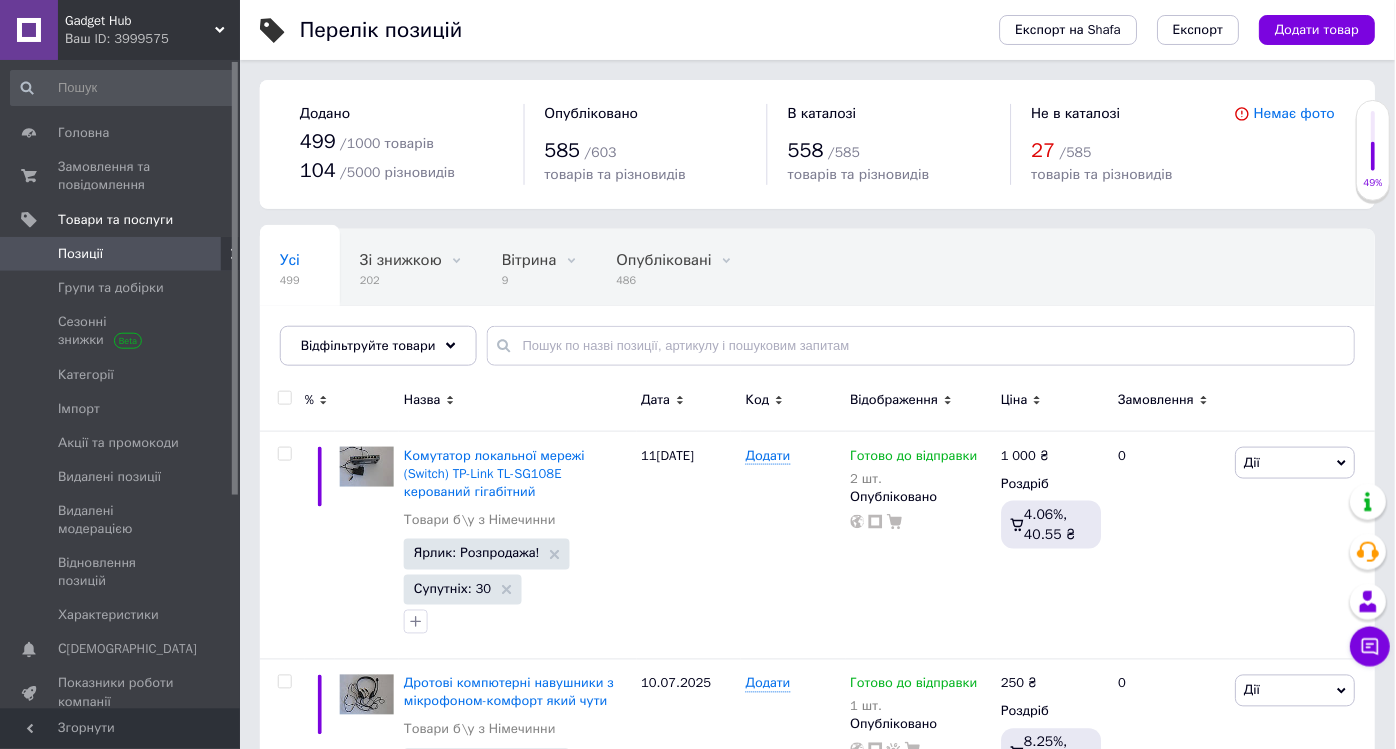 click on "Позиції" at bounding box center (80, 254) 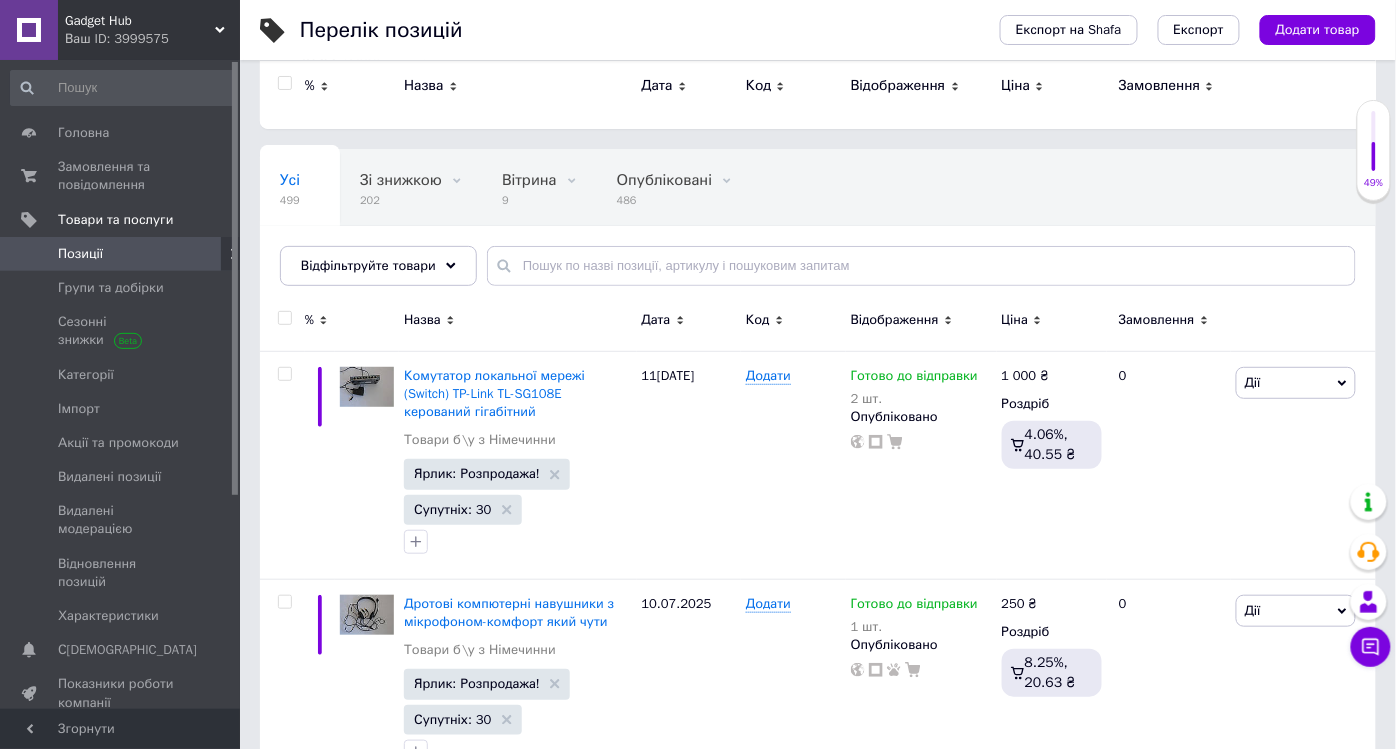 scroll, scrollTop: 0, scrollLeft: 0, axis: both 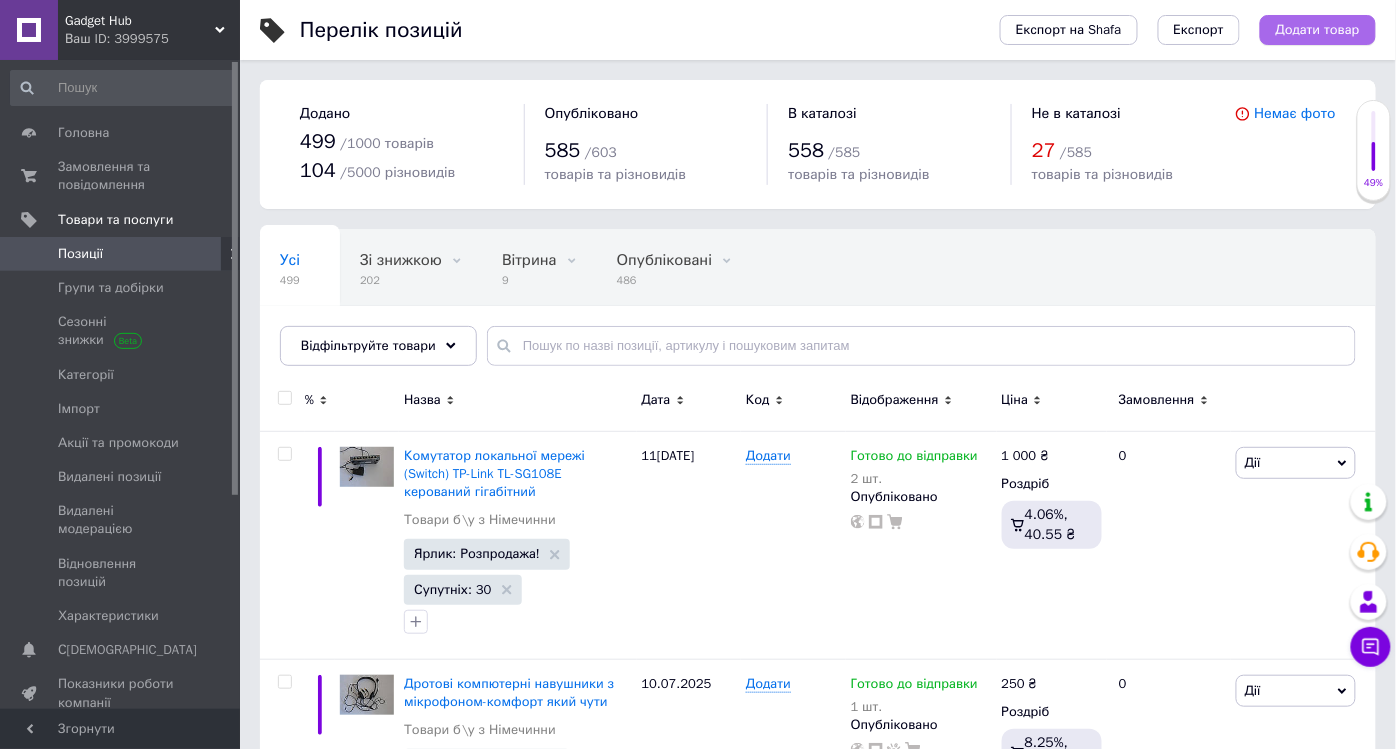 click on "Додати товар" at bounding box center [1318, 30] 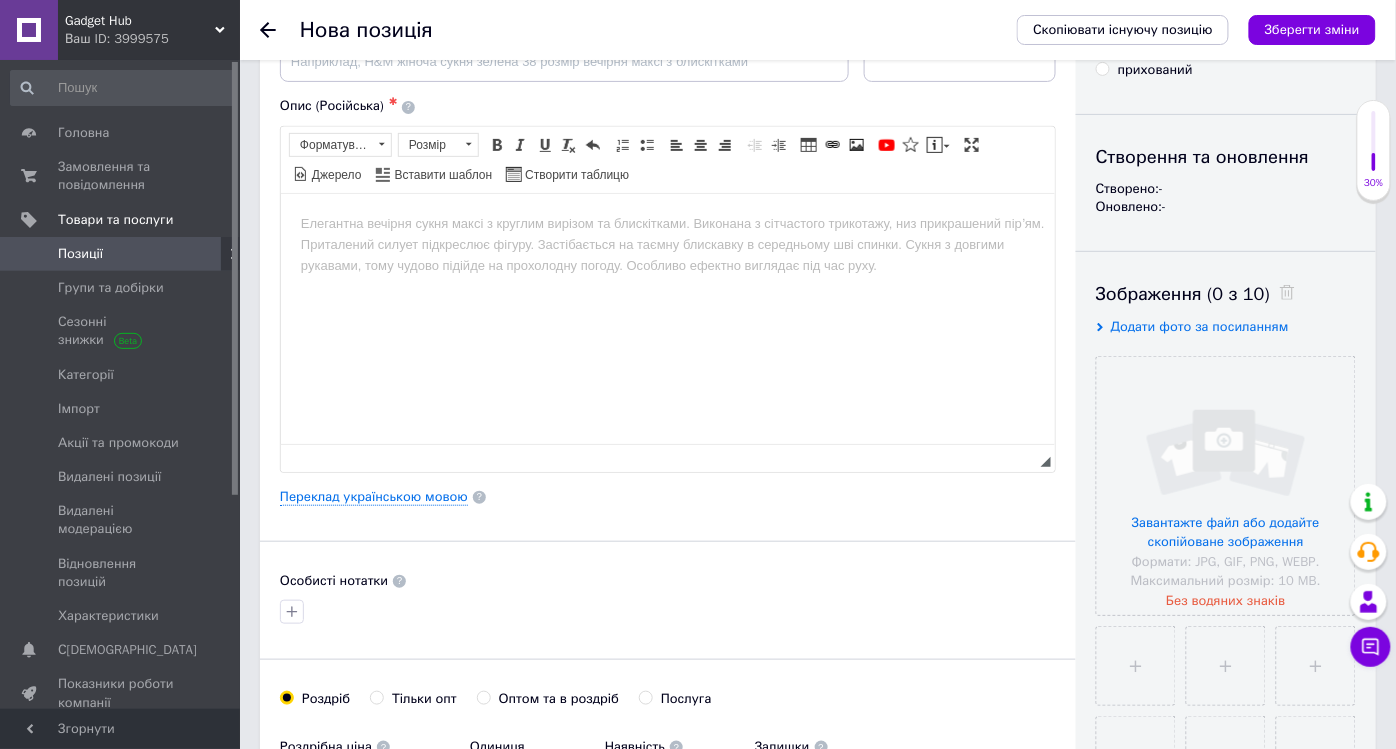 scroll, scrollTop: 333, scrollLeft: 0, axis: vertical 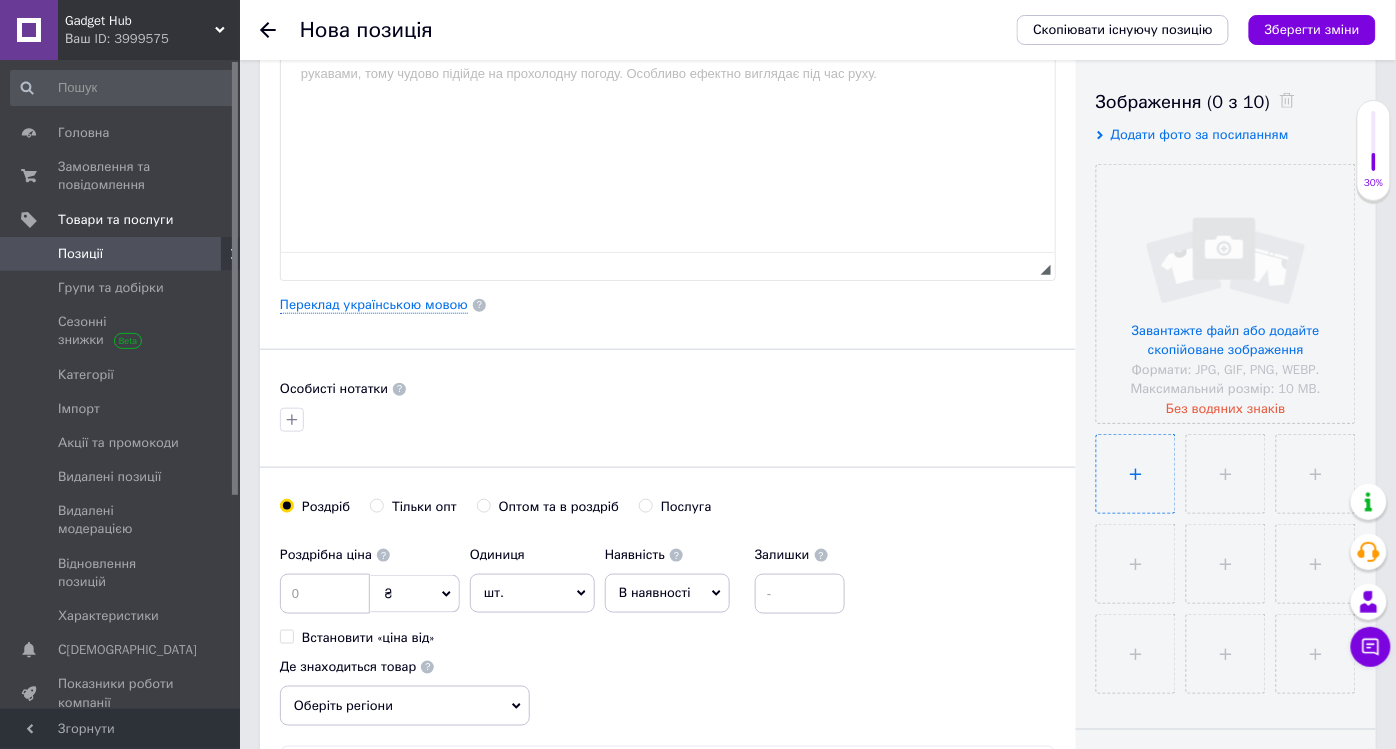 click at bounding box center (1136, 474) 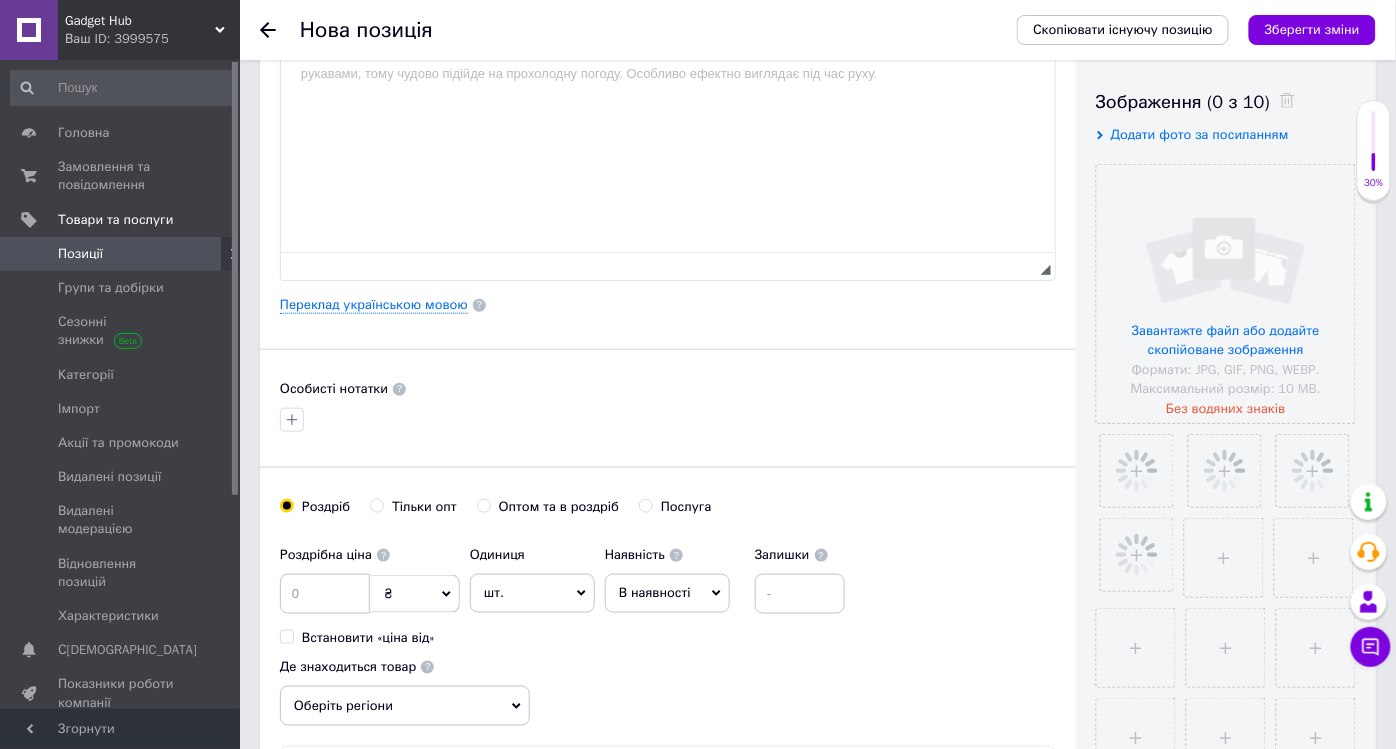 click on "В наявності" at bounding box center (655, 592) 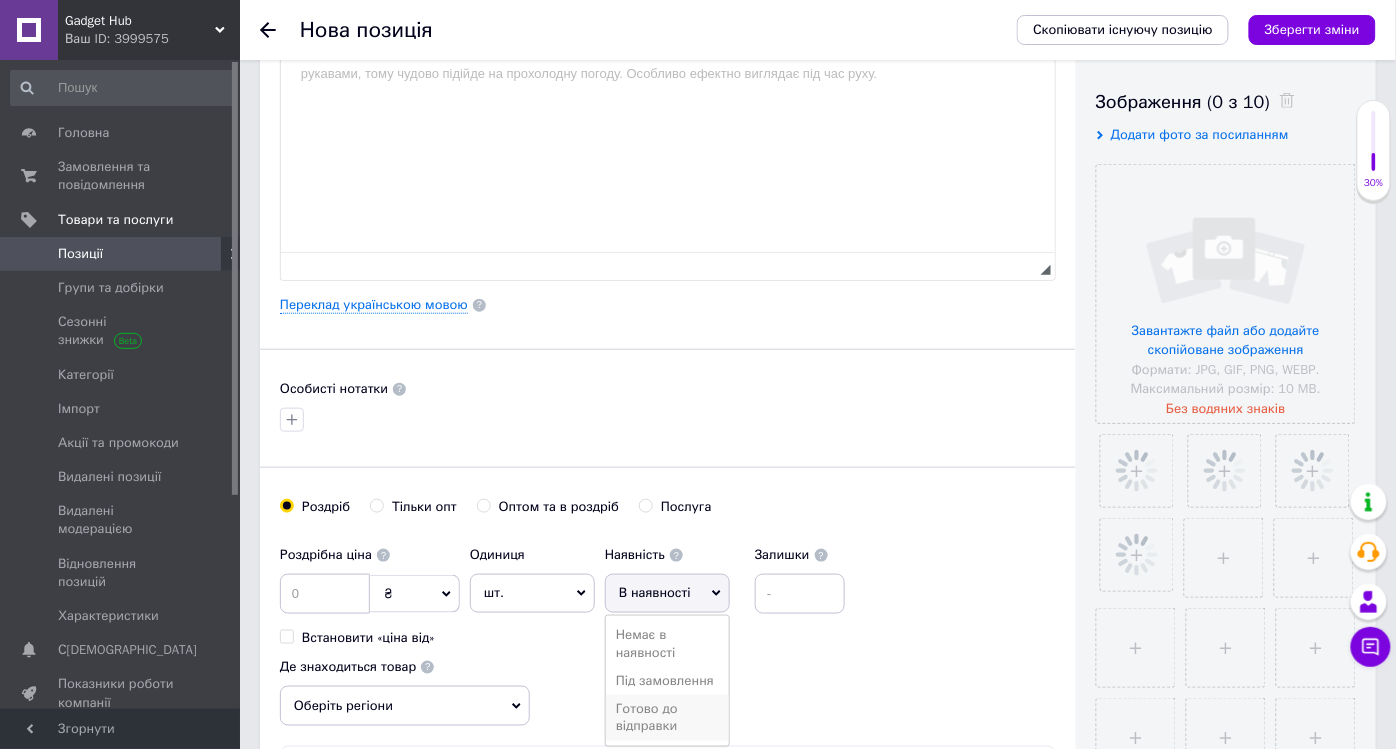 click on "Готово до відправки" at bounding box center (667, 718) 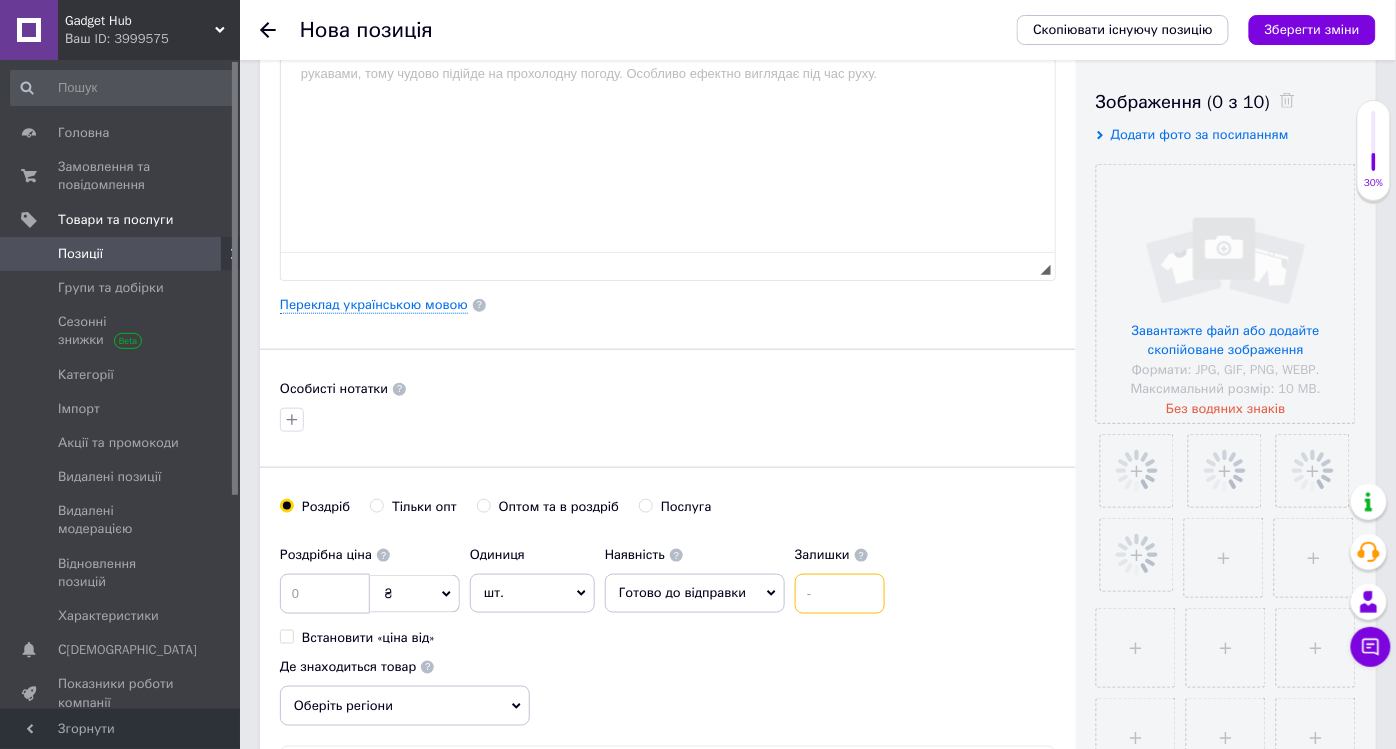 click at bounding box center [840, 594] 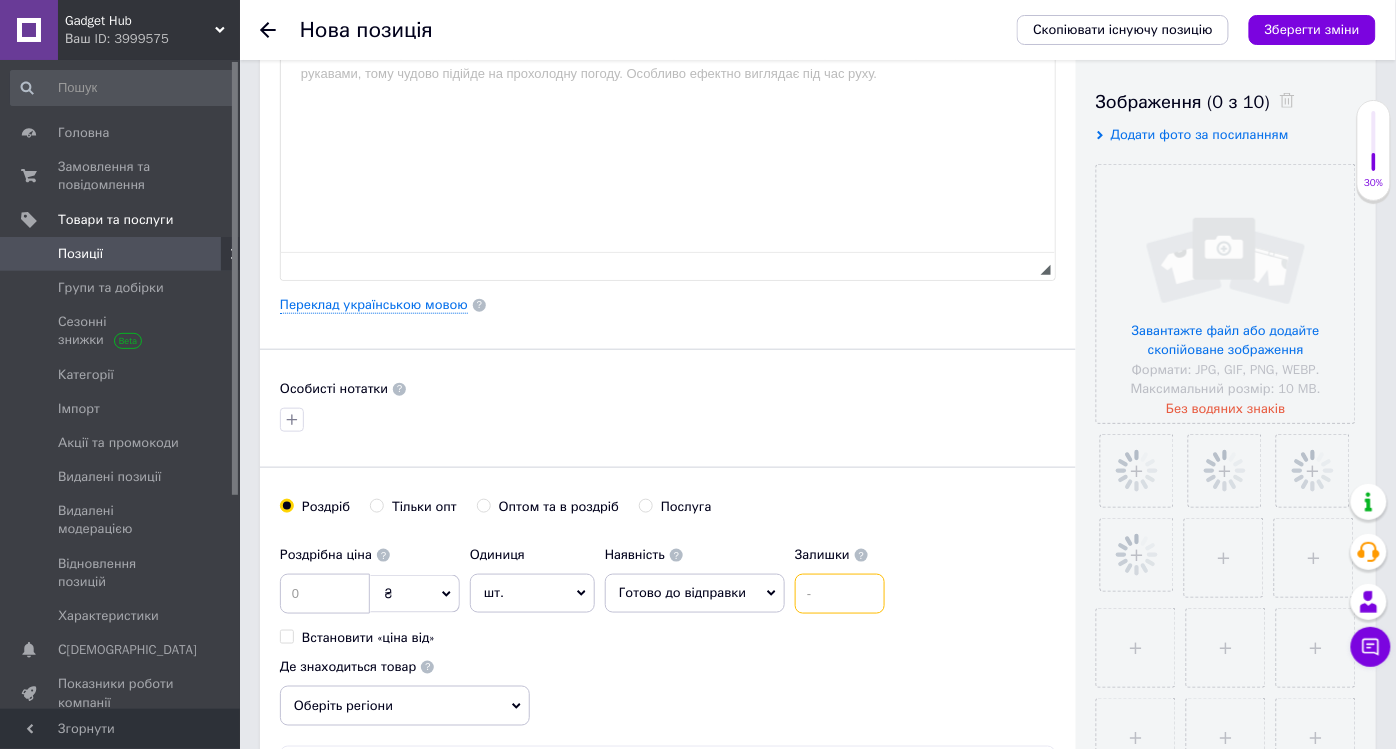 type on "7" 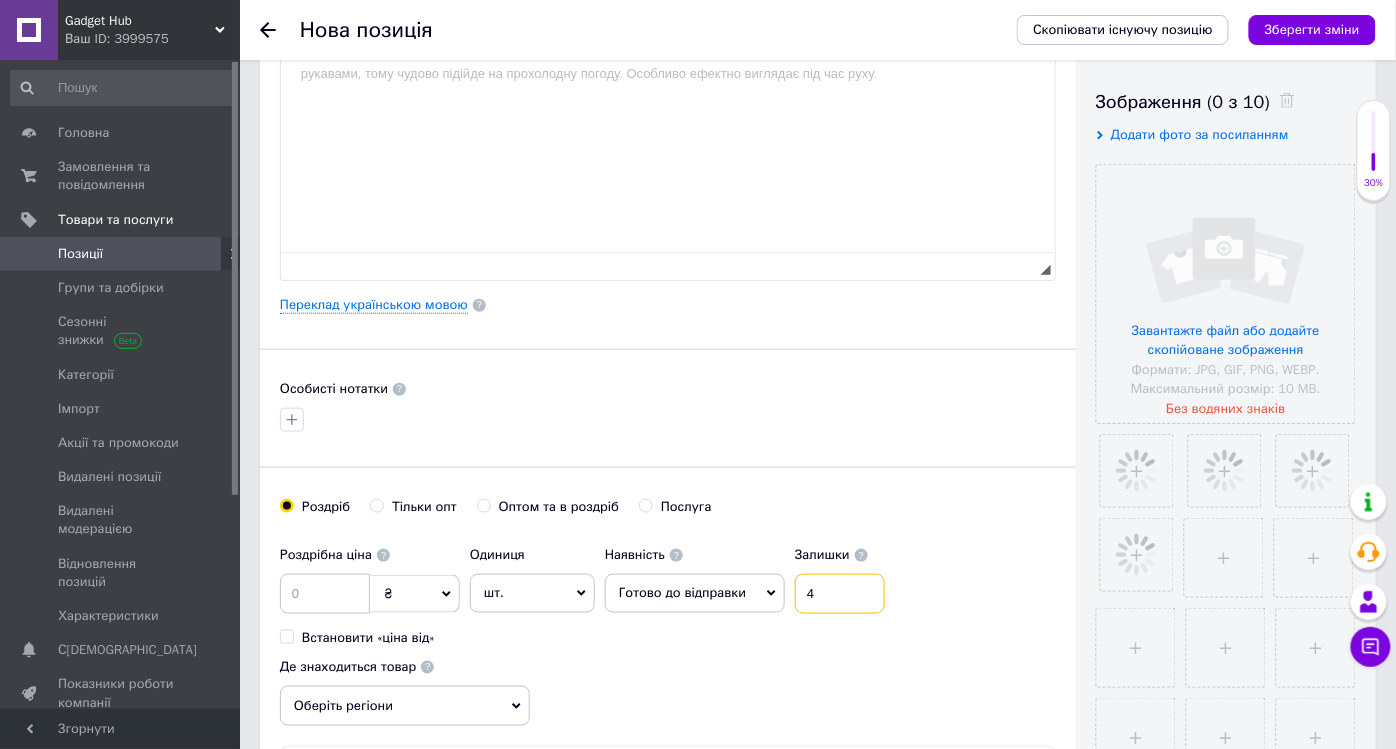type on "4" 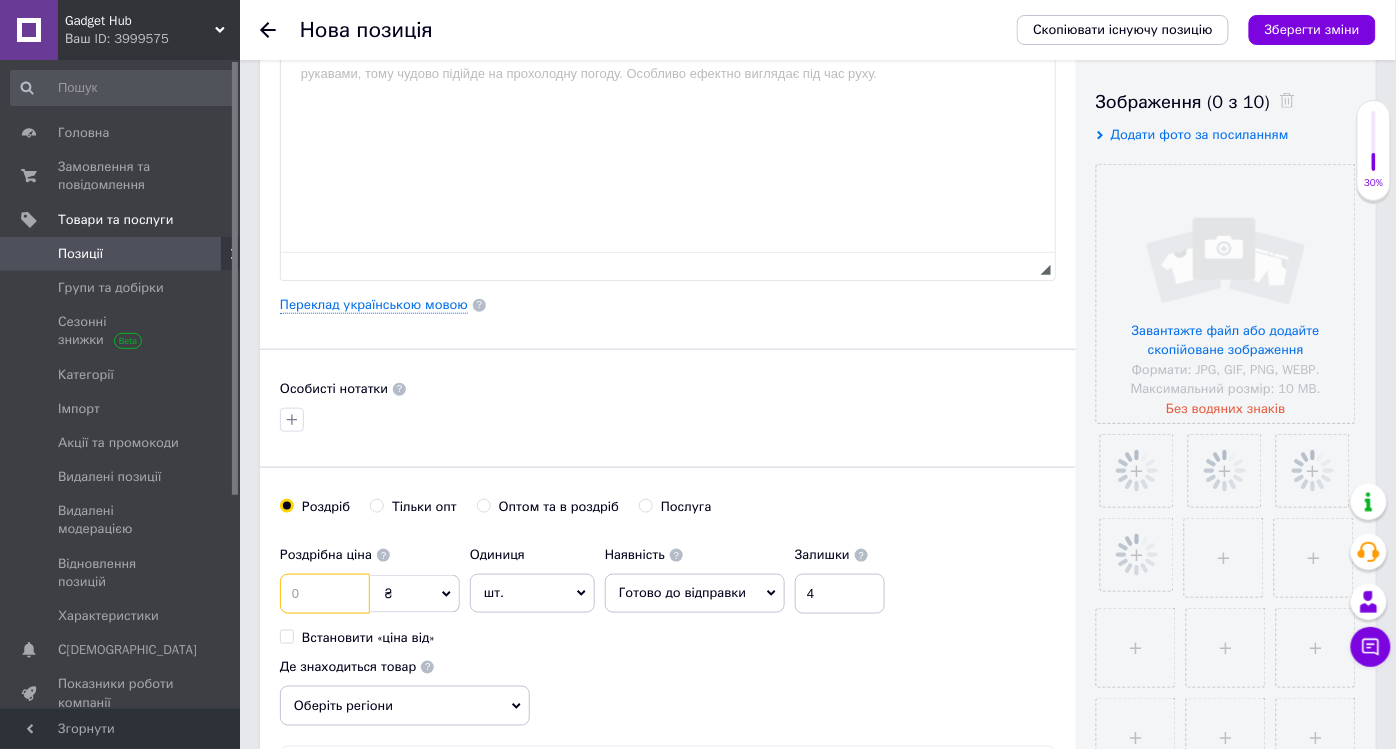 click at bounding box center (325, 594) 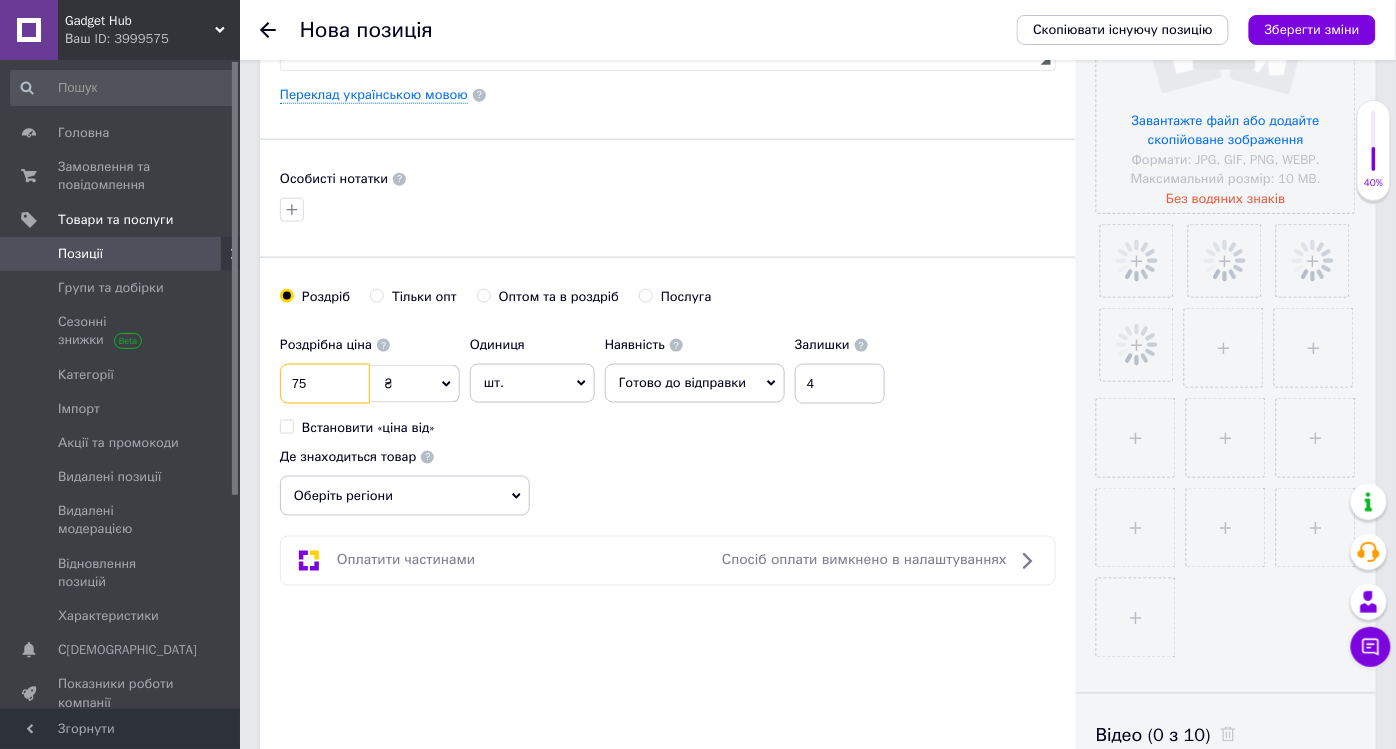 scroll, scrollTop: 555, scrollLeft: 0, axis: vertical 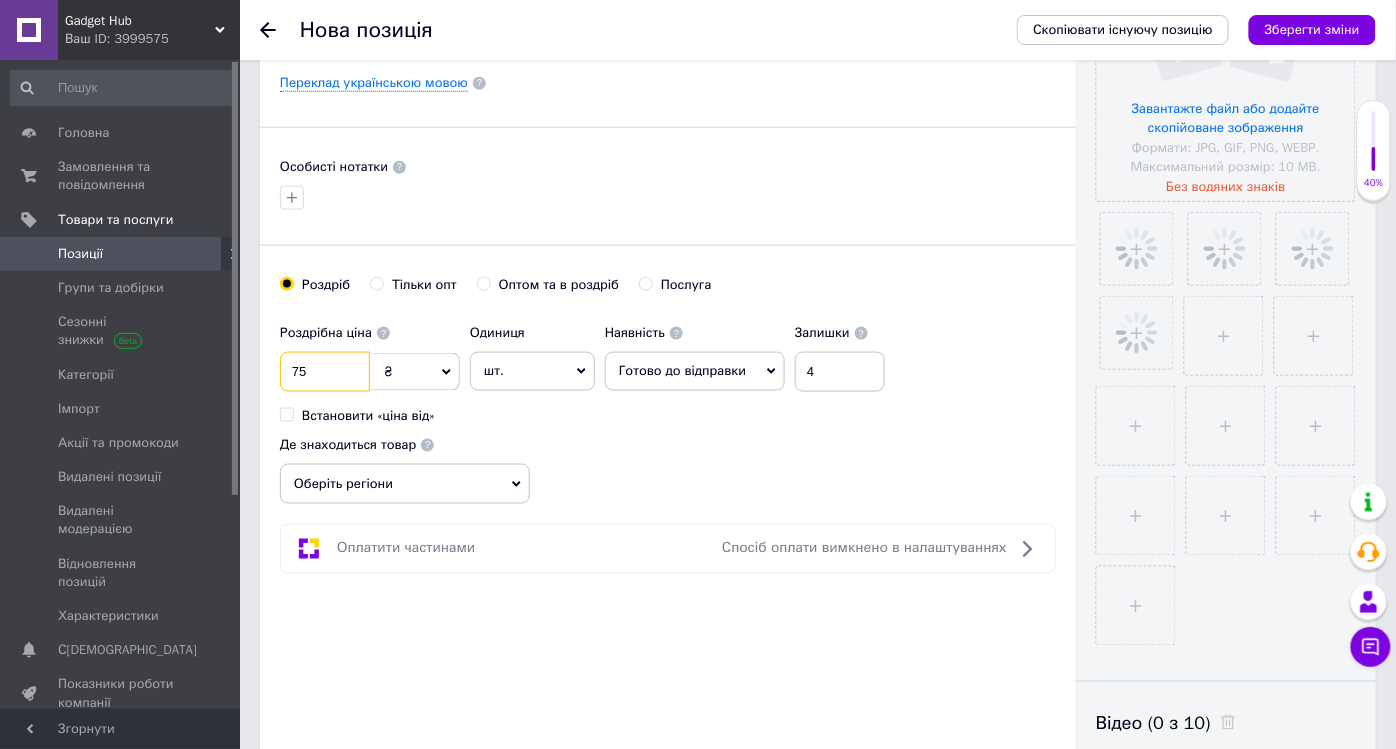 type on "75" 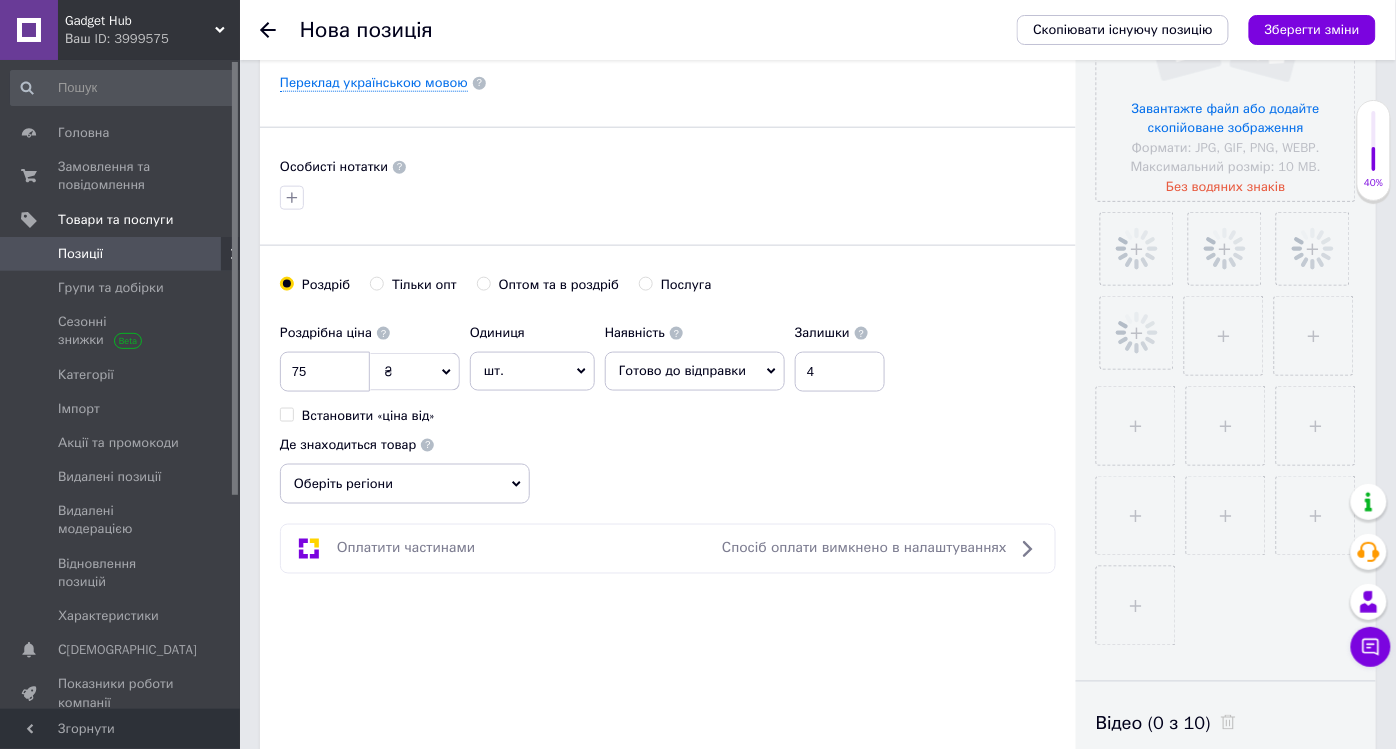 click on "Оберіть регіони" at bounding box center (405, 484) 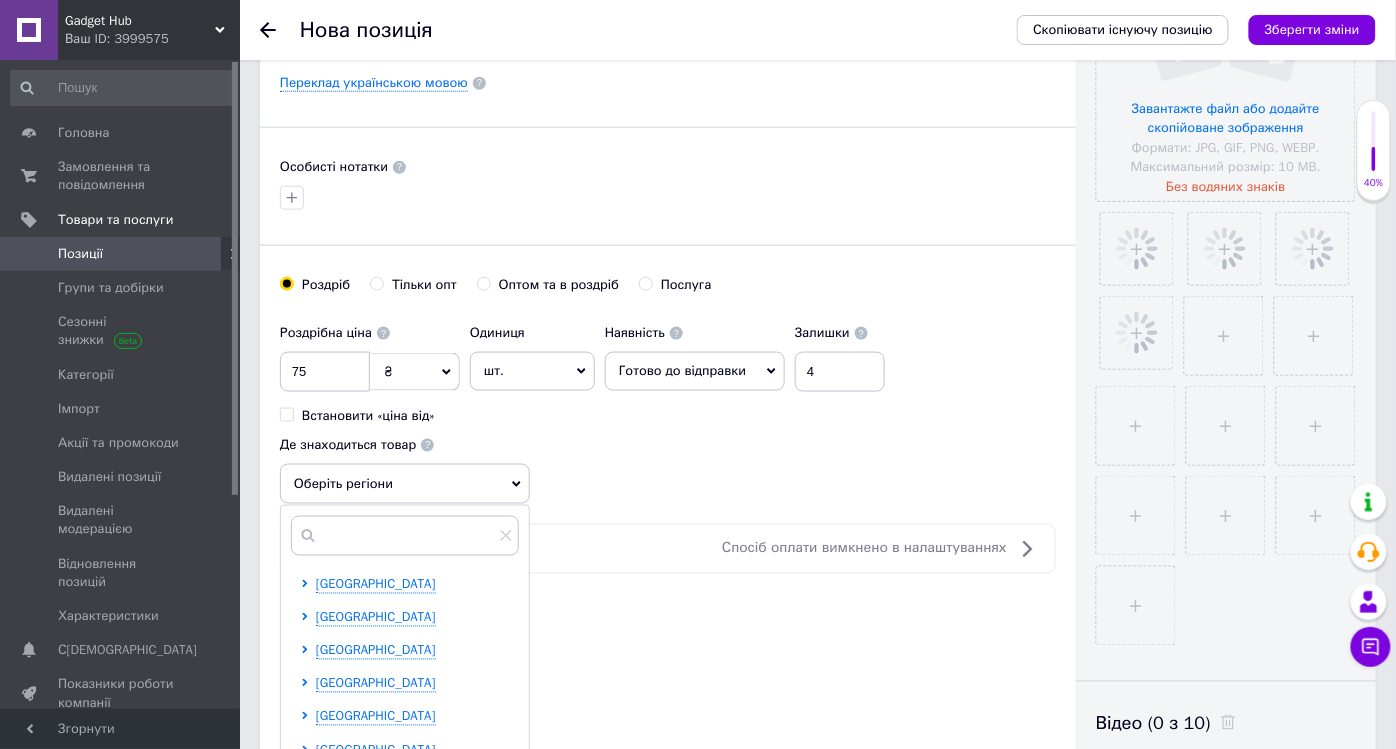 scroll, scrollTop: 777, scrollLeft: 0, axis: vertical 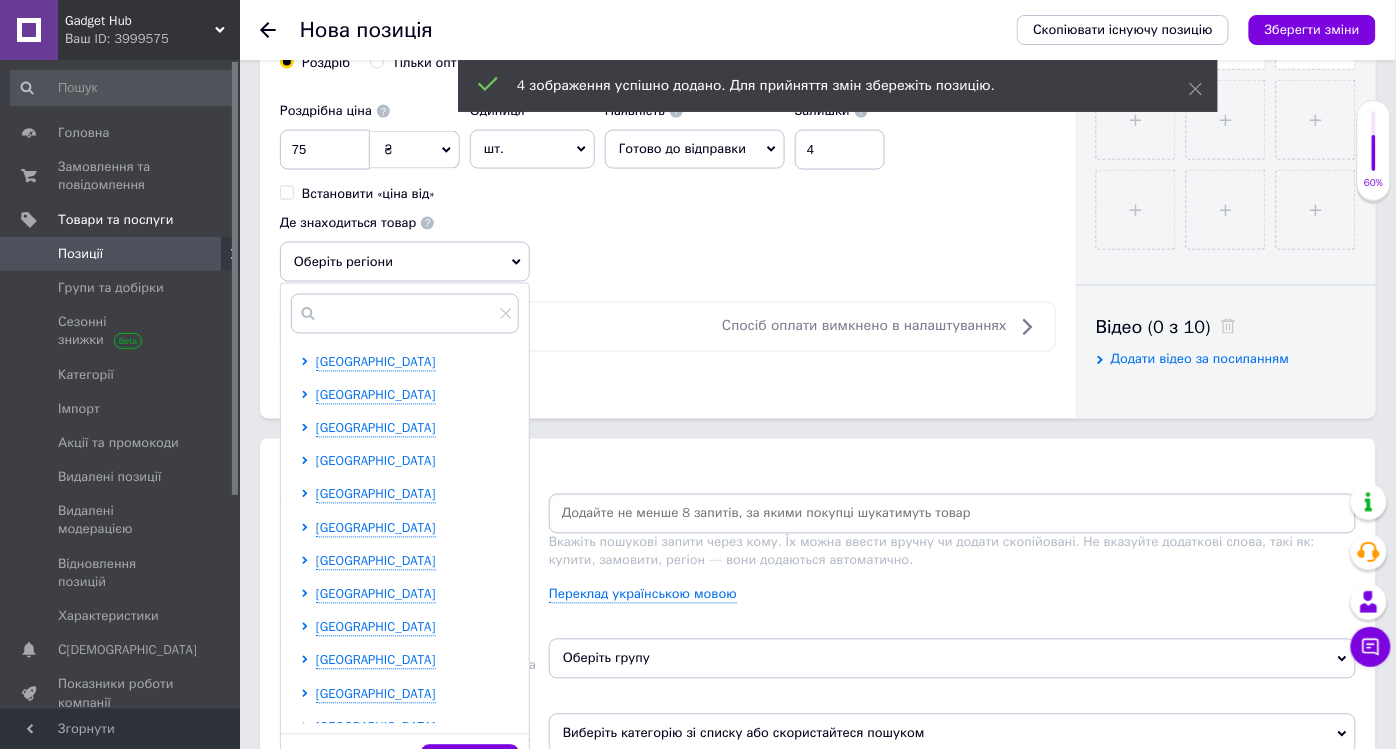 click on "[GEOGRAPHIC_DATA]" at bounding box center [376, 461] 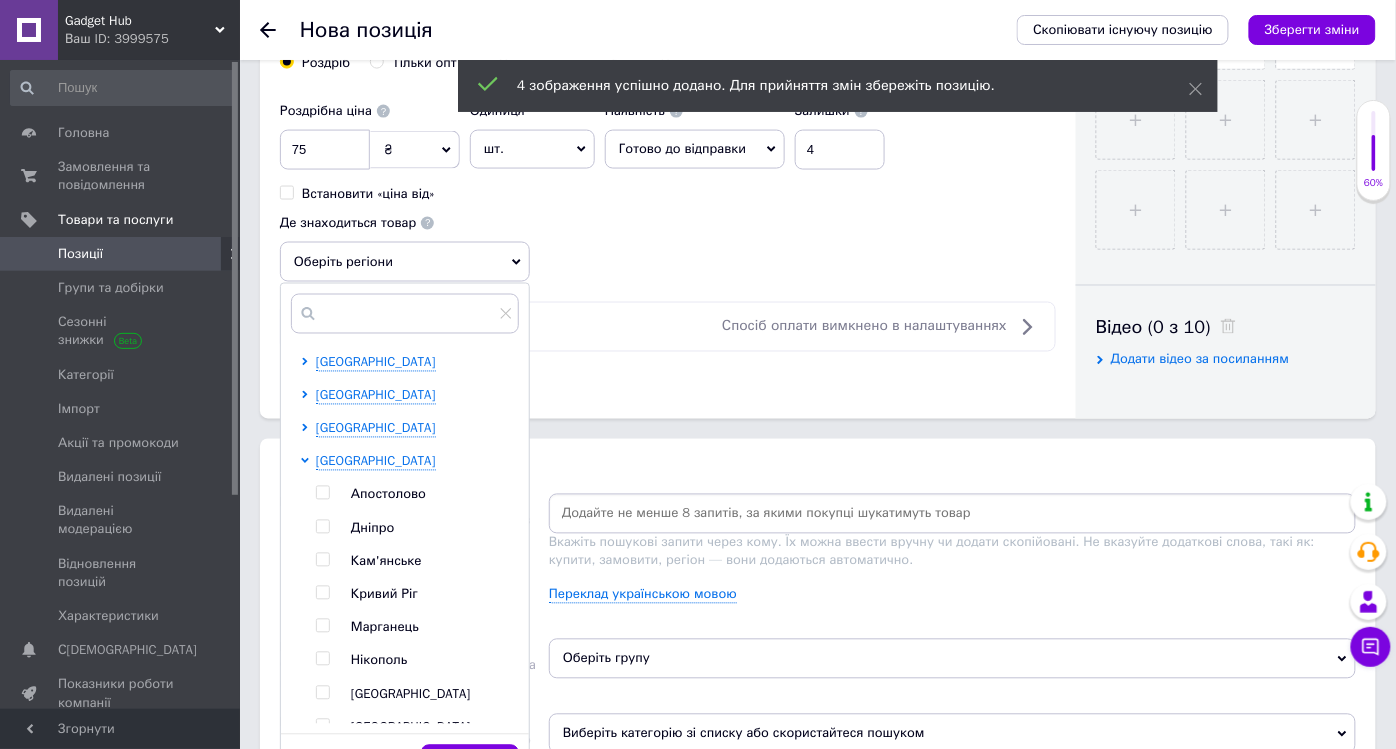 click on "Дніпро" at bounding box center (372, 528) 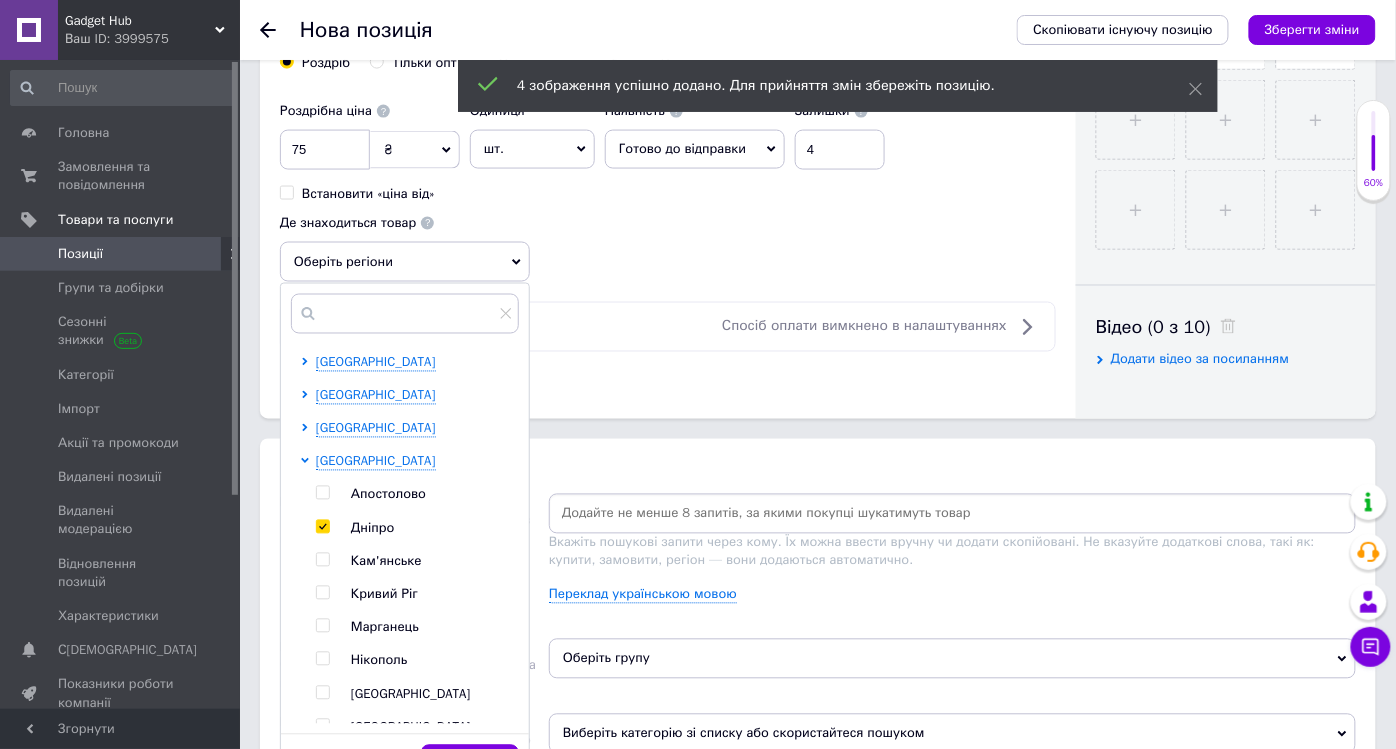 checkbox on "true" 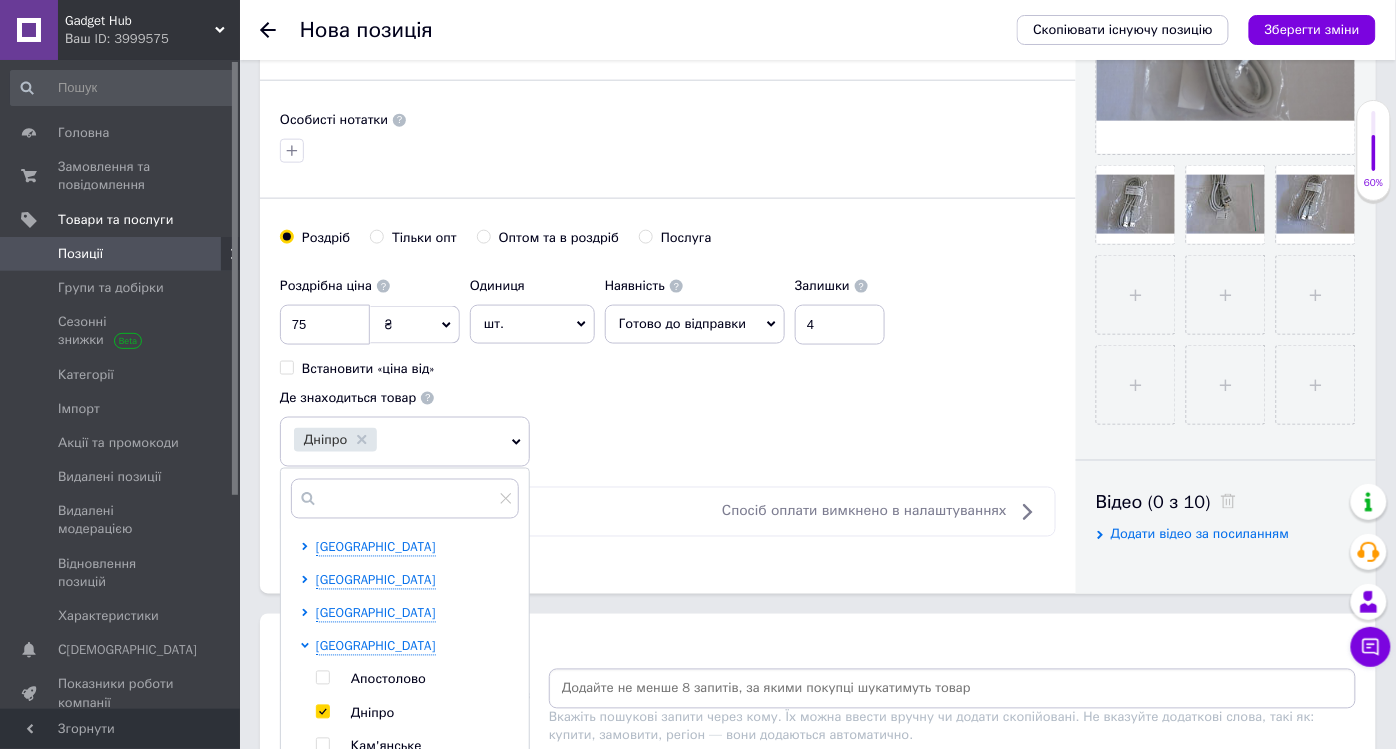 scroll, scrollTop: 666, scrollLeft: 0, axis: vertical 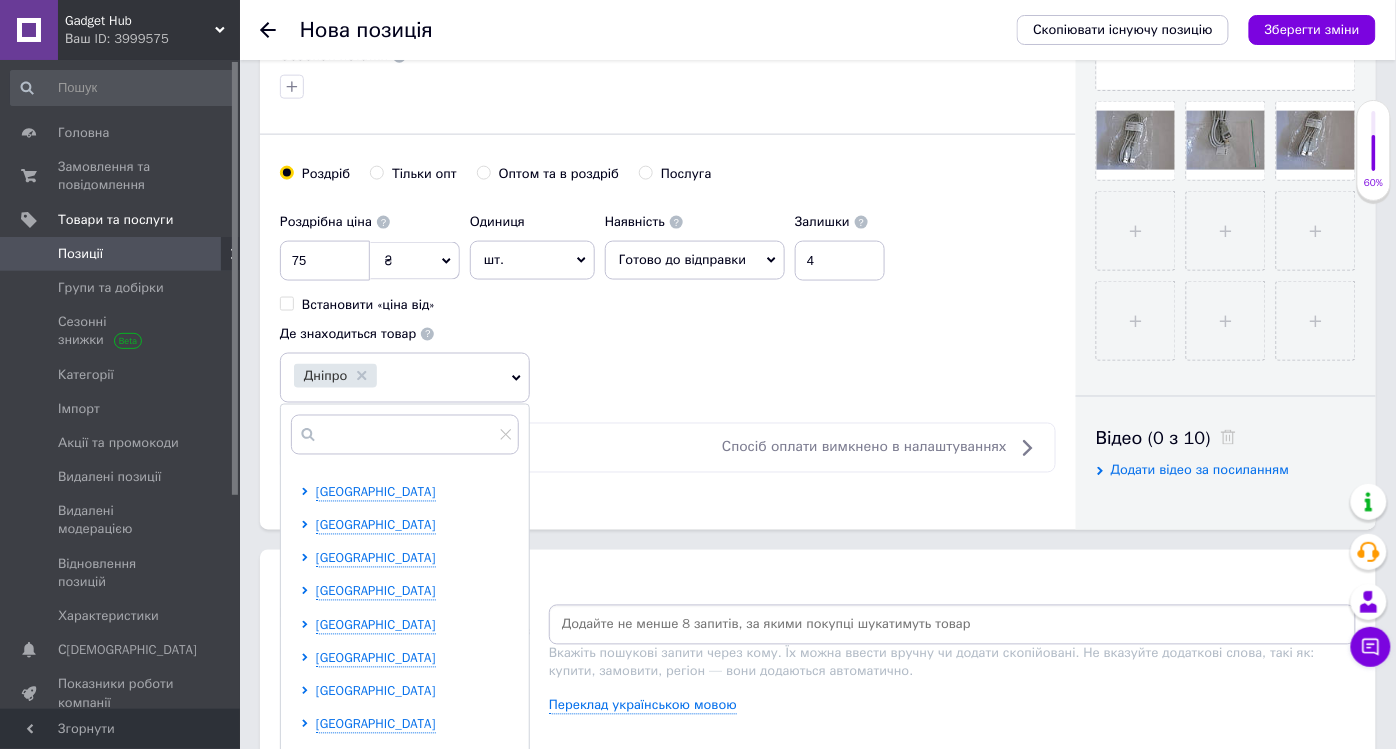 click on "[GEOGRAPHIC_DATA]" at bounding box center [376, 691] 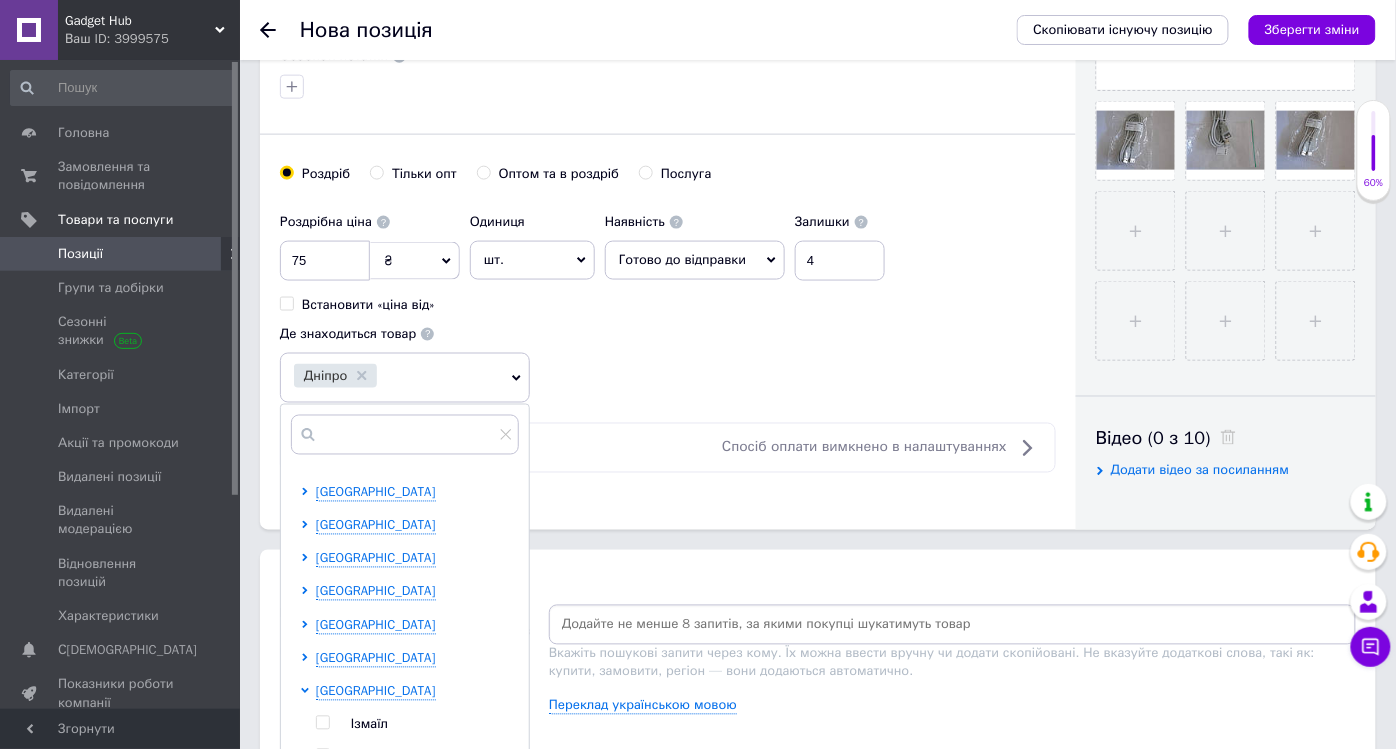 scroll, scrollTop: 777, scrollLeft: 0, axis: vertical 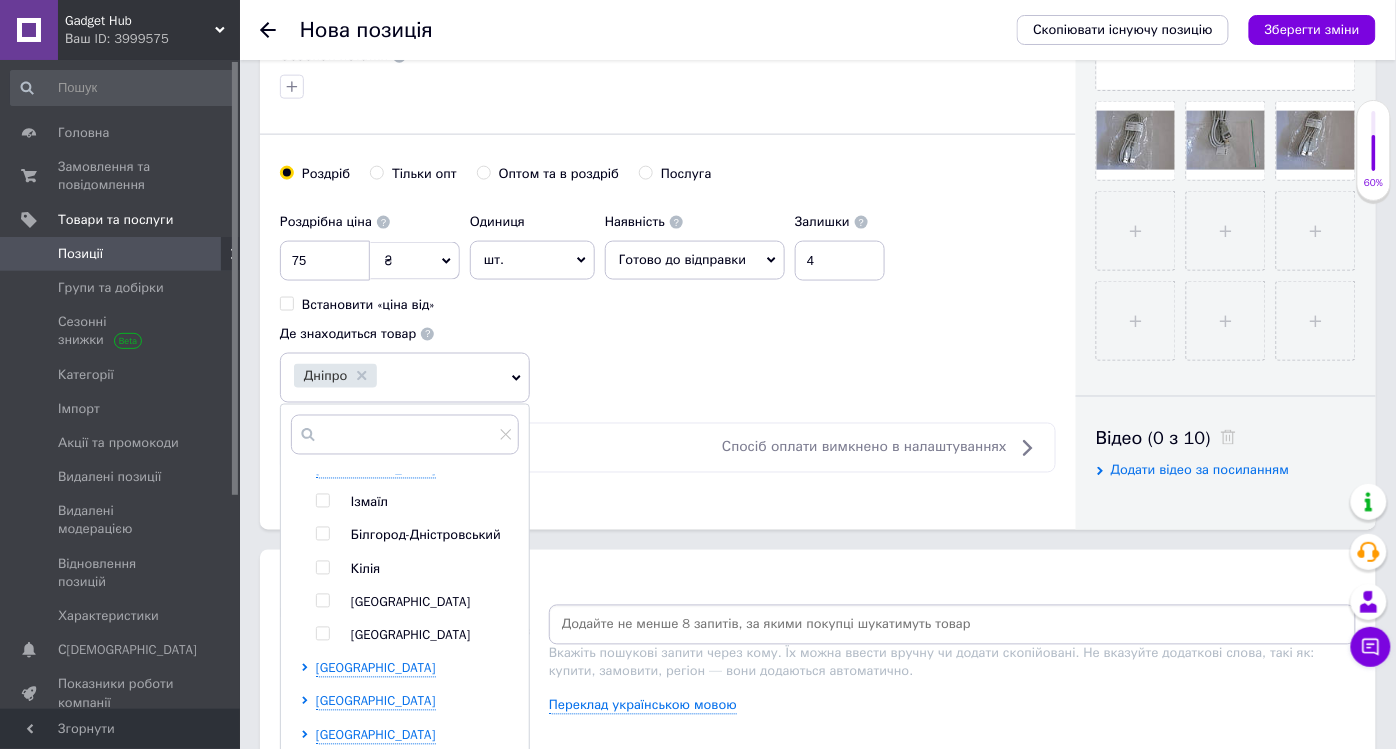 click on "[GEOGRAPHIC_DATA]" at bounding box center (411, 602) 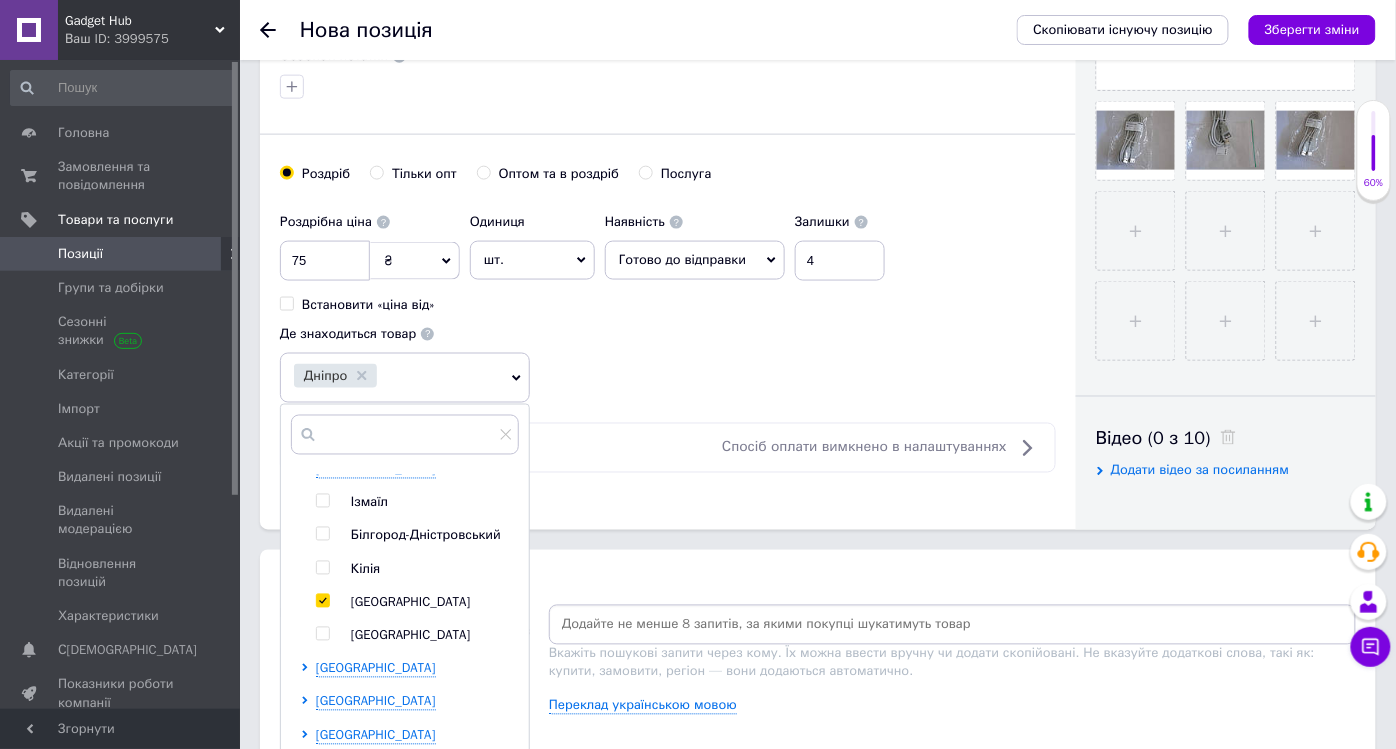checkbox on "true" 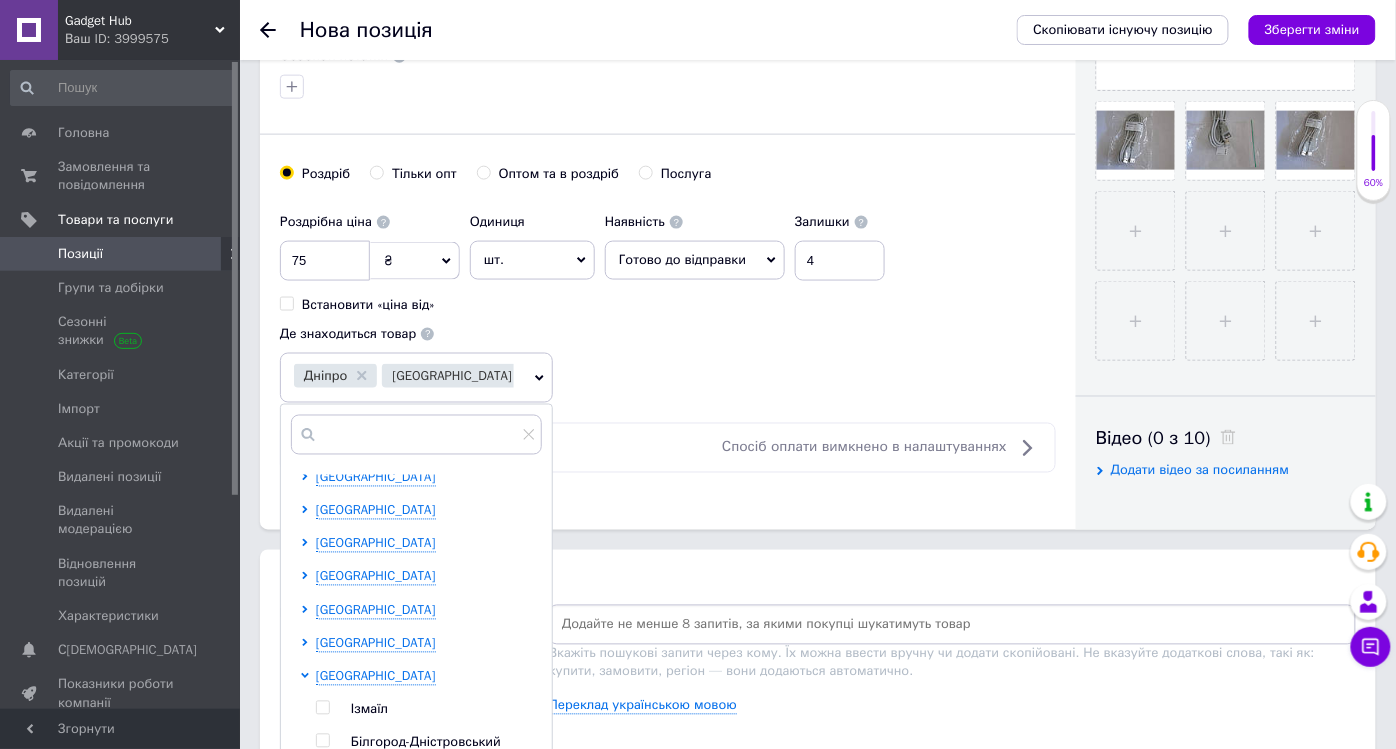 scroll, scrollTop: 576, scrollLeft: 0, axis: vertical 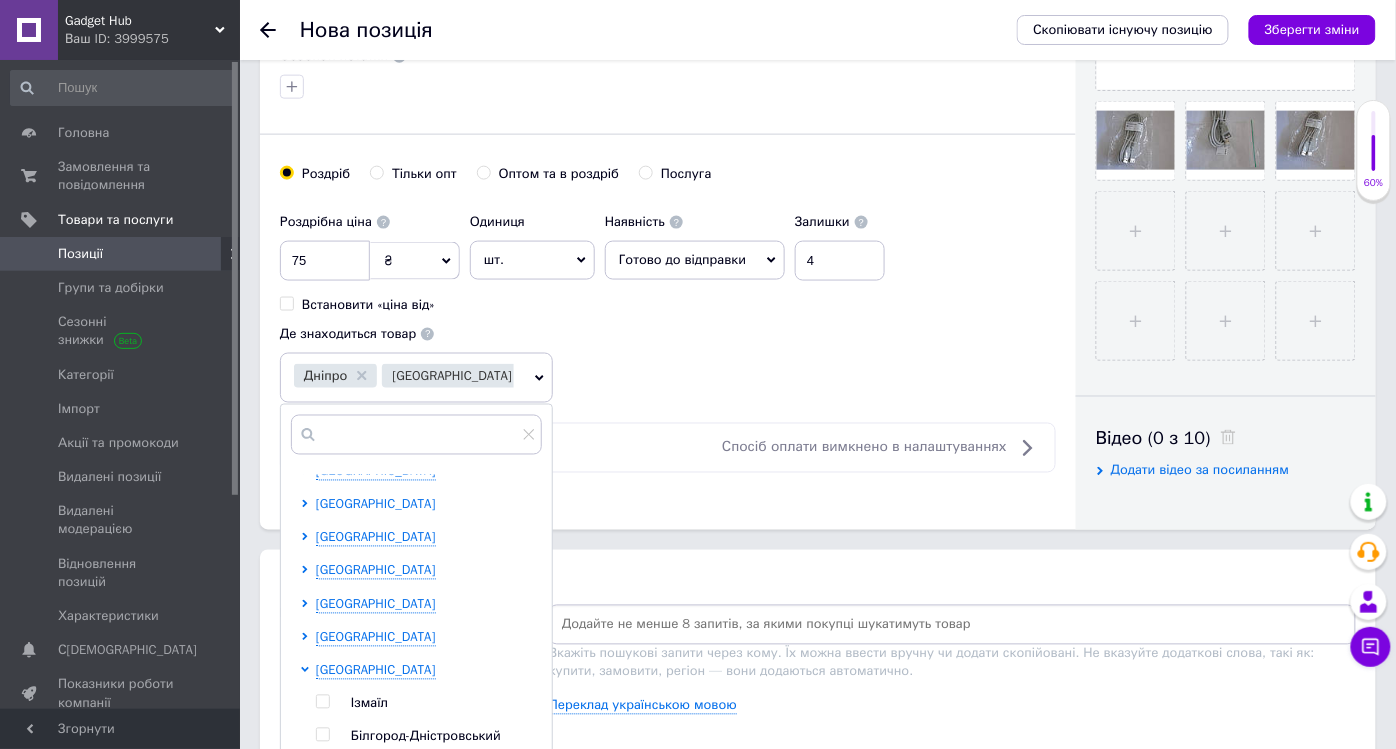 click on "[GEOGRAPHIC_DATA]" at bounding box center (376, 504) 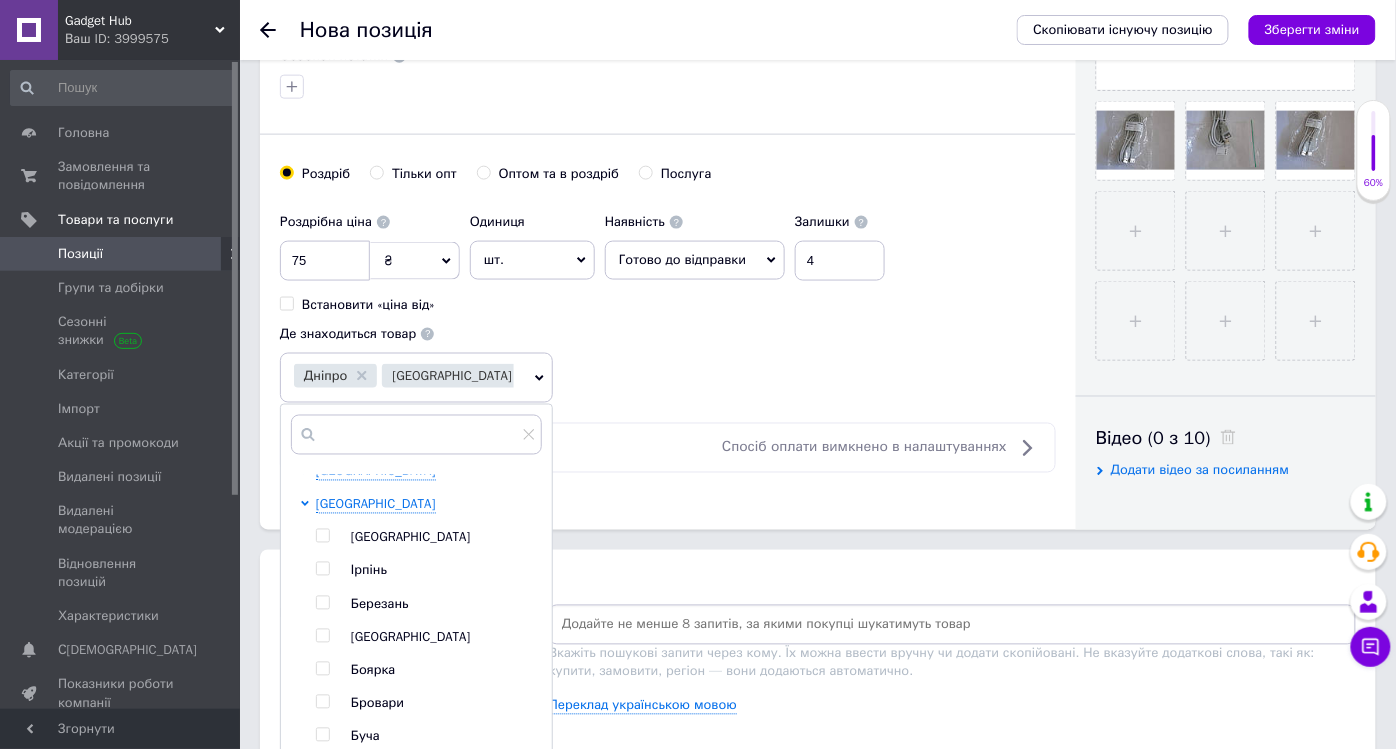 click on "[GEOGRAPHIC_DATA]" at bounding box center (411, 537) 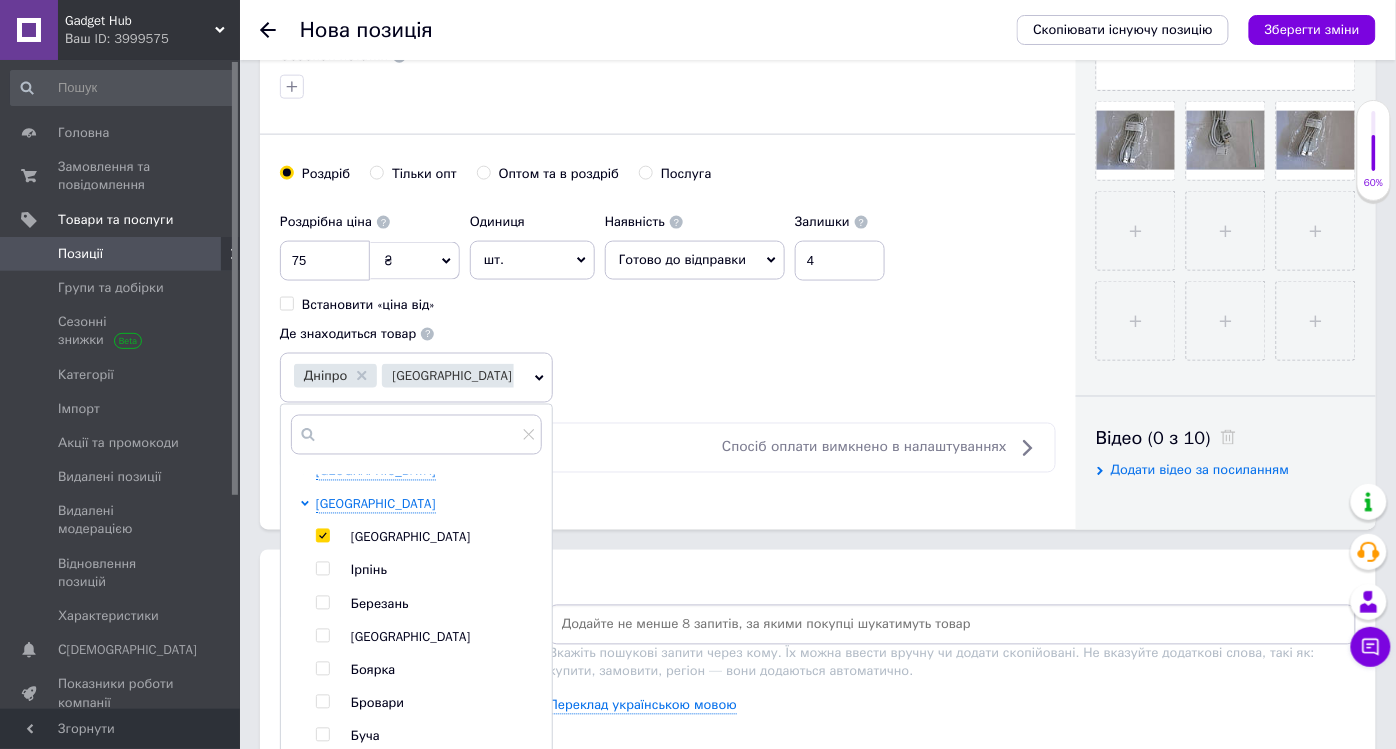 checkbox on "true" 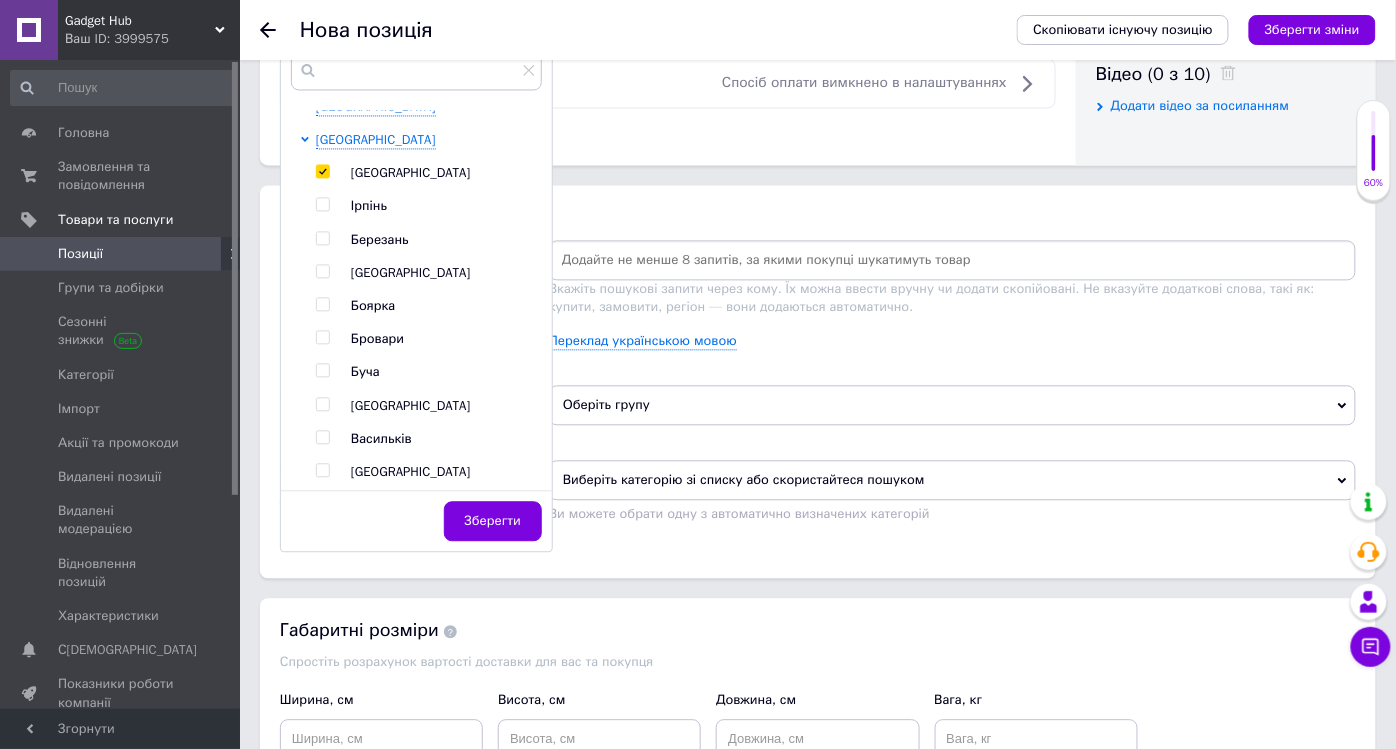 scroll, scrollTop: 1111, scrollLeft: 0, axis: vertical 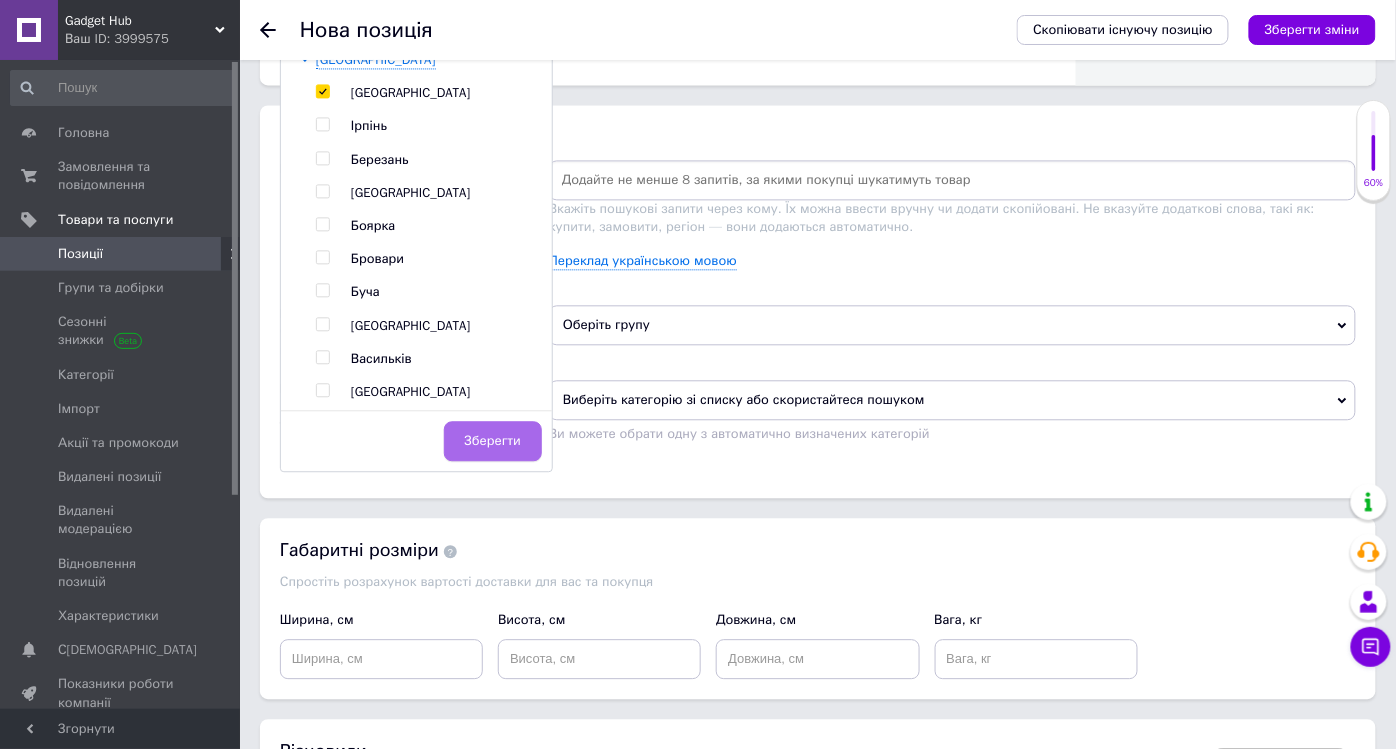 click on "Зберегти" at bounding box center (493, 441) 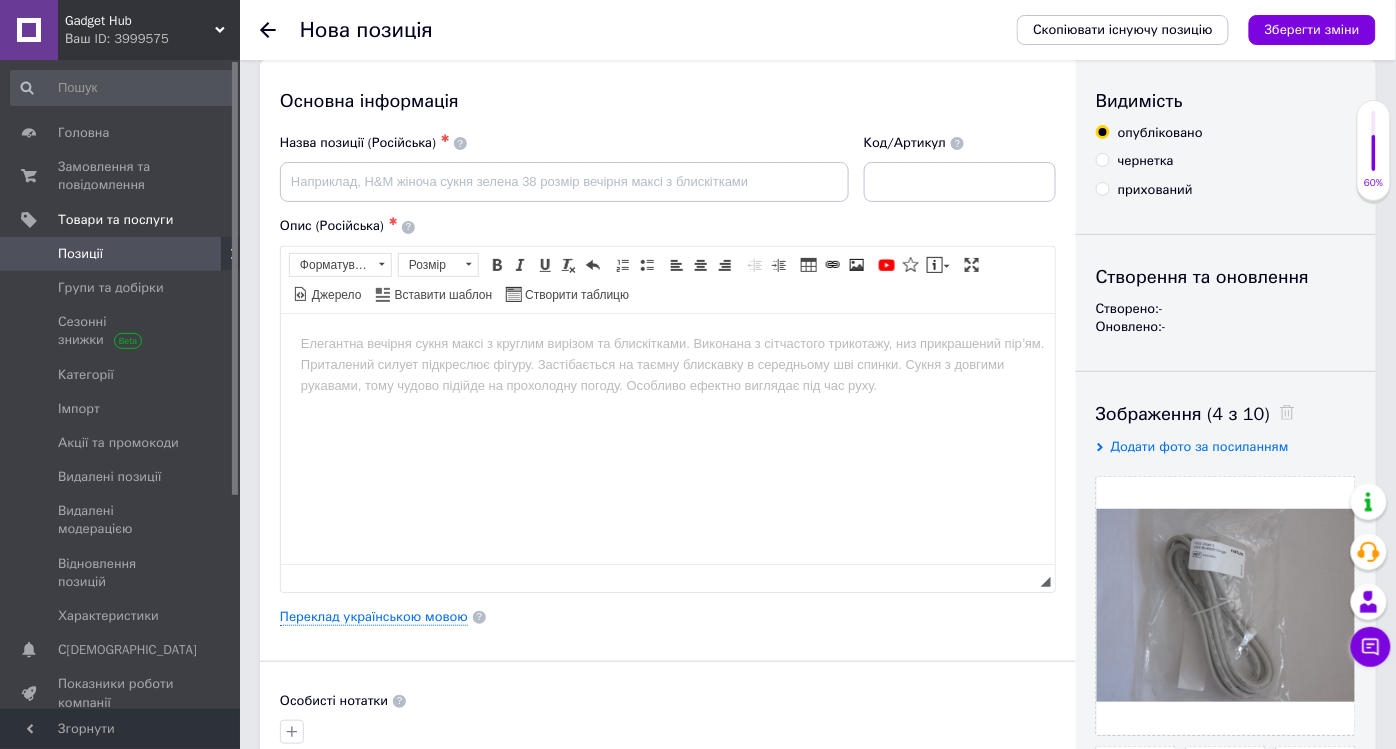 scroll, scrollTop: 0, scrollLeft: 0, axis: both 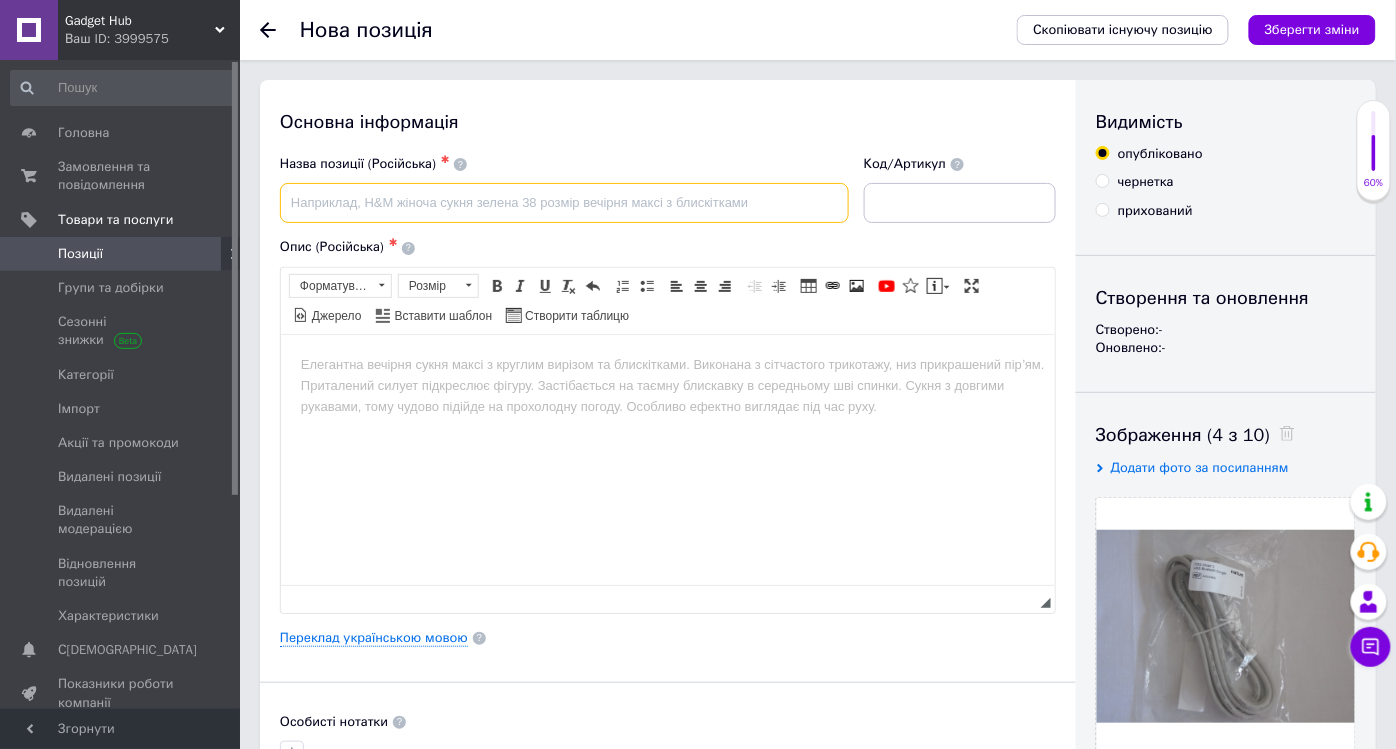 click at bounding box center (564, 203) 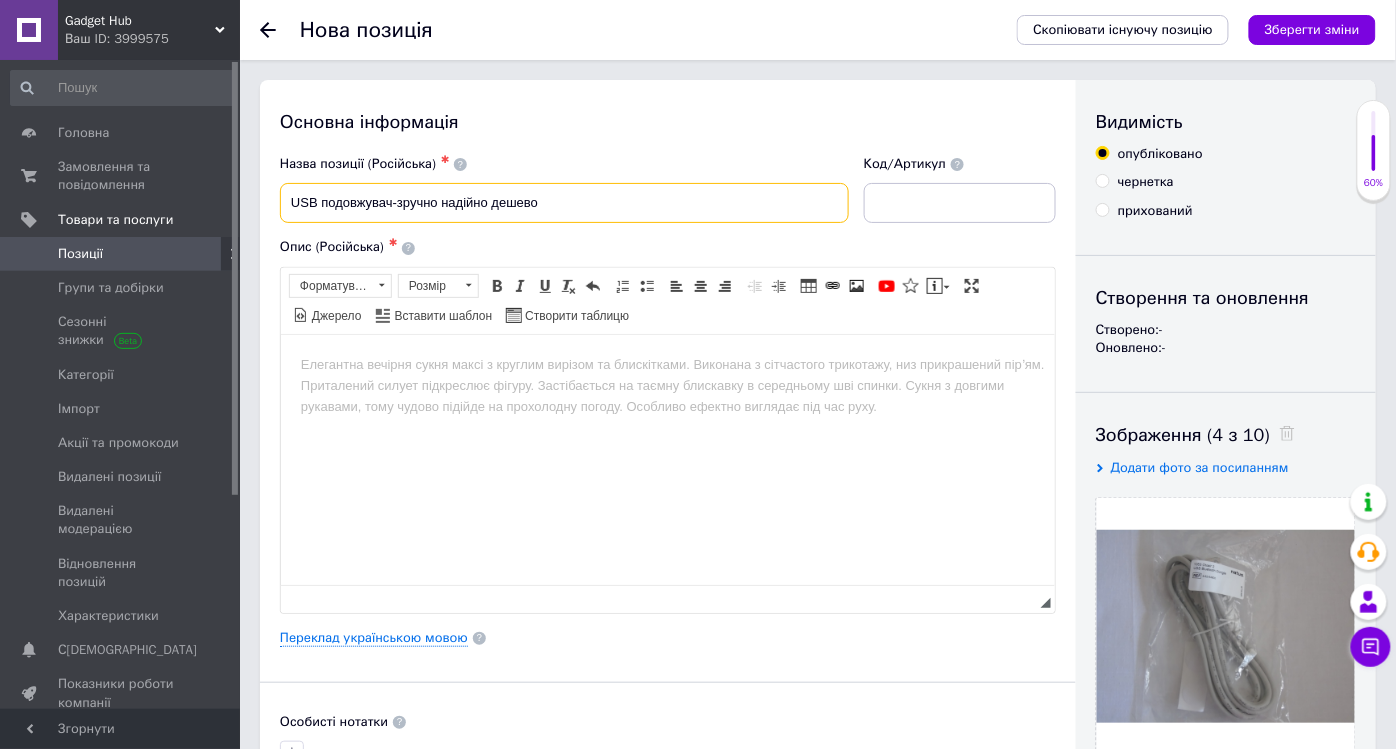 type on "USB подовжувач-зручно надійно дешево" 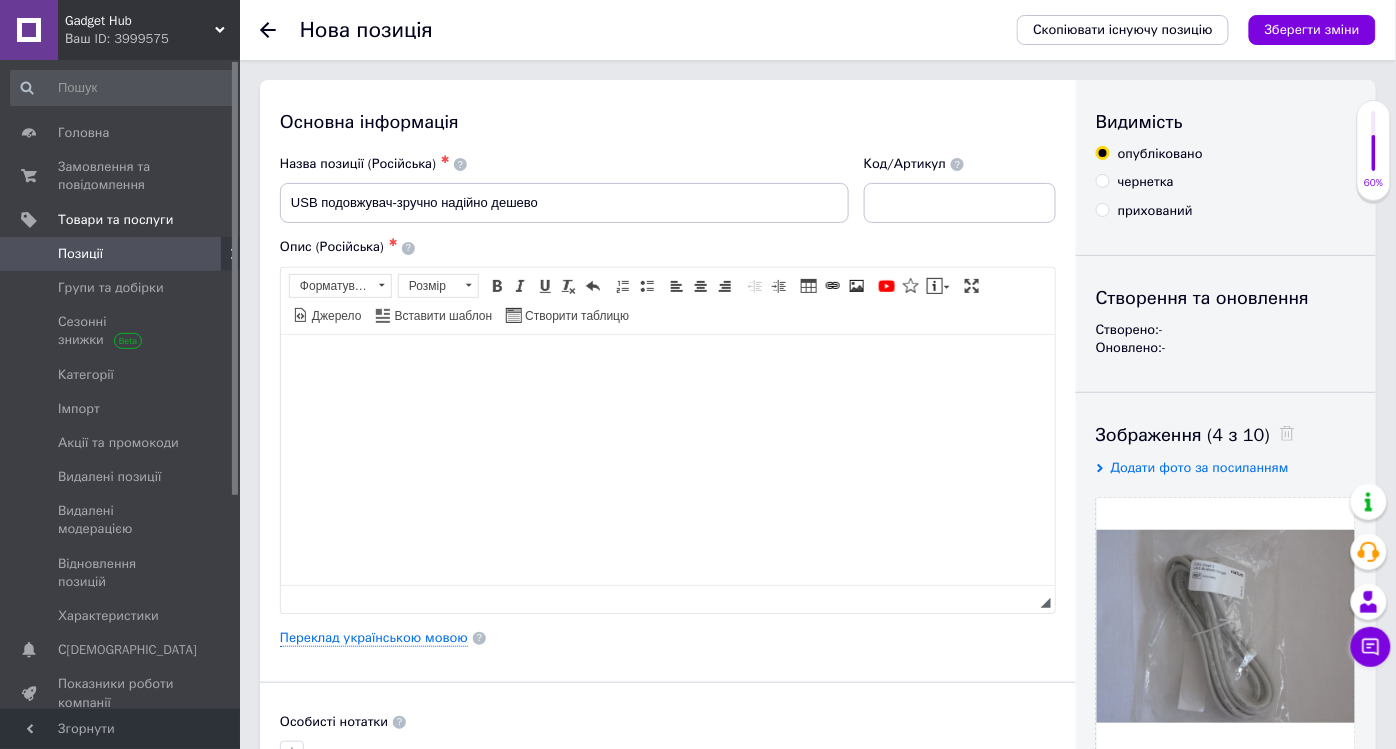 click at bounding box center [667, 364] 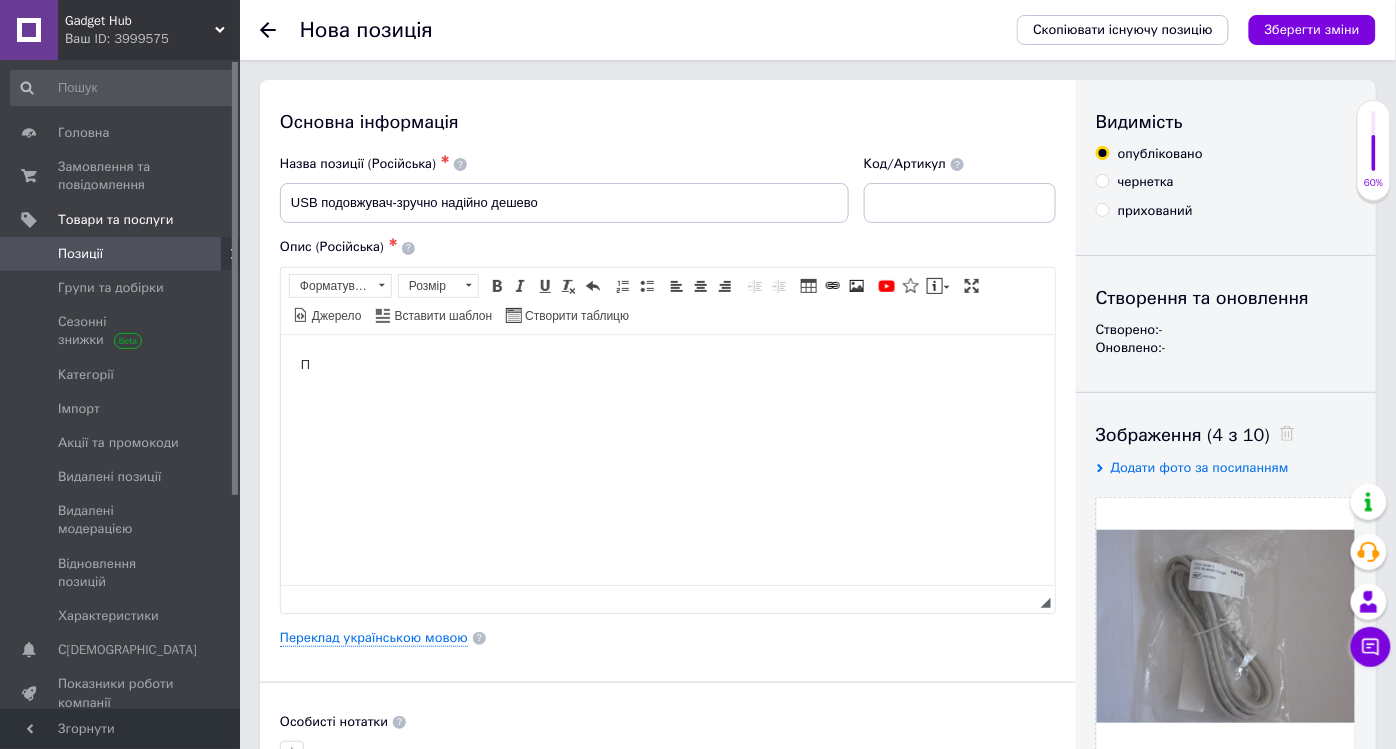 type 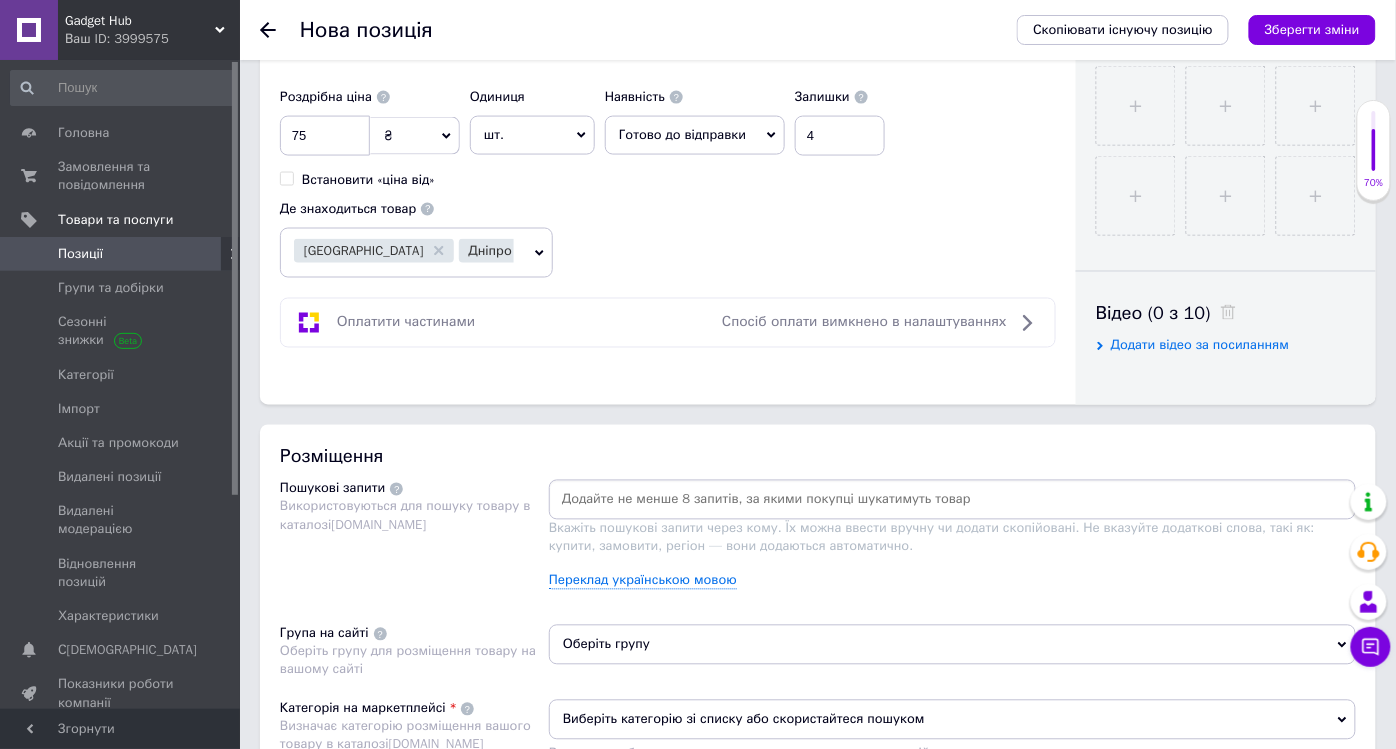 scroll, scrollTop: 1000, scrollLeft: 0, axis: vertical 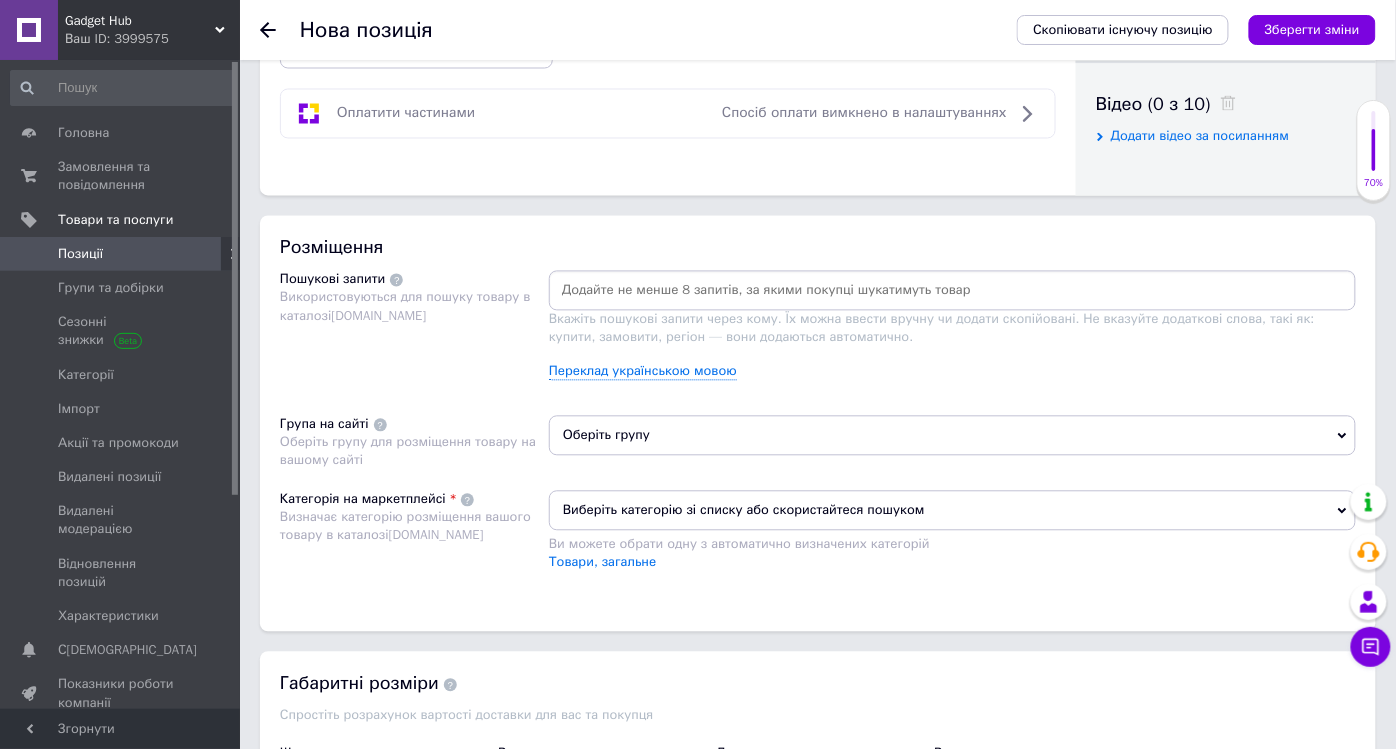 click on "Оберіть групу" at bounding box center (952, 436) 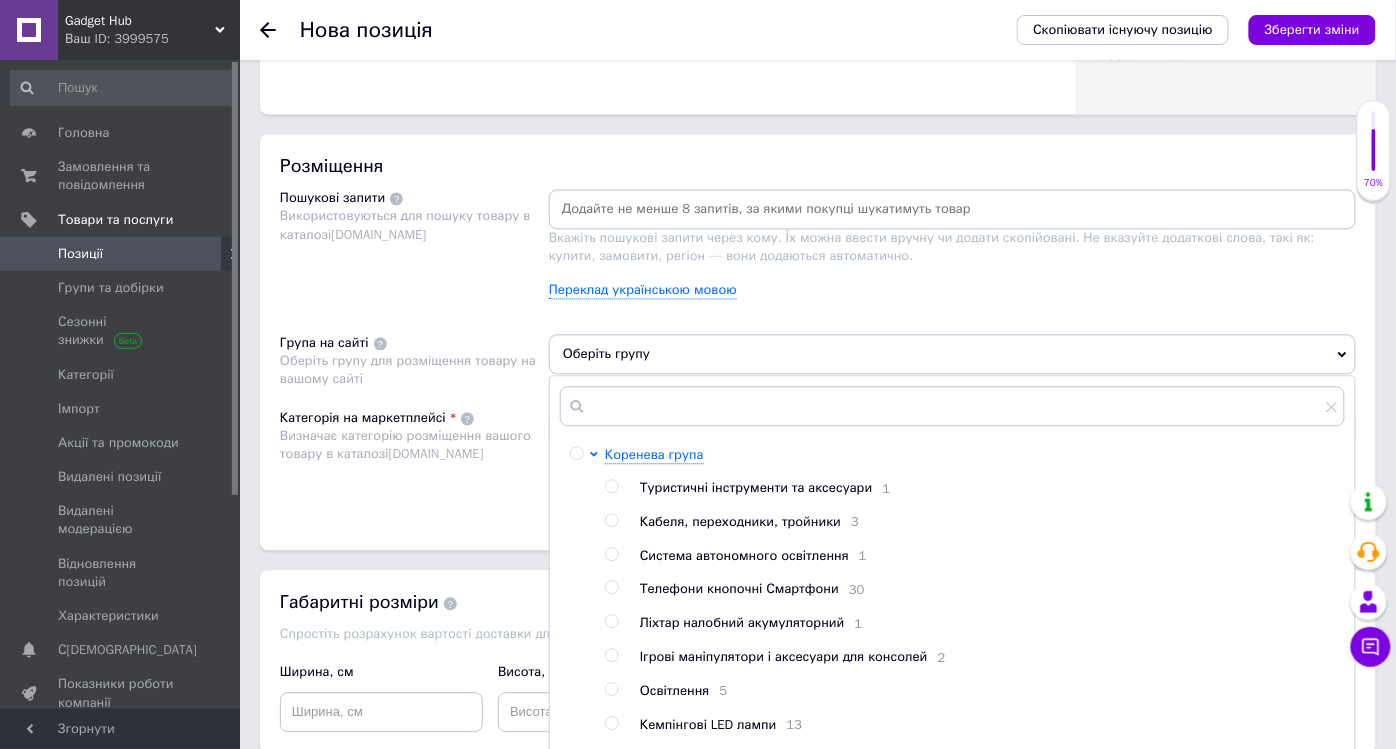 scroll, scrollTop: 1222, scrollLeft: 0, axis: vertical 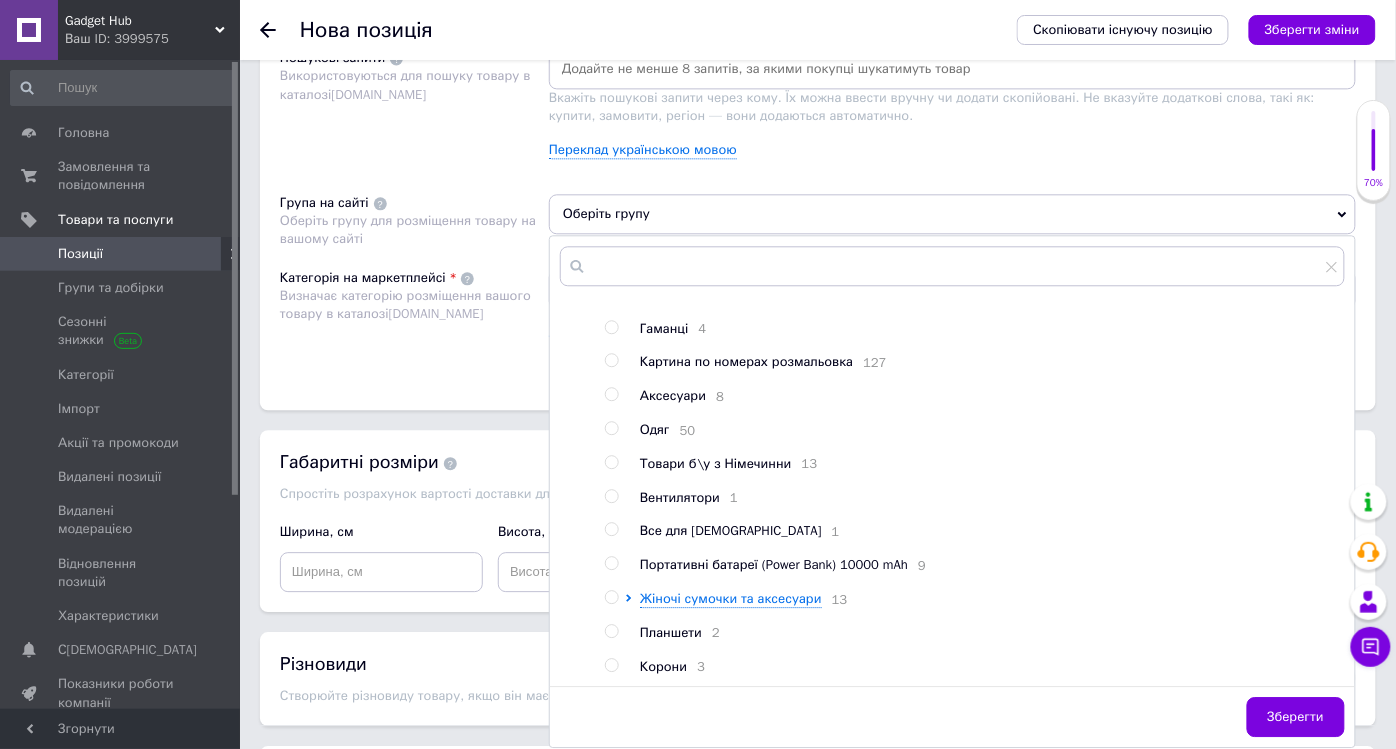 click on "Товари б\у з Німечинни" at bounding box center [716, 463] 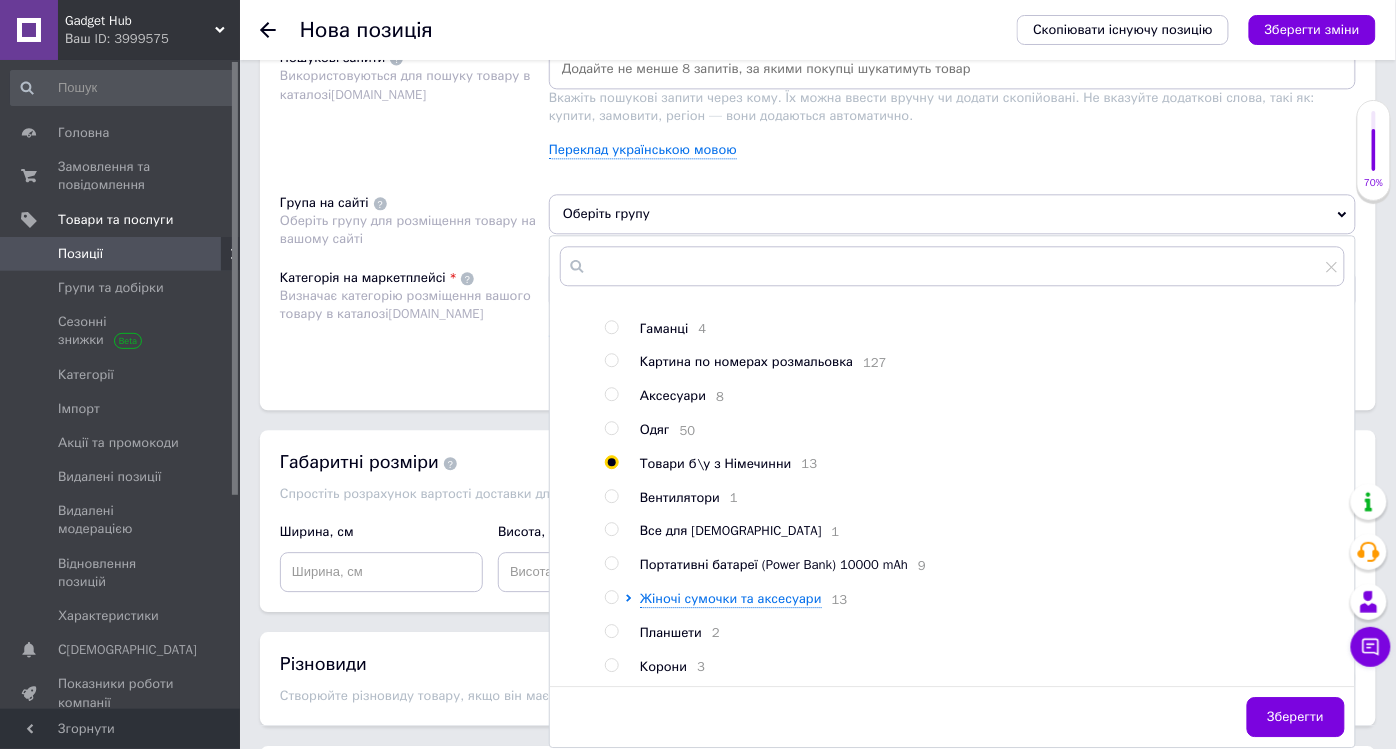 radio on "true" 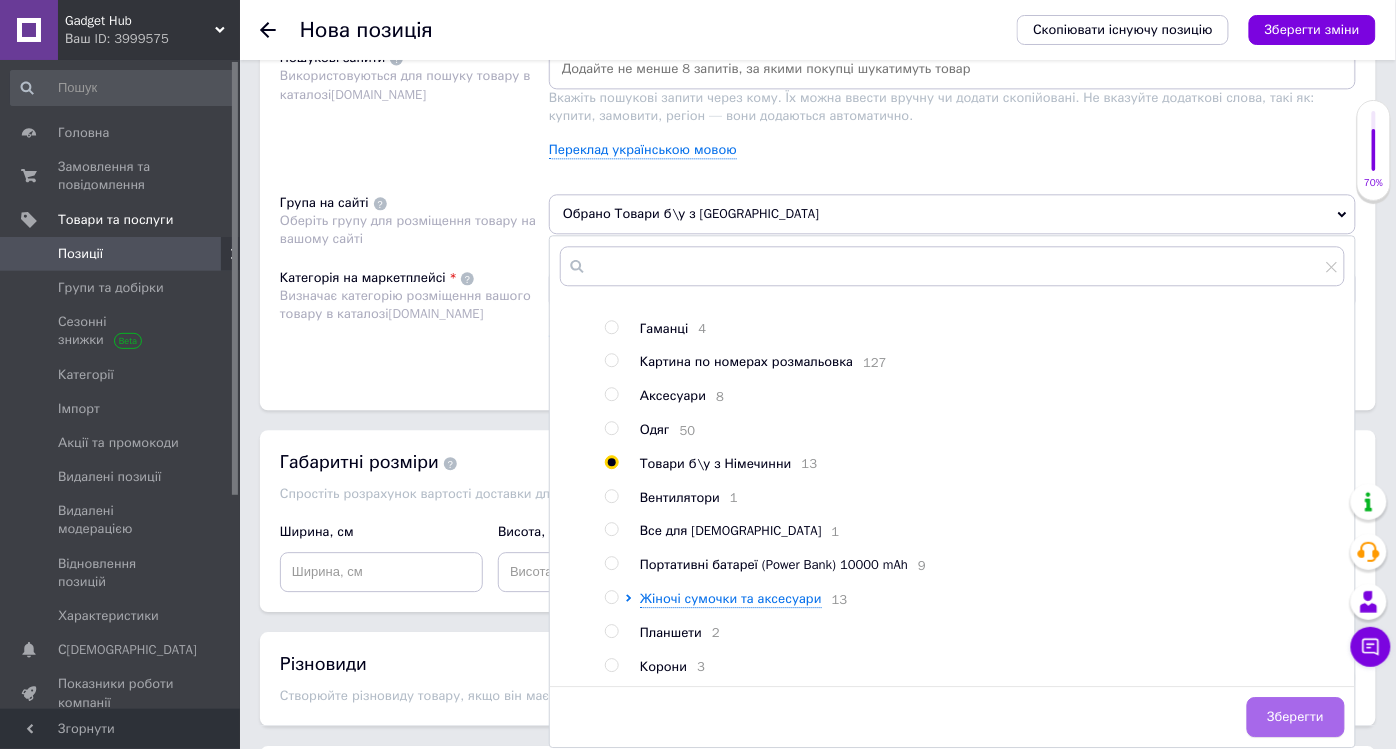 click on "Зберегти" at bounding box center [1296, 717] 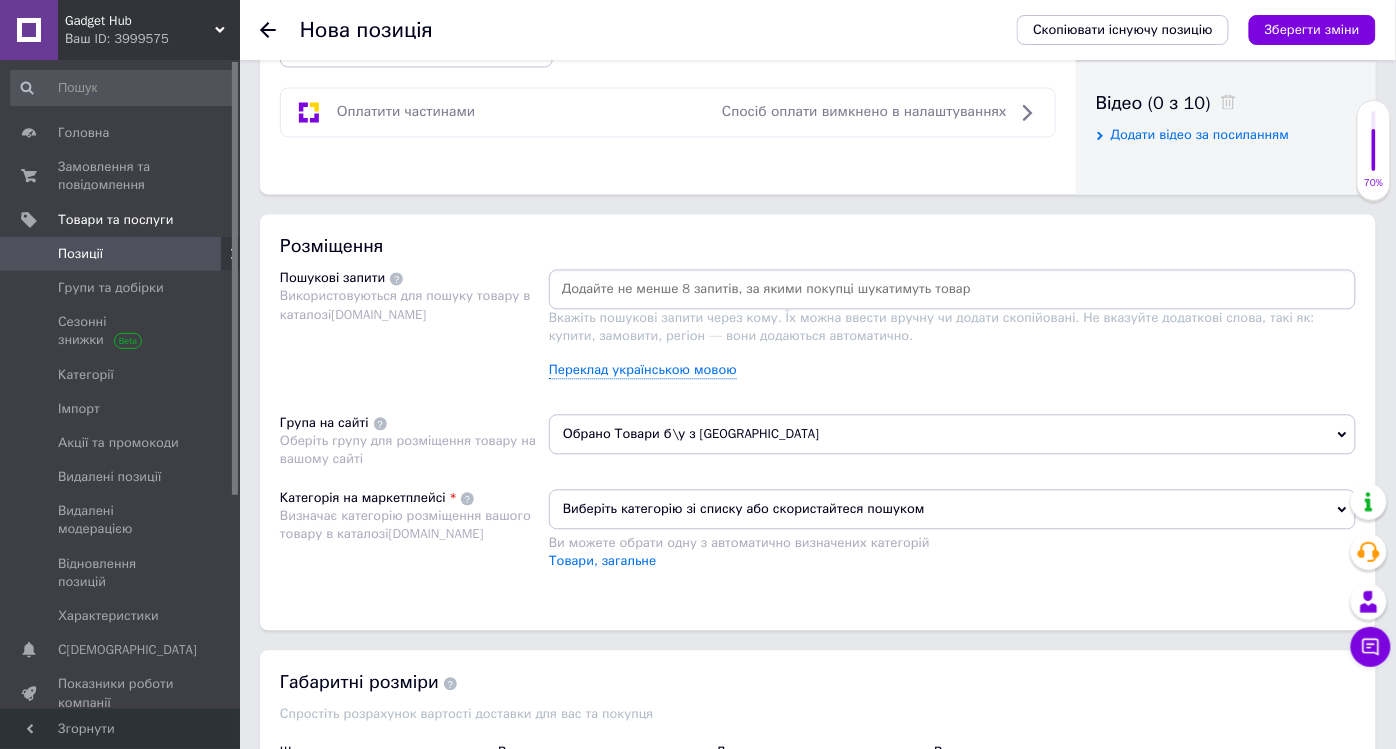 scroll, scrollTop: 1000, scrollLeft: 0, axis: vertical 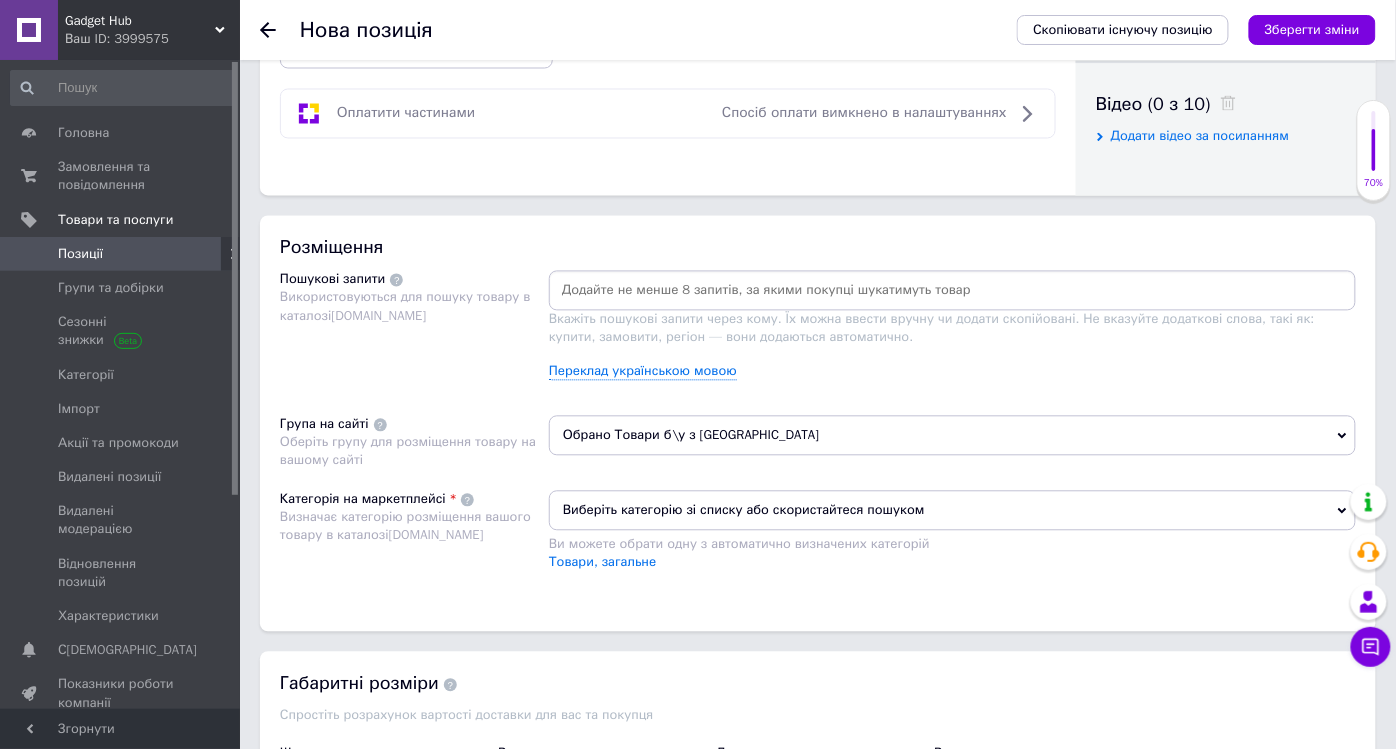 click at bounding box center (952, 291) 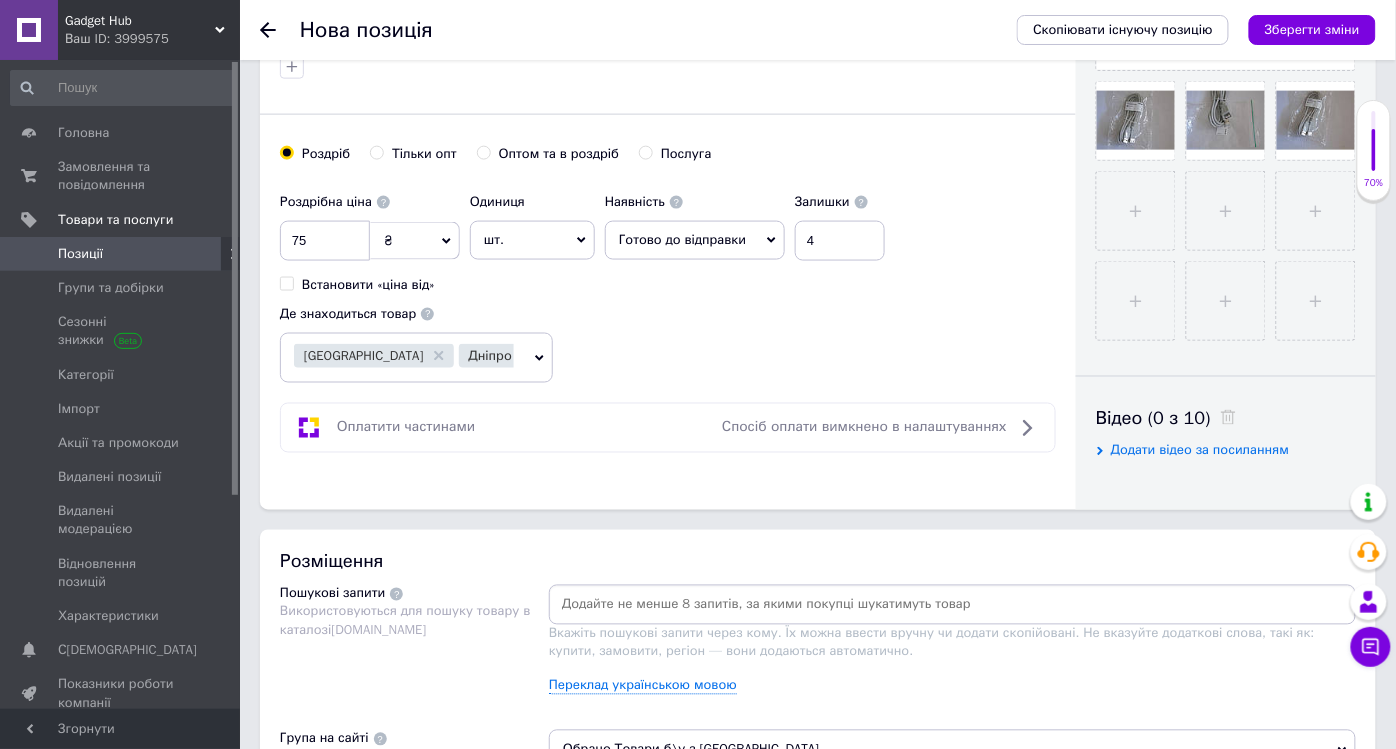 scroll, scrollTop: 666, scrollLeft: 0, axis: vertical 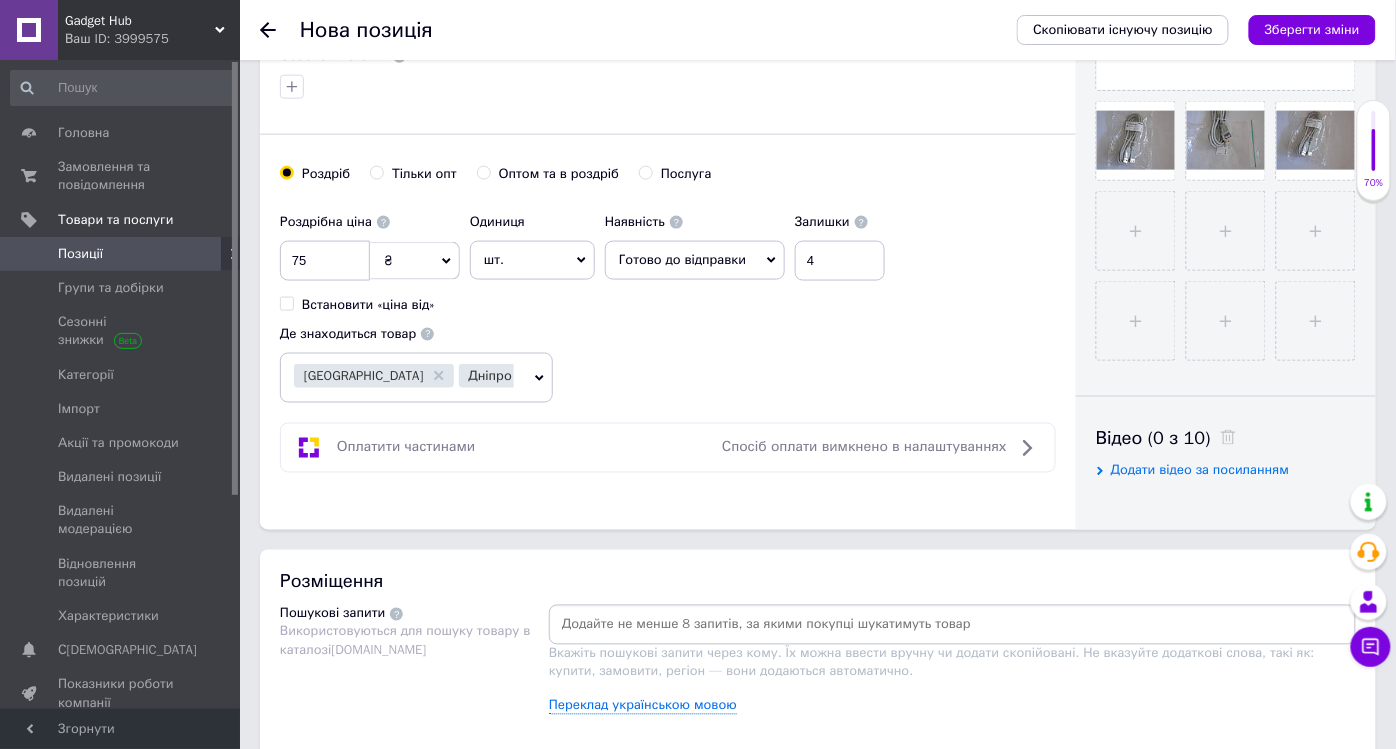 click at bounding box center (952, 625) 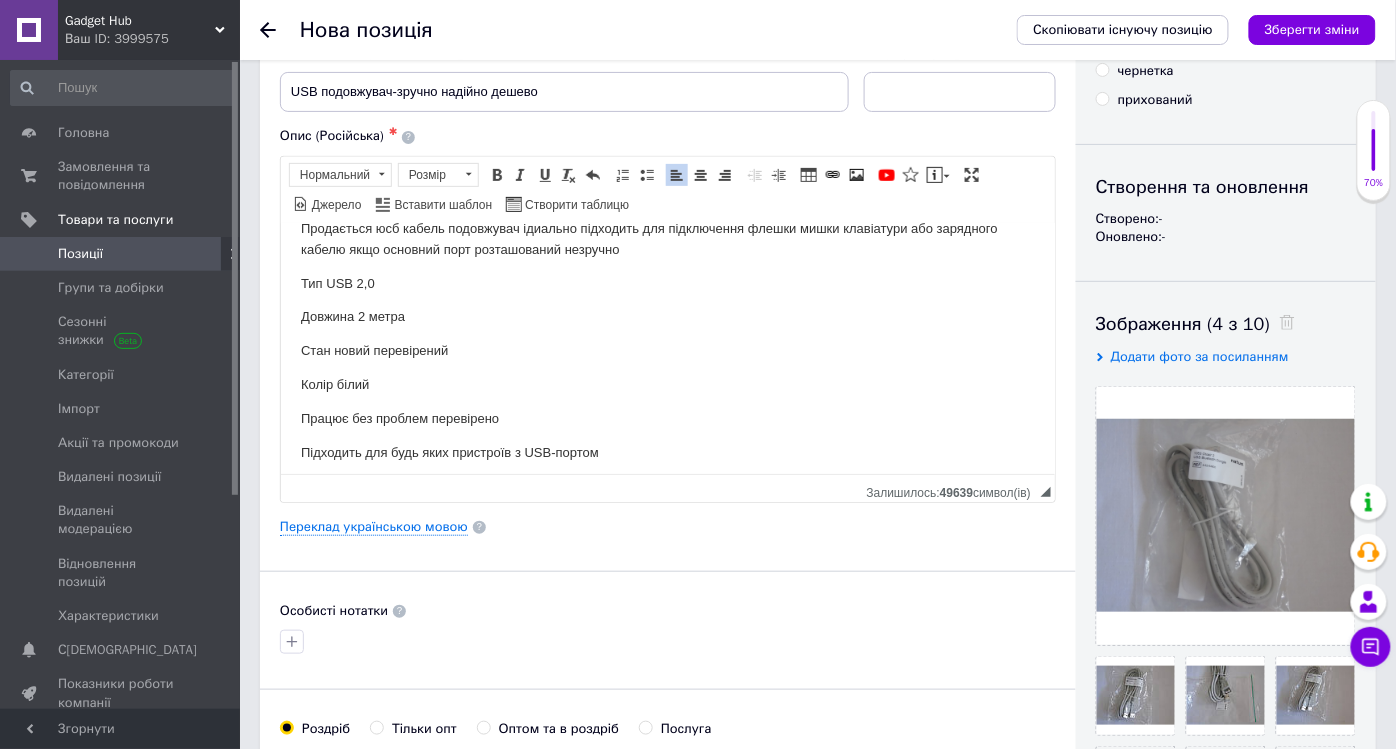 scroll, scrollTop: 0, scrollLeft: 0, axis: both 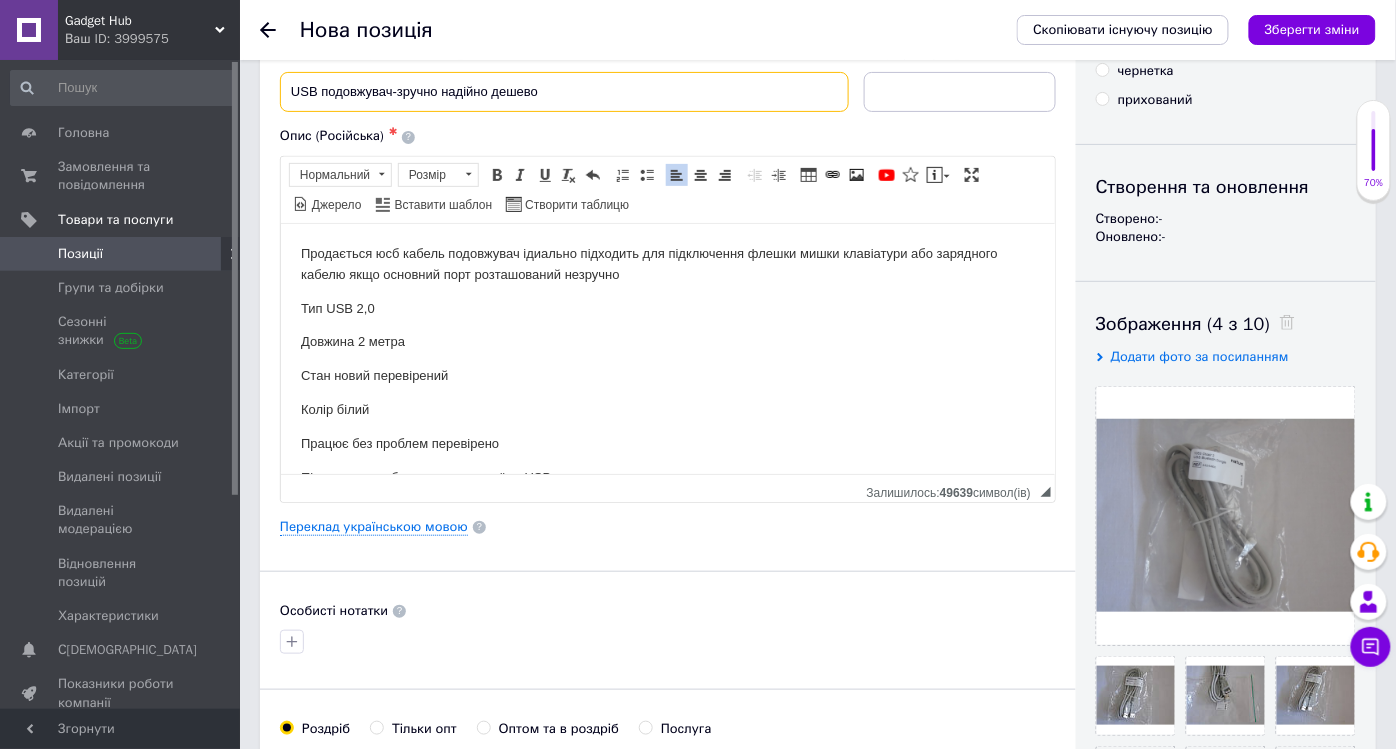 drag, startPoint x: 283, startPoint y: 87, endPoint x: 314, endPoint y: 87, distance: 31 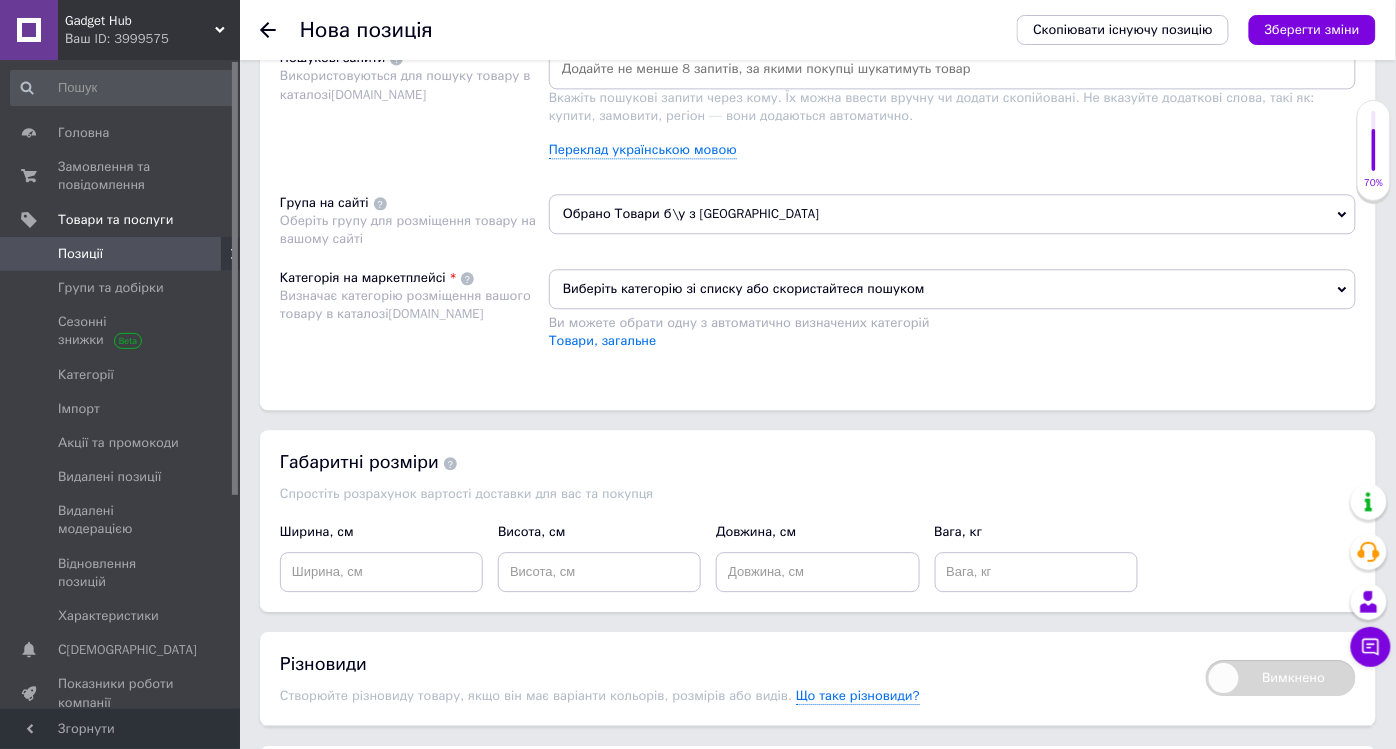 scroll, scrollTop: 1000, scrollLeft: 0, axis: vertical 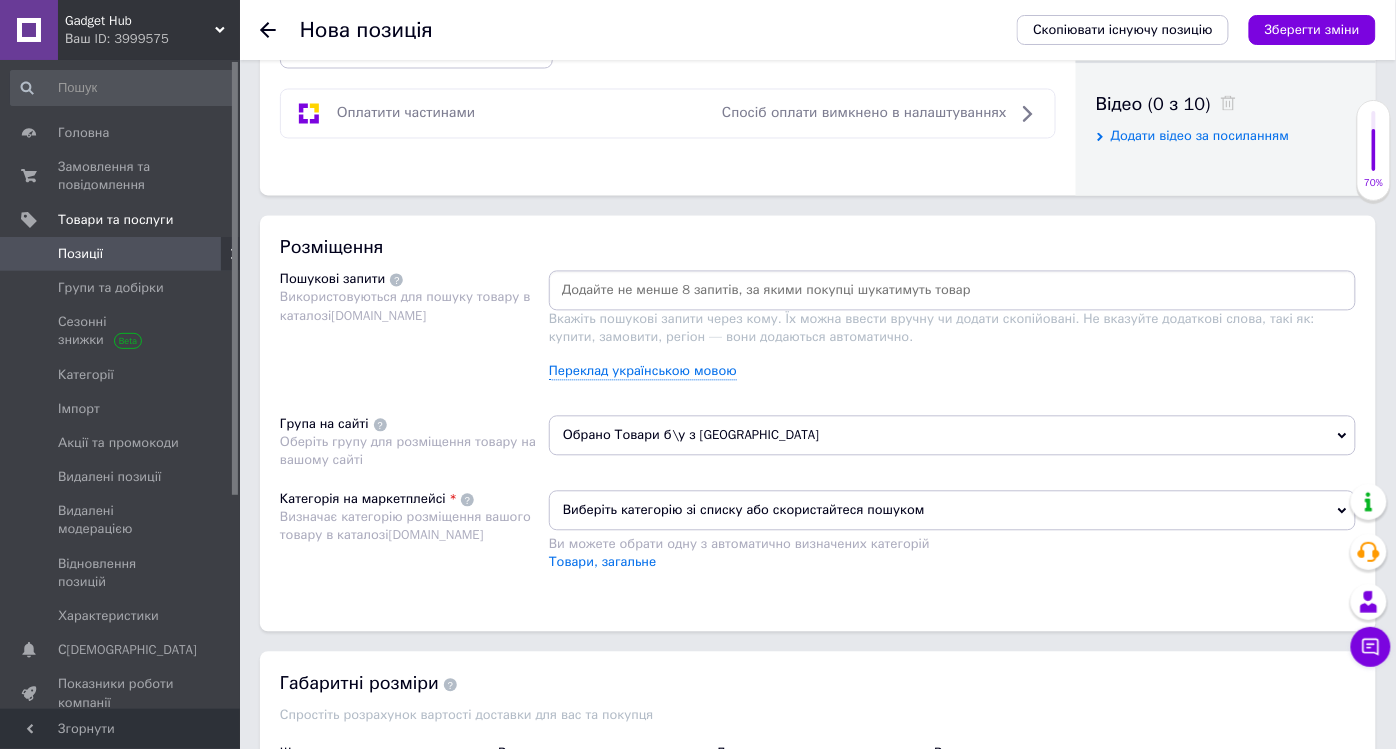 click at bounding box center (952, 291) 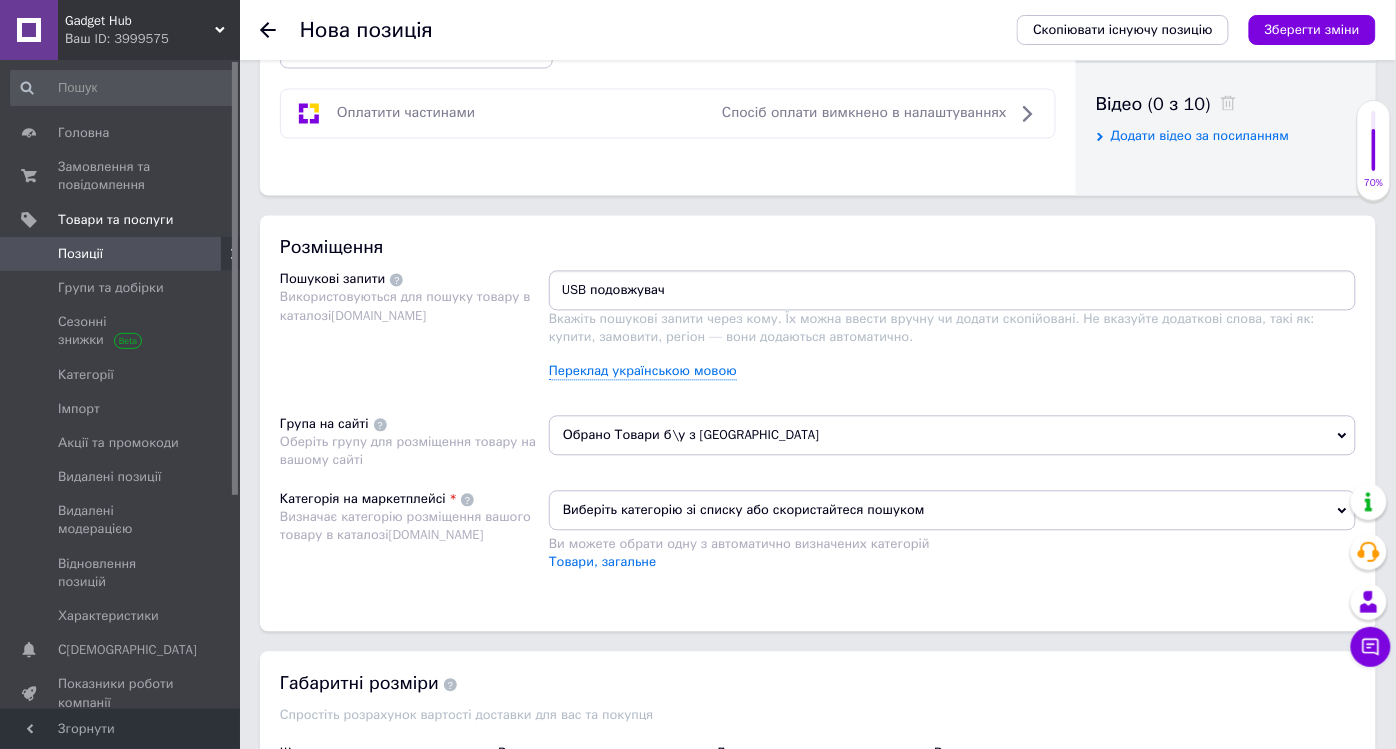 type on "USB подовжувач" 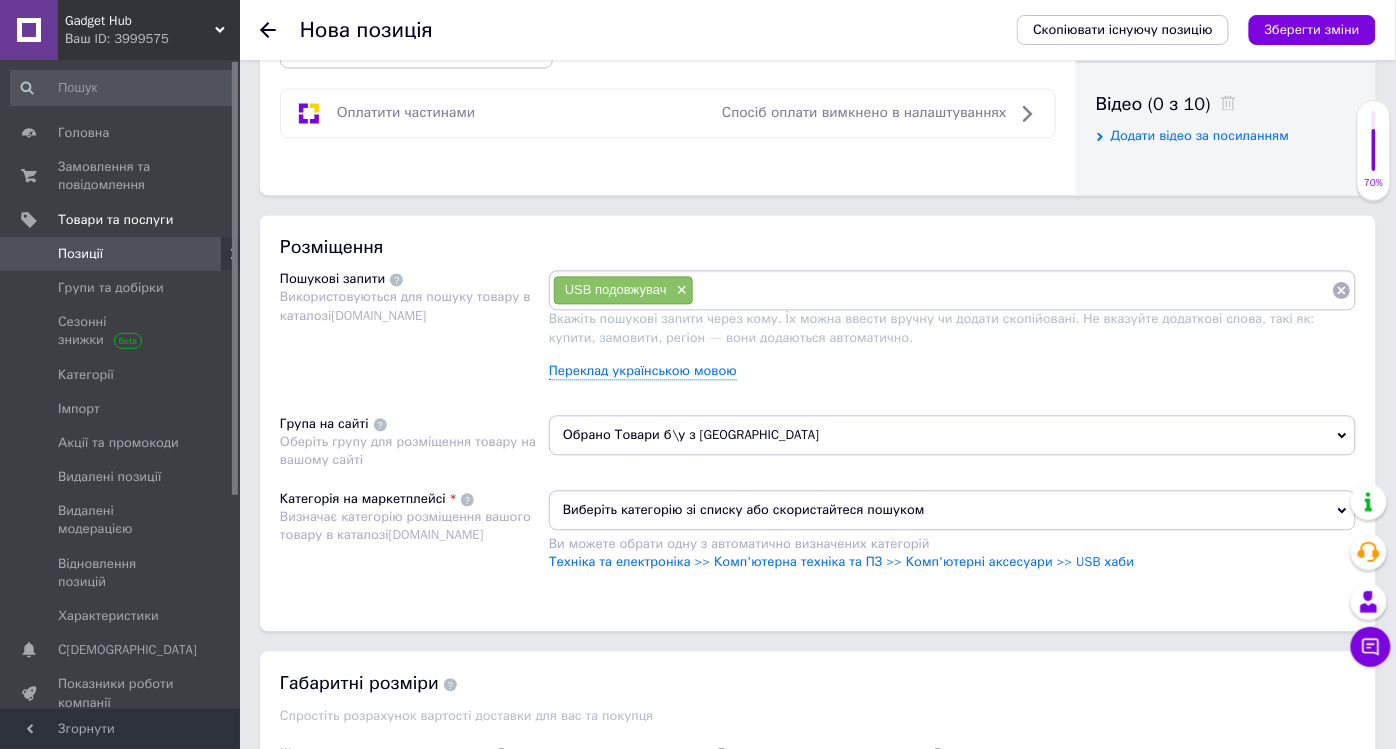 paste on "USB" 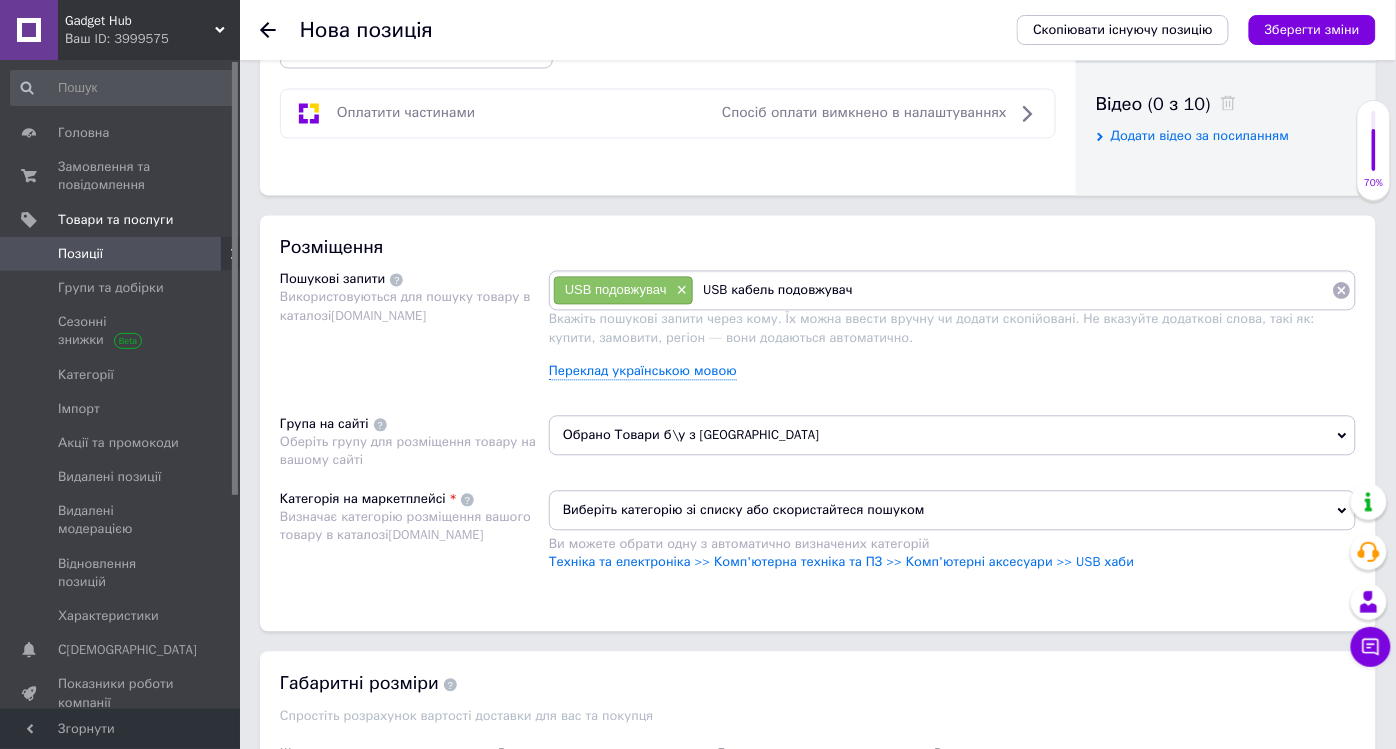 type on "USB кабель подовжувач" 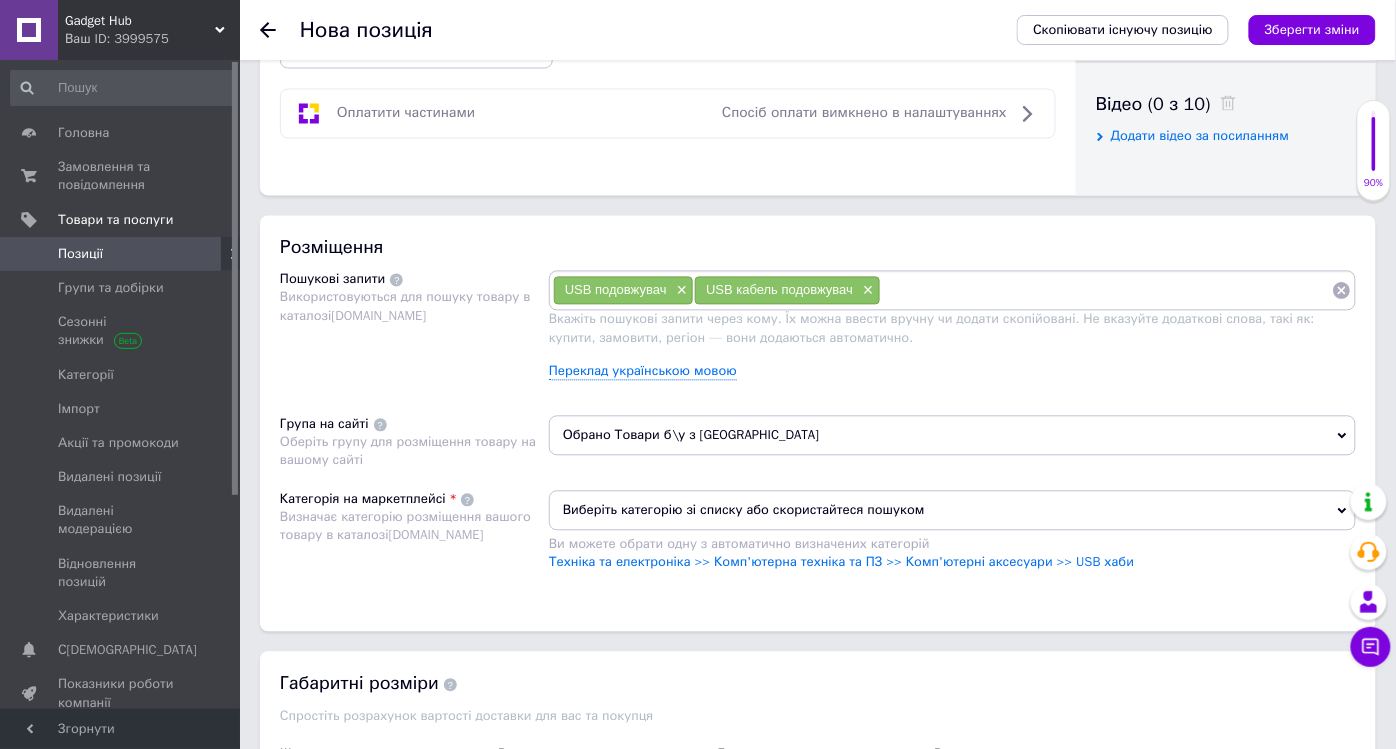 paste on "USB" 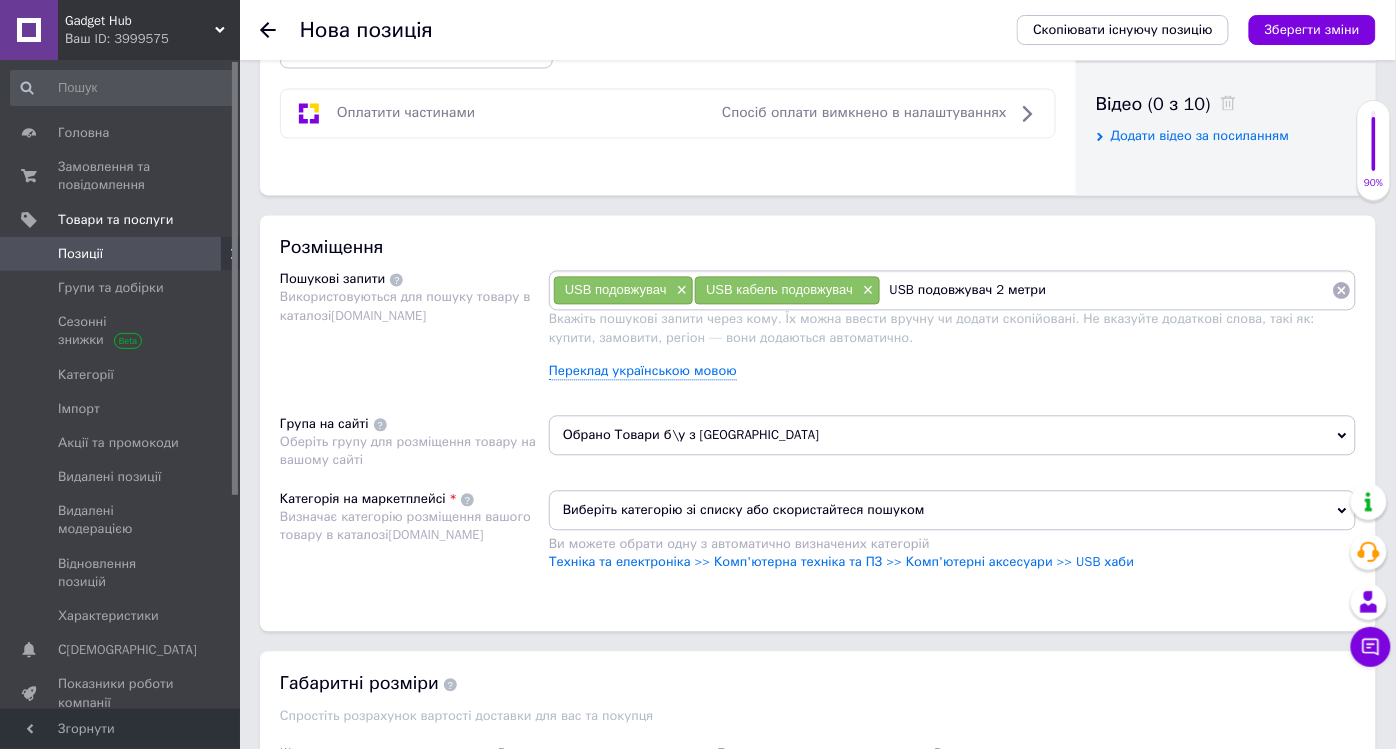 type on "USB подовжувач 2 метри" 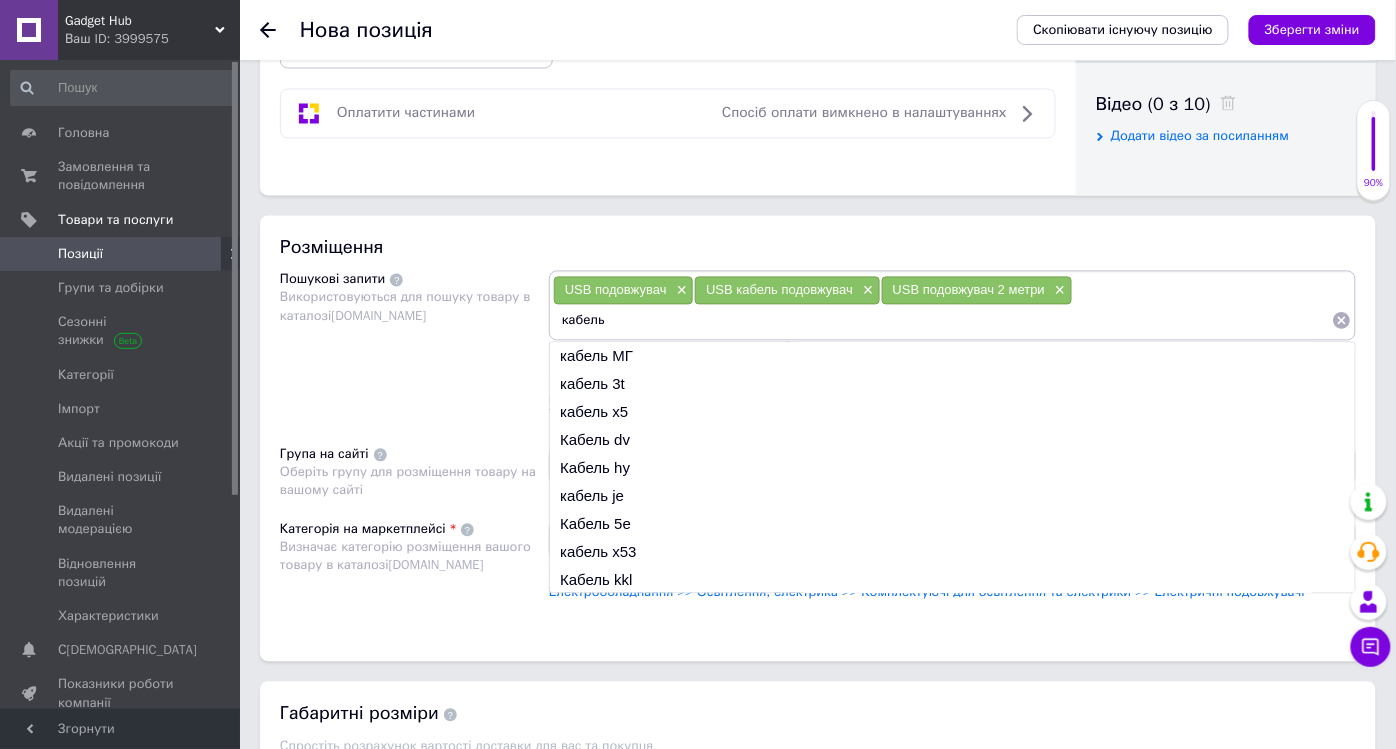 paste on "USB" 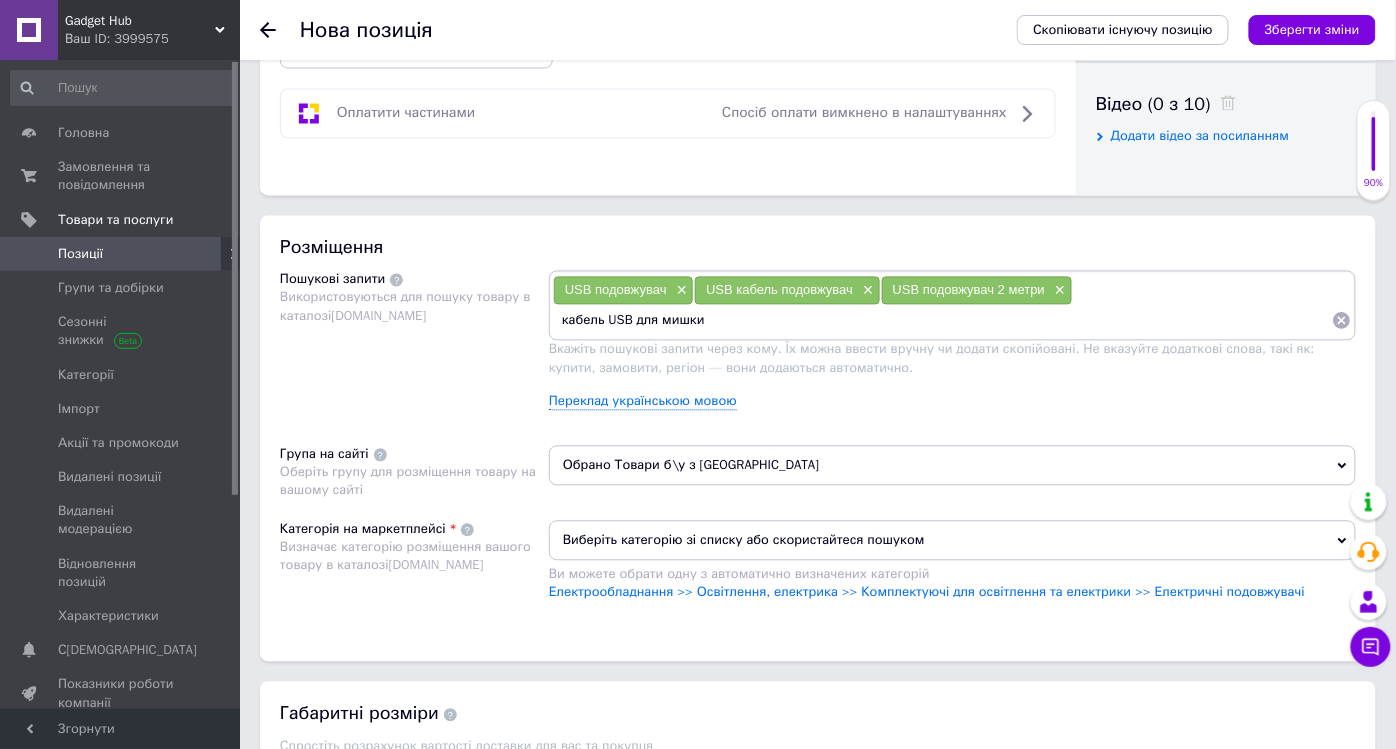 type on "кабель USB для мишки" 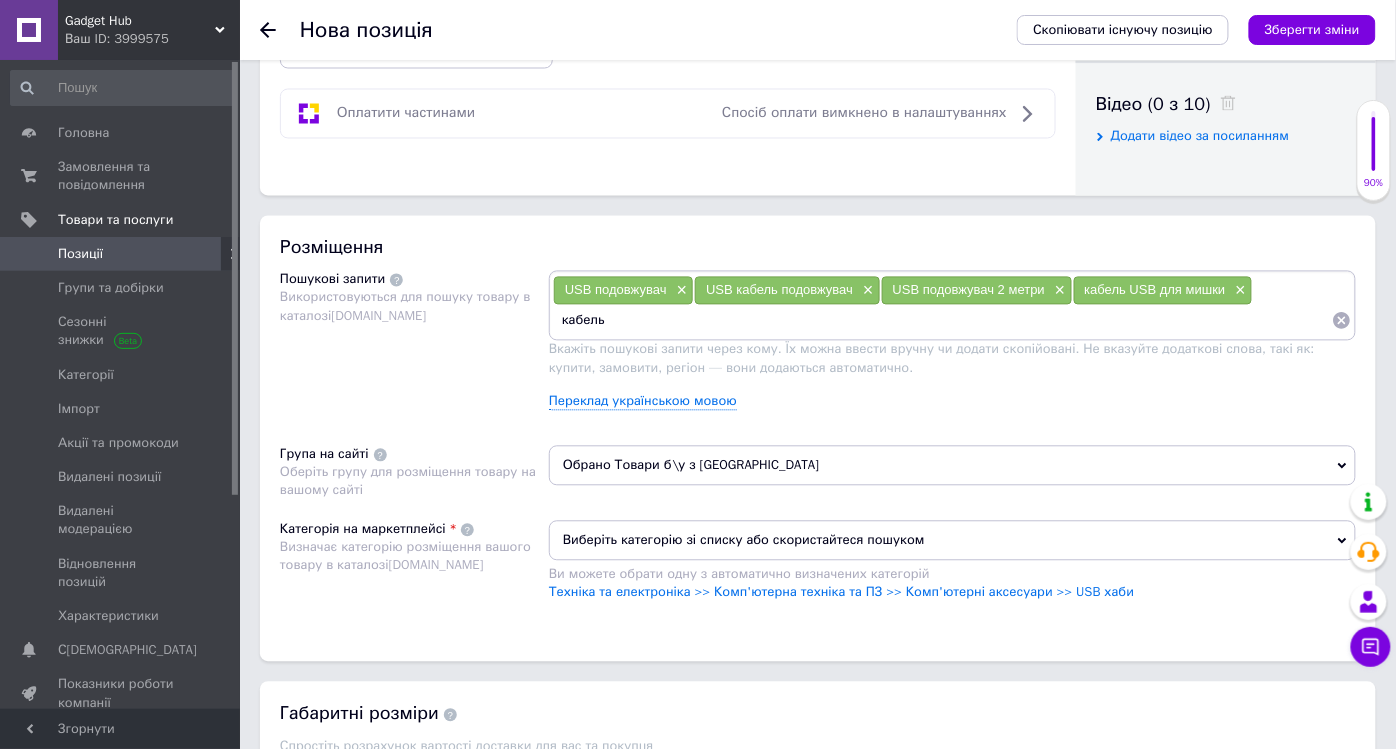type on "кабель" 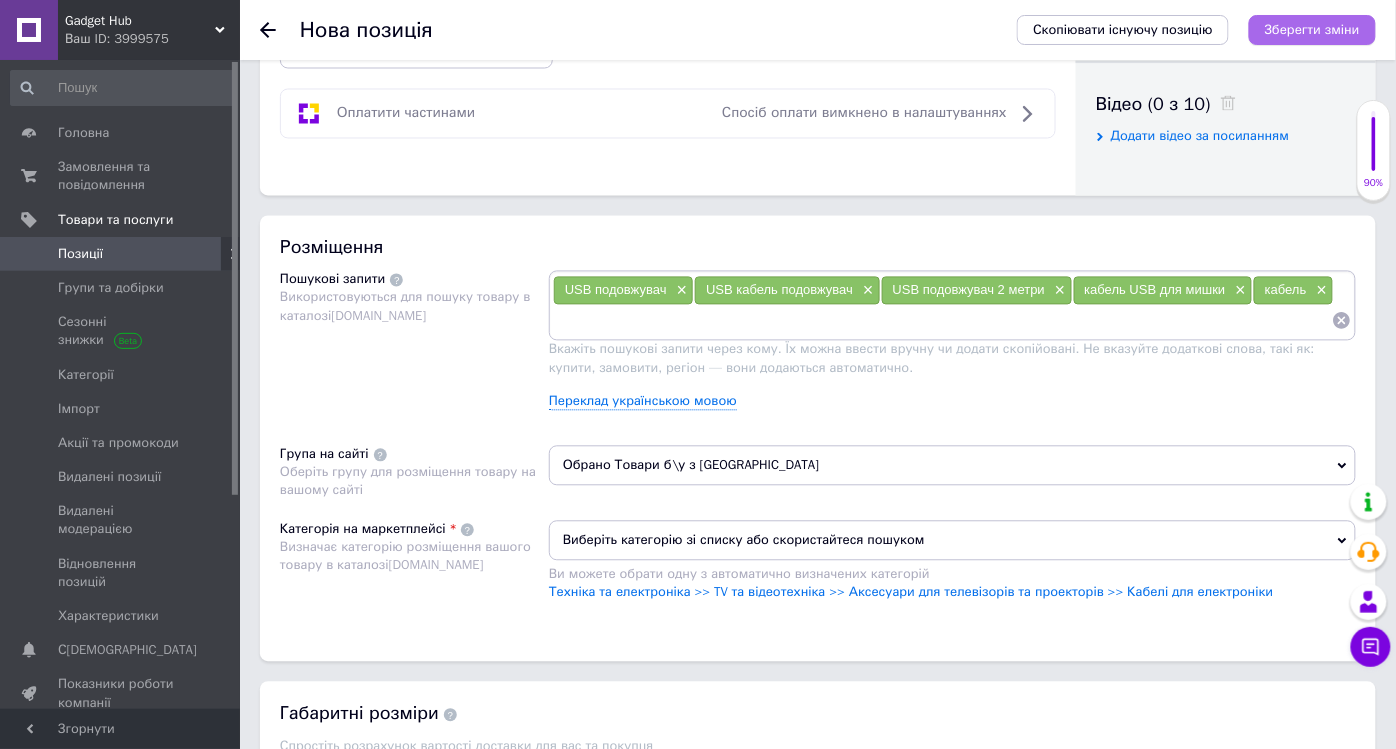 click on "Зберегти зміни" at bounding box center [1312, 30] 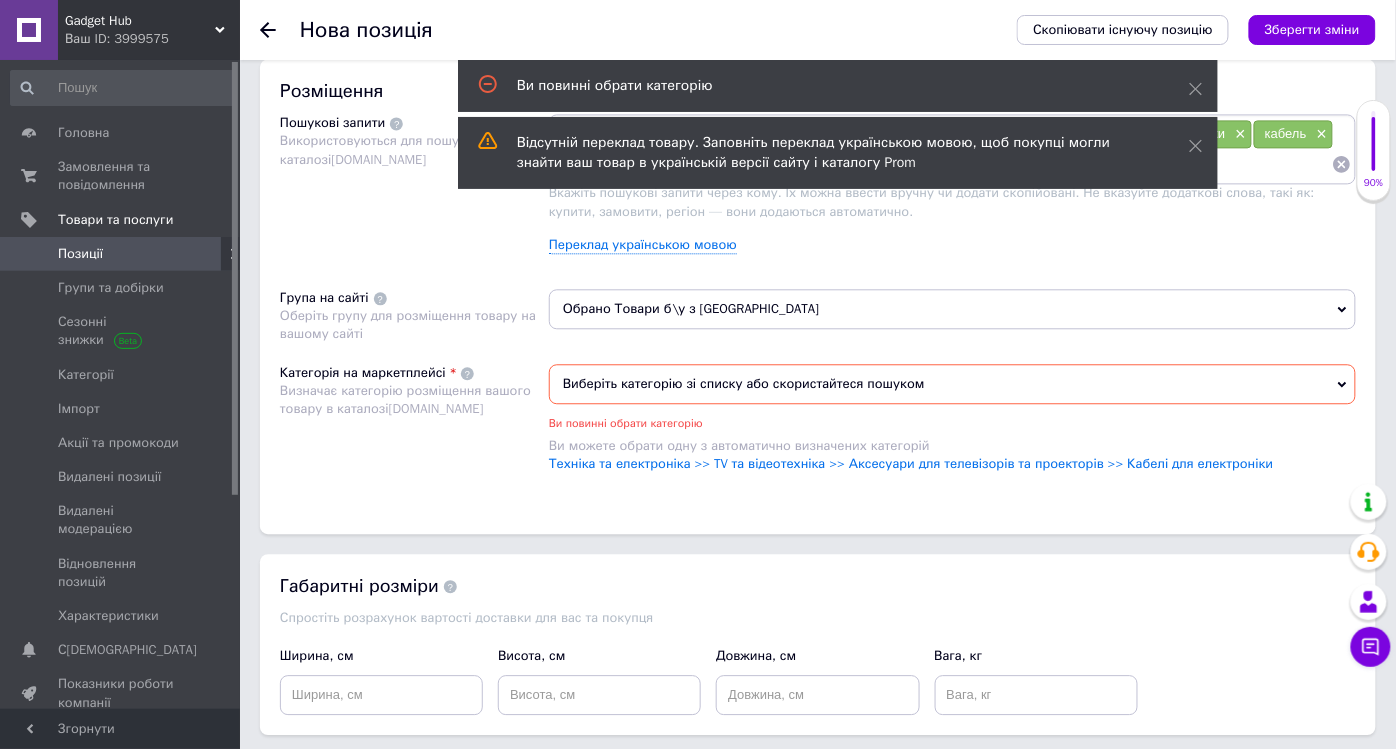 scroll, scrollTop: 1197, scrollLeft: 0, axis: vertical 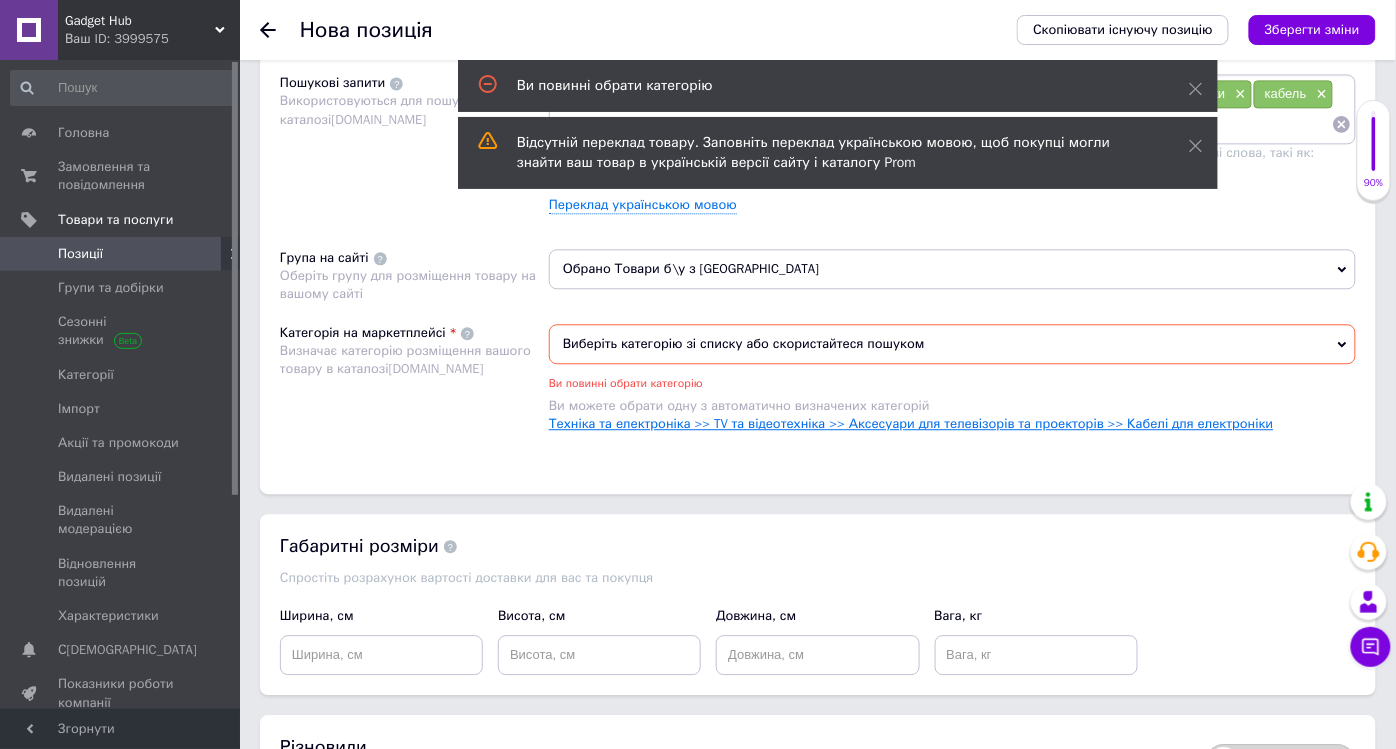 click on "Техніка та електроніка >> TV та відеотехніка >> Аксесуари для телевізорів та проекторів >> Кабелі для електроніки" at bounding box center (911, 423) 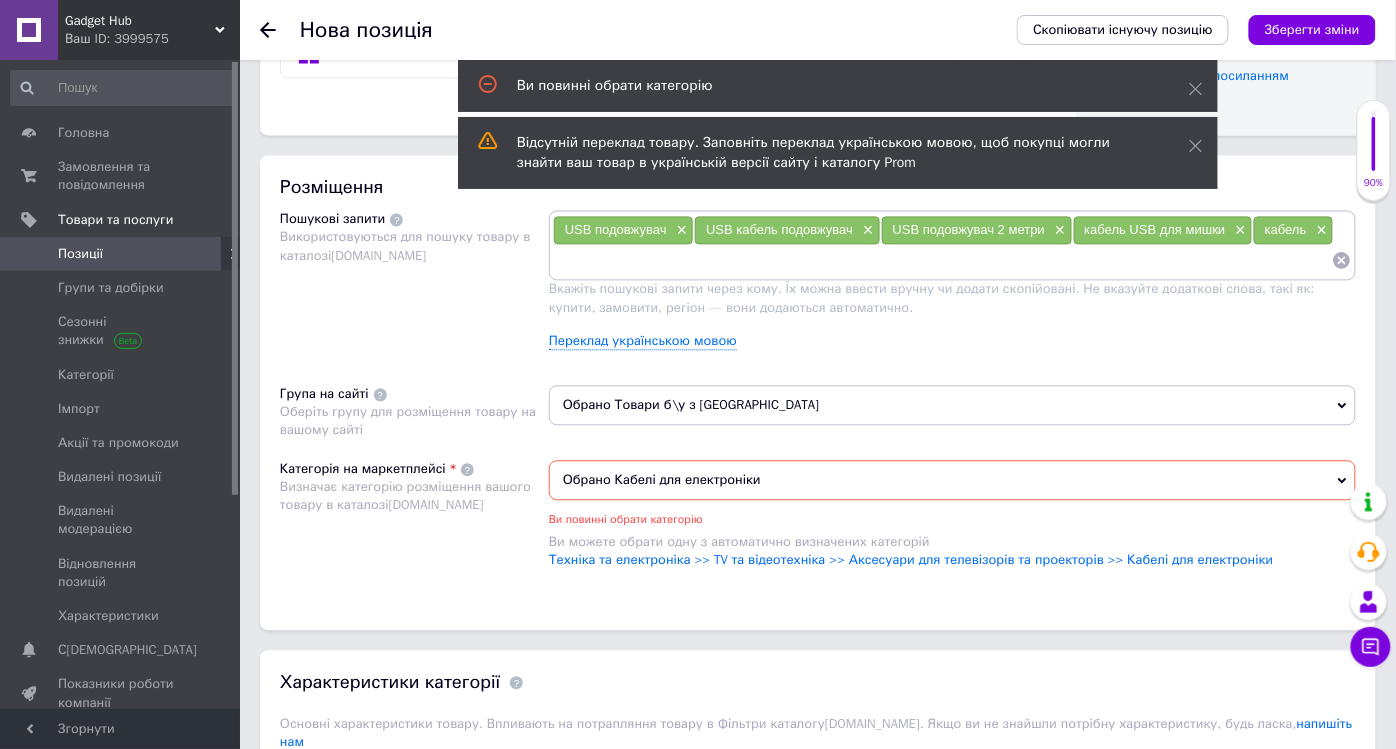 scroll, scrollTop: 975, scrollLeft: 0, axis: vertical 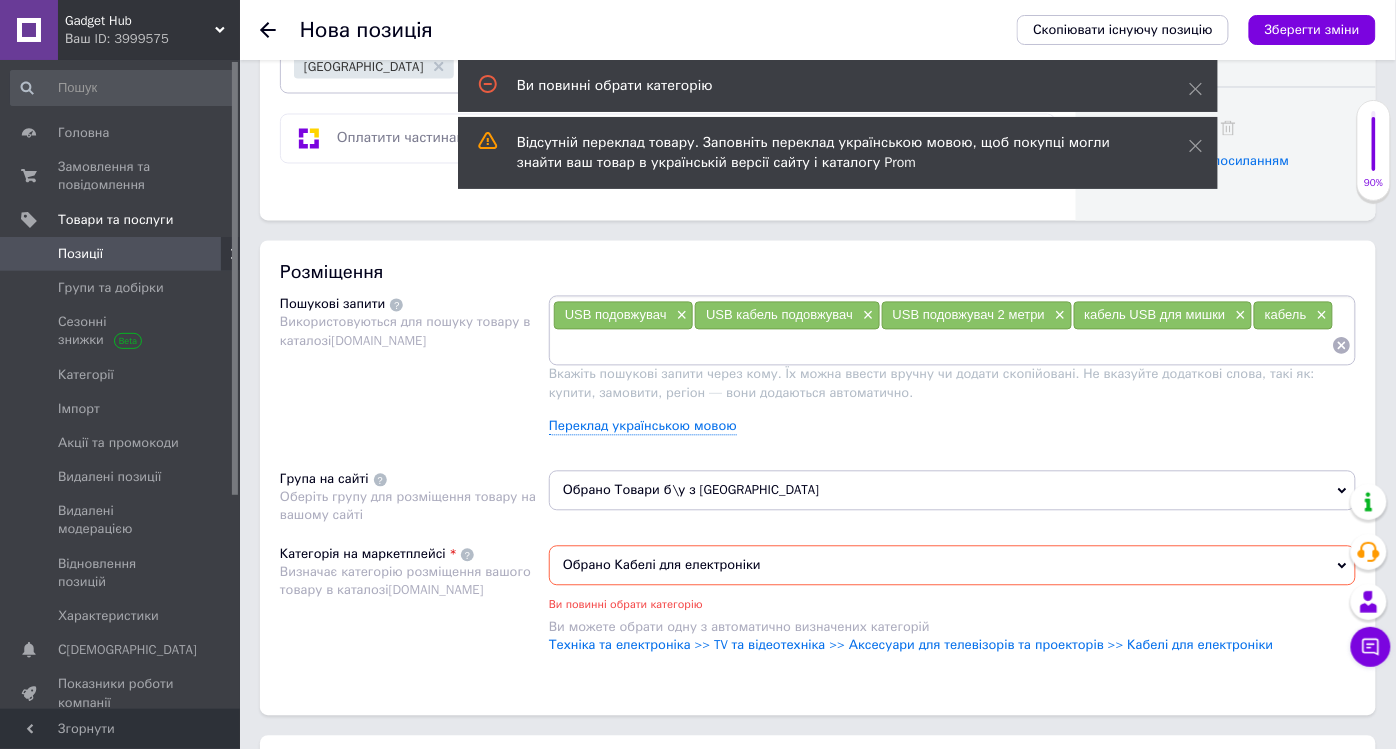 click at bounding box center [942, 346] 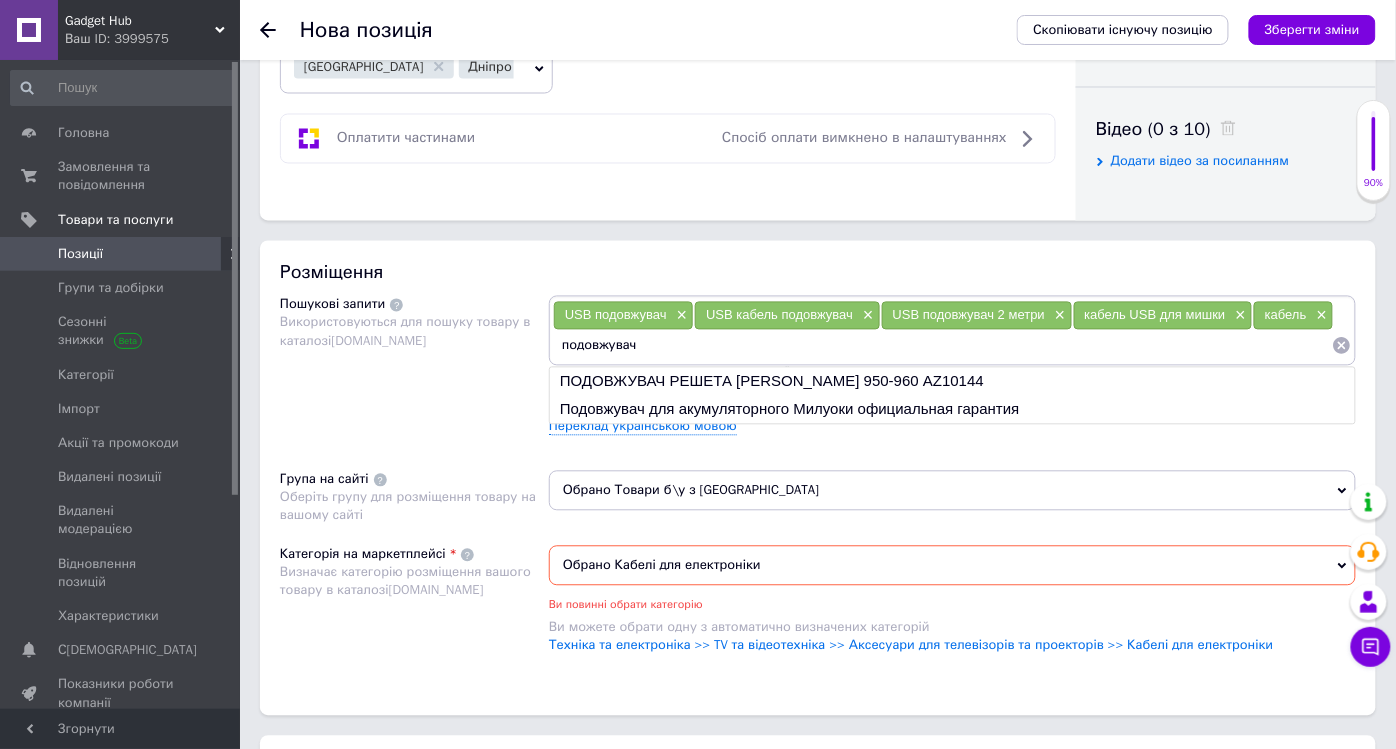 paste on "USB" 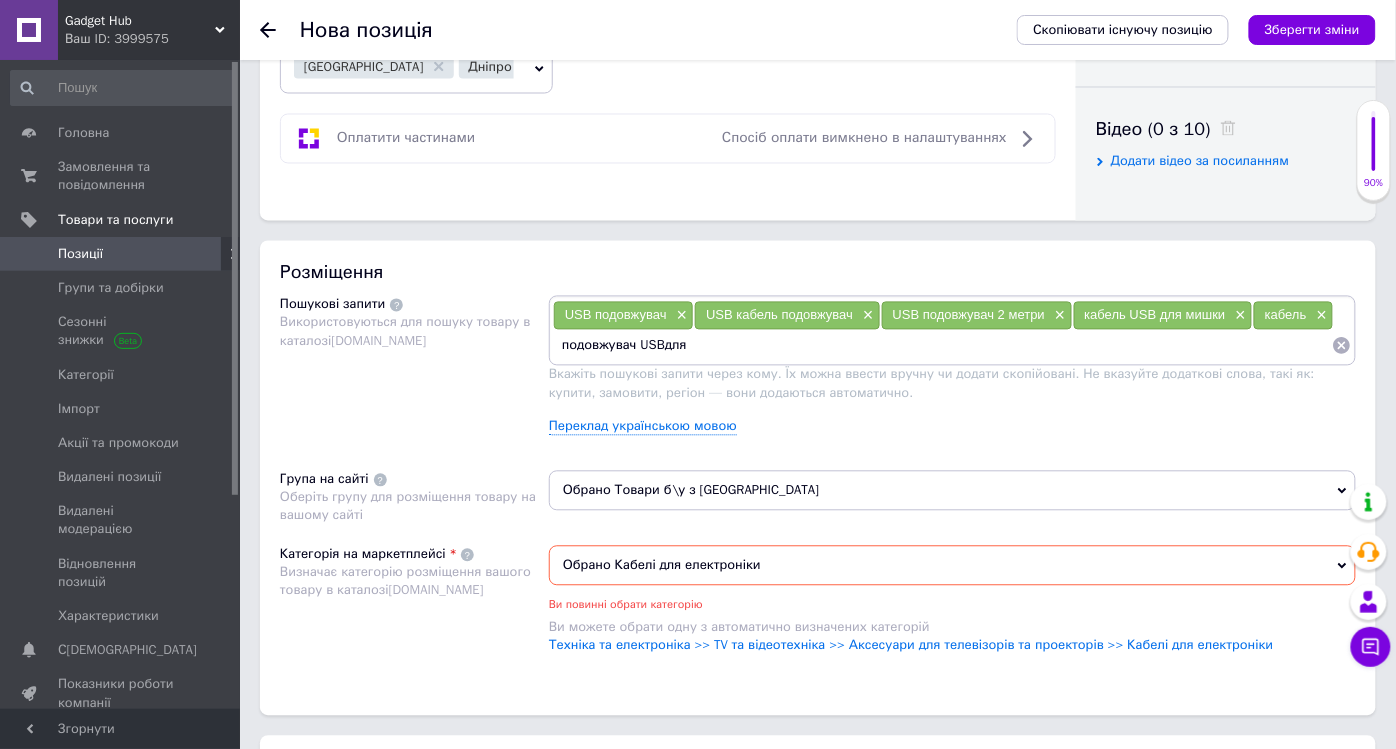 click on "подовжувач USBдля" at bounding box center (942, 346) 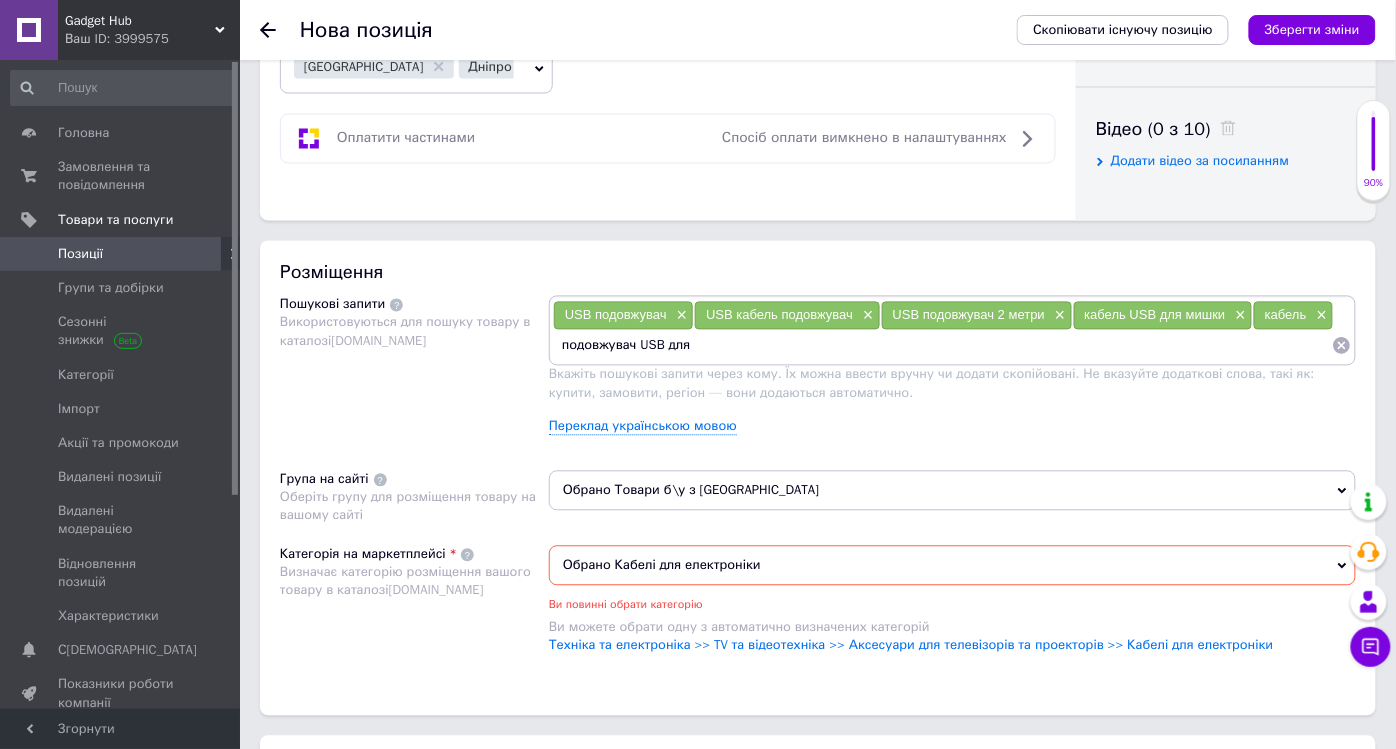 click on "подовжувач USB для" at bounding box center (942, 346) 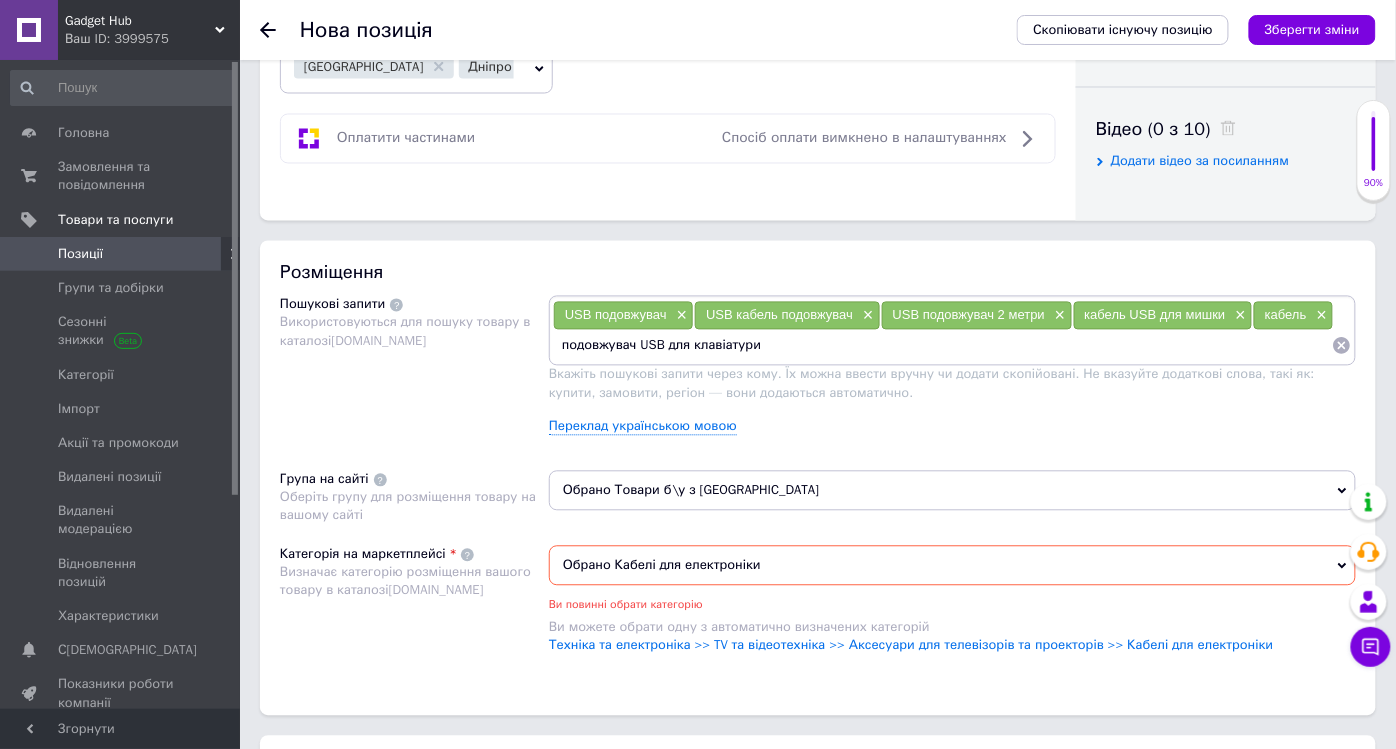 type on "подовжувач USB для клавіатури" 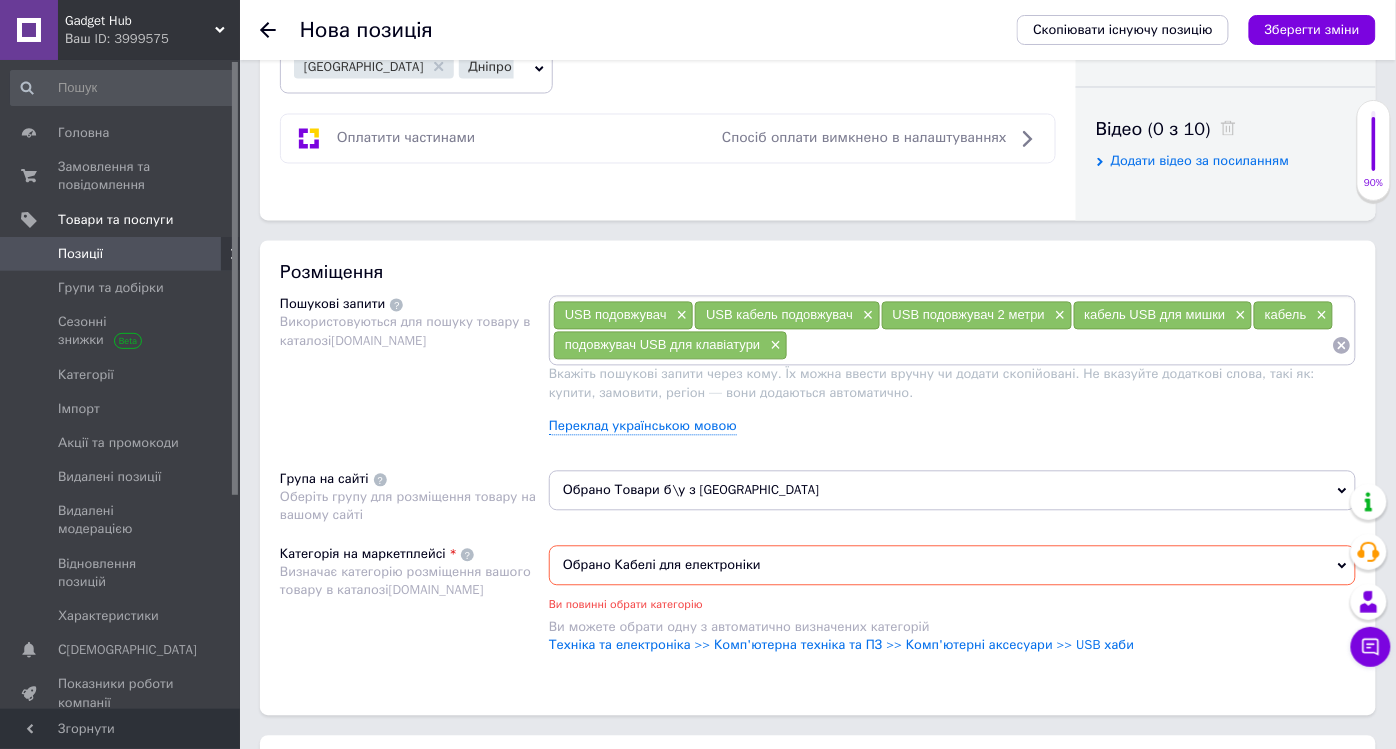 paste on "USB" 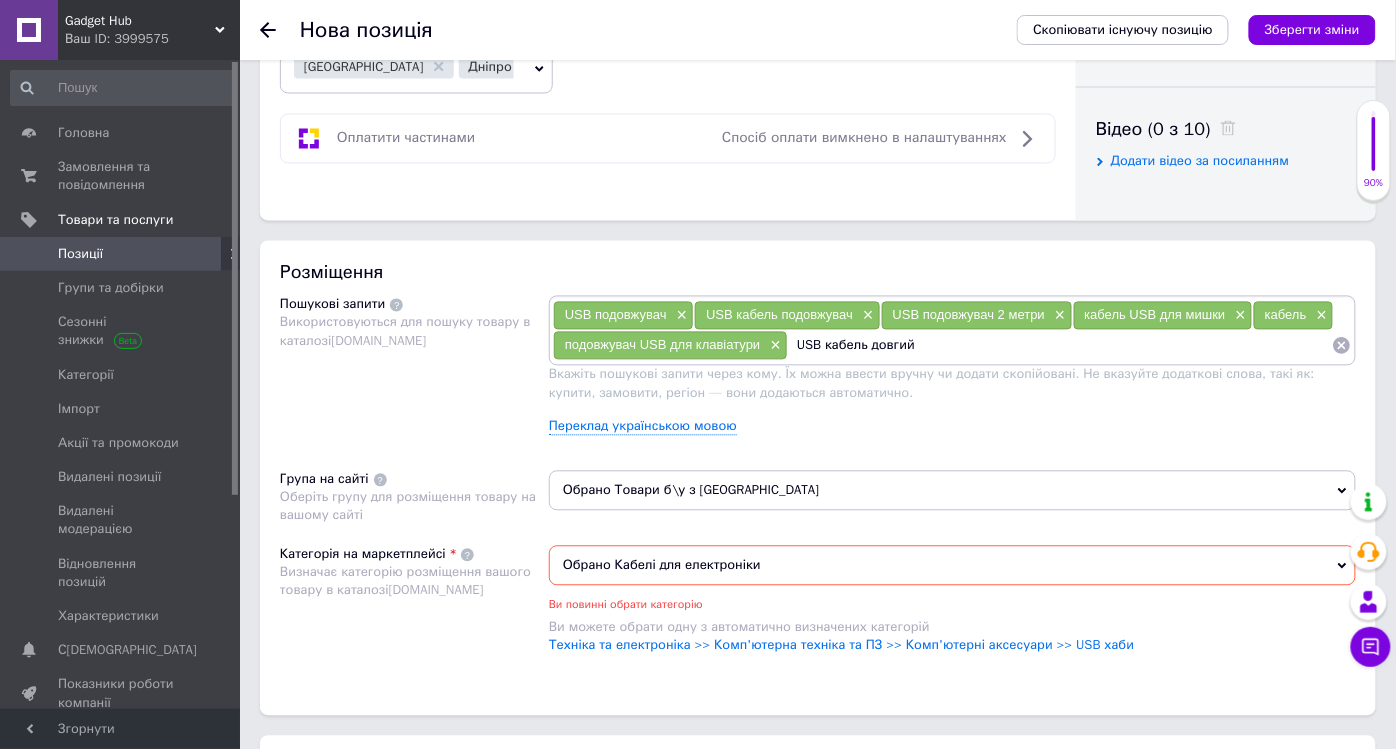 type on "USB кабель довгий" 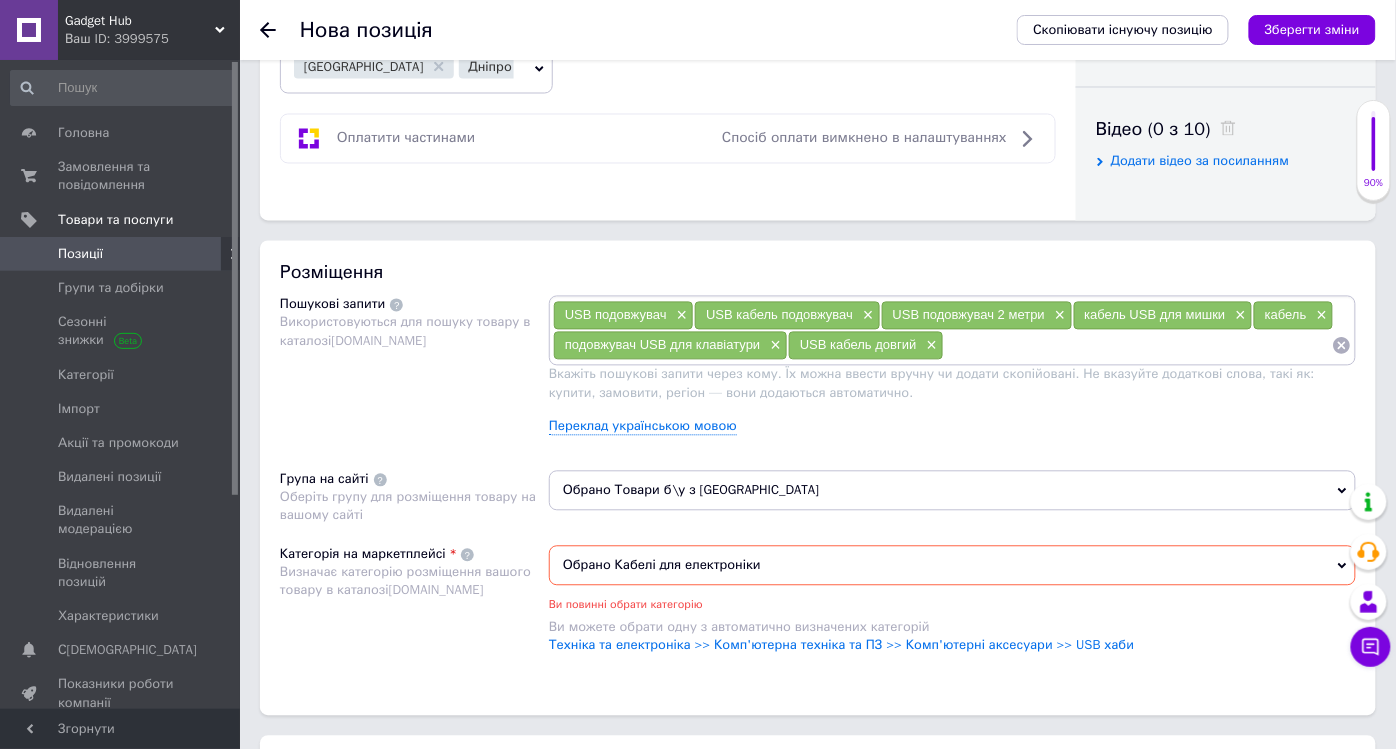 paste on "USB" 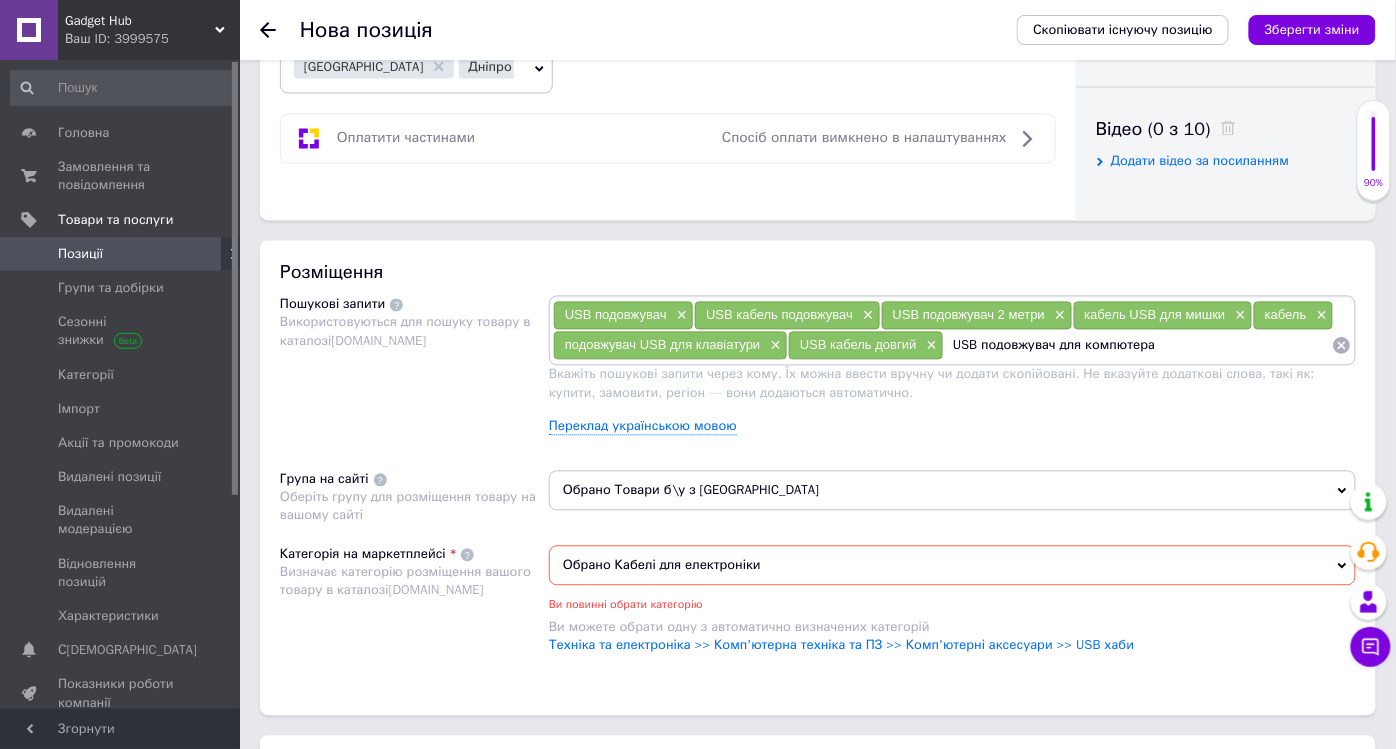 type on "USB подовжувач для компютера" 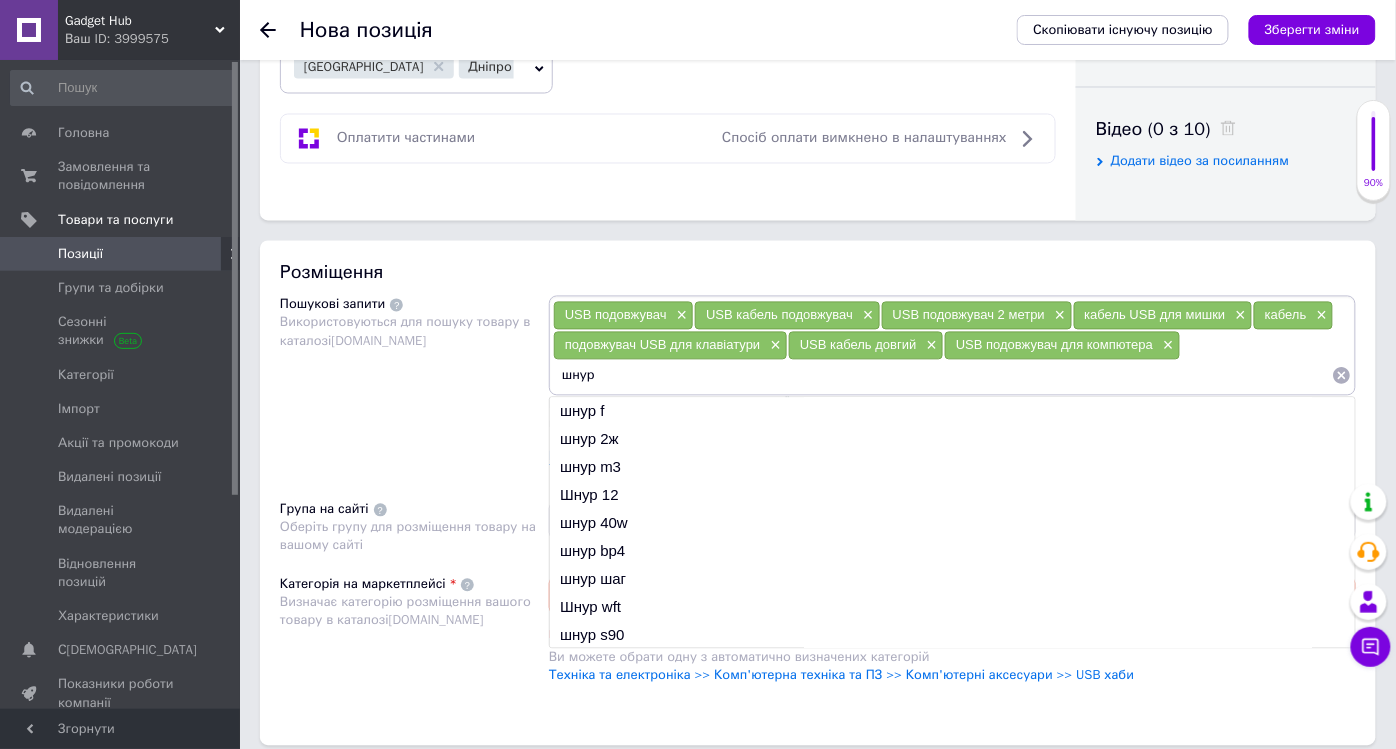 paste on "USB" 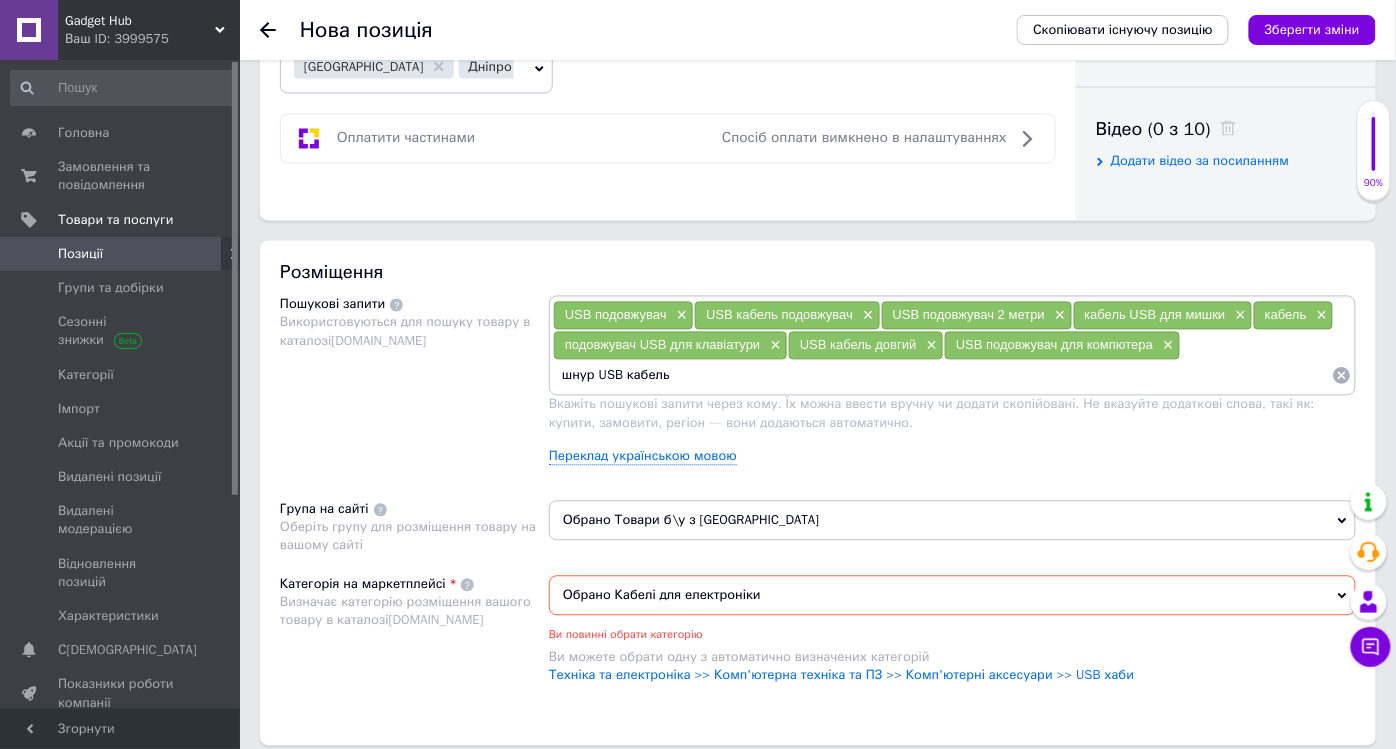 type on "шнур USB кабель" 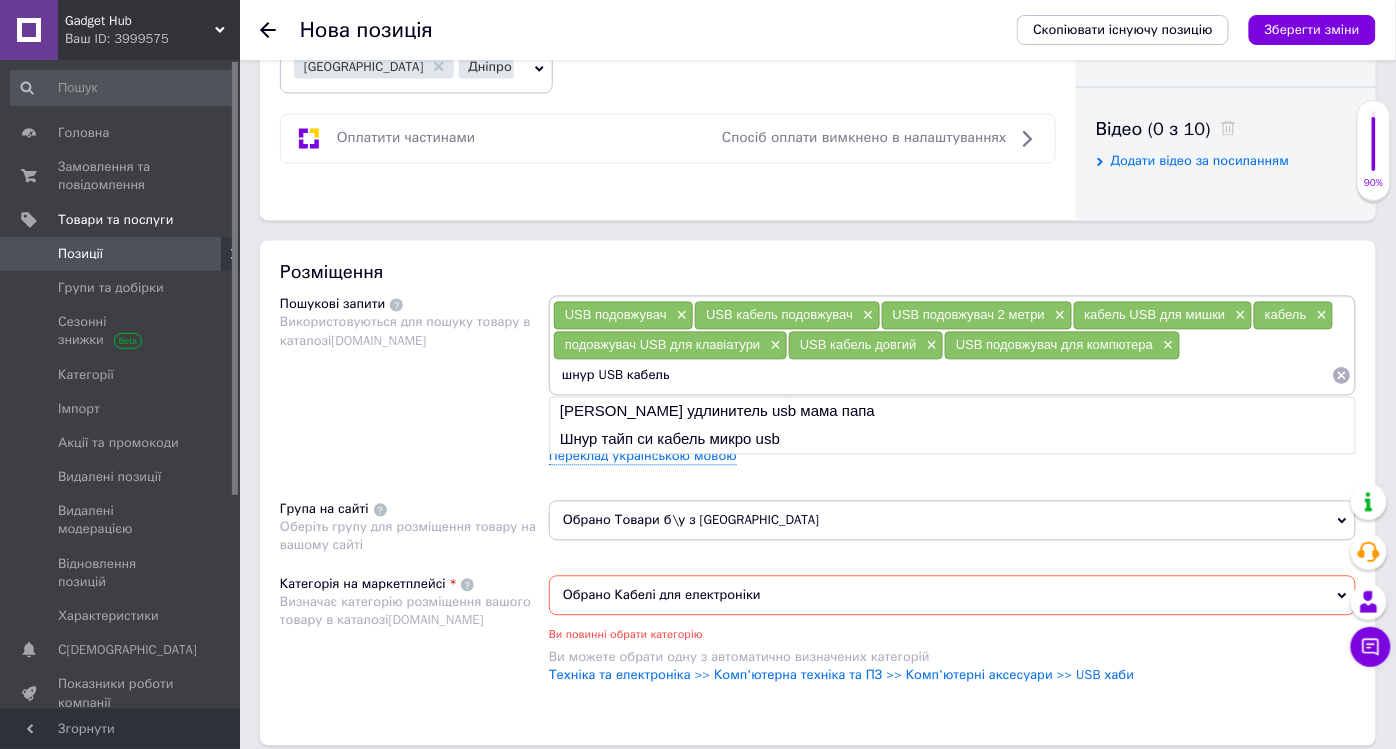 type 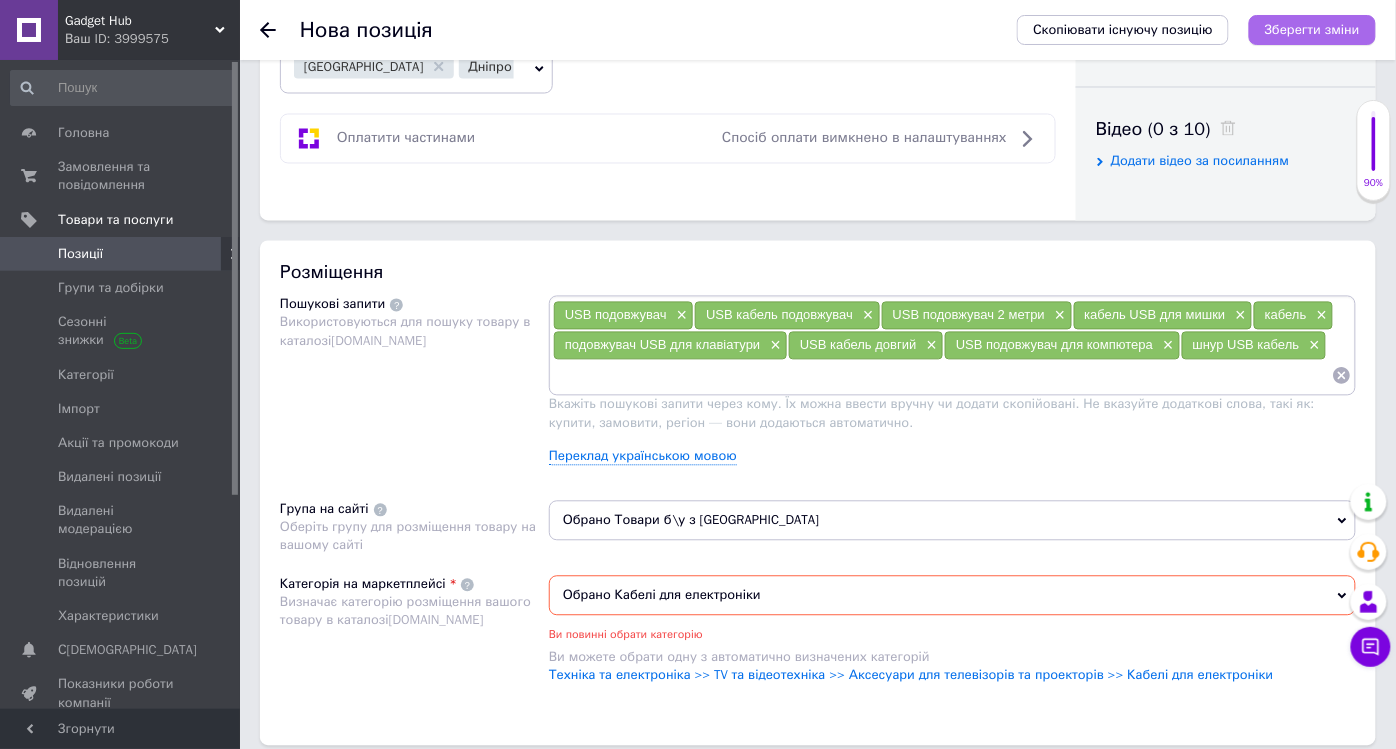 click on "Зберегти зміни" at bounding box center [1312, 29] 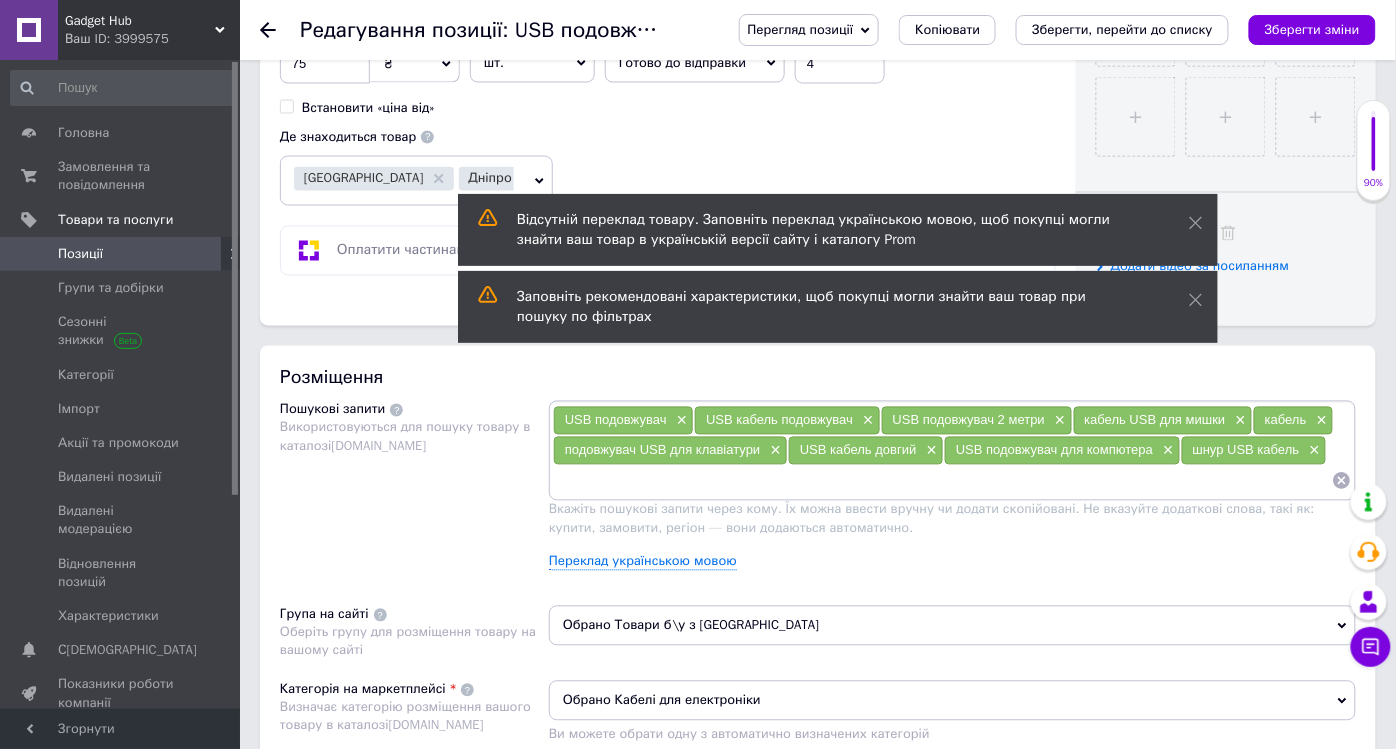 scroll, scrollTop: 888, scrollLeft: 0, axis: vertical 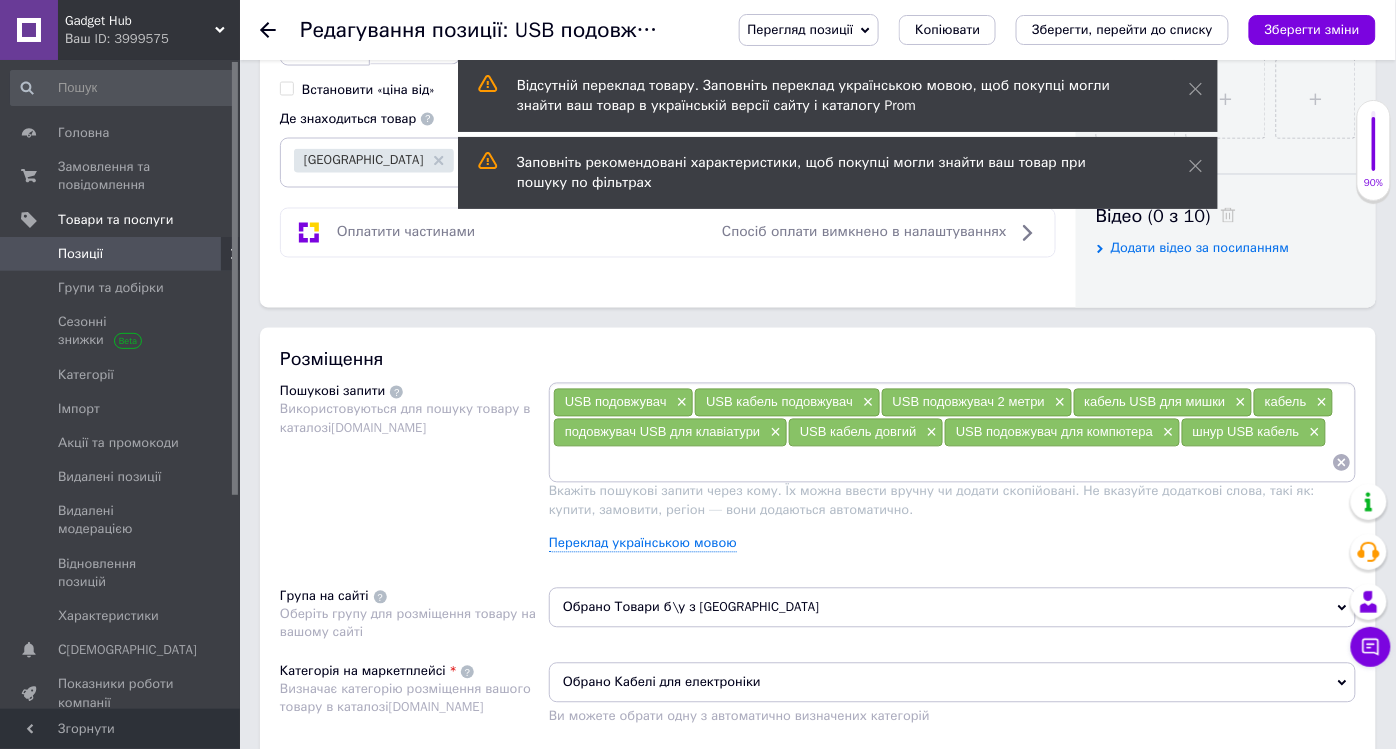 click at bounding box center [942, 463] 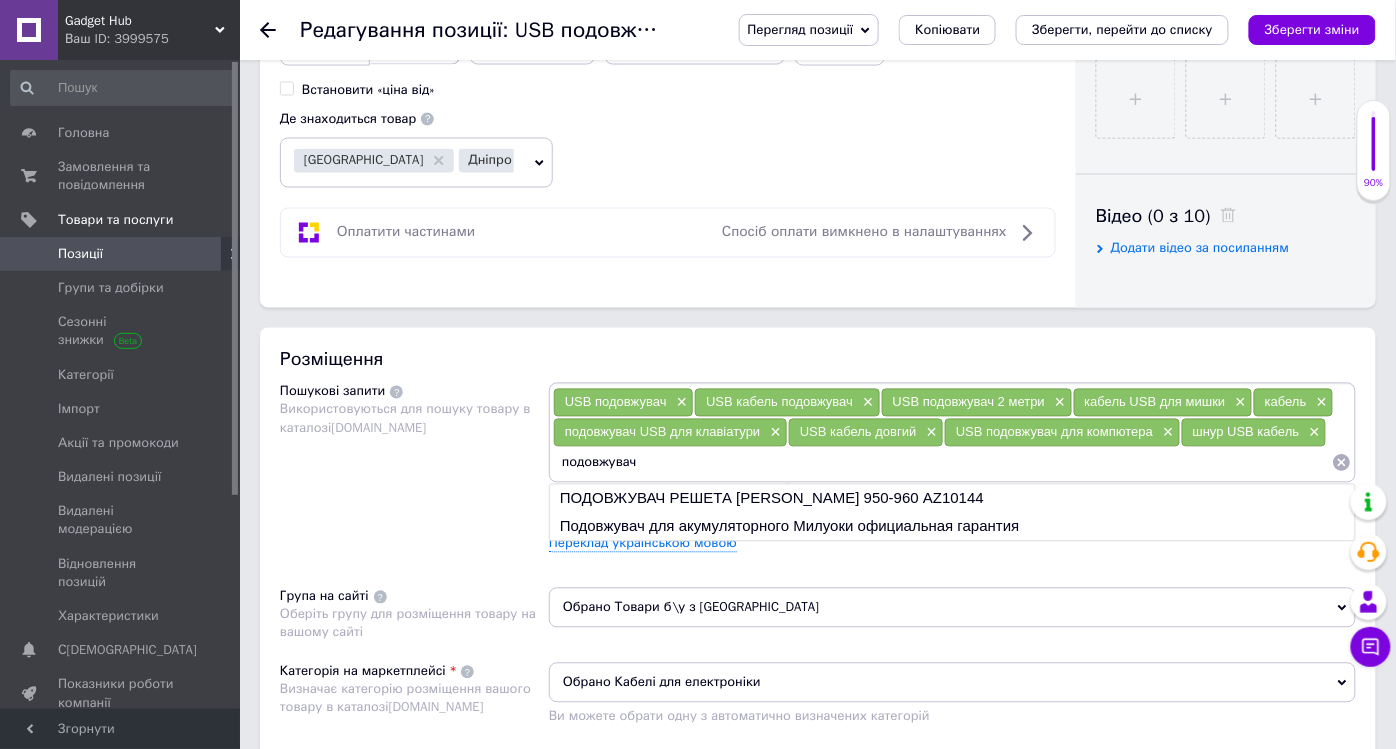 paste on "USB" 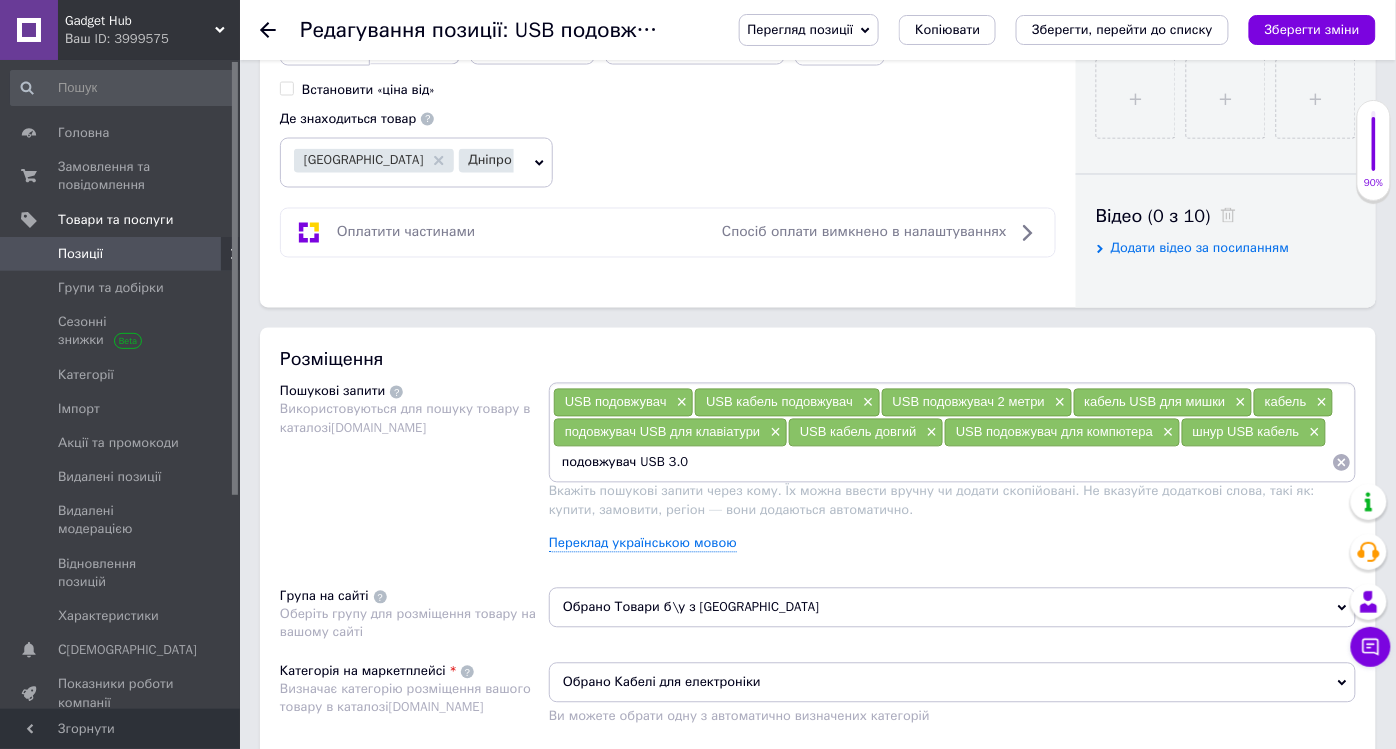 type on "подовжувач USB 3.0" 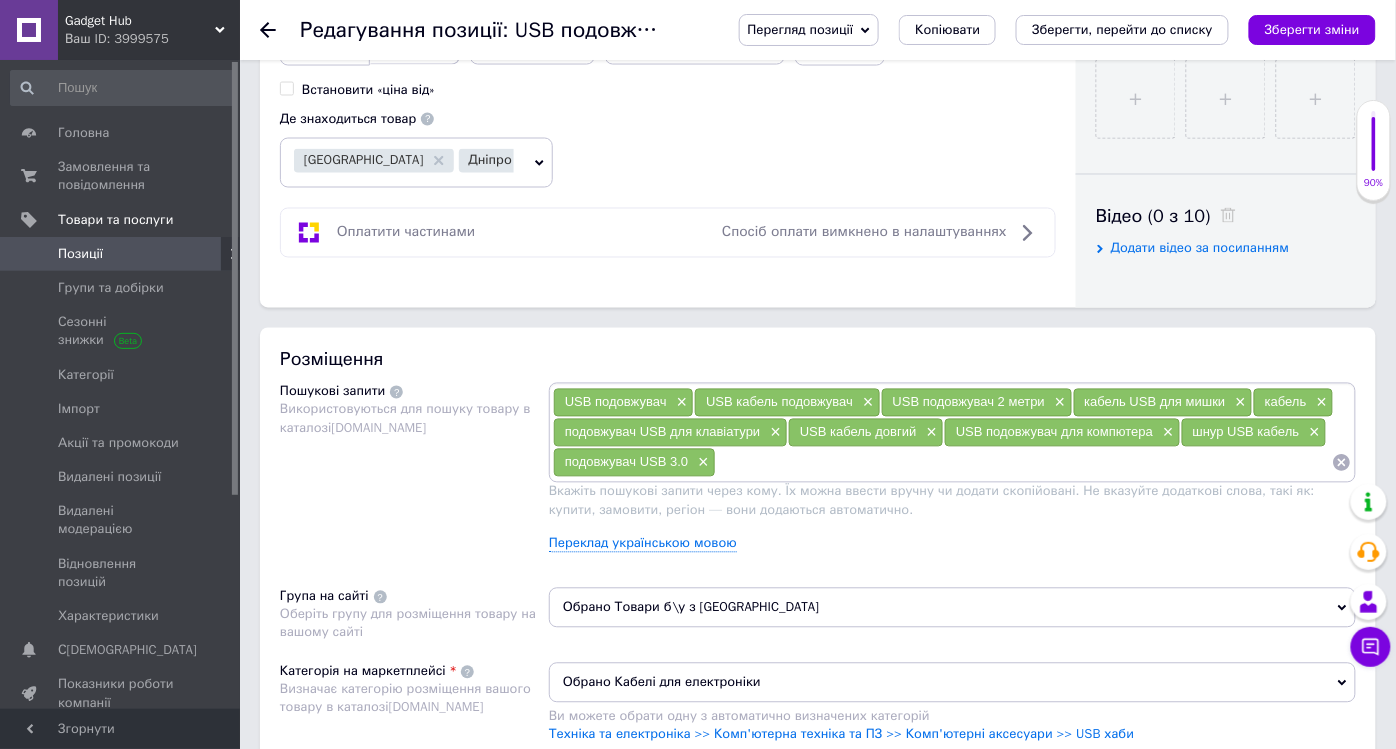 paste on "USB" 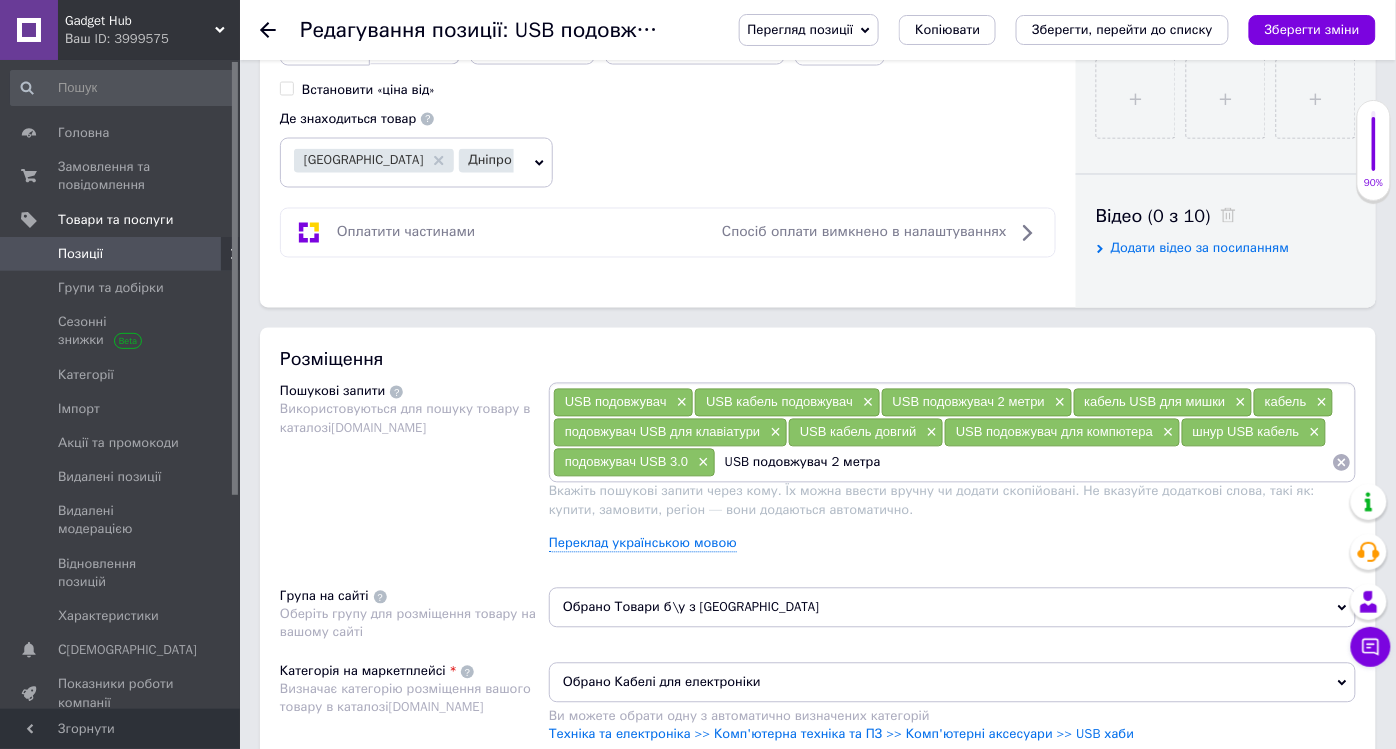 type on "USB подовжувач 2 метра" 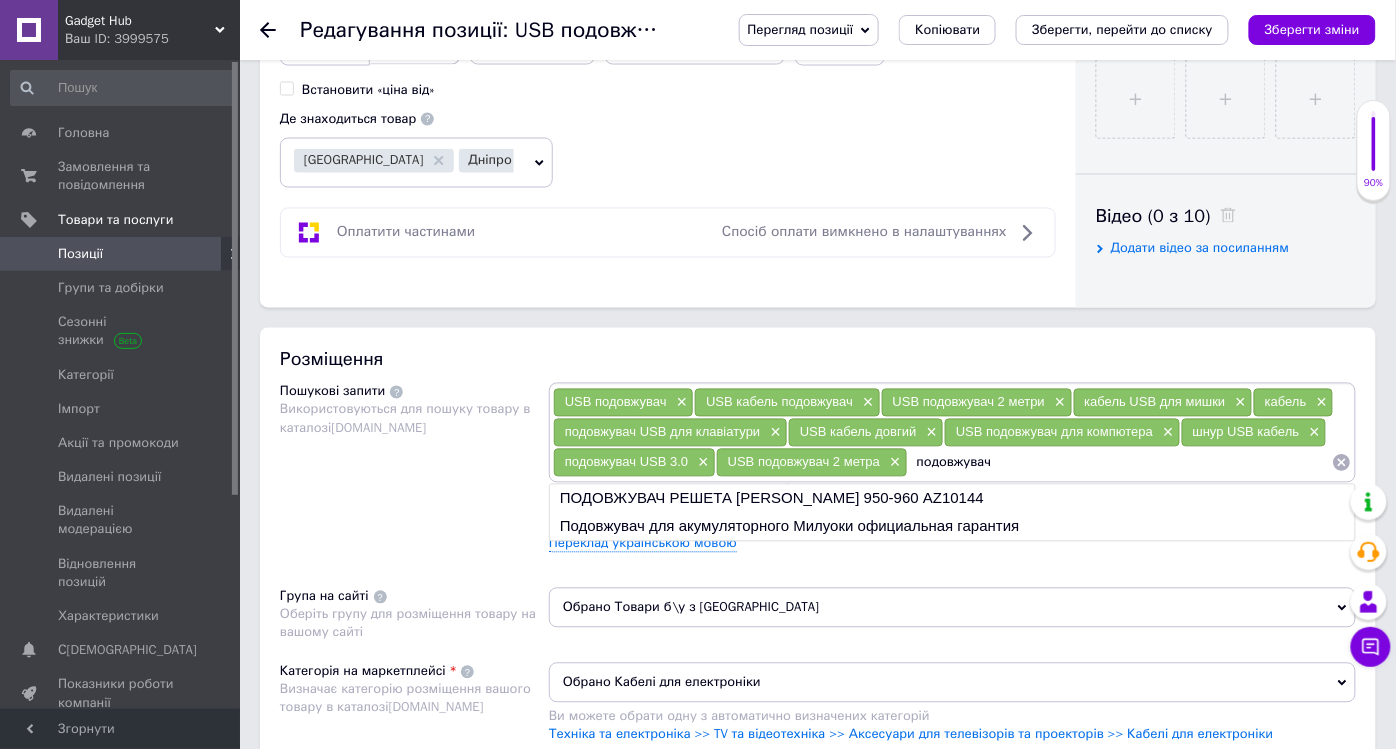 paste on "USB" 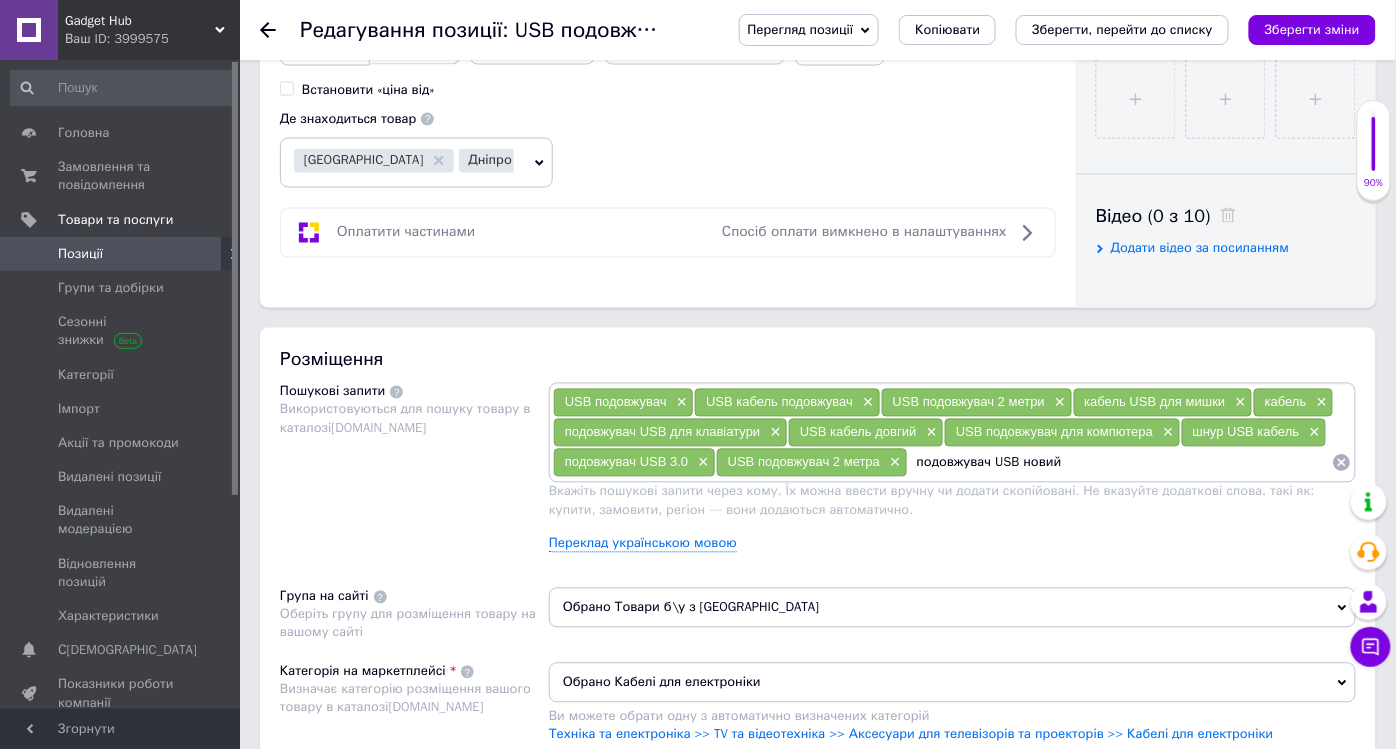 type on "подовжувач USB новий" 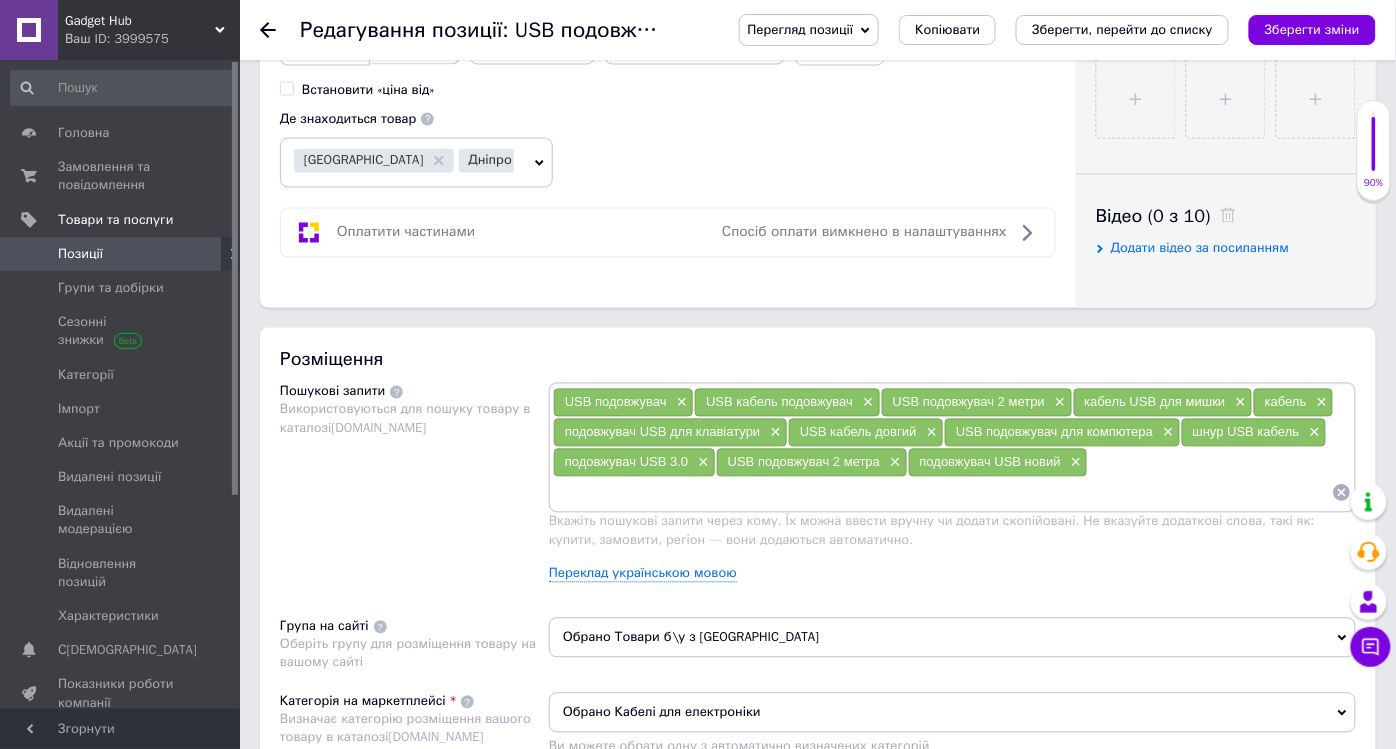 paste on "USB" 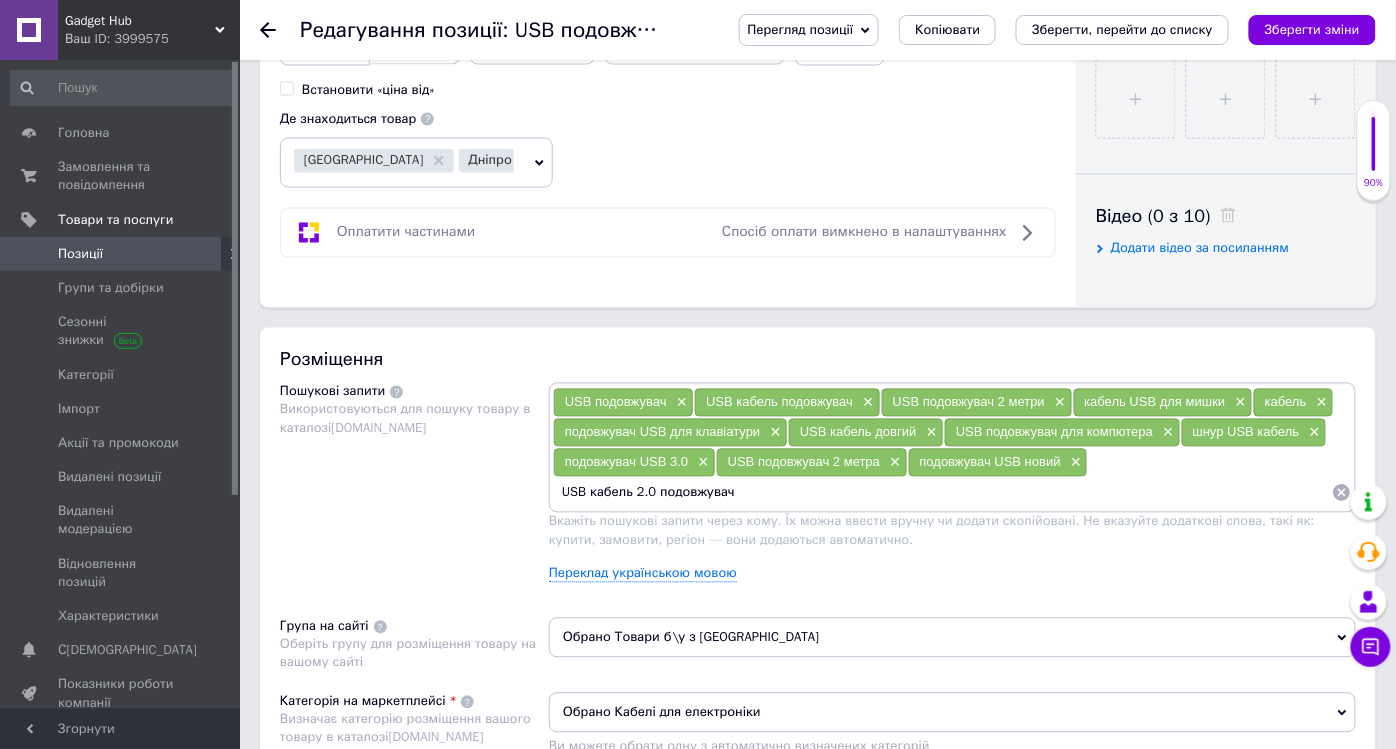 type on "USB кабель 2.0 подовжувач" 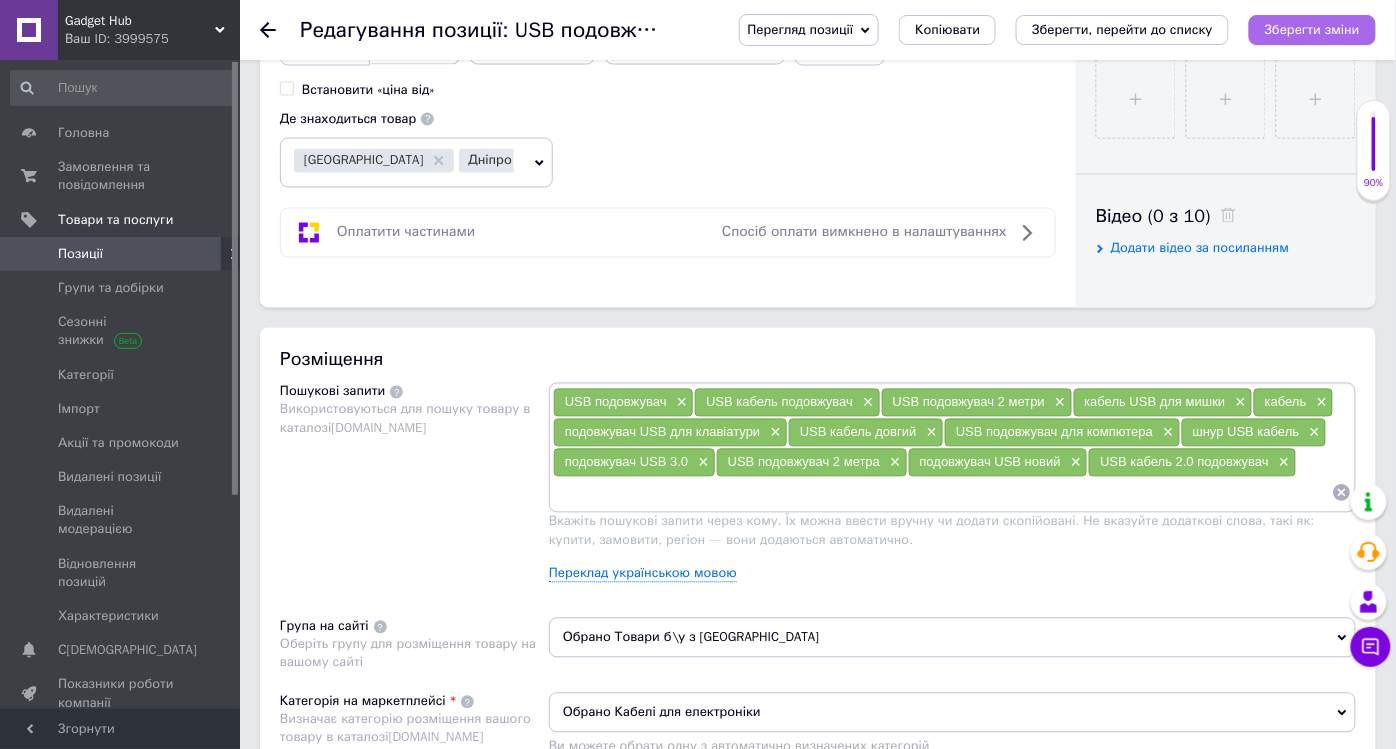 click on "Зберегти зміни" at bounding box center [1312, 29] 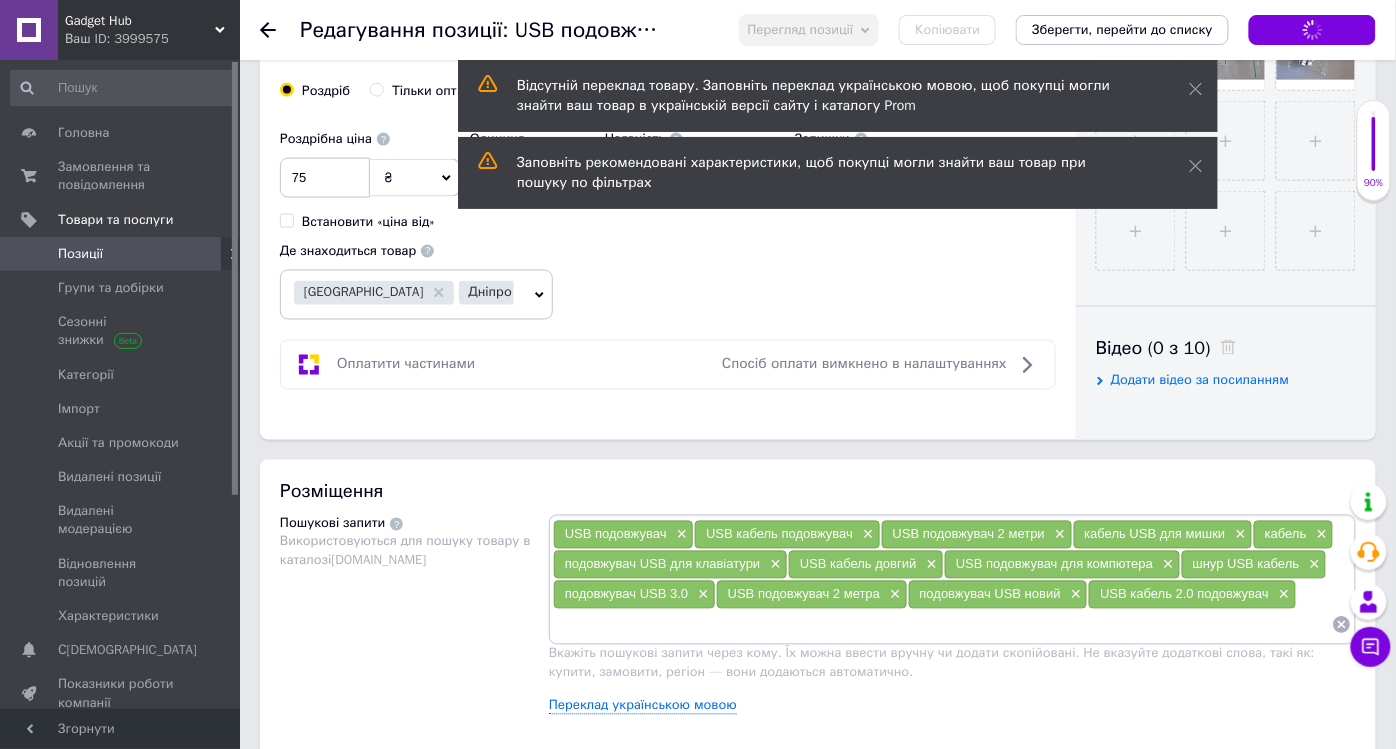 scroll, scrollTop: 777, scrollLeft: 0, axis: vertical 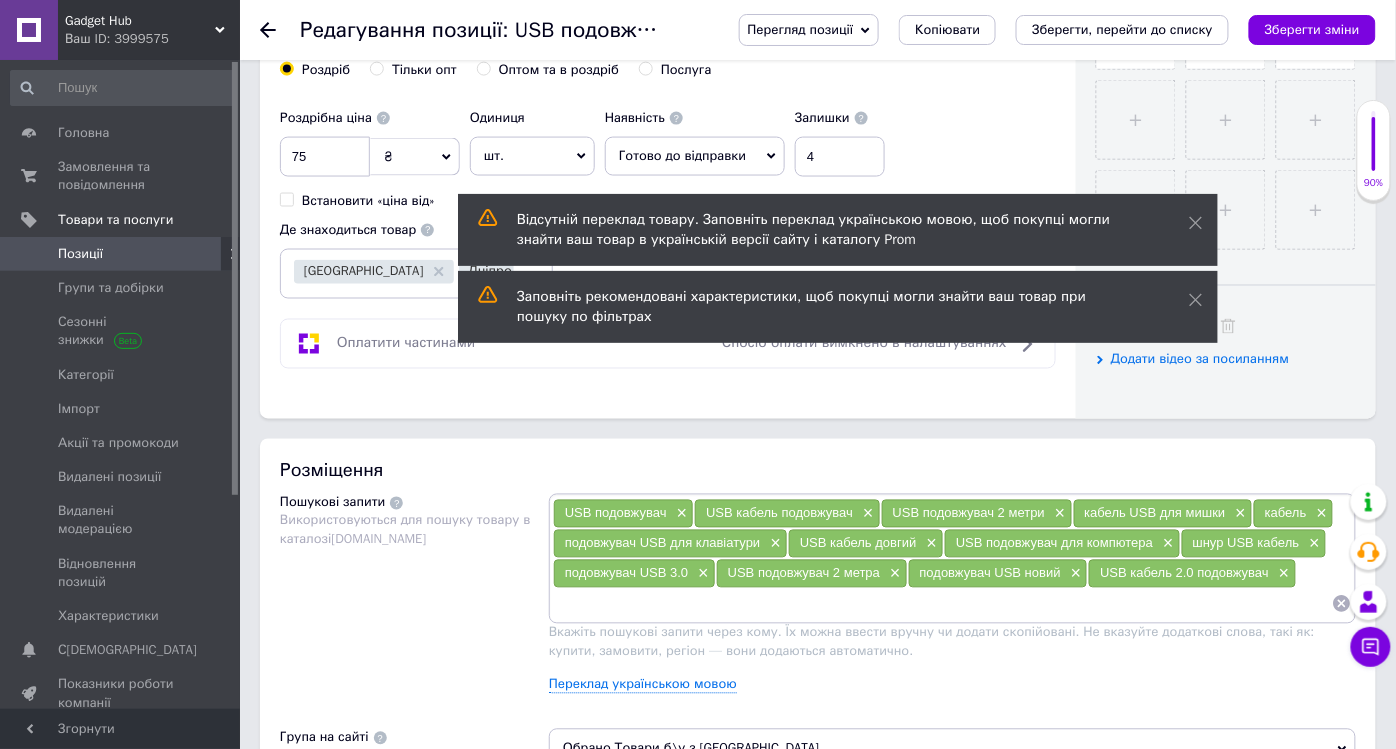 drag, startPoint x: 604, startPoint y: 603, endPoint x: 731, endPoint y: 565, distance: 132.56319 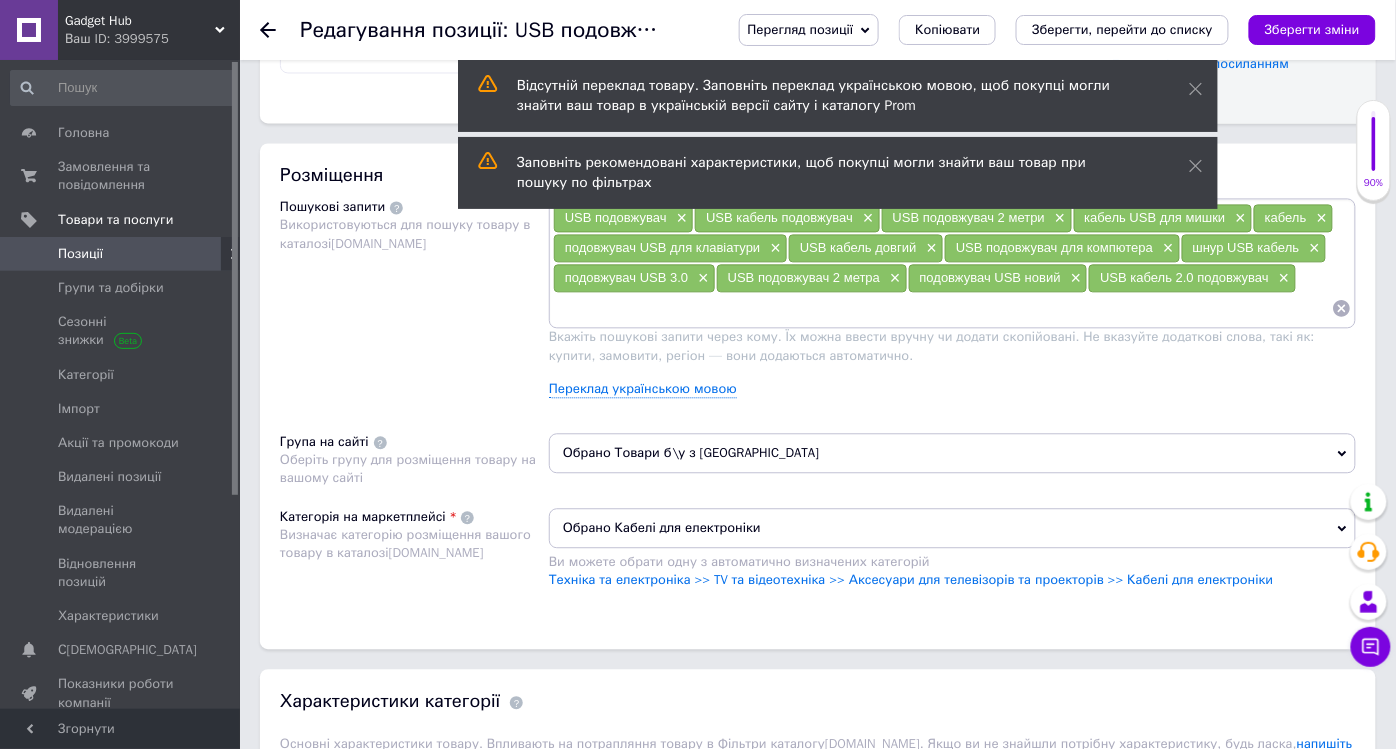 scroll, scrollTop: 1111, scrollLeft: 0, axis: vertical 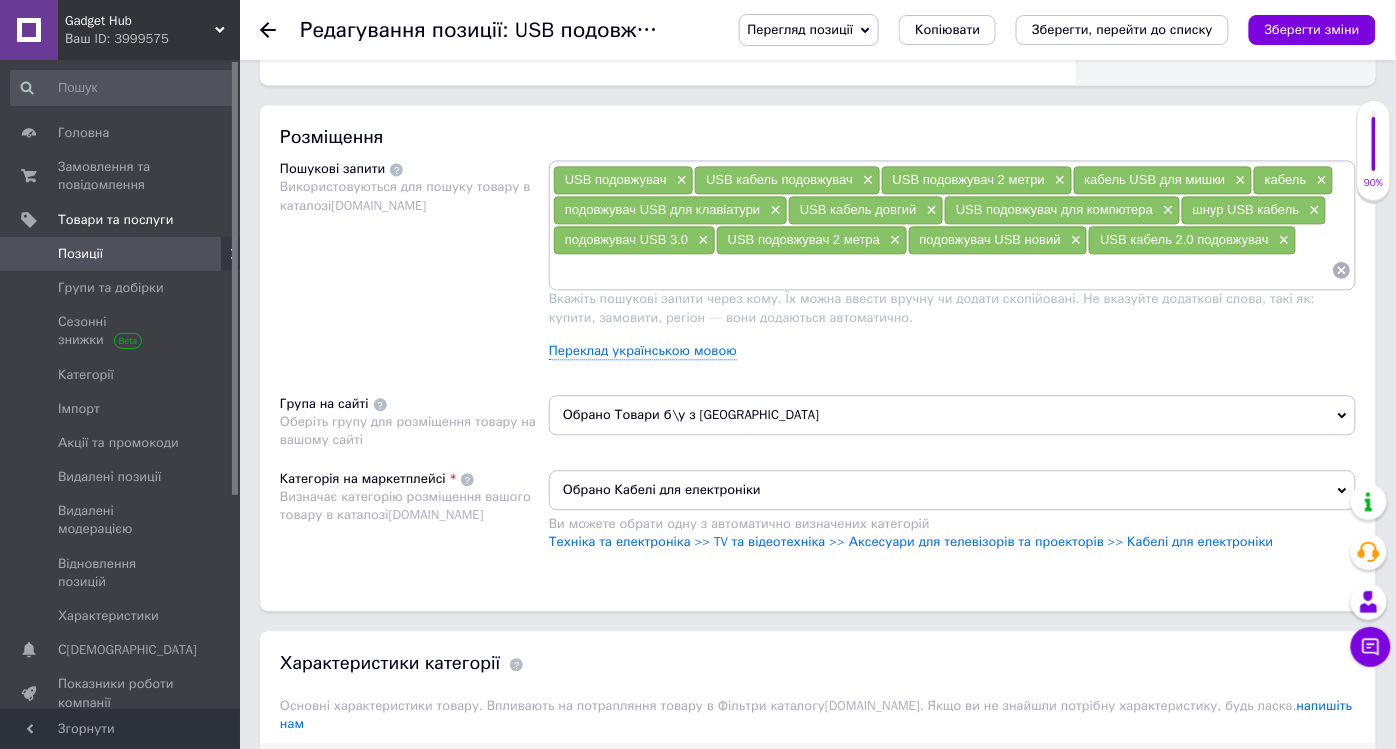 paste on "USB" 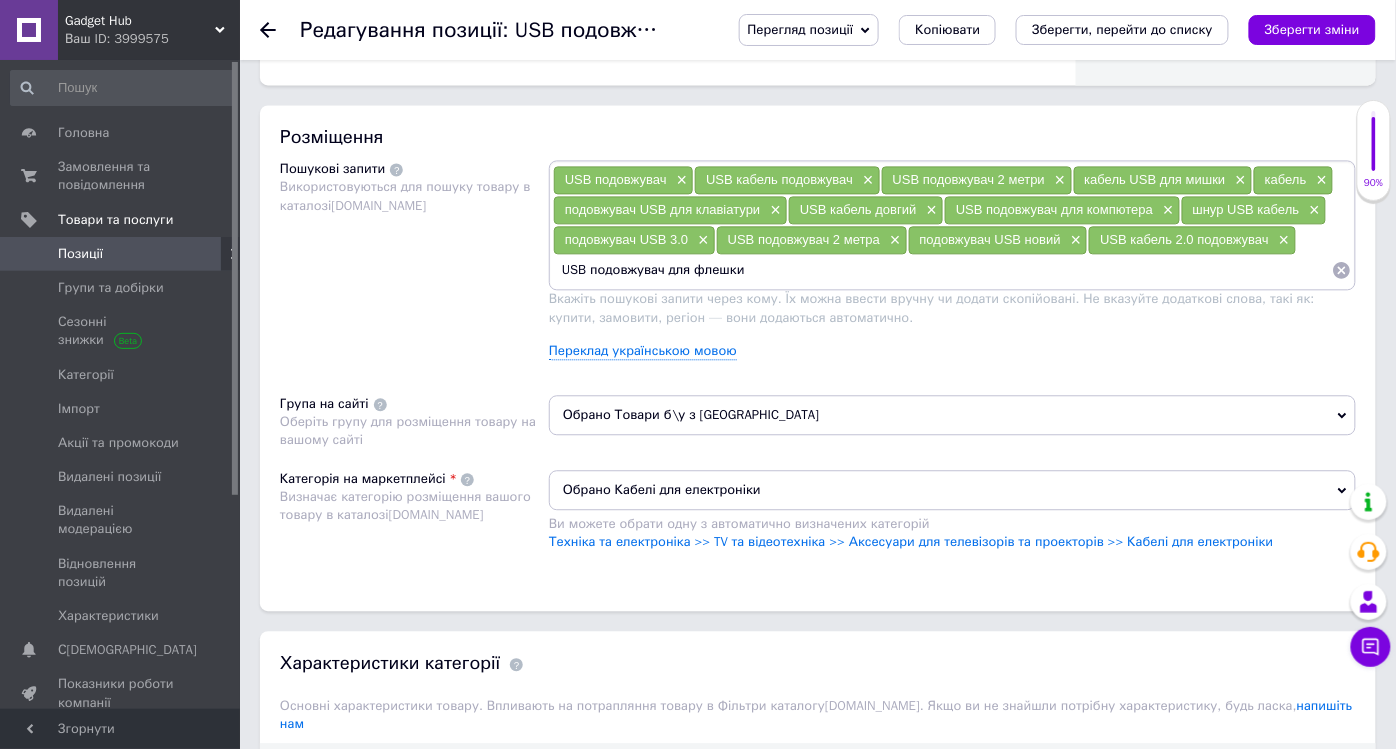 type on "USB подовжувач для флешки" 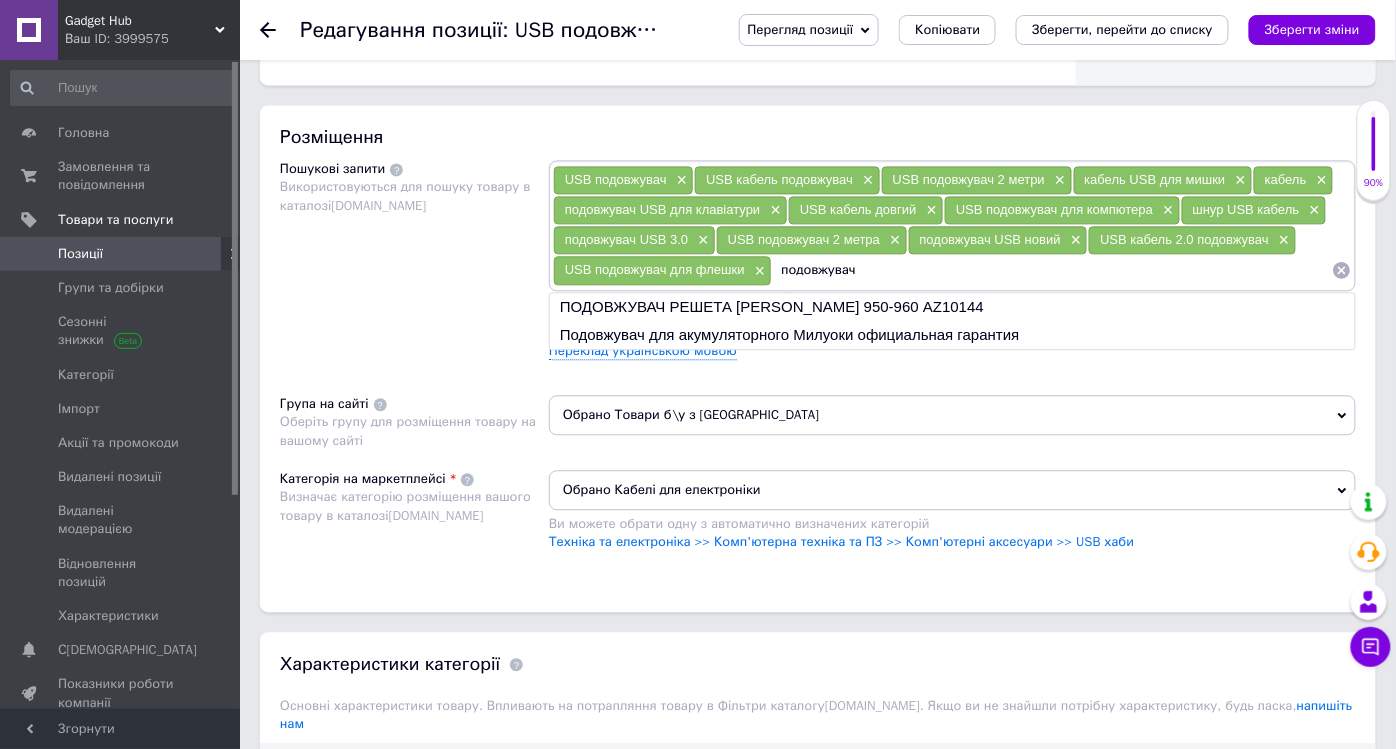 paste on "USB" 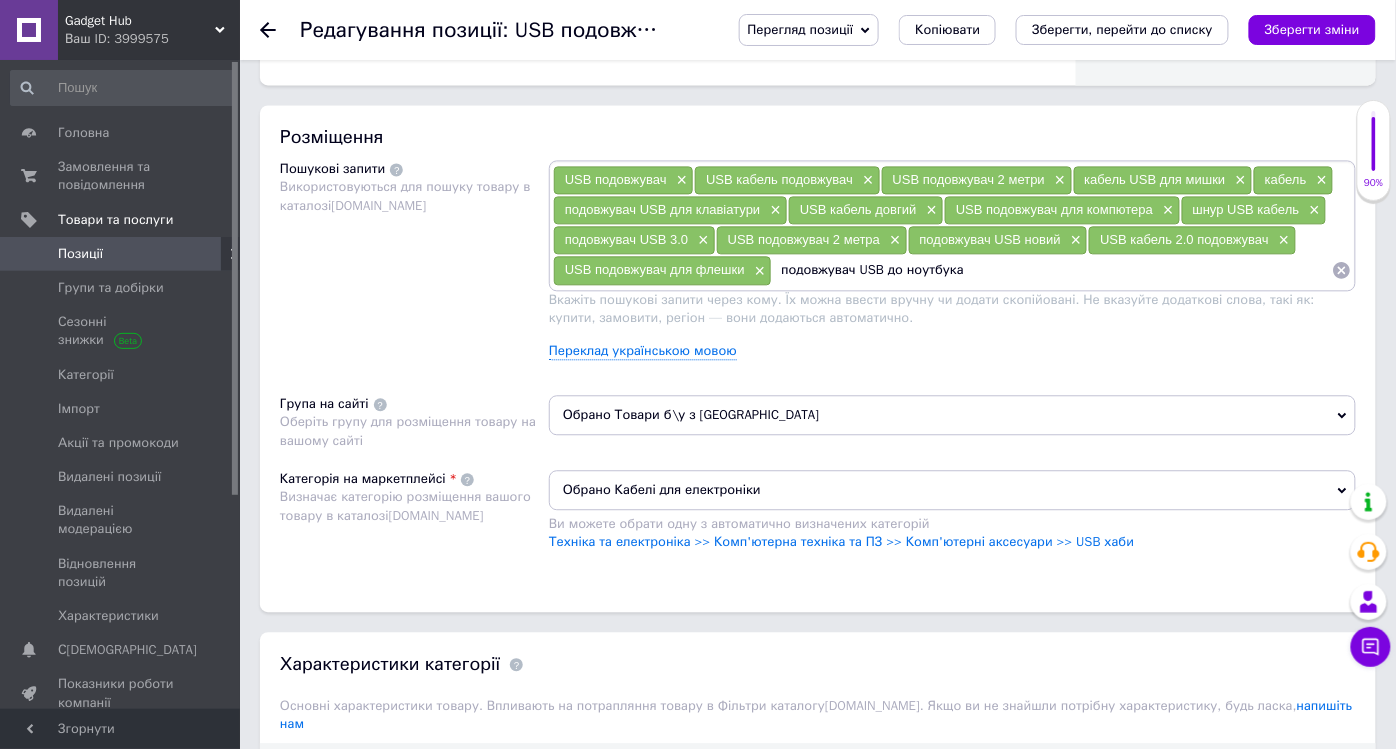 type on "подовжувач USB до ноутбука" 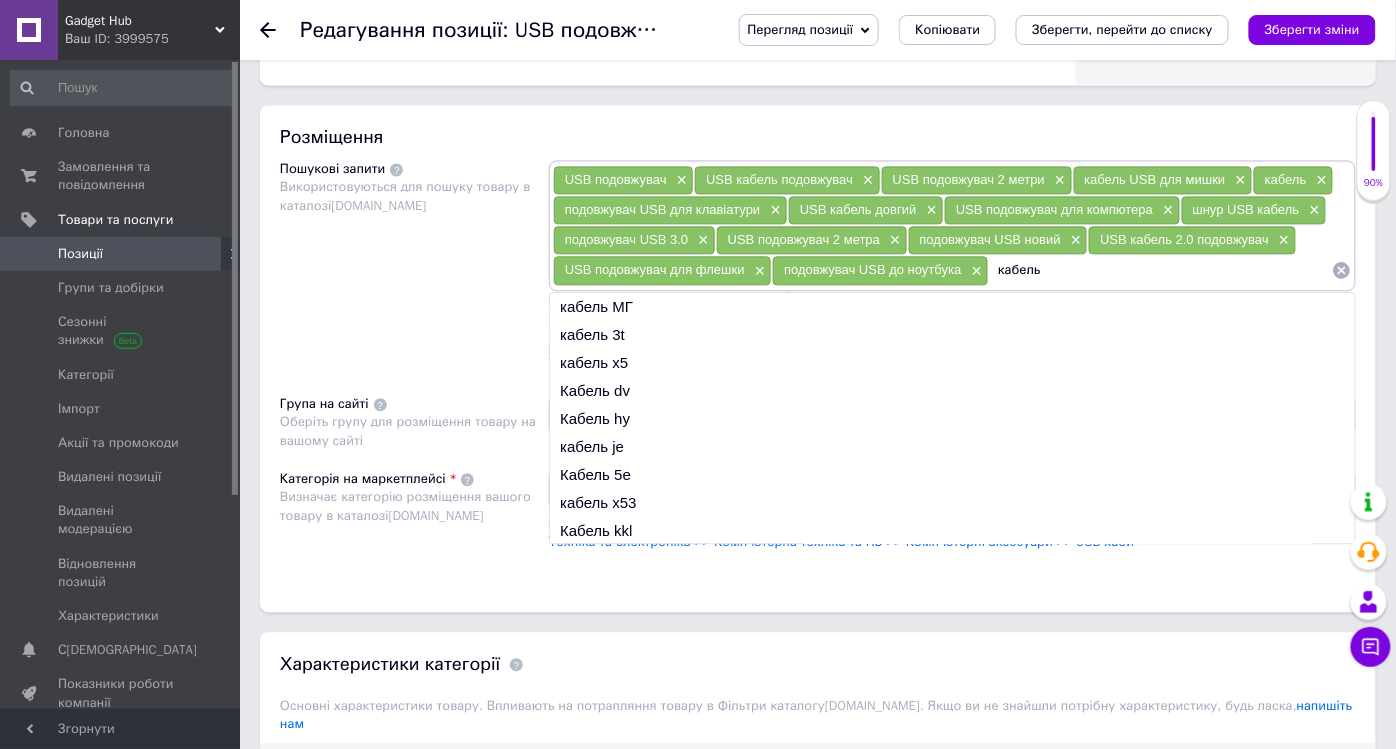 paste on "USB" 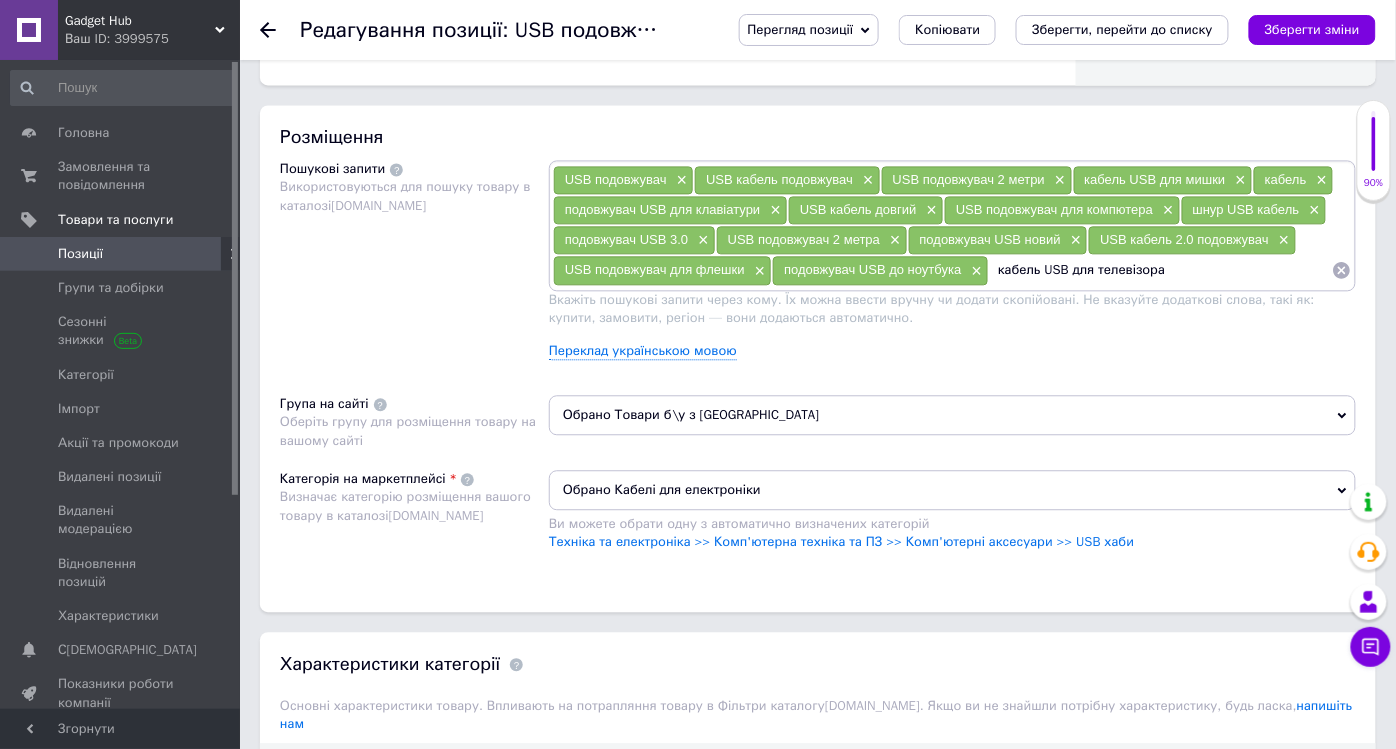 type on "кабель USB для телевізора" 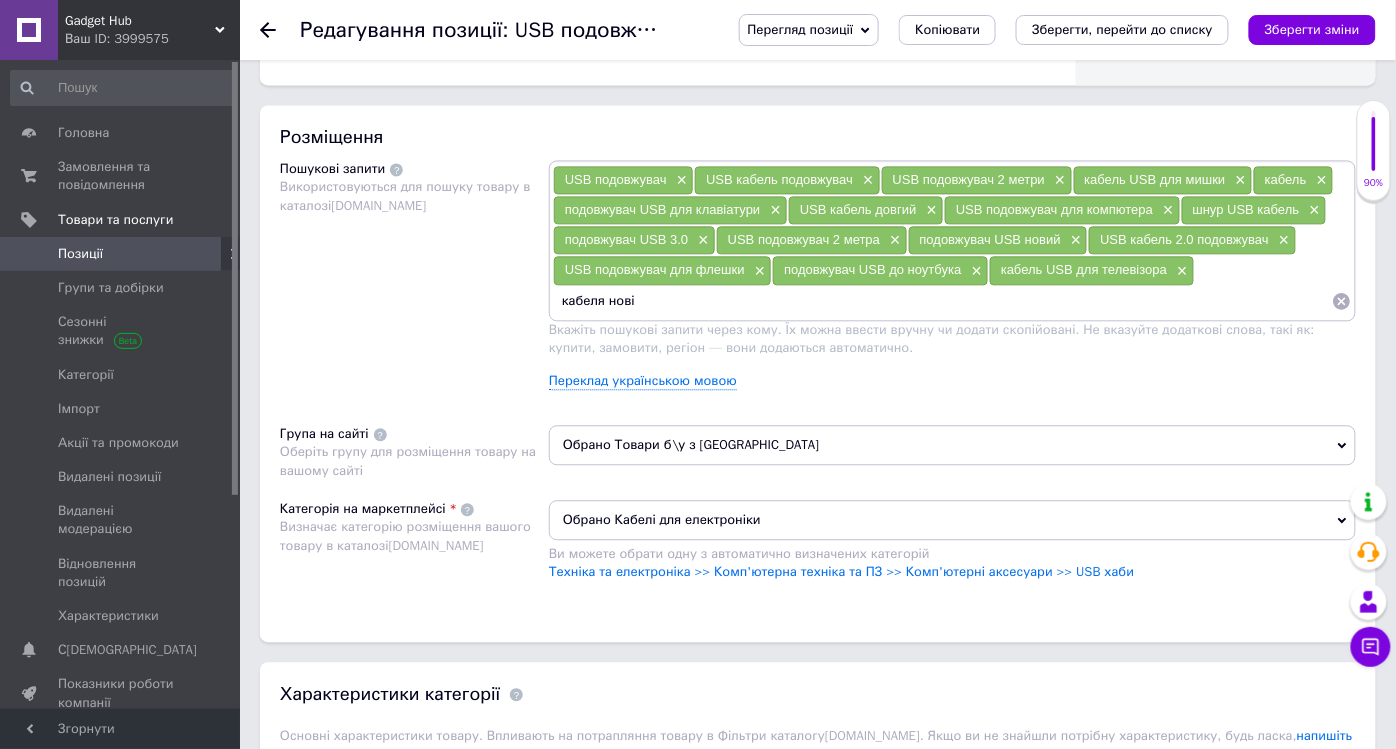 type on "кабеля нові" 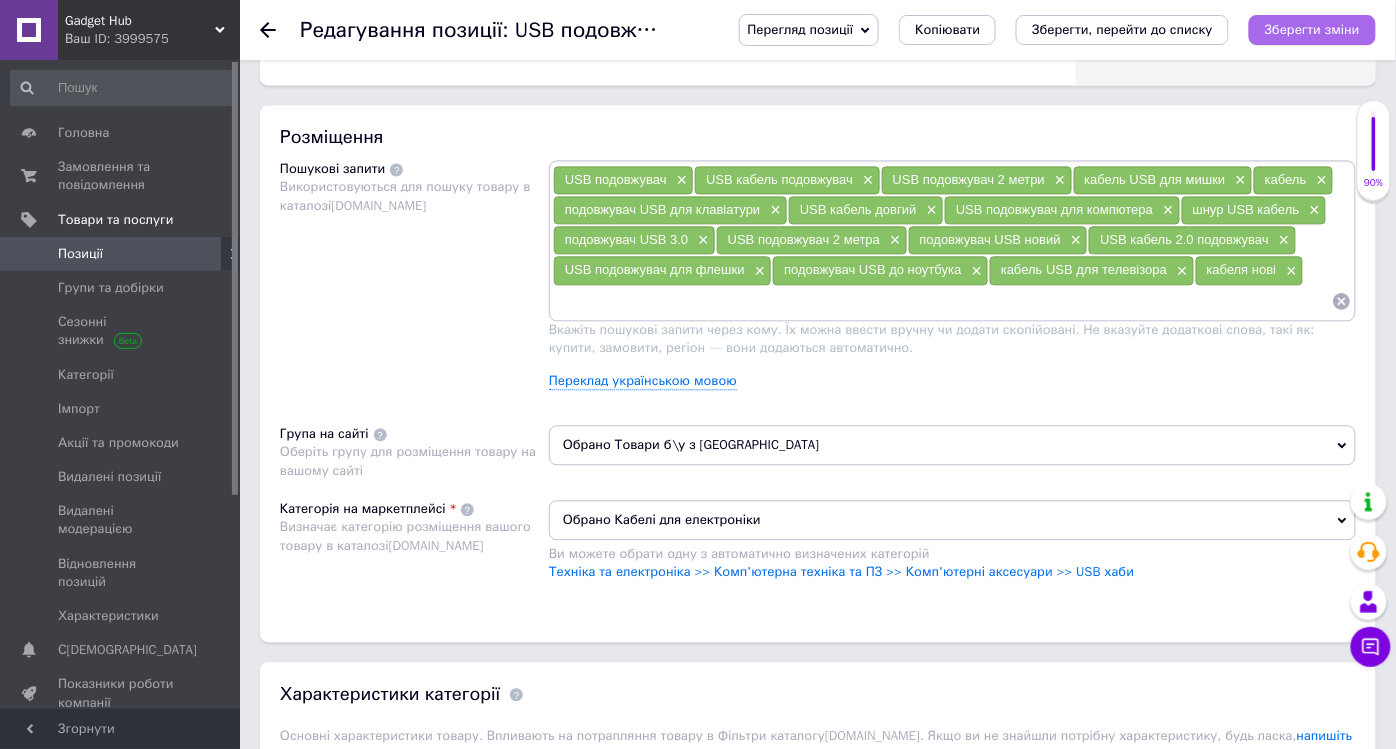 click on "Зберегти зміни" at bounding box center [1312, 29] 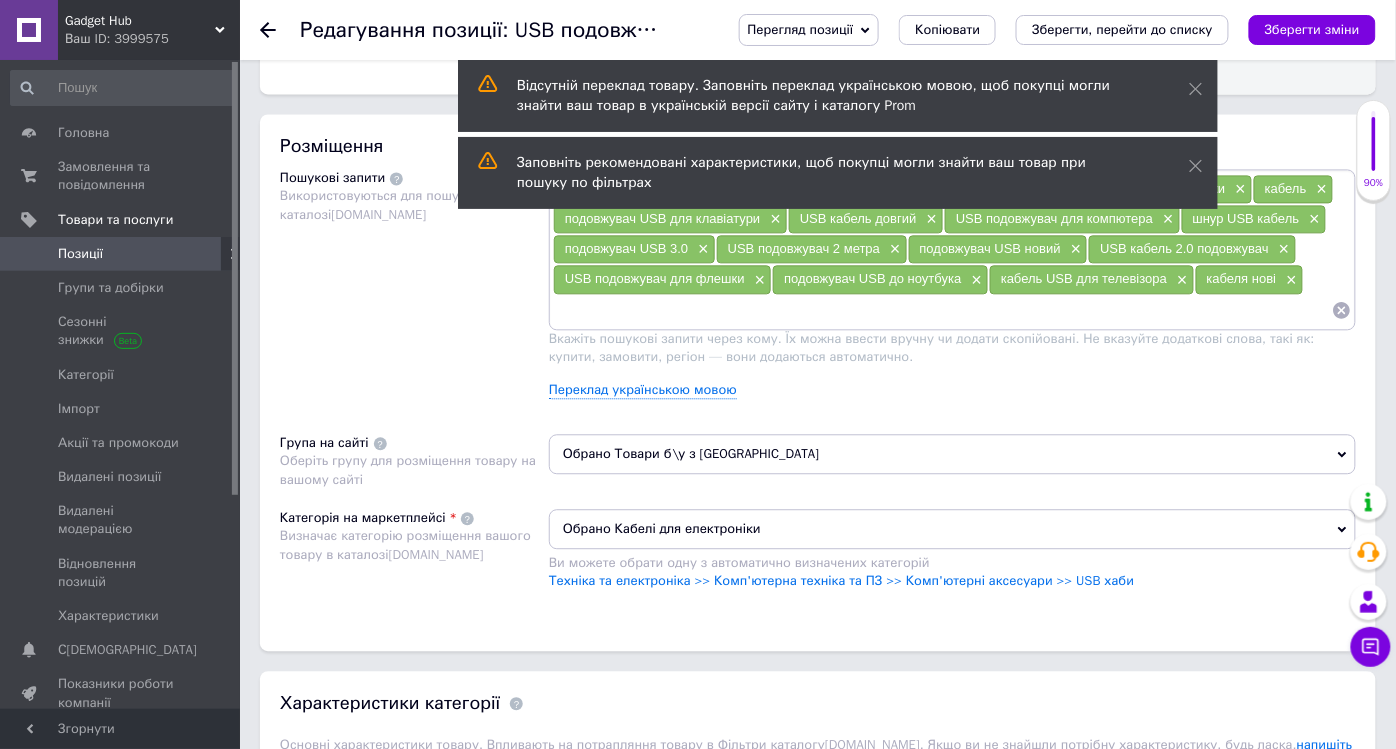 scroll, scrollTop: 1000, scrollLeft: 0, axis: vertical 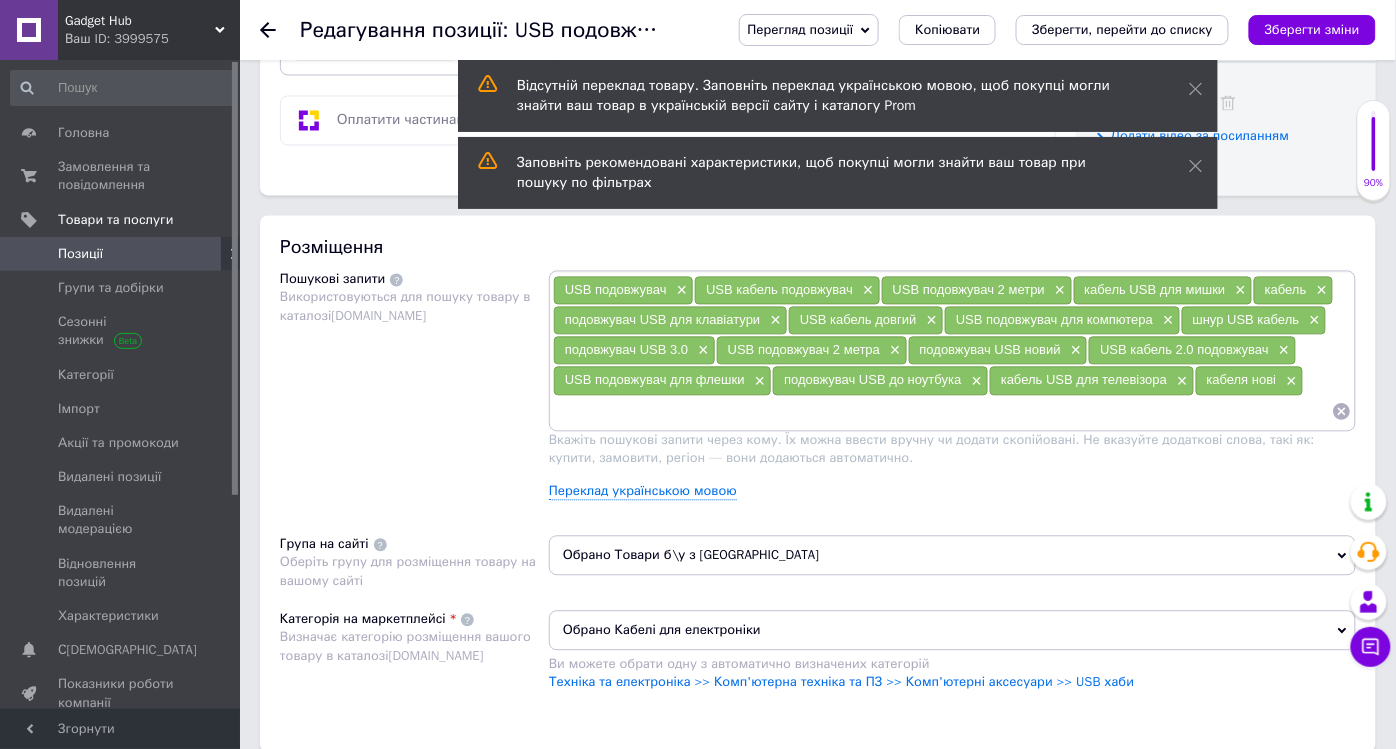 click at bounding box center (942, 412) 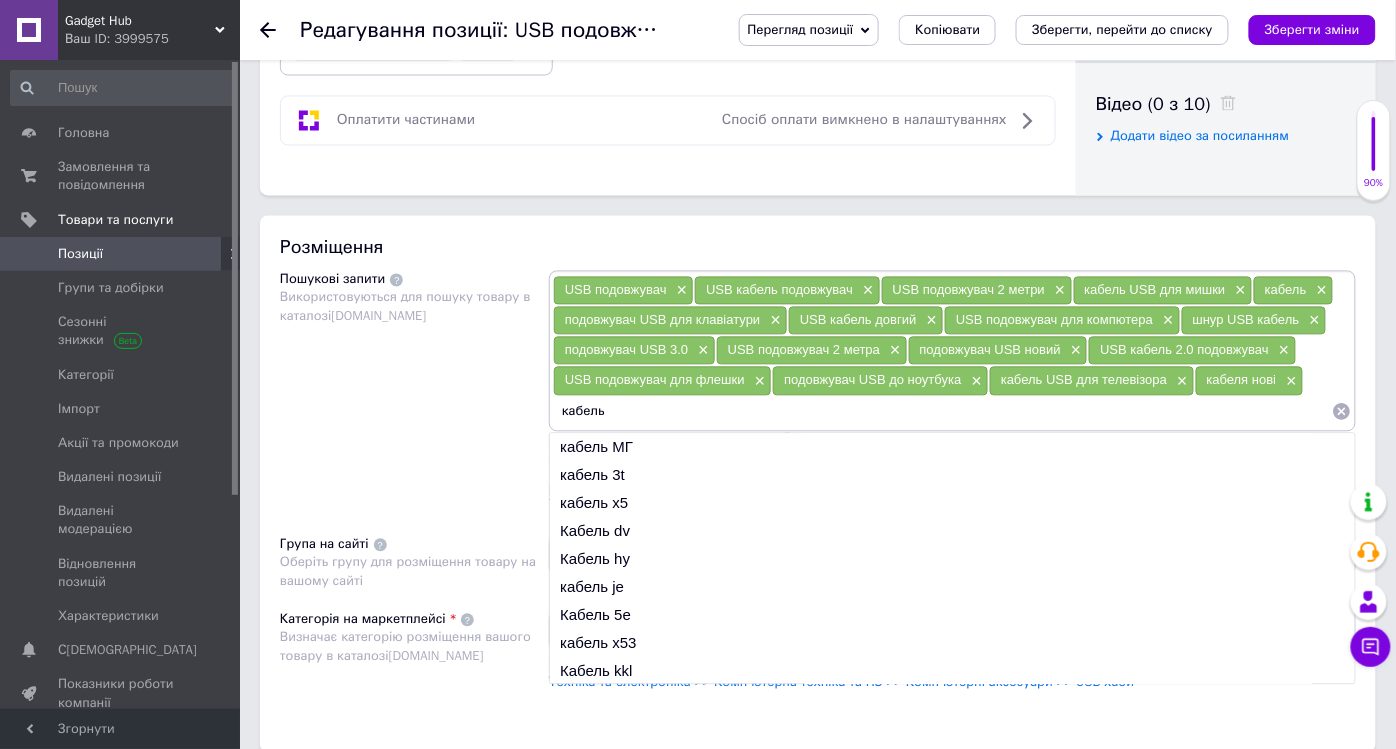 paste on "USB" 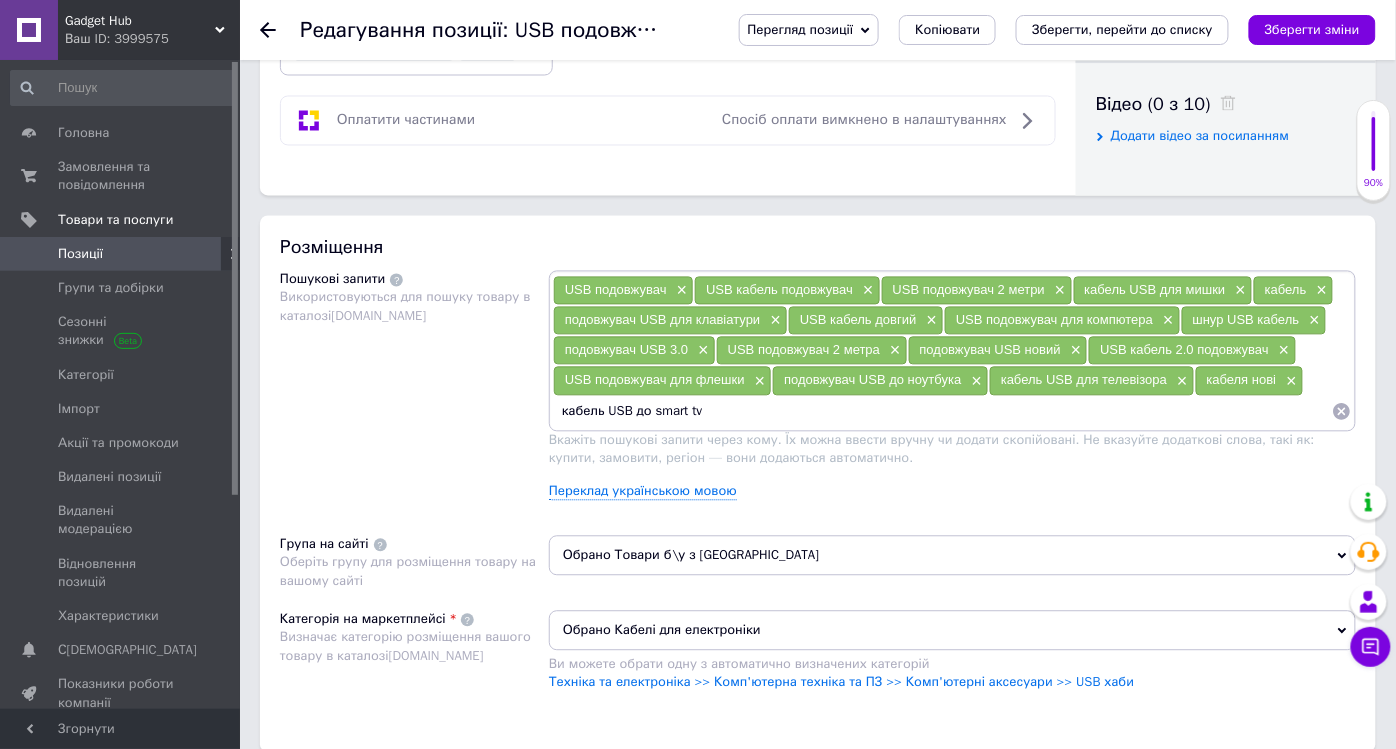 type on "кабель USB до smart tv" 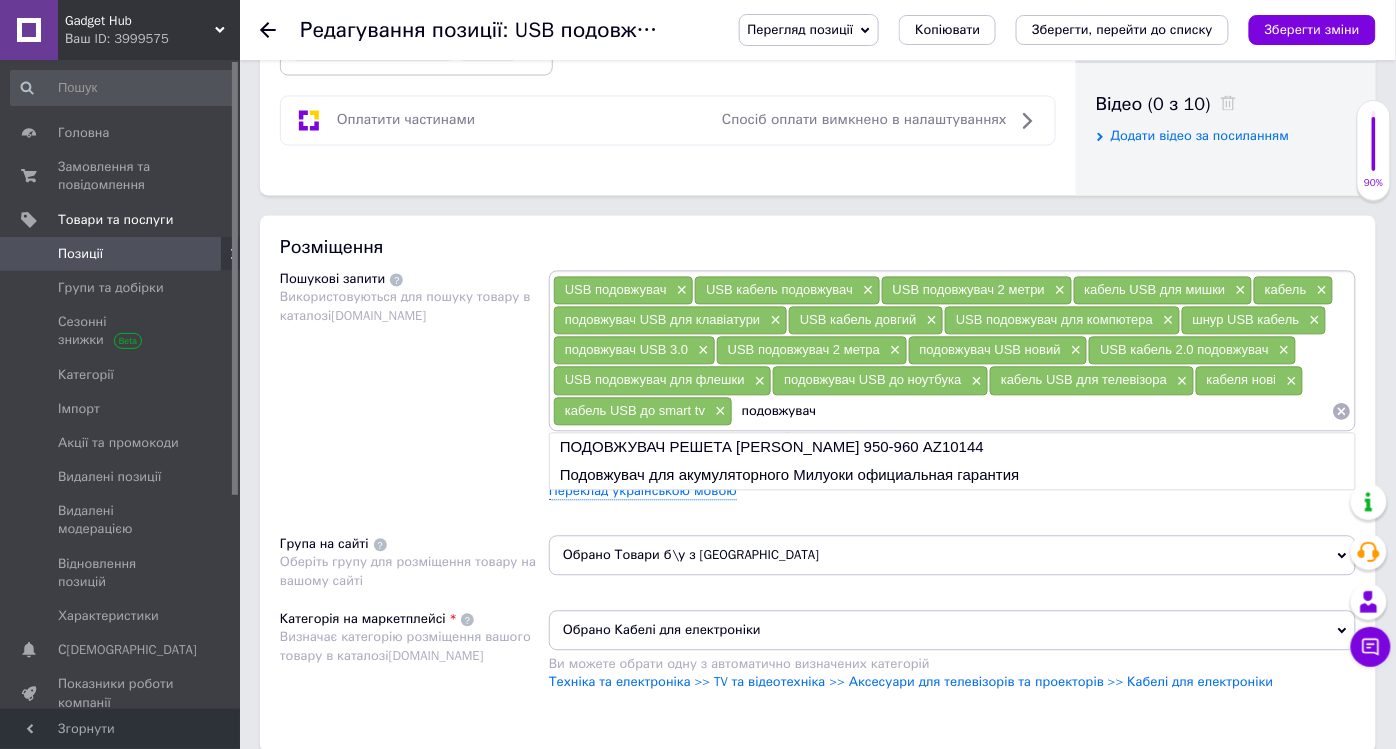 paste on "USB" 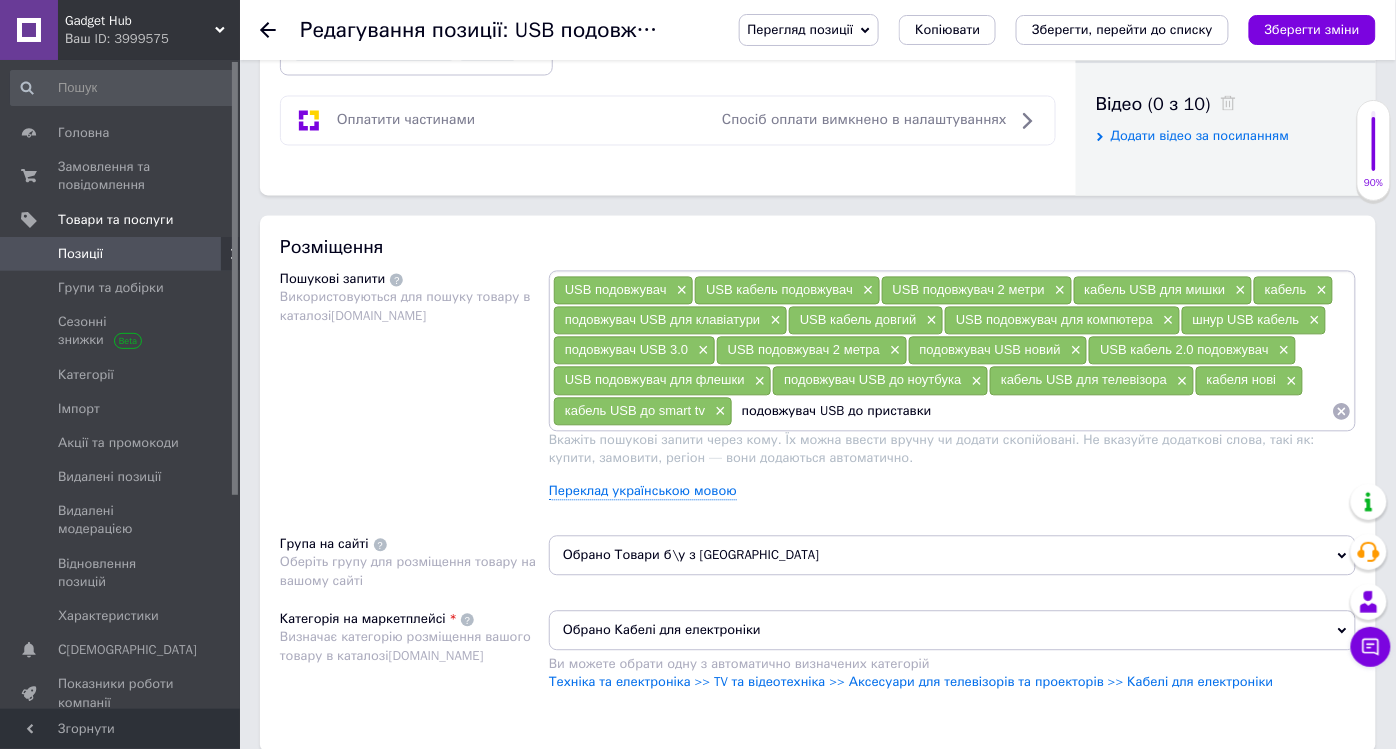 type on "подовжувач USB до приставки" 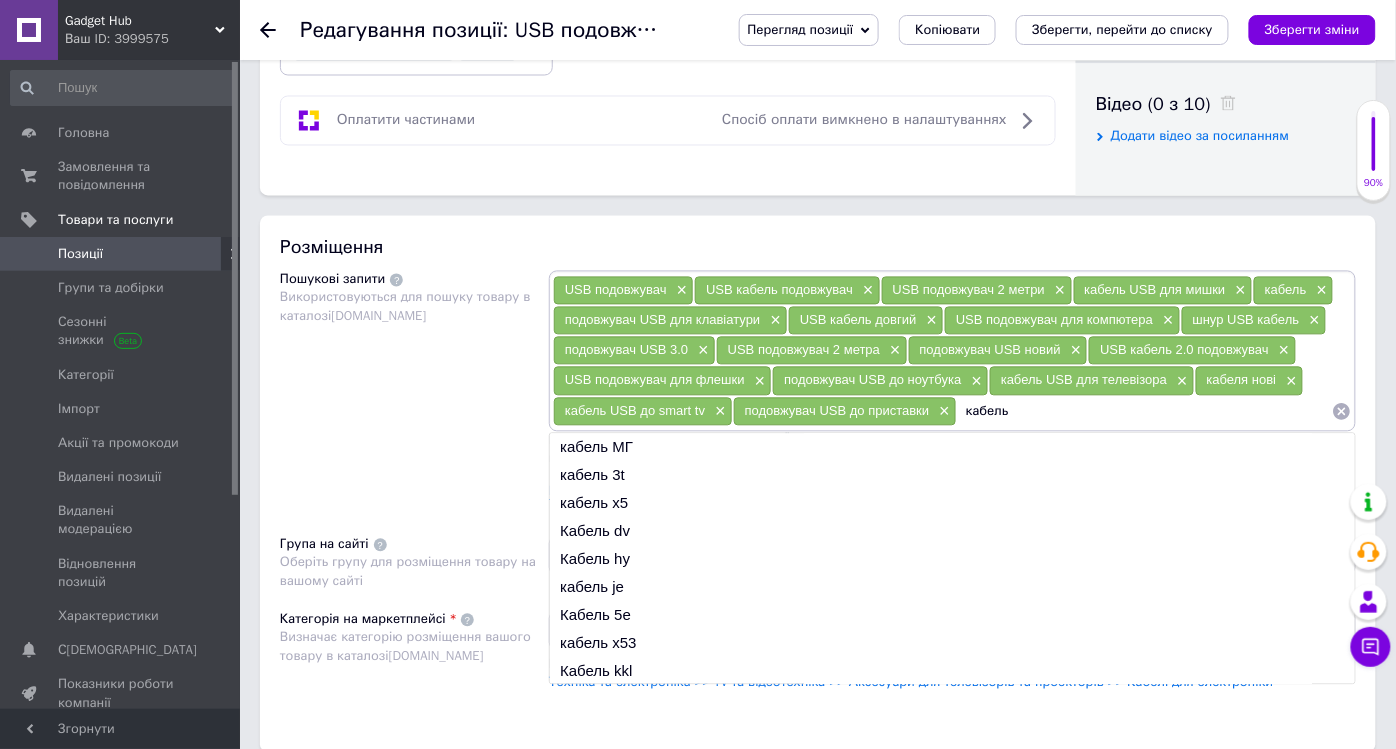 paste on "USB" 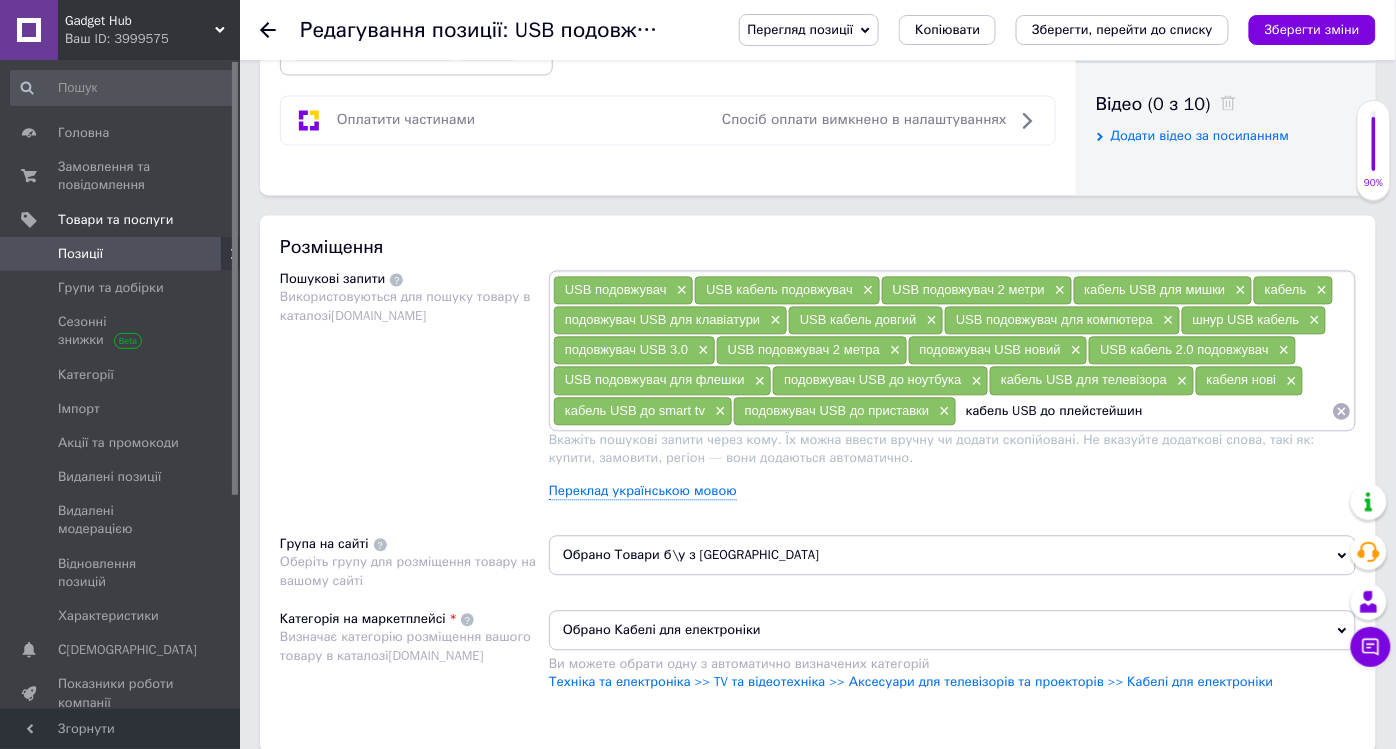type on "кабель USB до плейстейшин" 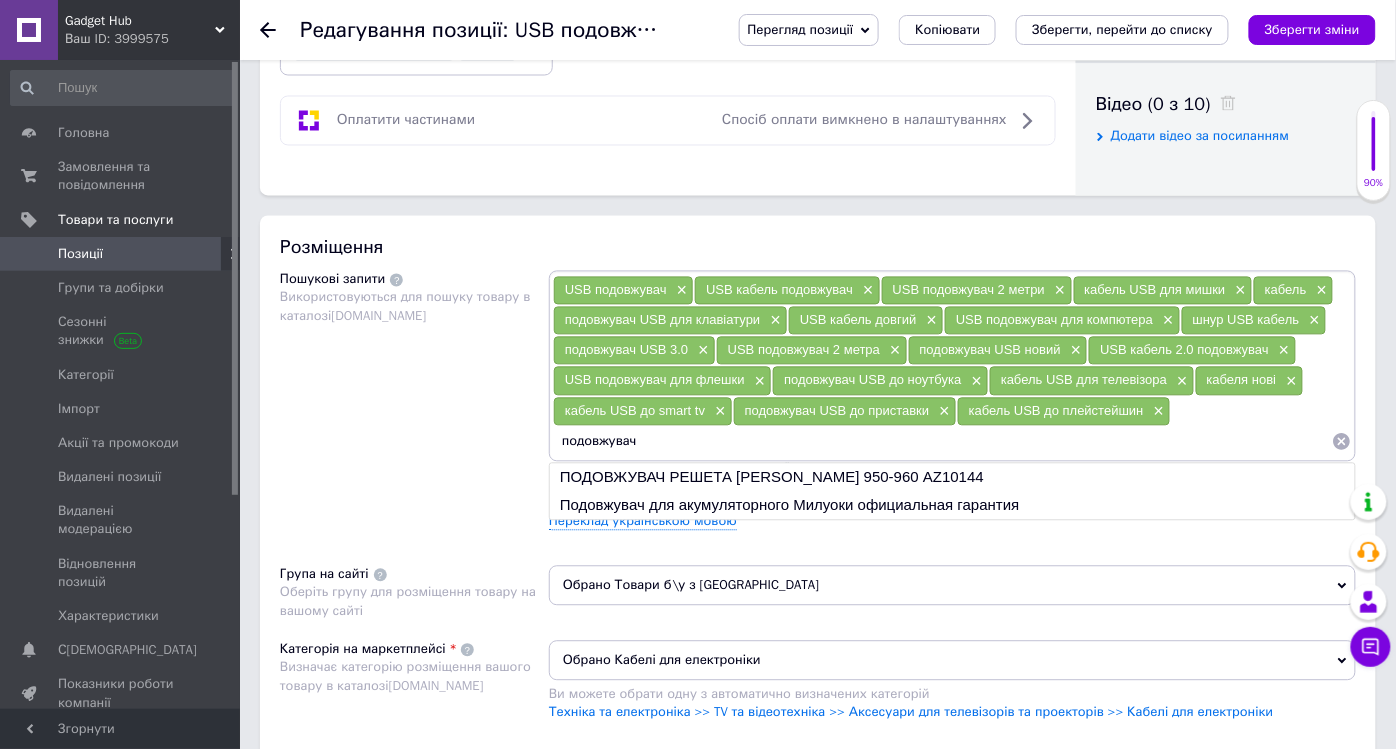 paste on "USB" 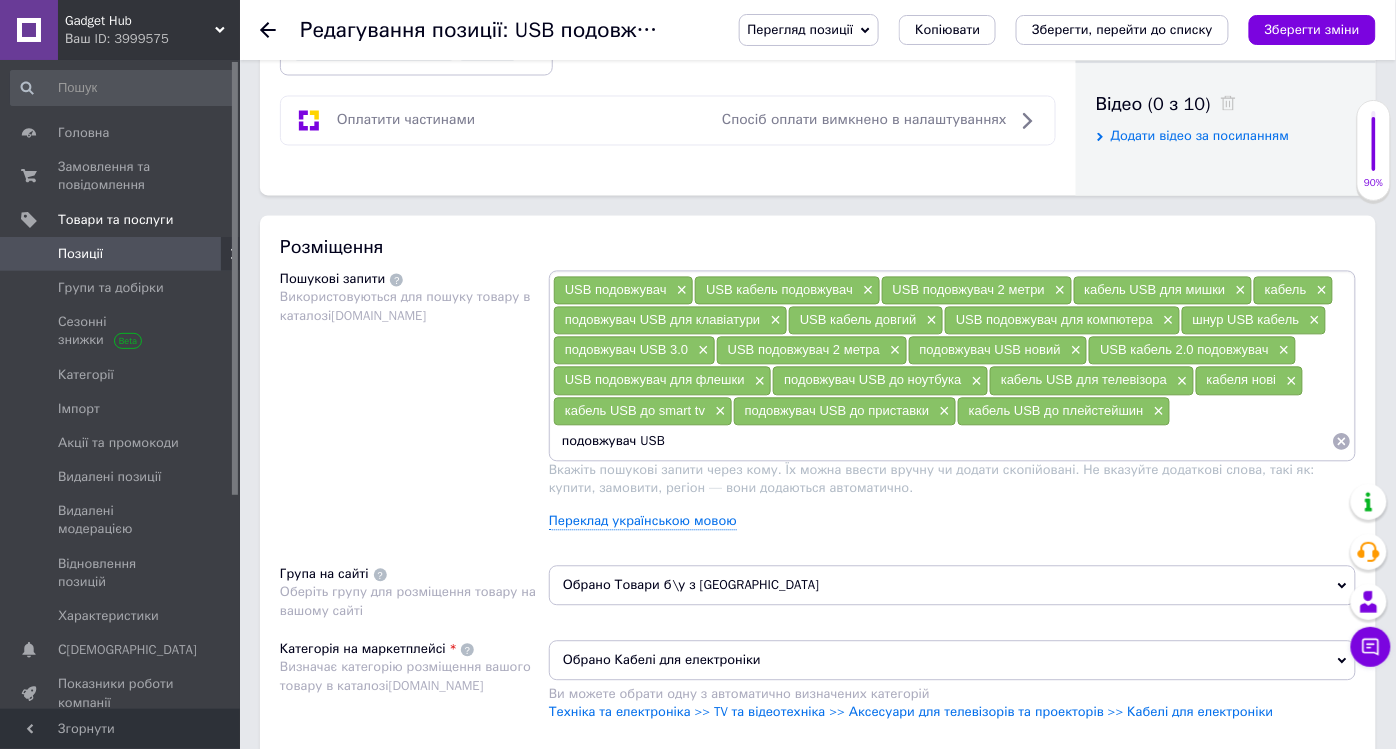 type on "подовжувач USB" 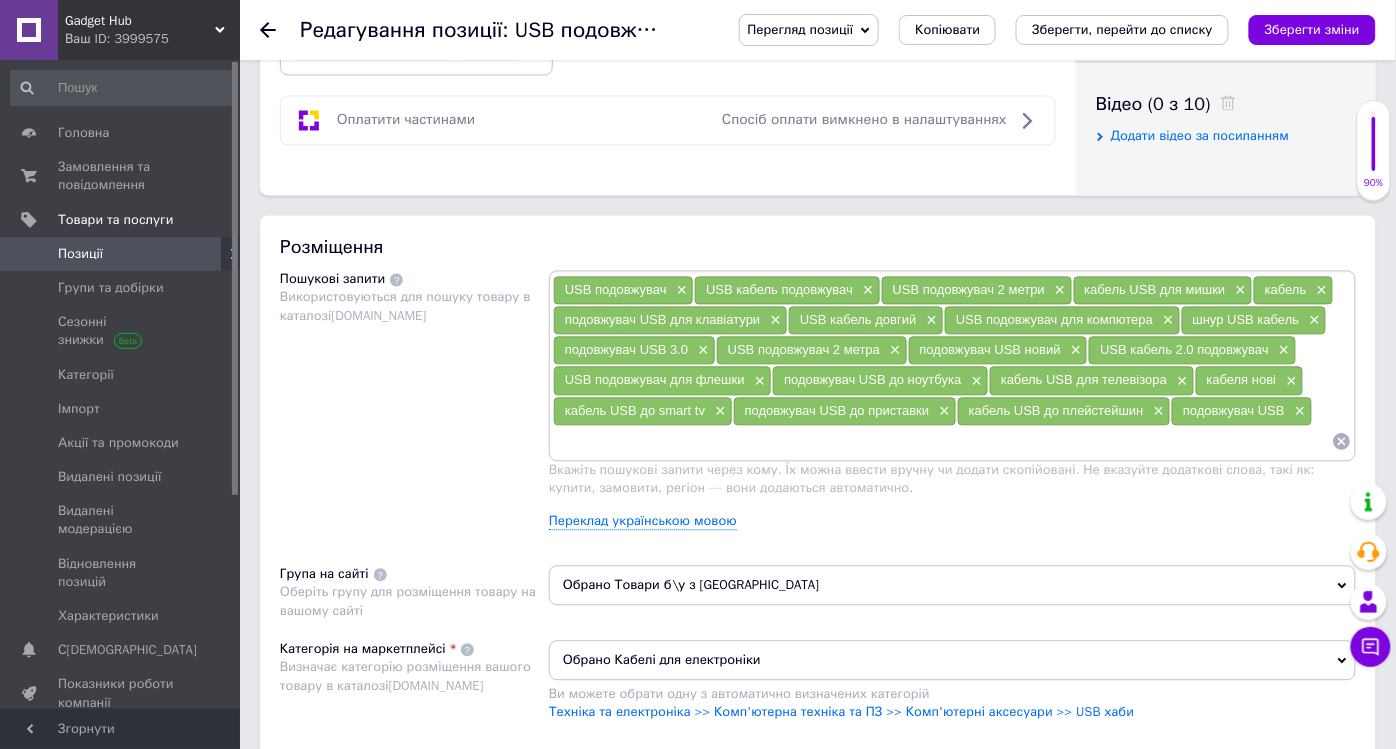 click on "Перегляд позиції Зберегти та переглянути на сайті Зберегти та переглянути на маркетплейсі Копіювати Зберегти, перейти до списку Зберегти зміни" at bounding box center (1037, 30) 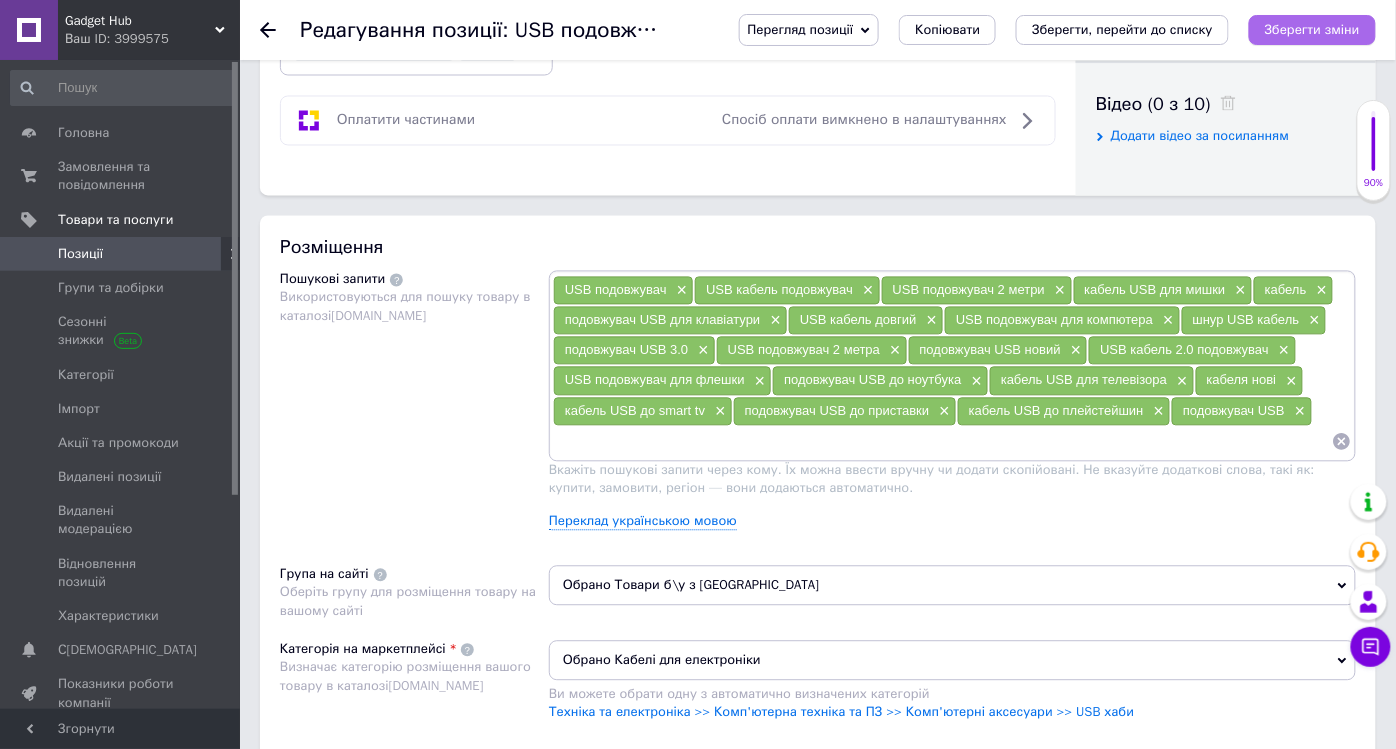 click on "Зберегти зміни" at bounding box center (1312, 30) 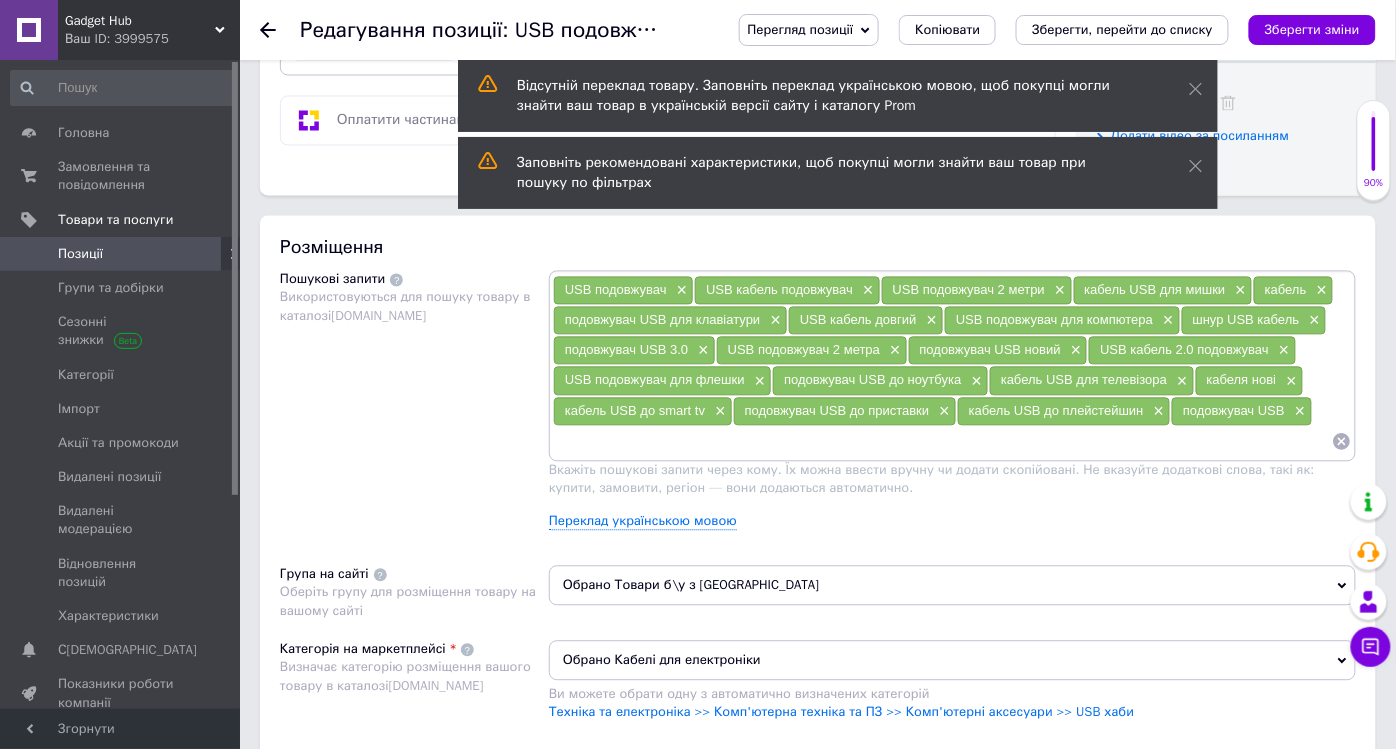 click at bounding box center [942, 442] 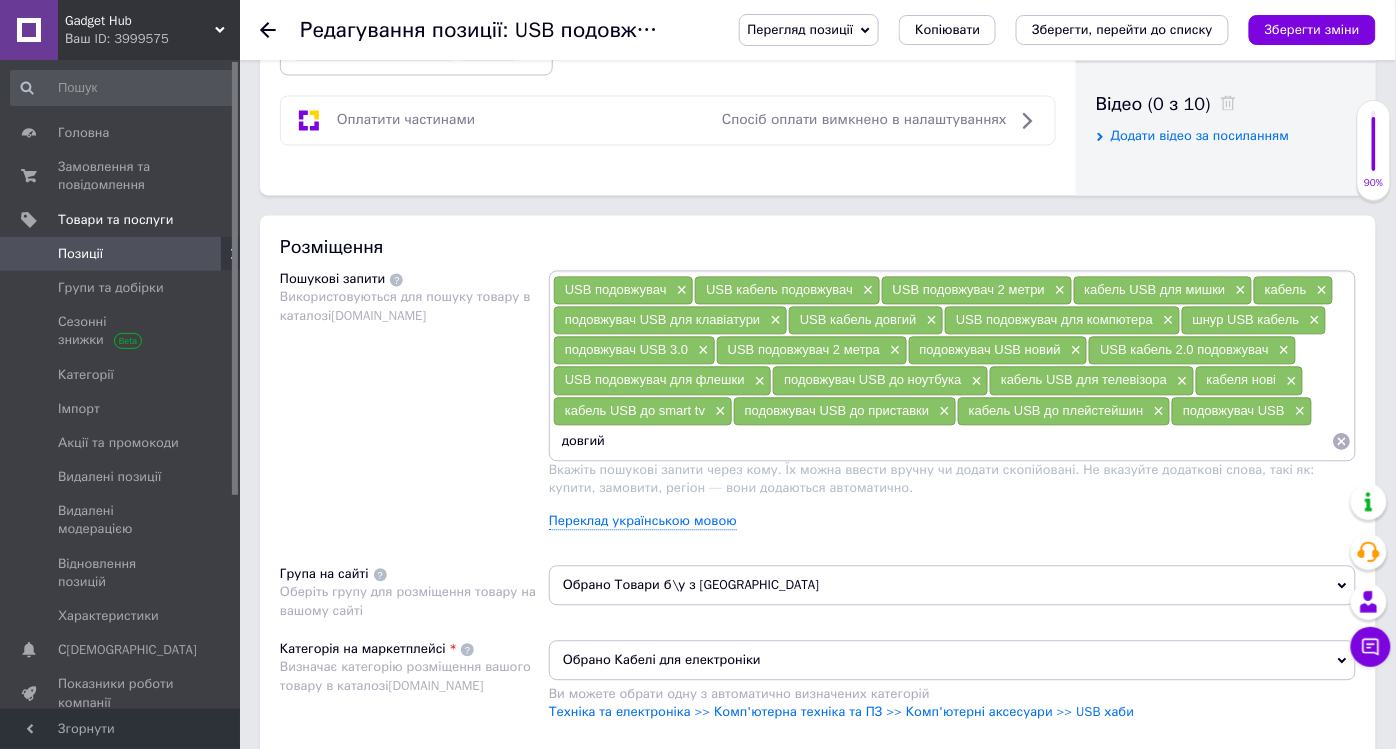 paste on "USB" 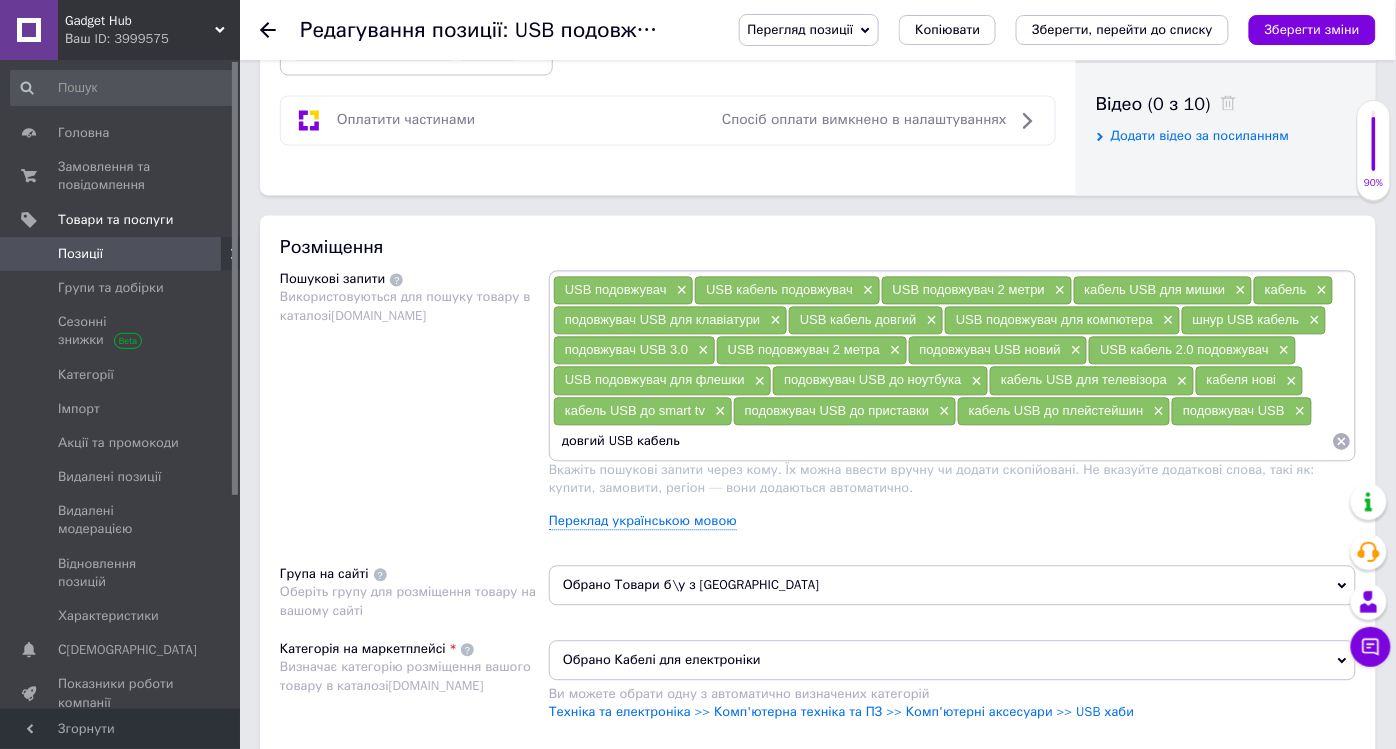 type on "довгий USB кабель" 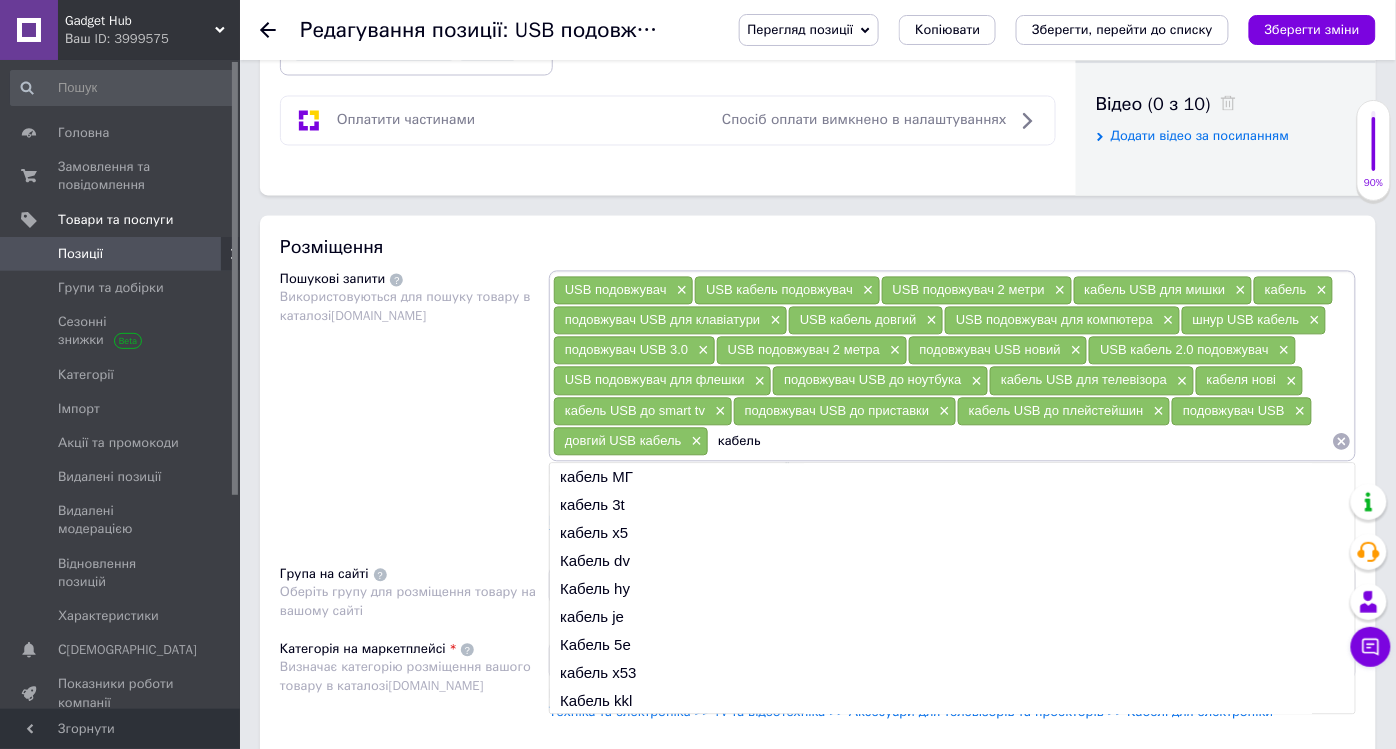 paste on "USB" 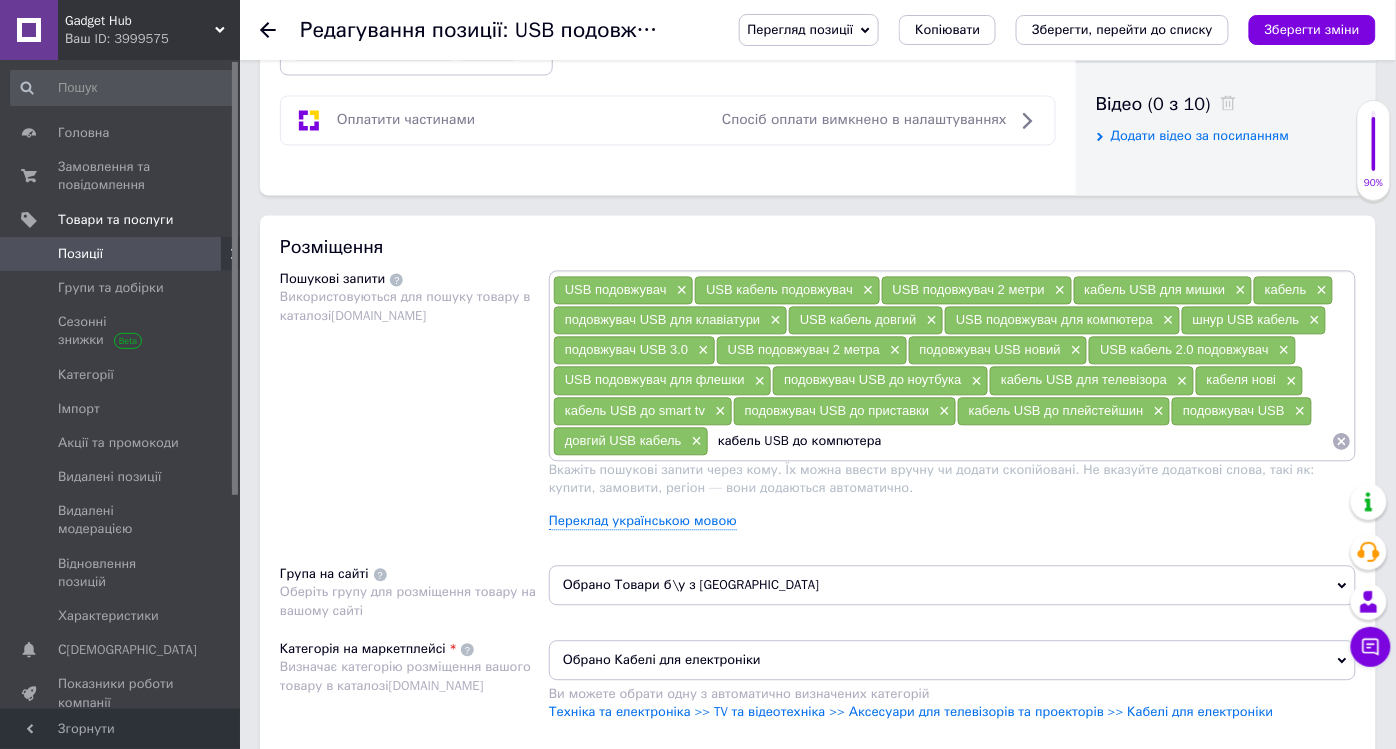 type on "кабель USB до компютера" 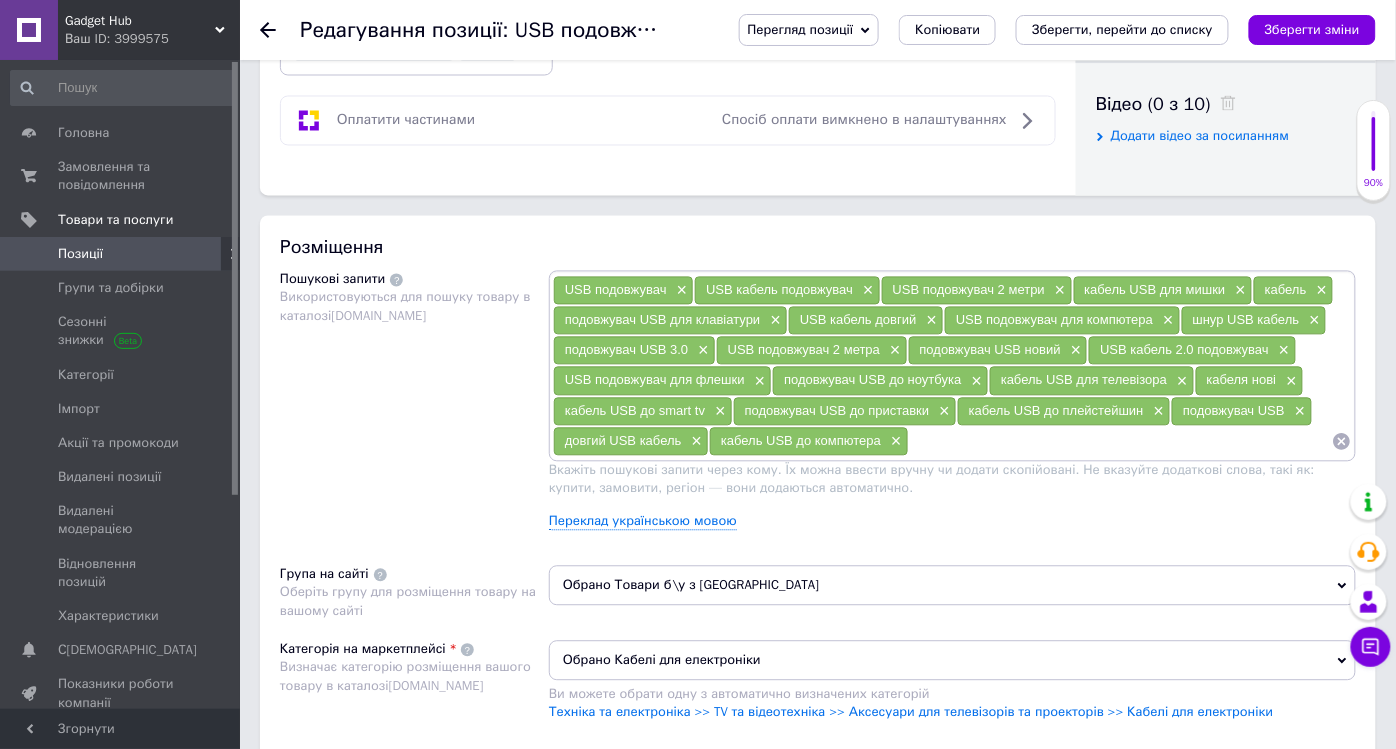 paste on "USB" 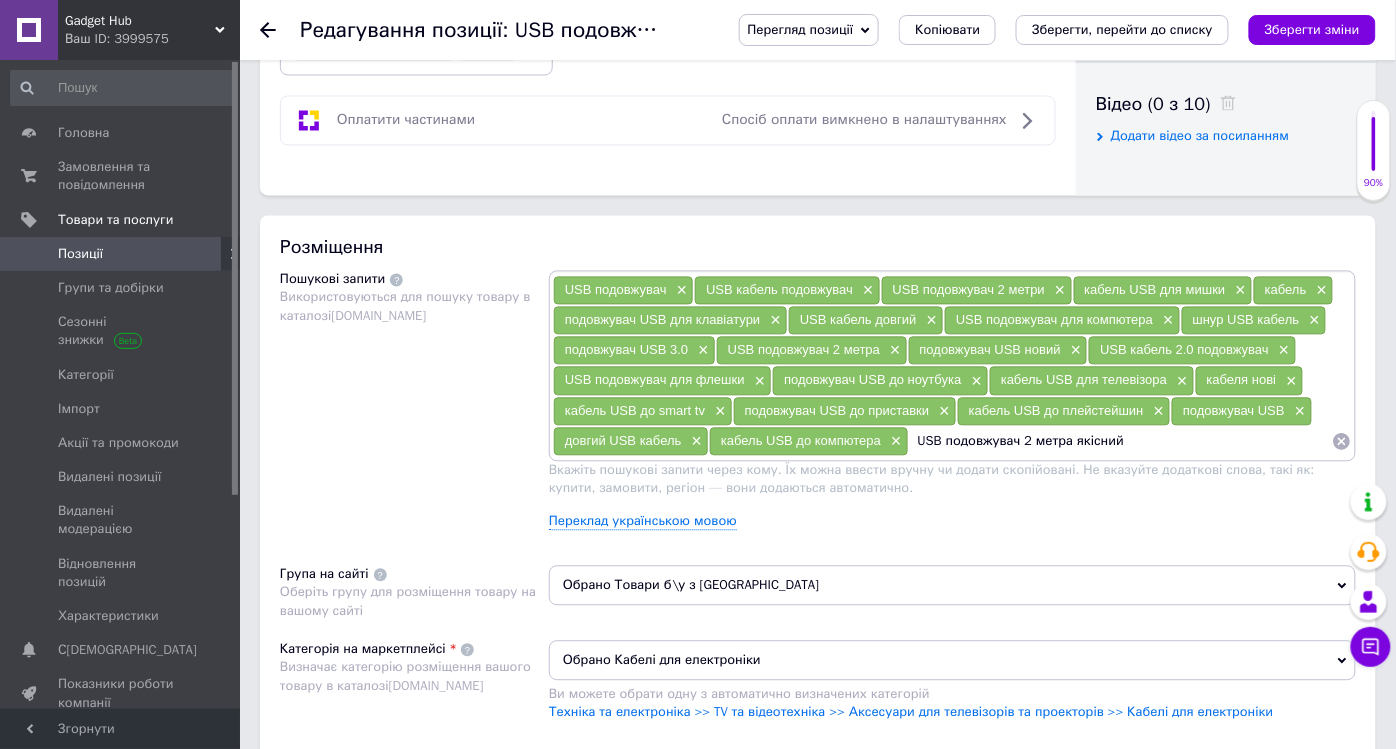 type on "USB подовжувач 2 метра якісний" 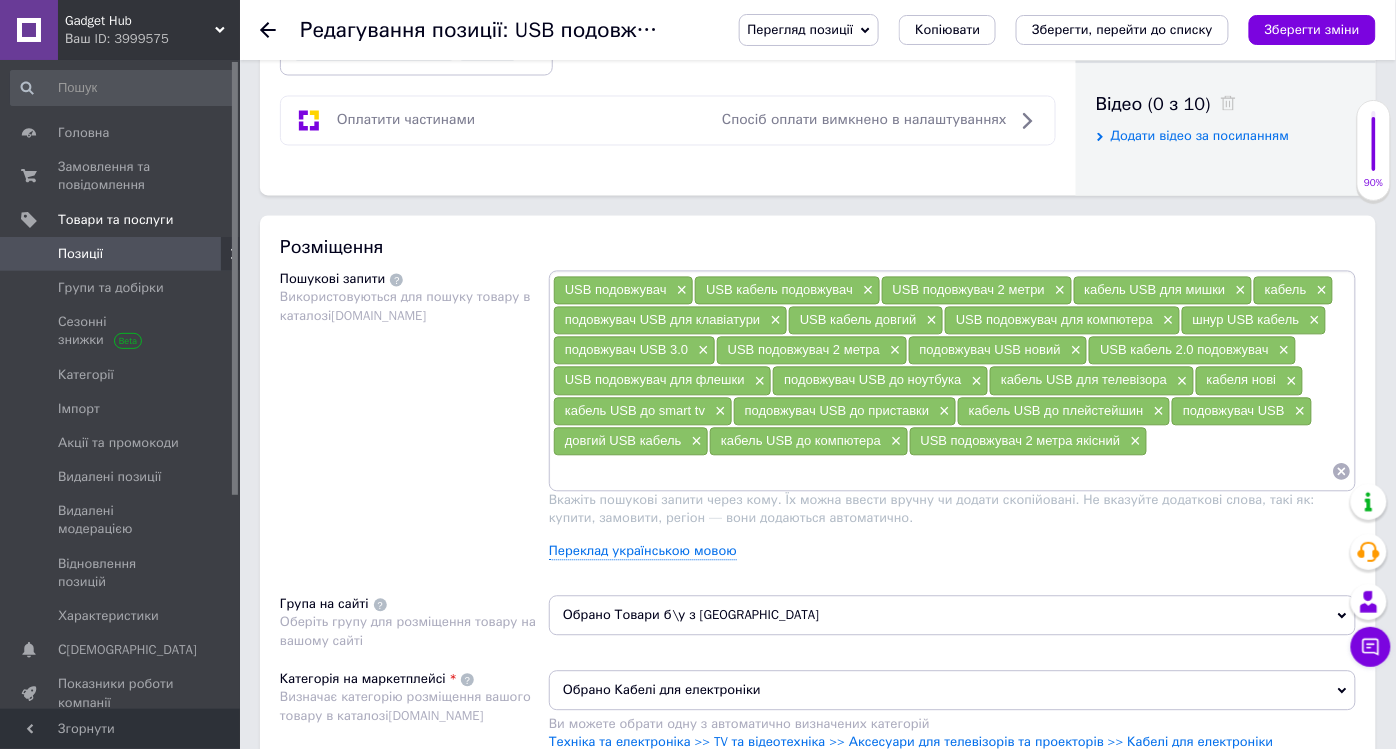 paste on "USB" 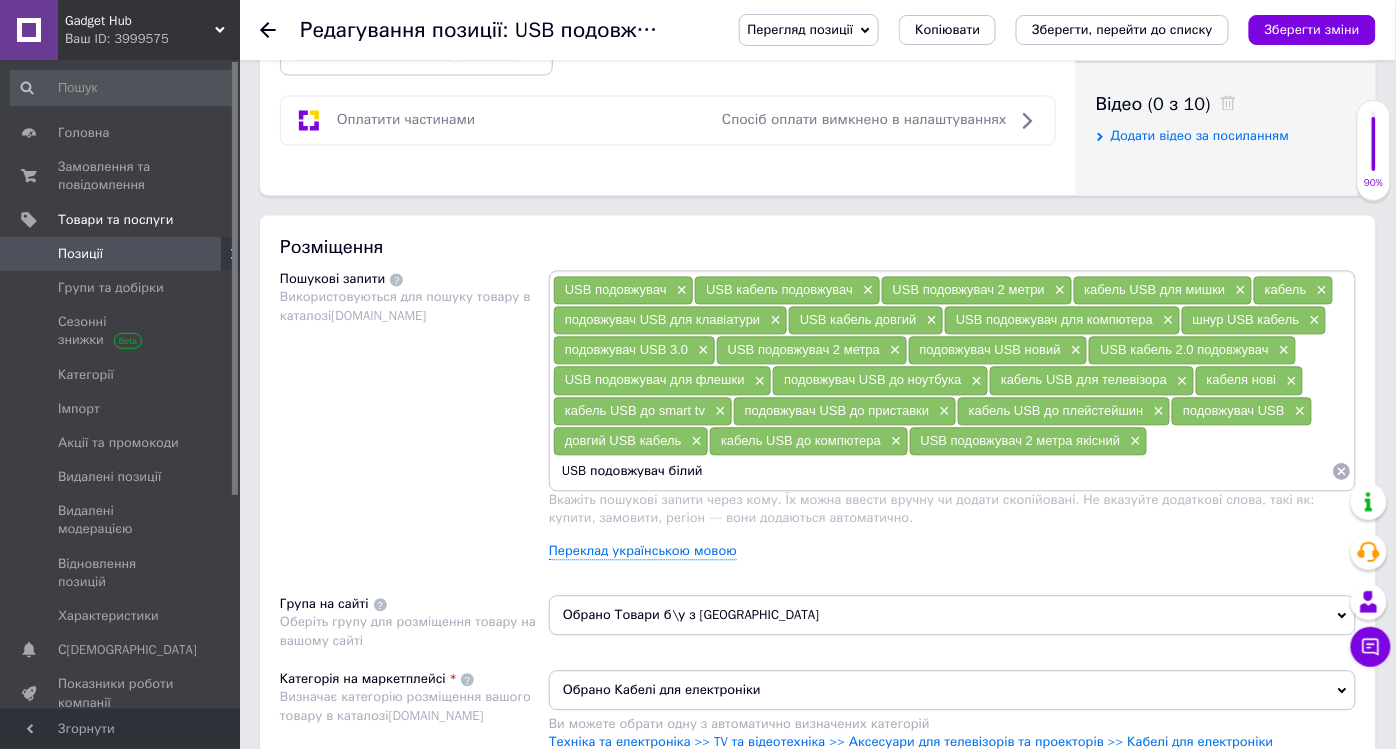 type on "USB подовжувач білий" 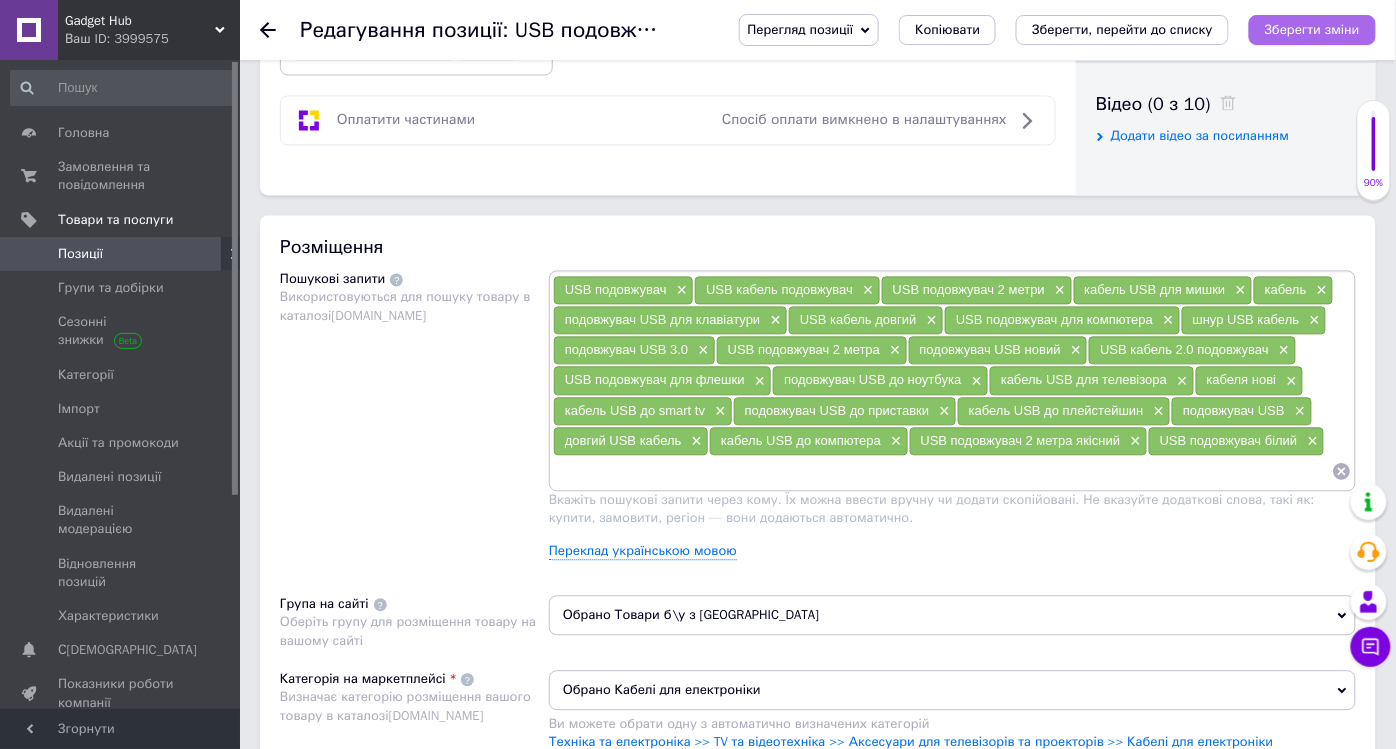 click on "Зберегти зміни" at bounding box center (1312, 29) 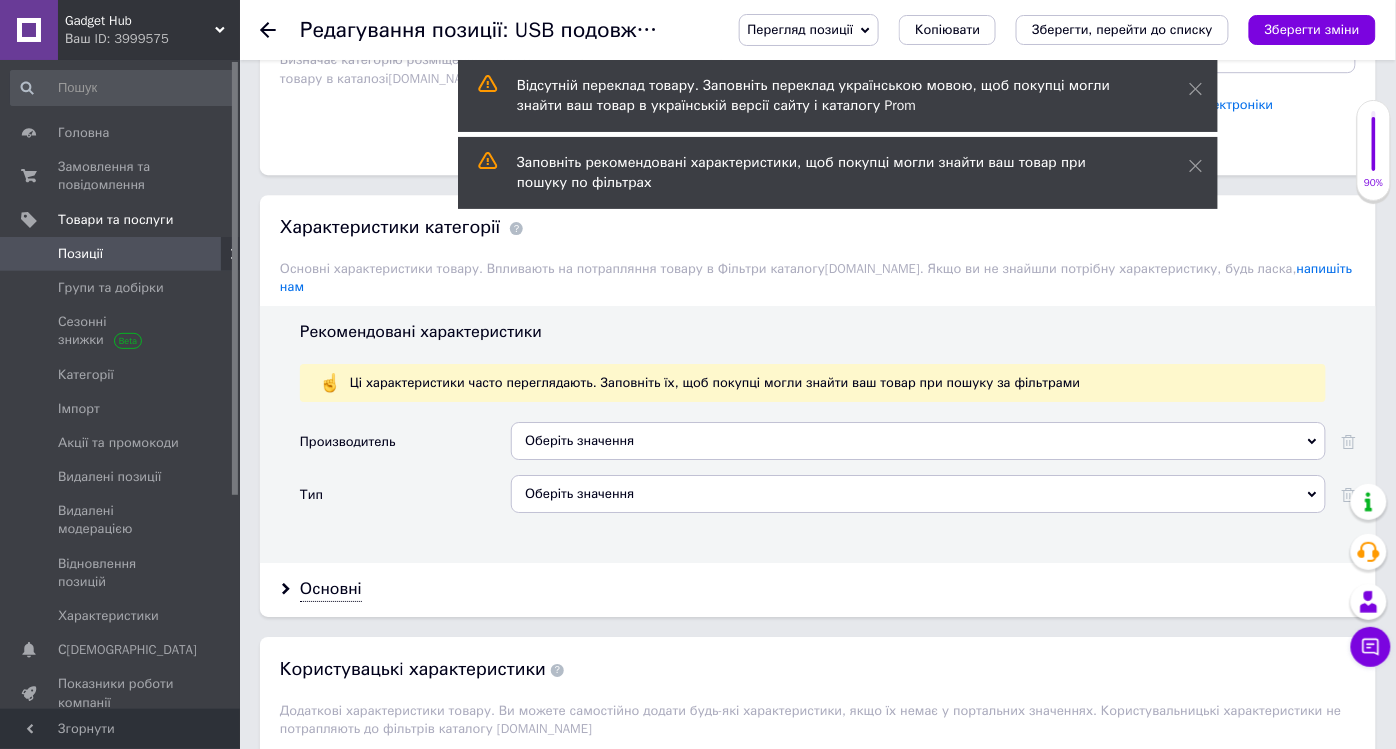 scroll, scrollTop: 1666, scrollLeft: 0, axis: vertical 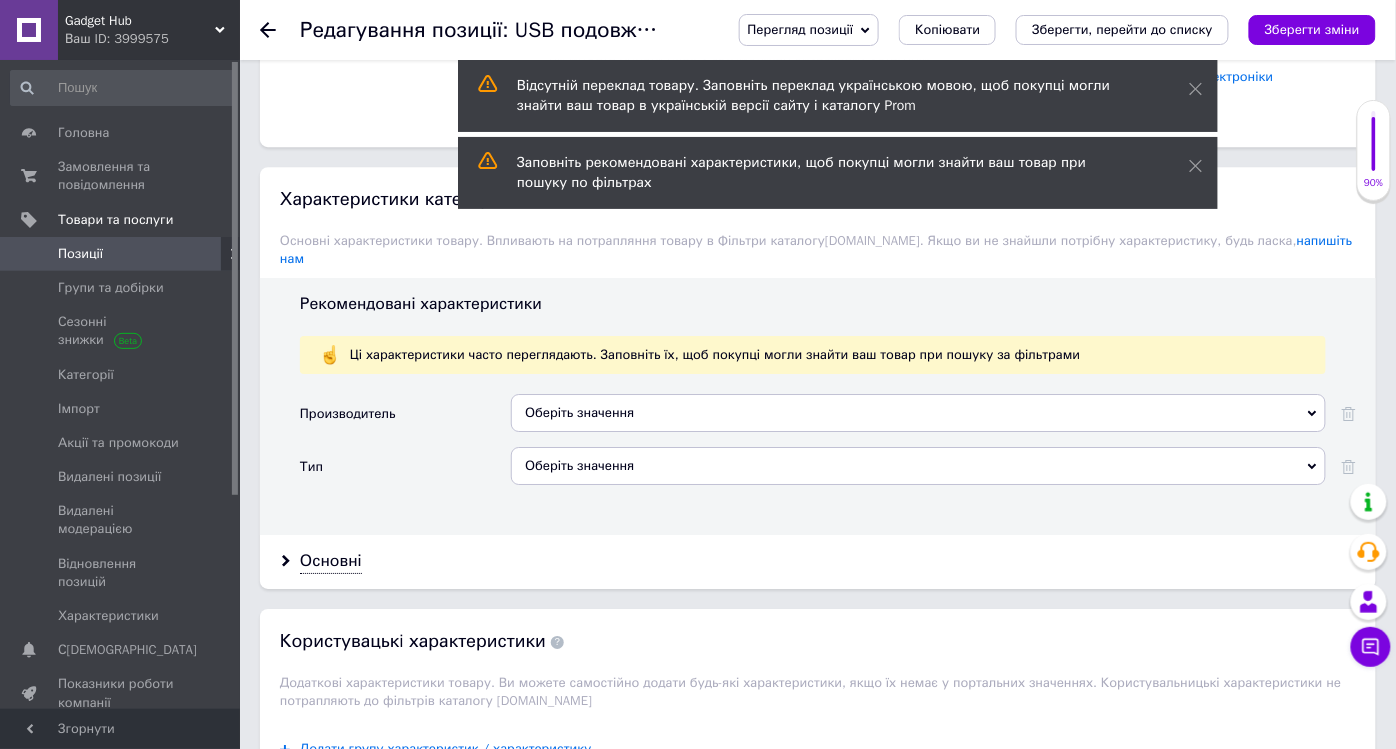 click on "Оберіть значення" at bounding box center (918, 466) 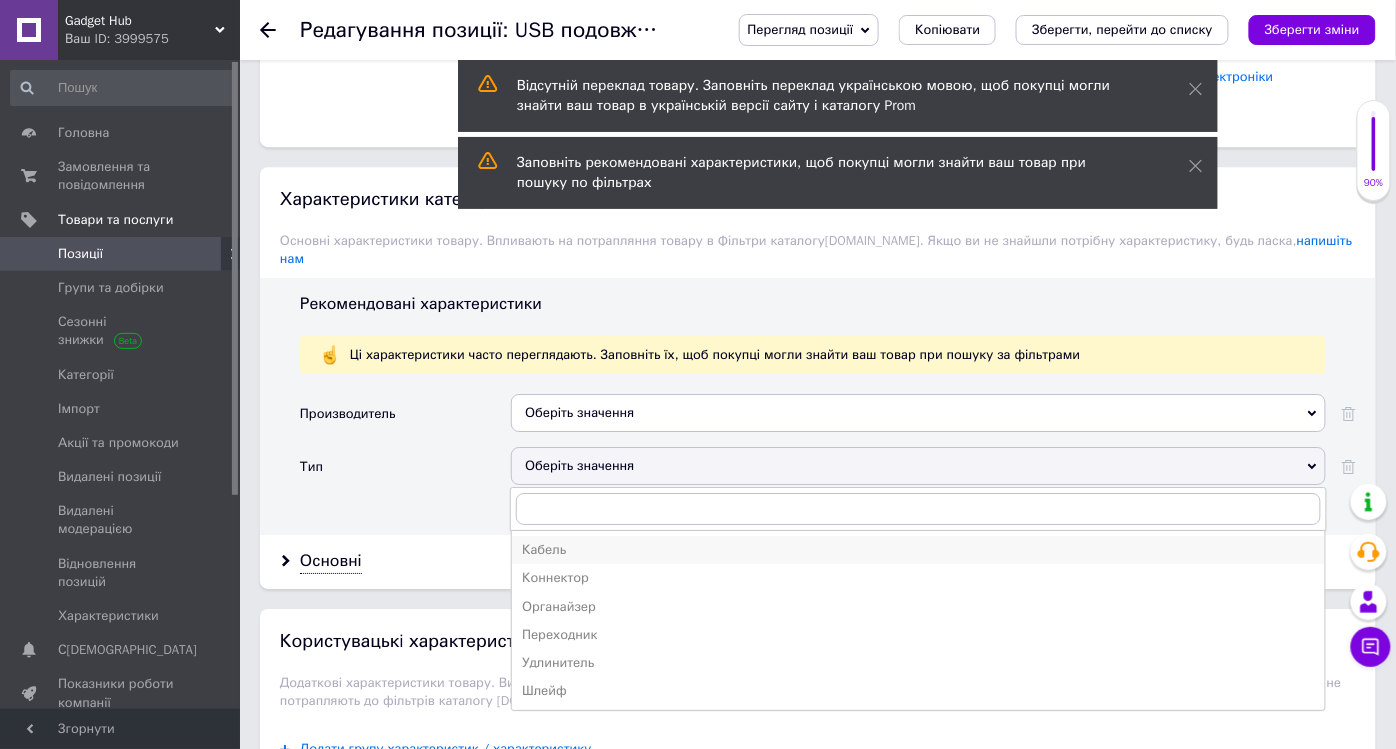 click on "Кабель" at bounding box center [918, 550] 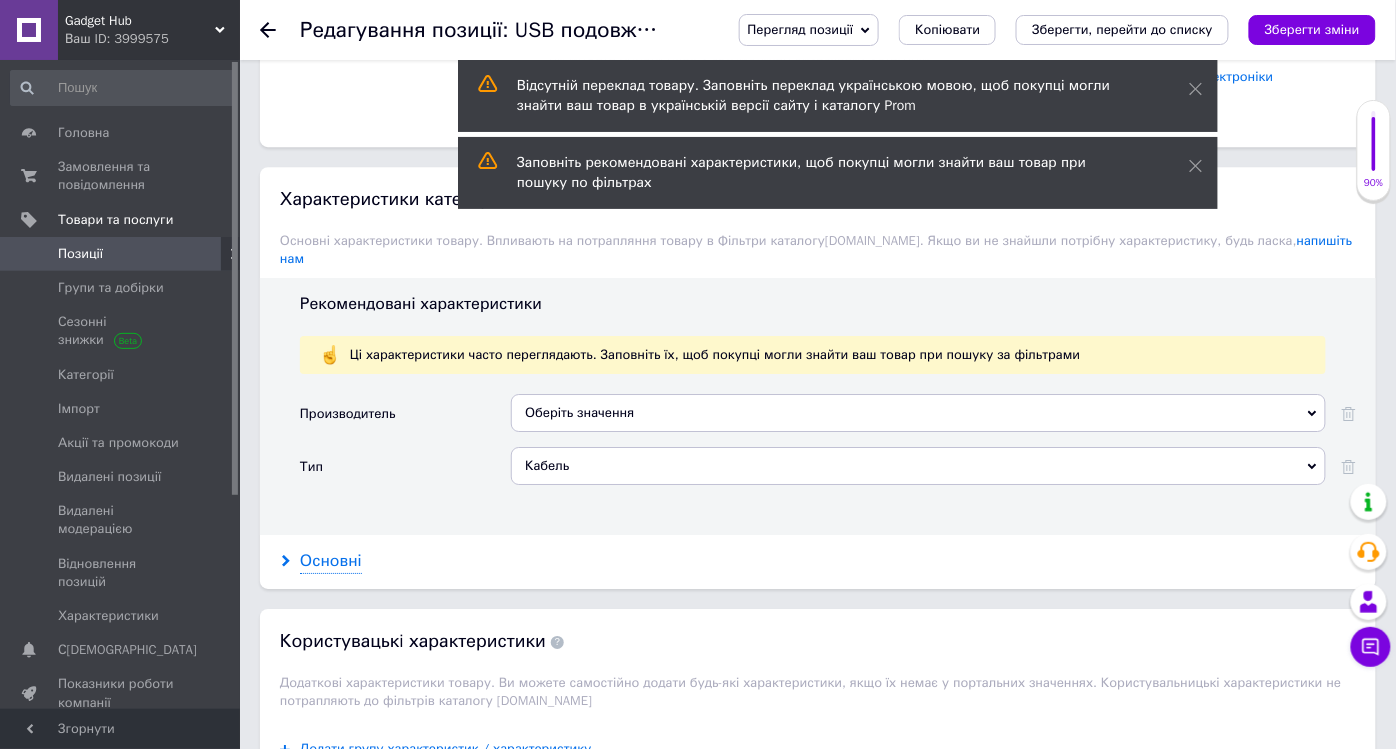 click on "Основні" at bounding box center (331, 561) 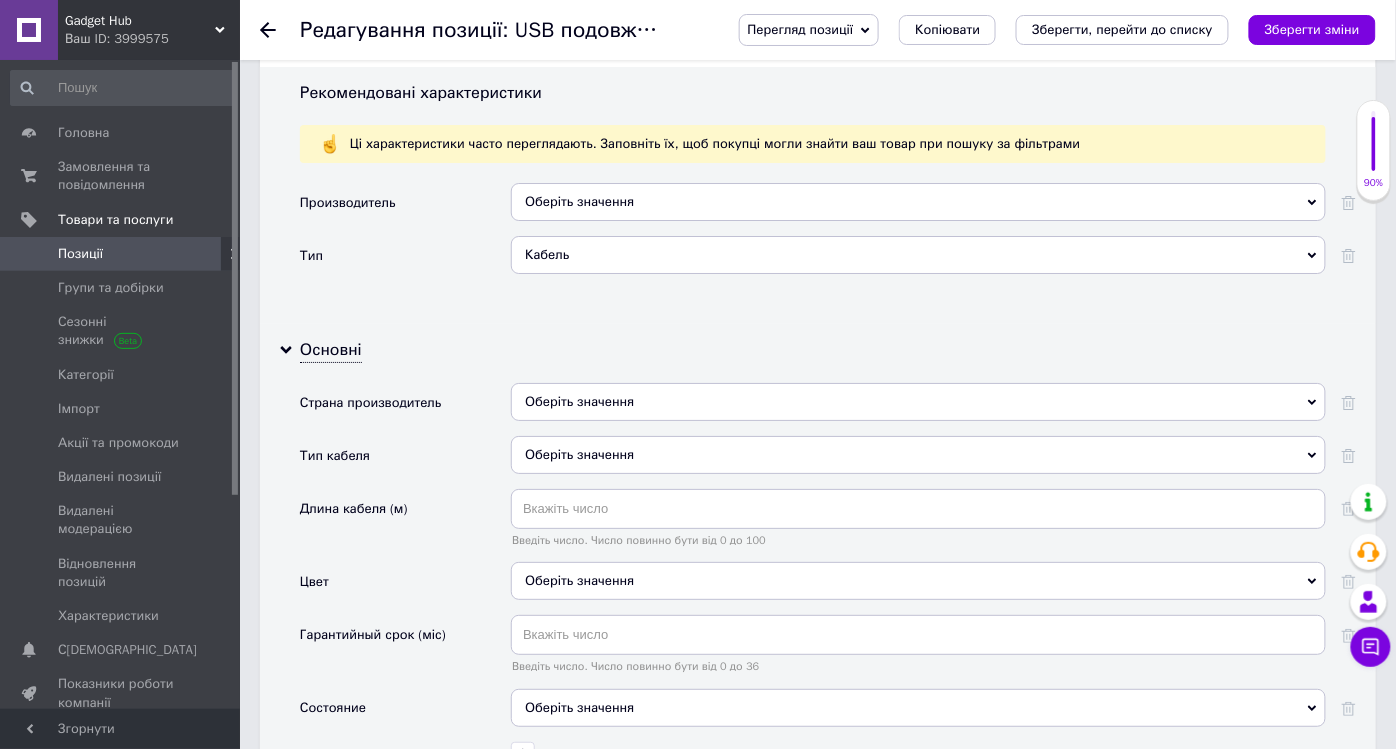 scroll, scrollTop: 1888, scrollLeft: 0, axis: vertical 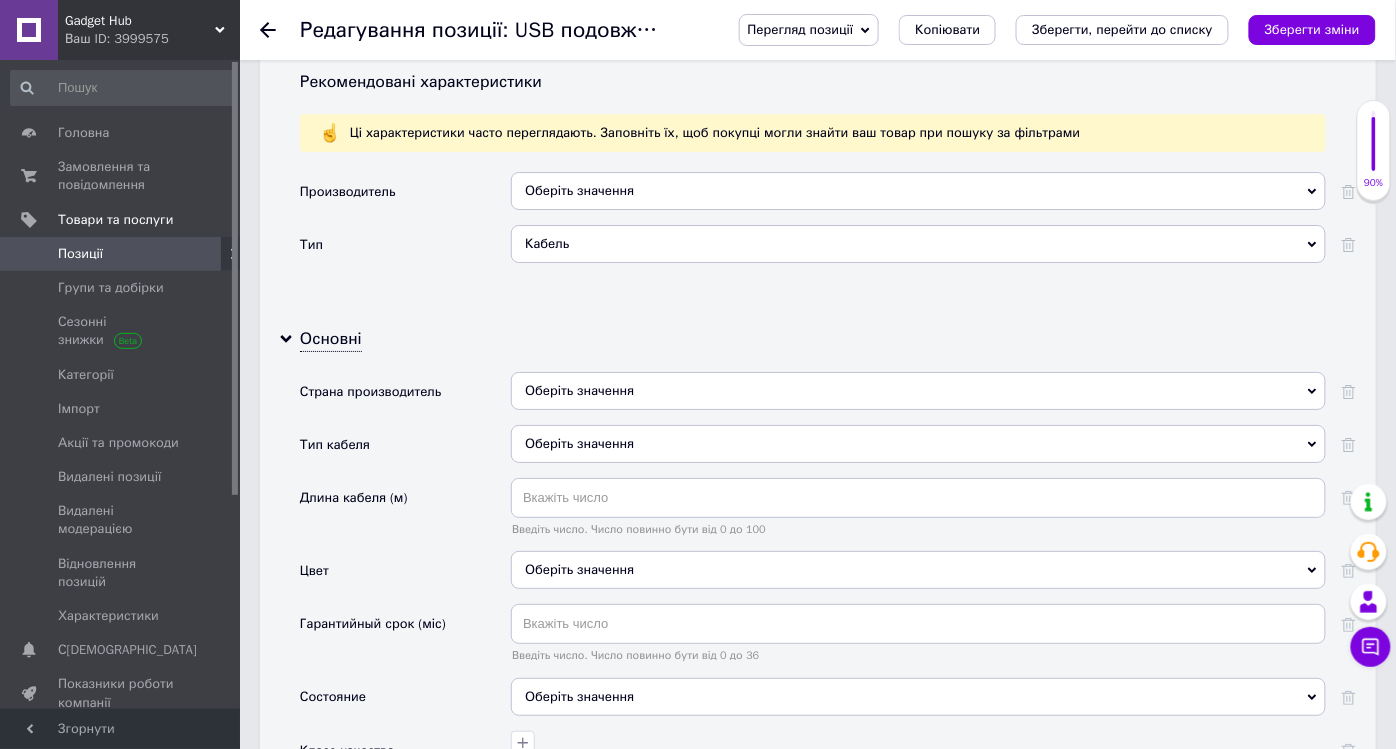 click on "Оберіть значення" at bounding box center (918, 444) 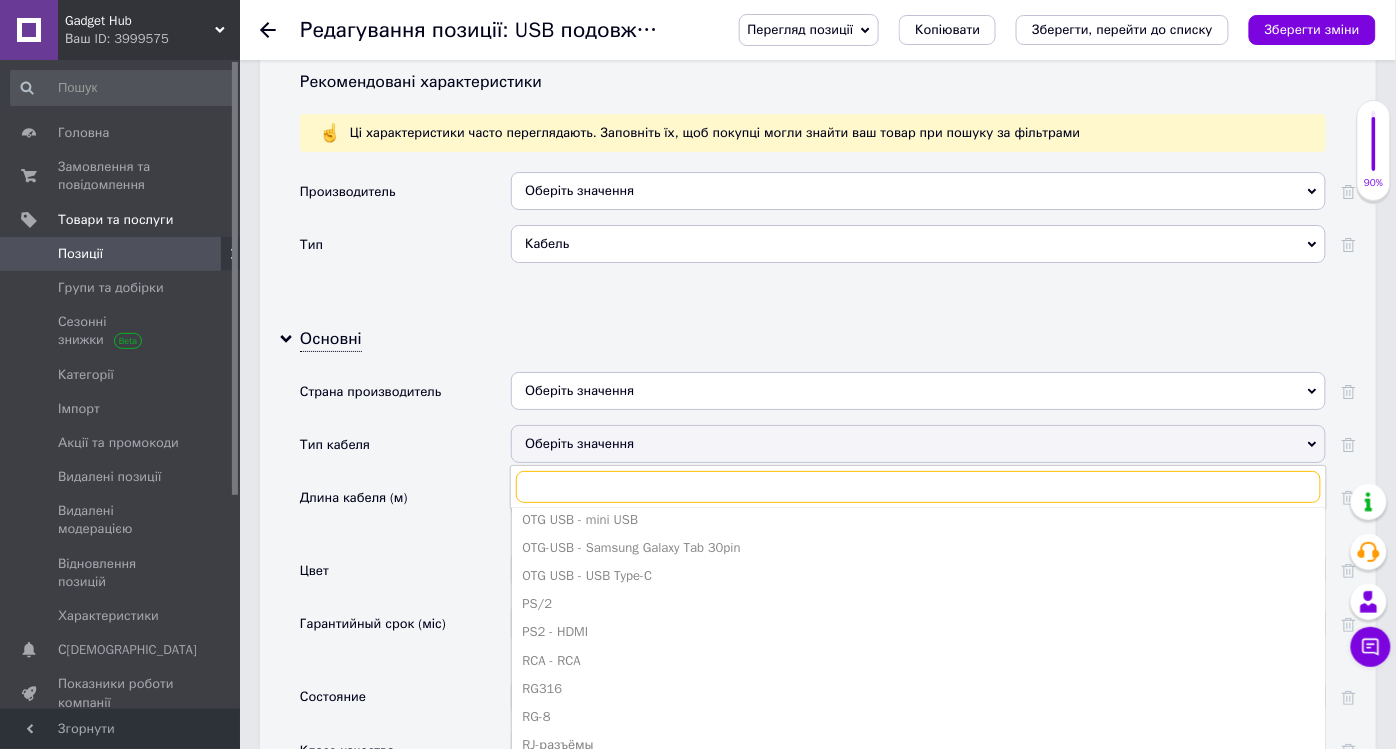 scroll, scrollTop: 2121, scrollLeft: 0, axis: vertical 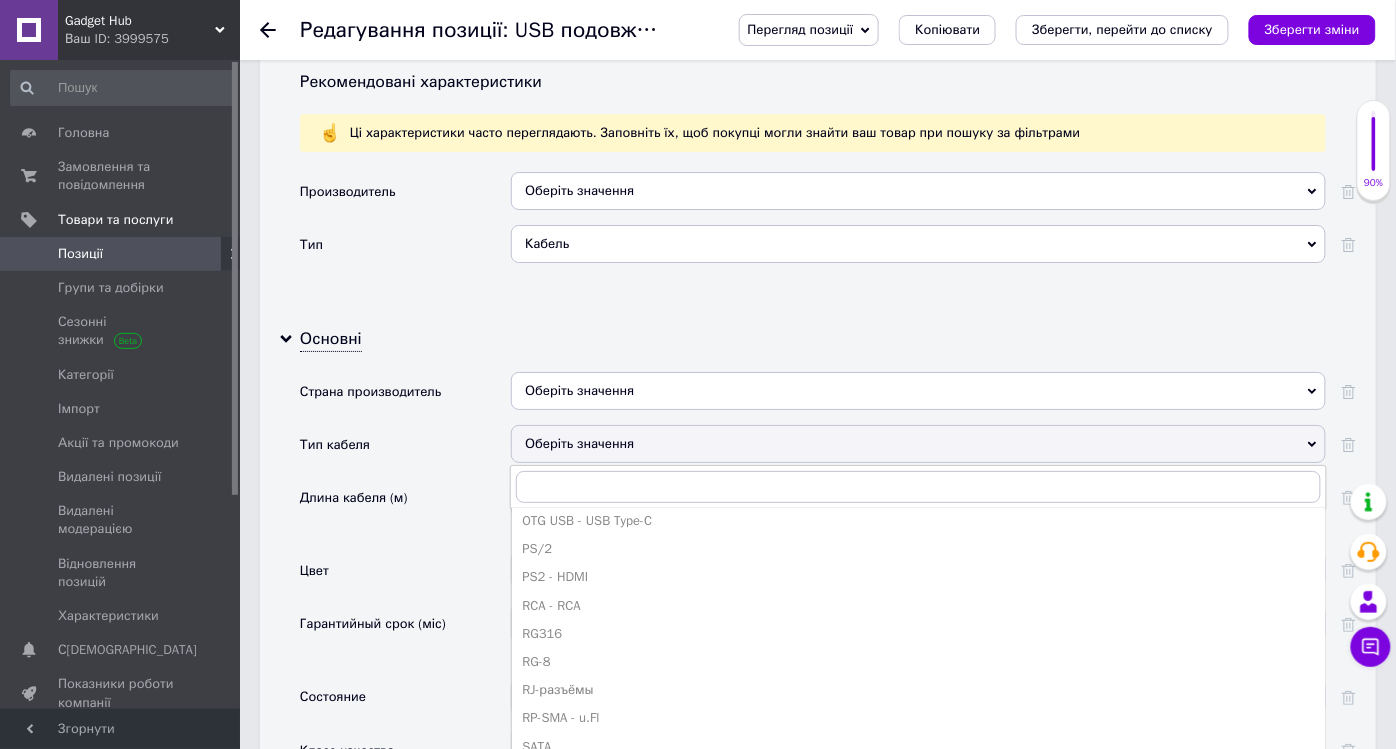 click on "Тип кабеля" at bounding box center [405, 451] 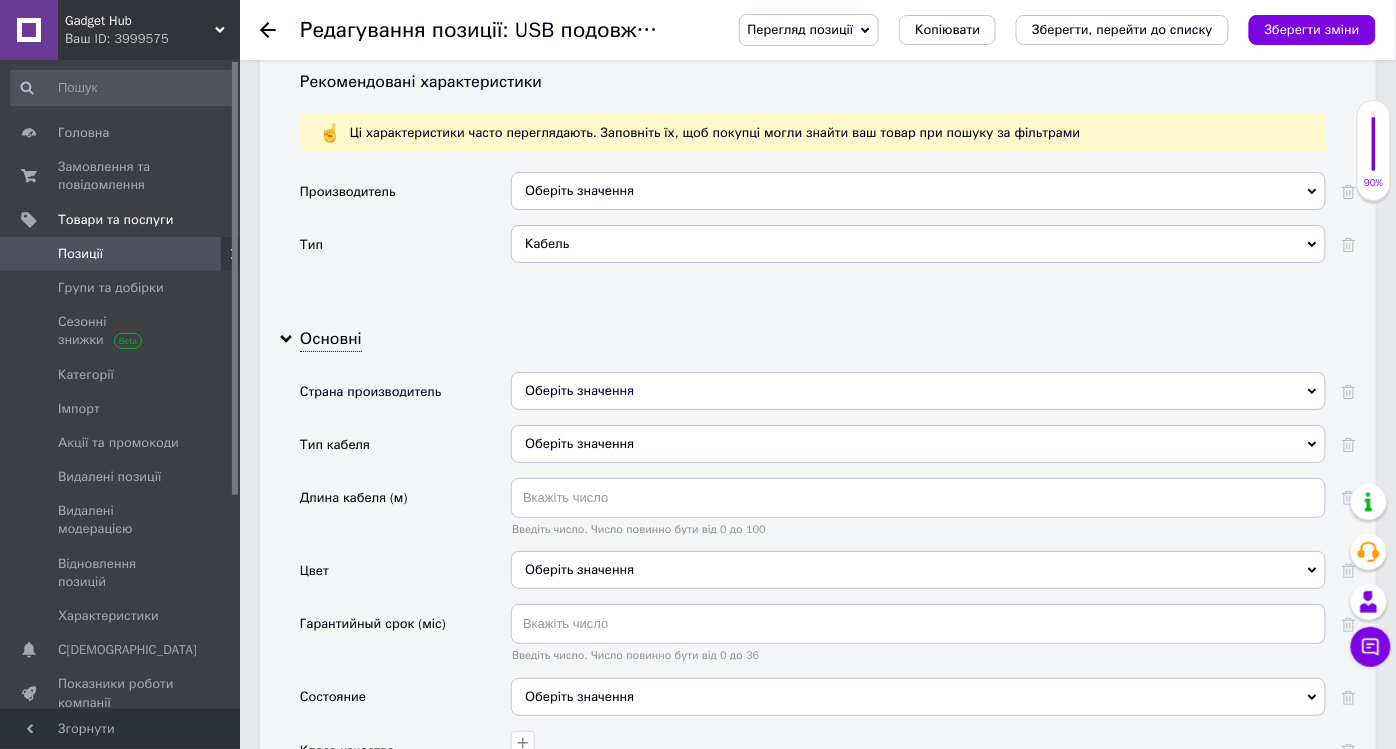 click on "Оберіть значення" at bounding box center [918, 444] 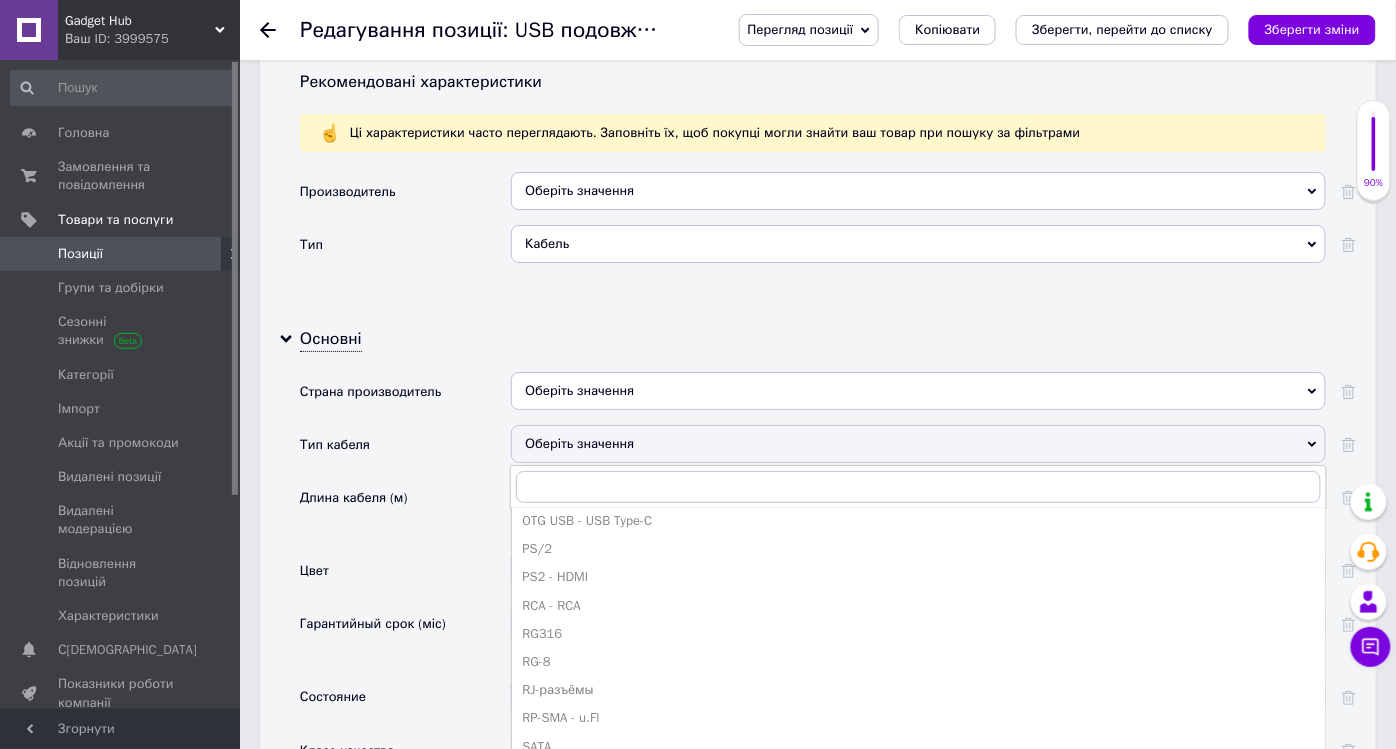 click on "Длина кабеля (м)" at bounding box center [405, 514] 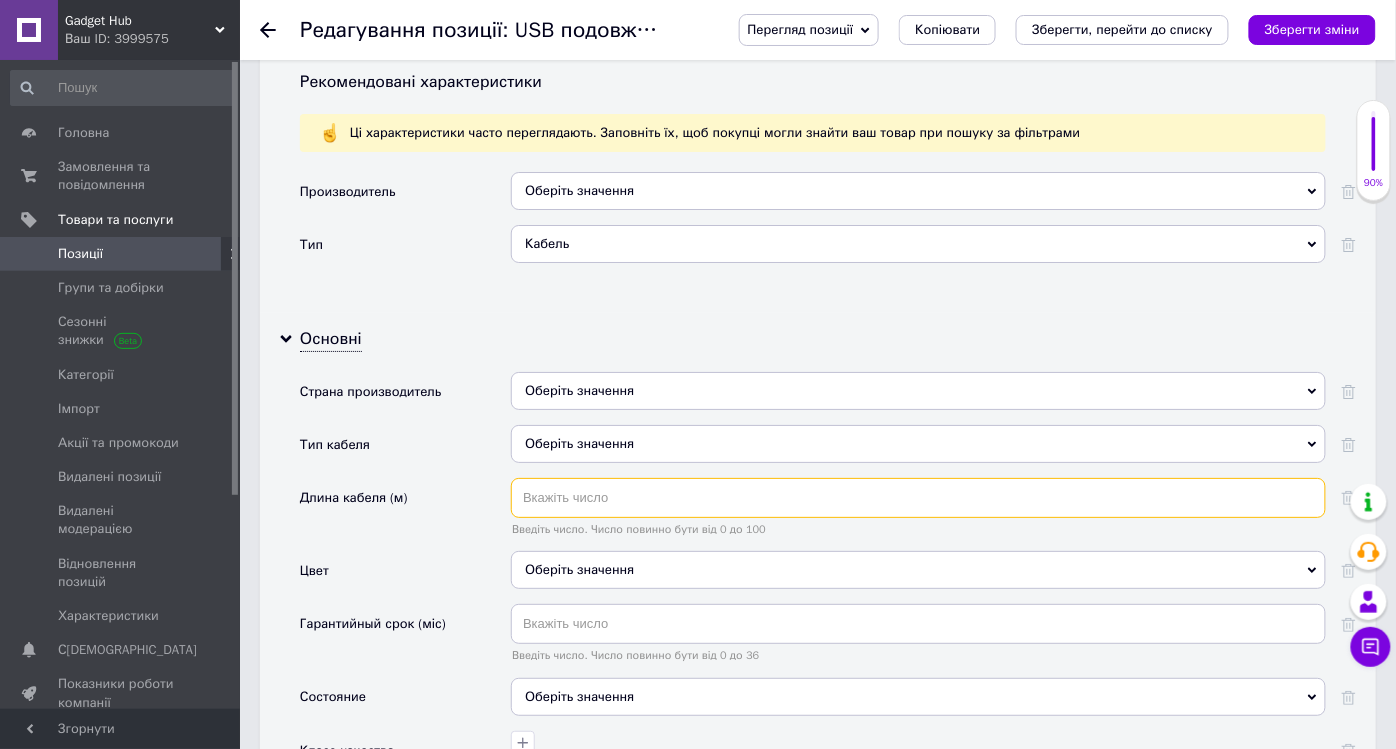click at bounding box center [918, 498] 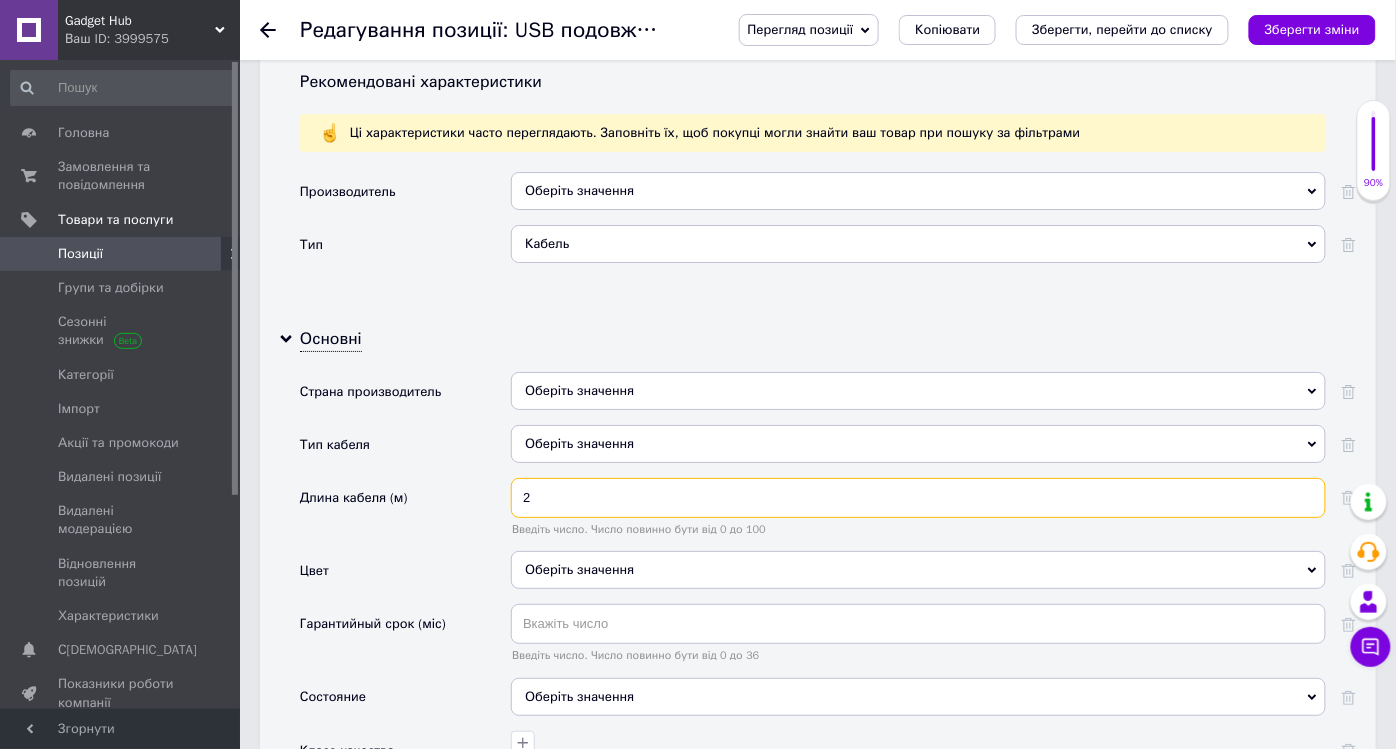 type on "2" 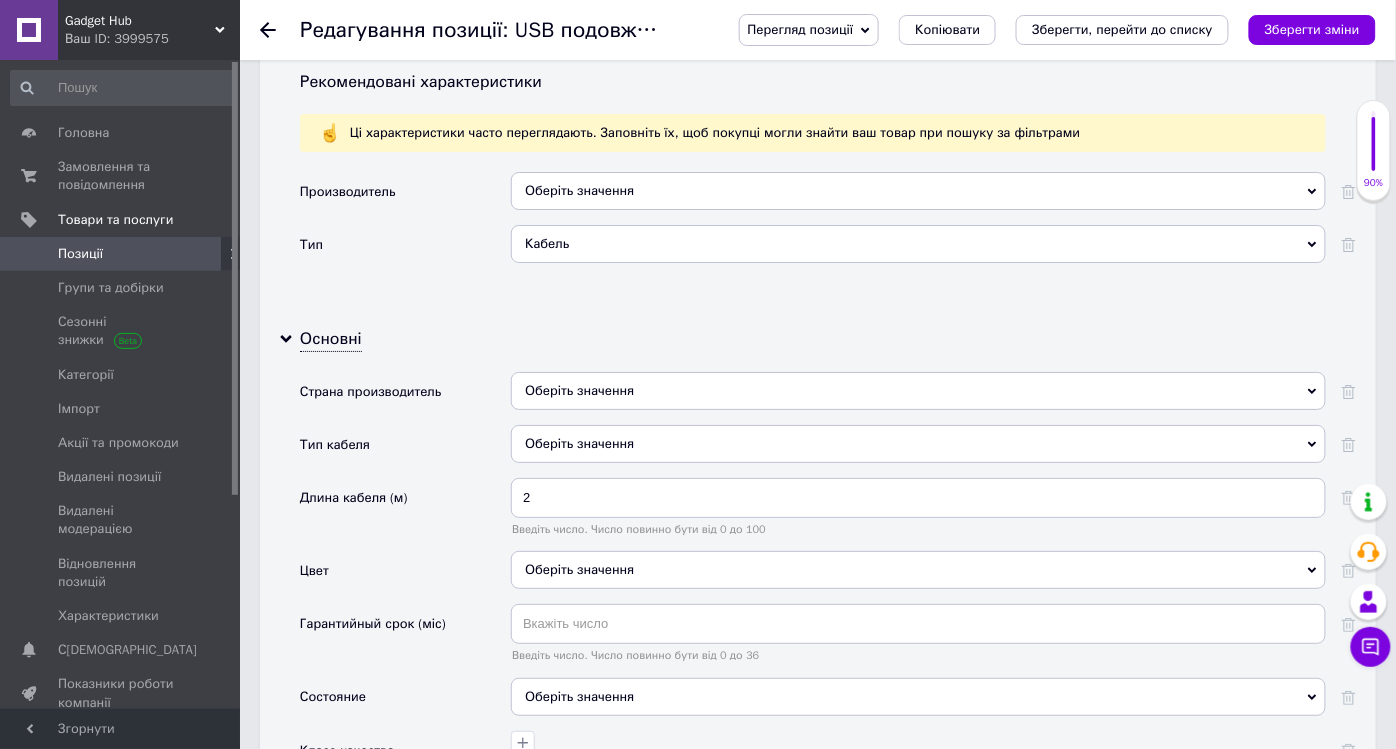 click on "Оберіть значення" at bounding box center [918, 570] 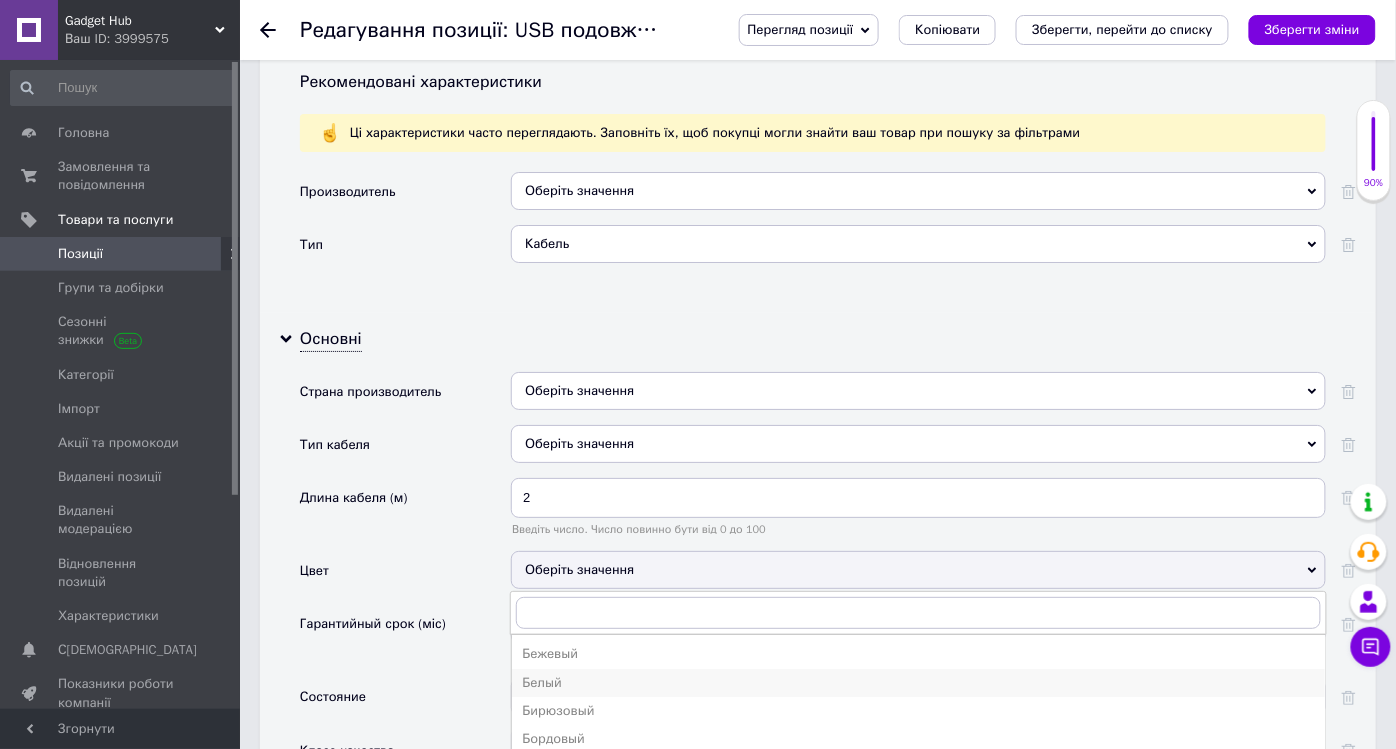 click on "Белый" at bounding box center [918, 683] 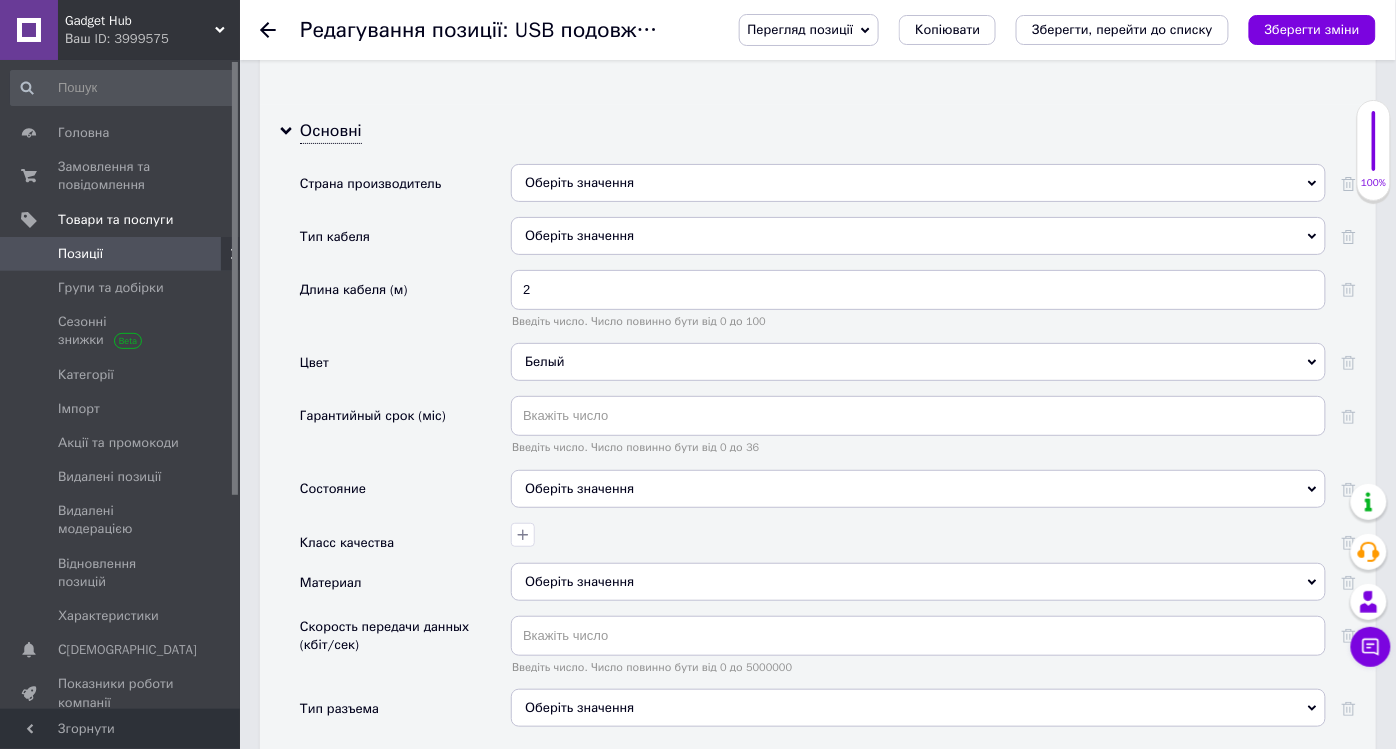 scroll, scrollTop: 2111, scrollLeft: 0, axis: vertical 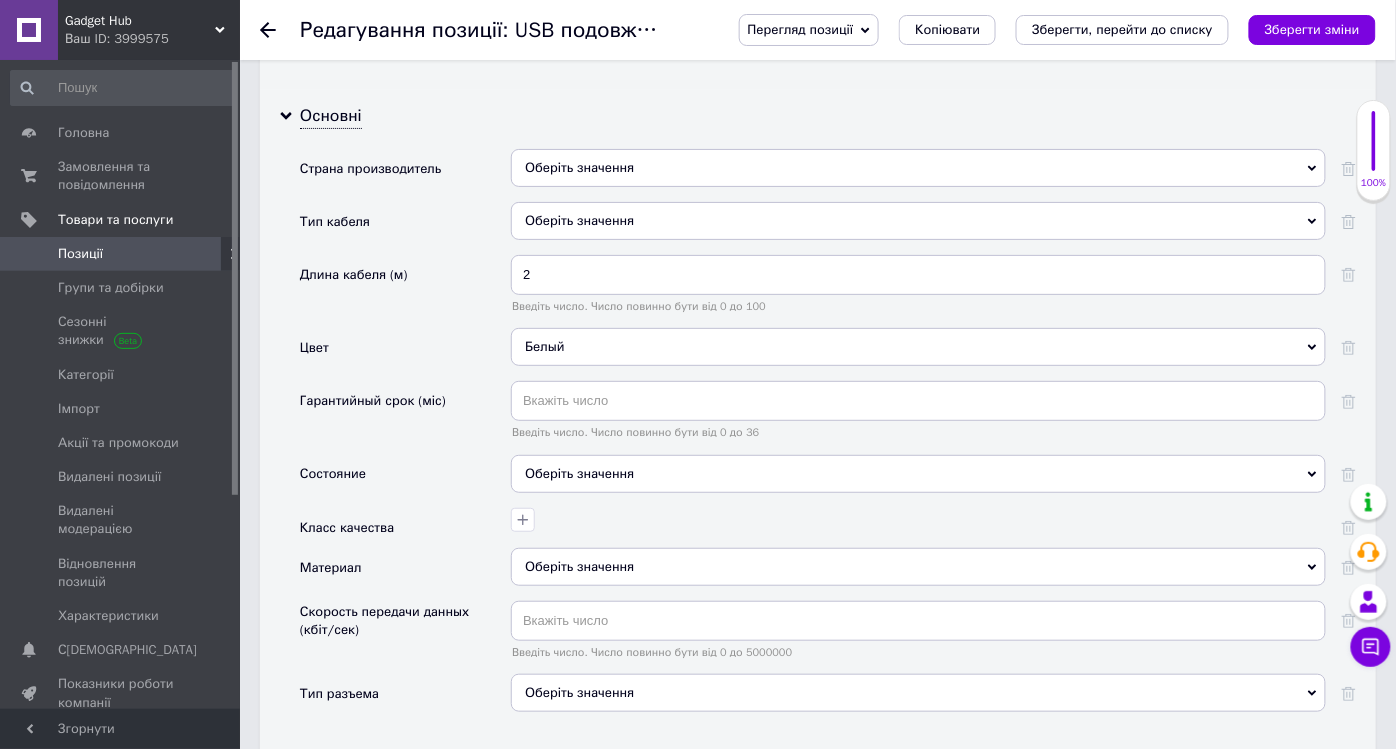 click on "Оберіть значення" at bounding box center (918, 474) 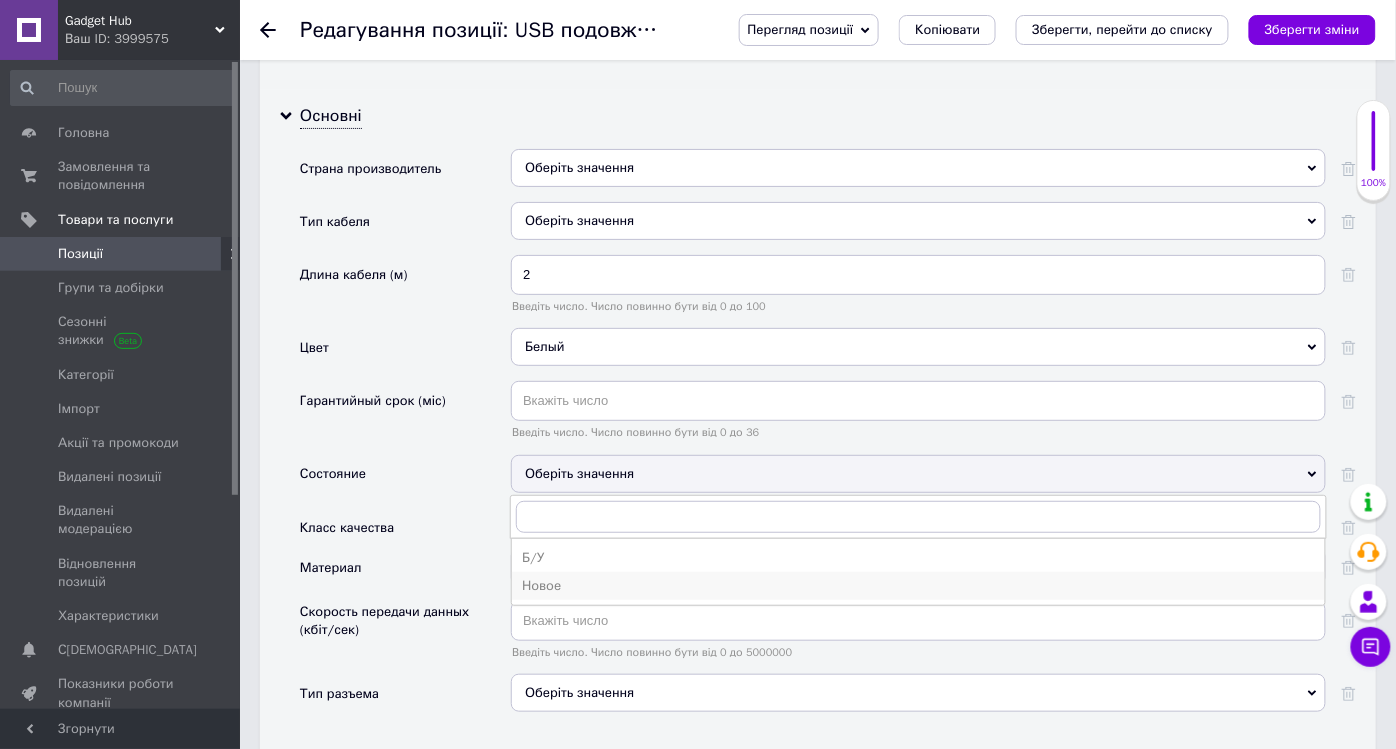 click on "Новое" at bounding box center [918, 586] 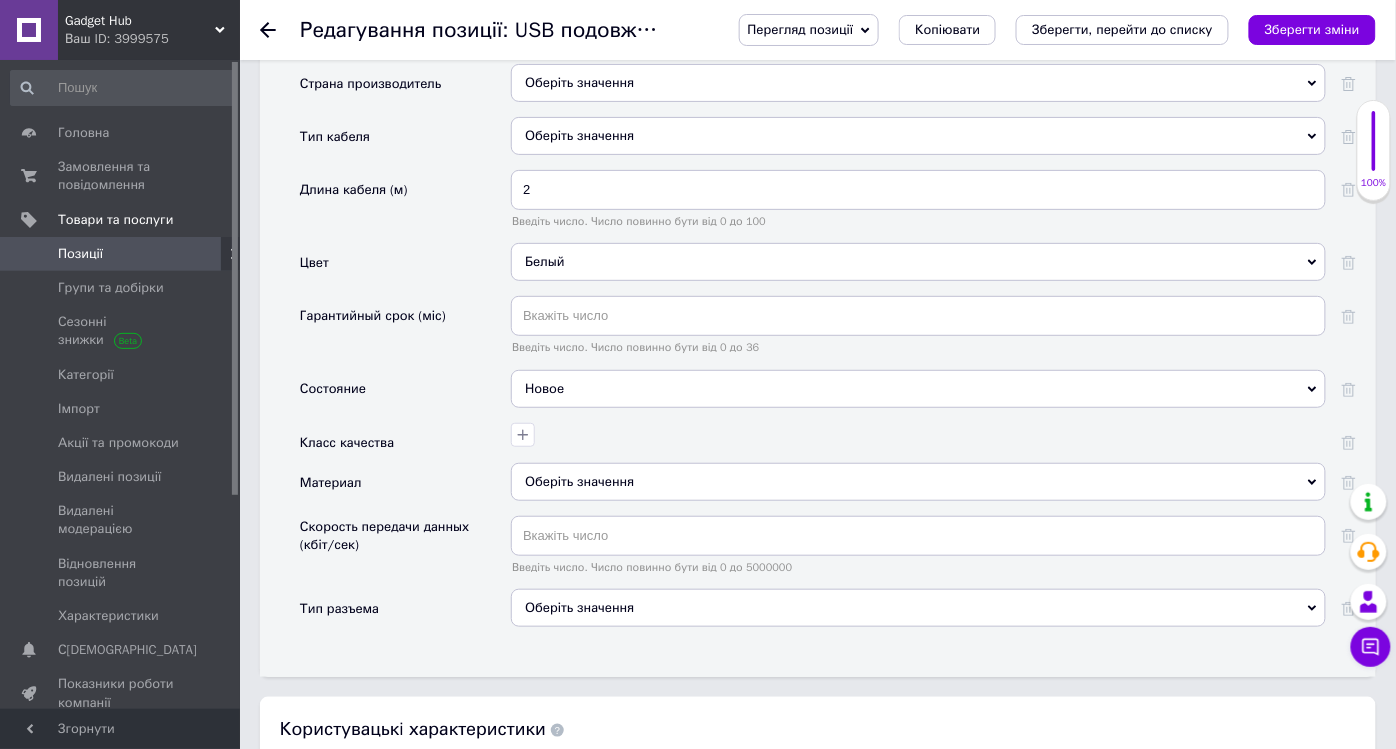 scroll, scrollTop: 2222, scrollLeft: 0, axis: vertical 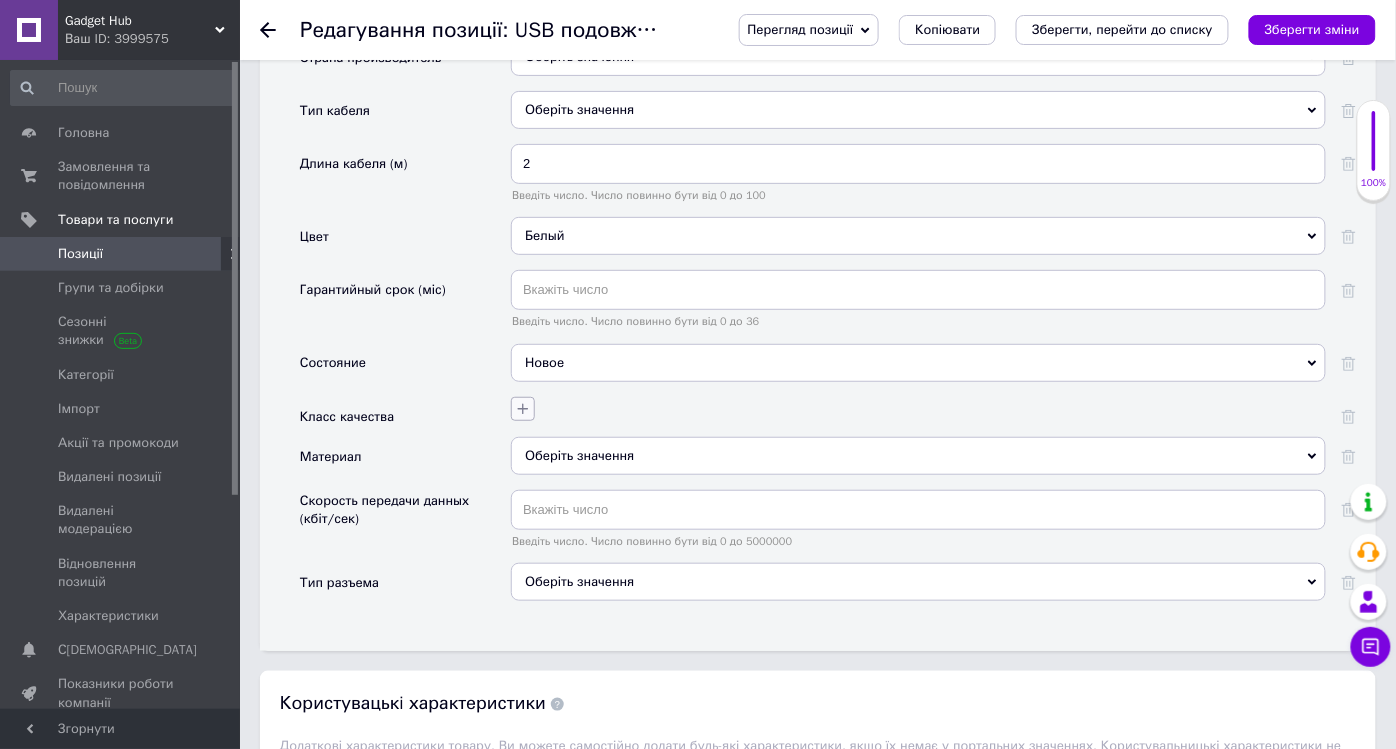 click at bounding box center (523, 409) 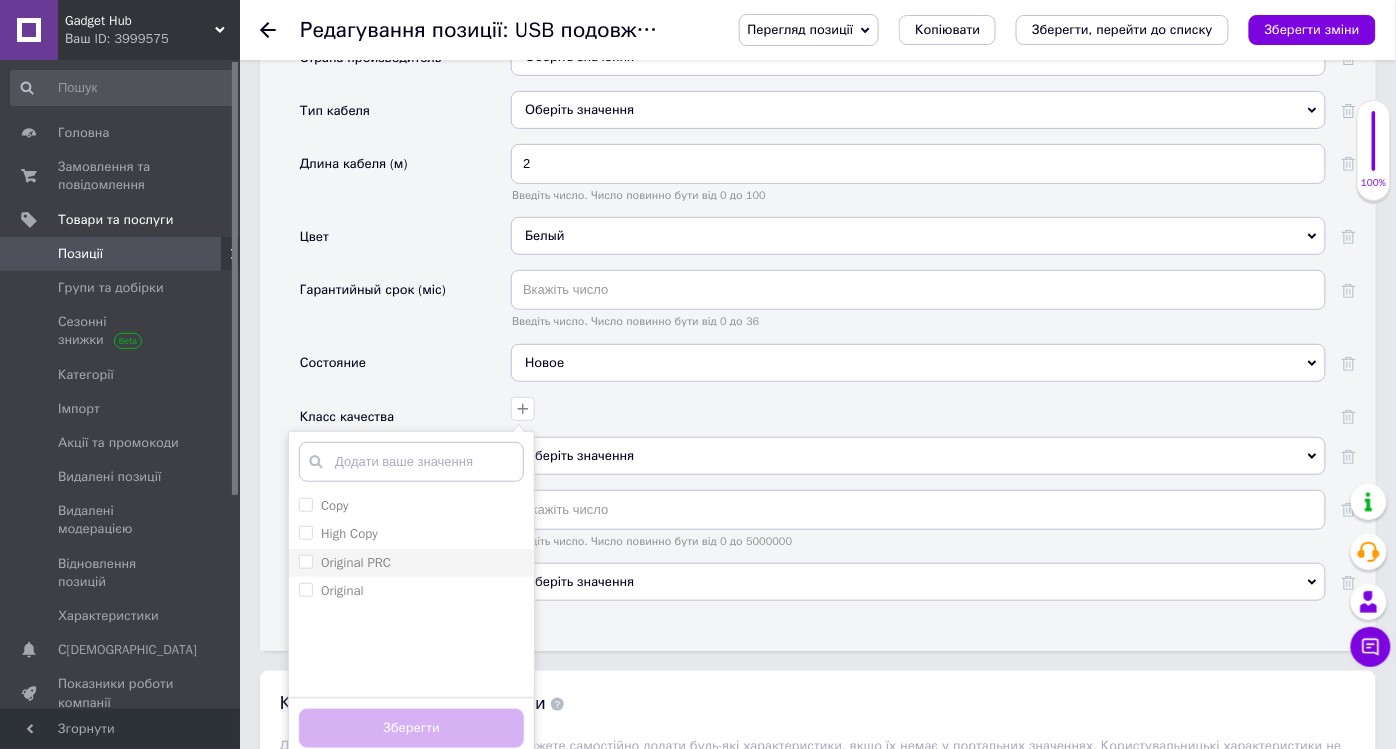 click on "Original PRC" at bounding box center (356, 562) 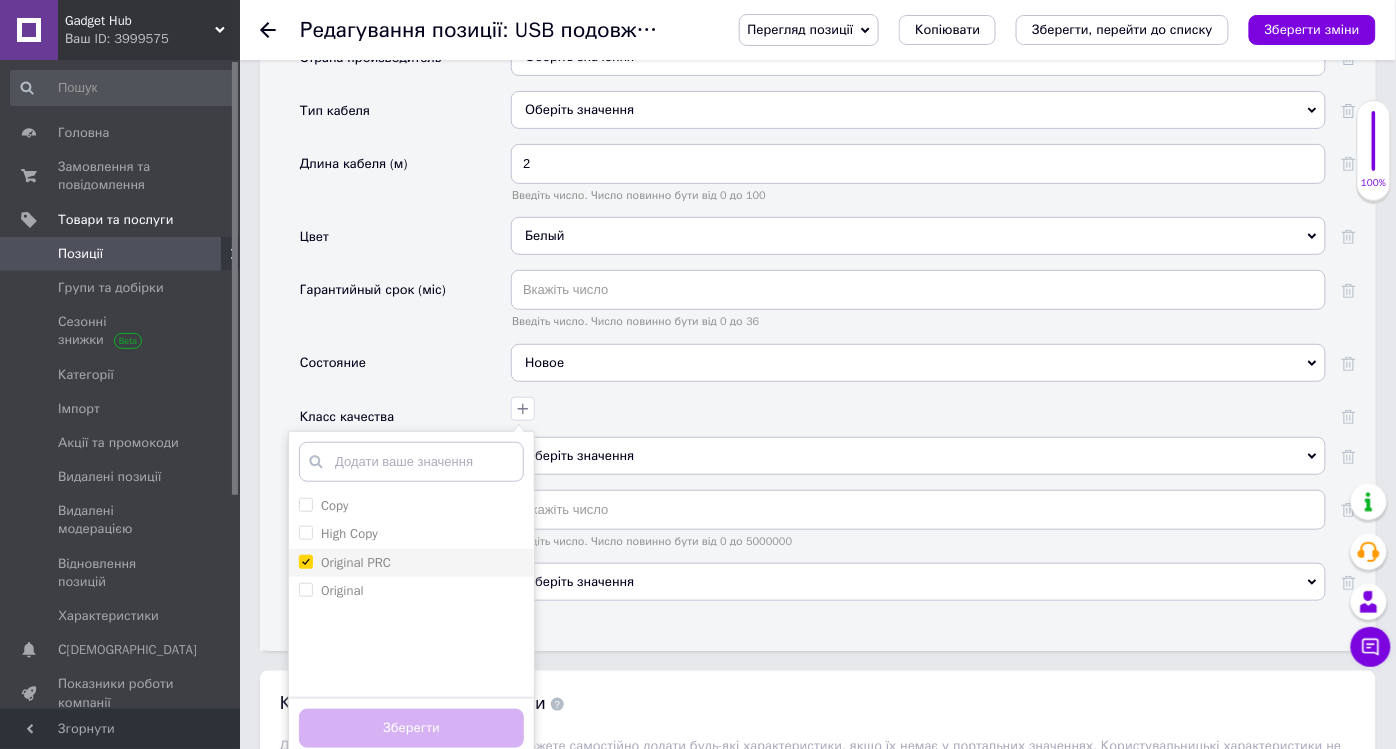 checkbox on "true" 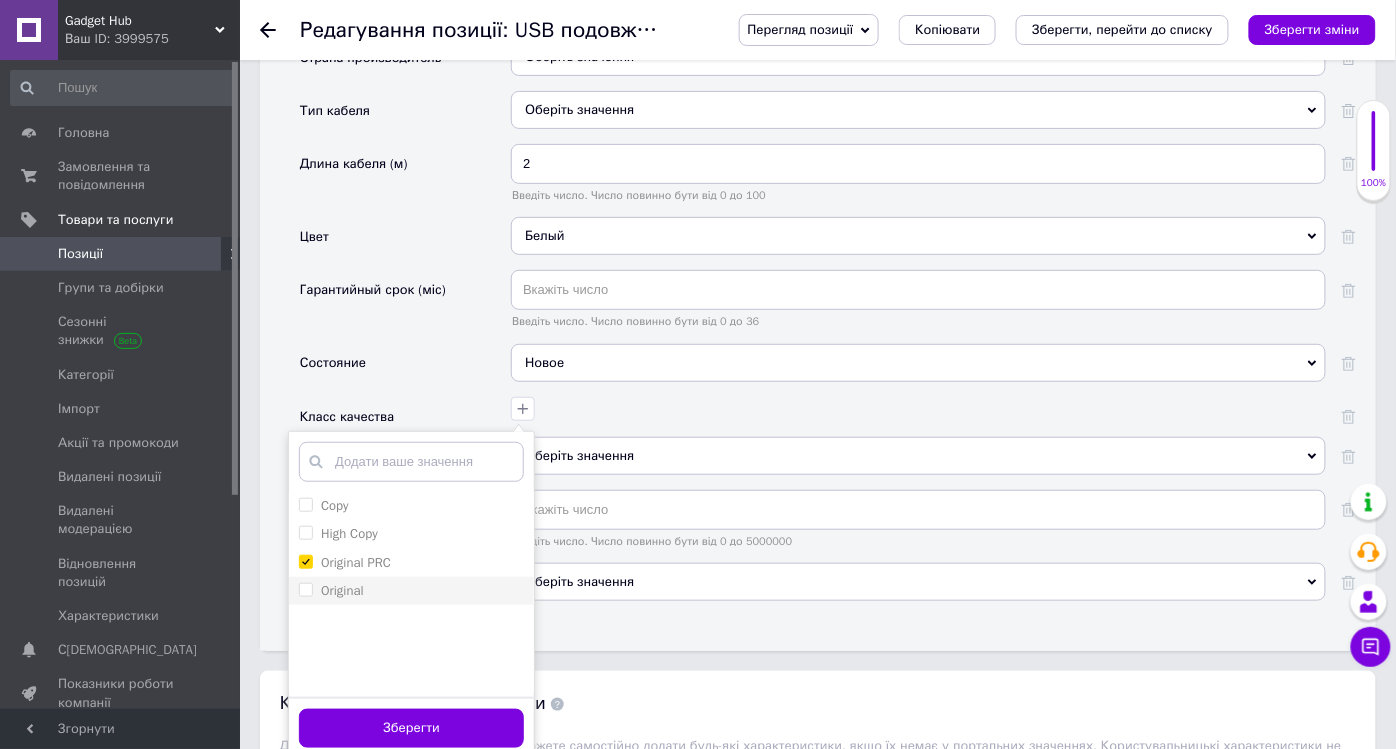 click on "Original" at bounding box center (305, 589) 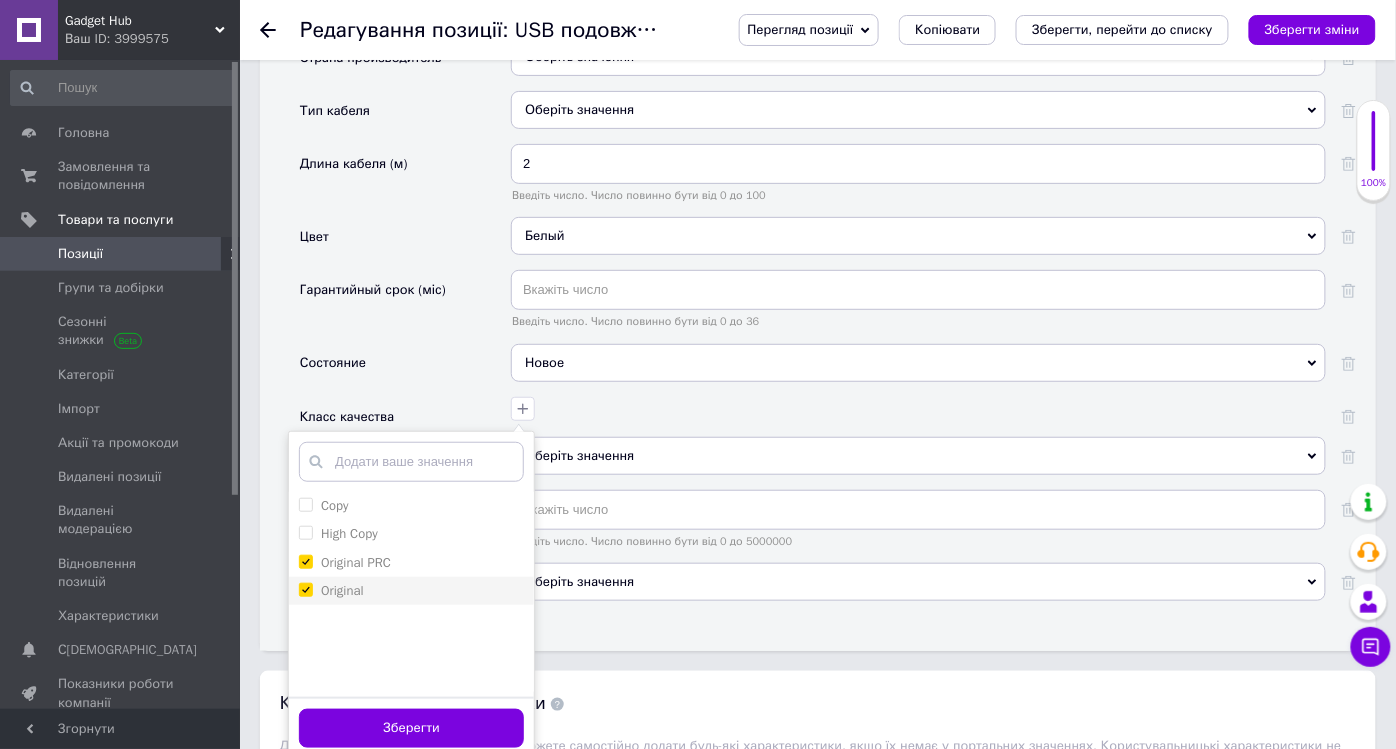 checkbox on "true" 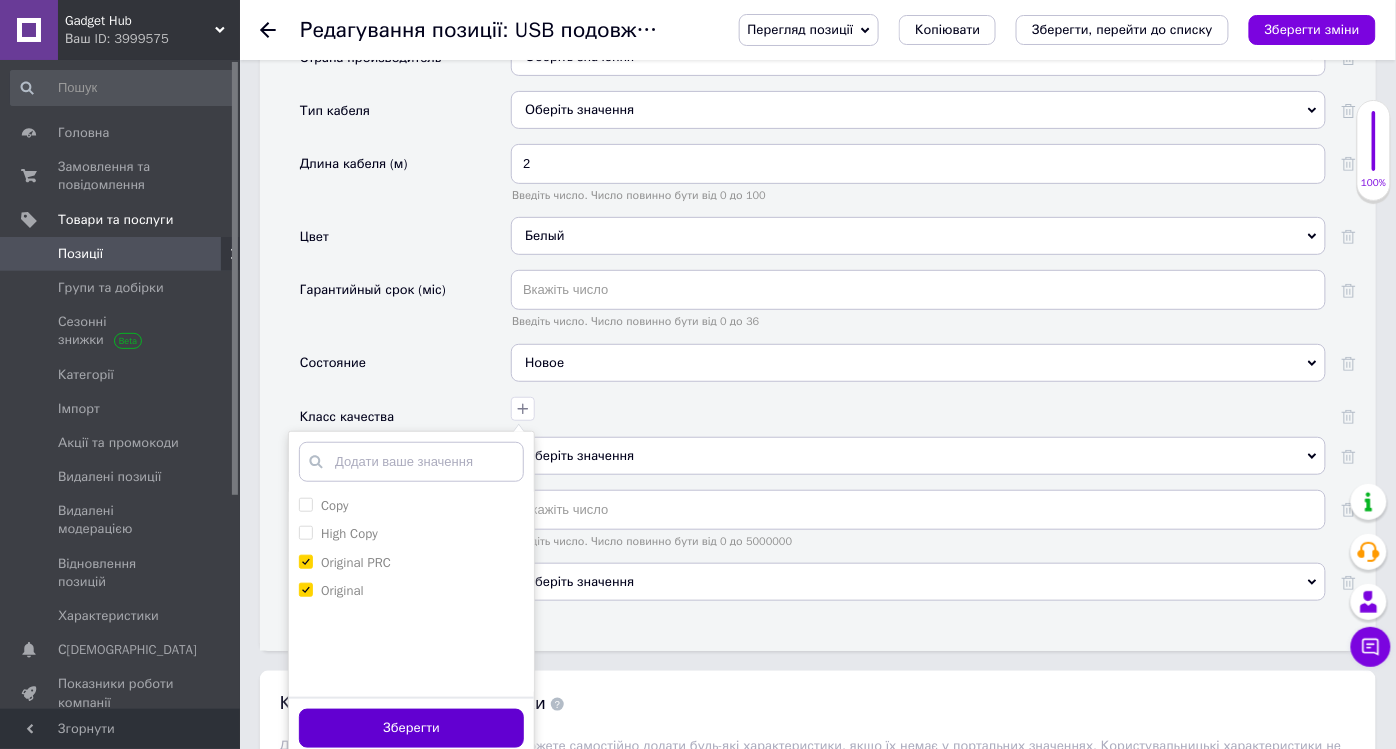 click on "Зберегти" at bounding box center [411, 728] 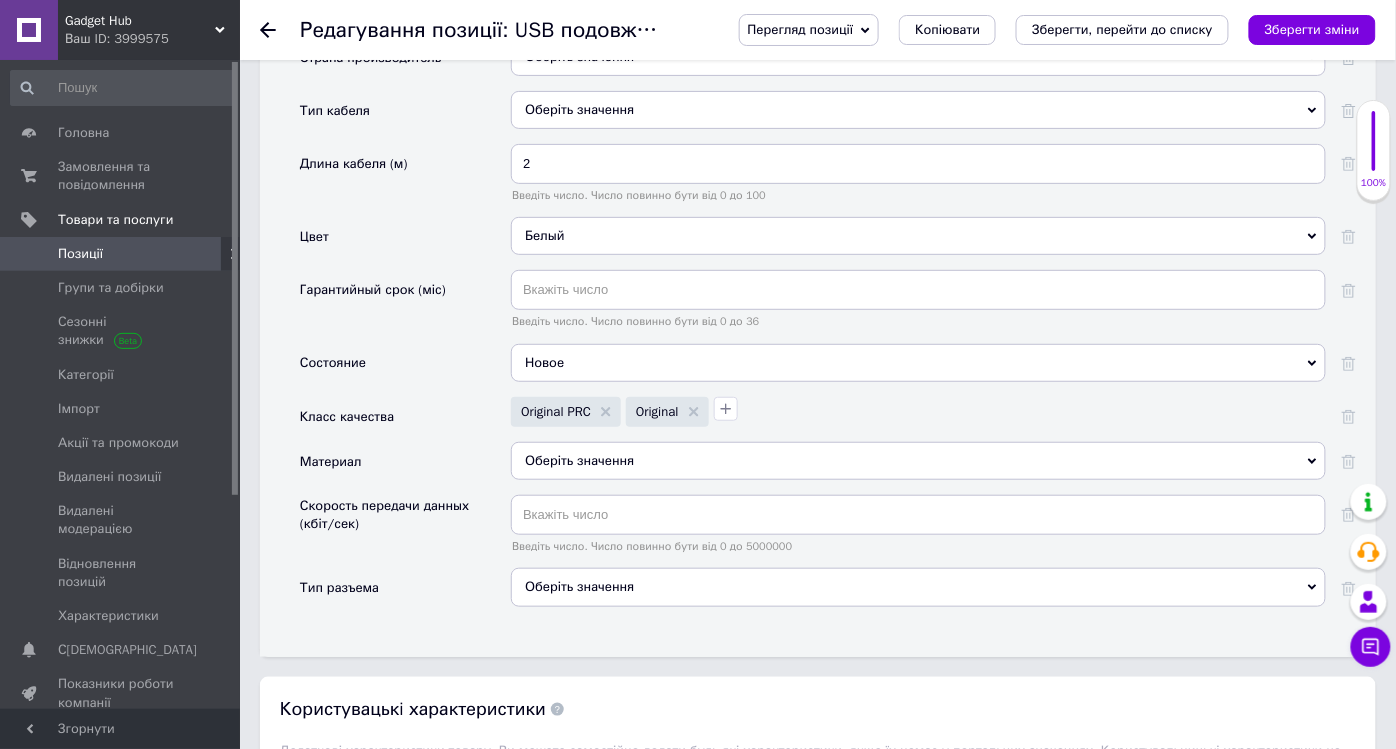 drag, startPoint x: 577, startPoint y: 540, endPoint x: 567, endPoint y: 535, distance: 11.18034 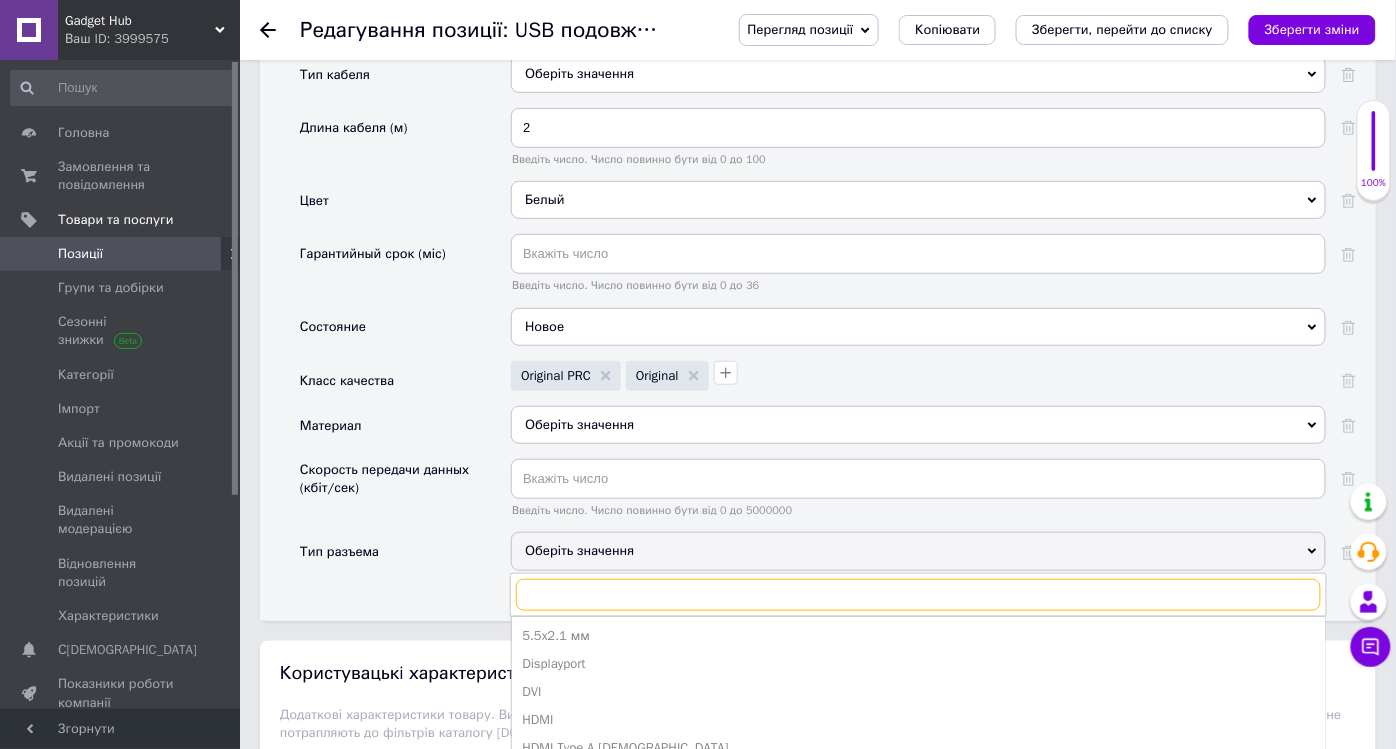 scroll, scrollTop: 2333, scrollLeft: 0, axis: vertical 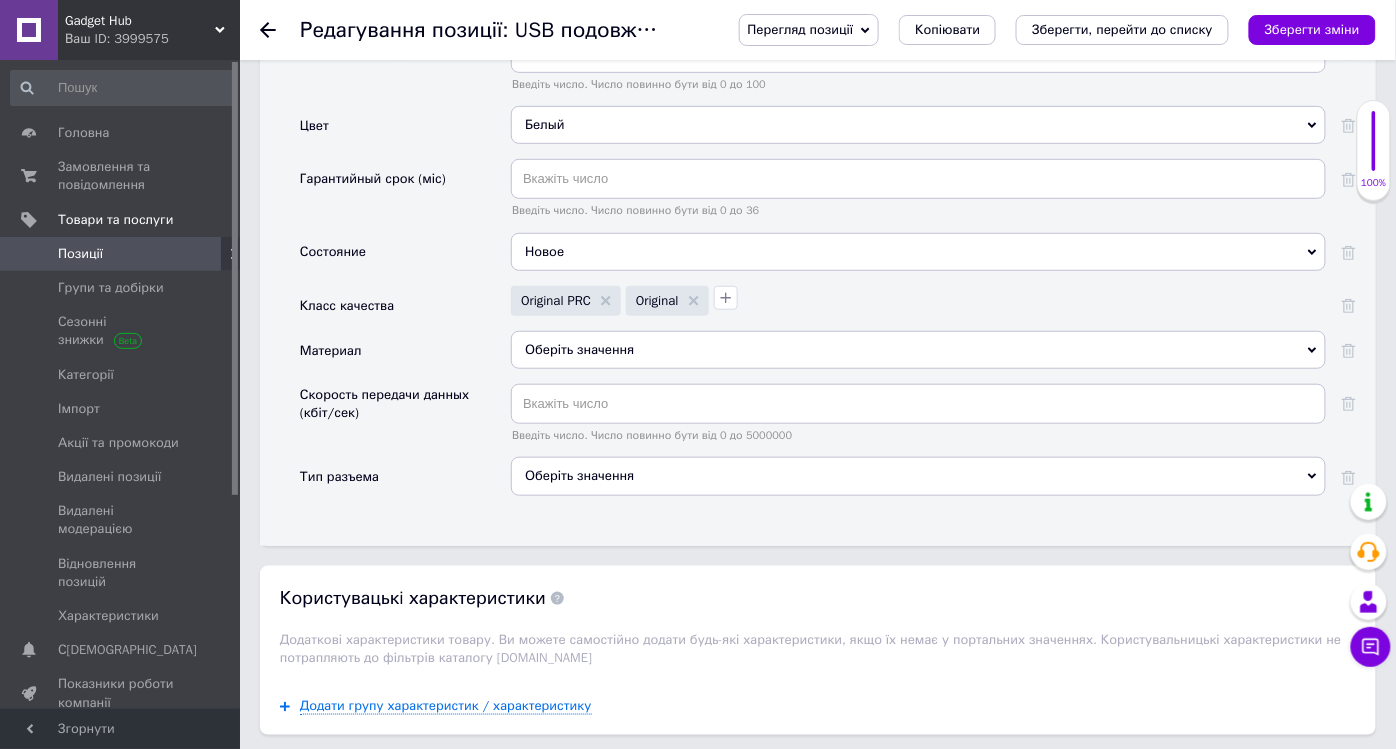 click on "Скорость передачи данных (кбіт/сек)" at bounding box center (405, 420) 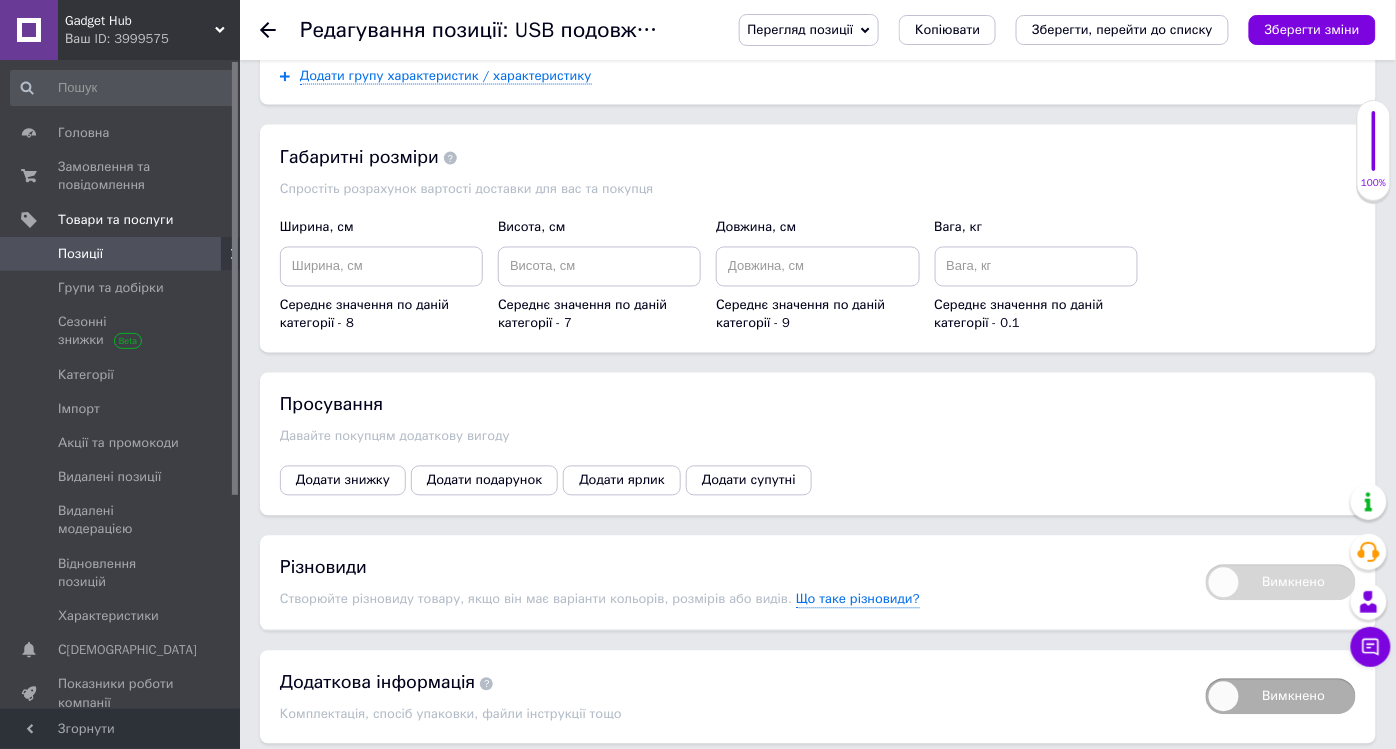 scroll, scrollTop: 2992, scrollLeft: 0, axis: vertical 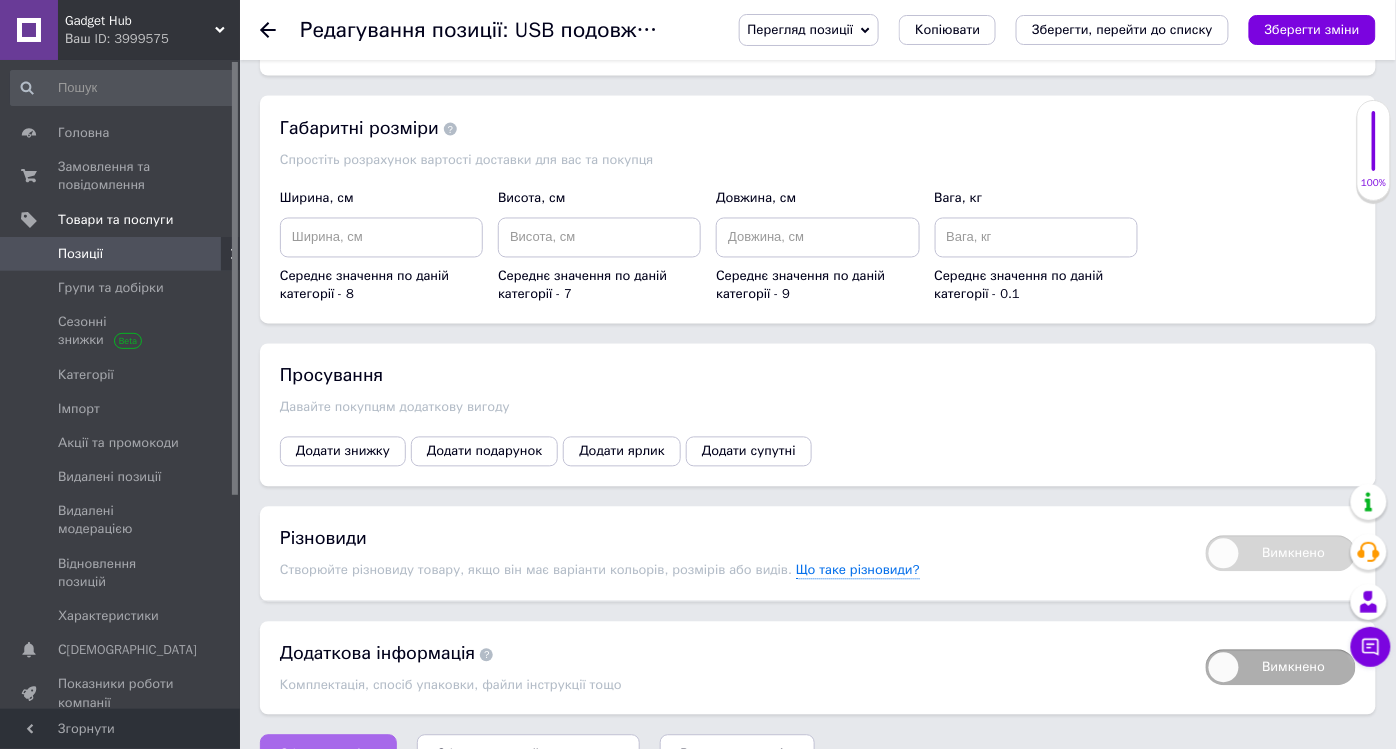 click on "Зберегти зміни" at bounding box center [328, 755] 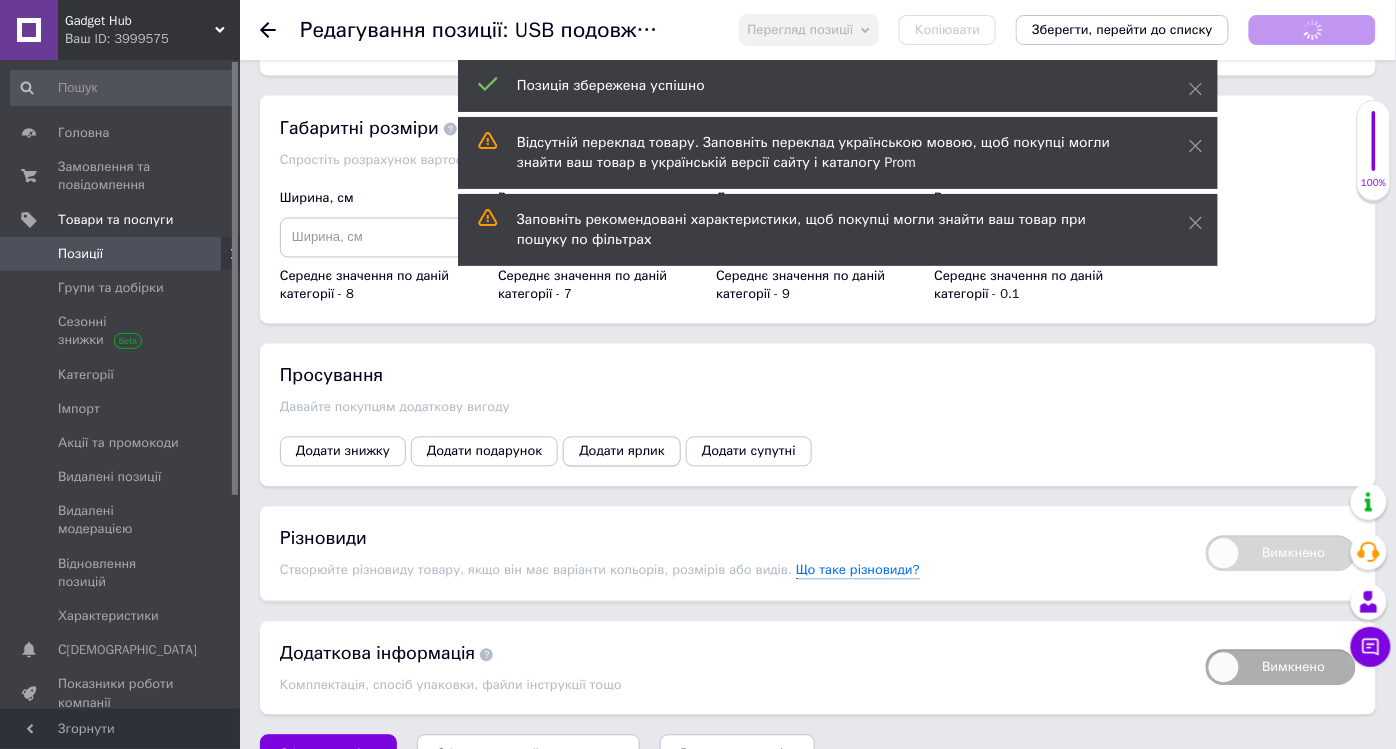click on "Додати ярлик" at bounding box center [622, 452] 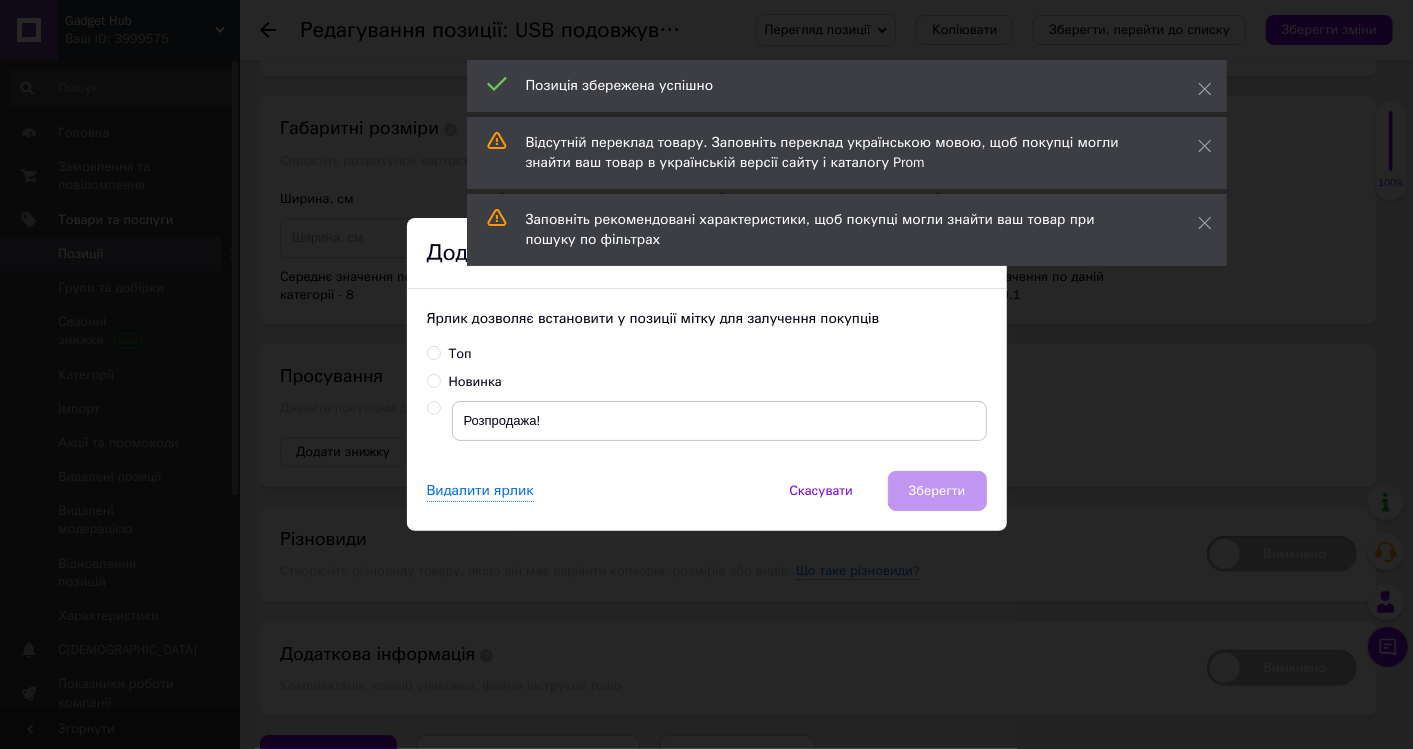 click at bounding box center (433, 408) 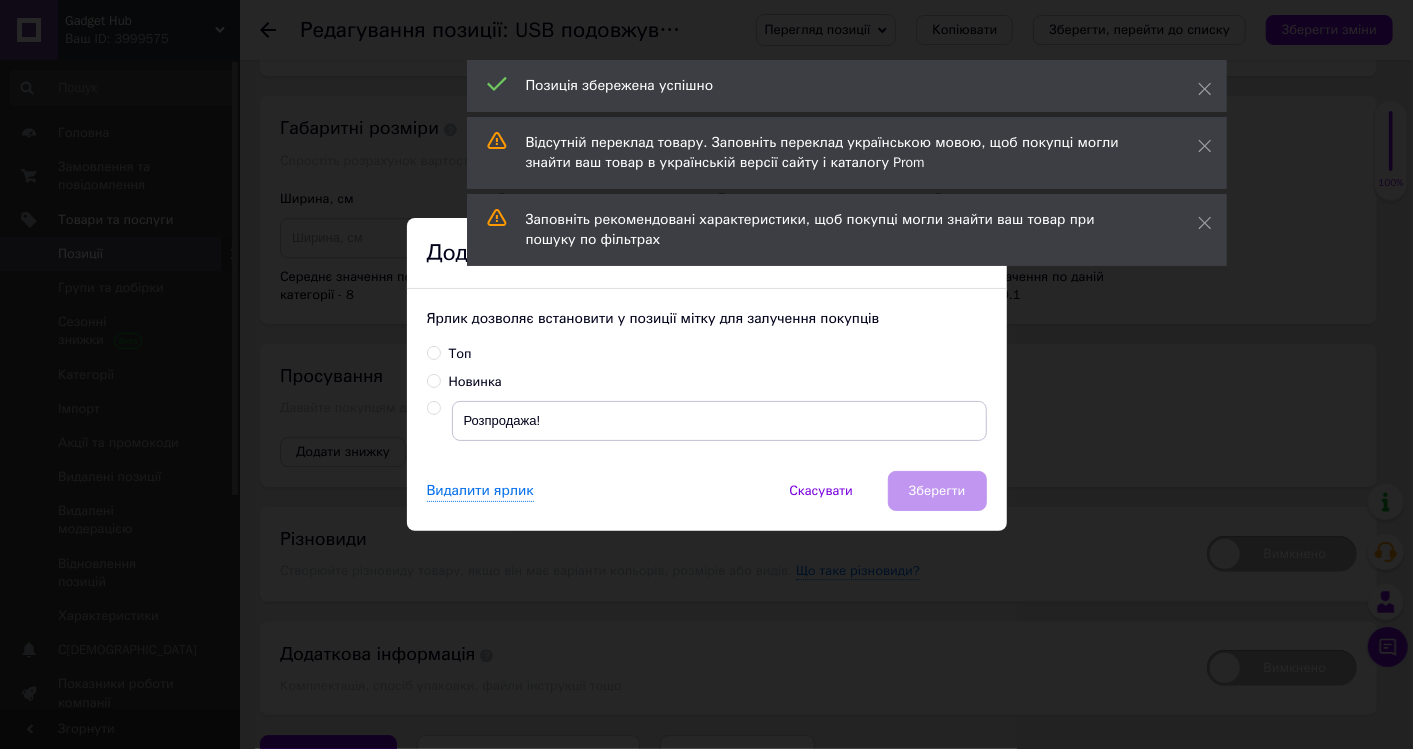 radio on "true" 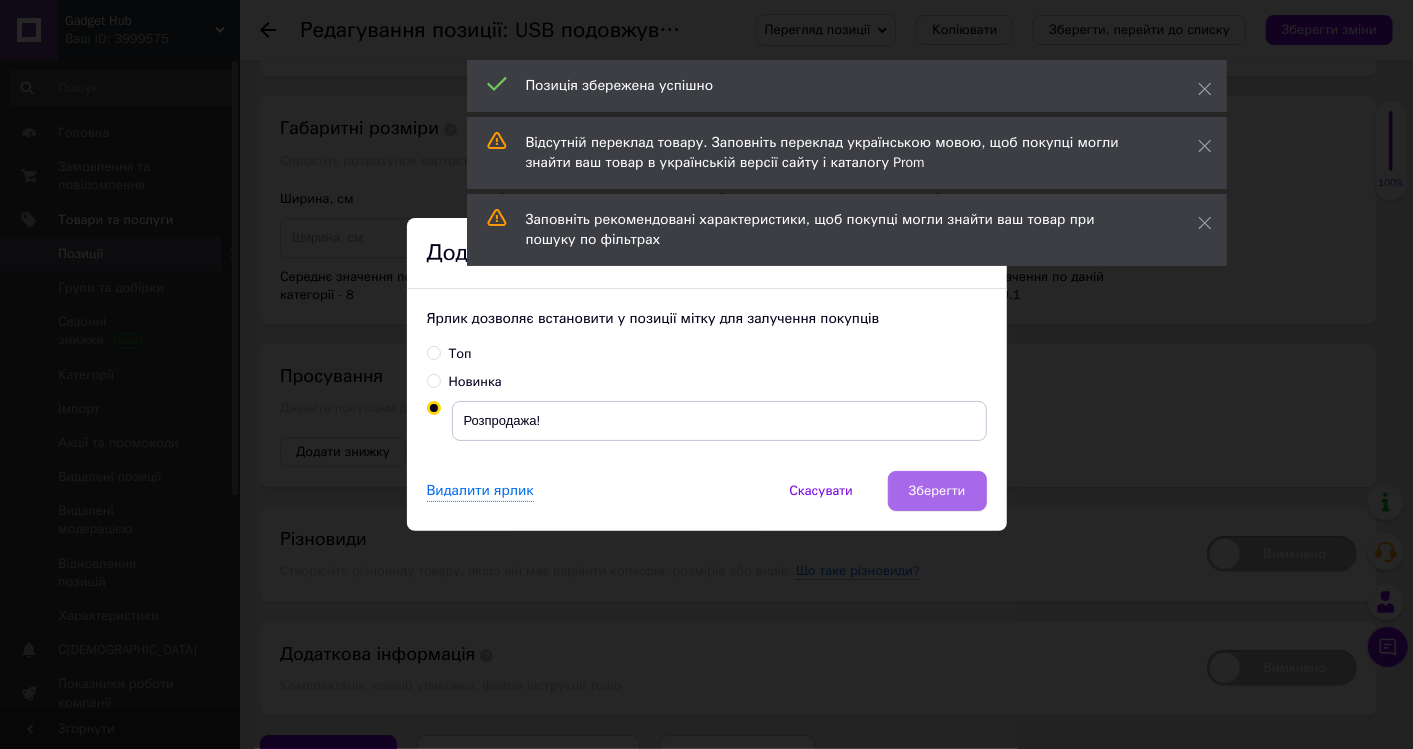click on "Зберегти" at bounding box center (937, 491) 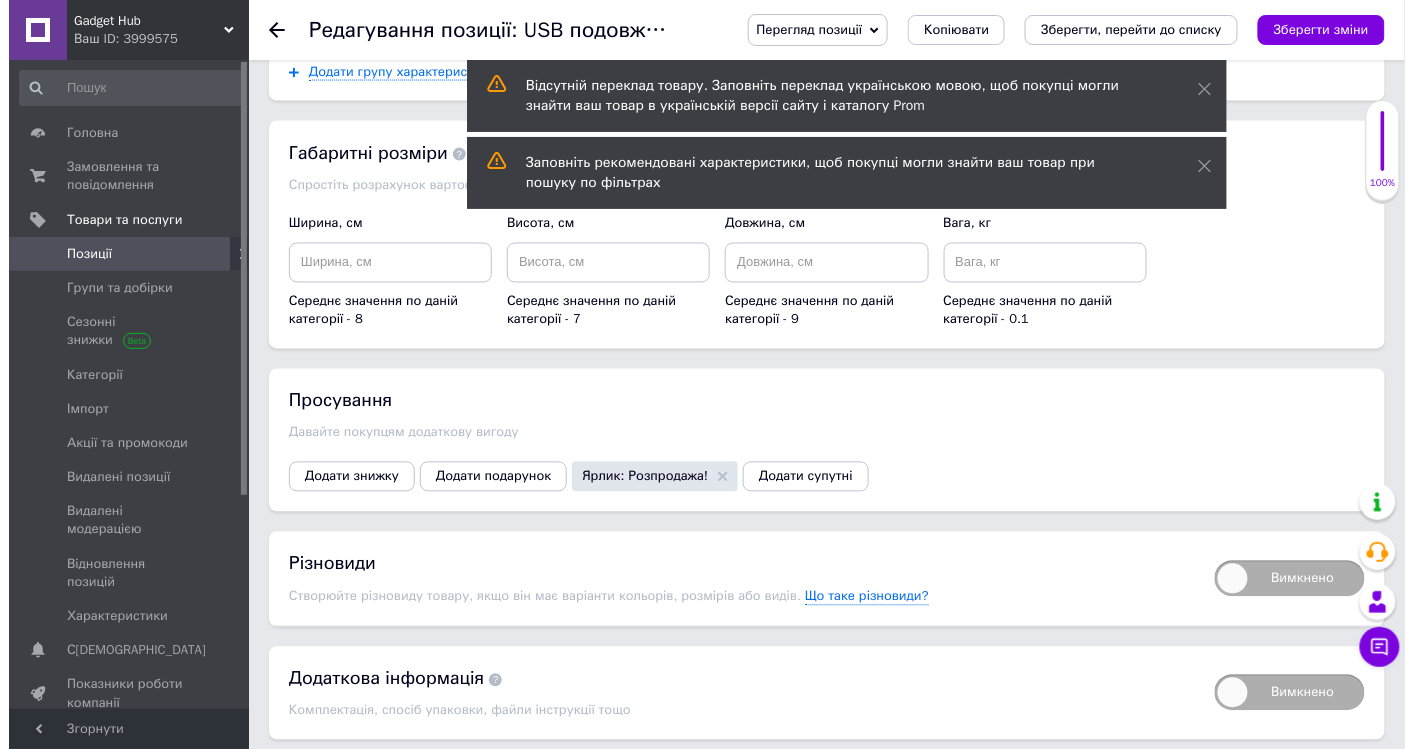 scroll, scrollTop: 2992, scrollLeft: 0, axis: vertical 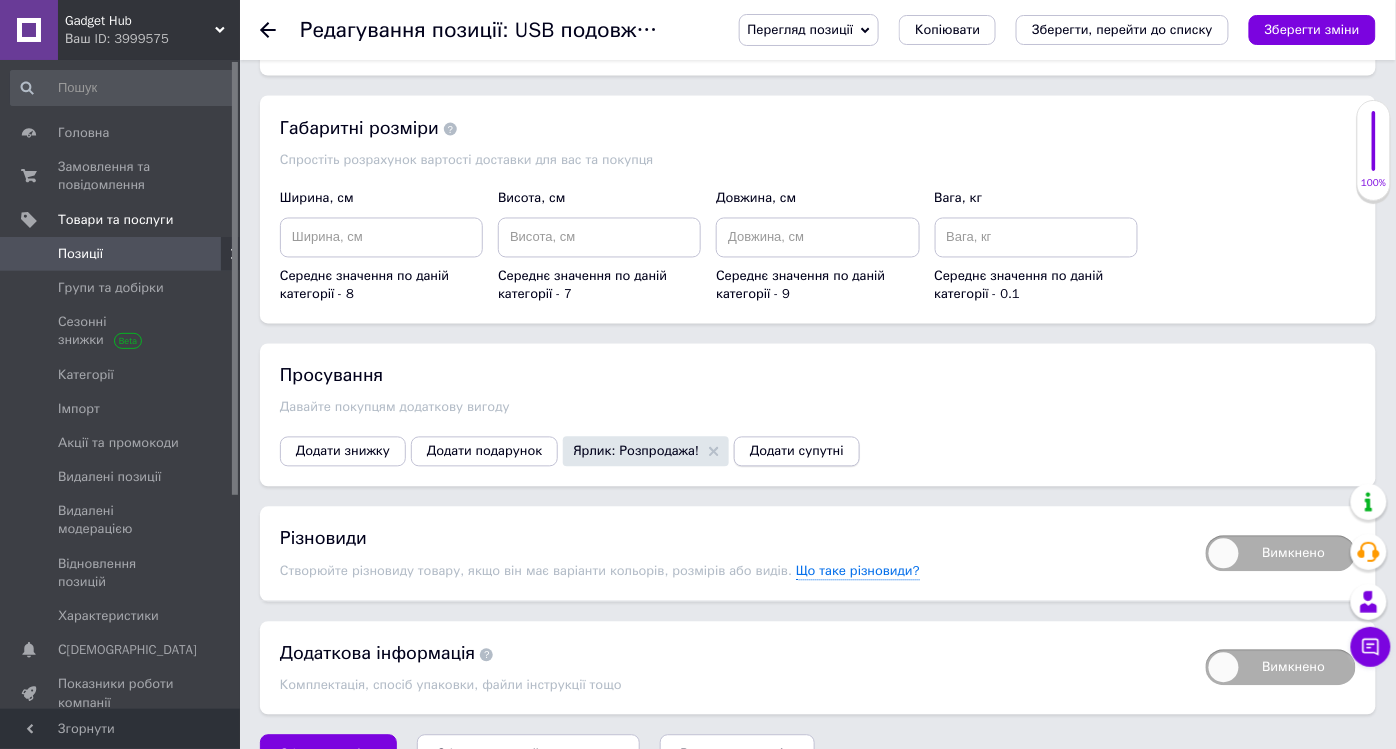 click on "Додати супутні" at bounding box center (797, 452) 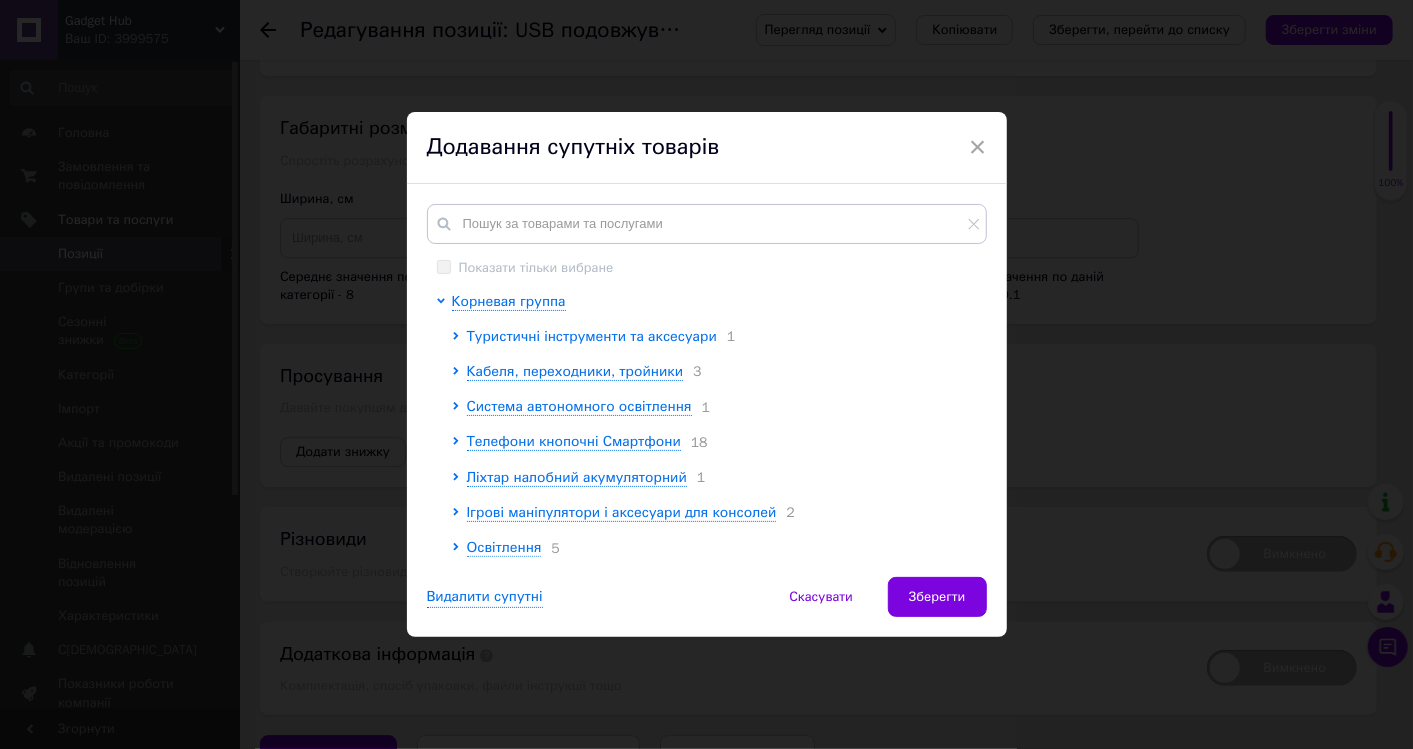 click on "Туристичні інструменти та аксесуари" at bounding box center [592, 336] 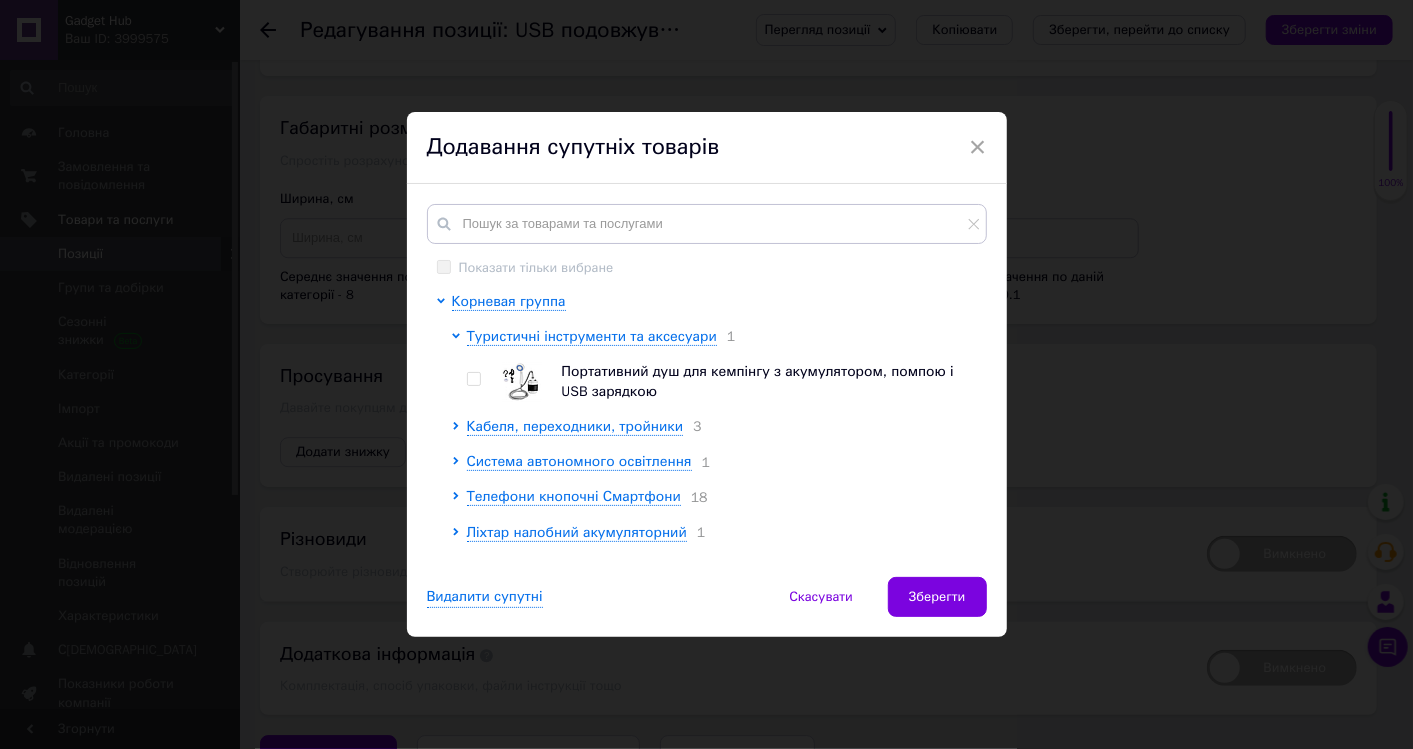 click at bounding box center [473, 379] 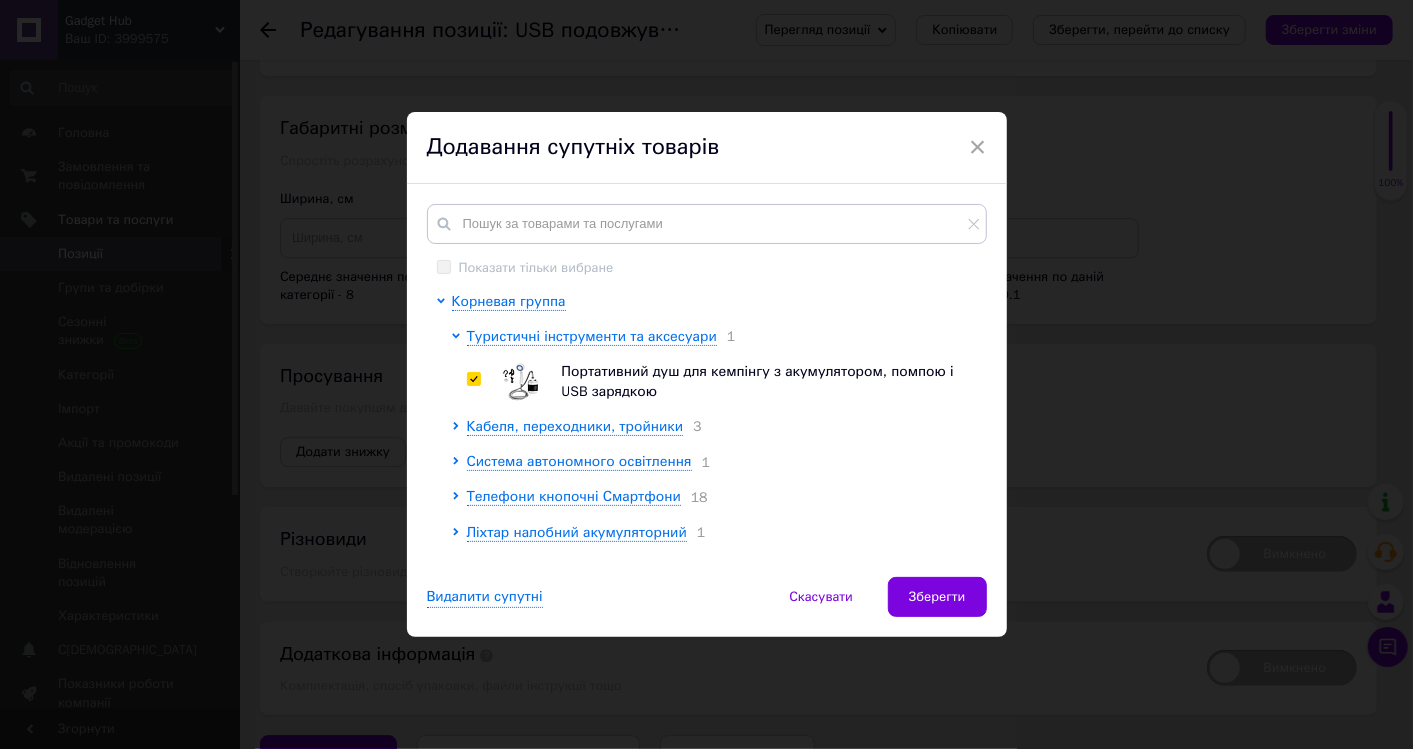 checkbox on "true" 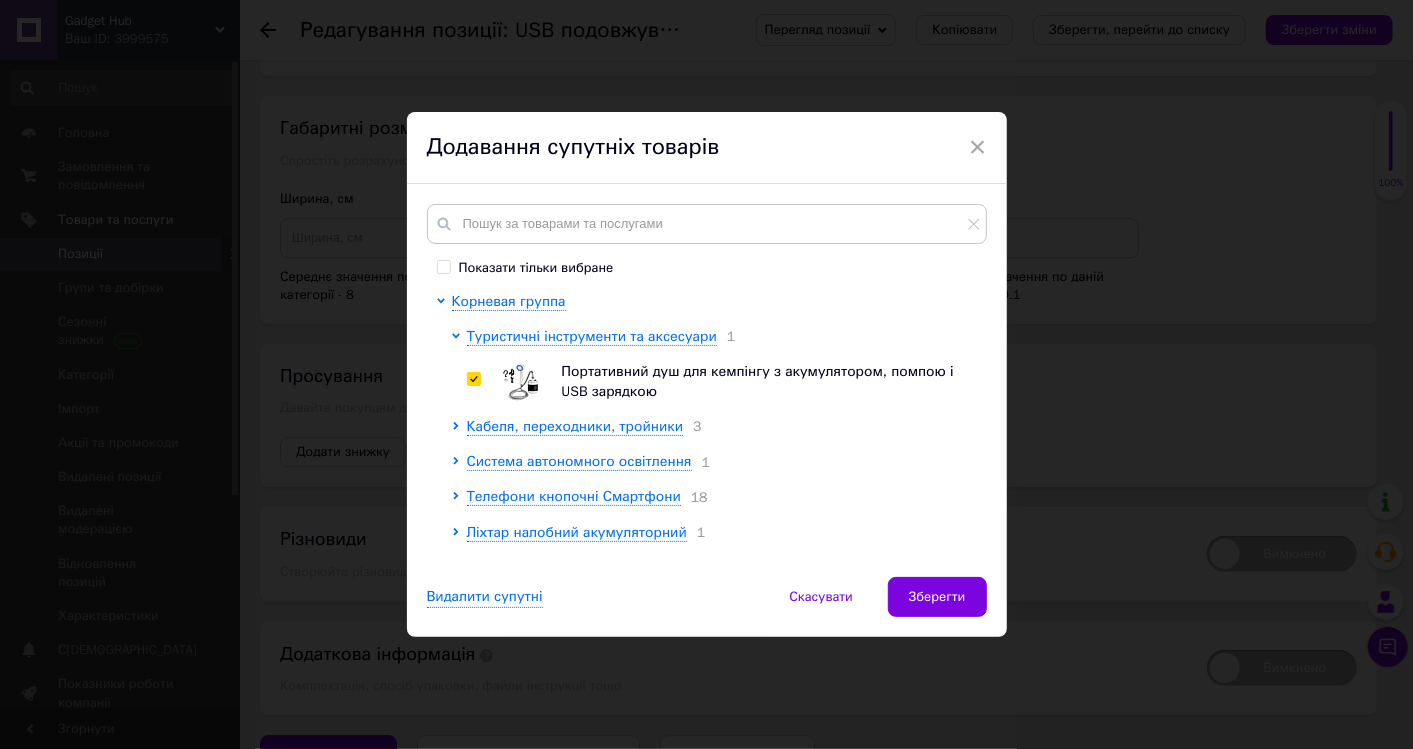 click on "Кабеля, переходники, тройники 3" at bounding box center (721, 427) 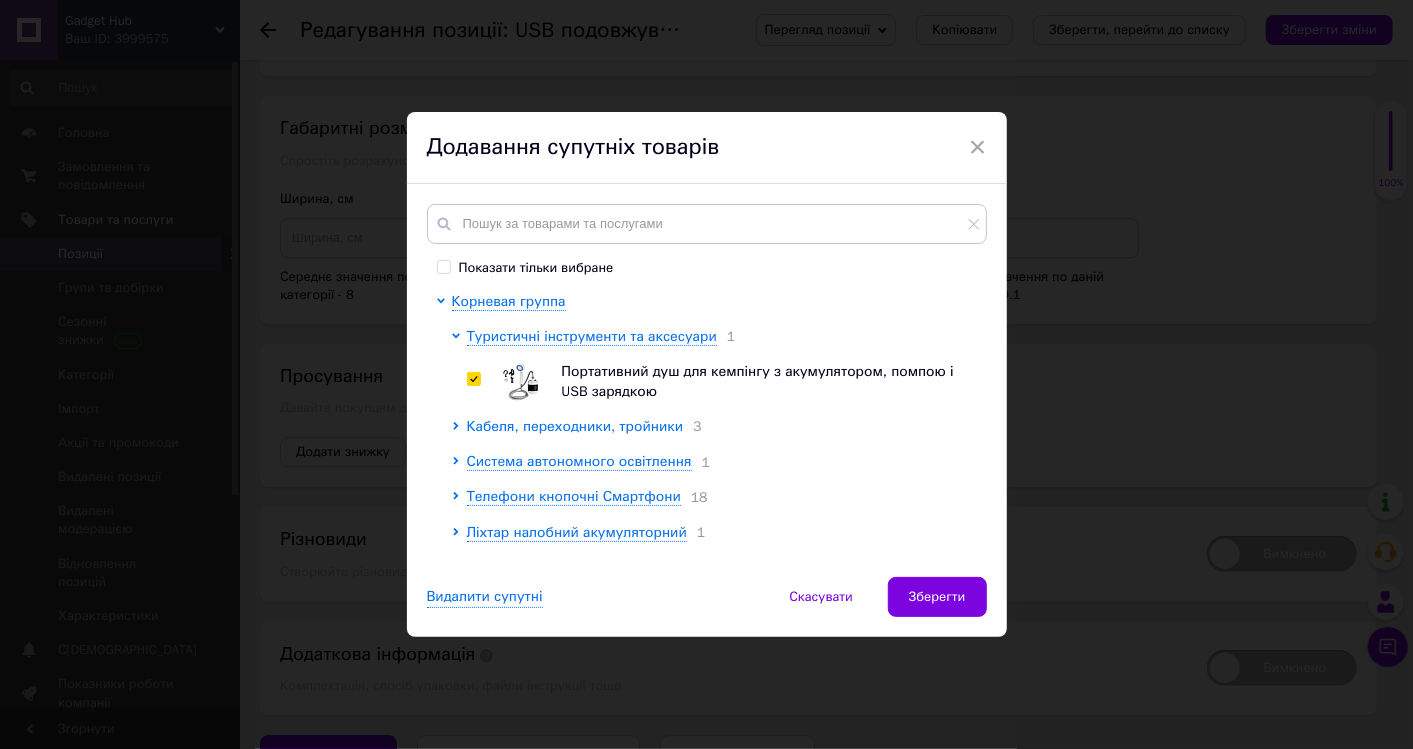 click on "Кабеля, переходники, тройники" at bounding box center [575, 426] 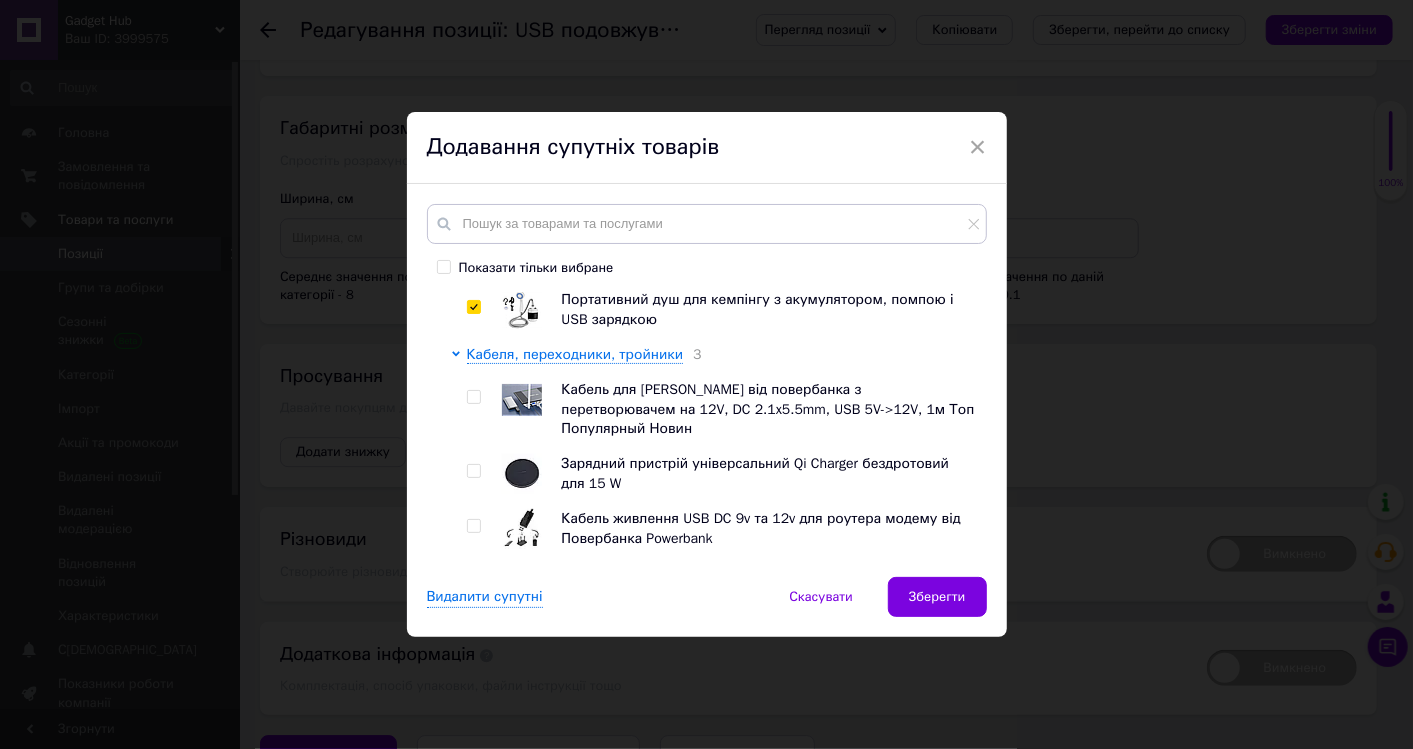 scroll, scrollTop: 111, scrollLeft: 0, axis: vertical 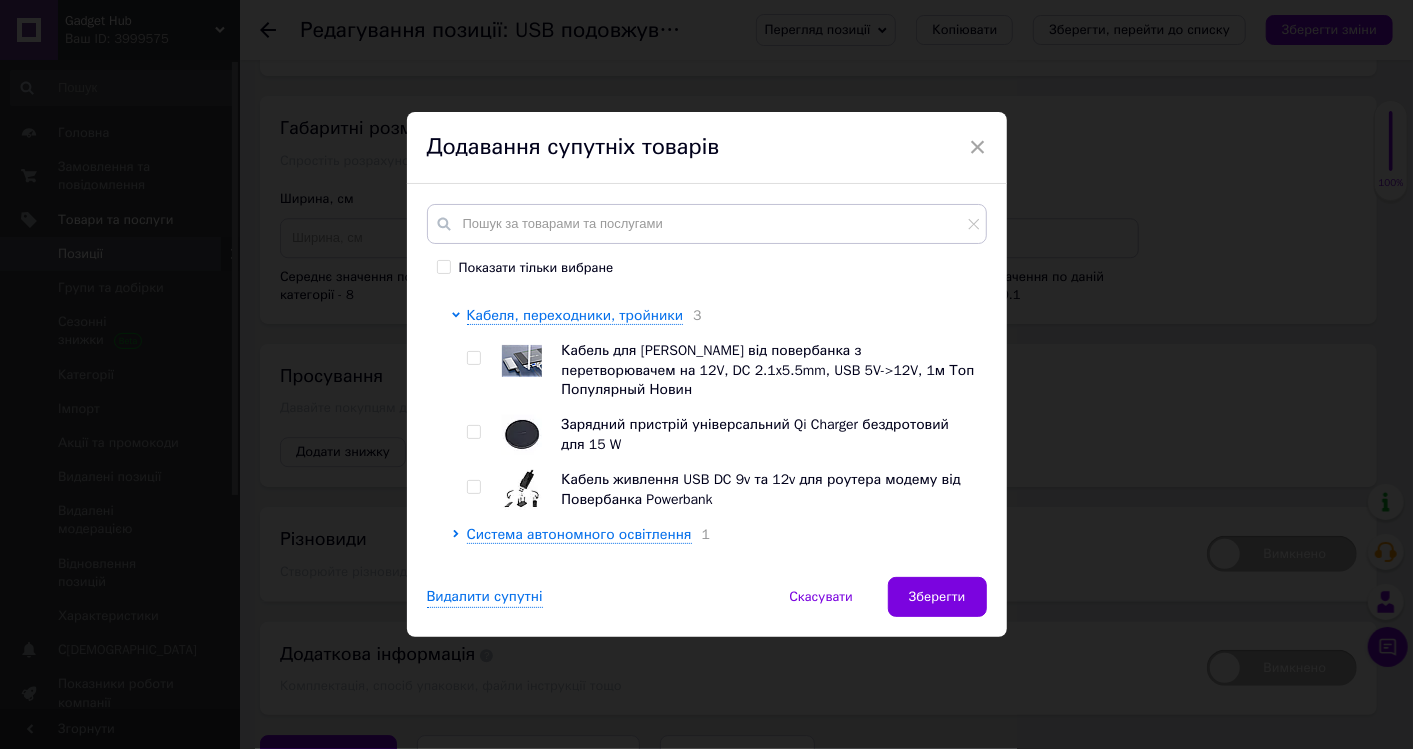click at bounding box center (473, 358) 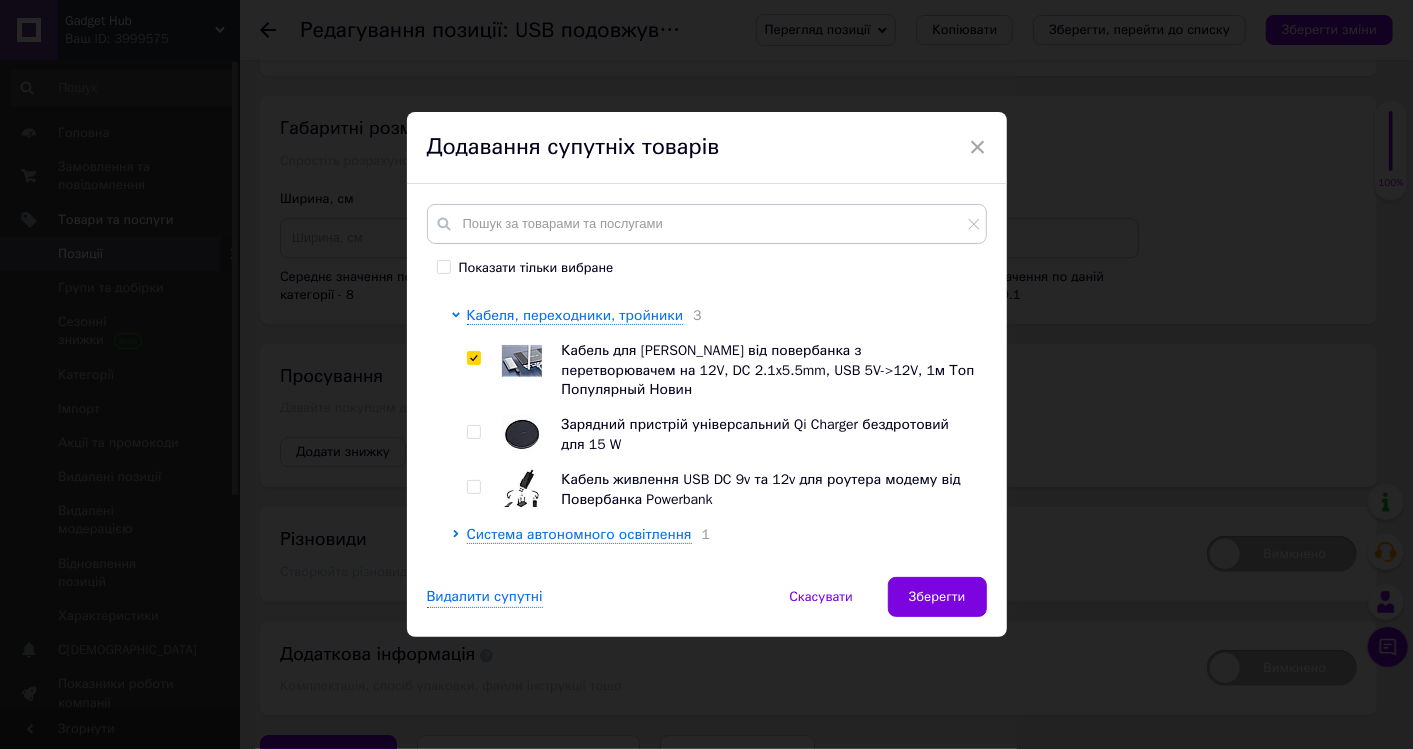 checkbox on "true" 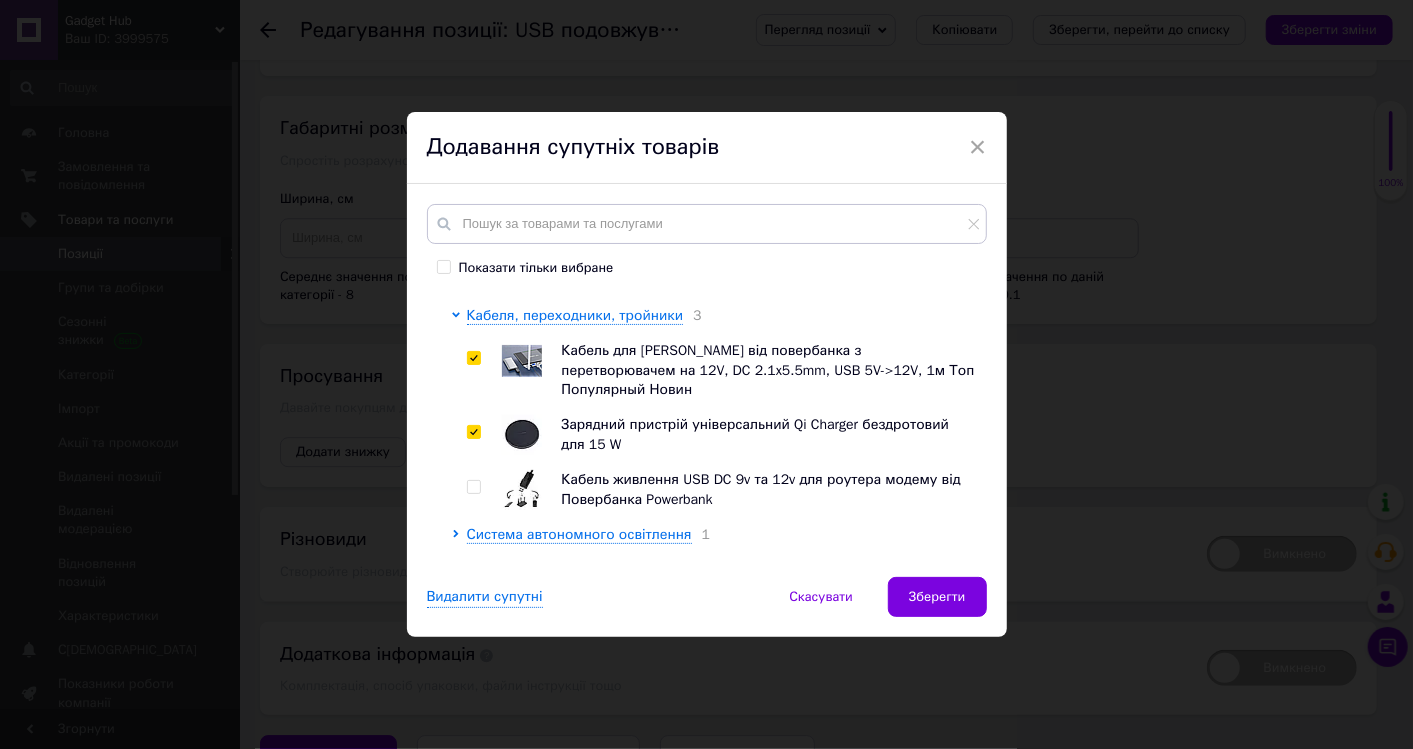 checkbox on "true" 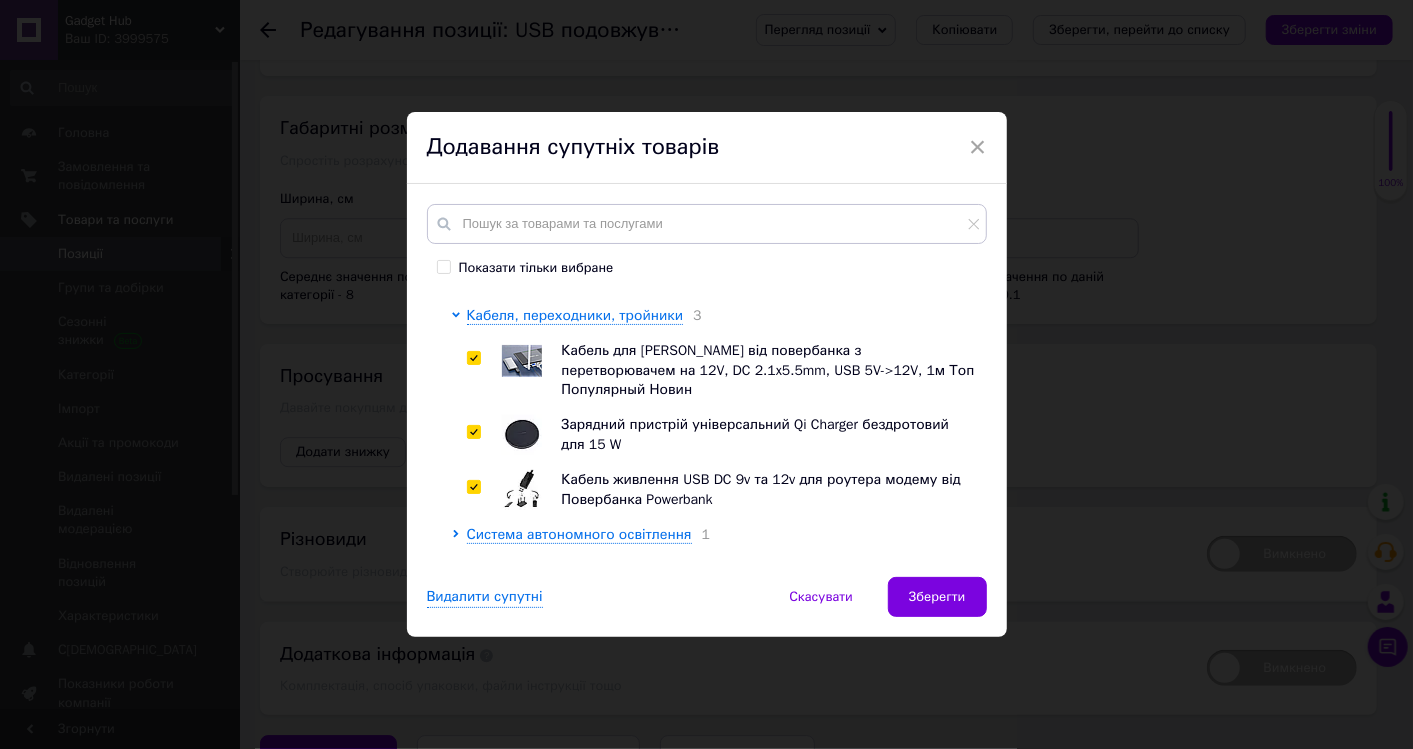 checkbox on "true" 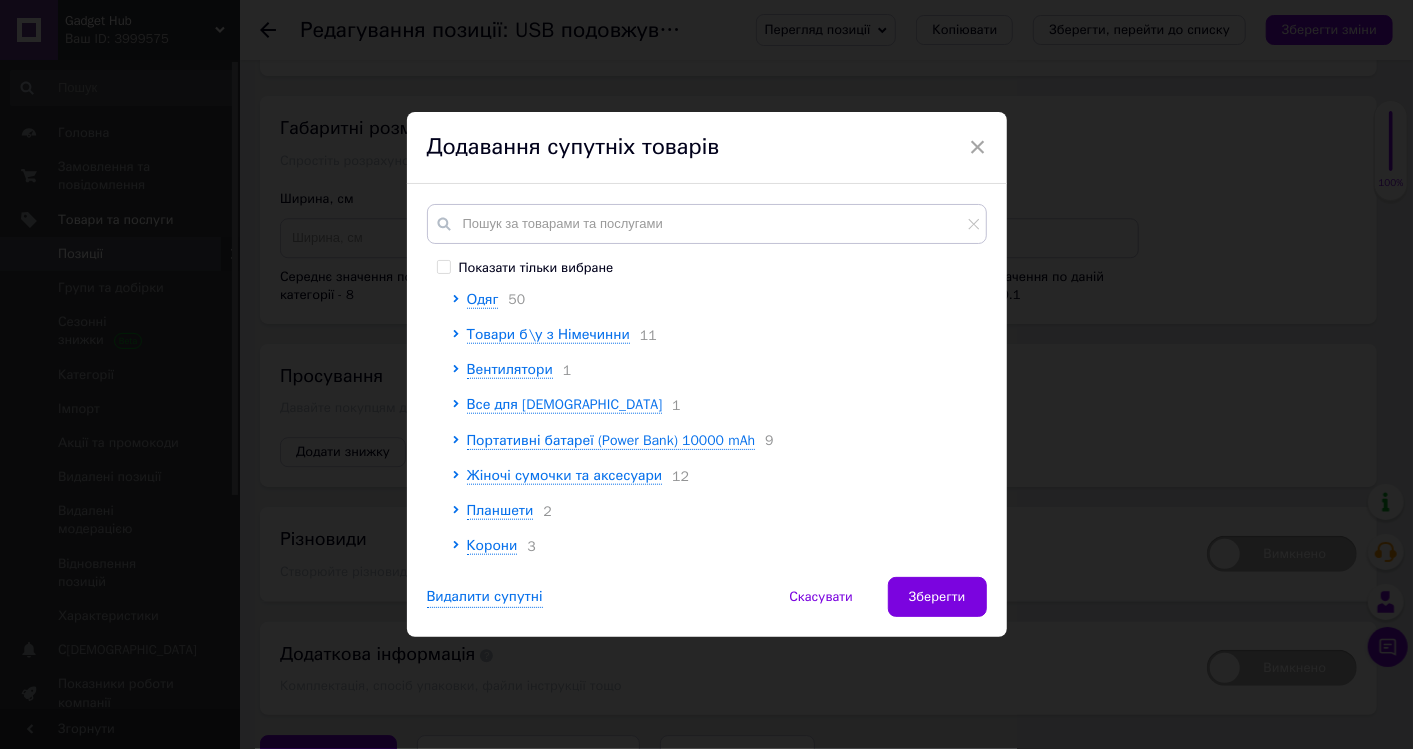 scroll, scrollTop: 1117, scrollLeft: 0, axis: vertical 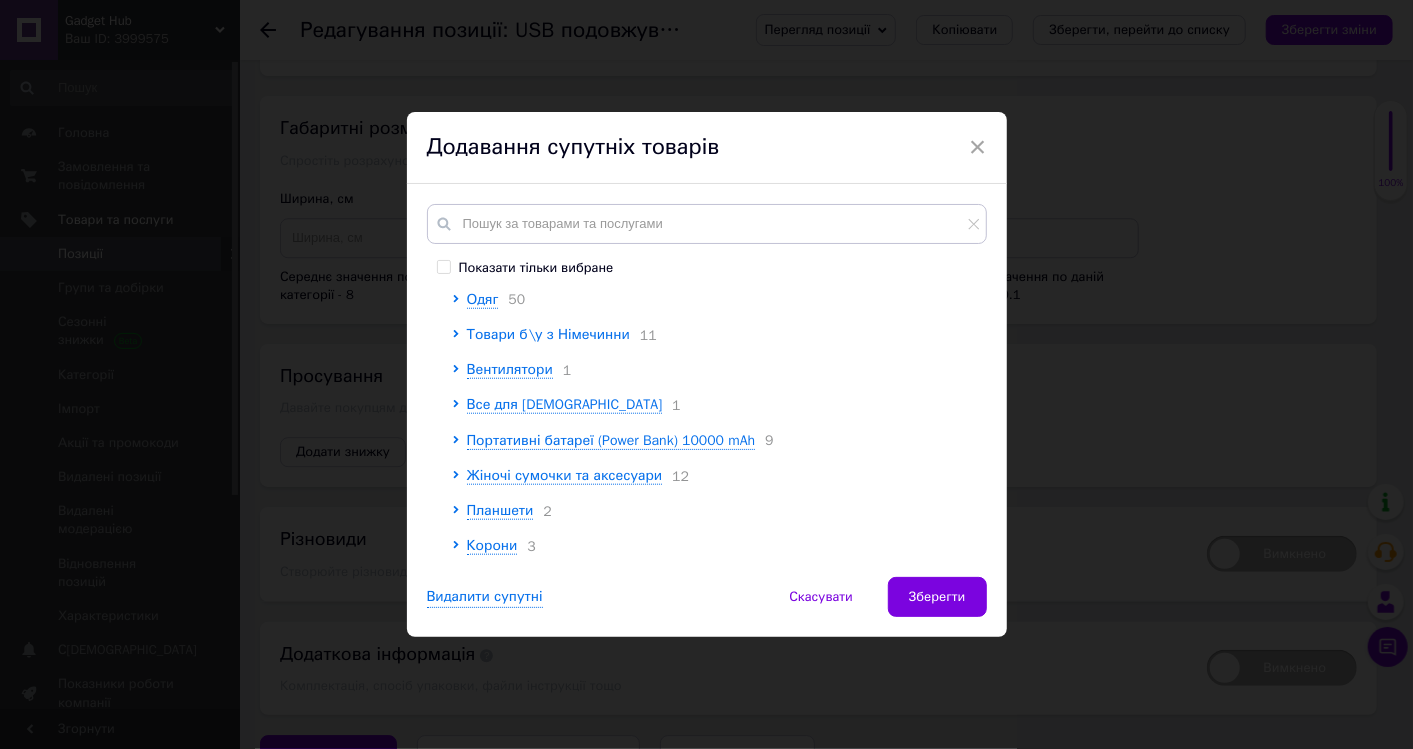 click on "Товари б\у з Німечинни" at bounding box center (548, 334) 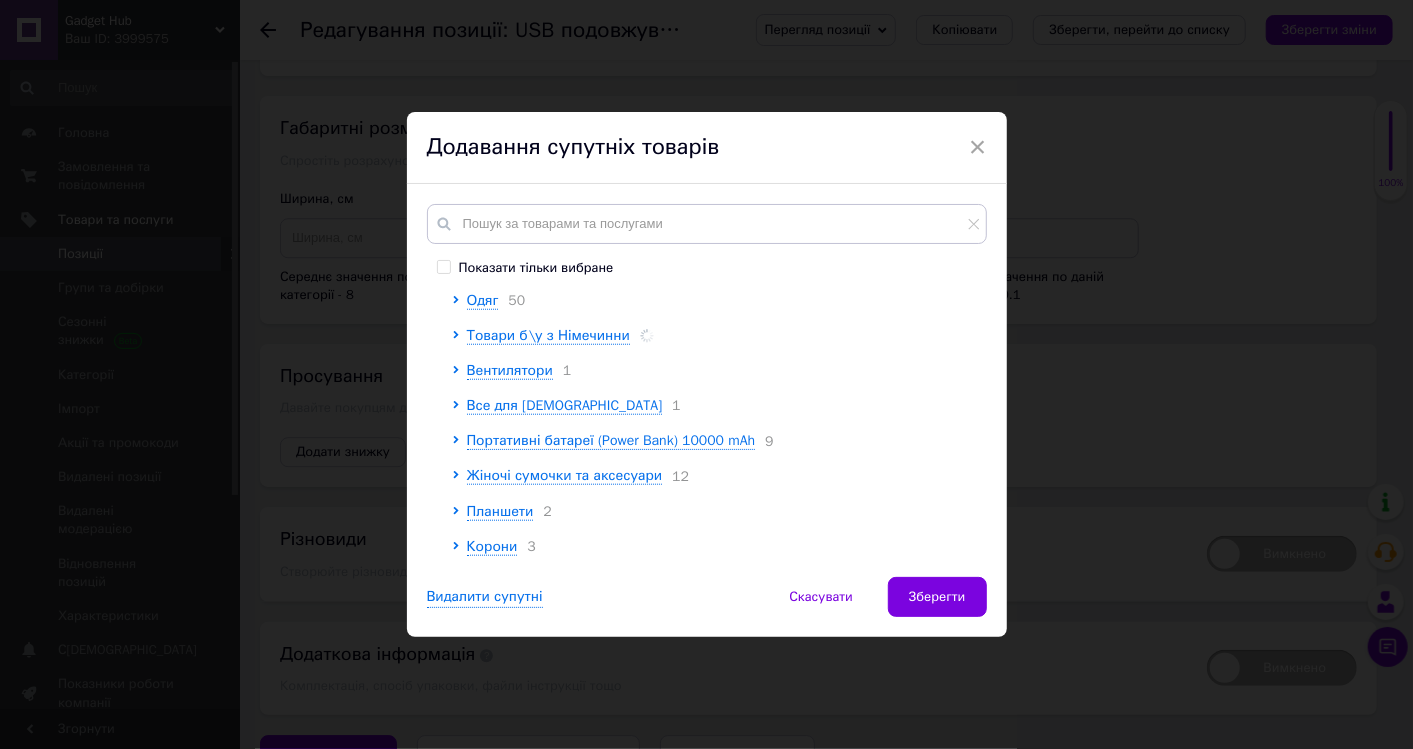 scroll, scrollTop: 1117, scrollLeft: 0, axis: vertical 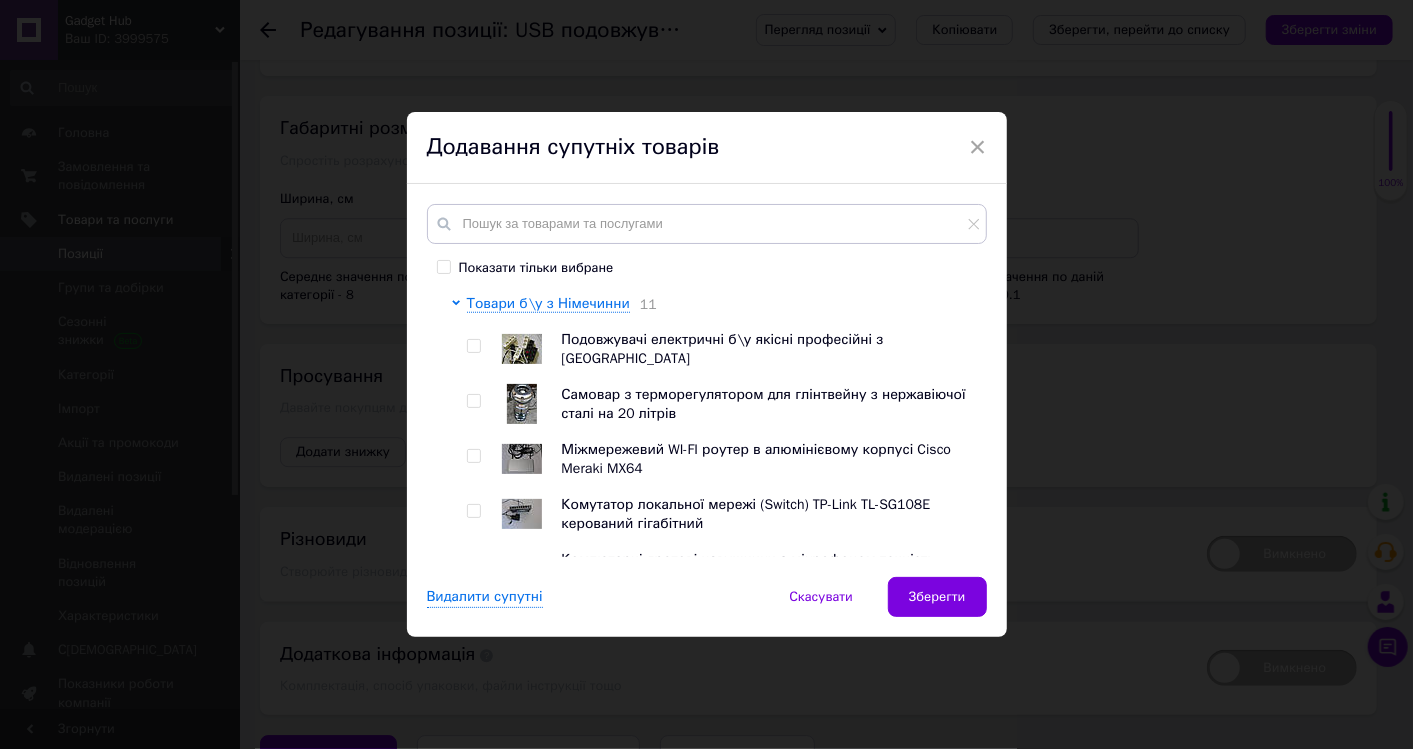 click at bounding box center [473, 346] 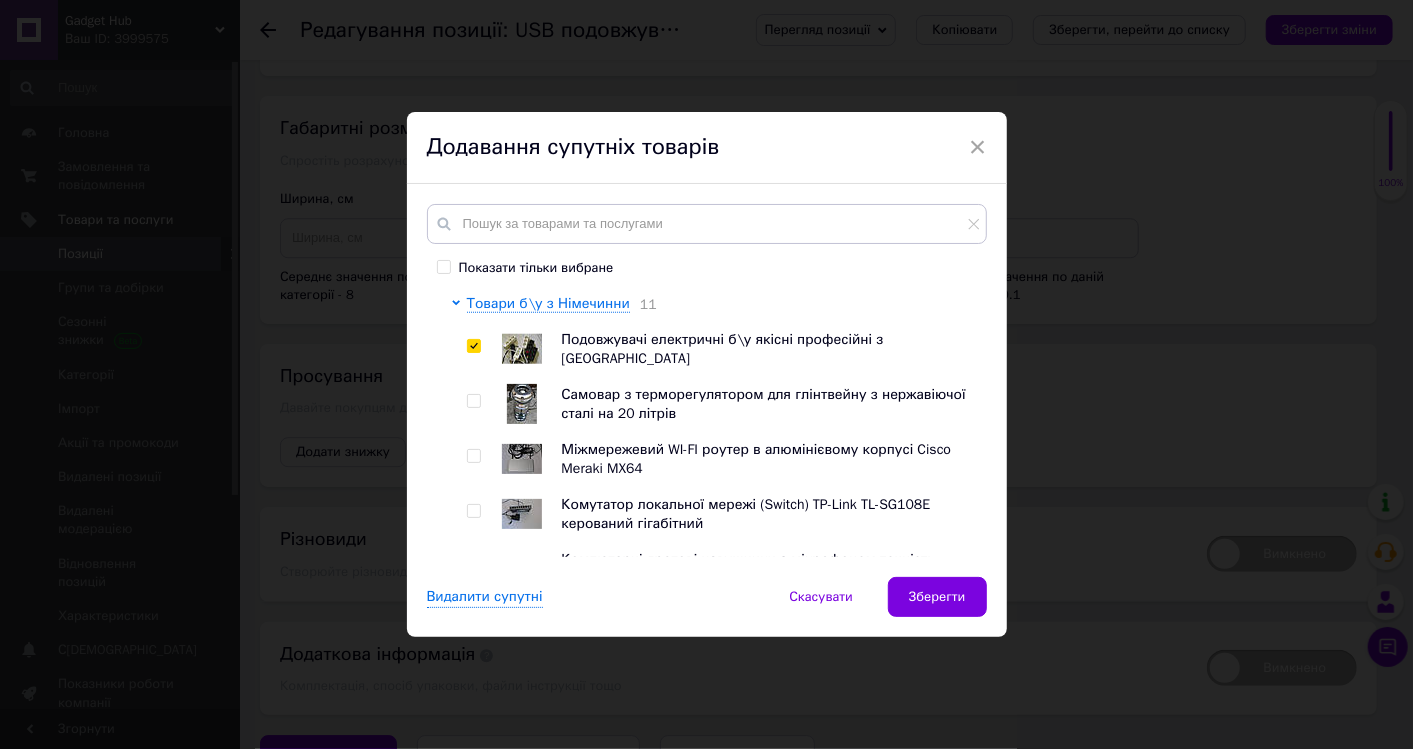 checkbox on "true" 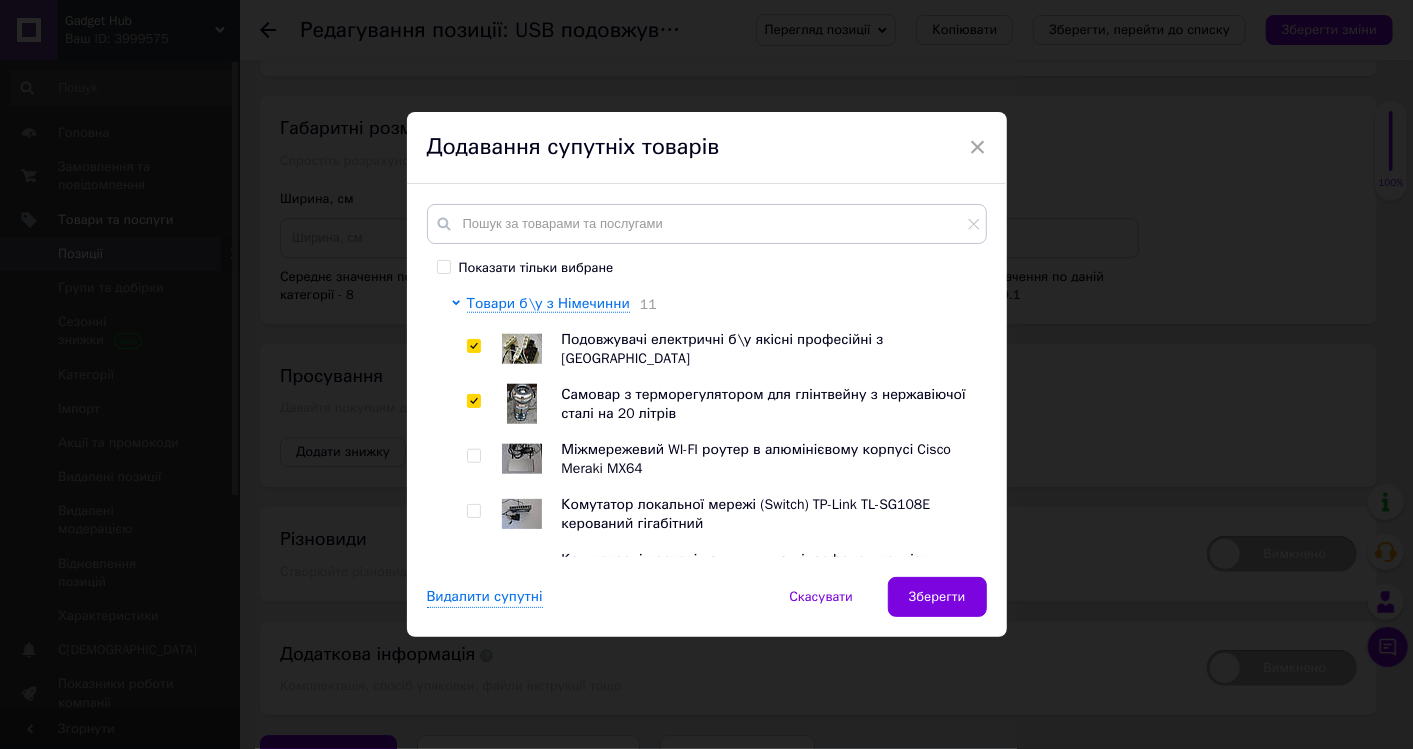 checkbox on "true" 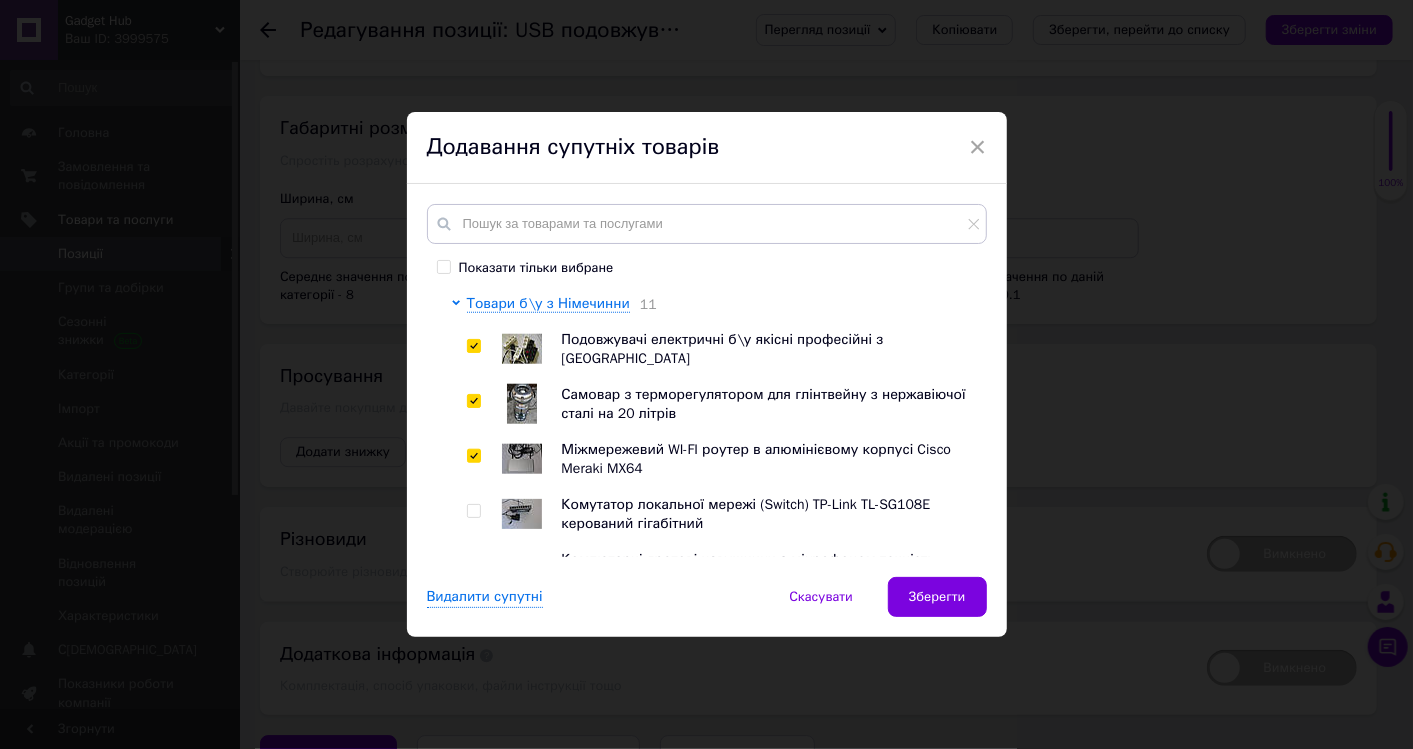 checkbox on "true" 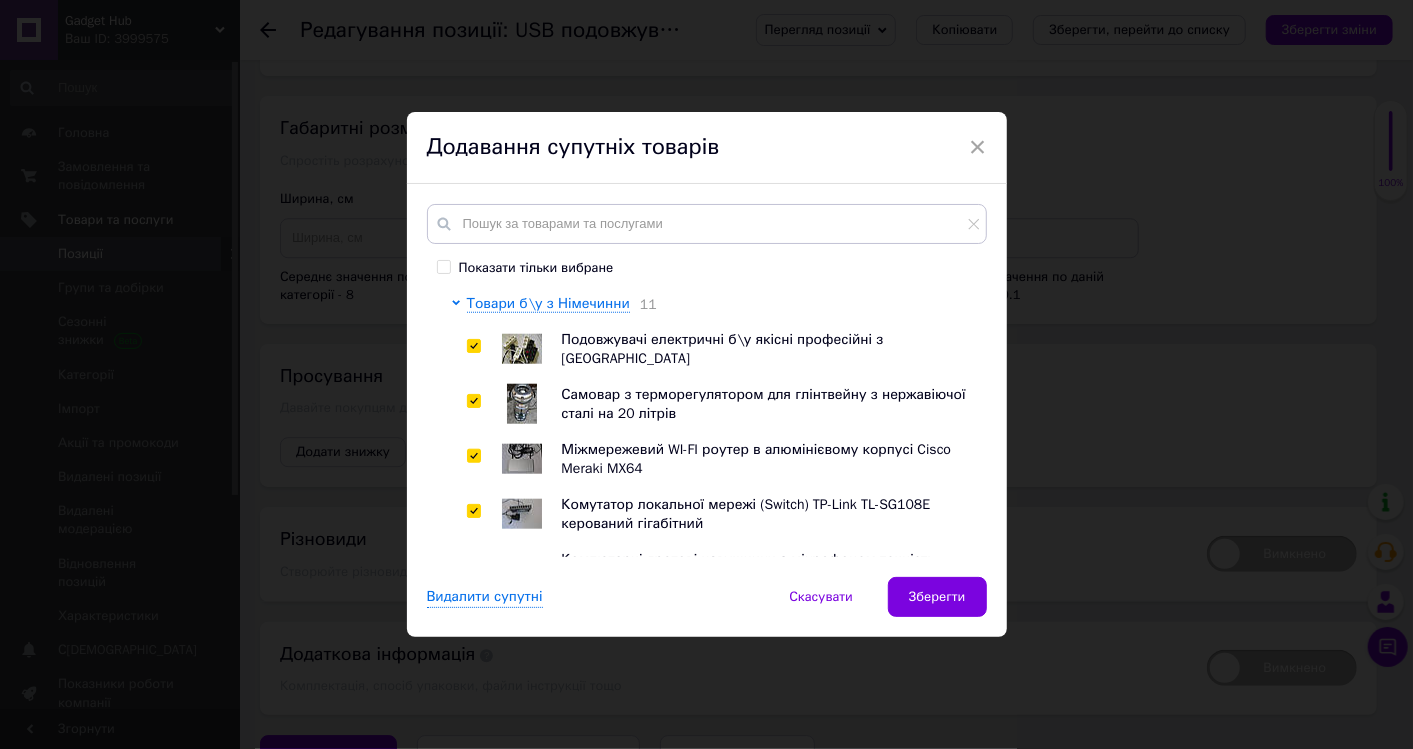 checkbox on "true" 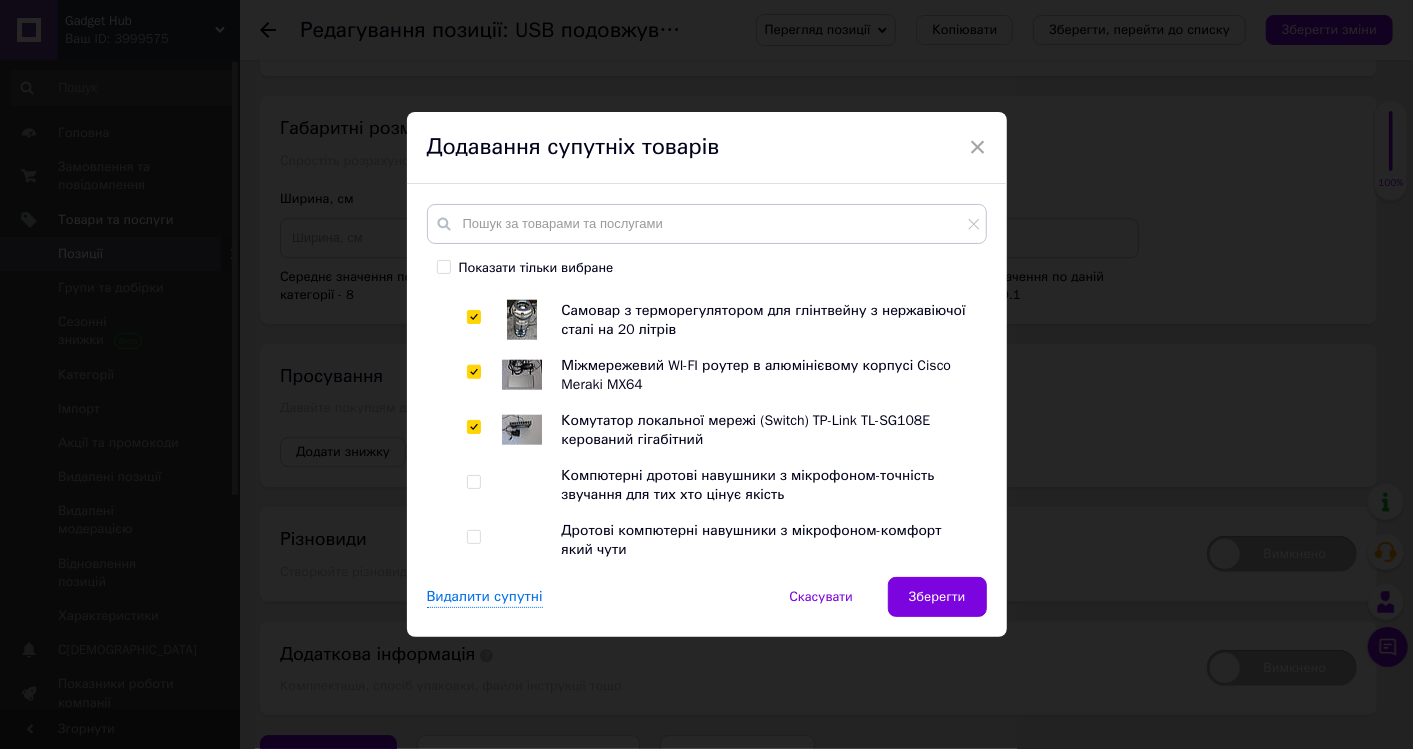 scroll, scrollTop: 1228, scrollLeft: 0, axis: vertical 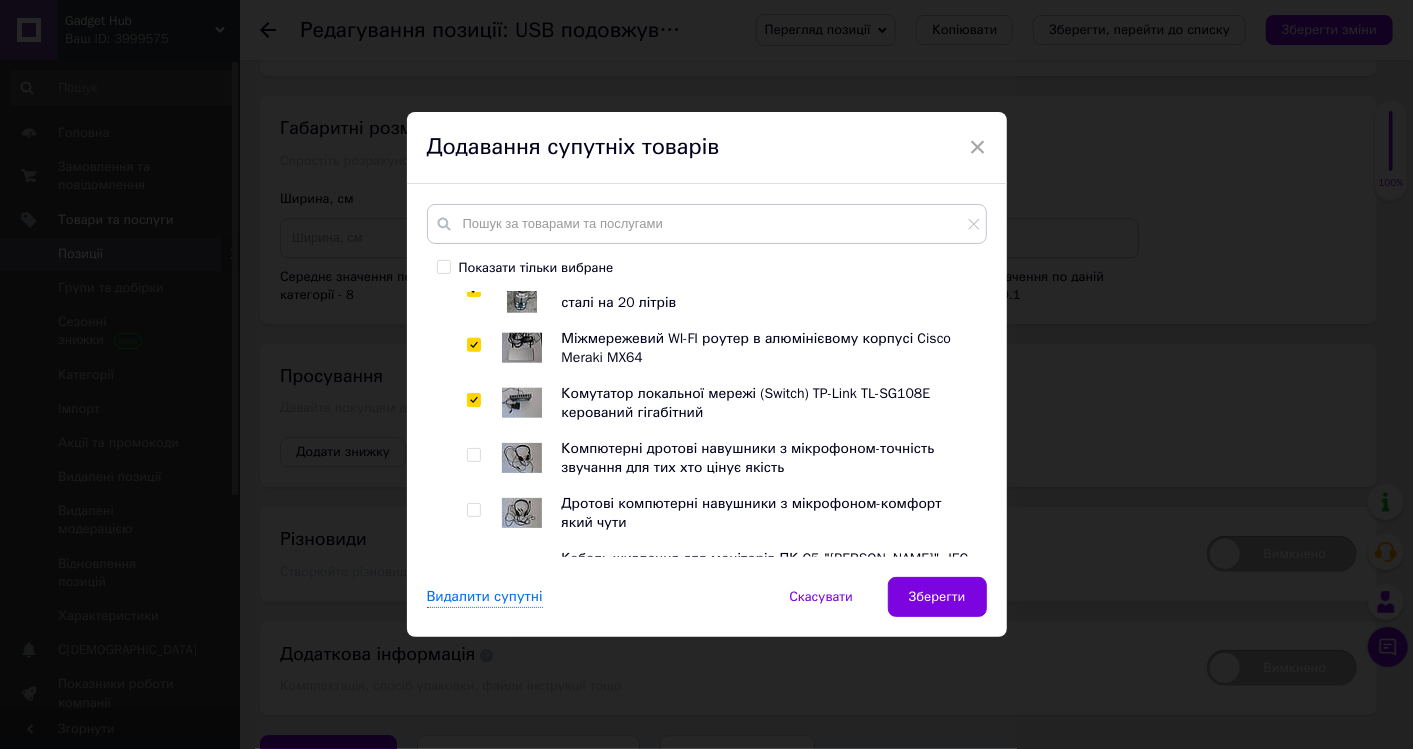 click at bounding box center [477, 458] 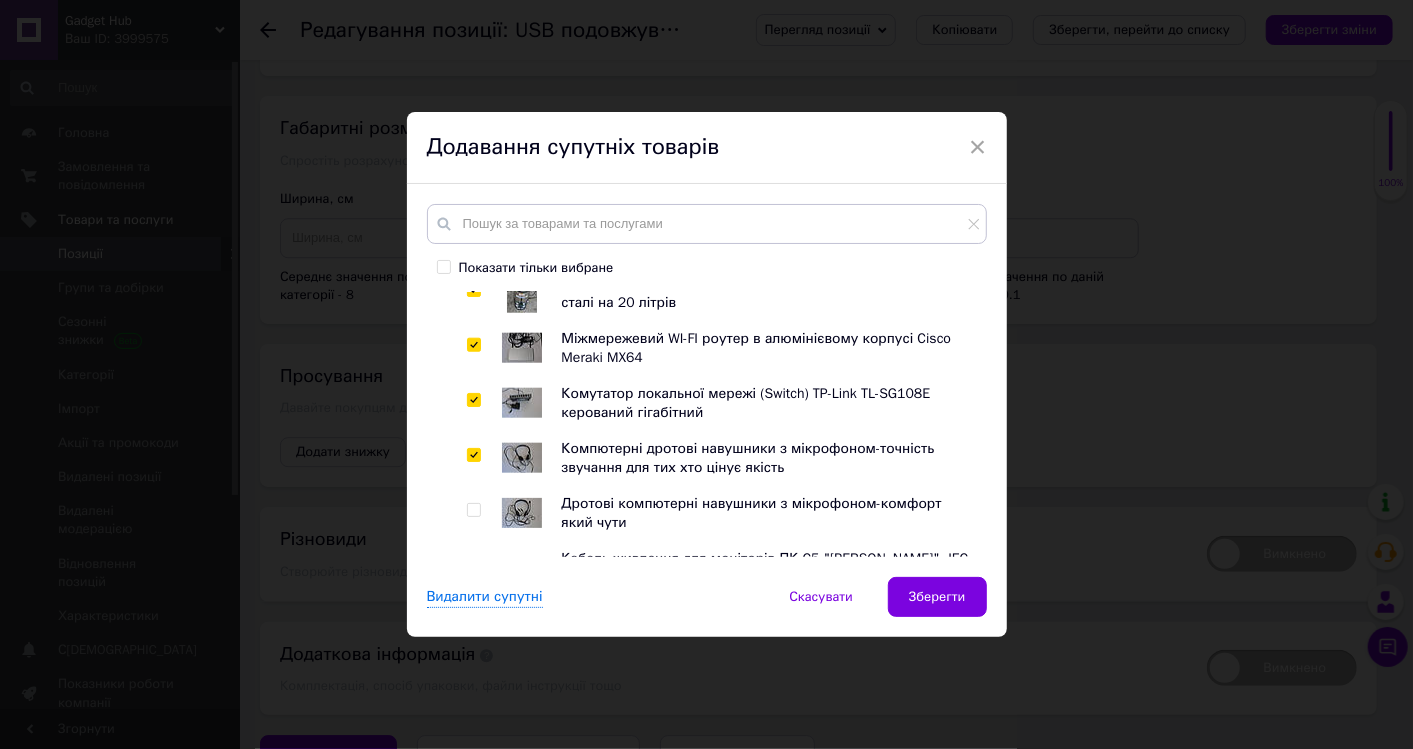 checkbox on "true" 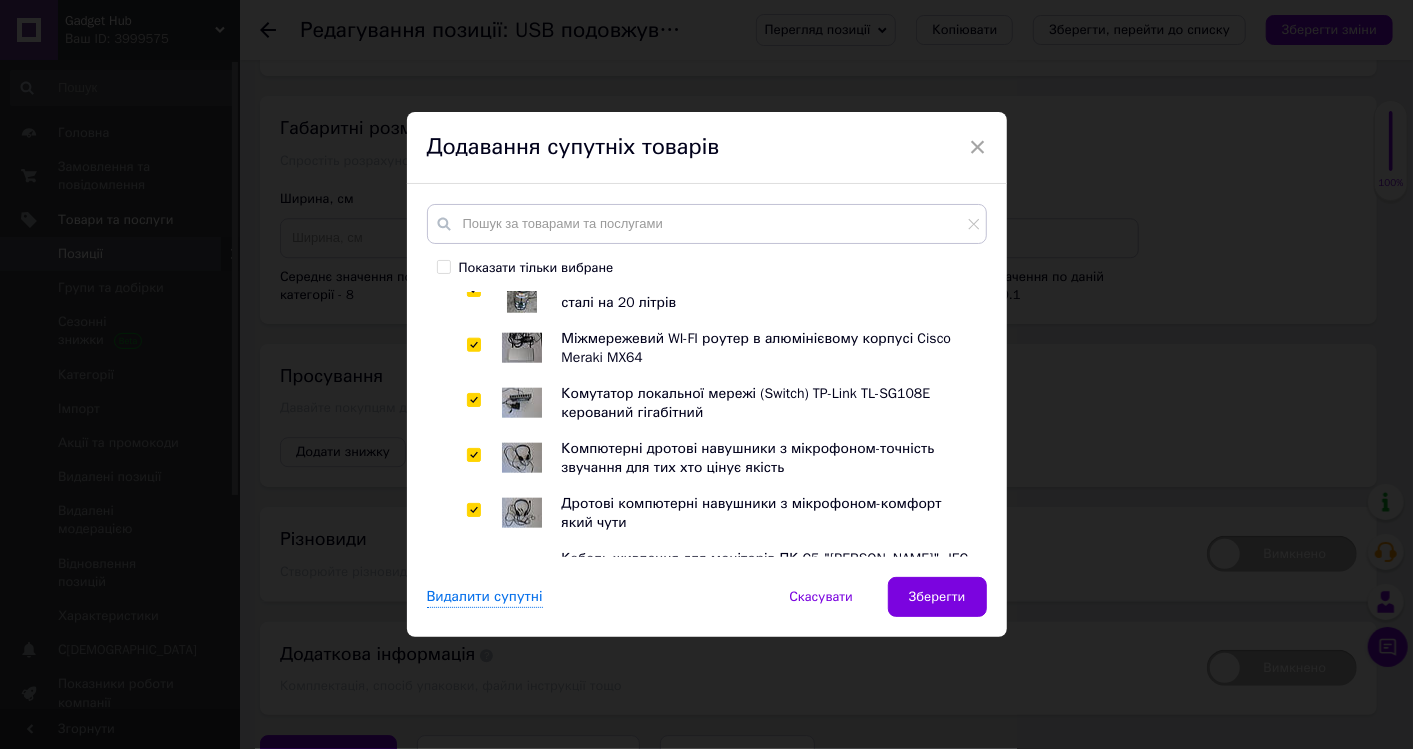 checkbox on "true" 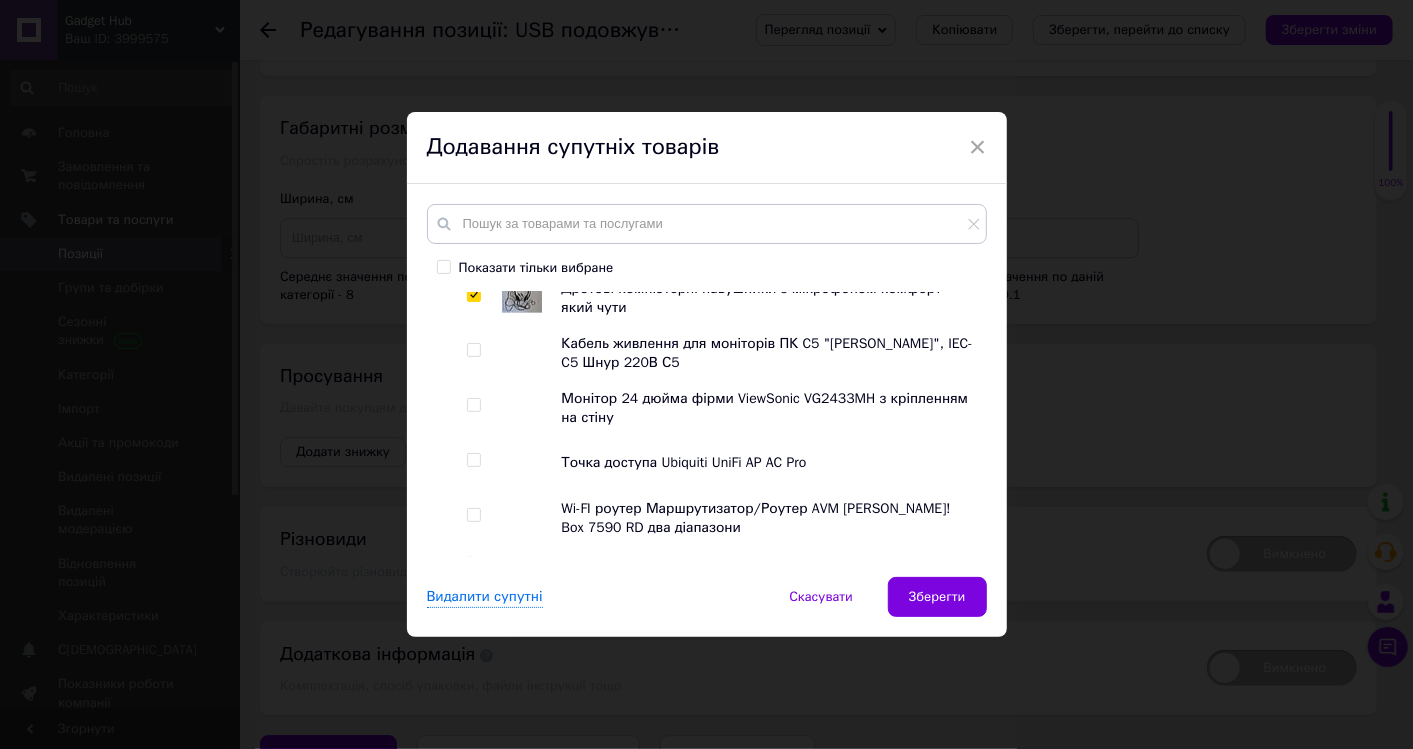 scroll, scrollTop: 1450, scrollLeft: 0, axis: vertical 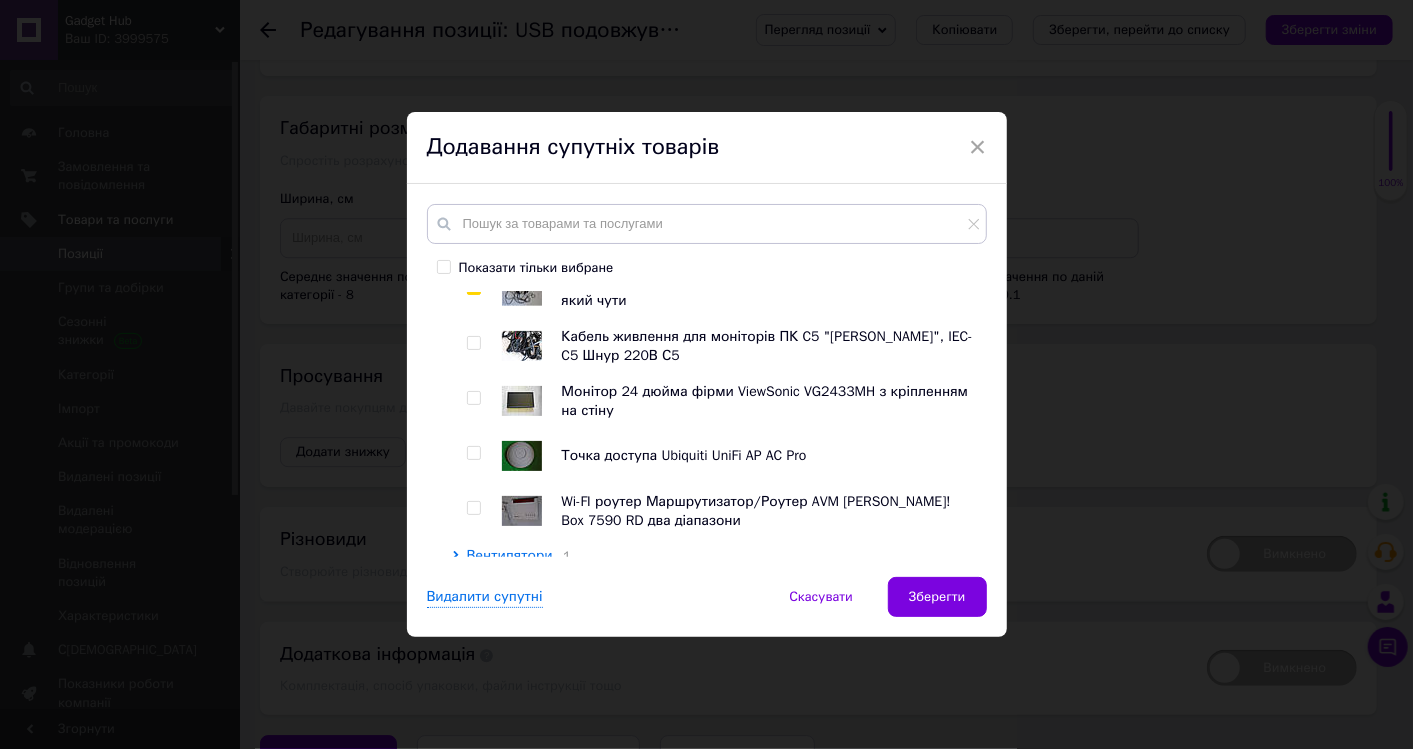 click at bounding box center (473, 343) 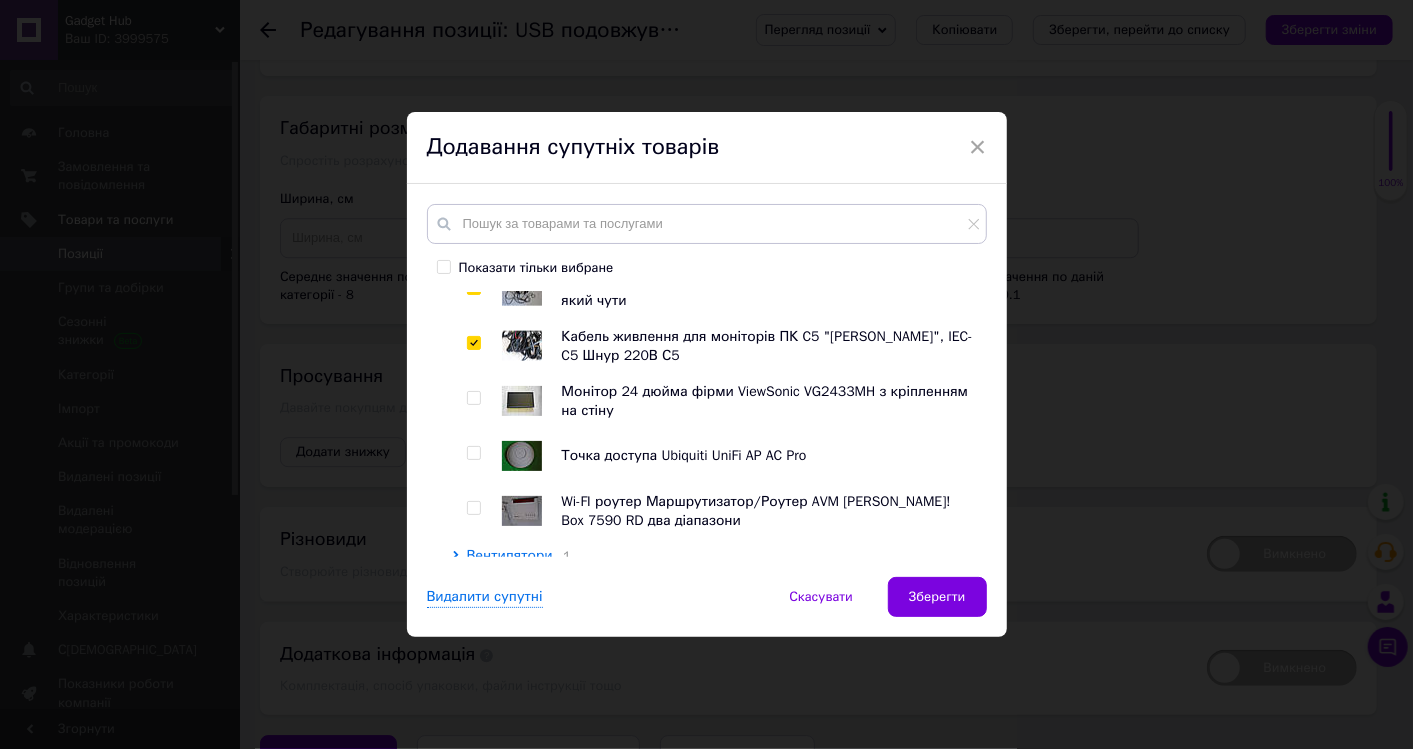 checkbox on "true" 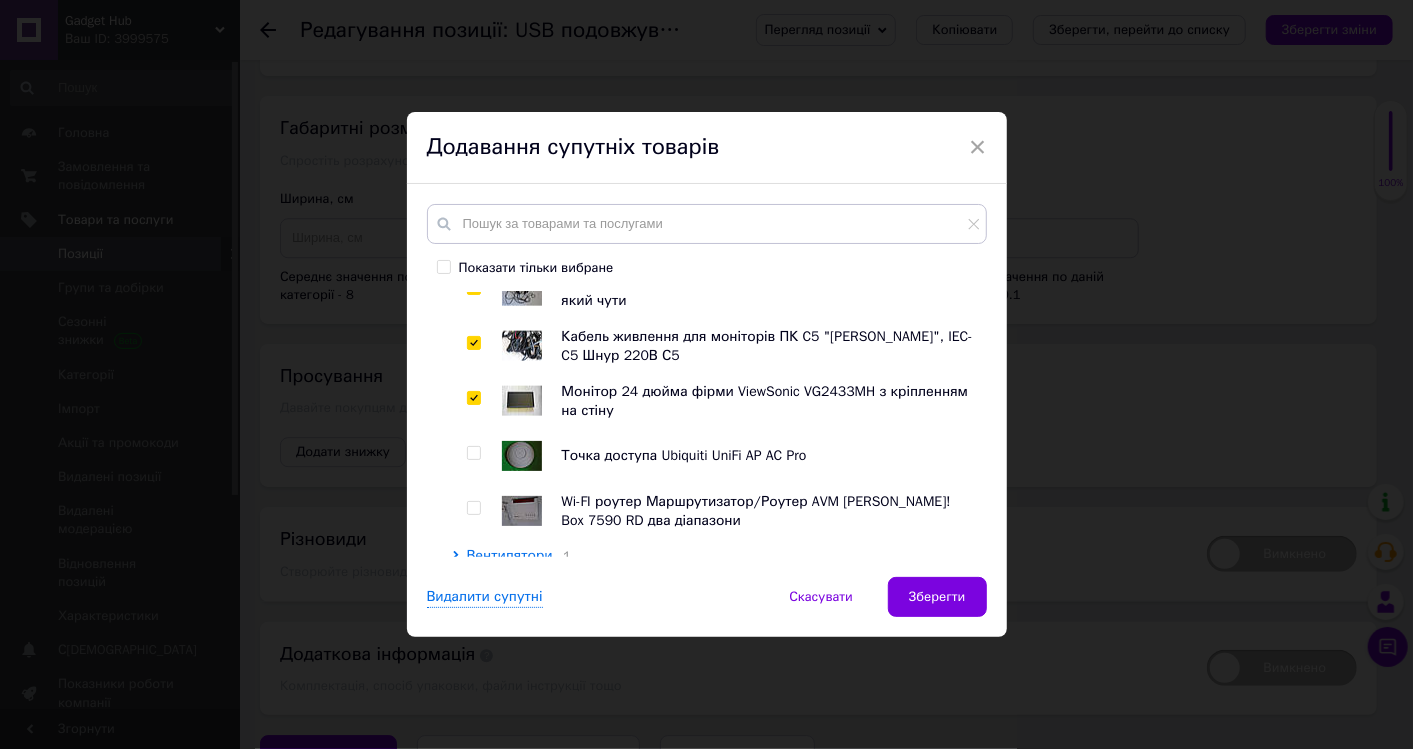 checkbox on "true" 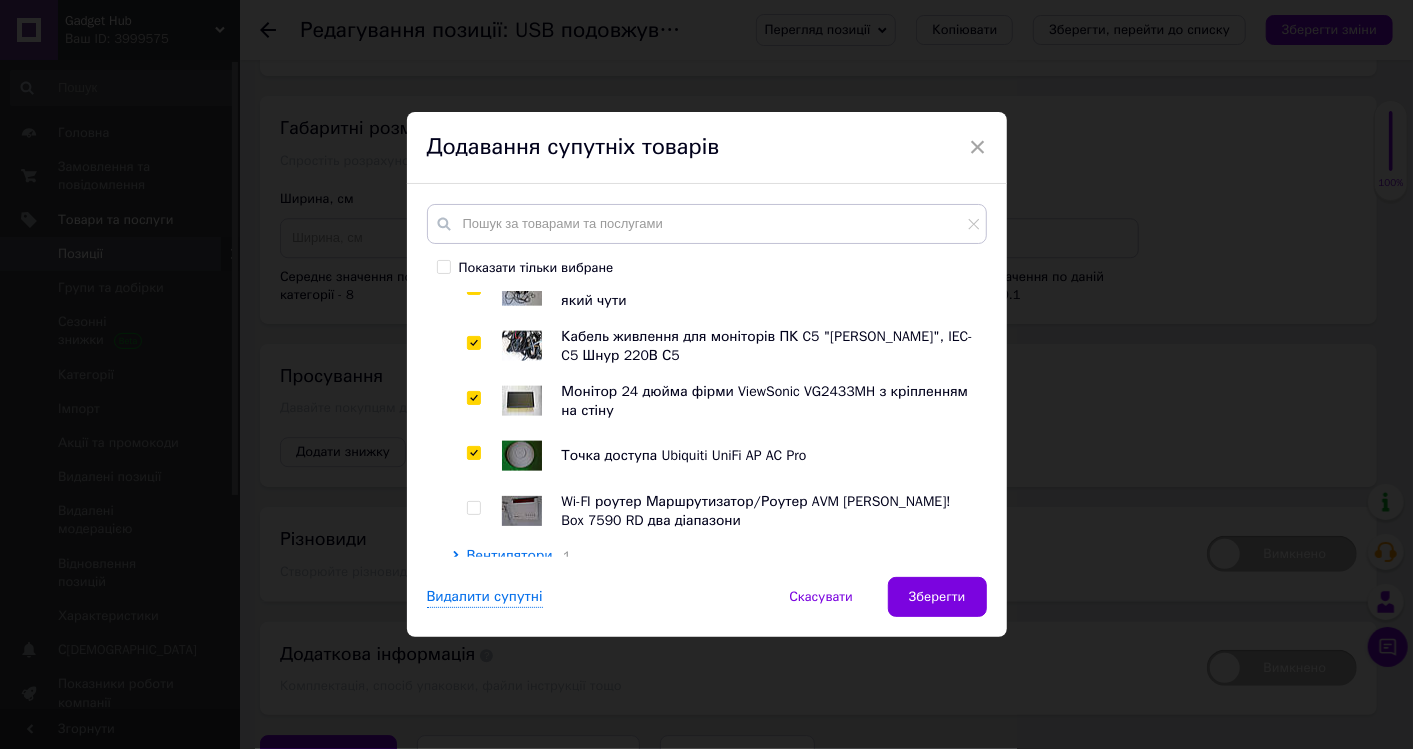 checkbox on "true" 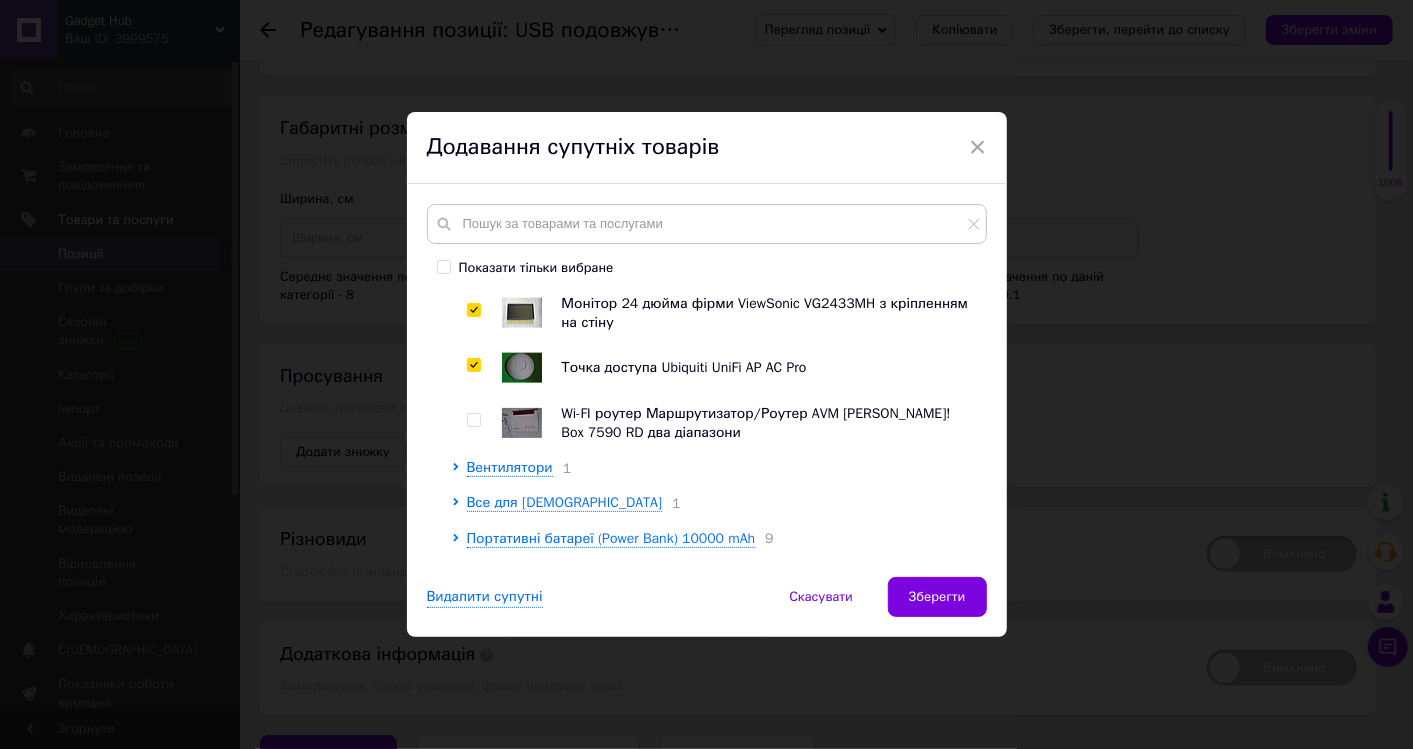 scroll, scrollTop: 1561, scrollLeft: 0, axis: vertical 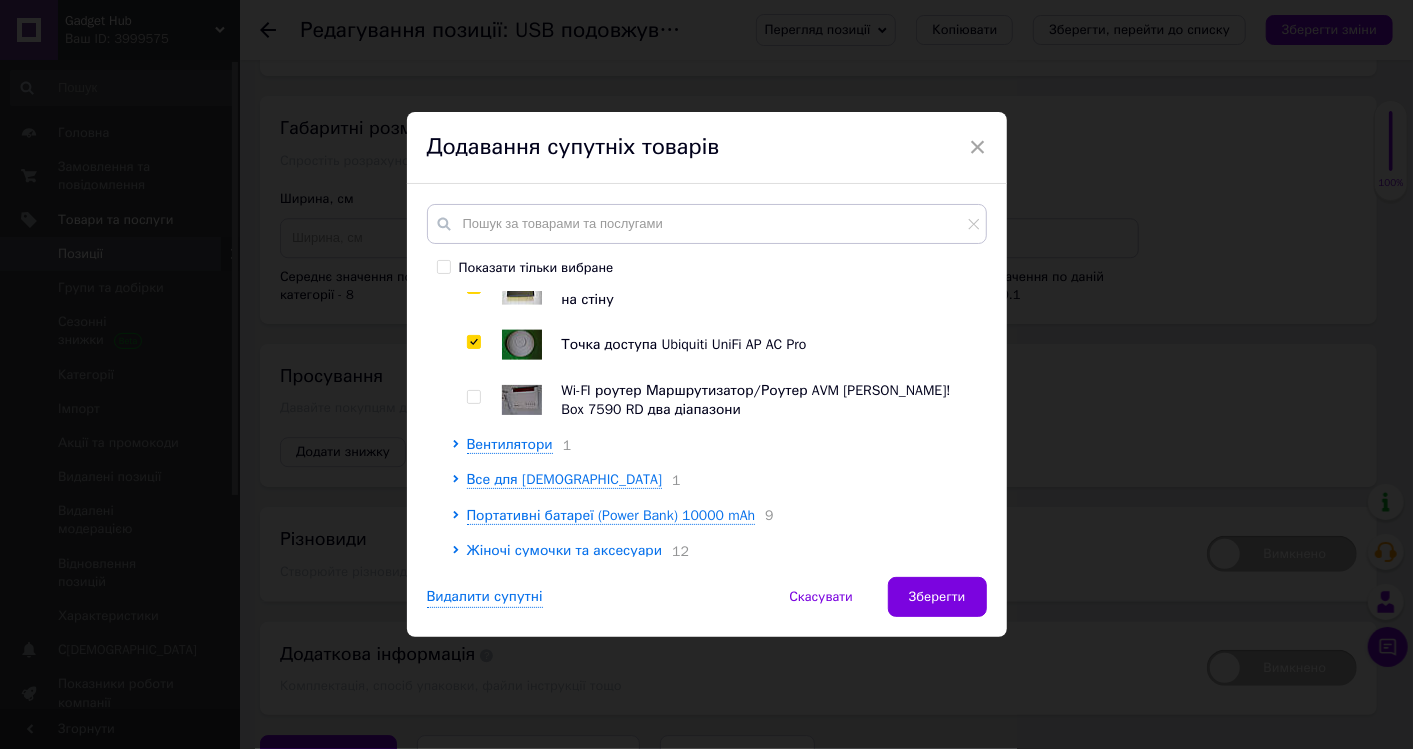 click at bounding box center [473, 397] 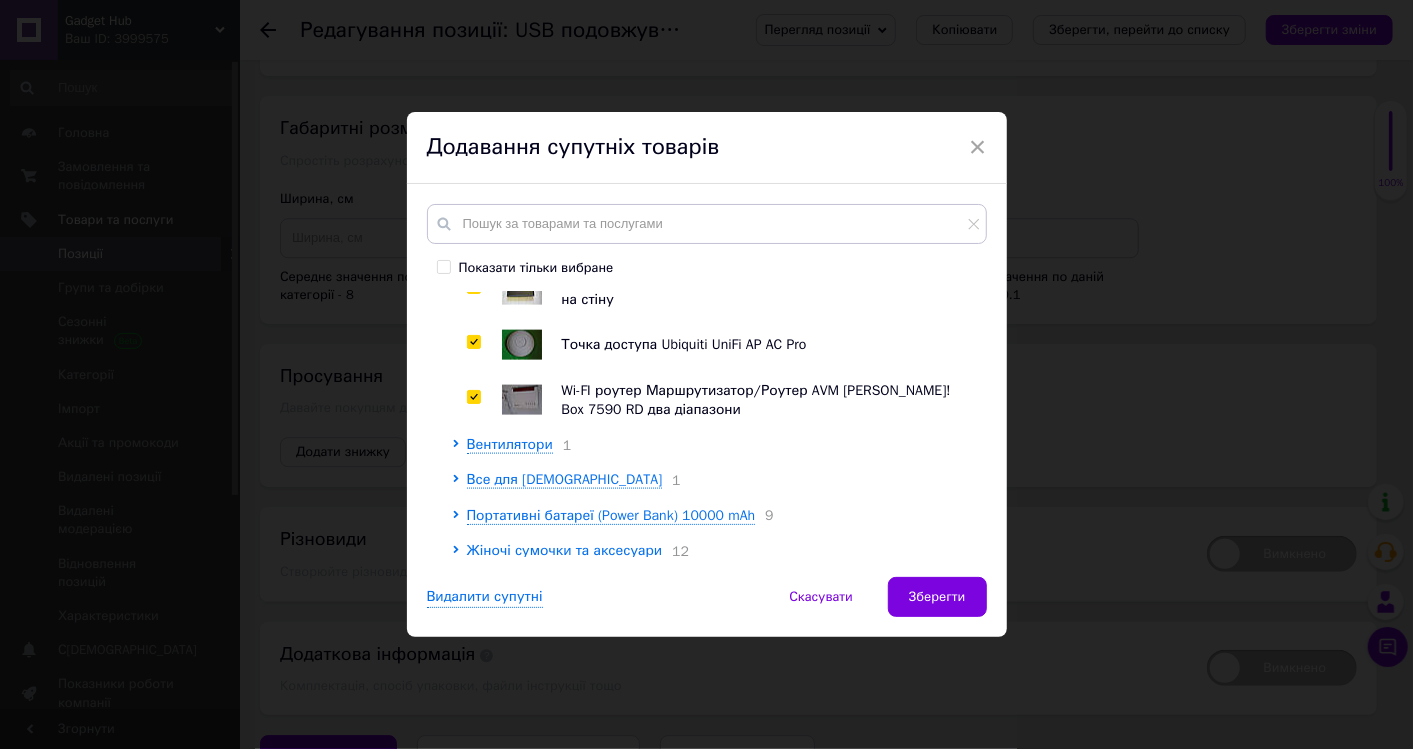 checkbox on "true" 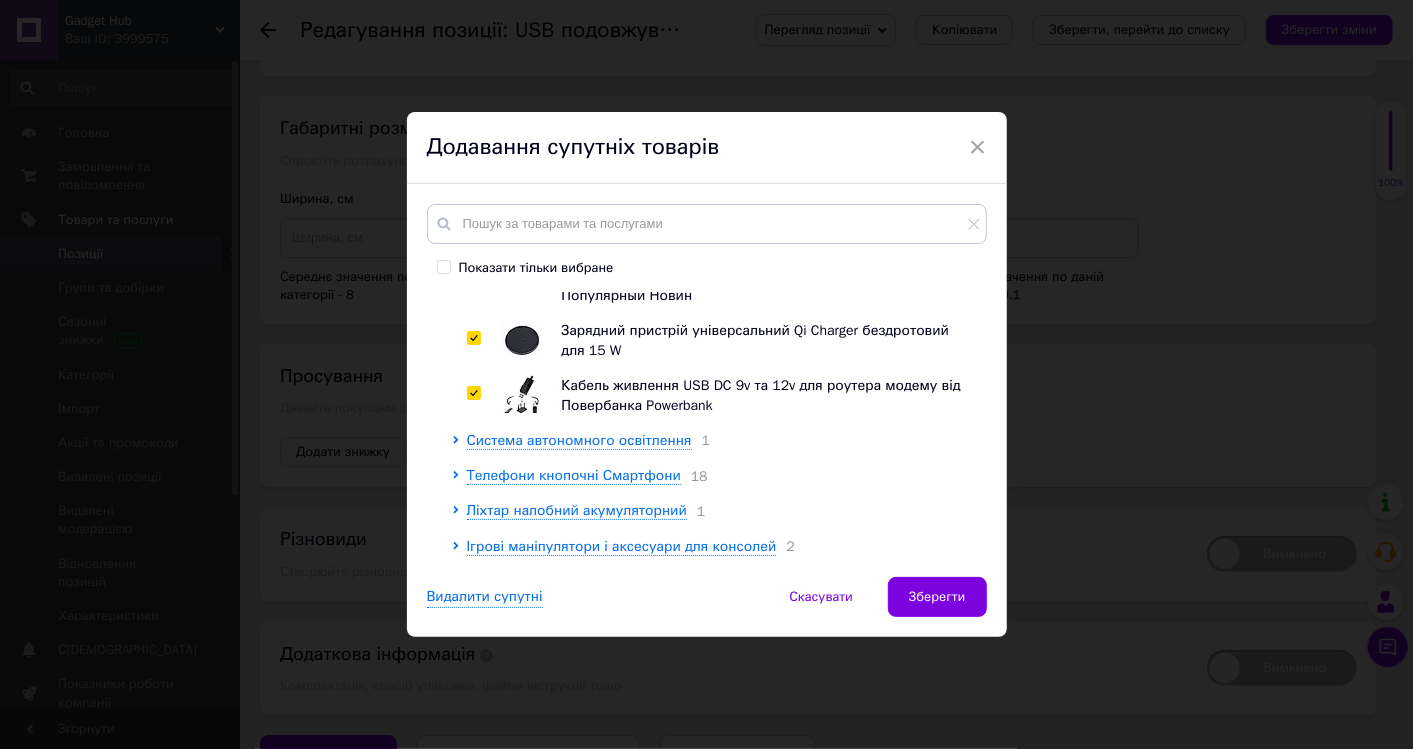 scroll, scrollTop: 228, scrollLeft: 0, axis: vertical 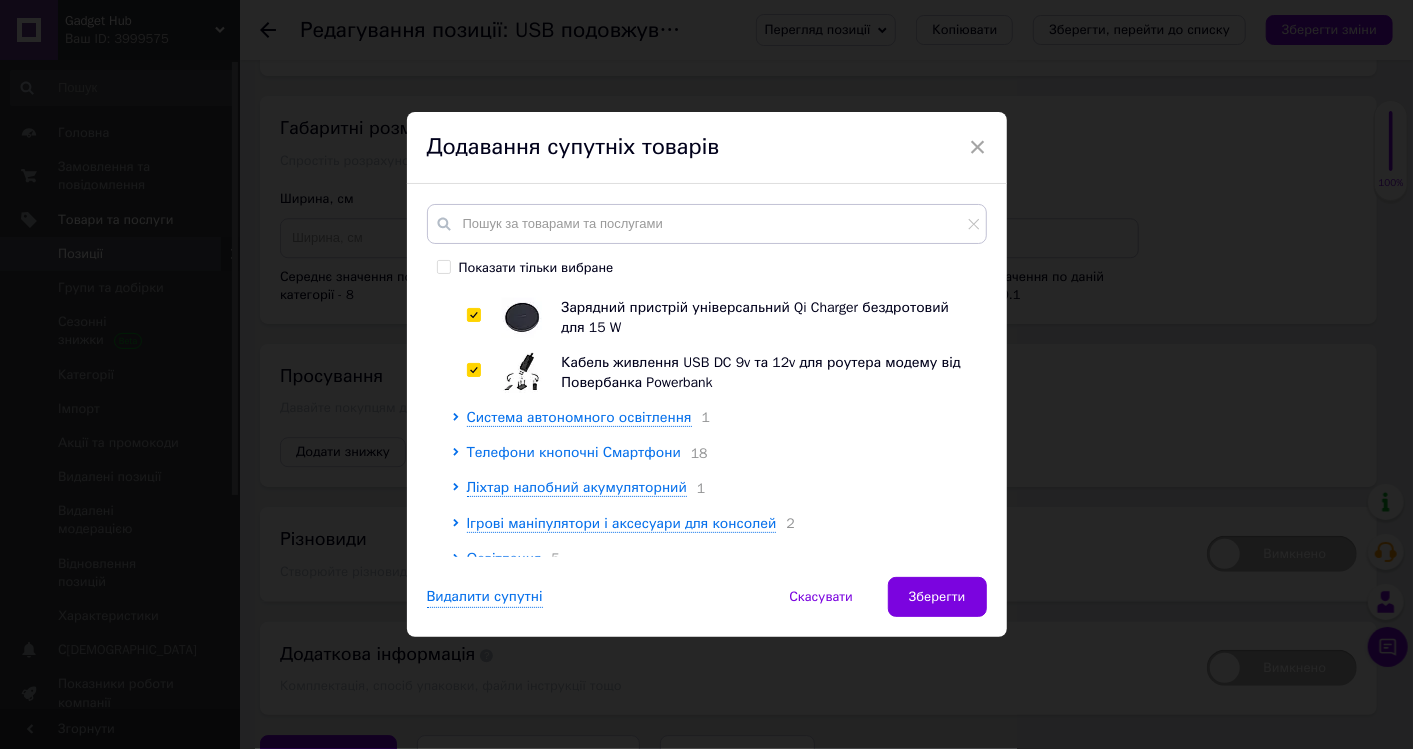 click on "Телефони кнопочні Смартфони" at bounding box center (574, 452) 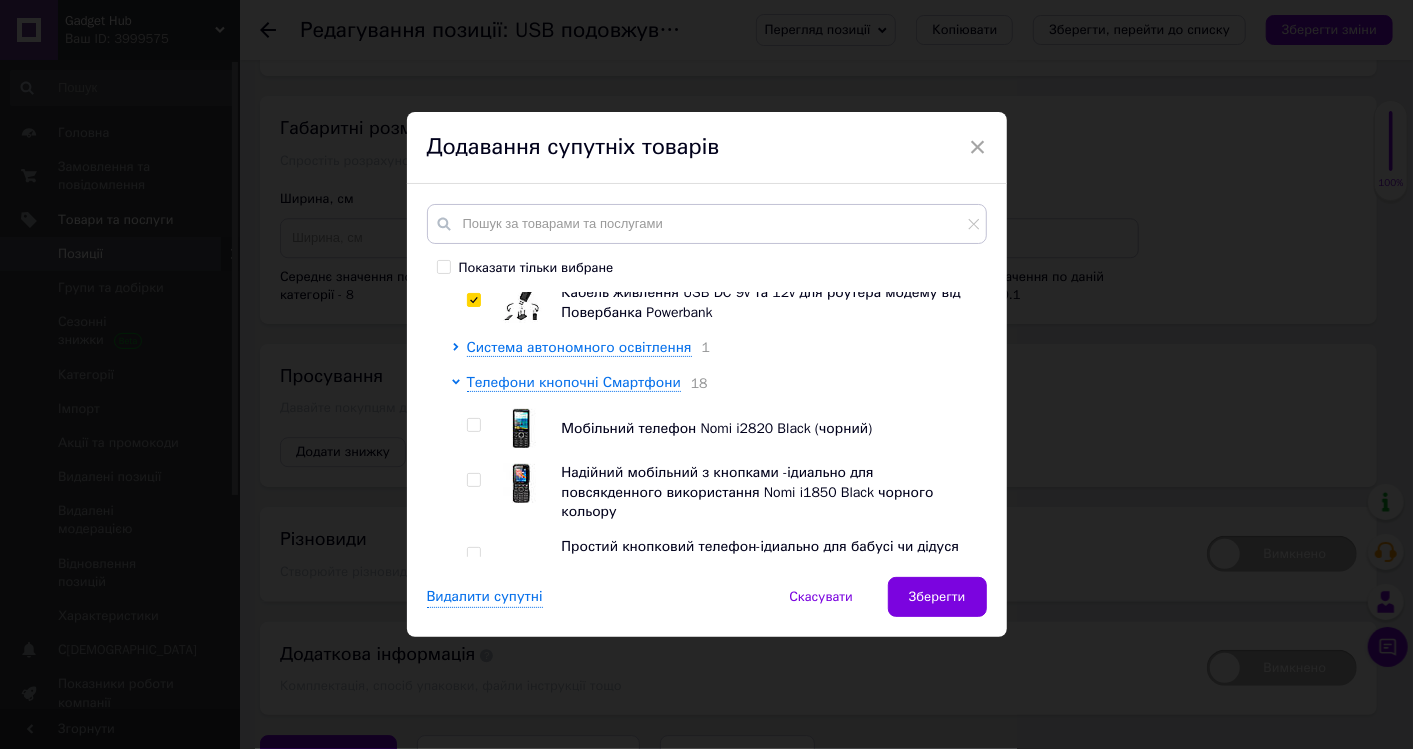scroll, scrollTop: 339, scrollLeft: 0, axis: vertical 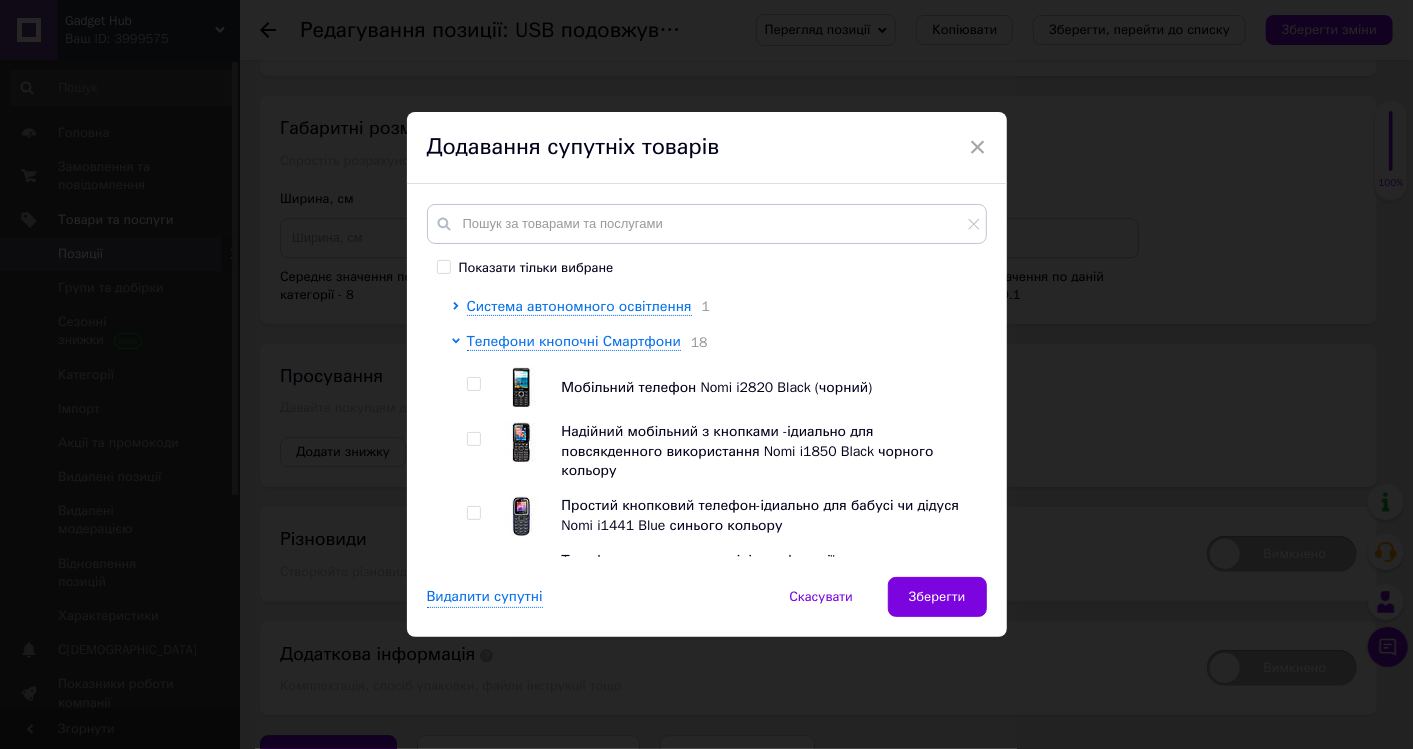 click at bounding box center [473, 384] 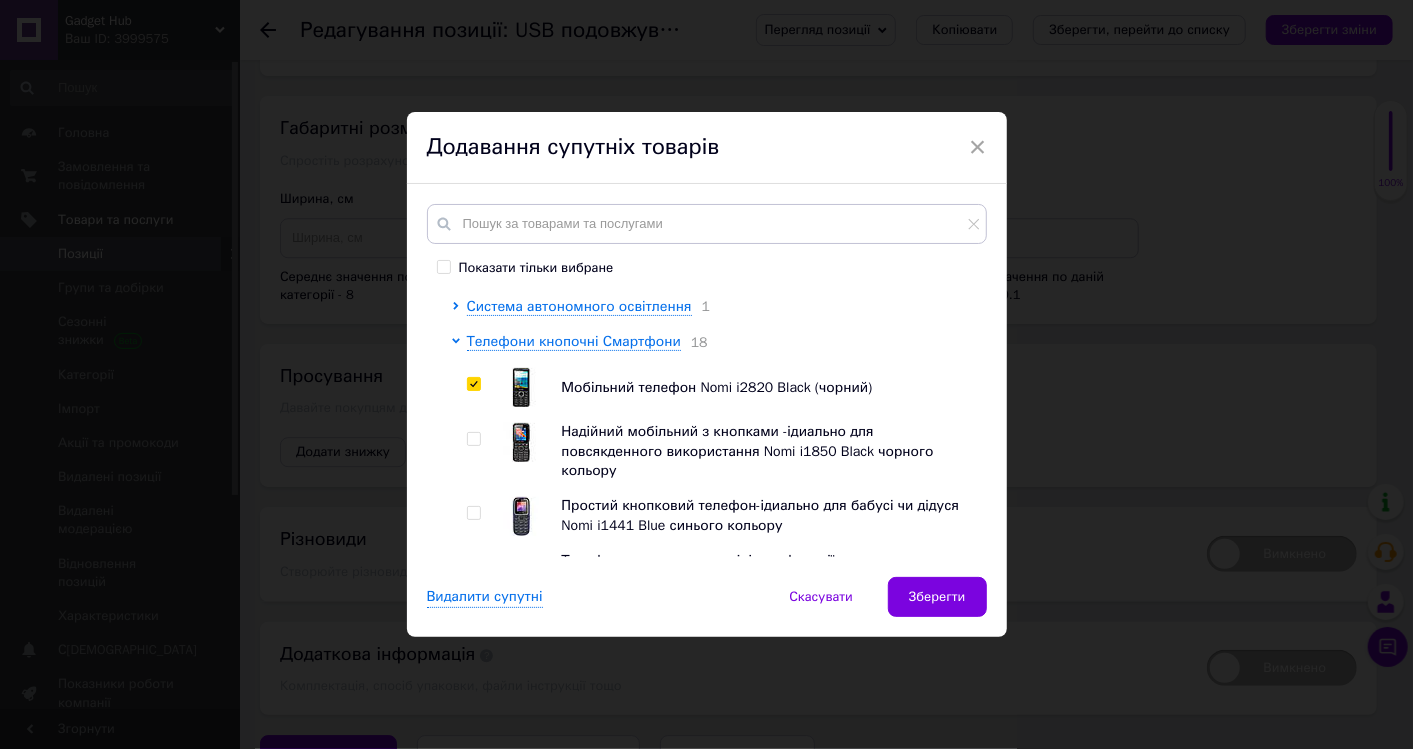 checkbox on "true" 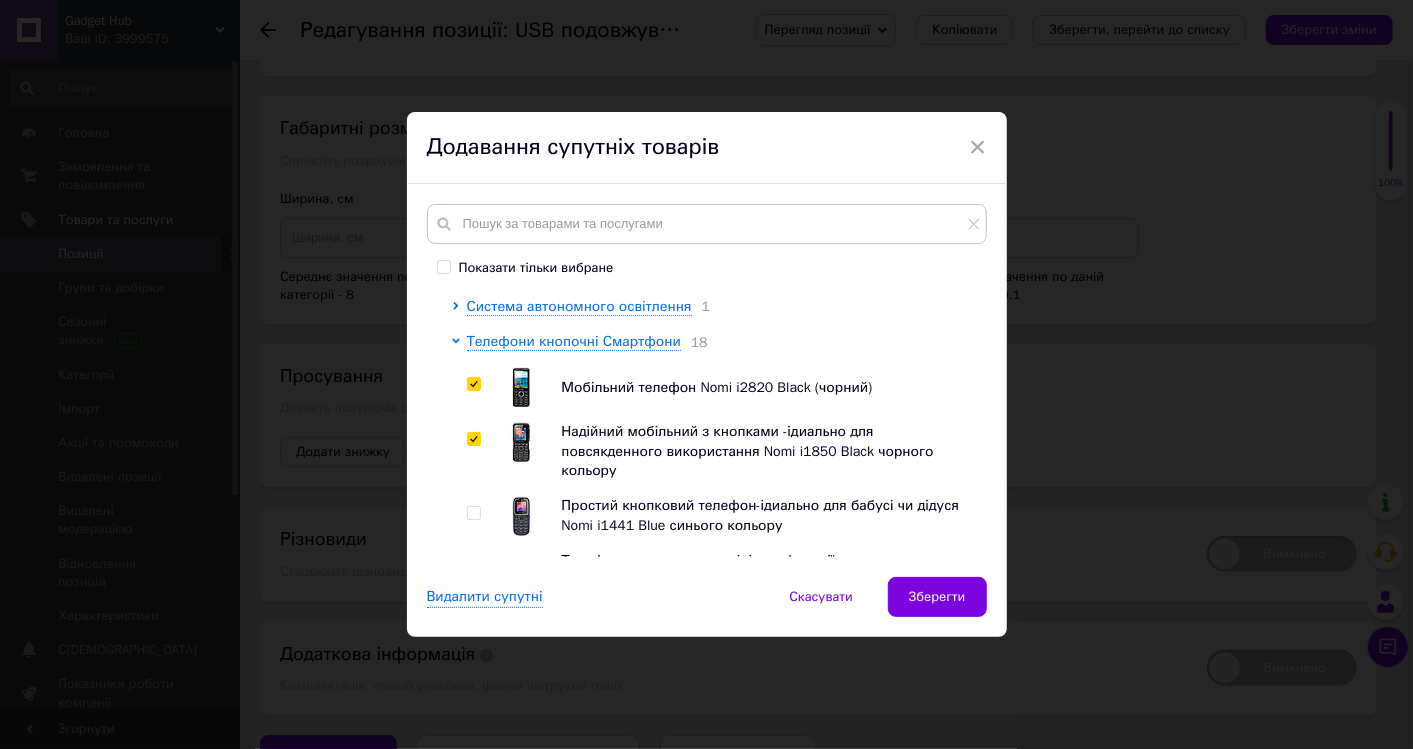 checkbox on "true" 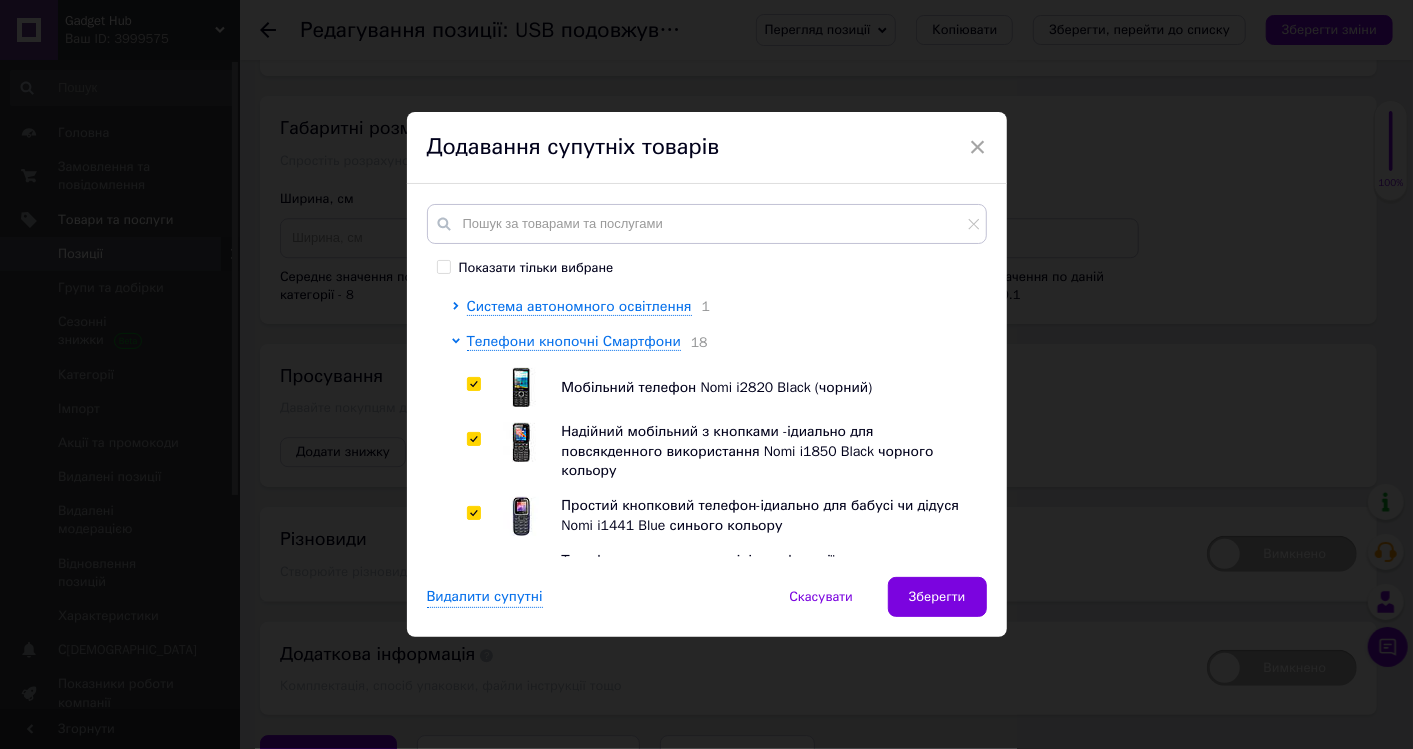 checkbox on "true" 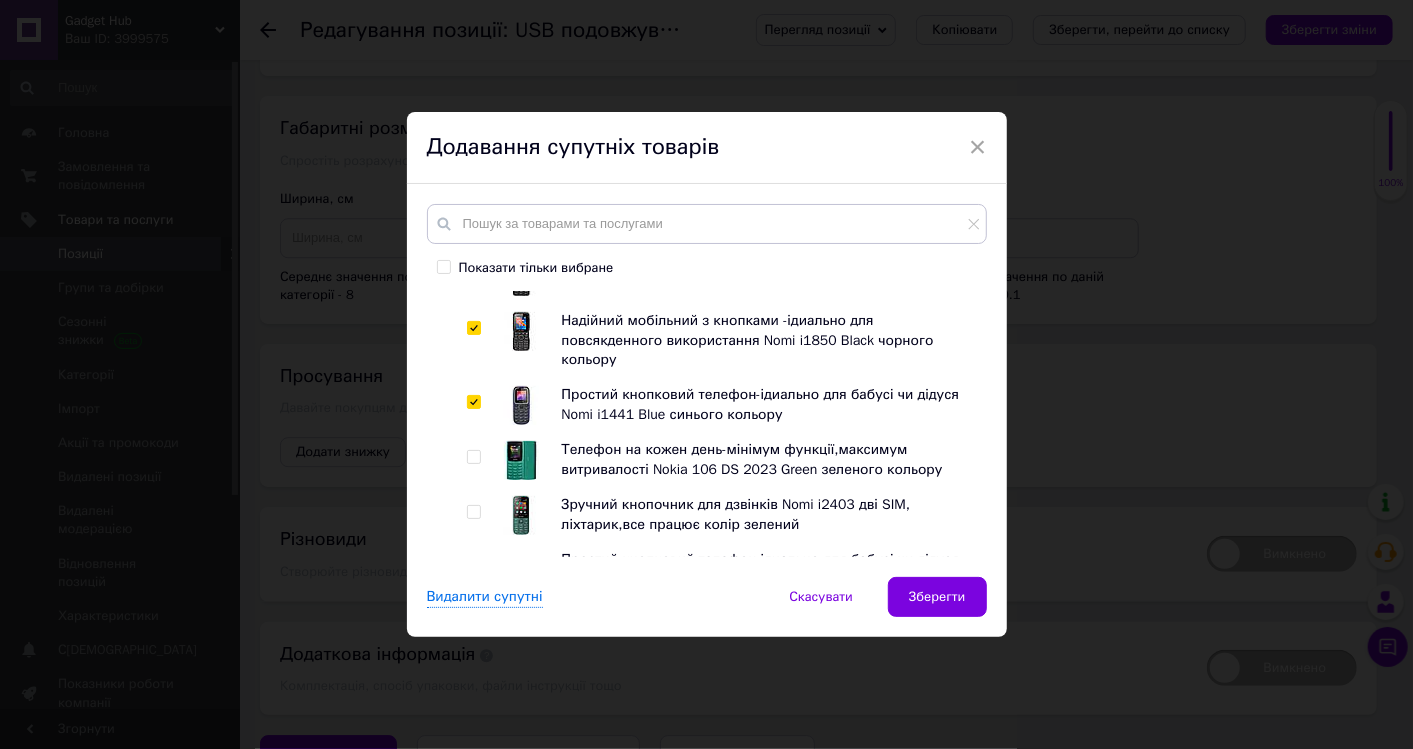 click at bounding box center (473, 457) 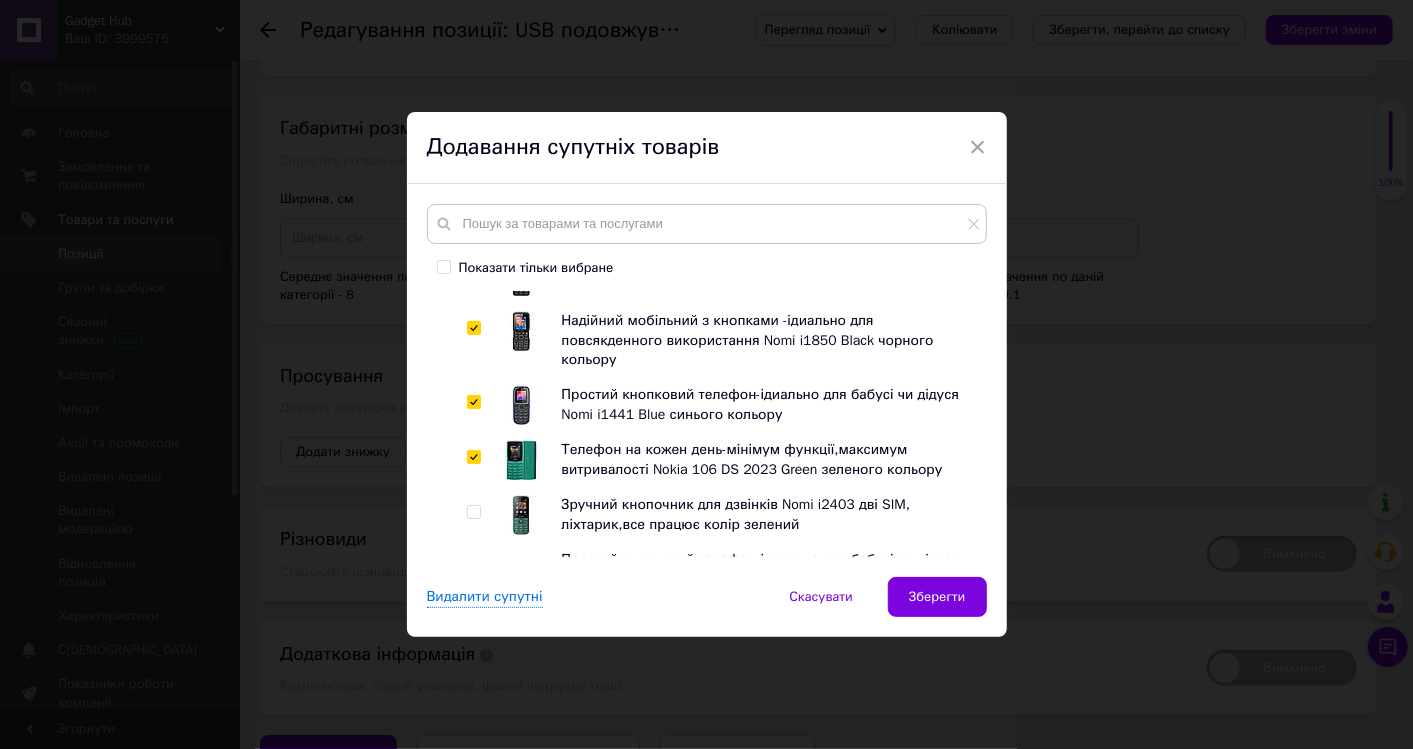 checkbox on "true" 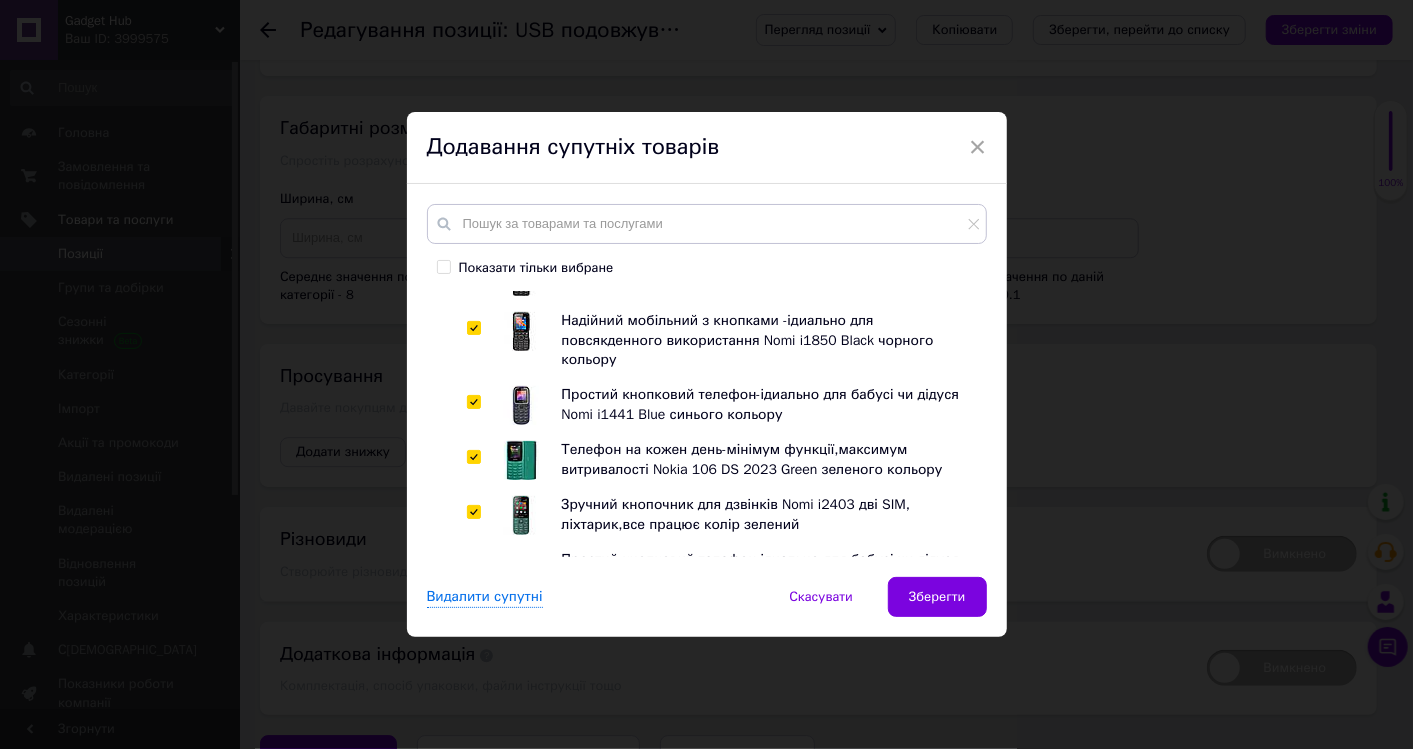 checkbox on "true" 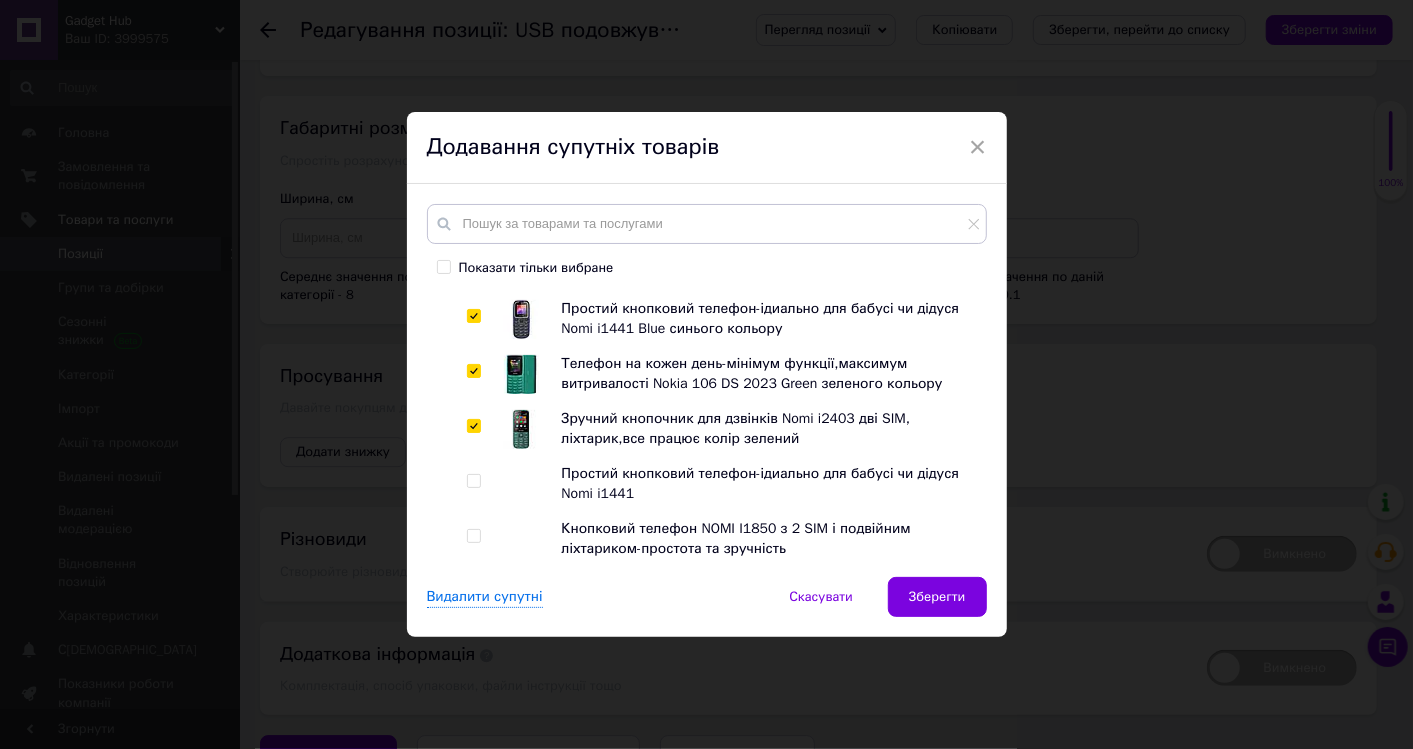 scroll, scrollTop: 561, scrollLeft: 0, axis: vertical 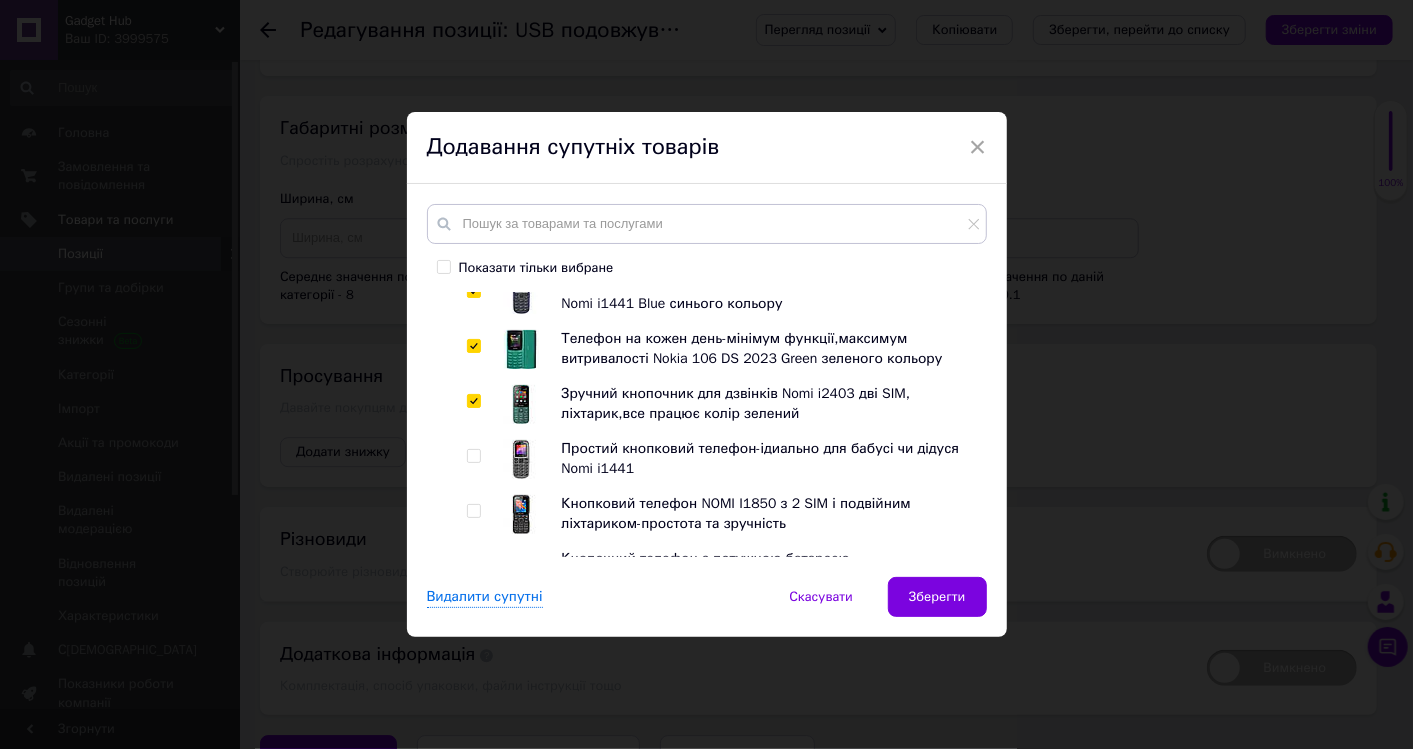 click at bounding box center [473, 456] 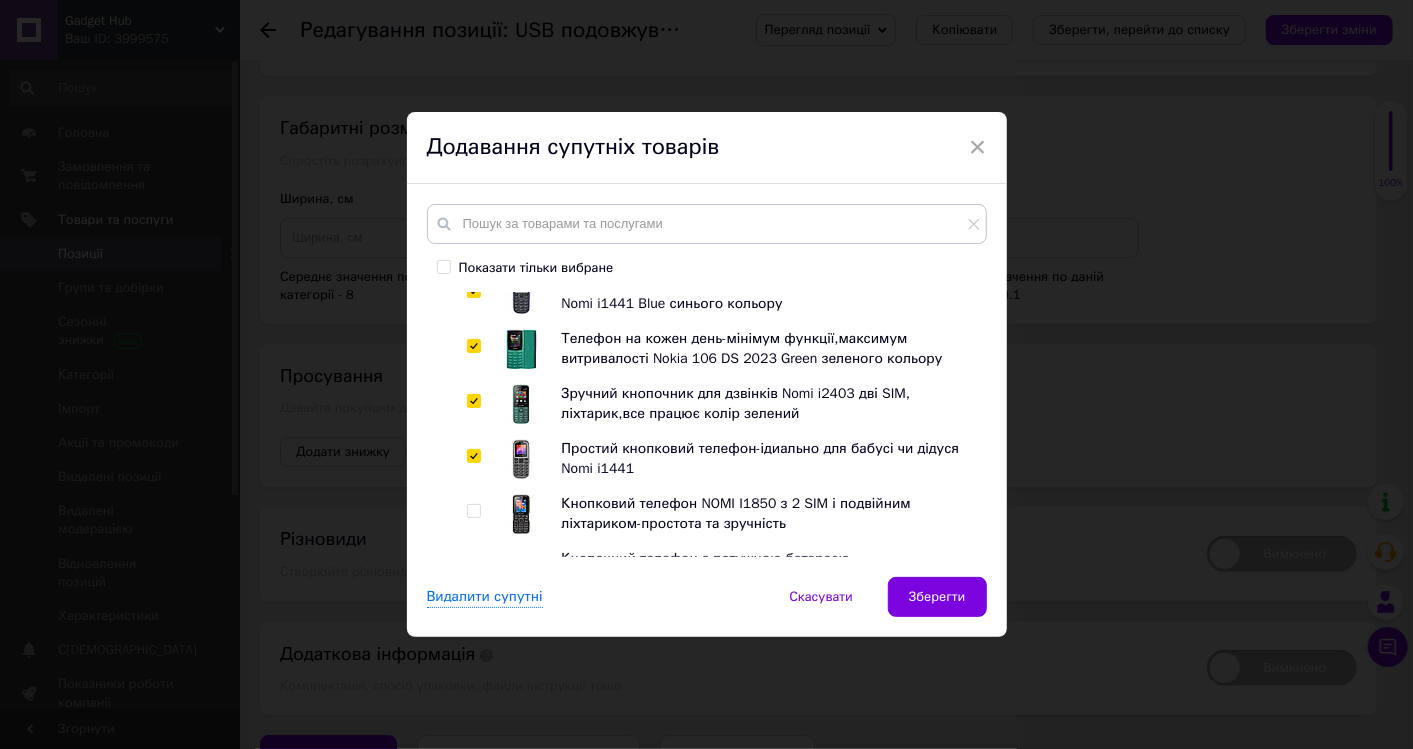 checkbox on "true" 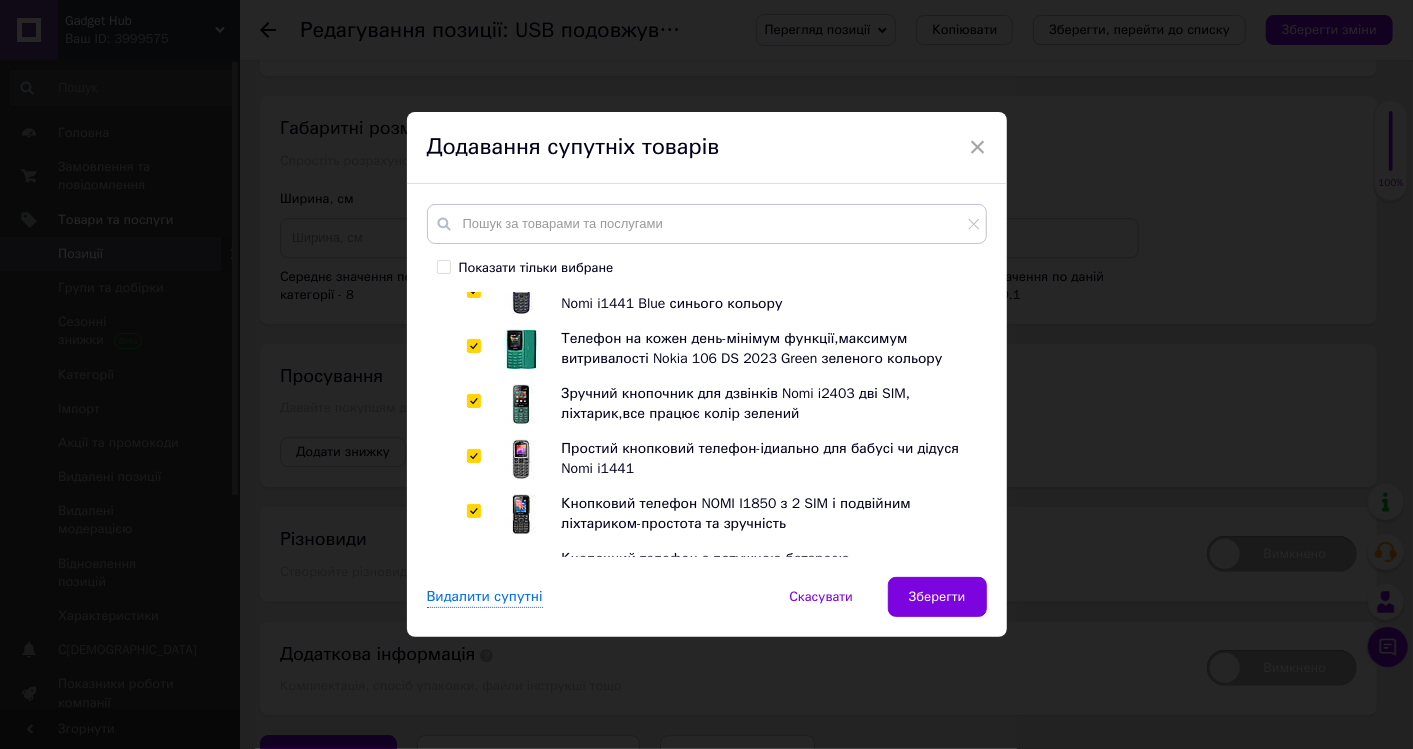 checkbox on "true" 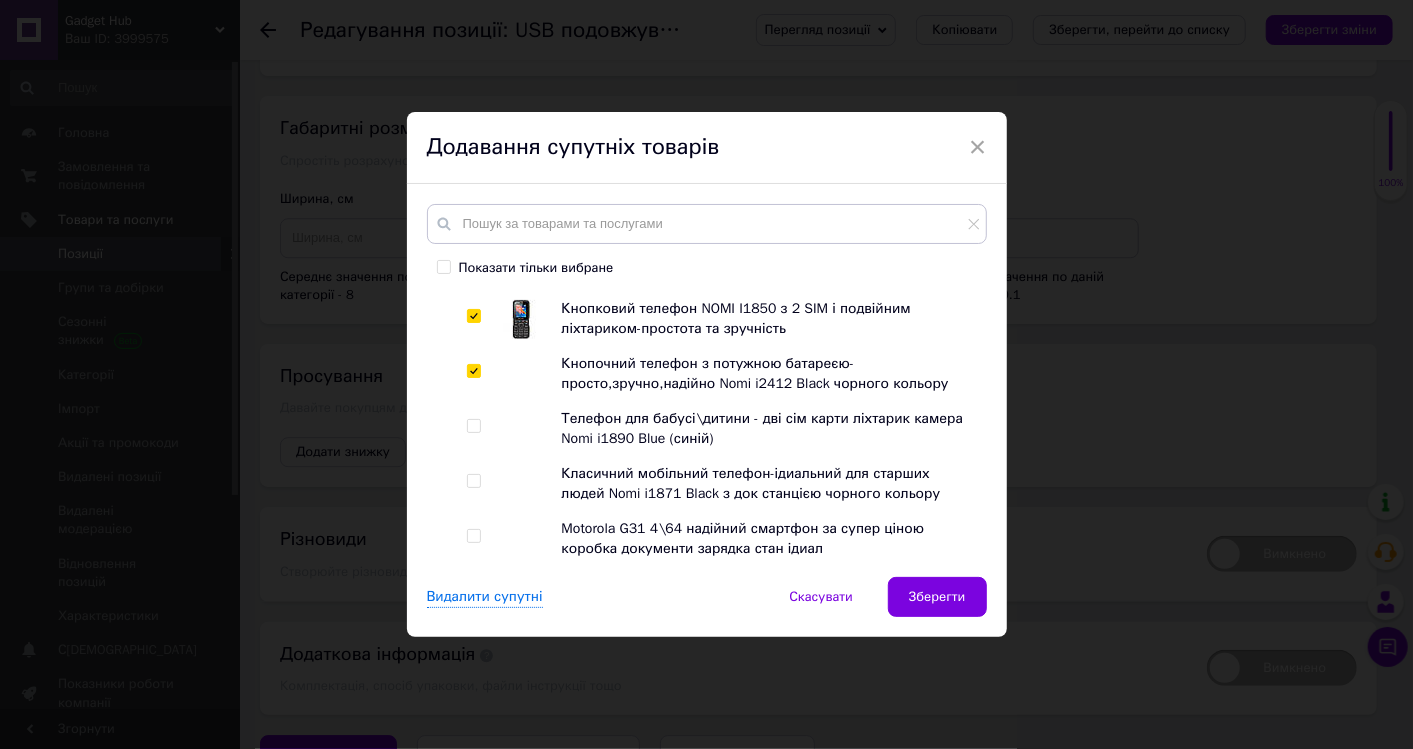 scroll, scrollTop: 783, scrollLeft: 0, axis: vertical 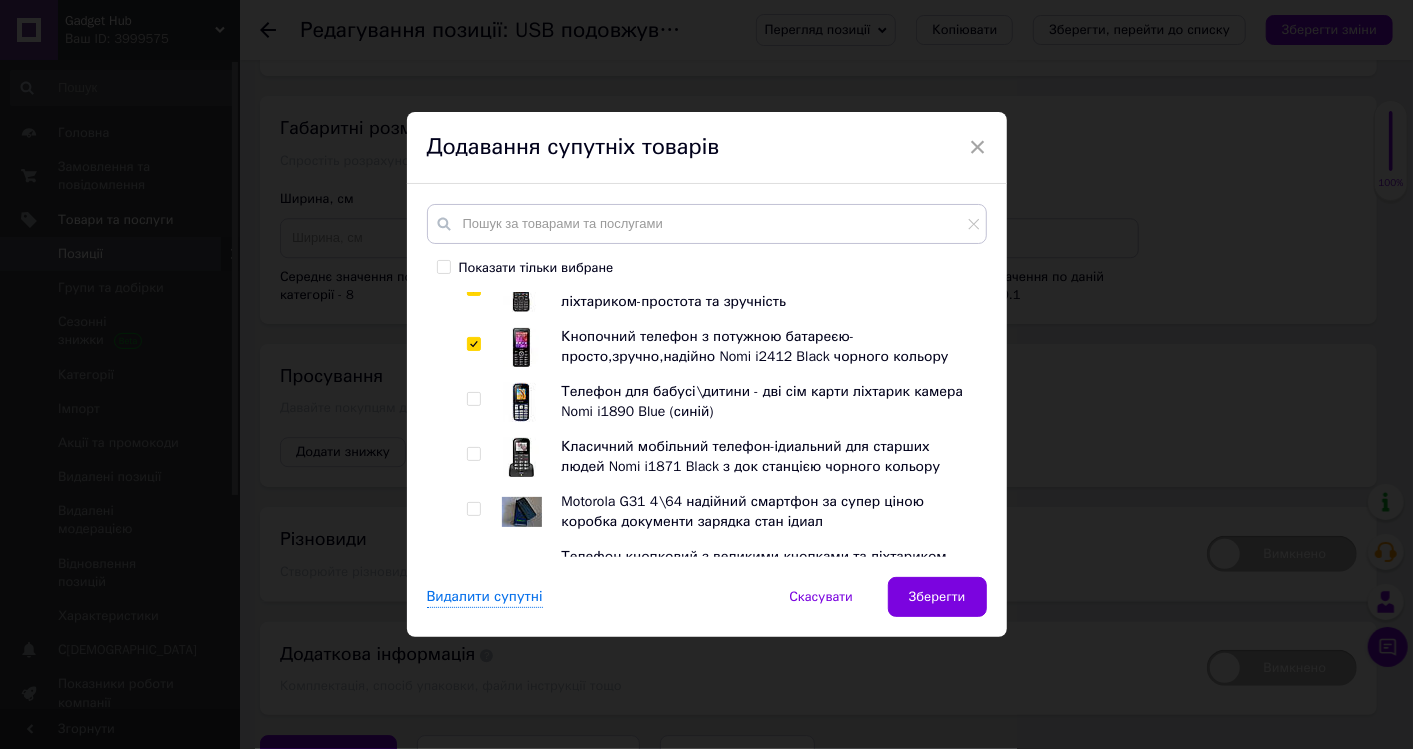 click at bounding box center (473, 399) 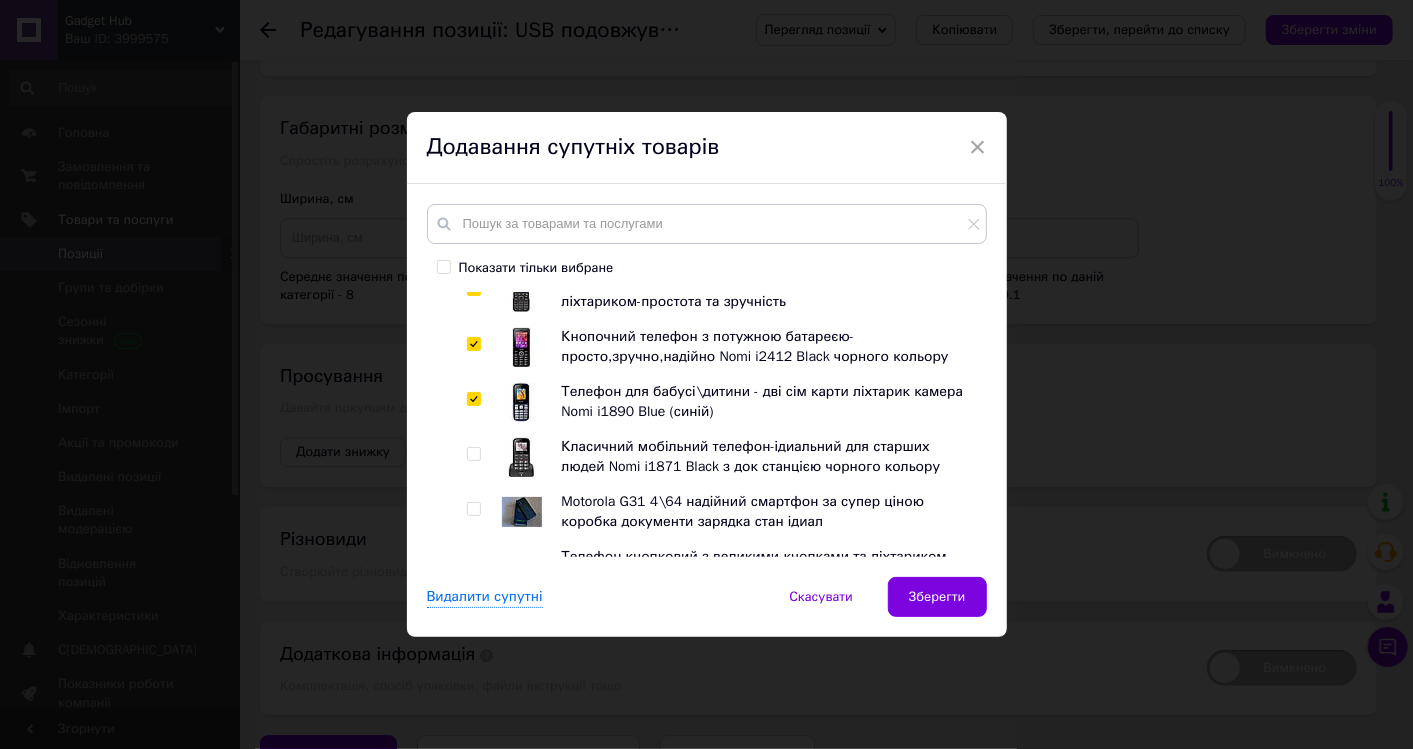 checkbox on "true" 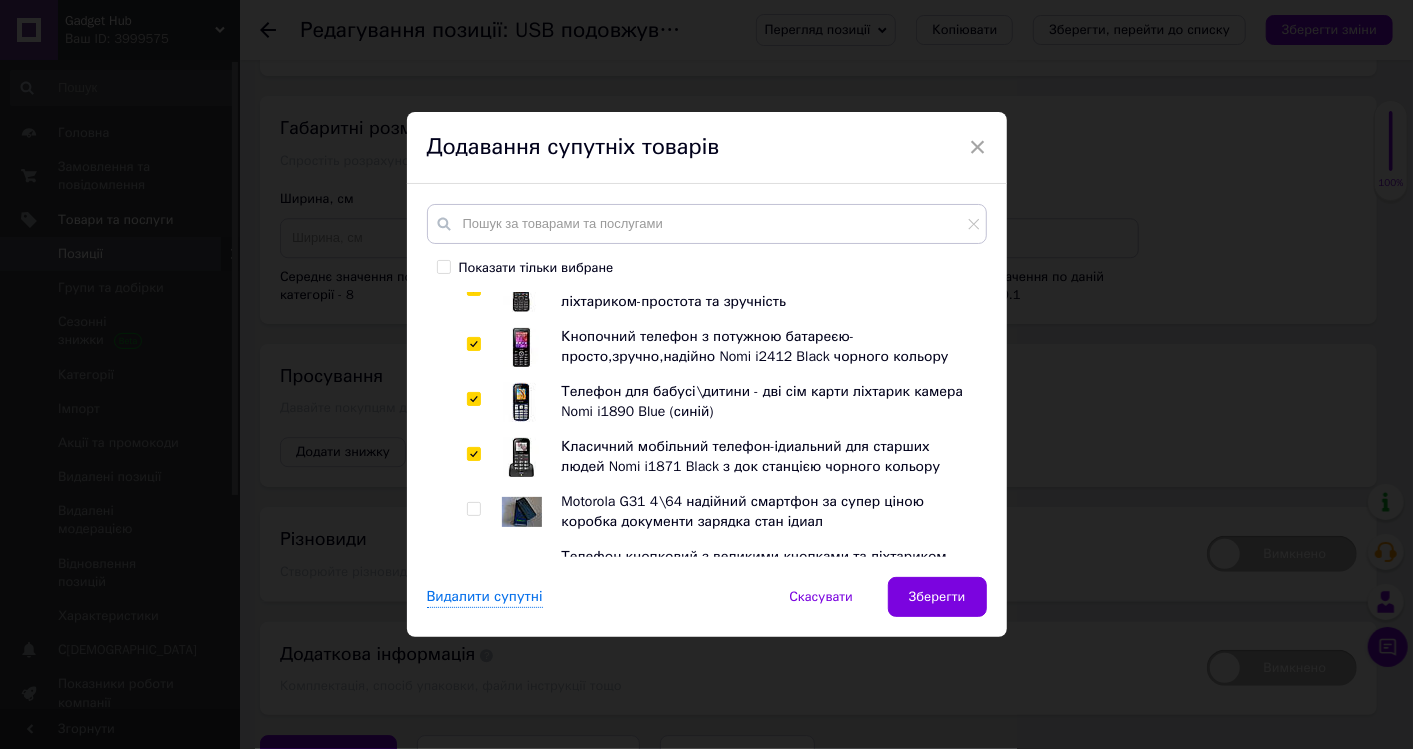 checkbox on "true" 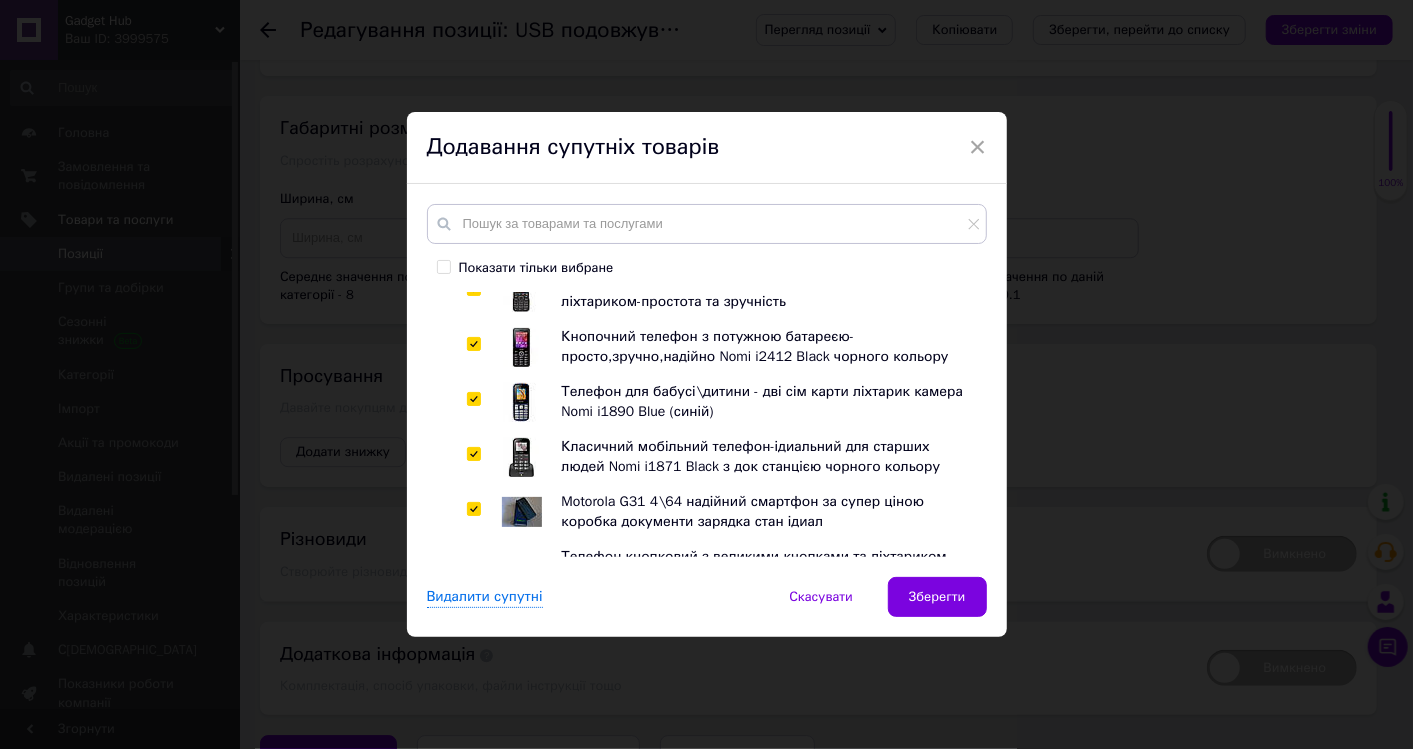 checkbox on "true" 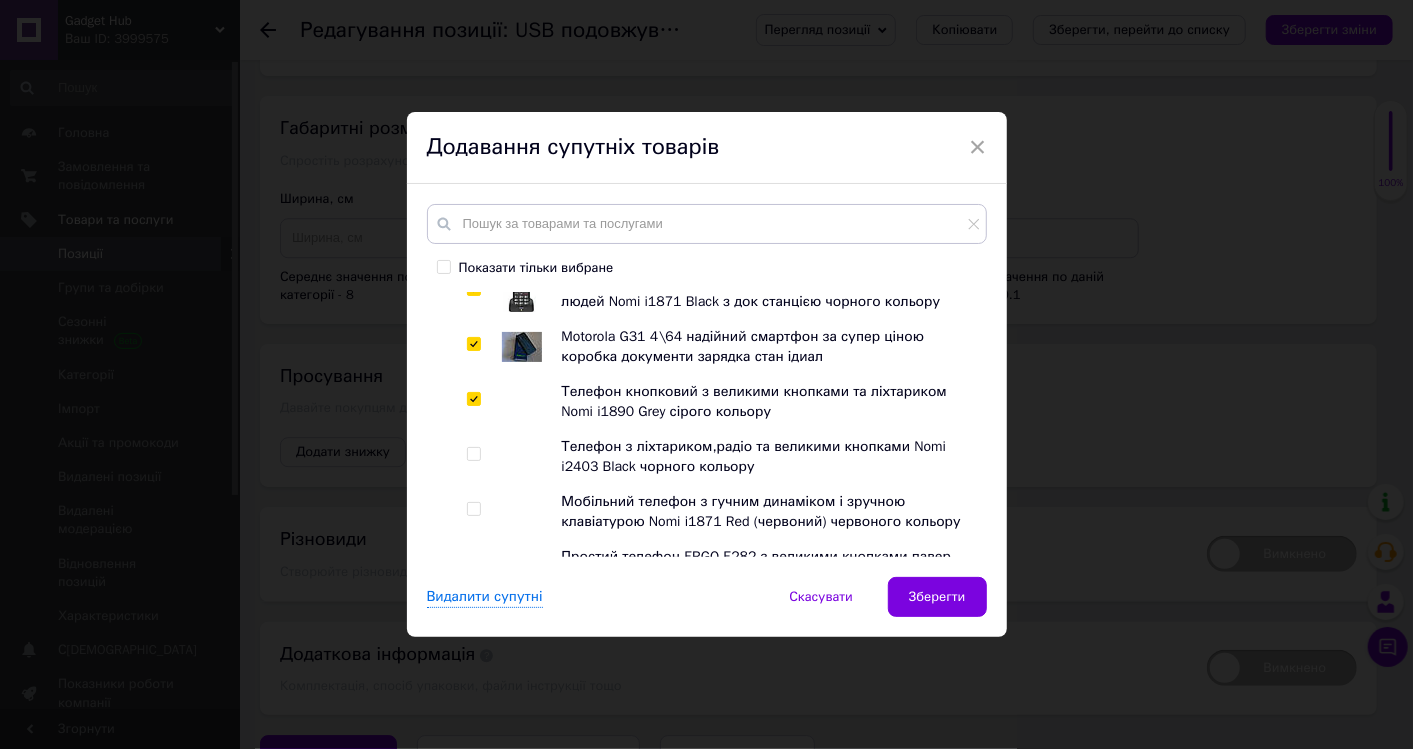 scroll, scrollTop: 1006, scrollLeft: 0, axis: vertical 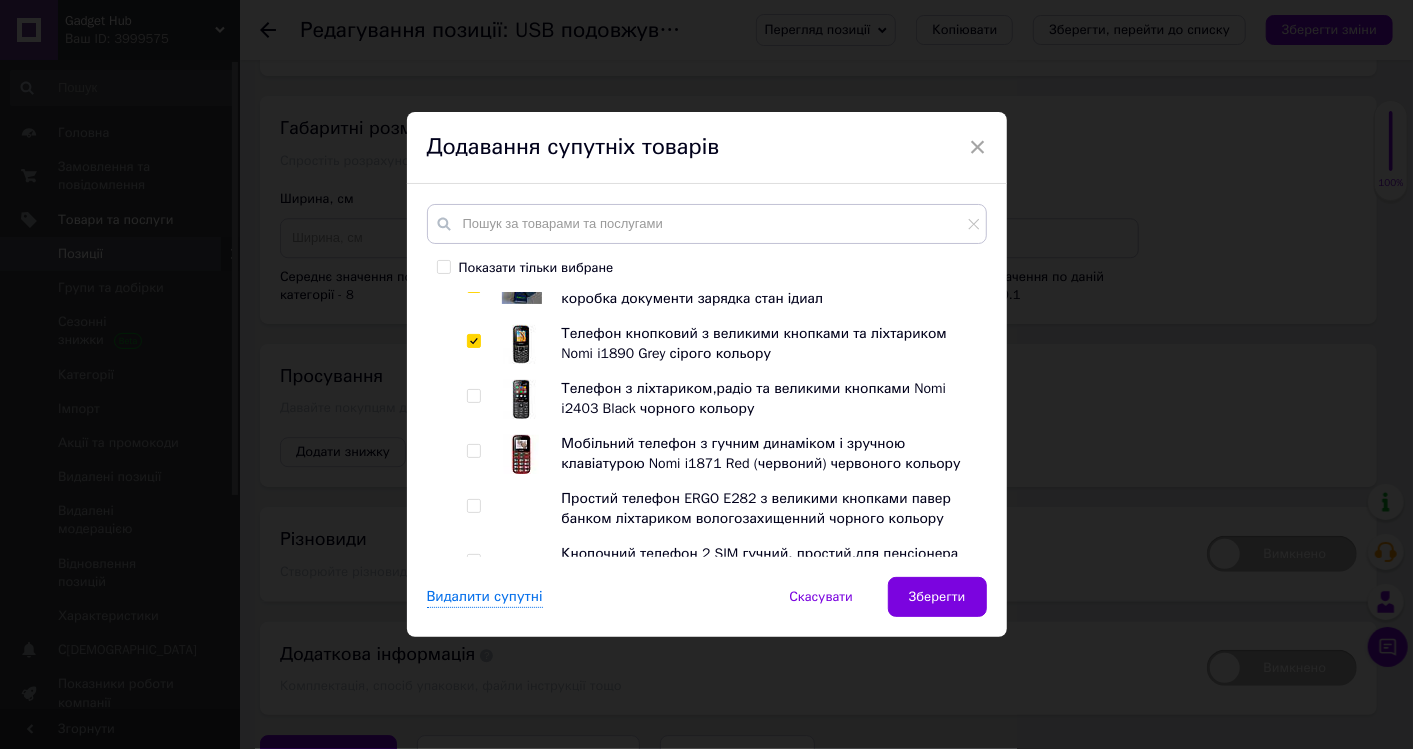 click at bounding box center (473, 396) 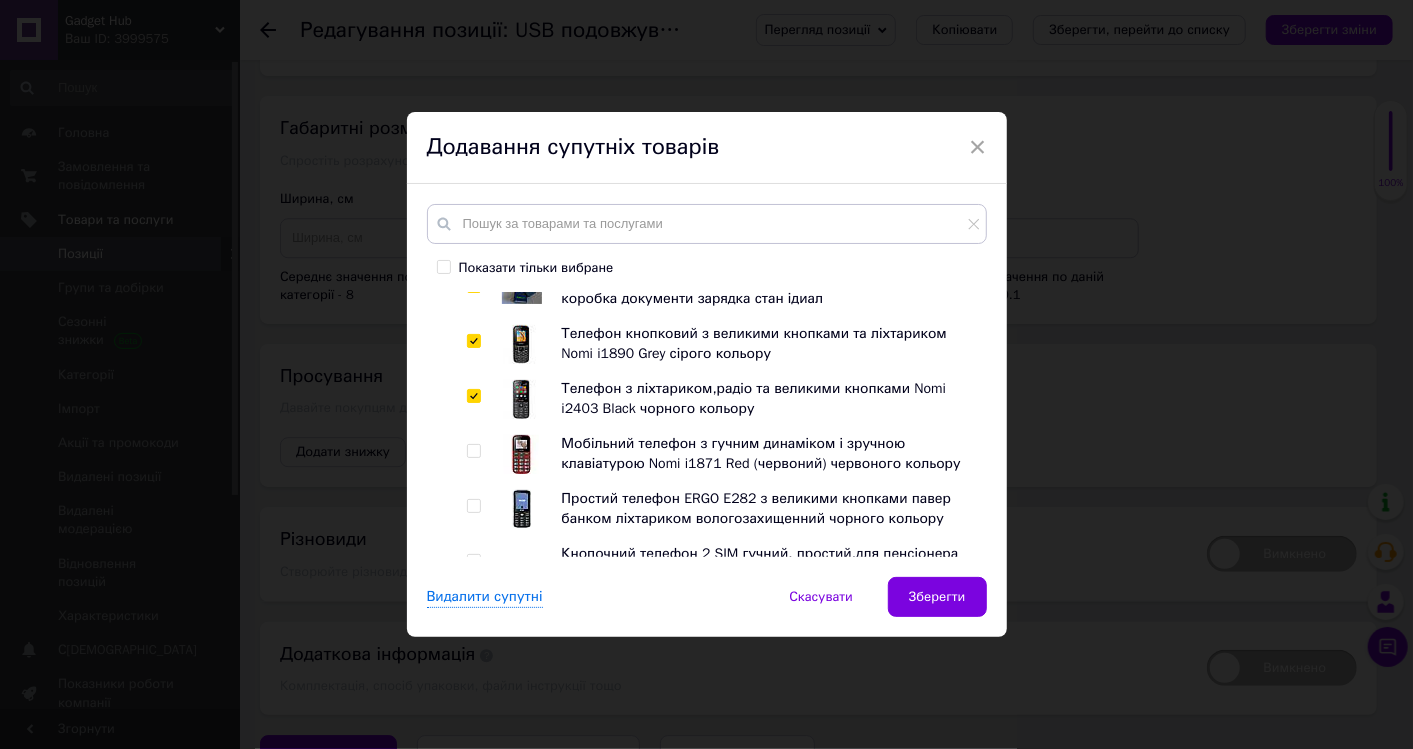 checkbox on "true" 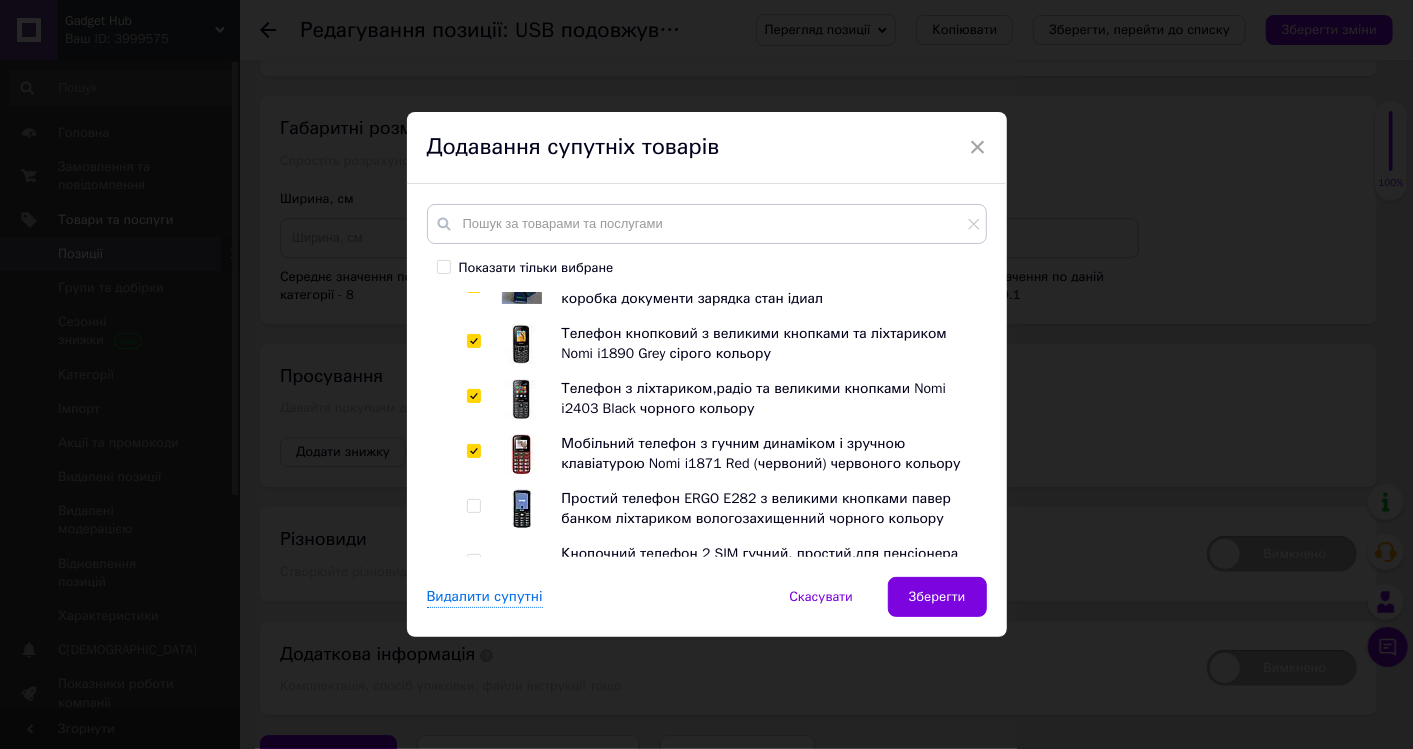 checkbox on "true" 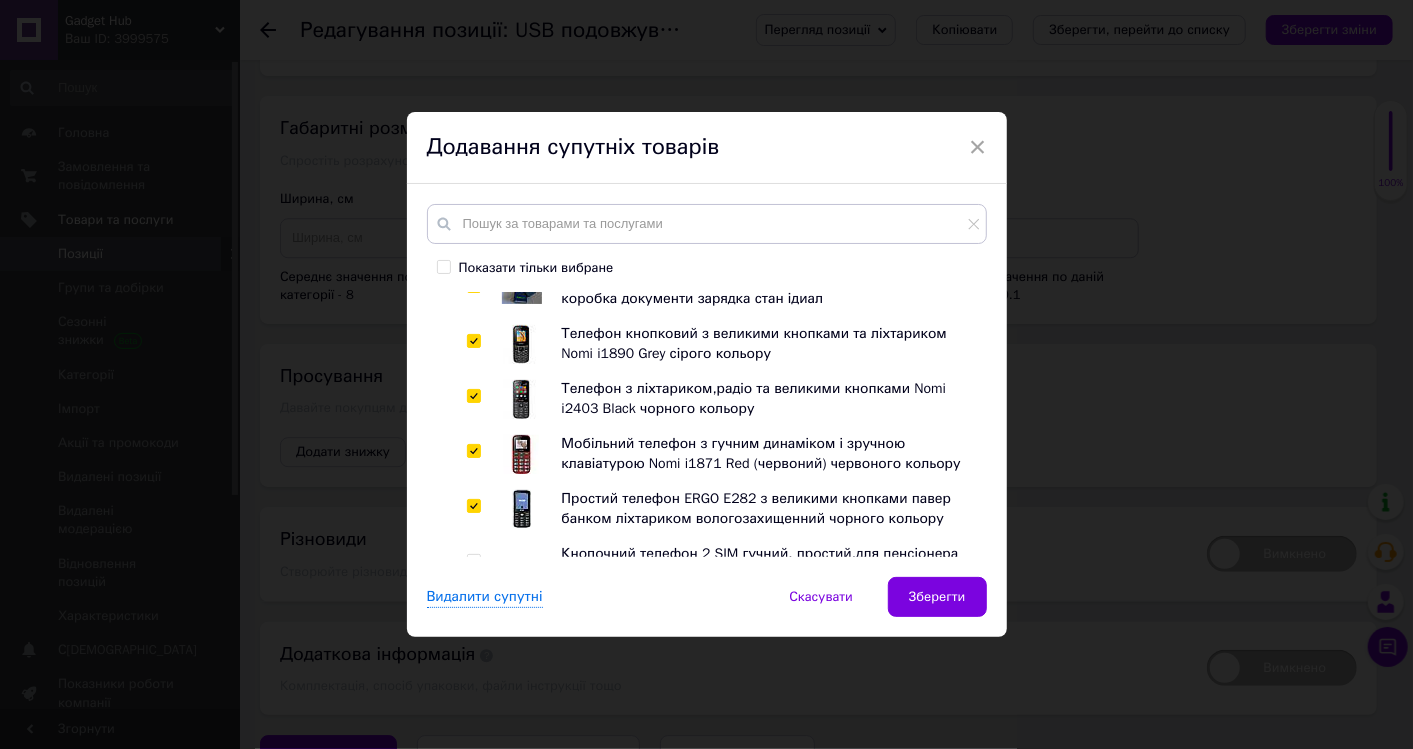 checkbox on "true" 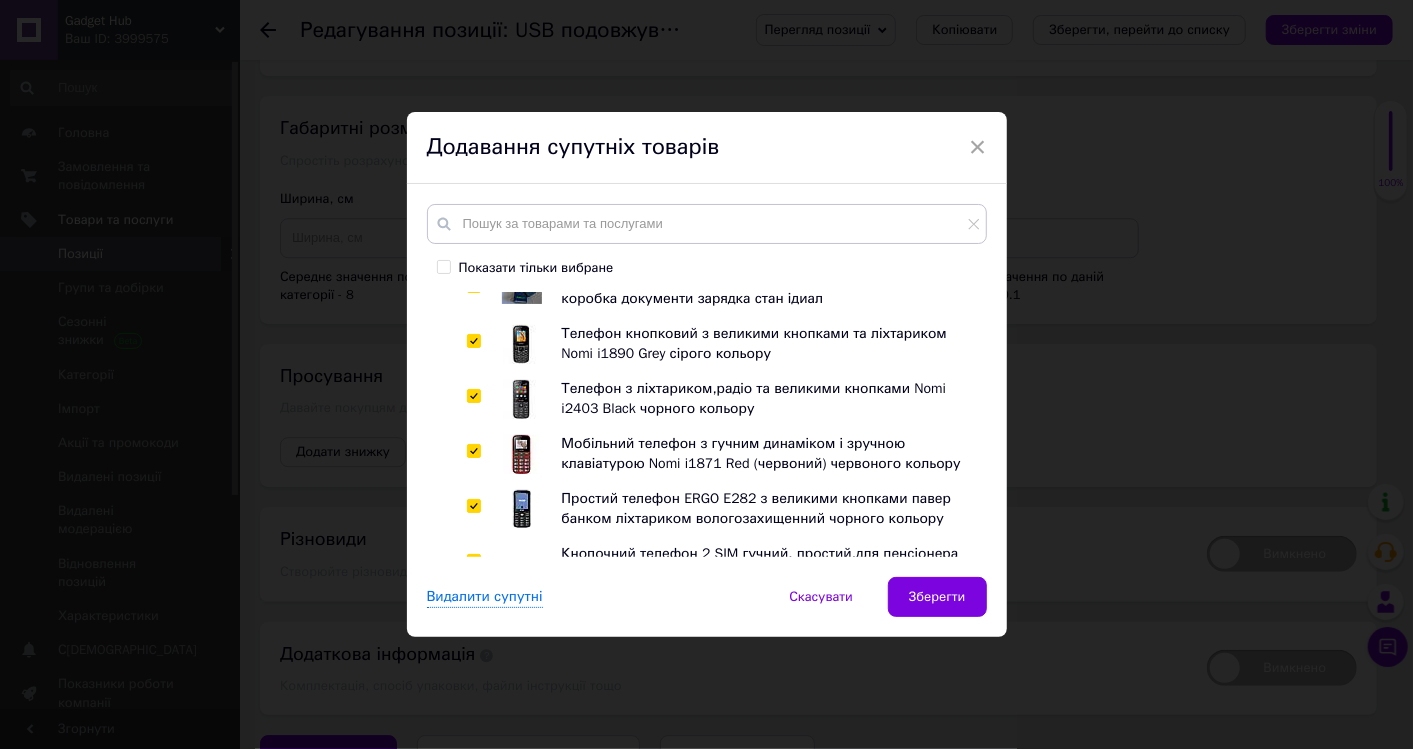 checkbox on "true" 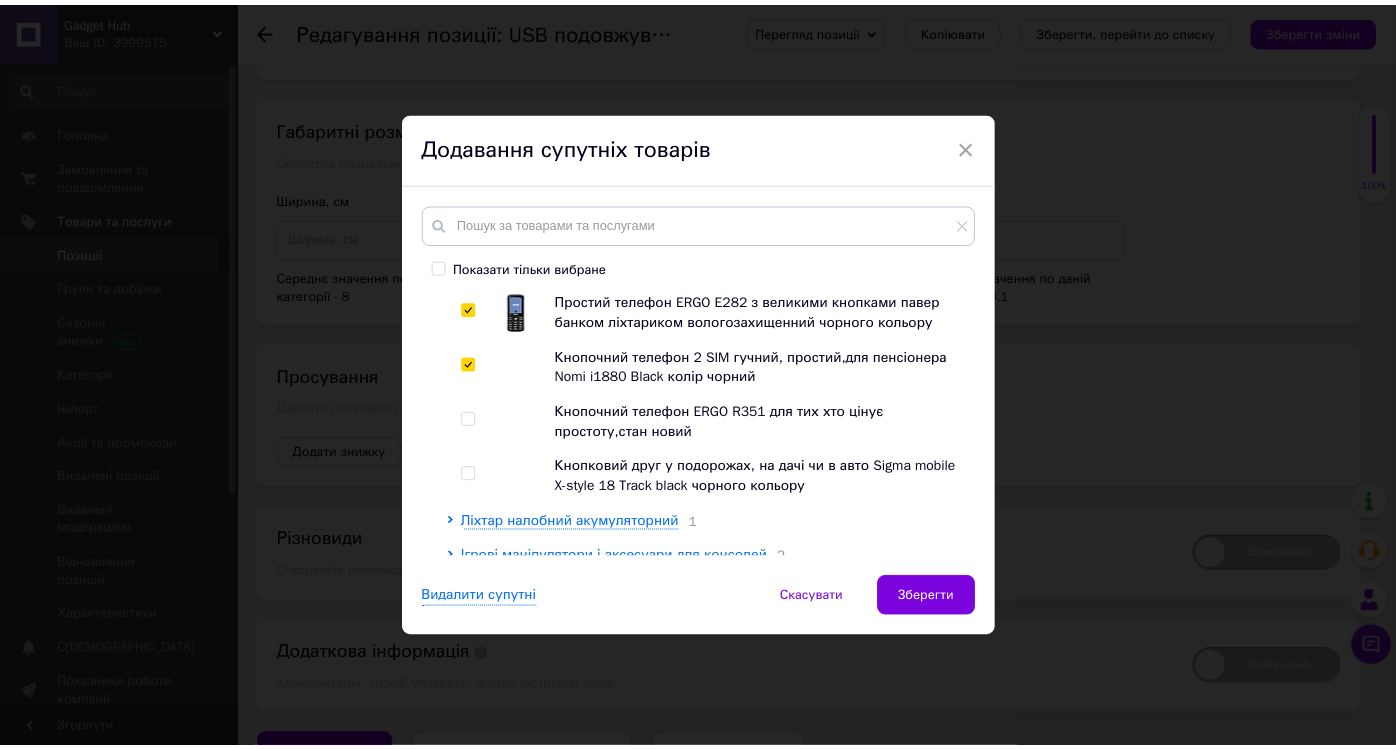 scroll, scrollTop: 1228, scrollLeft: 0, axis: vertical 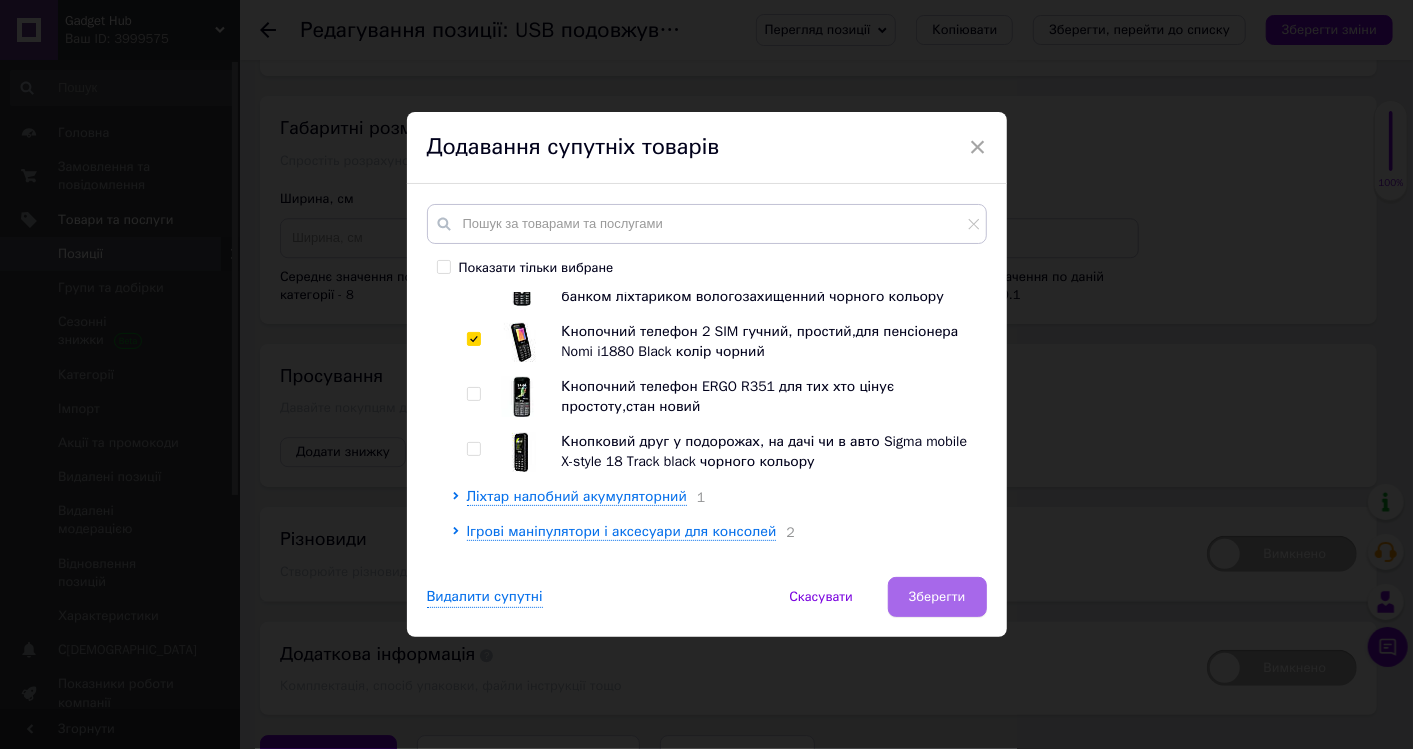 click on "Зберегти" at bounding box center [937, 597] 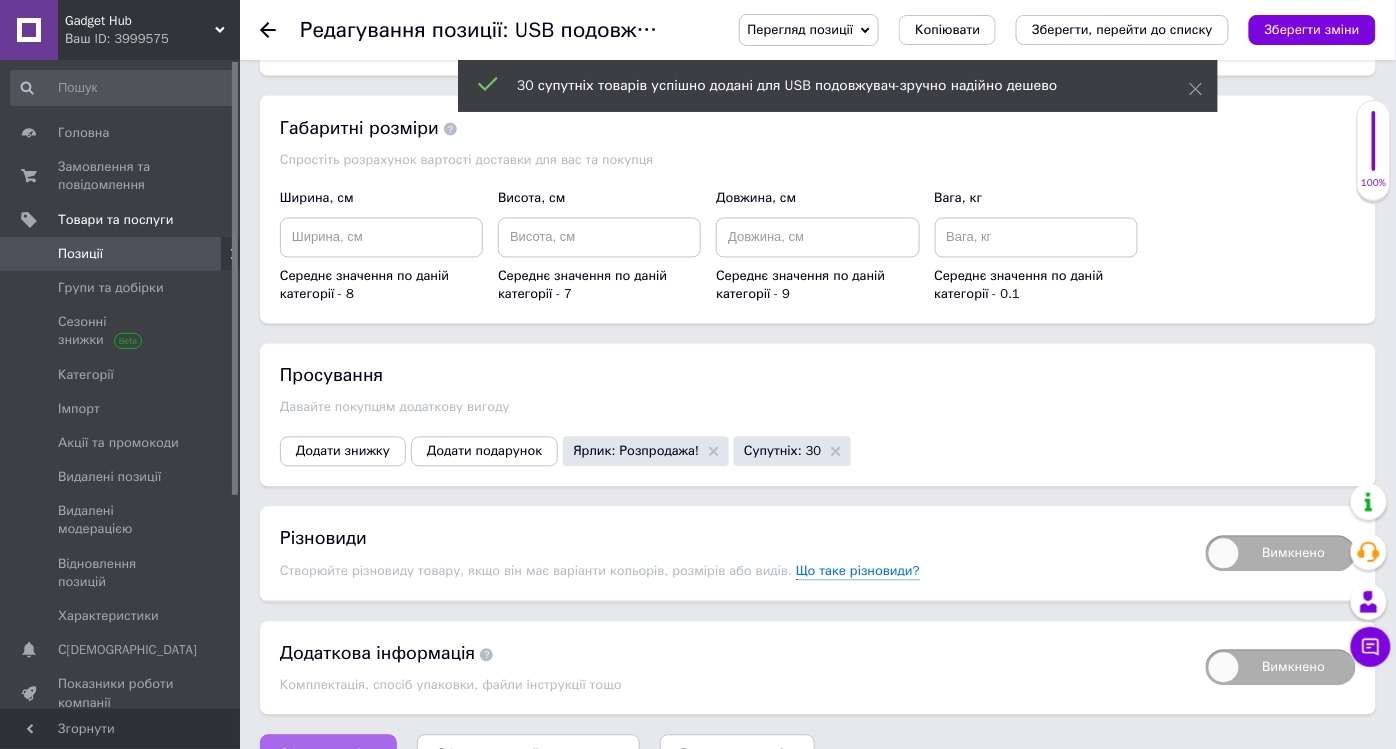 click on "Зберегти зміни" at bounding box center (328, 755) 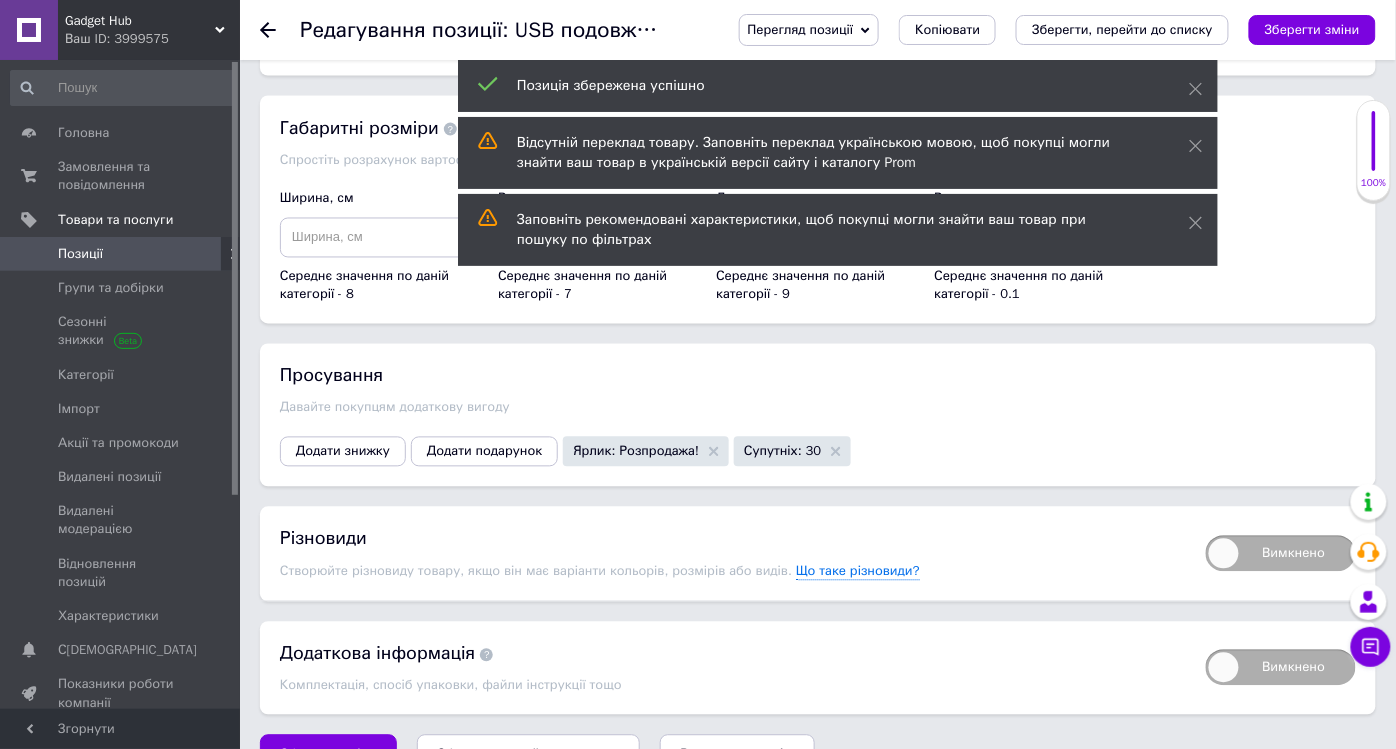 click on "Позиції" at bounding box center [80, 254] 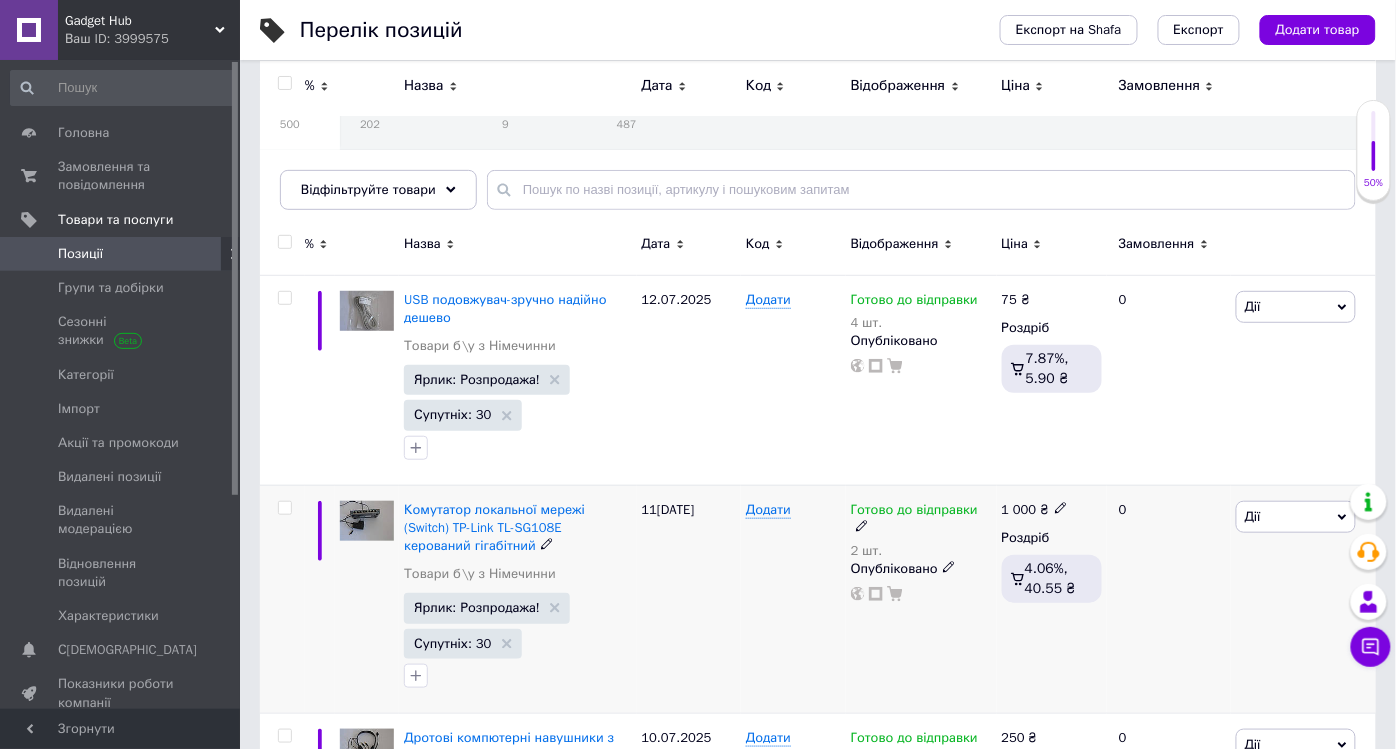 scroll, scrollTop: 111, scrollLeft: 0, axis: vertical 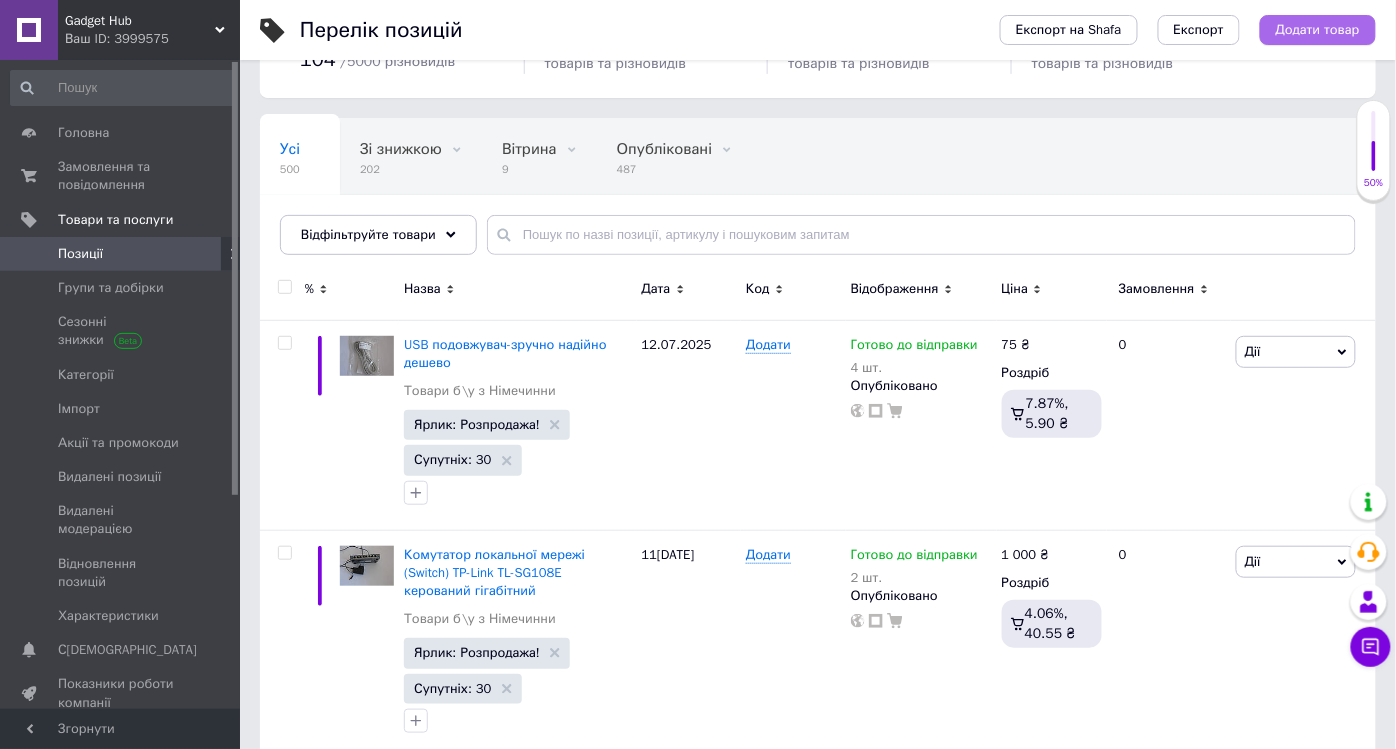 click on "Додати товар" at bounding box center [1318, 30] 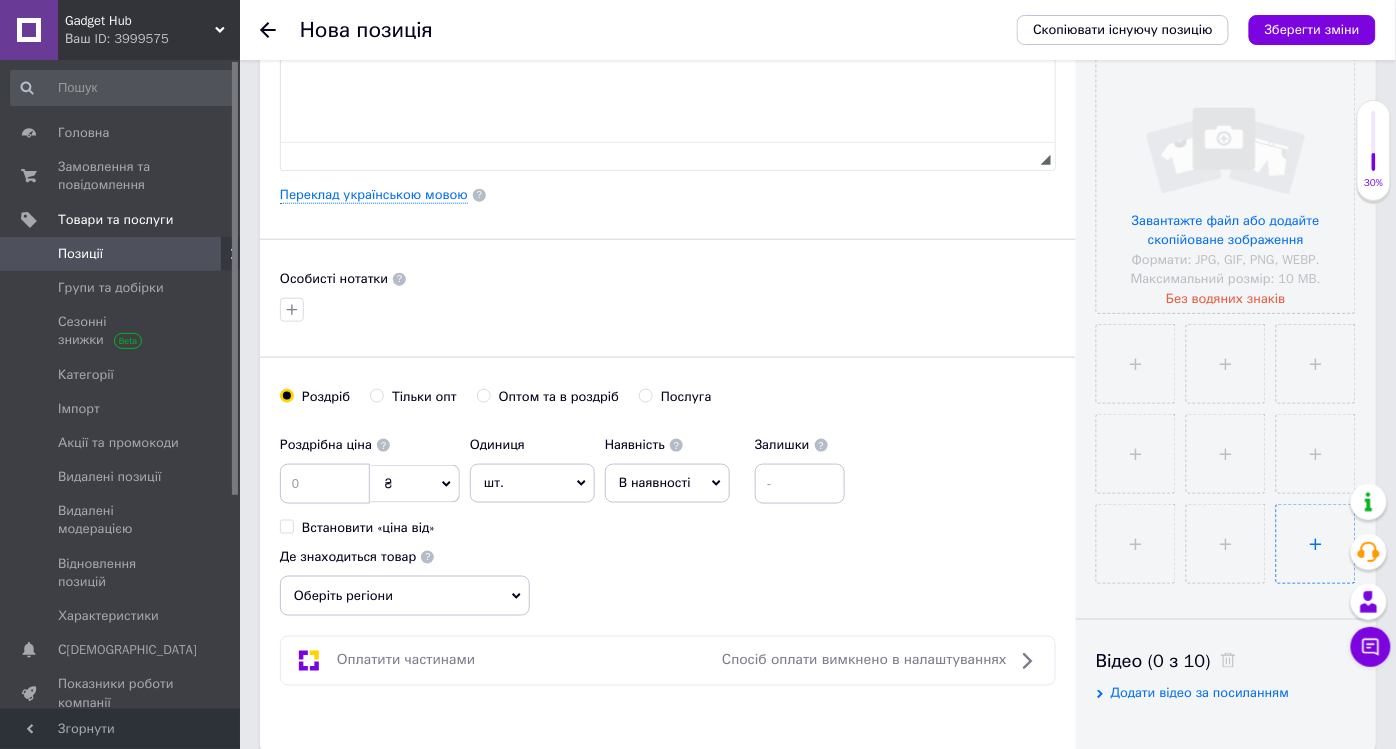 scroll, scrollTop: 444, scrollLeft: 0, axis: vertical 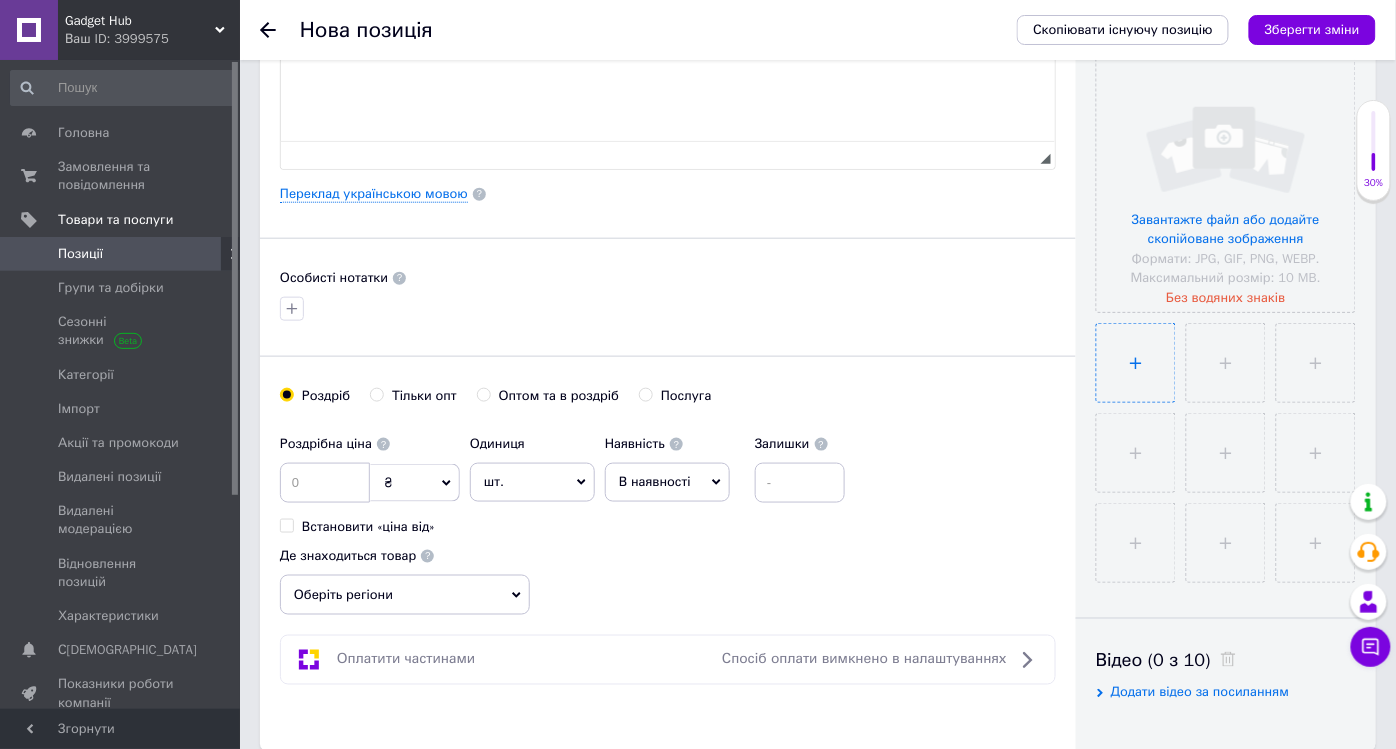 click at bounding box center [1136, 363] 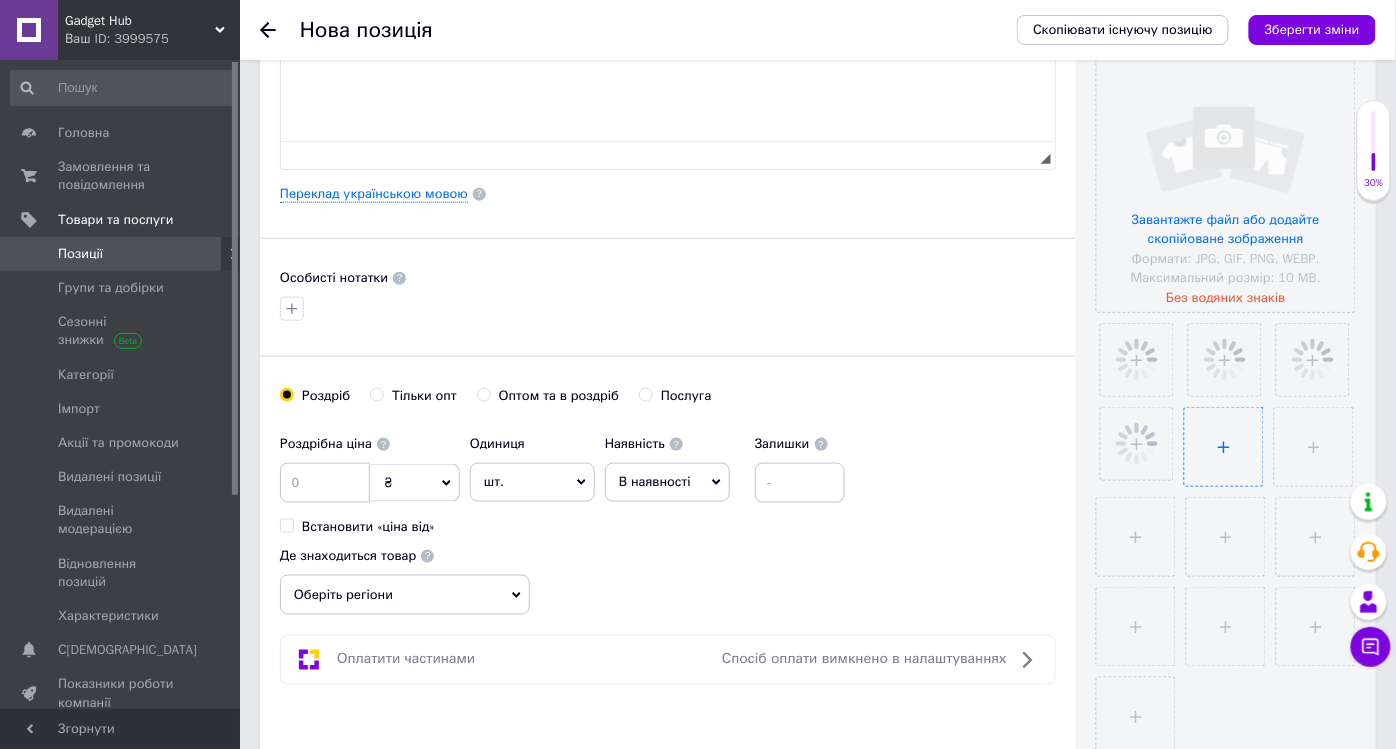 click at bounding box center [1224, 447] 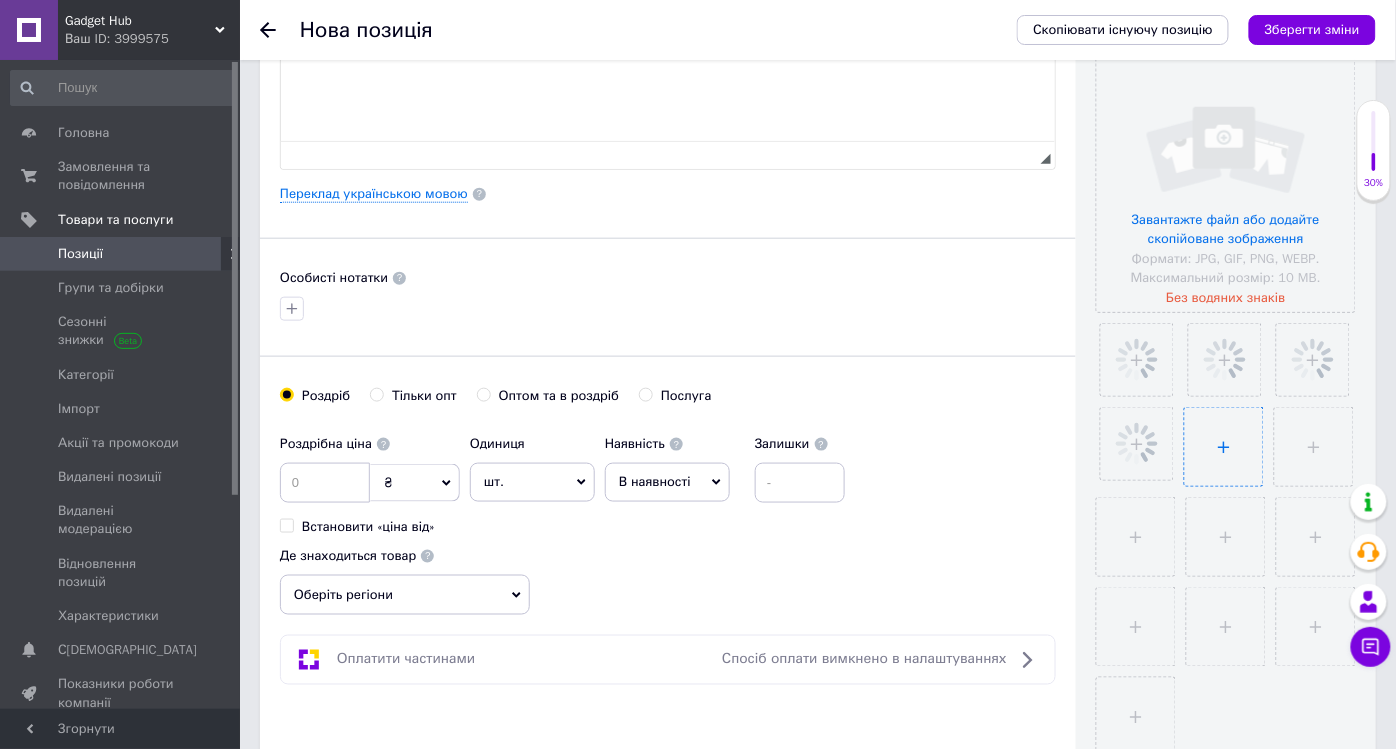 type on "C:\fakepath\DSC05381.JPG" 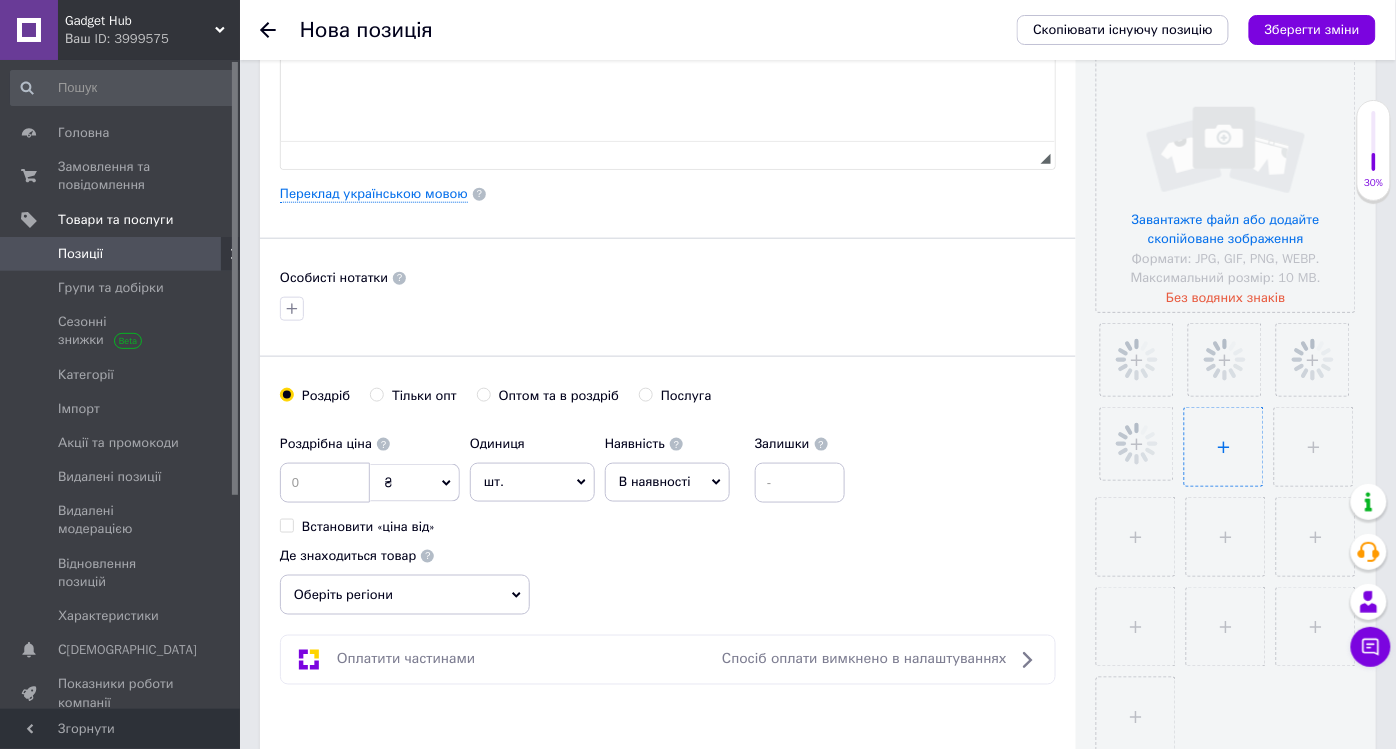 type 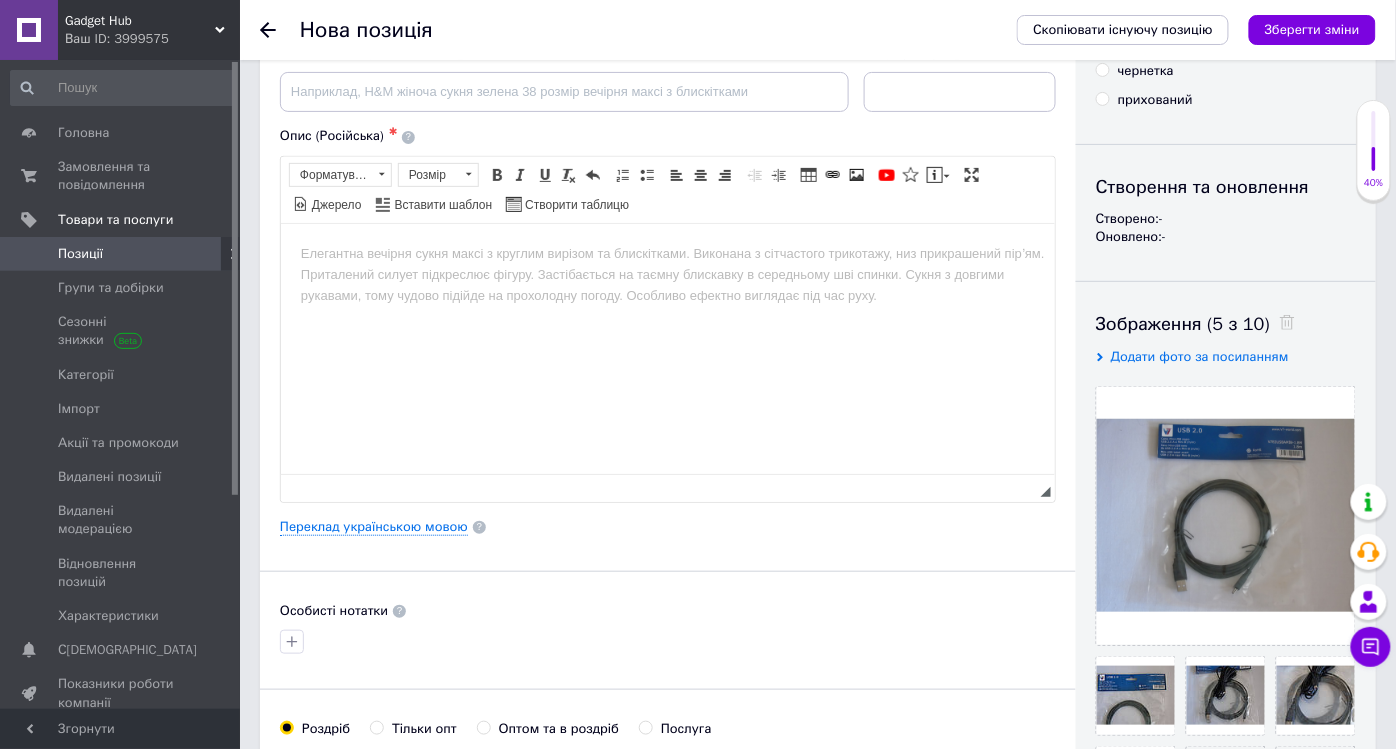 scroll, scrollTop: 0, scrollLeft: 0, axis: both 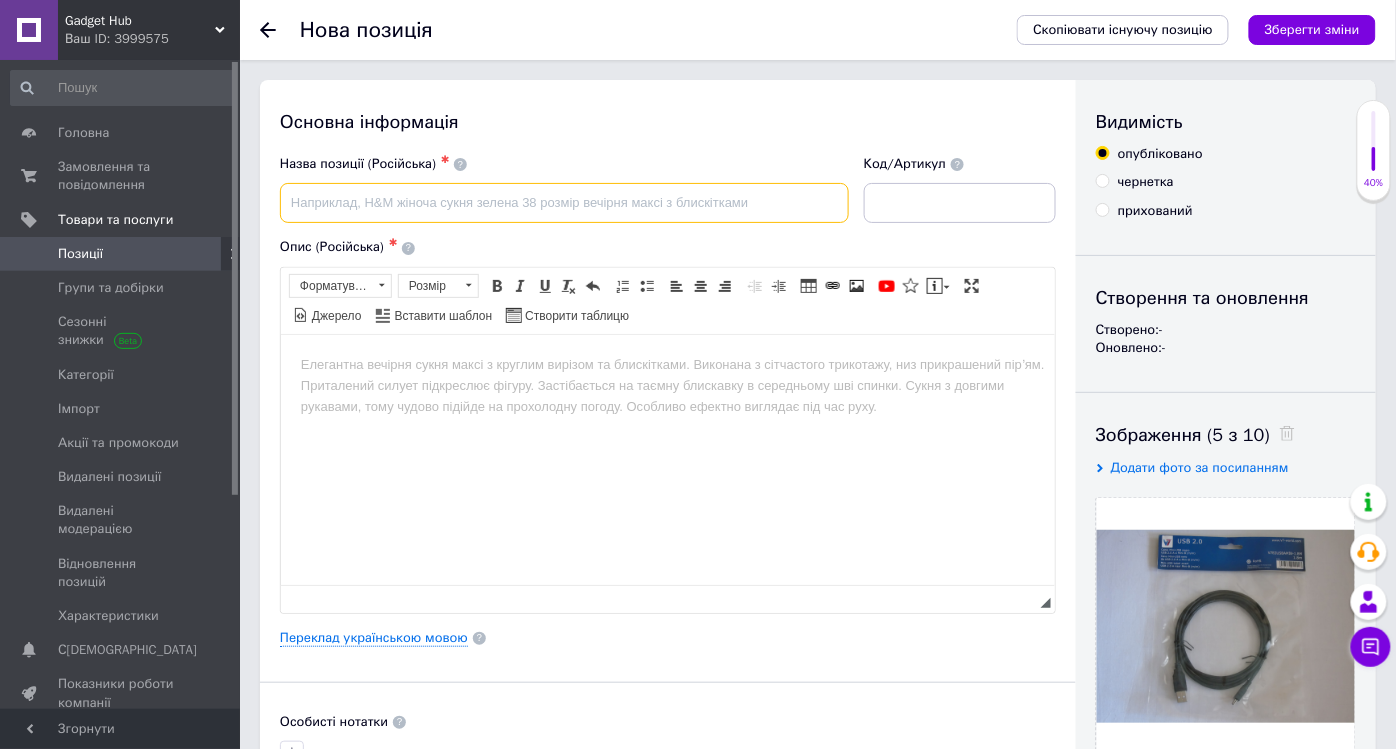 drag, startPoint x: 290, startPoint y: 191, endPoint x: 302, endPoint y: 193, distance: 12.165525 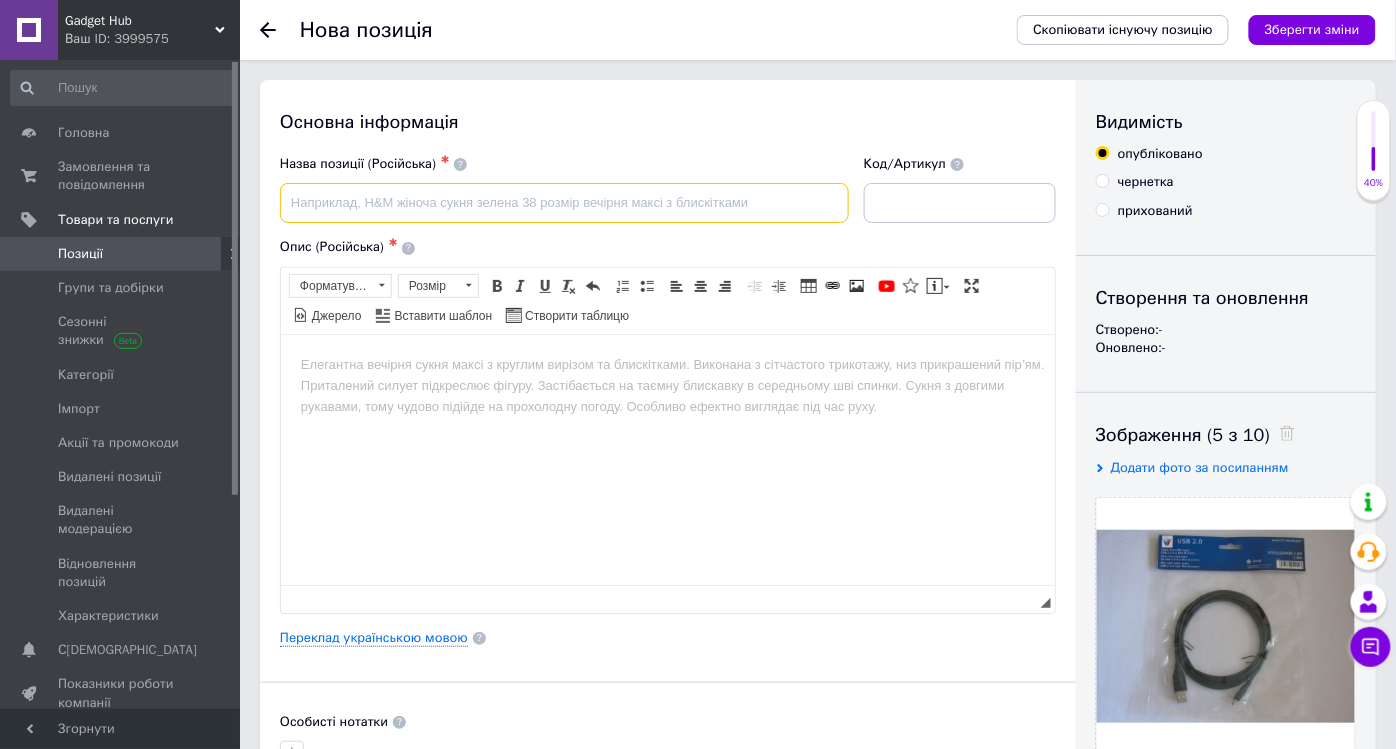 click at bounding box center (564, 203) 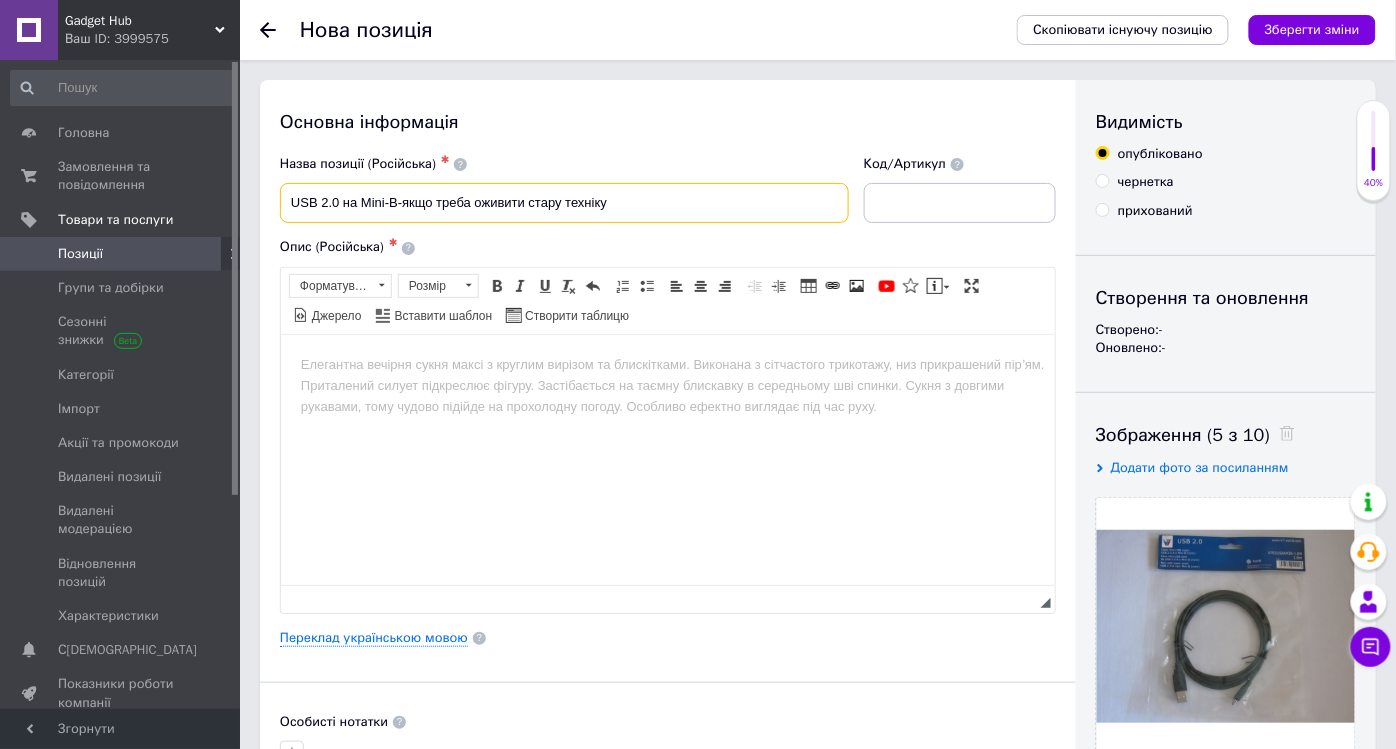 type on "USB 2.0 на Mini-B-якщо треба оживити стару техніку" 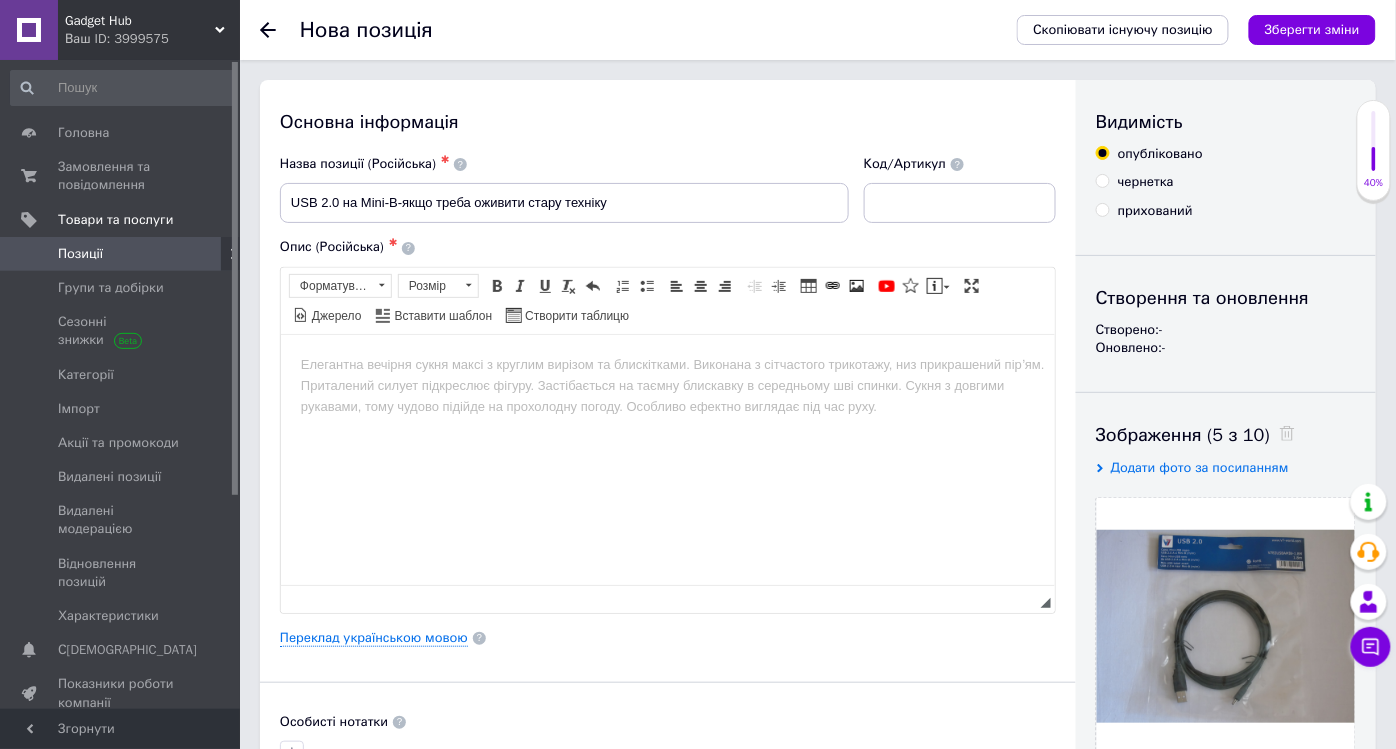 drag, startPoint x: 361, startPoint y: 400, endPoint x: 361, endPoint y: 387, distance: 13 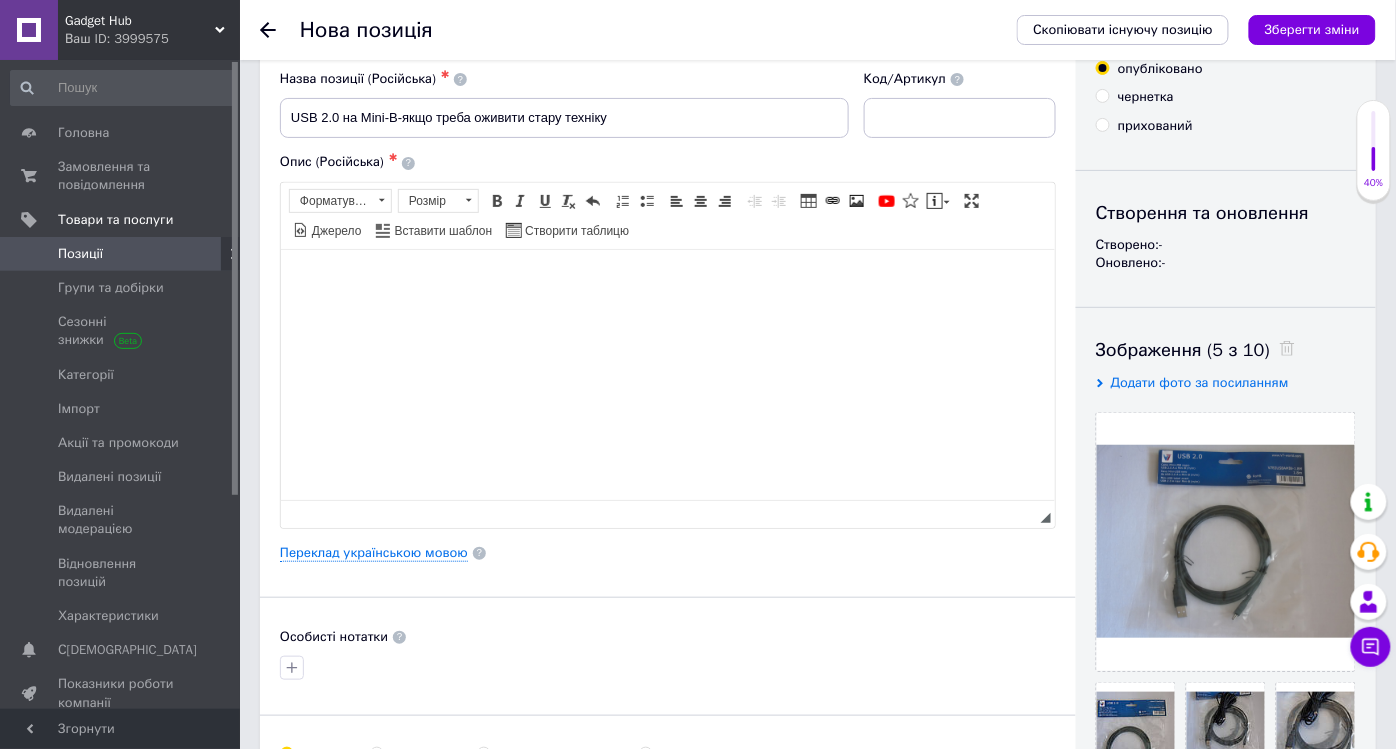 scroll, scrollTop: 111, scrollLeft: 0, axis: vertical 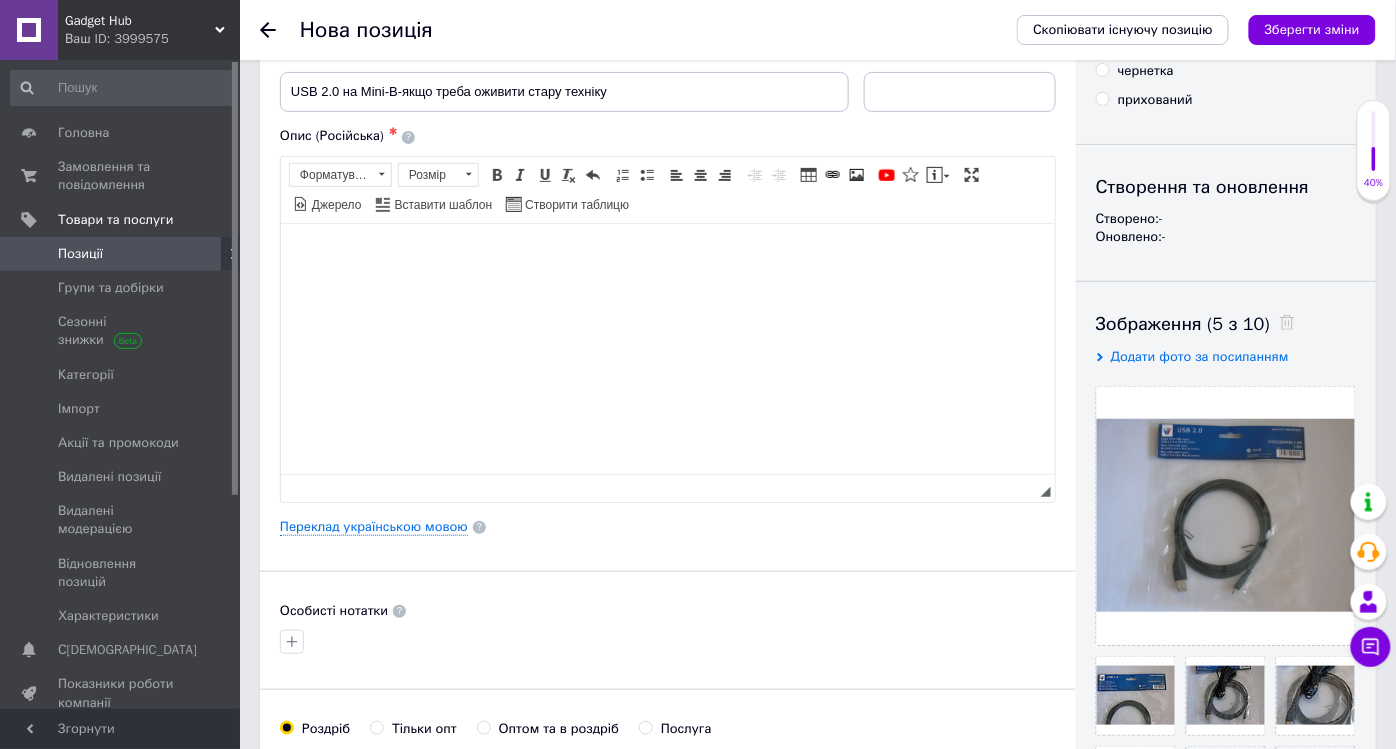 type 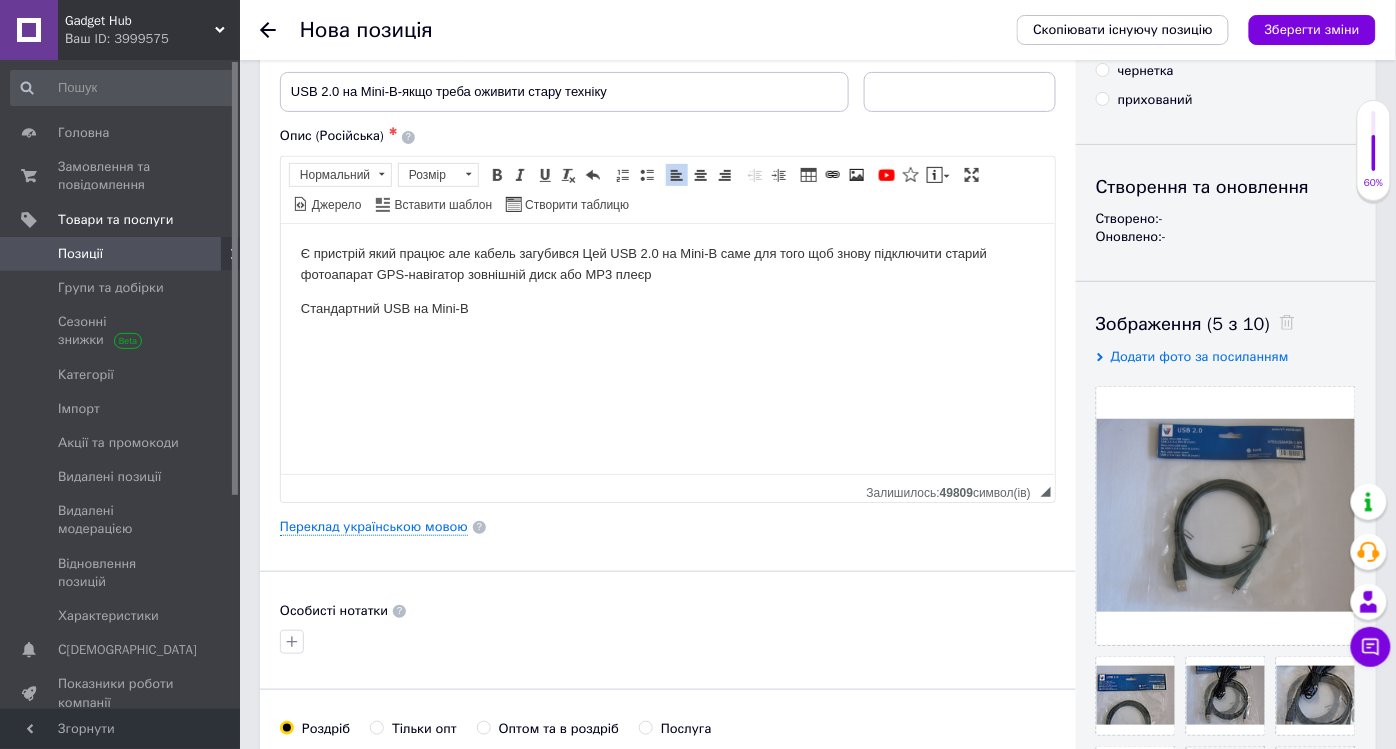 click on "Є пристрій який працює але кабель загубився Цей USB 2.0 на Mini-B саме для того щоб знову підключити старий фотоапарат GPS-навігатор зовнішній диск або МР3 плеєр  Стандартний USB на Mini-B" at bounding box center (667, 280) 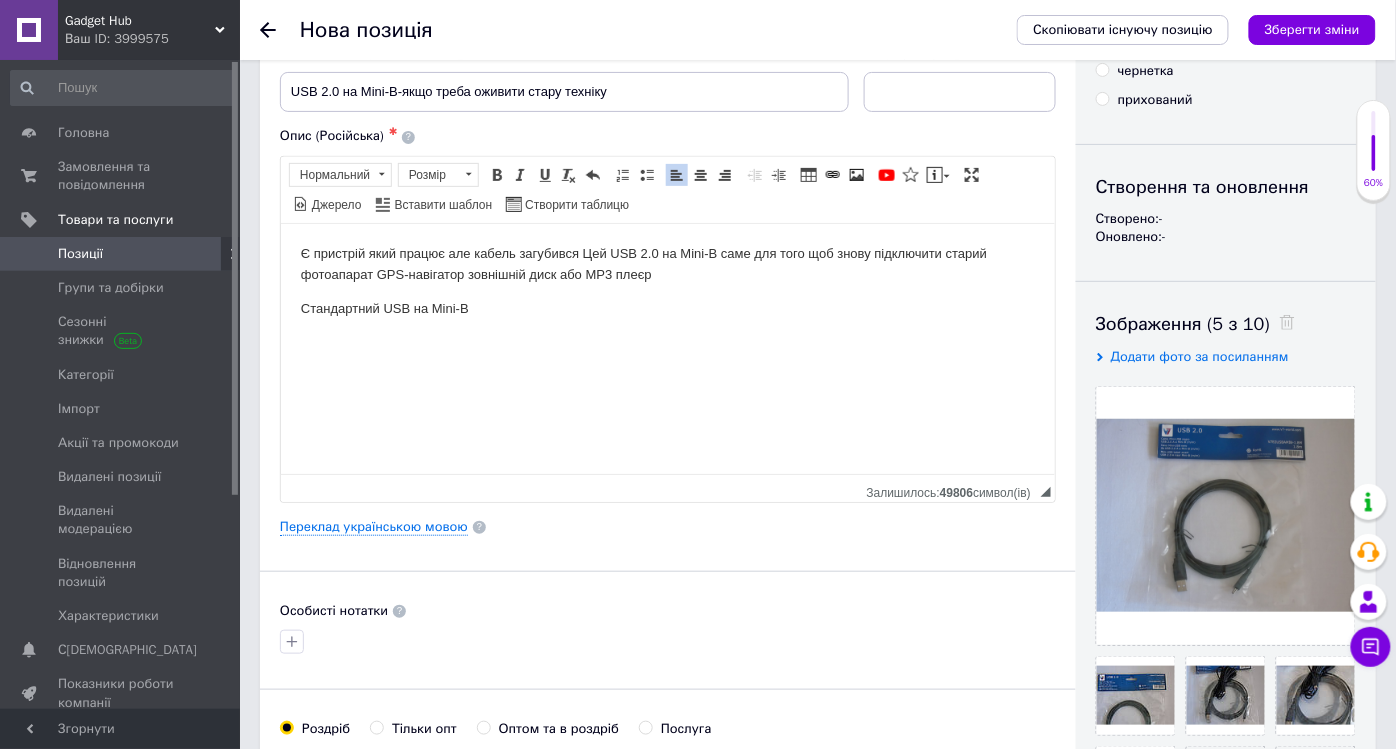 click at bounding box center [667, 341] 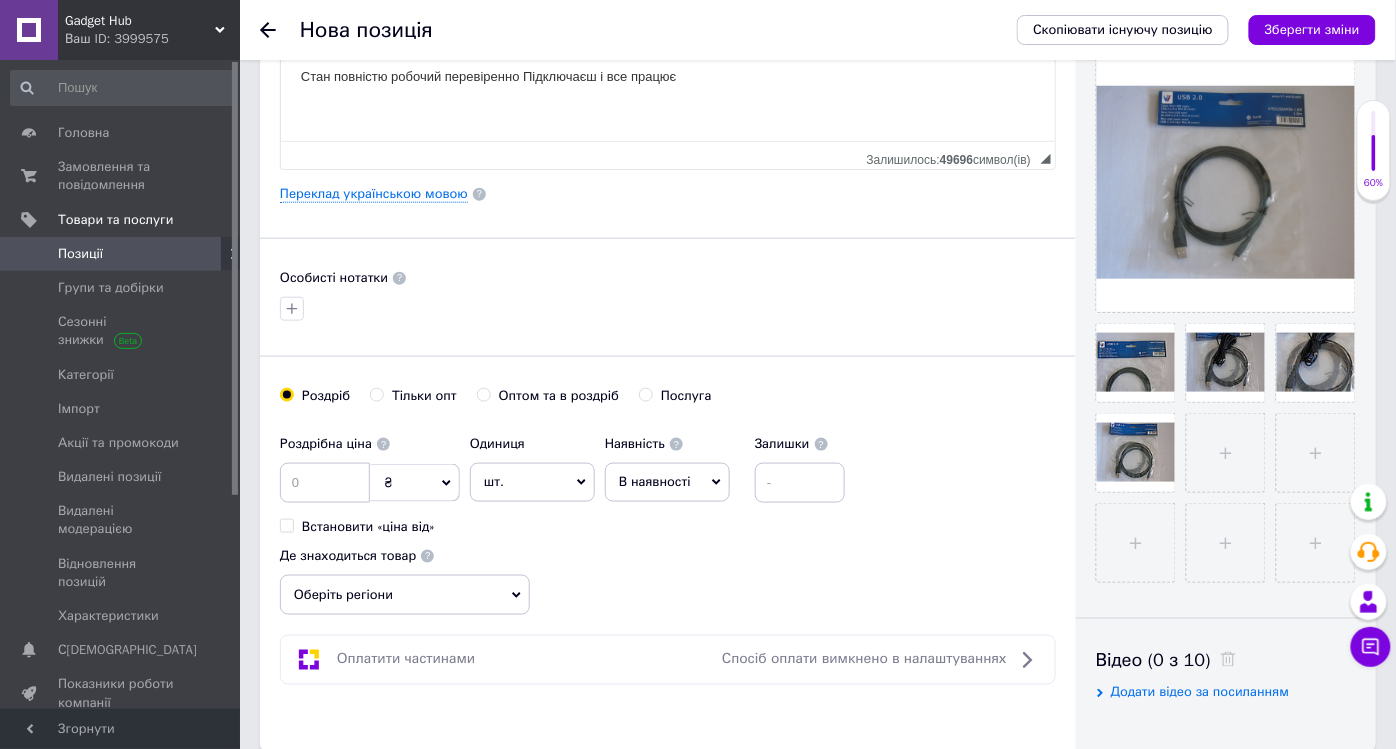 scroll, scrollTop: 666, scrollLeft: 0, axis: vertical 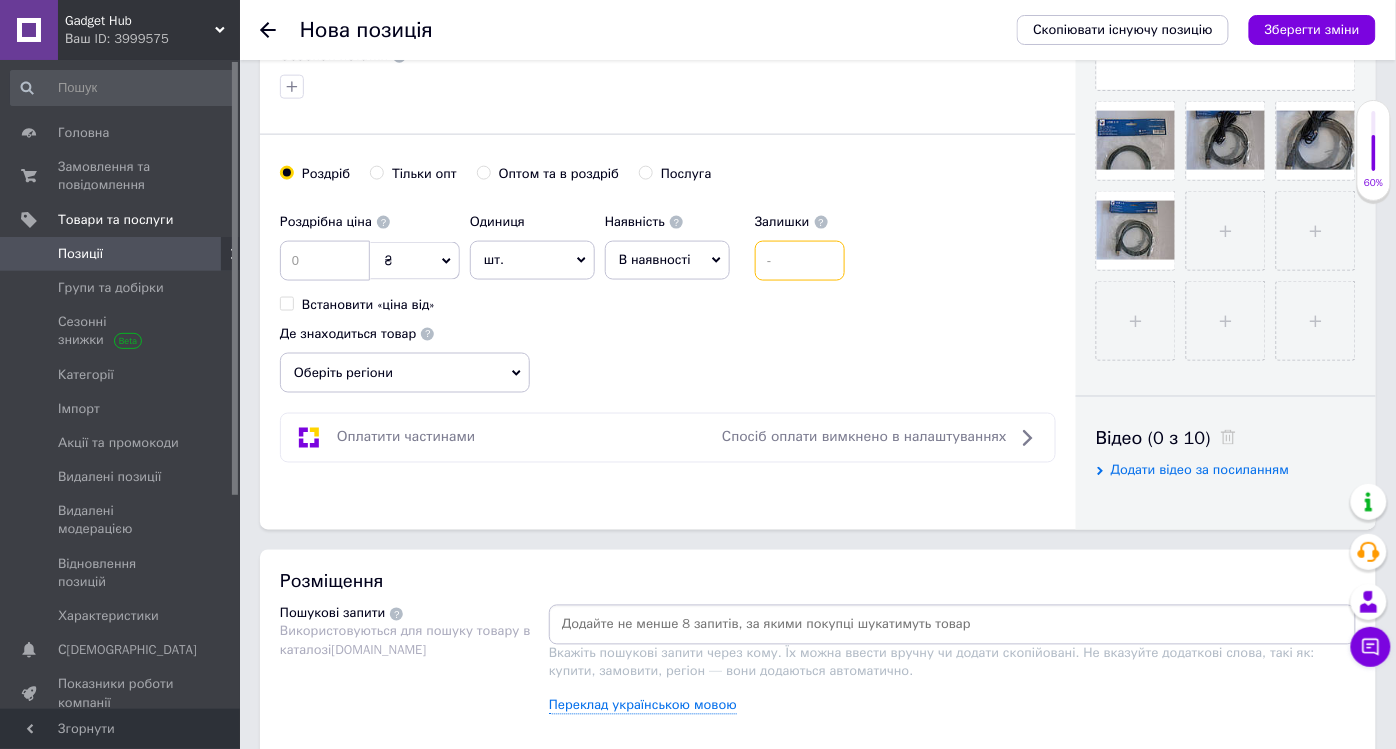click at bounding box center [800, 261] 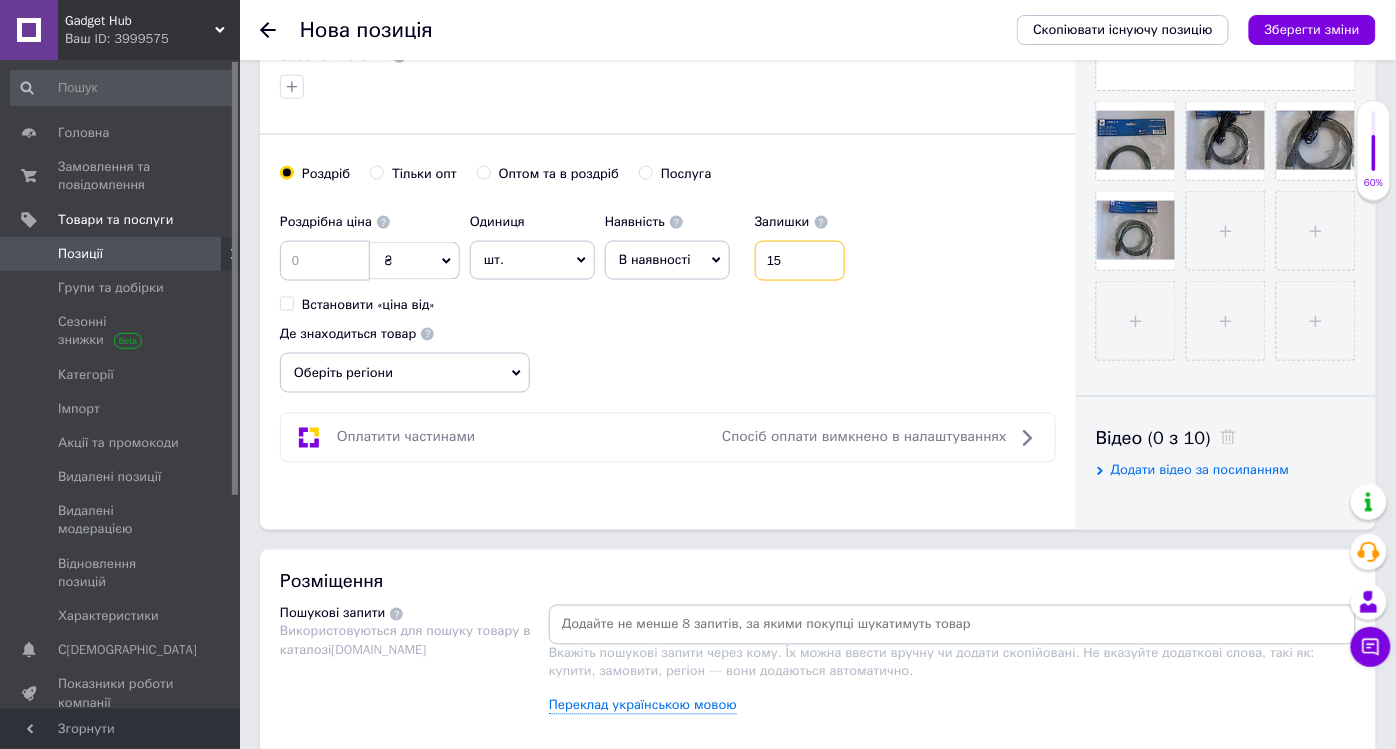 type on "15" 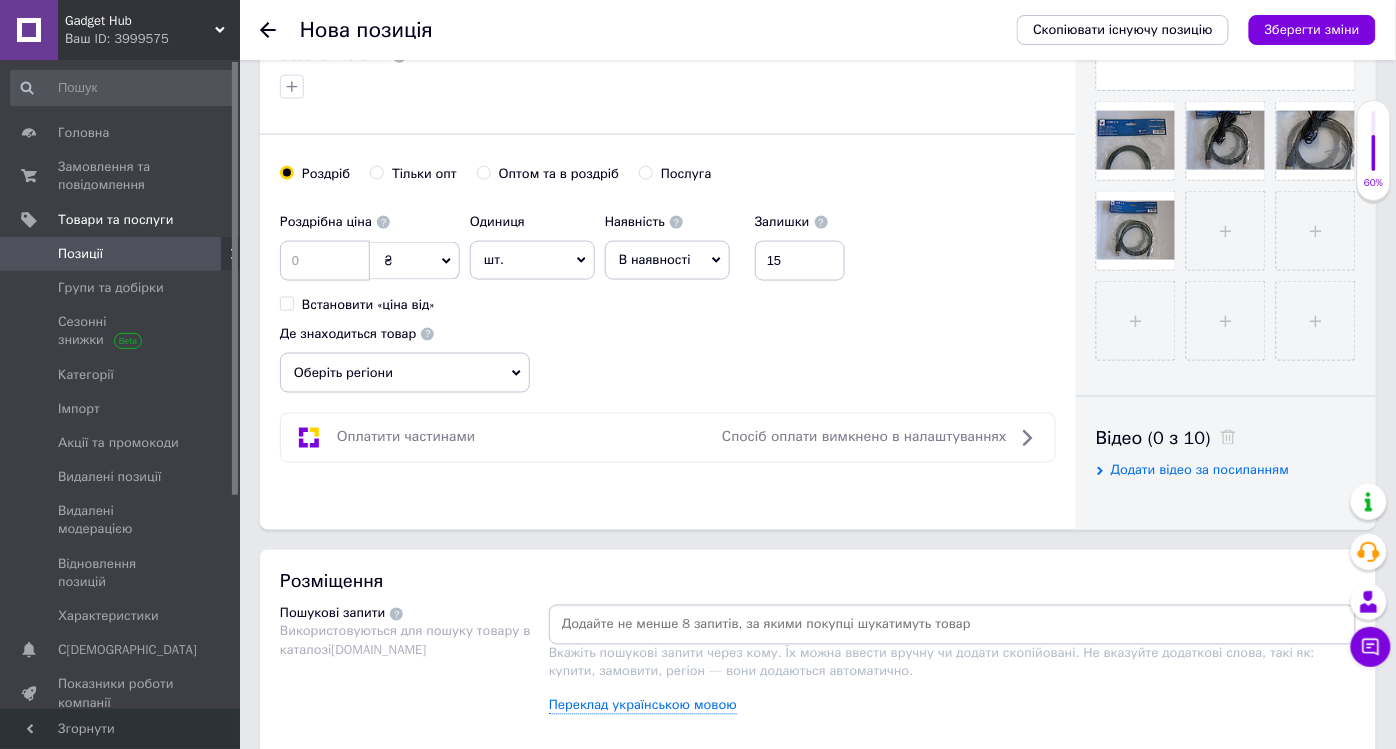 click on "В наявності" at bounding box center (667, 260) 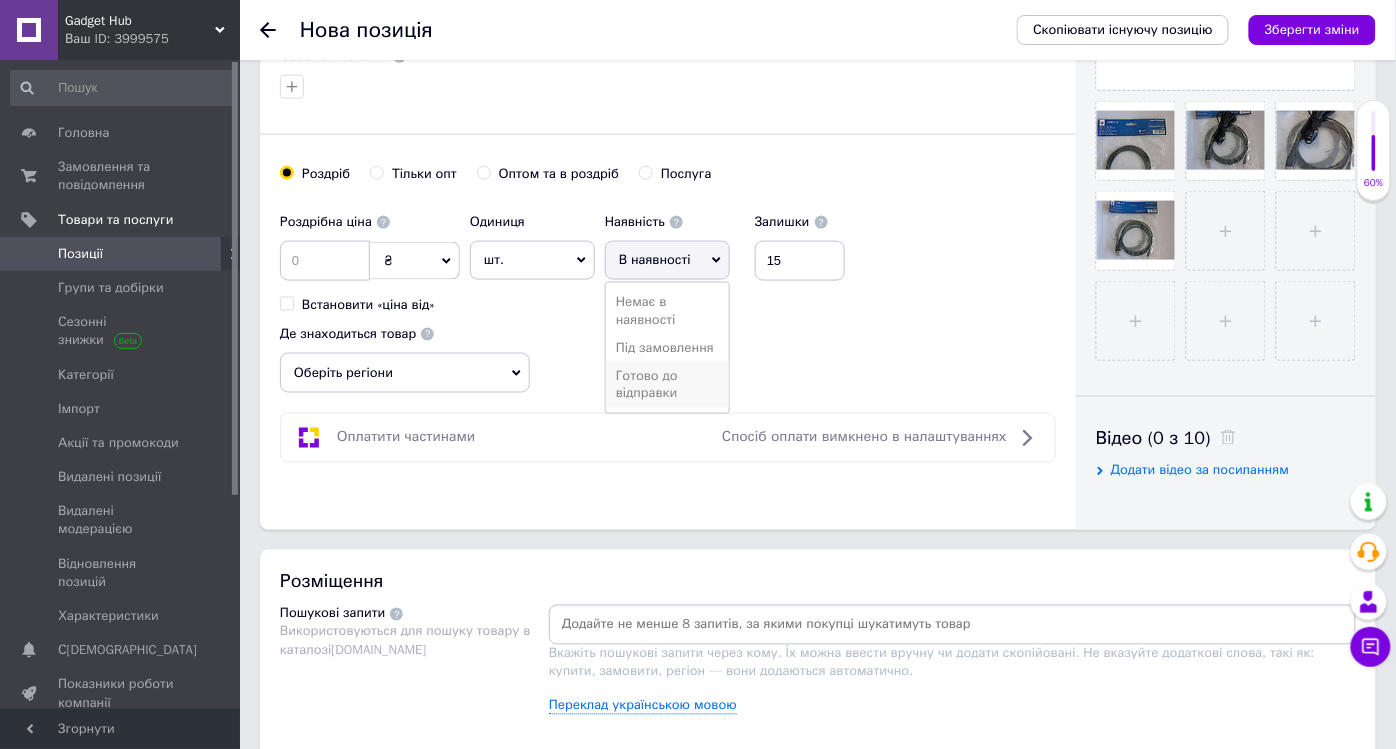 click on "Готово до відправки" at bounding box center [667, 385] 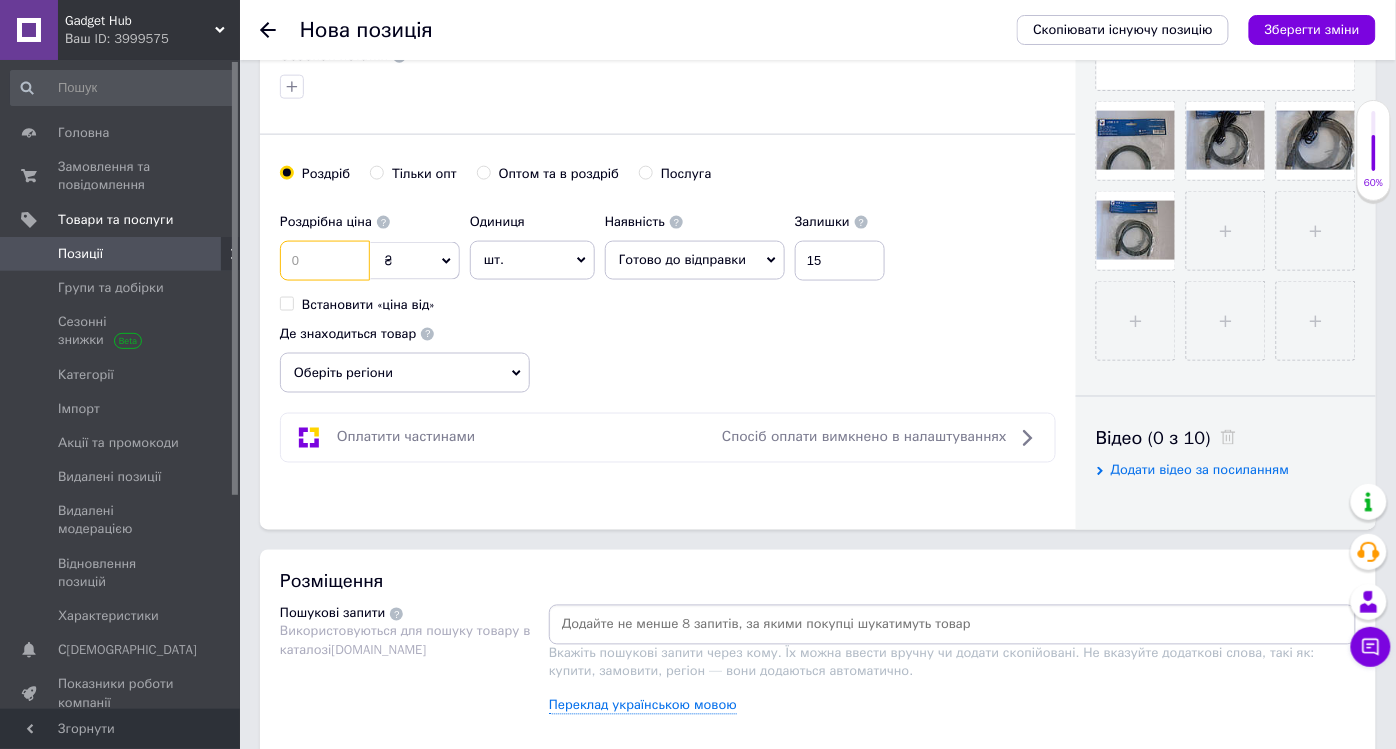 click at bounding box center (325, 261) 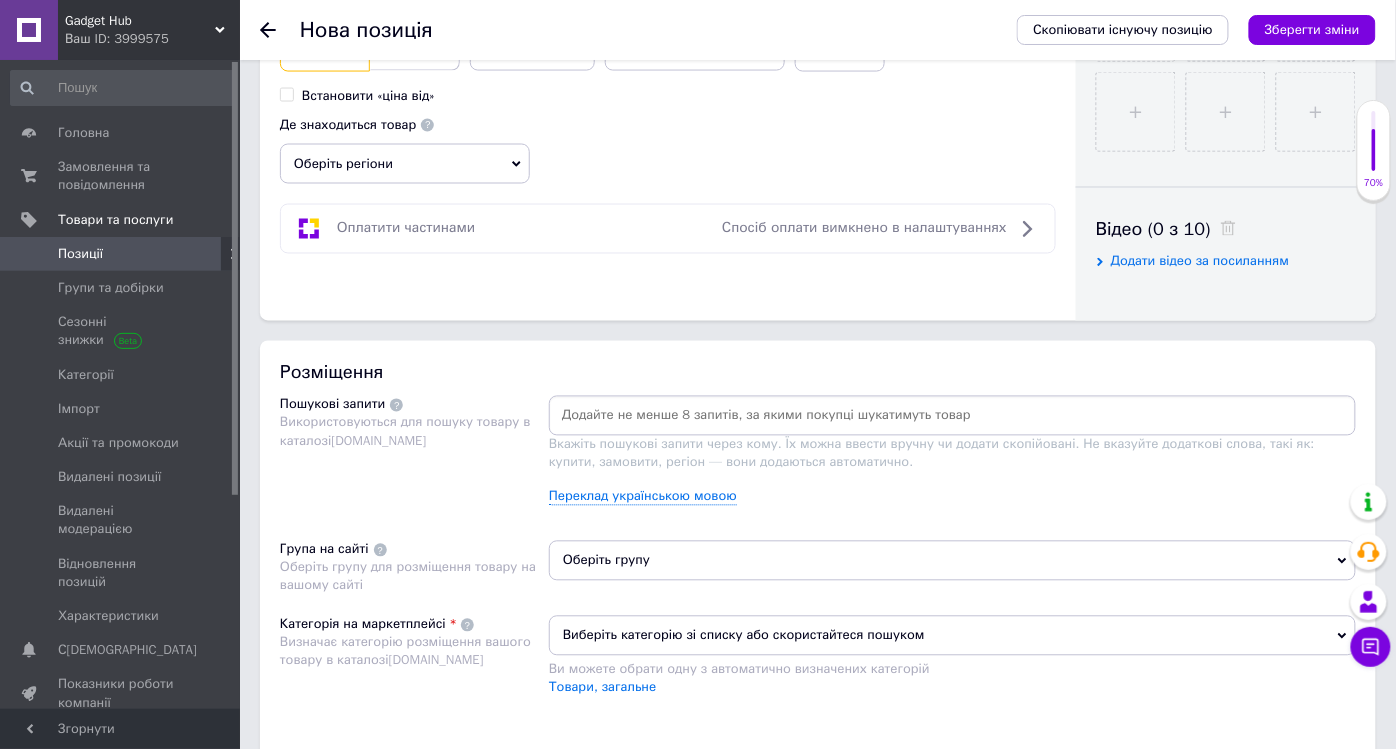 scroll, scrollTop: 1000, scrollLeft: 0, axis: vertical 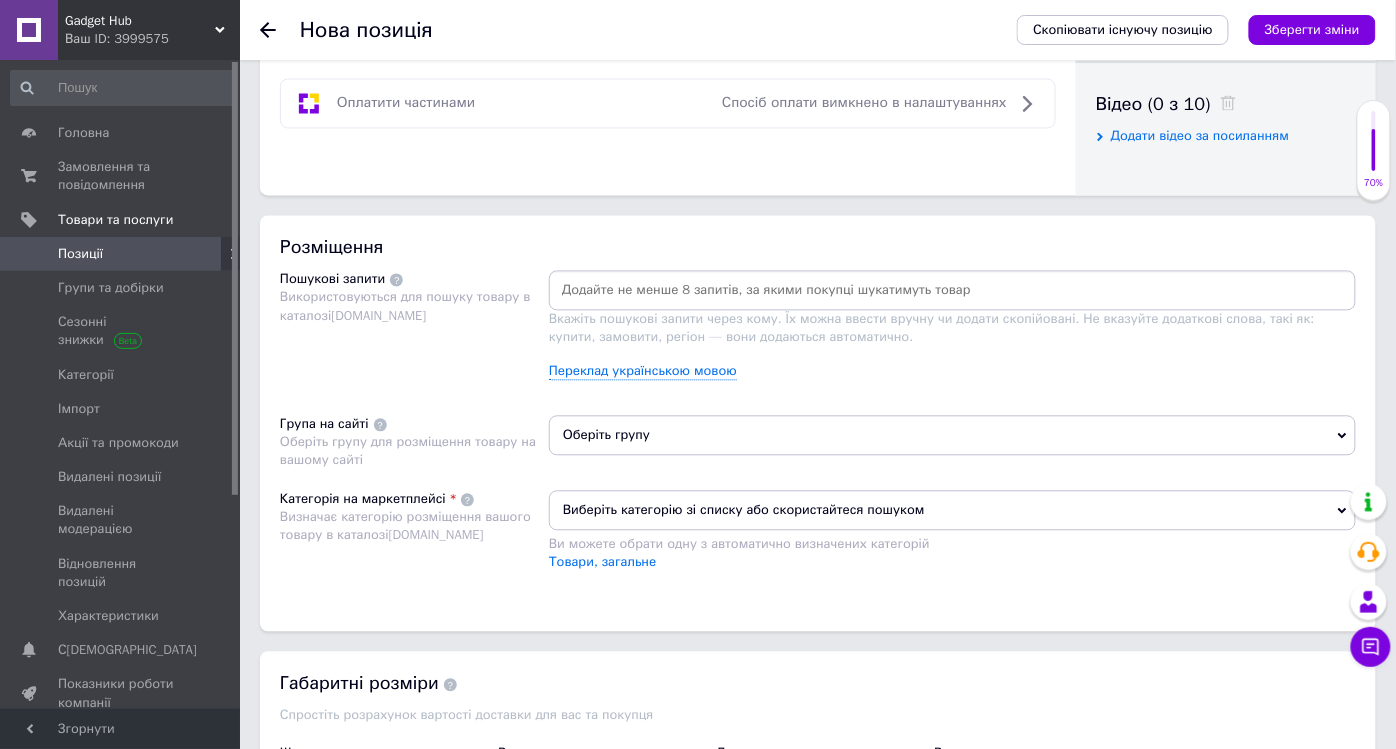 type on "75" 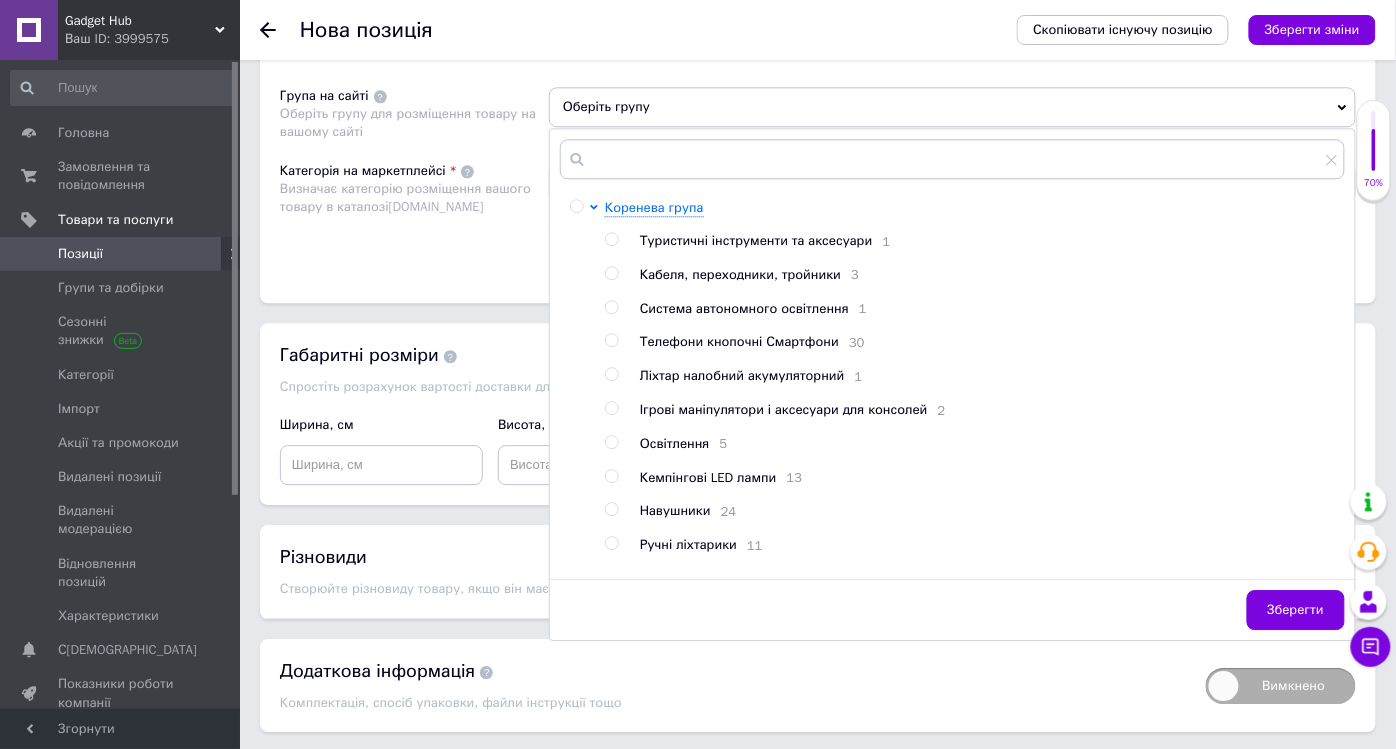 scroll, scrollTop: 1333, scrollLeft: 0, axis: vertical 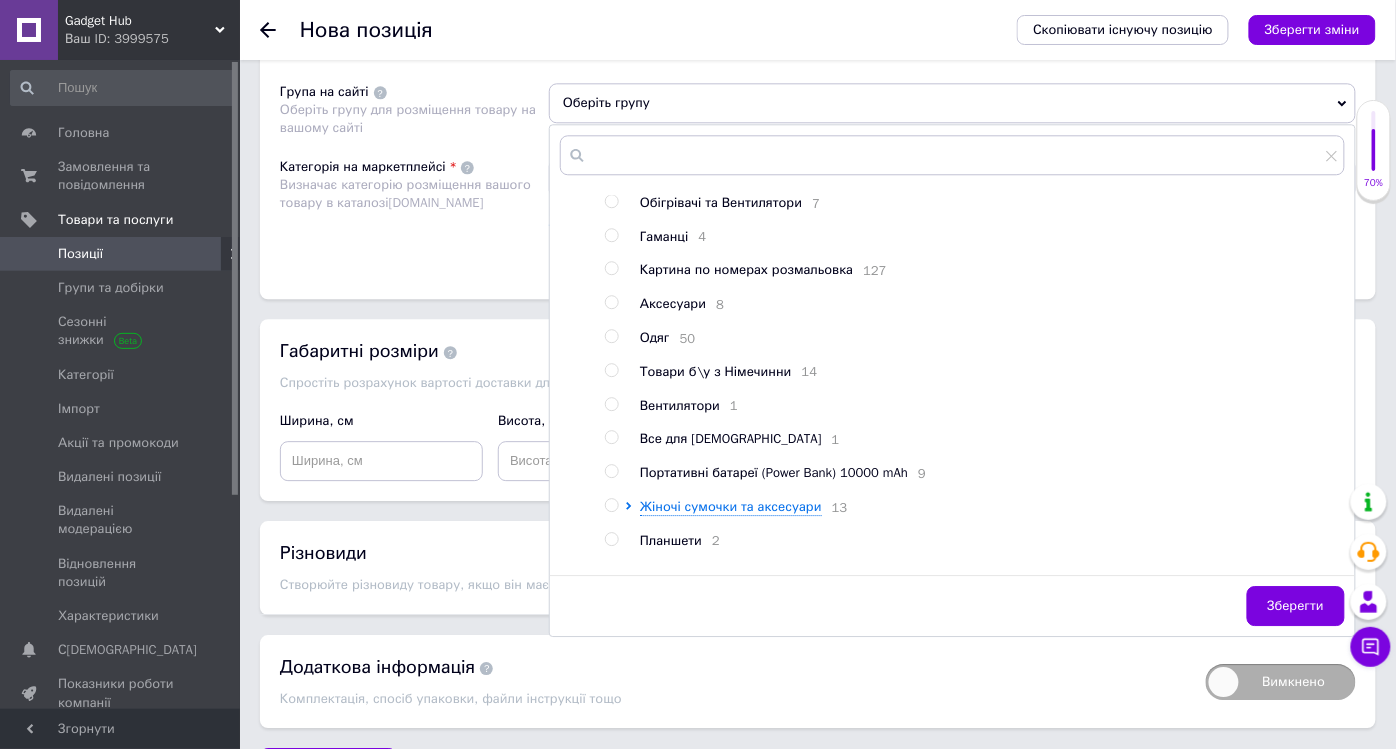 click at bounding box center (611, 370) 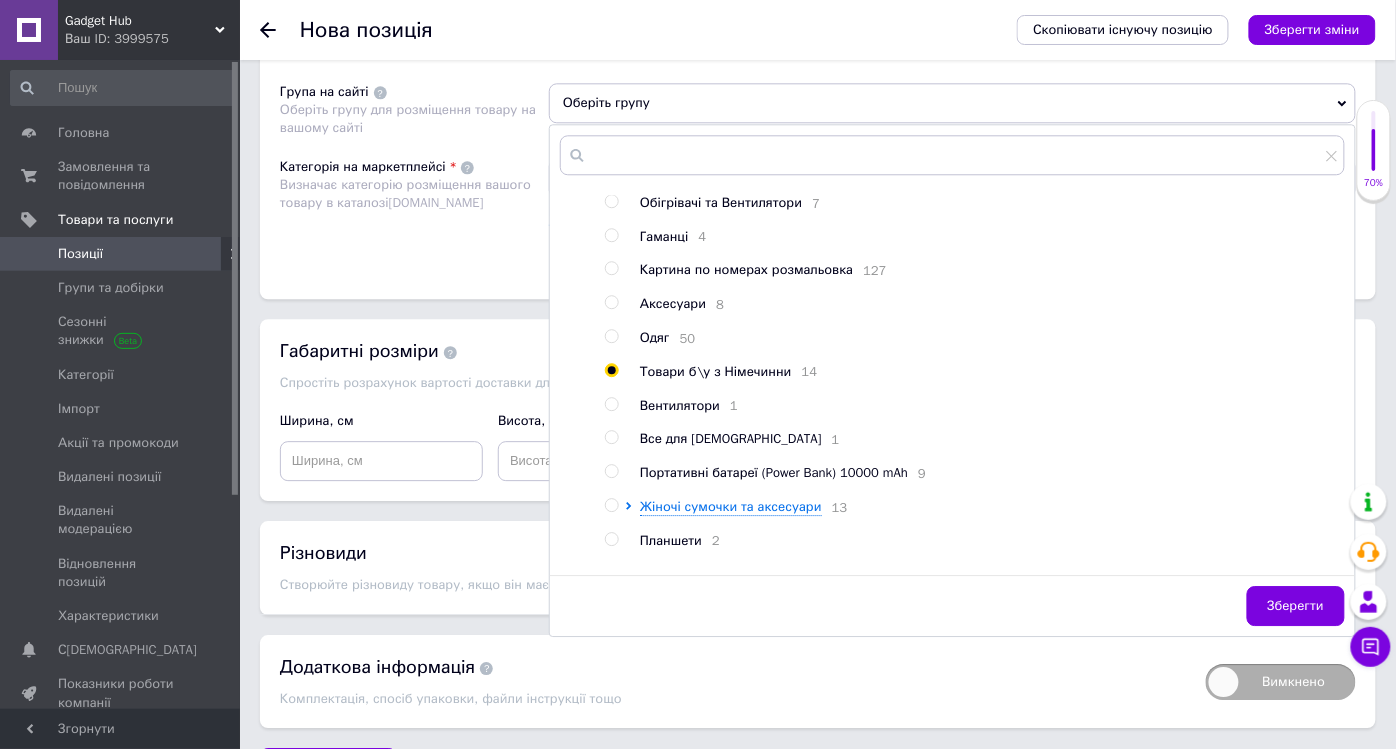 radio on "true" 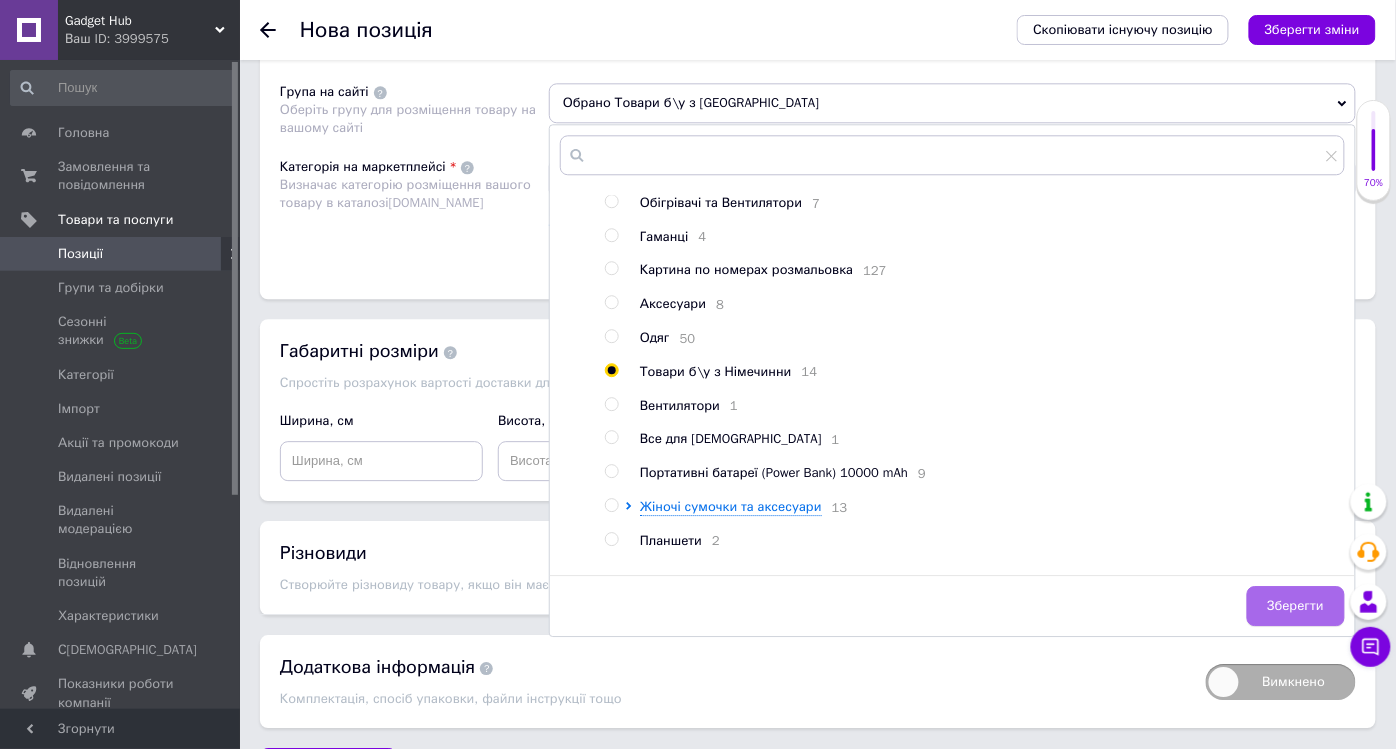 click on "Зберегти" at bounding box center [1296, 606] 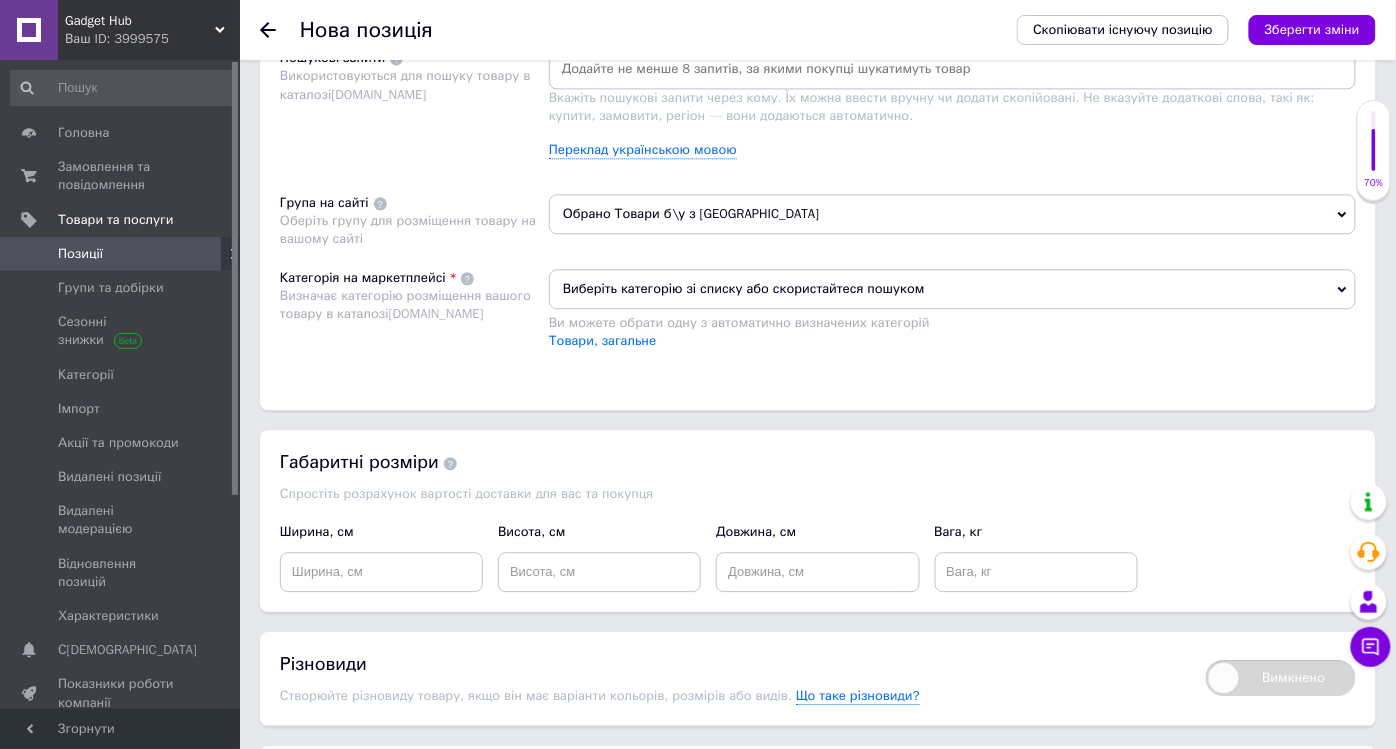 scroll, scrollTop: 1000, scrollLeft: 0, axis: vertical 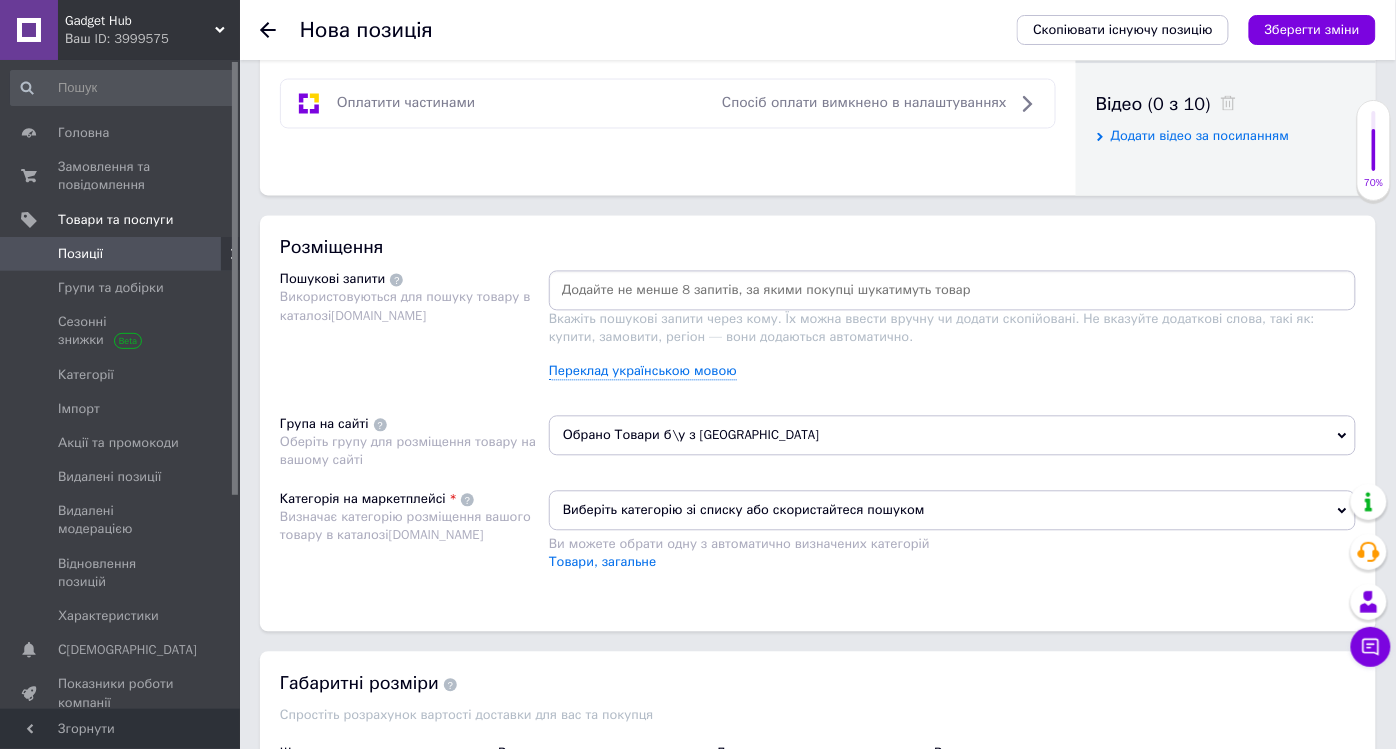 click at bounding box center [952, 291] 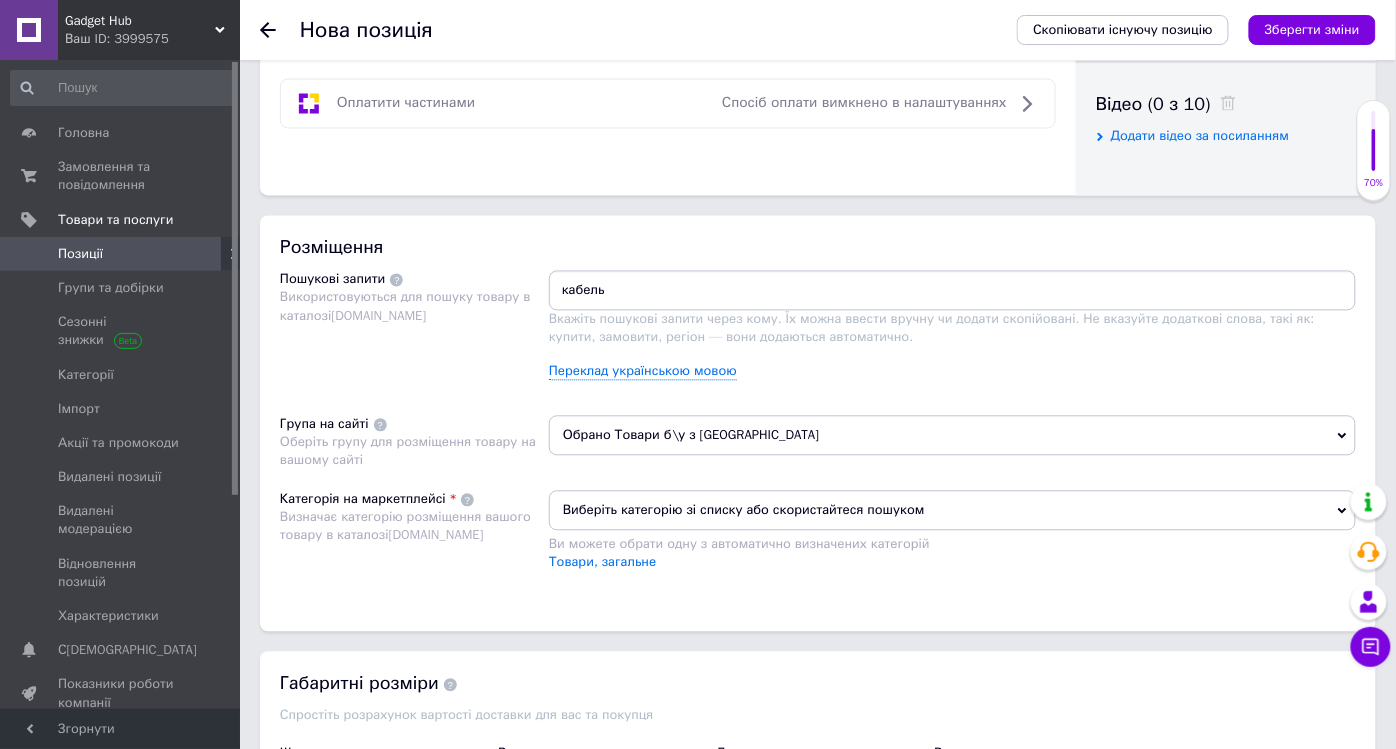 type on "кабель" 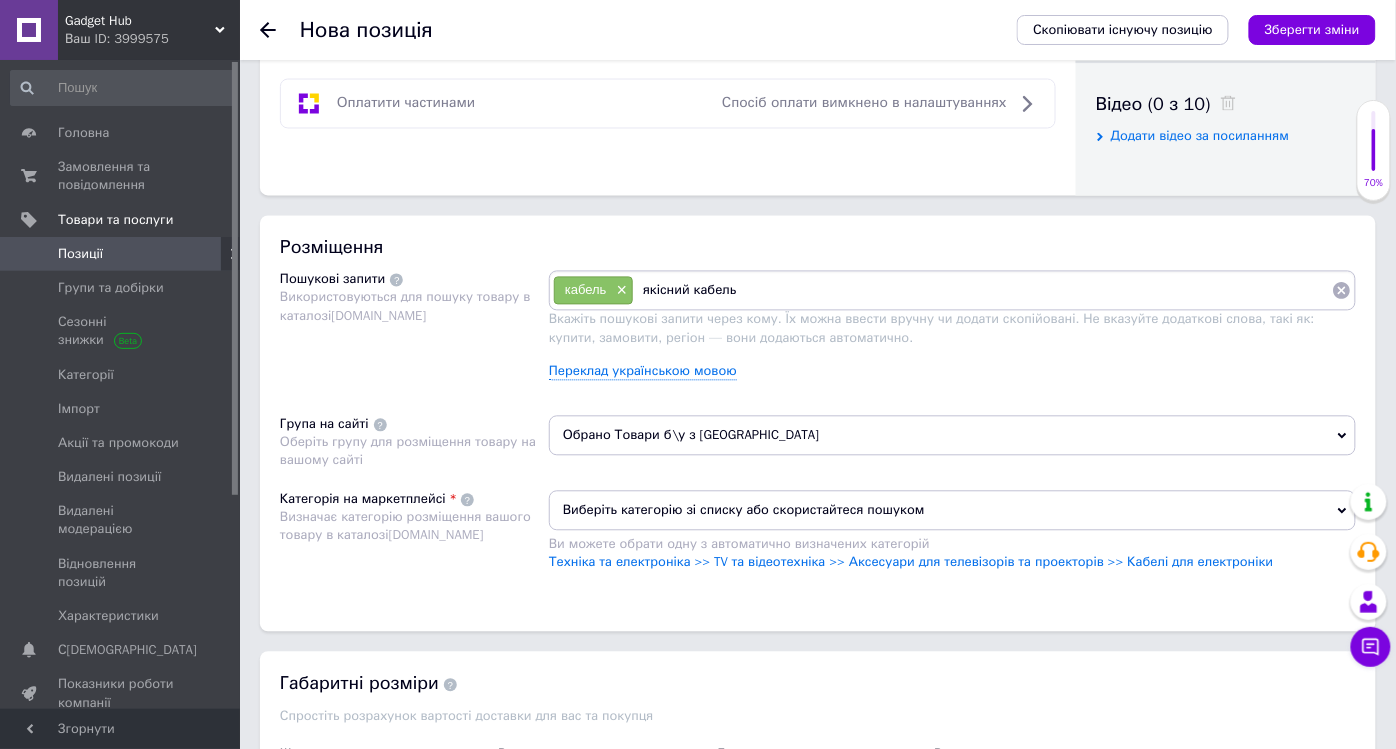 type on "якісний кабель" 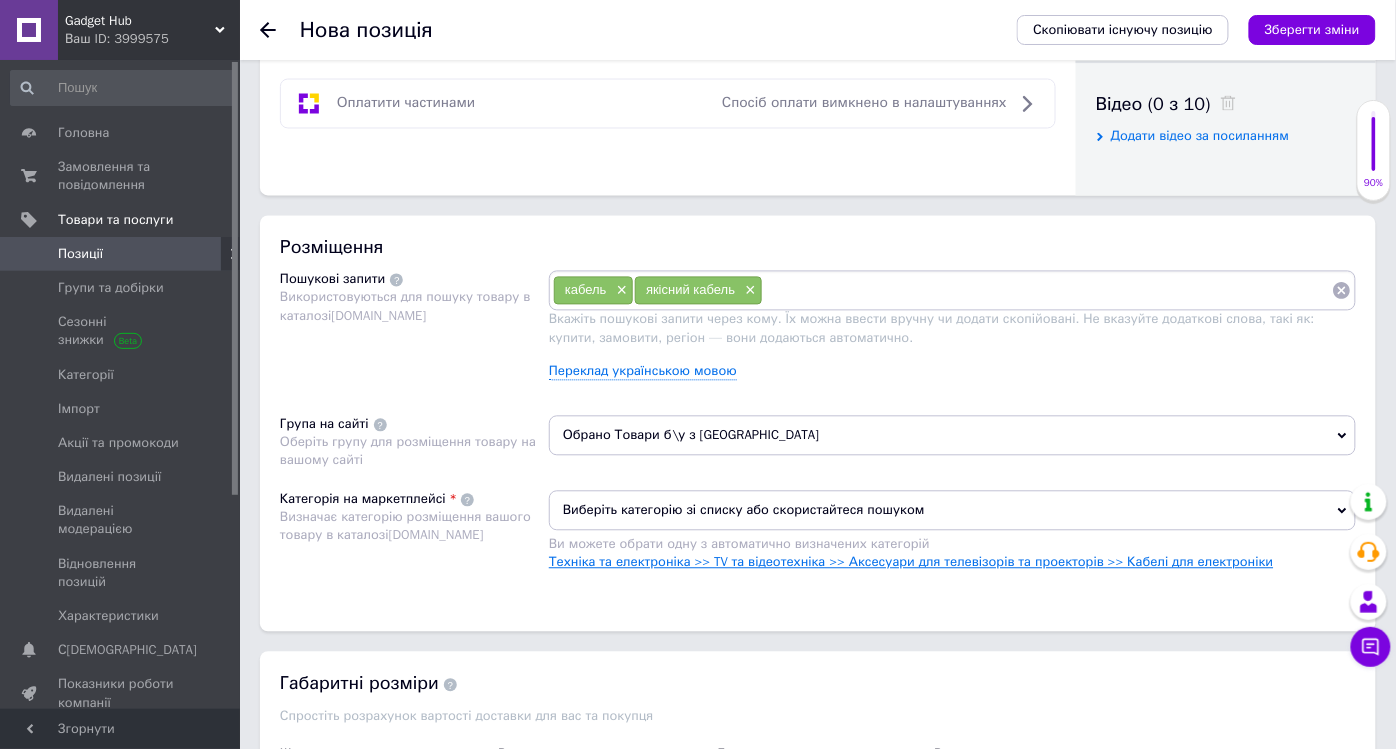 click on "Техніка та електроніка >> TV та відеотехніка >> Аксесуари для телевізорів та проекторів >> Кабелі для електроніки" at bounding box center (911, 562) 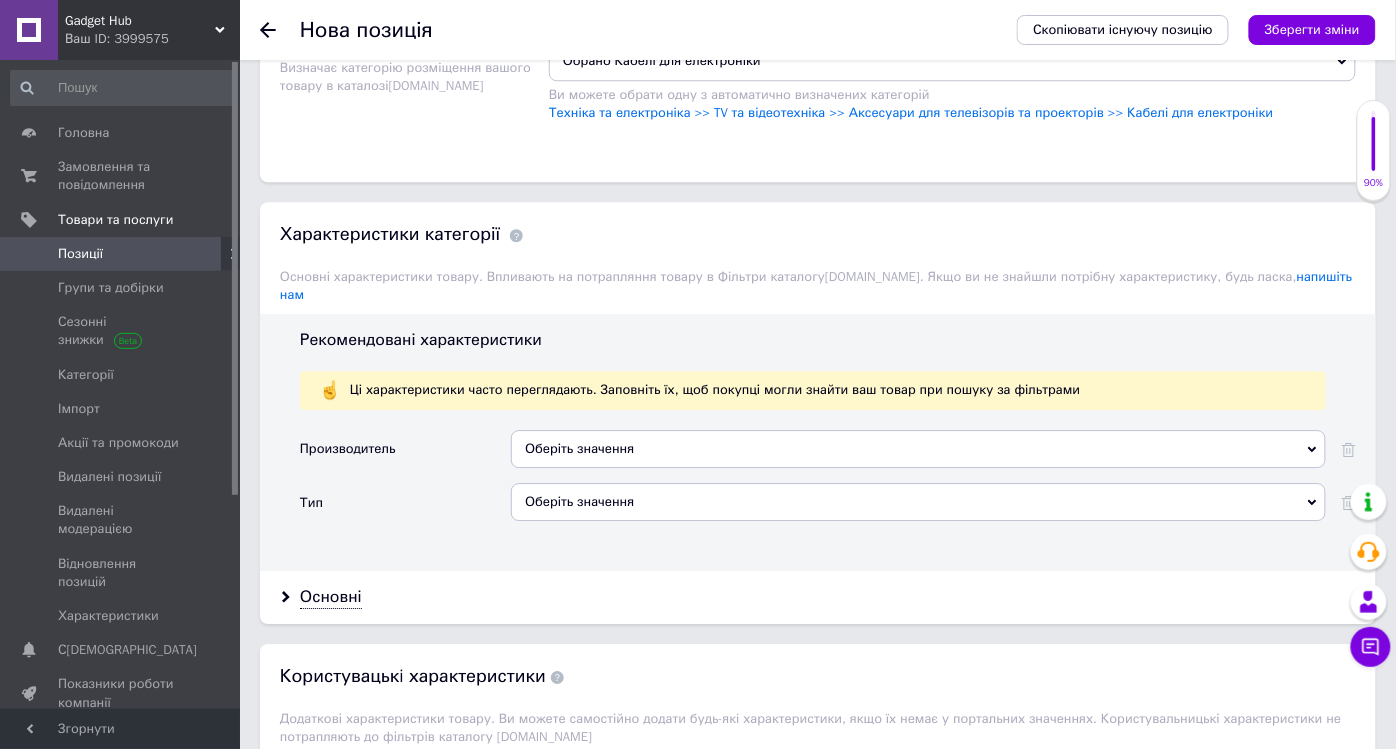 scroll, scrollTop: 1438, scrollLeft: 0, axis: vertical 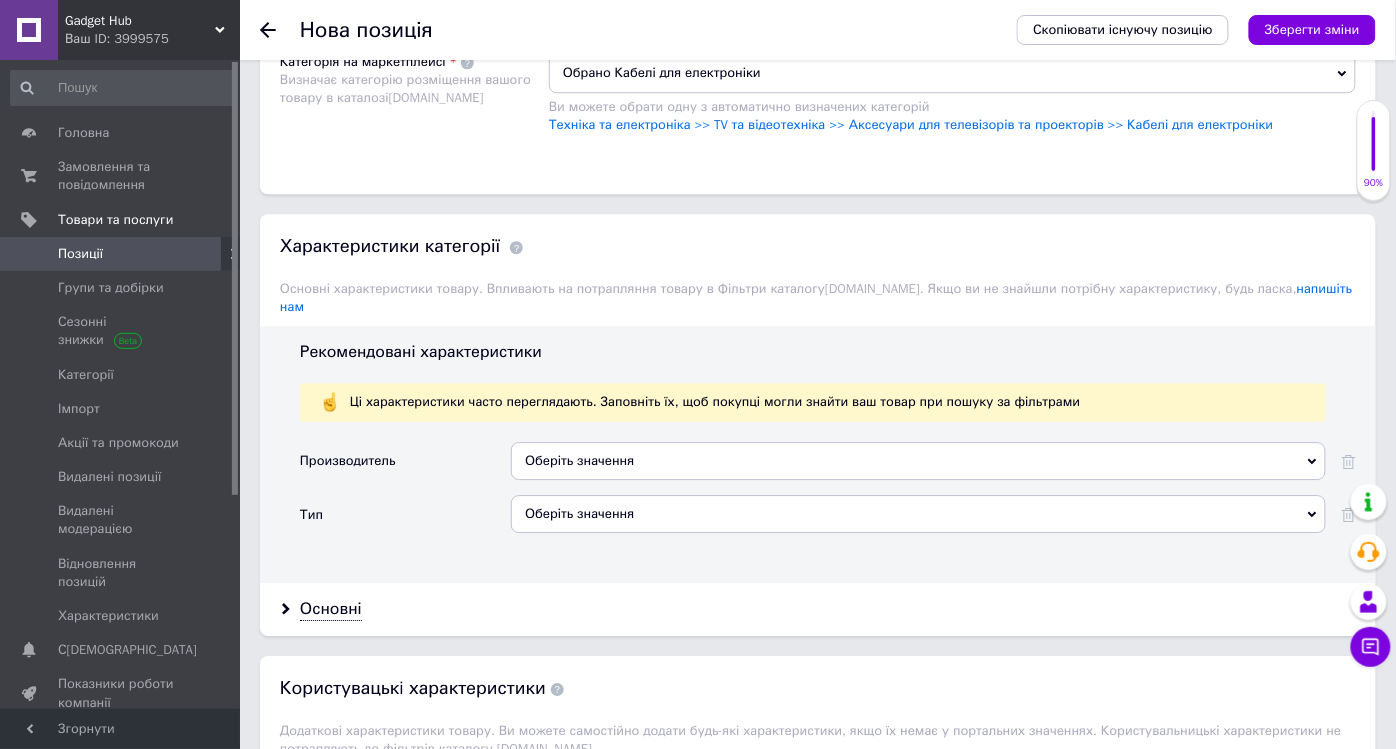 click on "Оберіть значення" at bounding box center [918, 514] 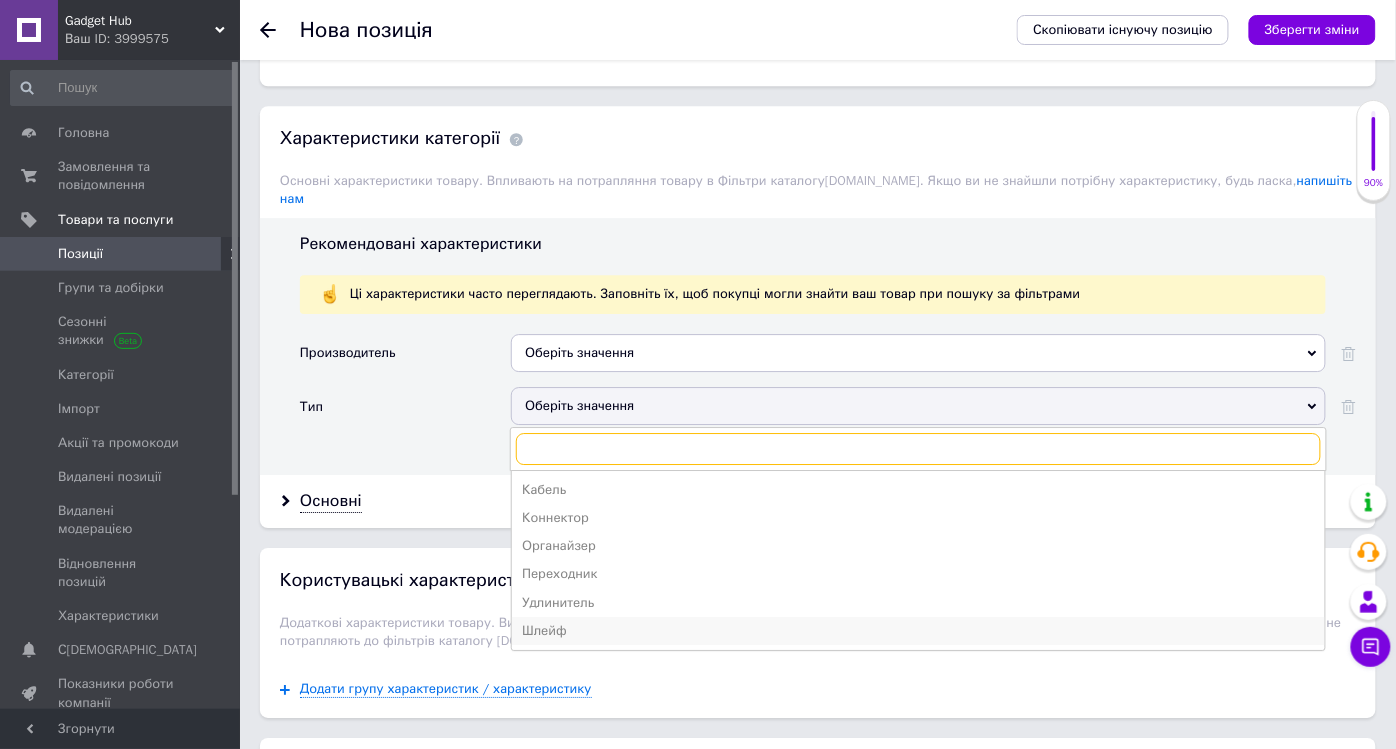 scroll, scrollTop: 1660, scrollLeft: 0, axis: vertical 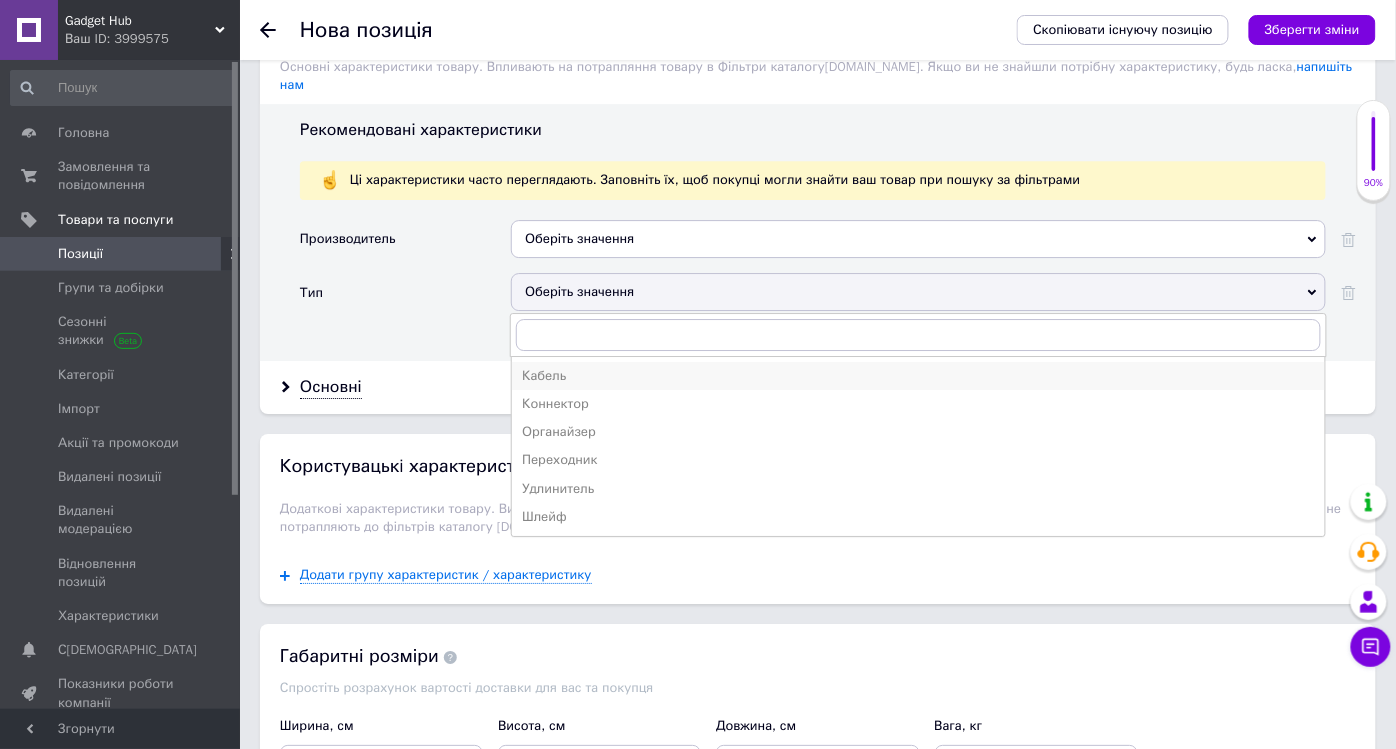 click on "Кабель" at bounding box center [918, 376] 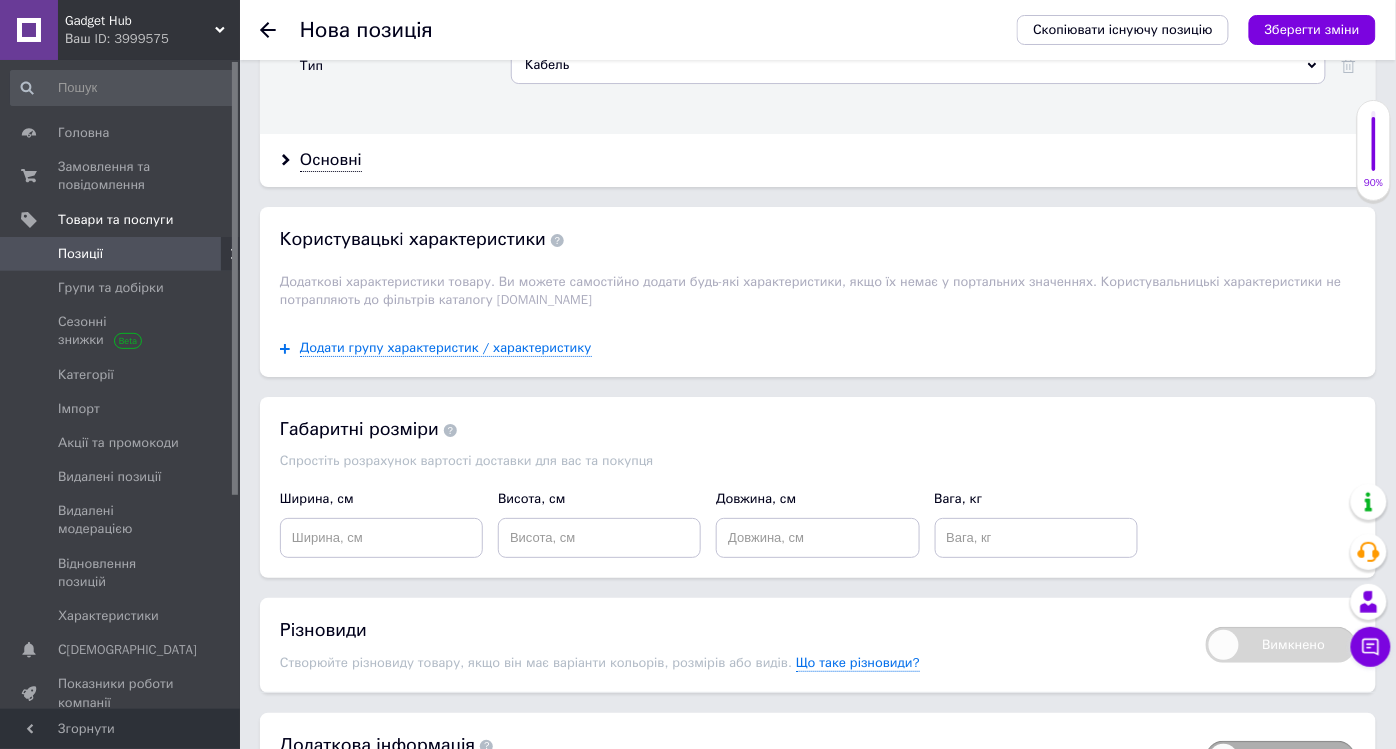 scroll, scrollTop: 1993, scrollLeft: 0, axis: vertical 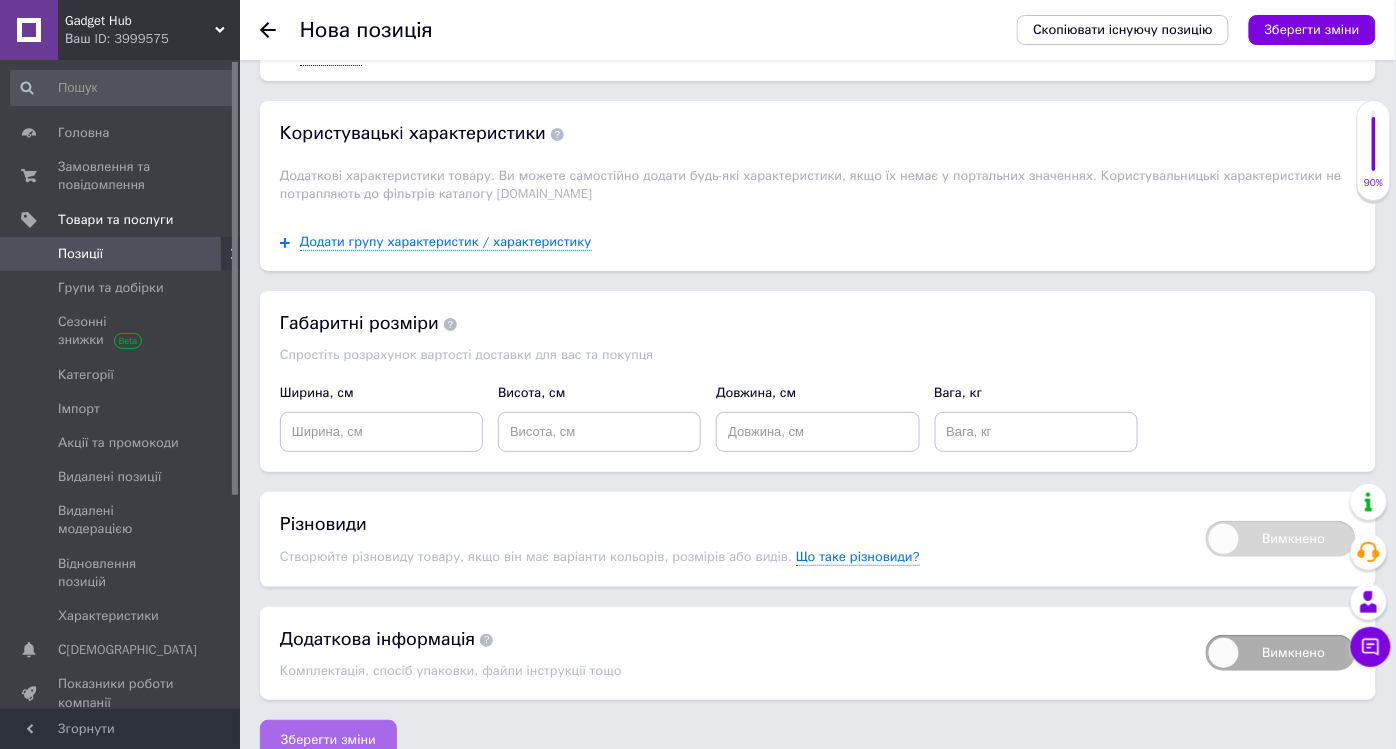 click on "Зберегти зміни" at bounding box center [328, 740] 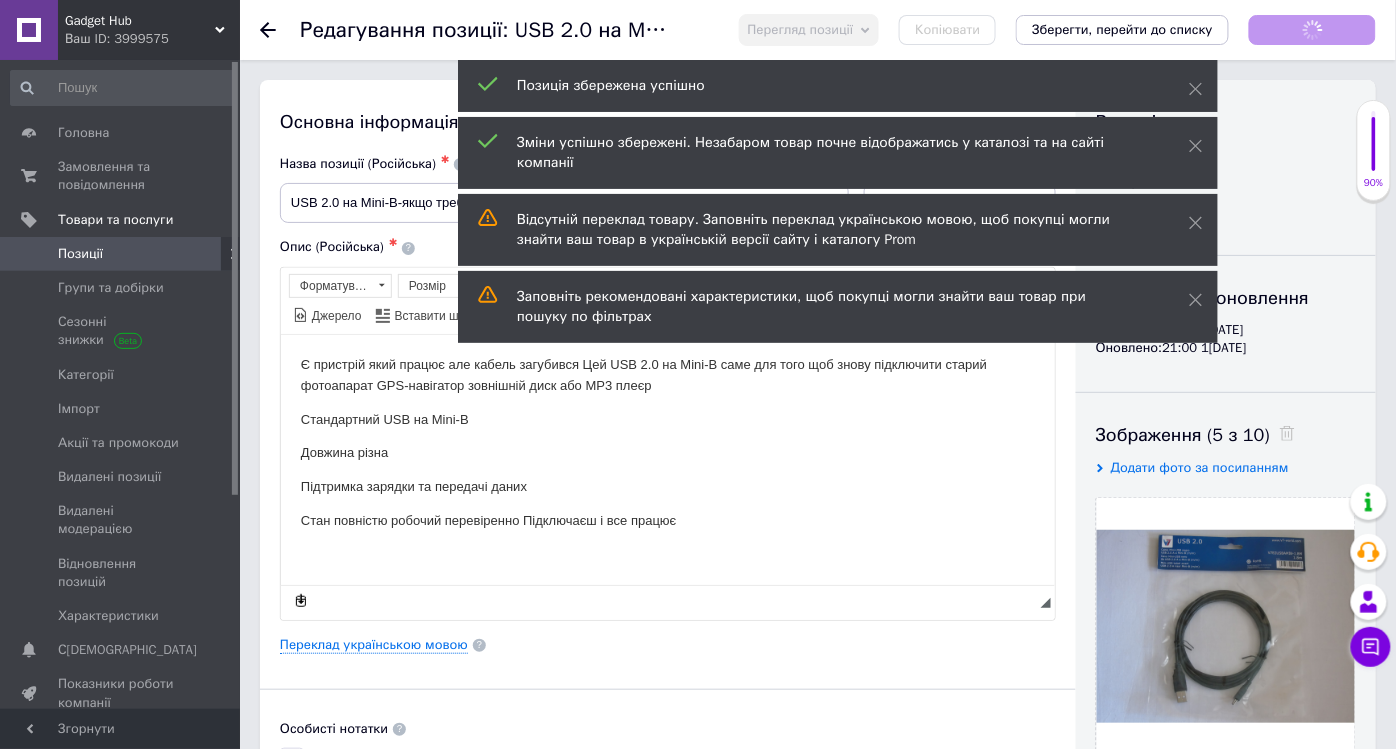 scroll, scrollTop: 0, scrollLeft: 0, axis: both 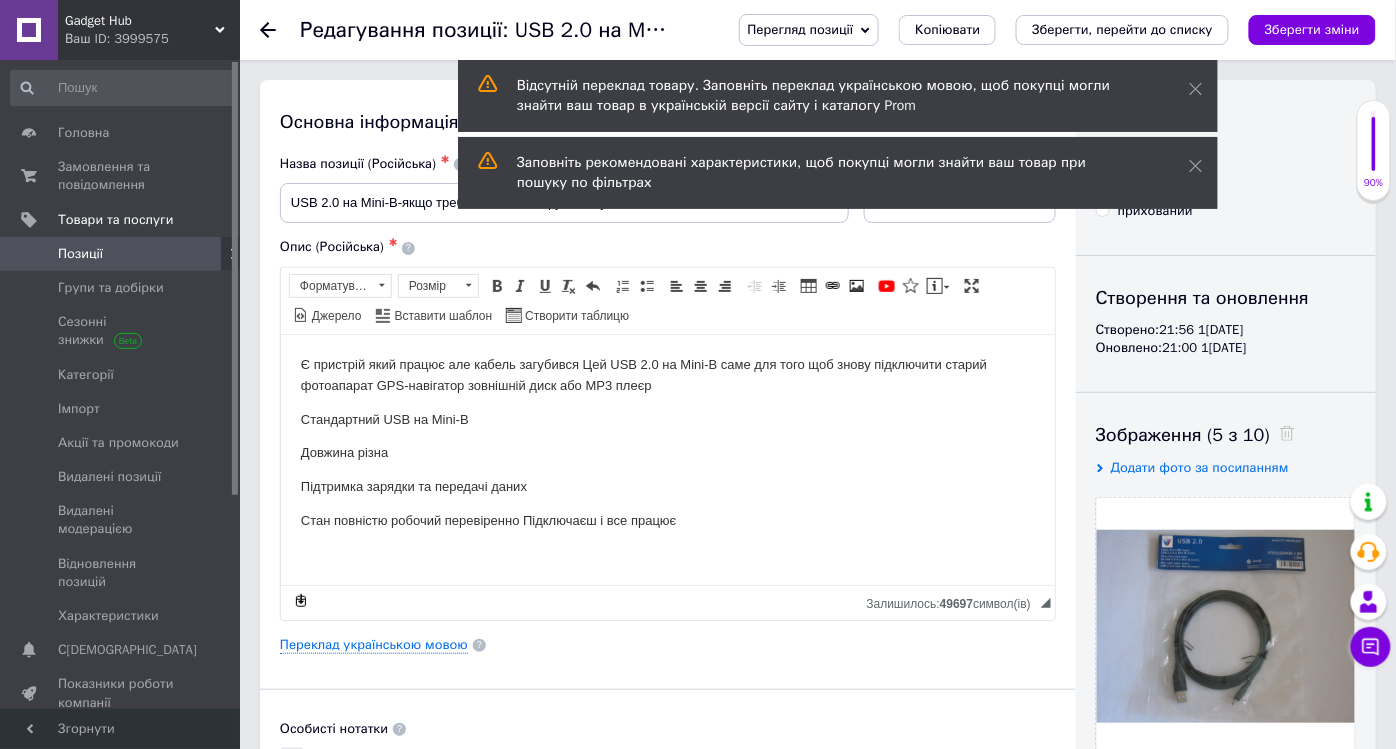 click on "Позиції" at bounding box center (80, 254) 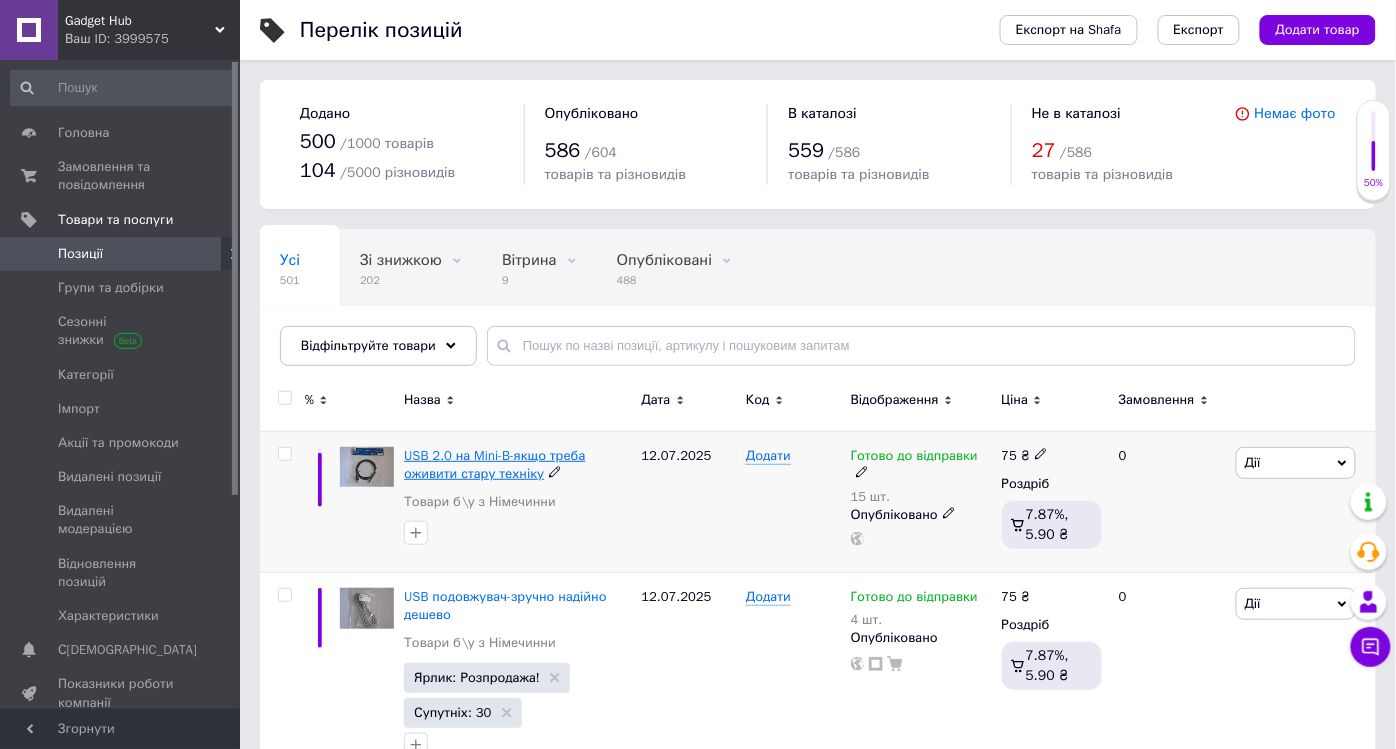 click on "USB 2.0 на Mini-B-якщо треба оживити стару техніку" at bounding box center [494, 464] 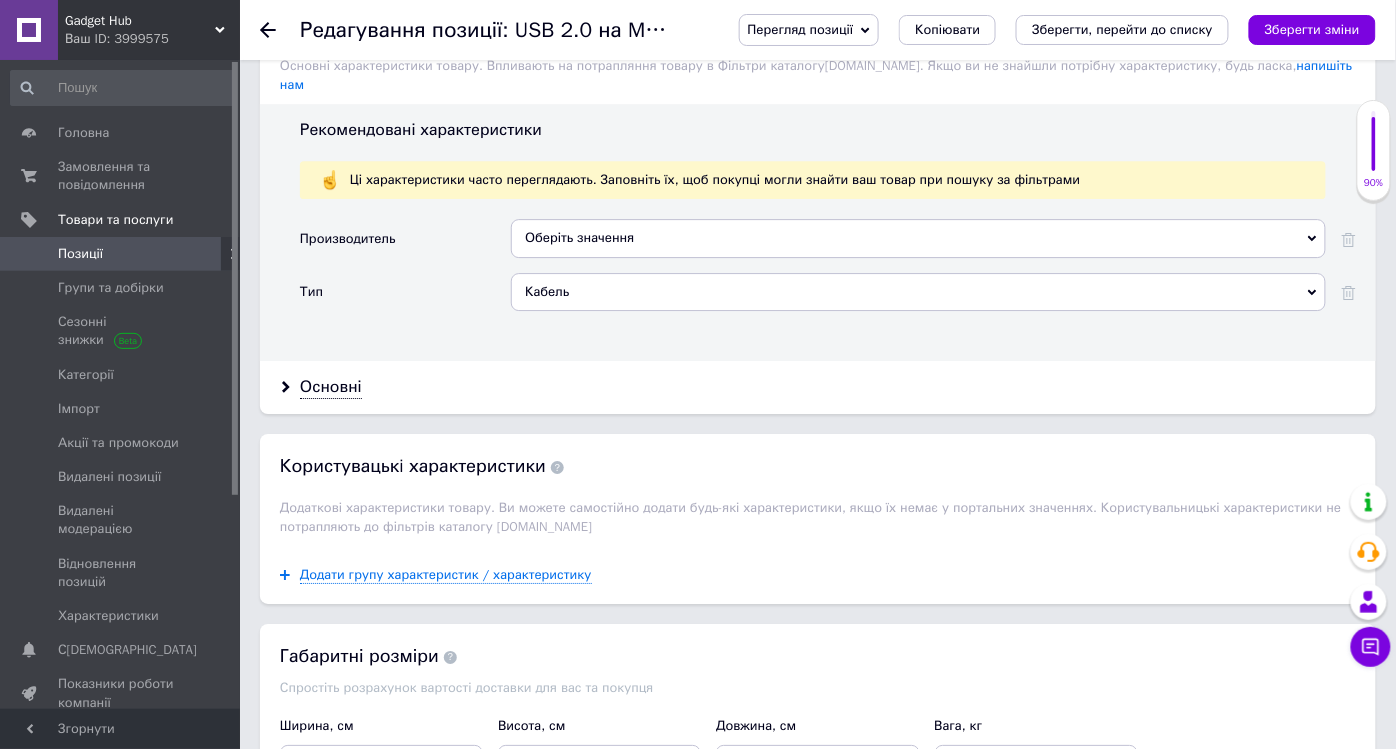 scroll, scrollTop: 1666, scrollLeft: 0, axis: vertical 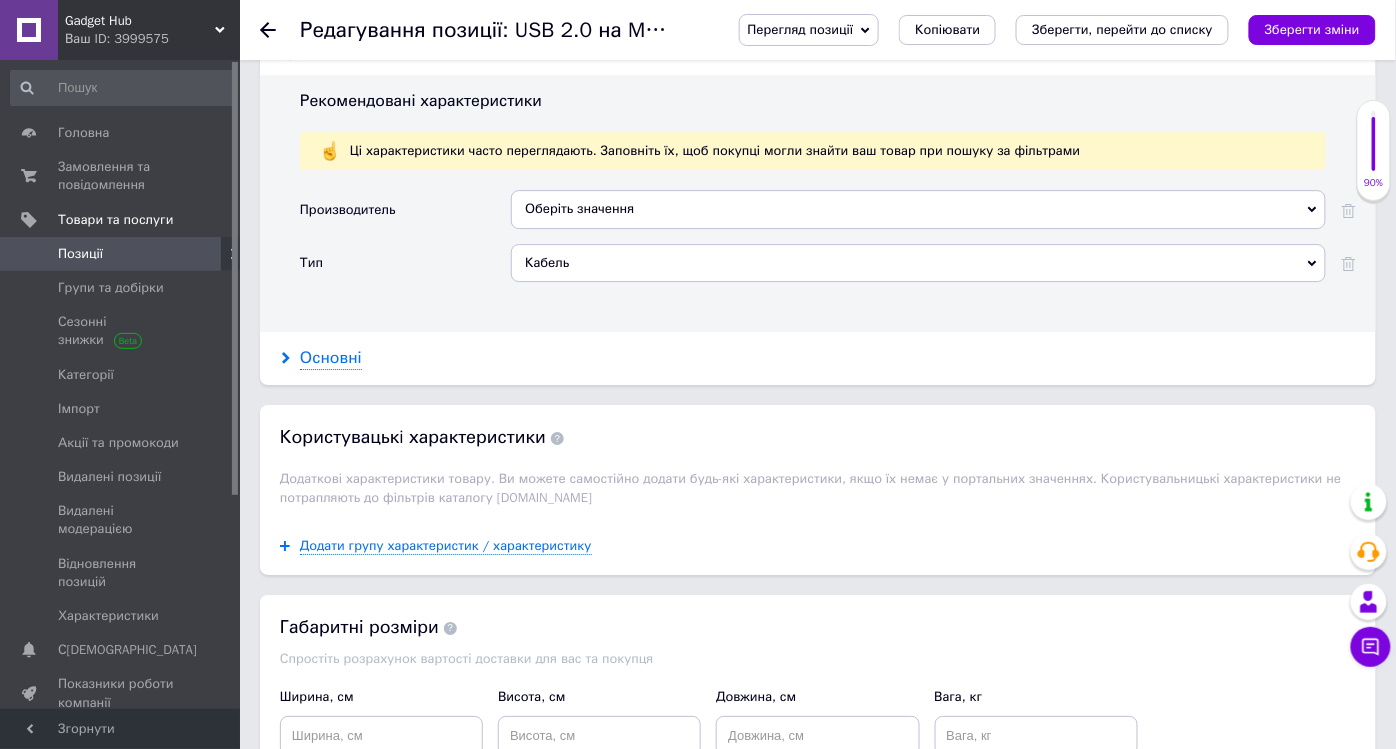click on "Основні" at bounding box center [331, 358] 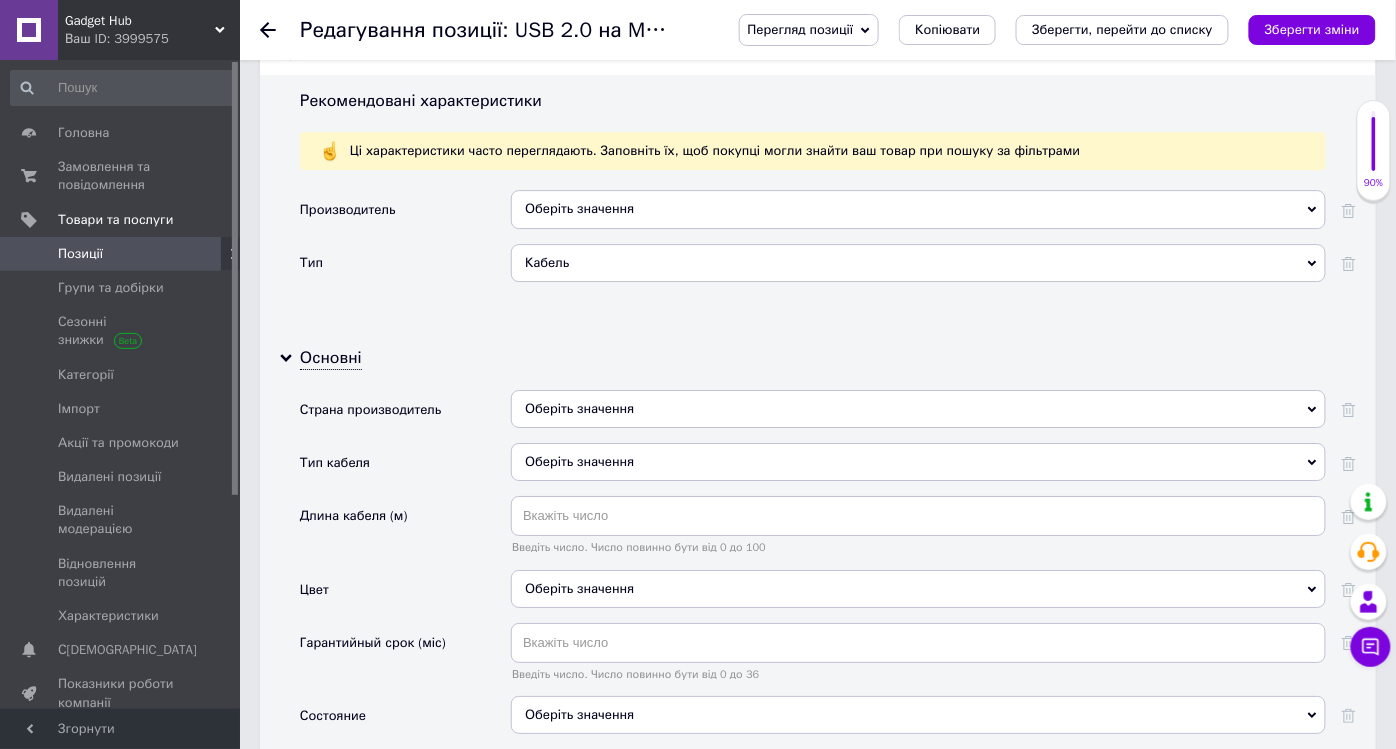 scroll, scrollTop: 1888, scrollLeft: 0, axis: vertical 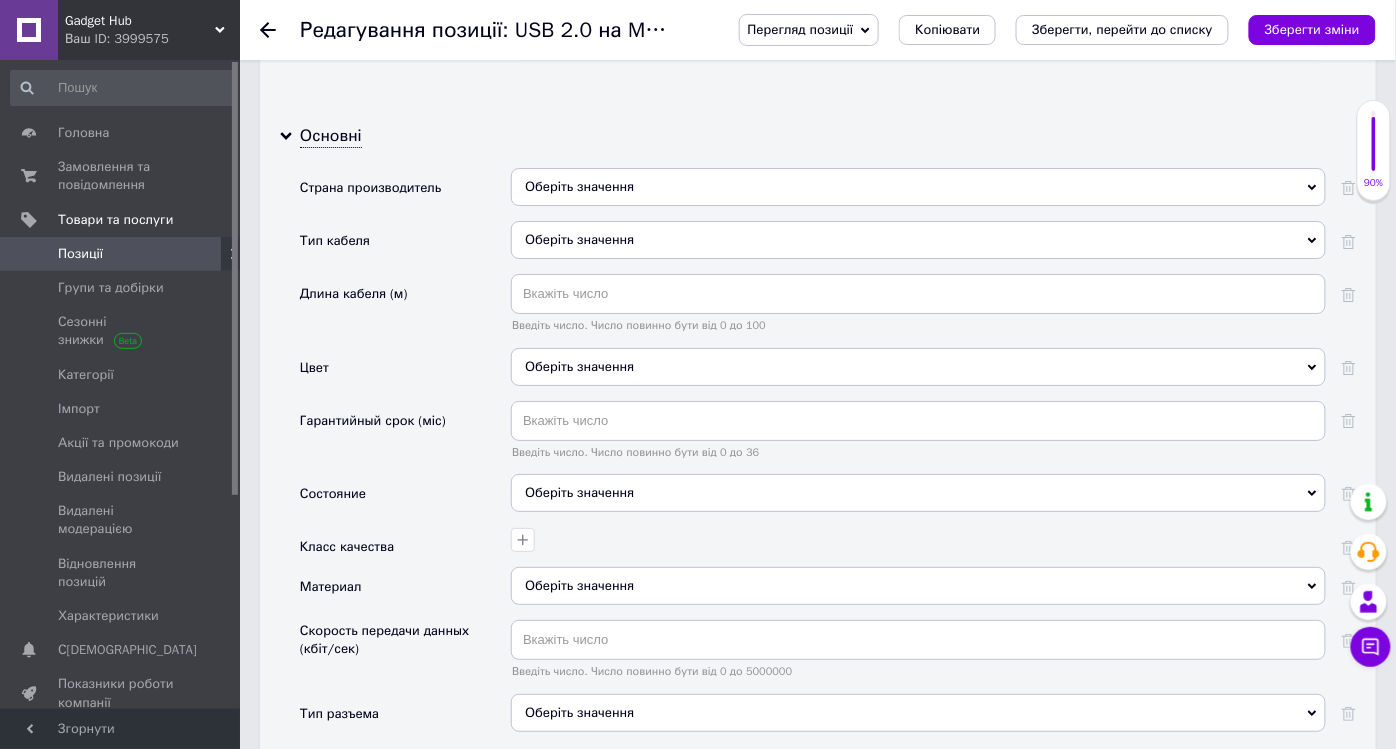 click on "Оберіть значення" at bounding box center (918, 240) 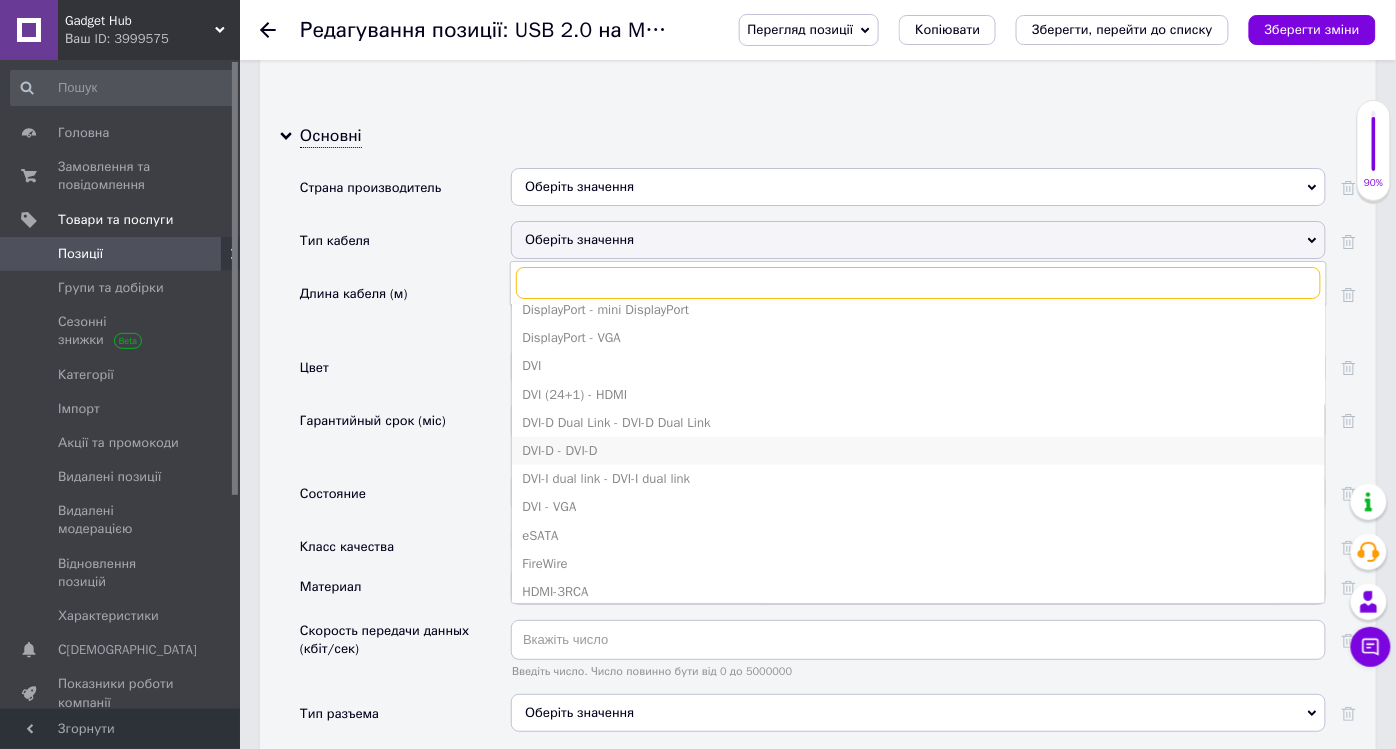 scroll, scrollTop: 444, scrollLeft: 0, axis: vertical 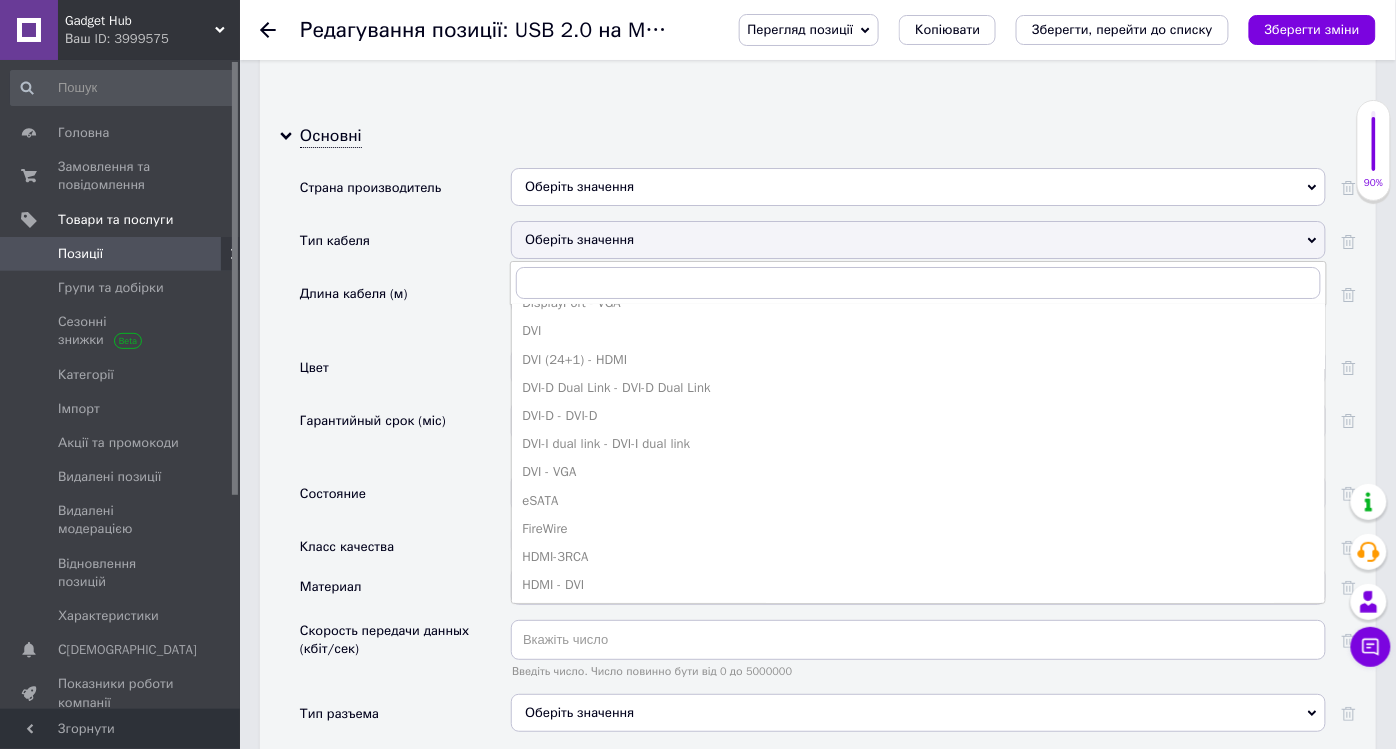 click on "Цвет" at bounding box center [405, 374] 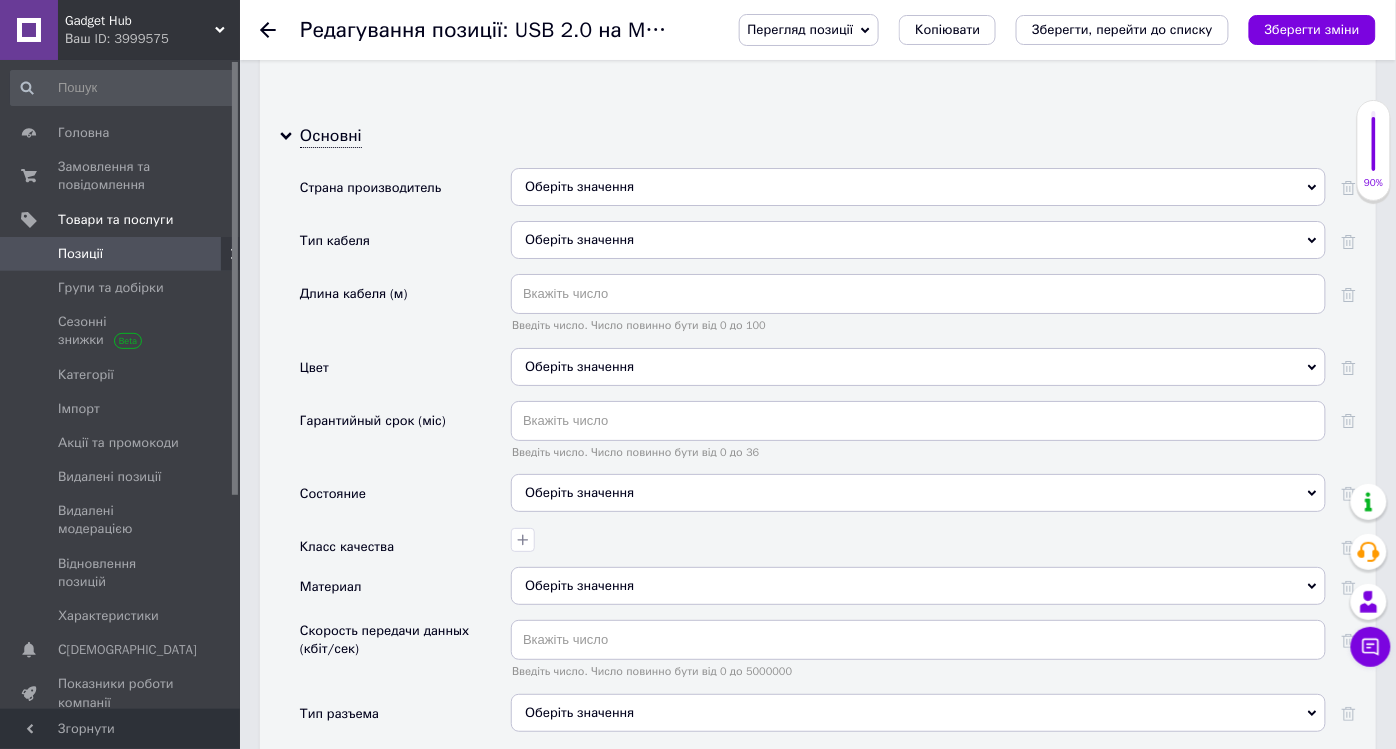 click on "Оберіть значення" at bounding box center [918, 367] 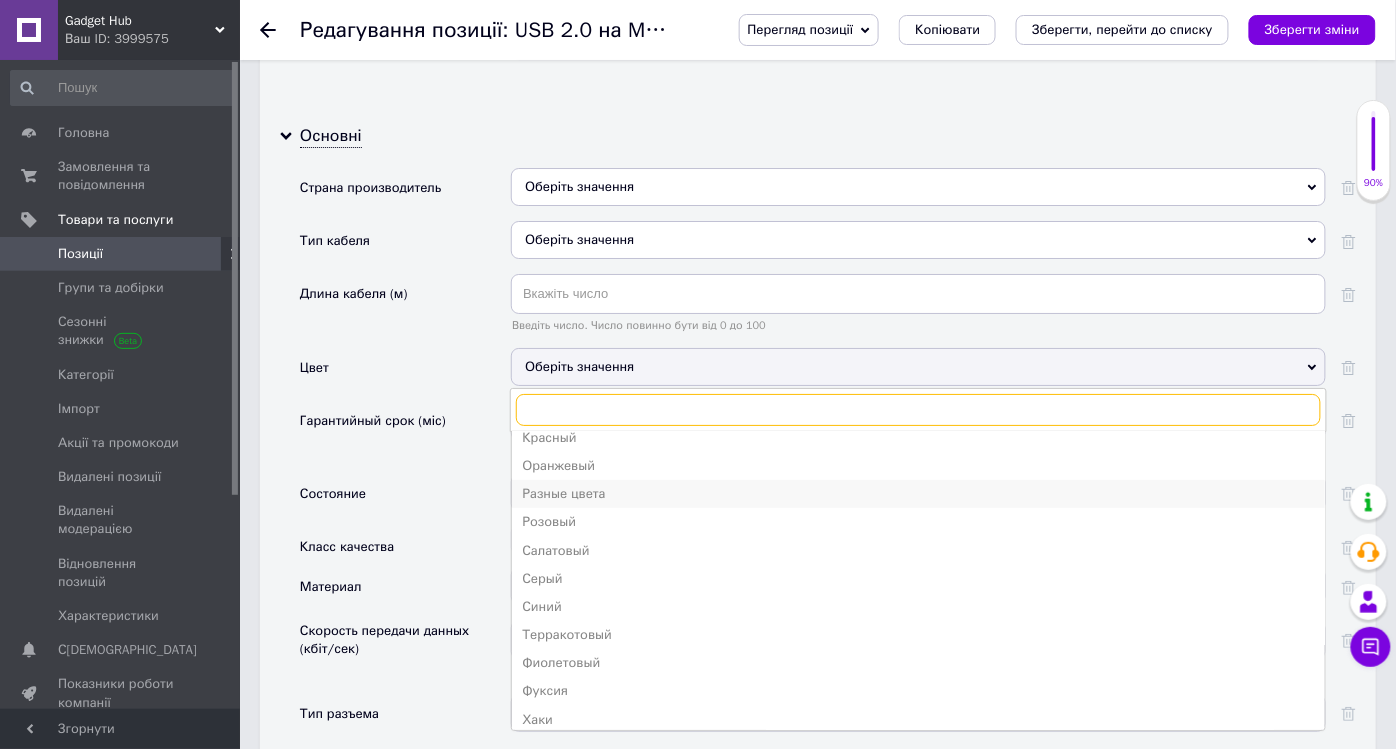 scroll, scrollTop: 331, scrollLeft: 0, axis: vertical 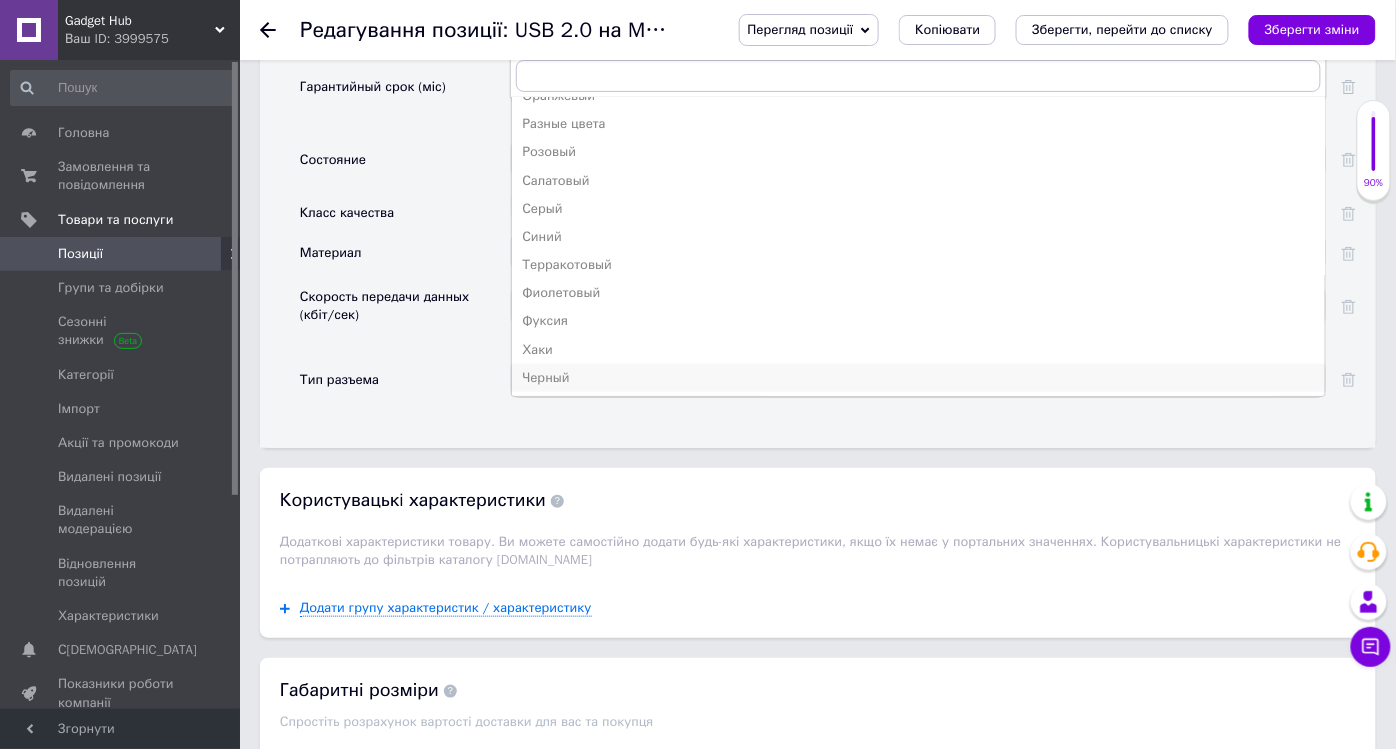 click on "Черный" at bounding box center (918, 378) 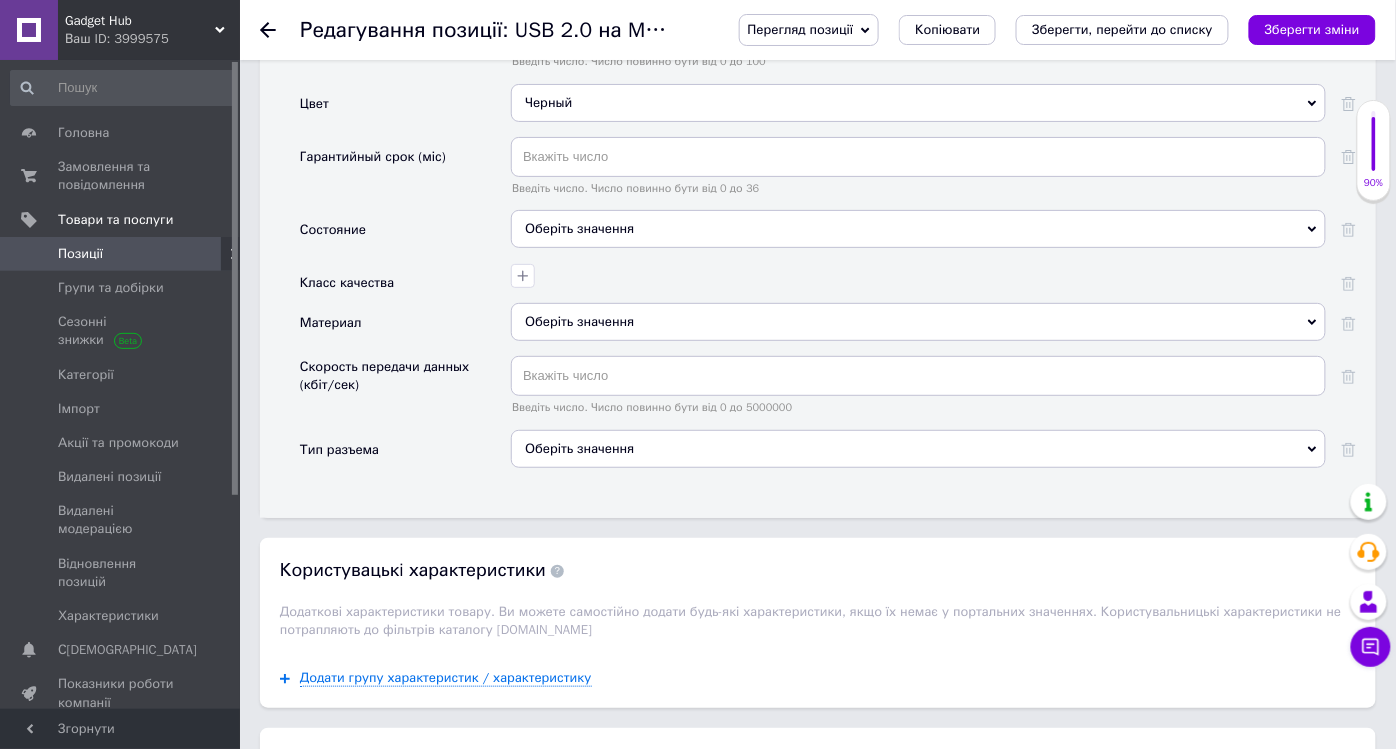 scroll, scrollTop: 2111, scrollLeft: 0, axis: vertical 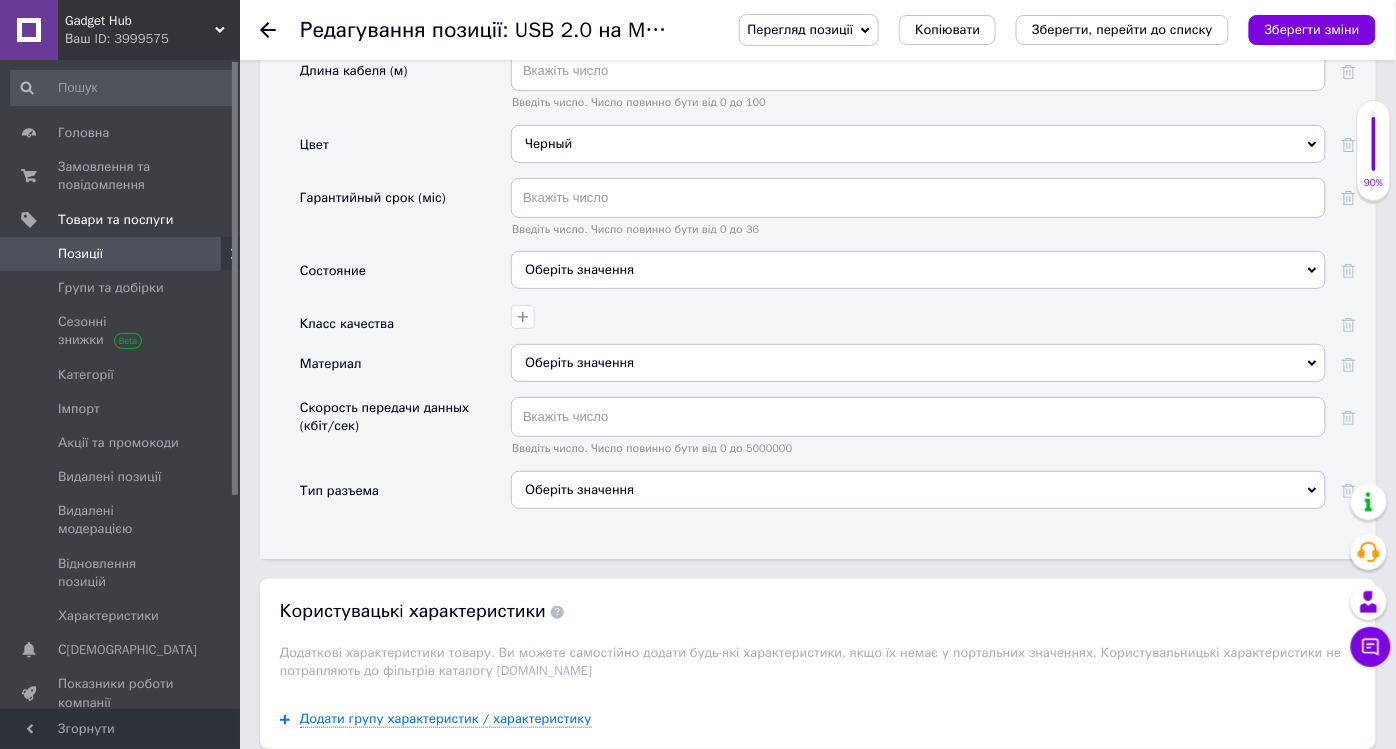 click on "Оберіть значення" at bounding box center [918, 270] 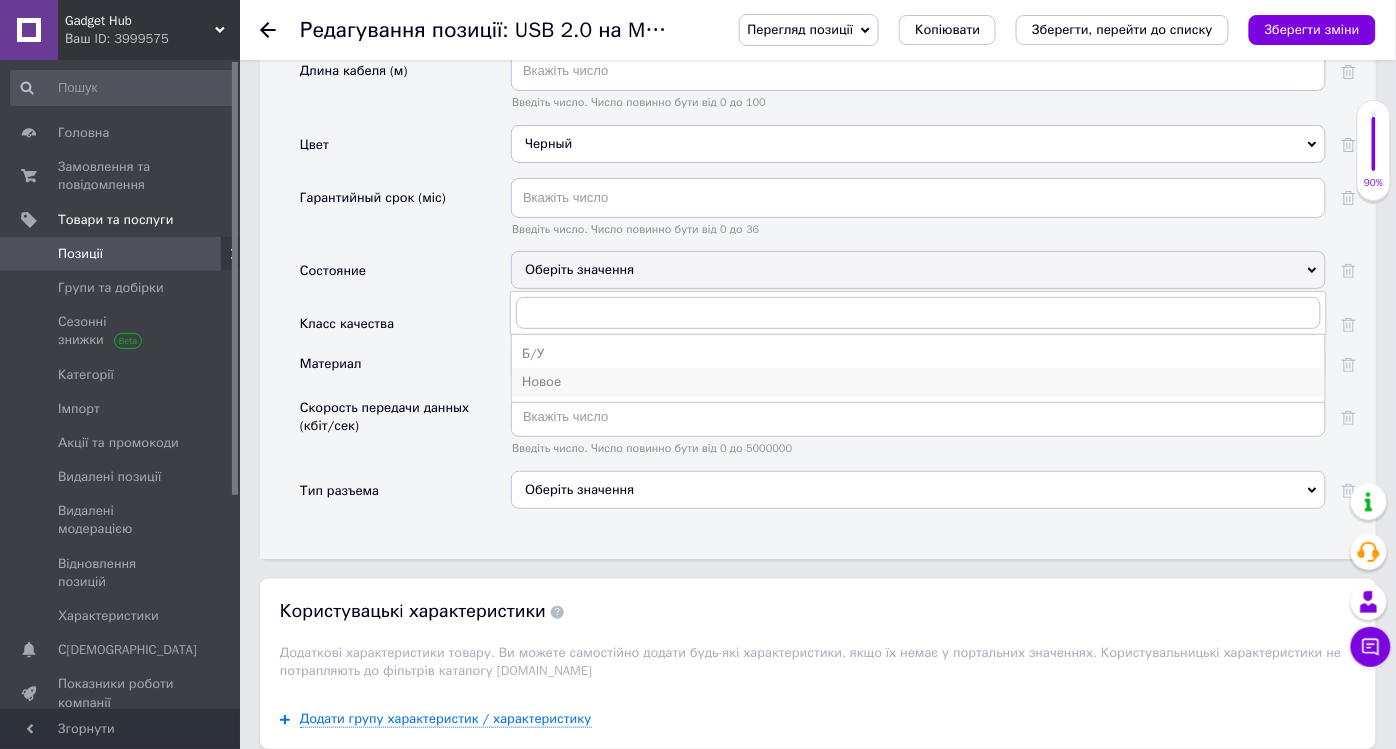 click on "Новое" at bounding box center [918, 382] 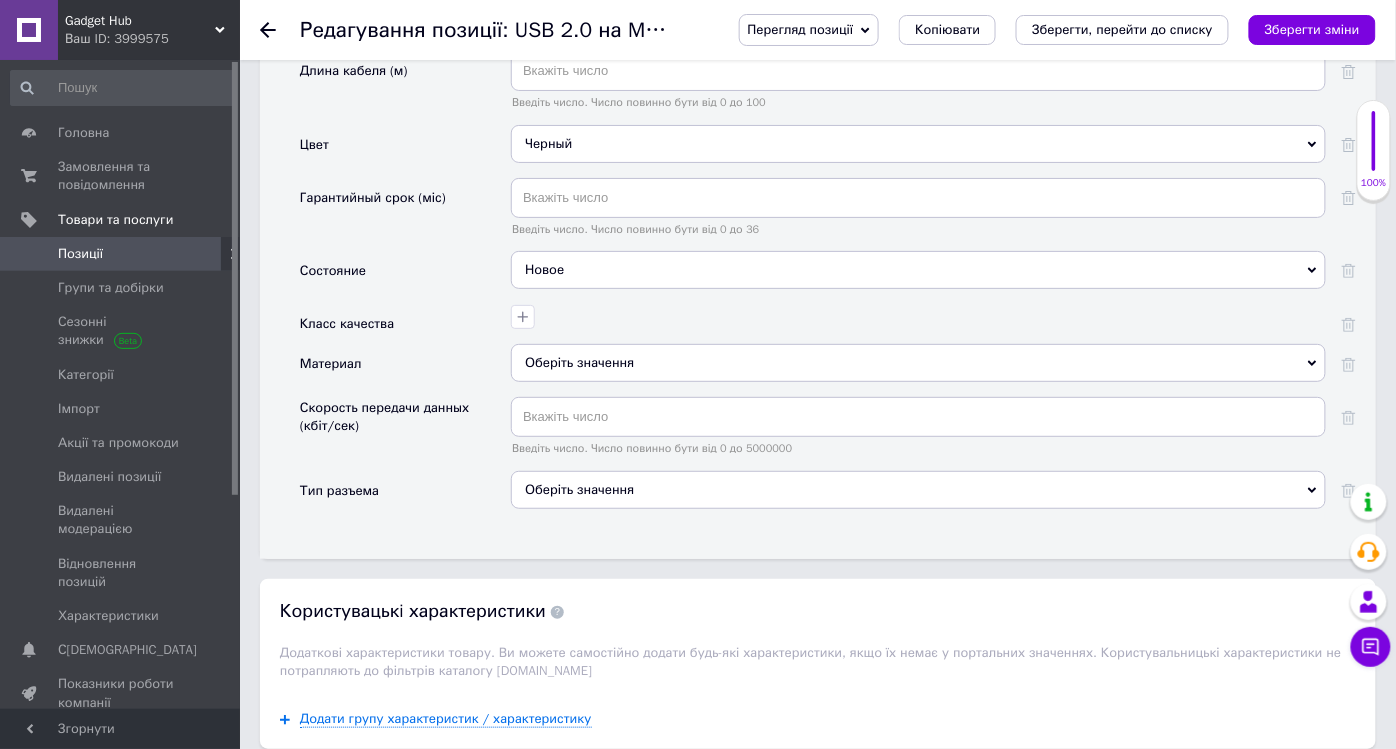 click on "Оберіть значення" at bounding box center (918, 363) 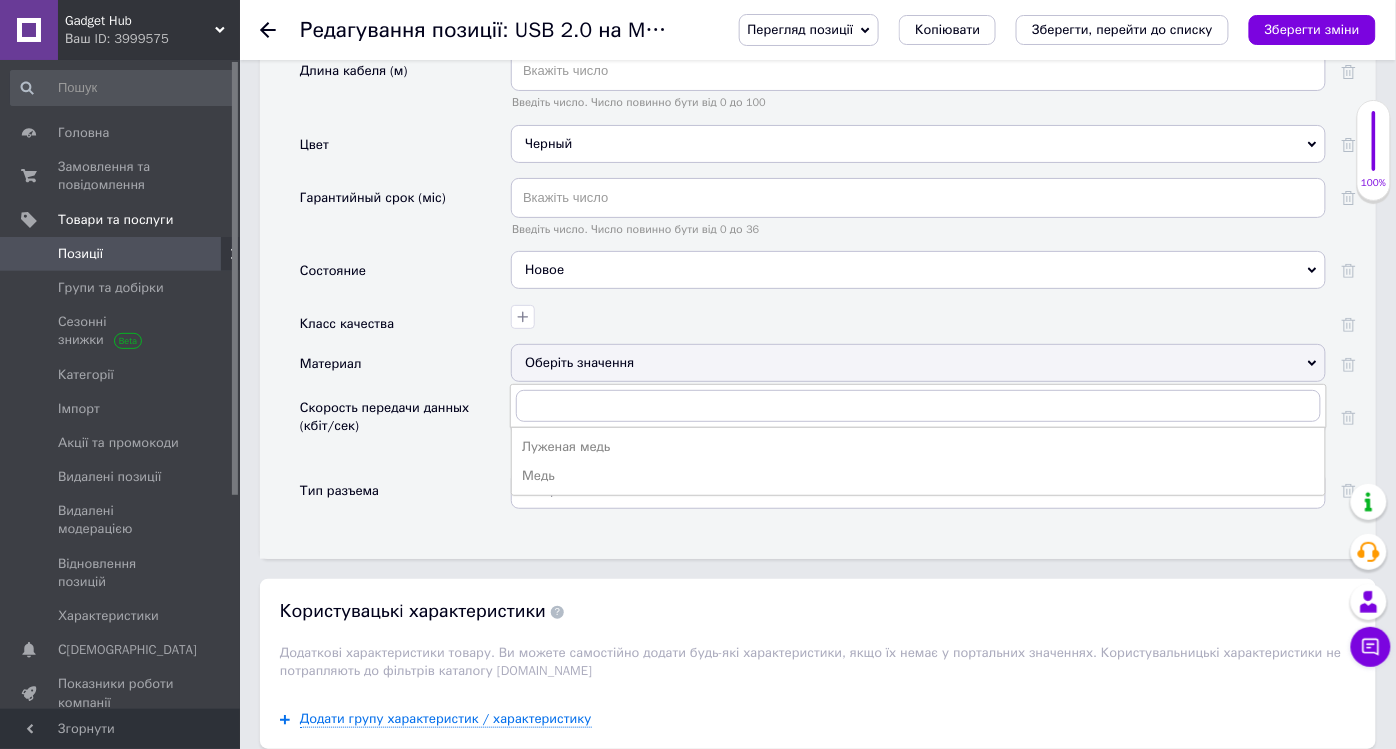 click on "Скорость передачи данных (кбіт/сек)" at bounding box center (405, 433) 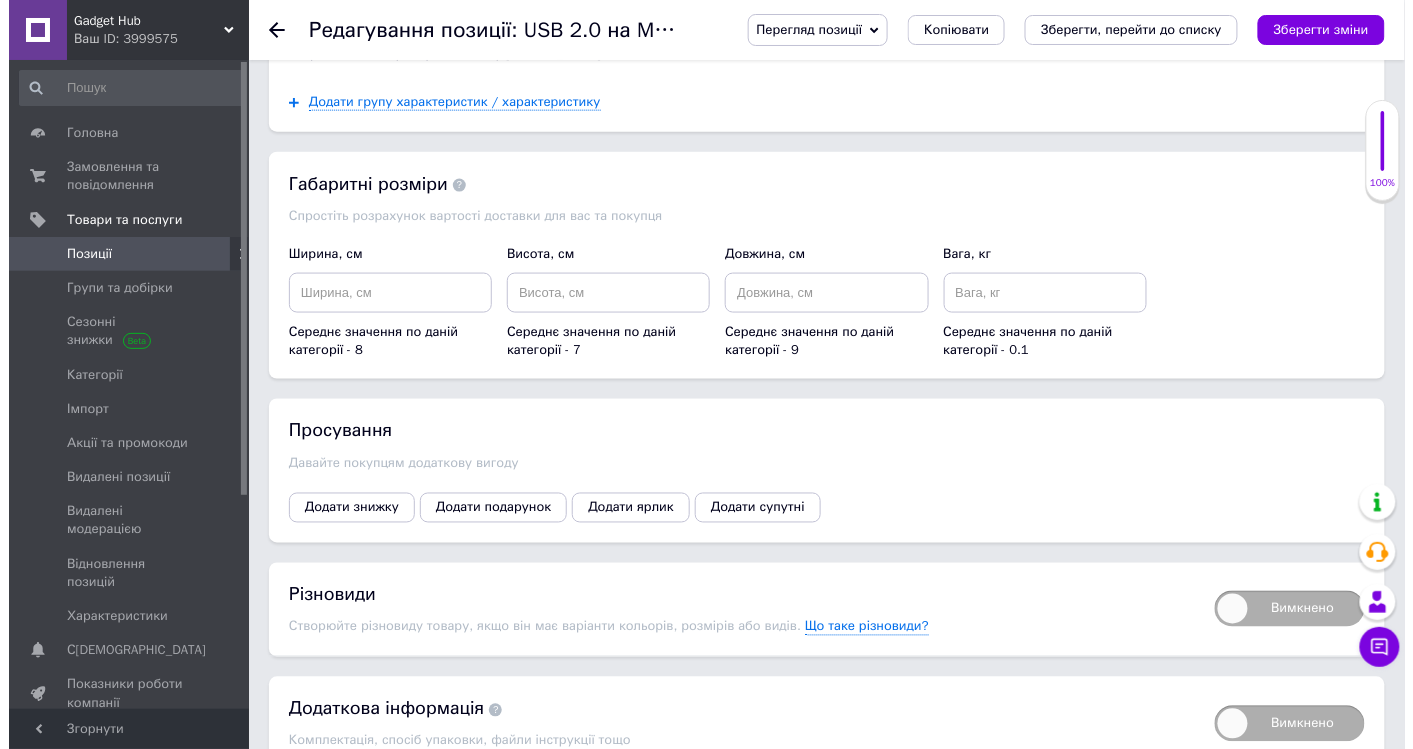 scroll, scrollTop: 2790, scrollLeft: 0, axis: vertical 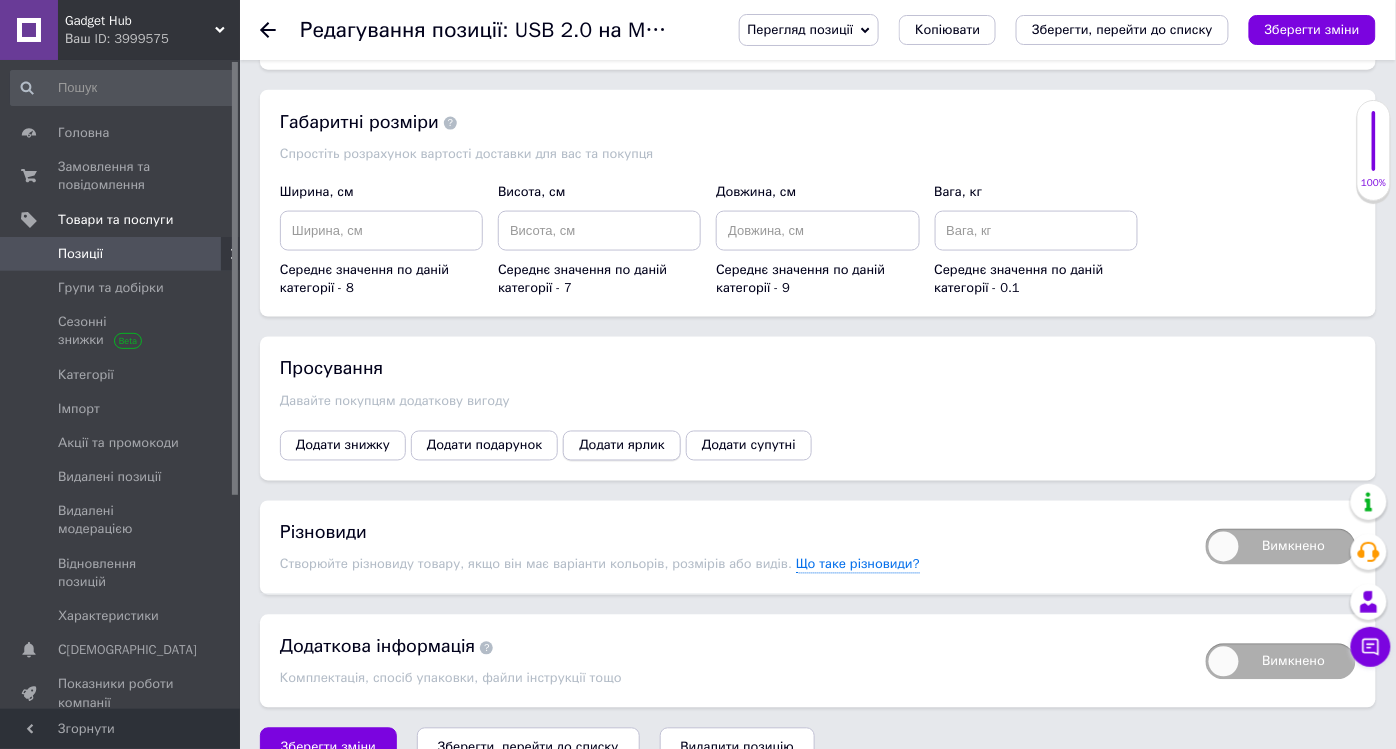 click on "Додати ярлик" at bounding box center [622, 446] 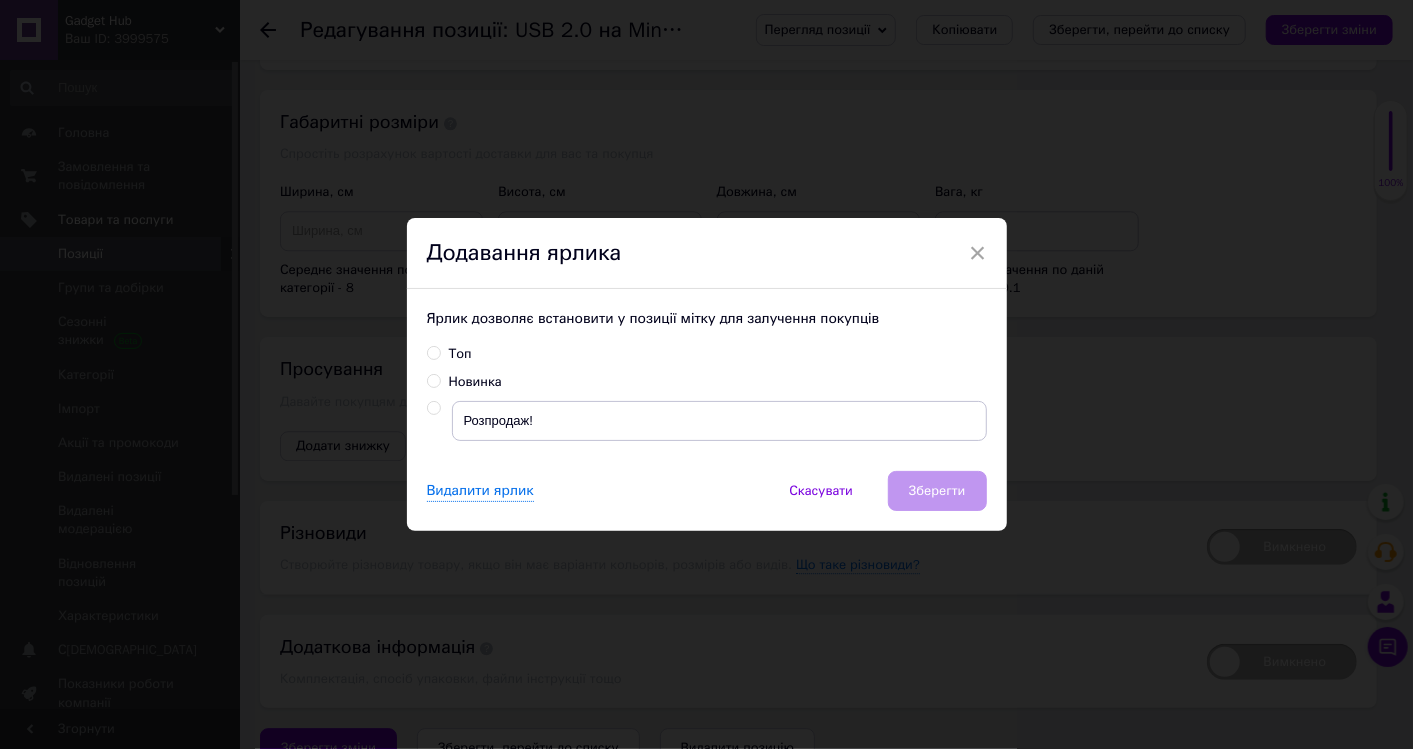 click at bounding box center [433, 408] 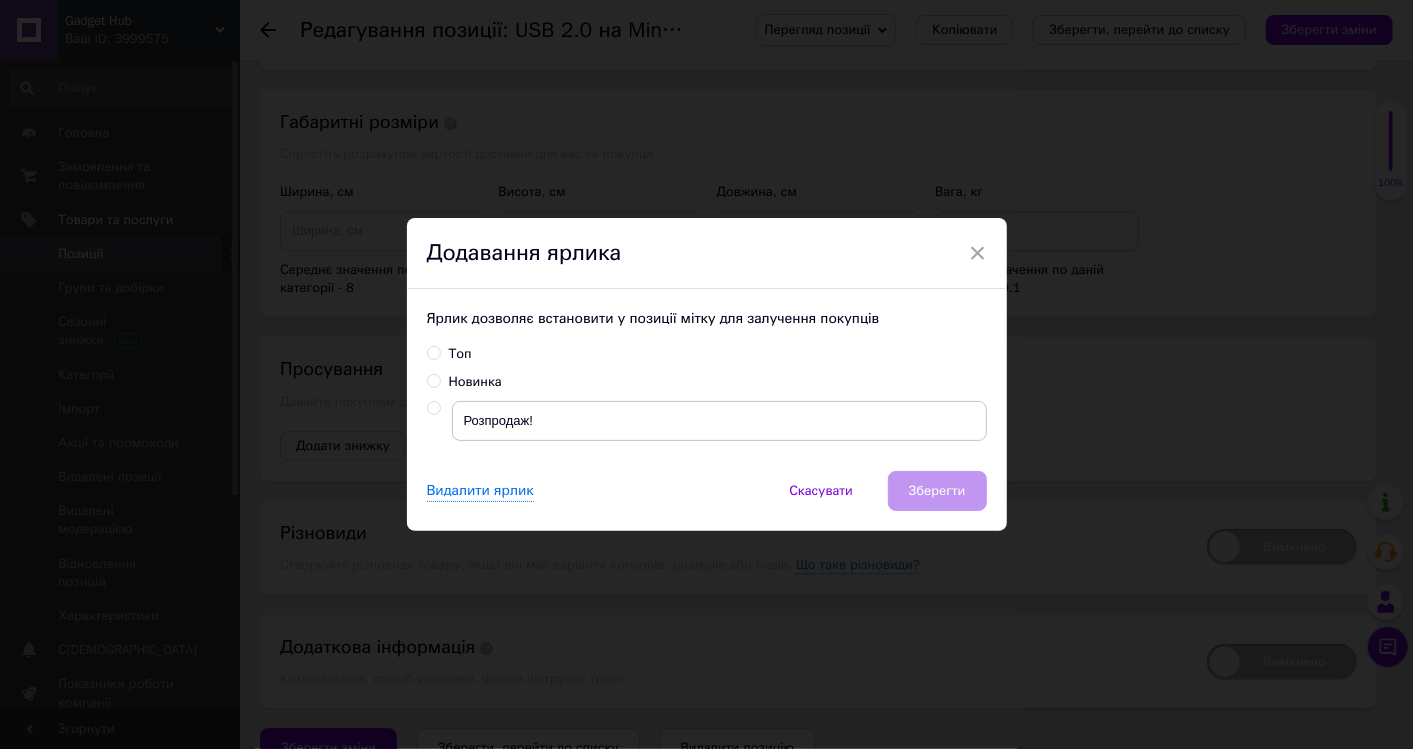 radio on "true" 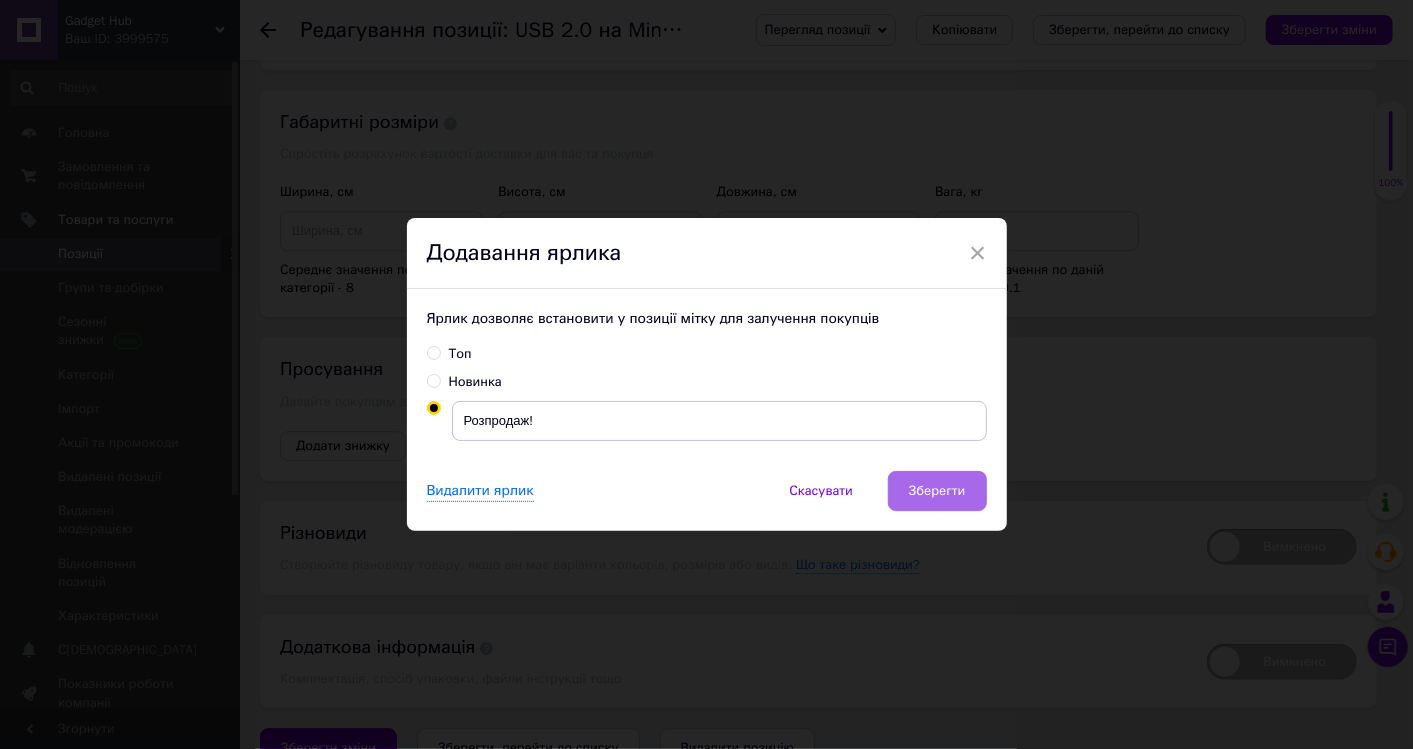 click on "Зберегти" at bounding box center [937, 491] 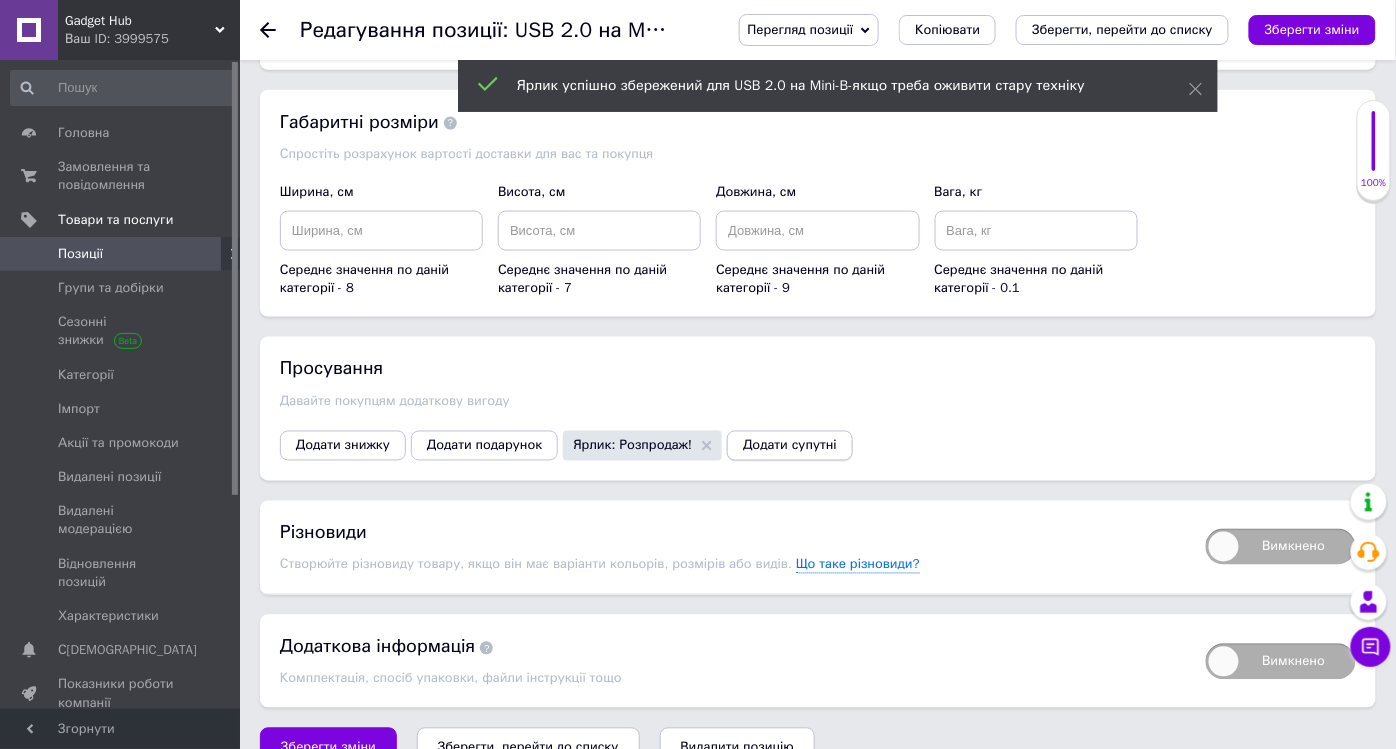 click on "Додати супутні" at bounding box center [790, 446] 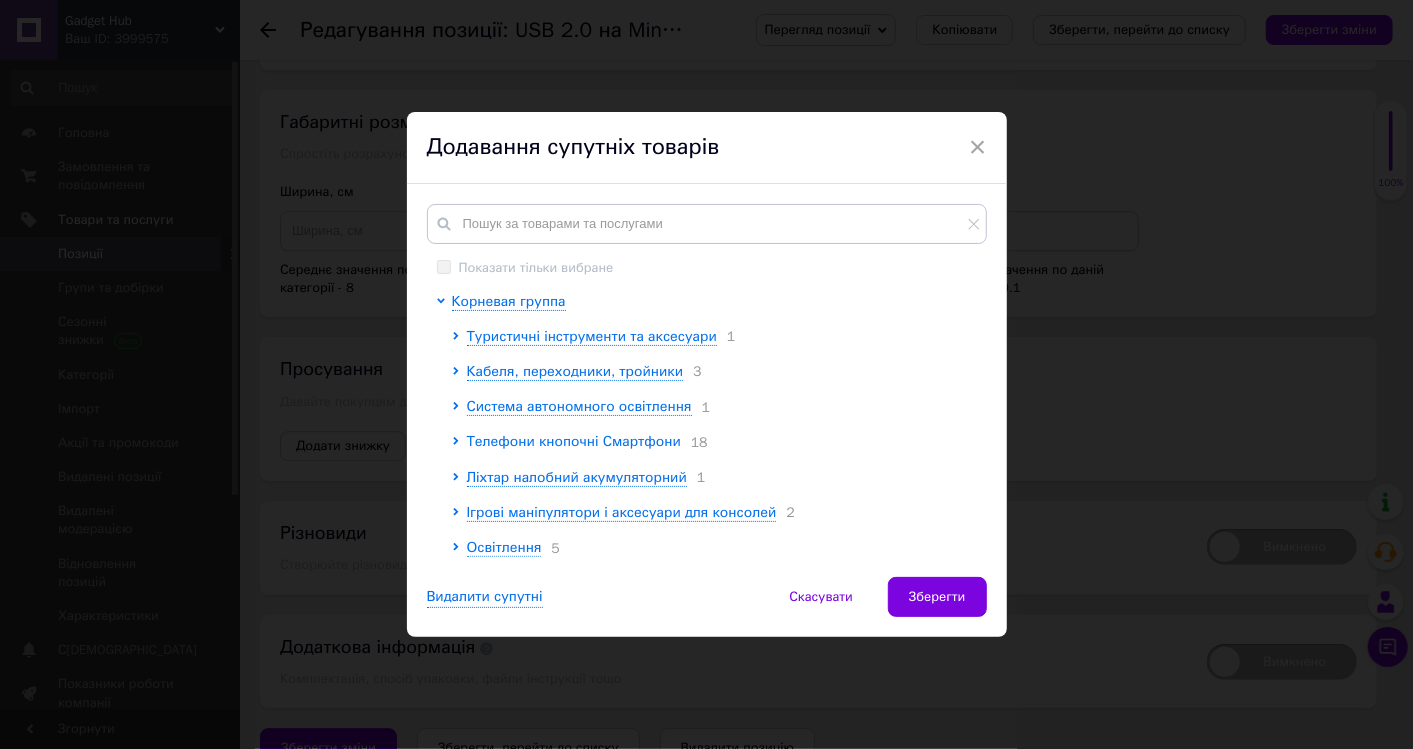 click on "Телефони кнопочні Смартфони" at bounding box center (574, 441) 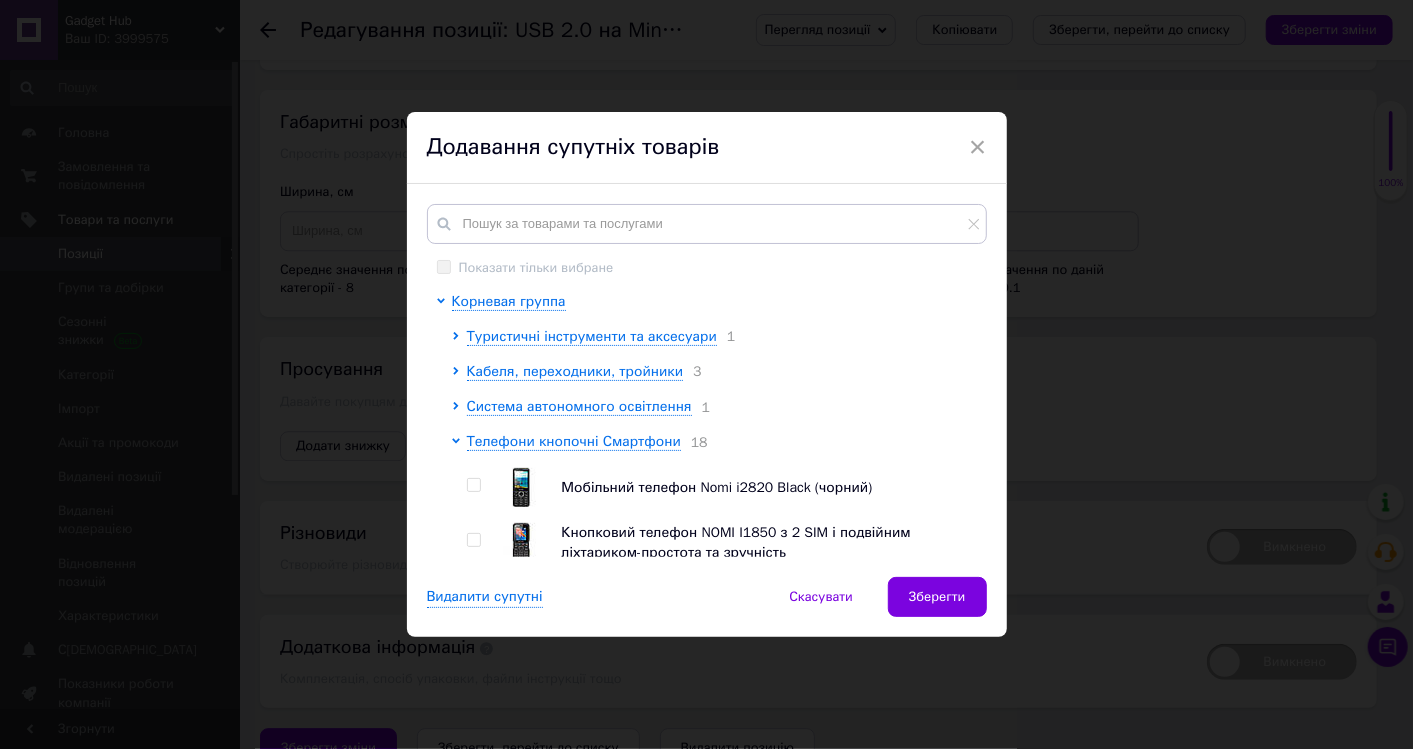click at bounding box center (473, 485) 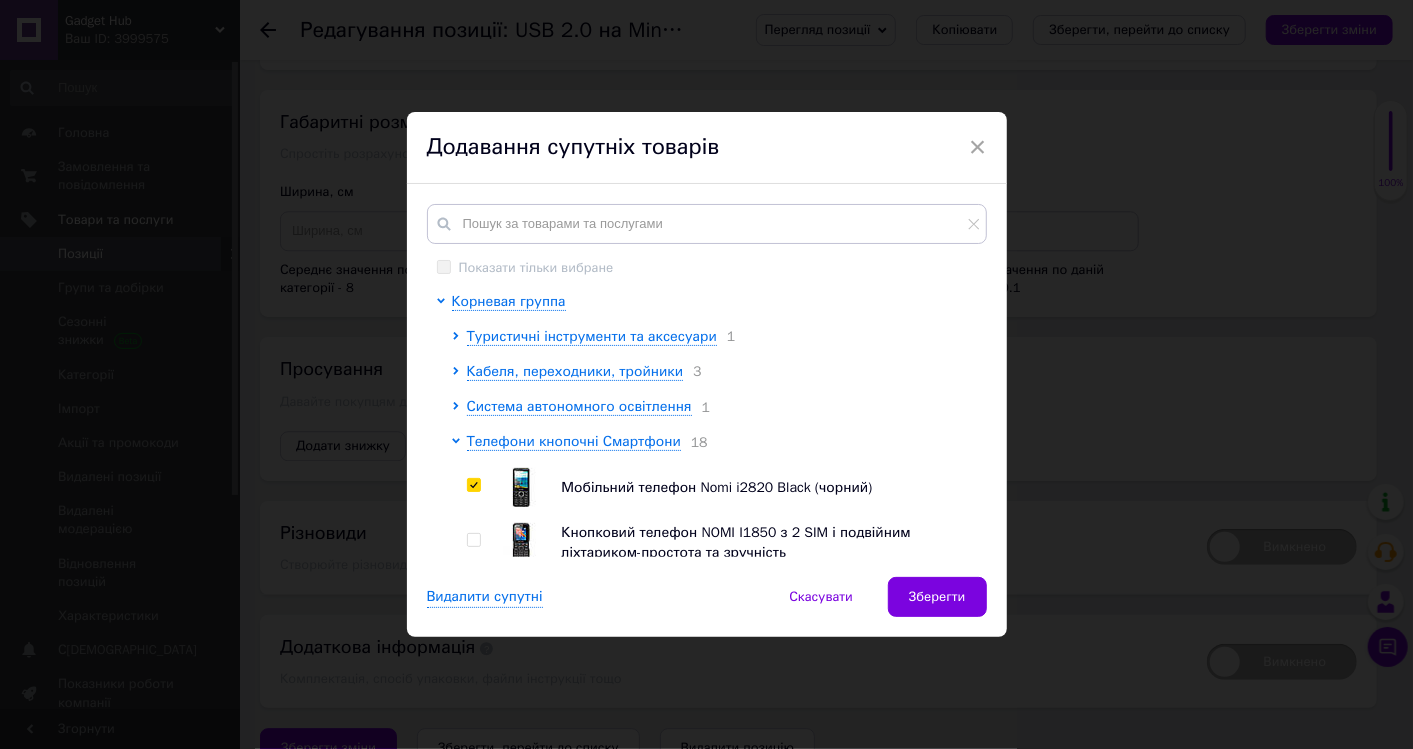 checkbox on "true" 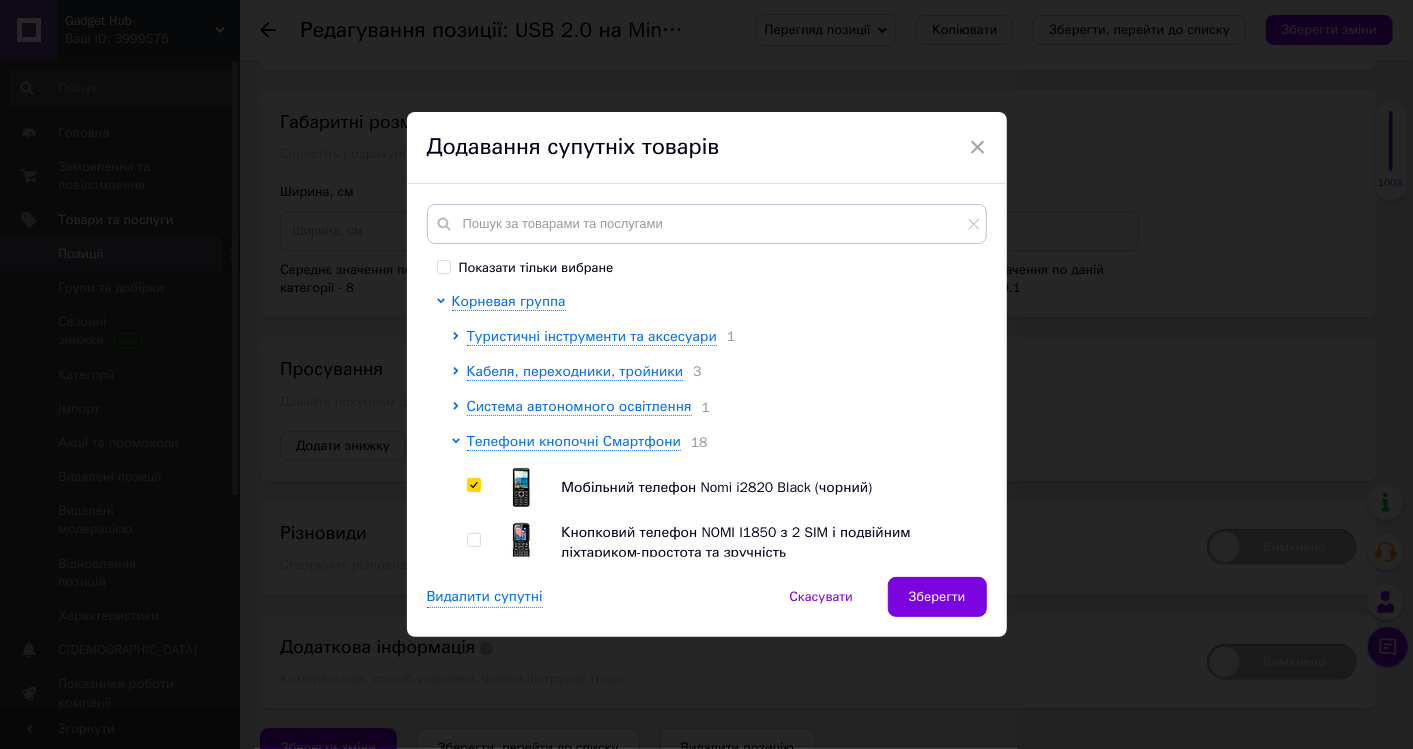 click at bounding box center (473, 540) 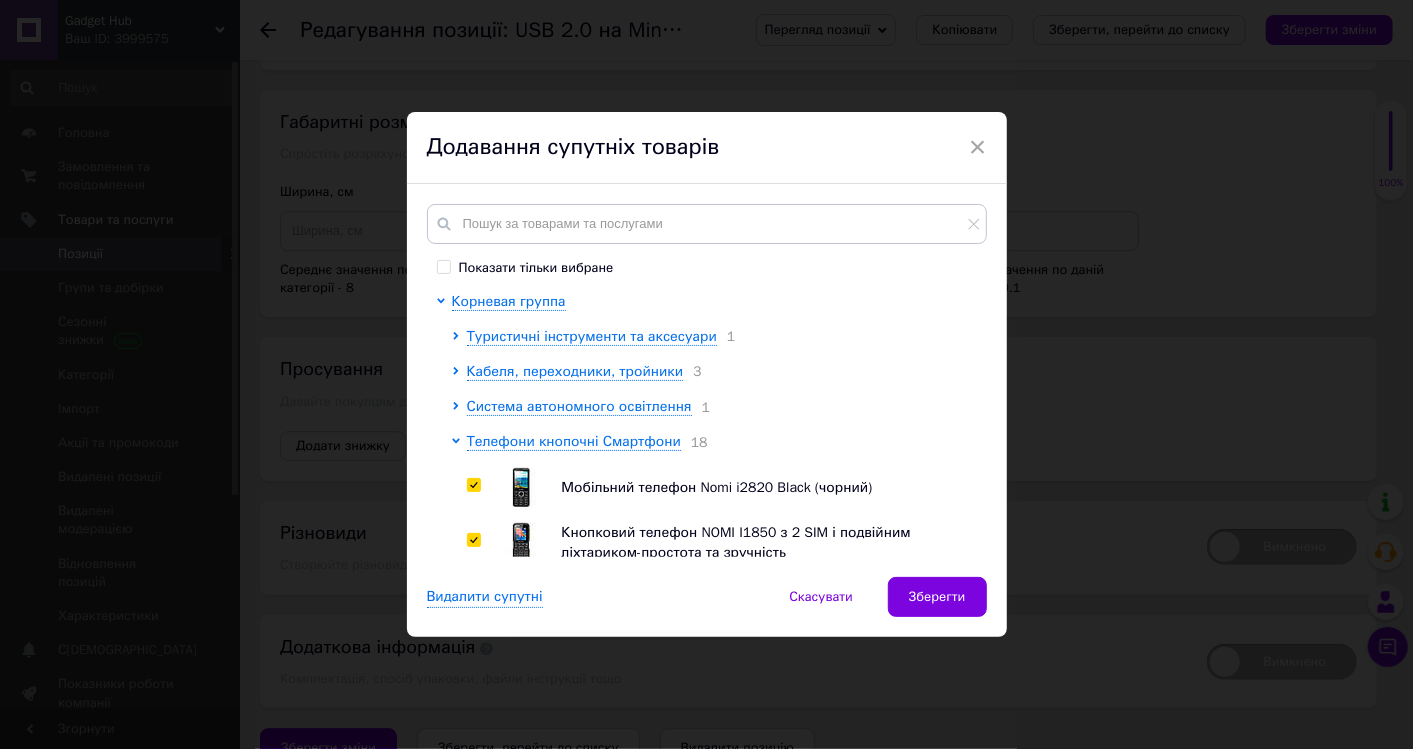 checkbox on "true" 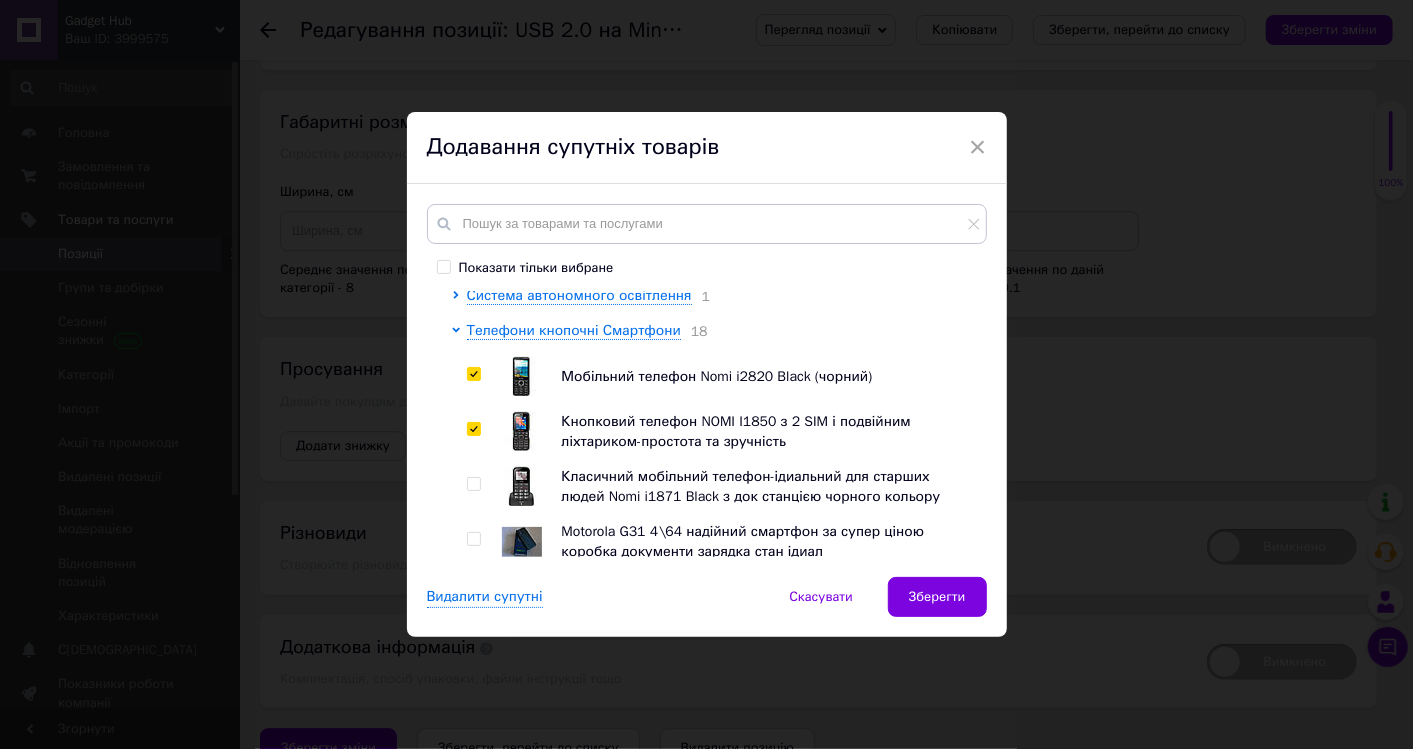 click at bounding box center (473, 484) 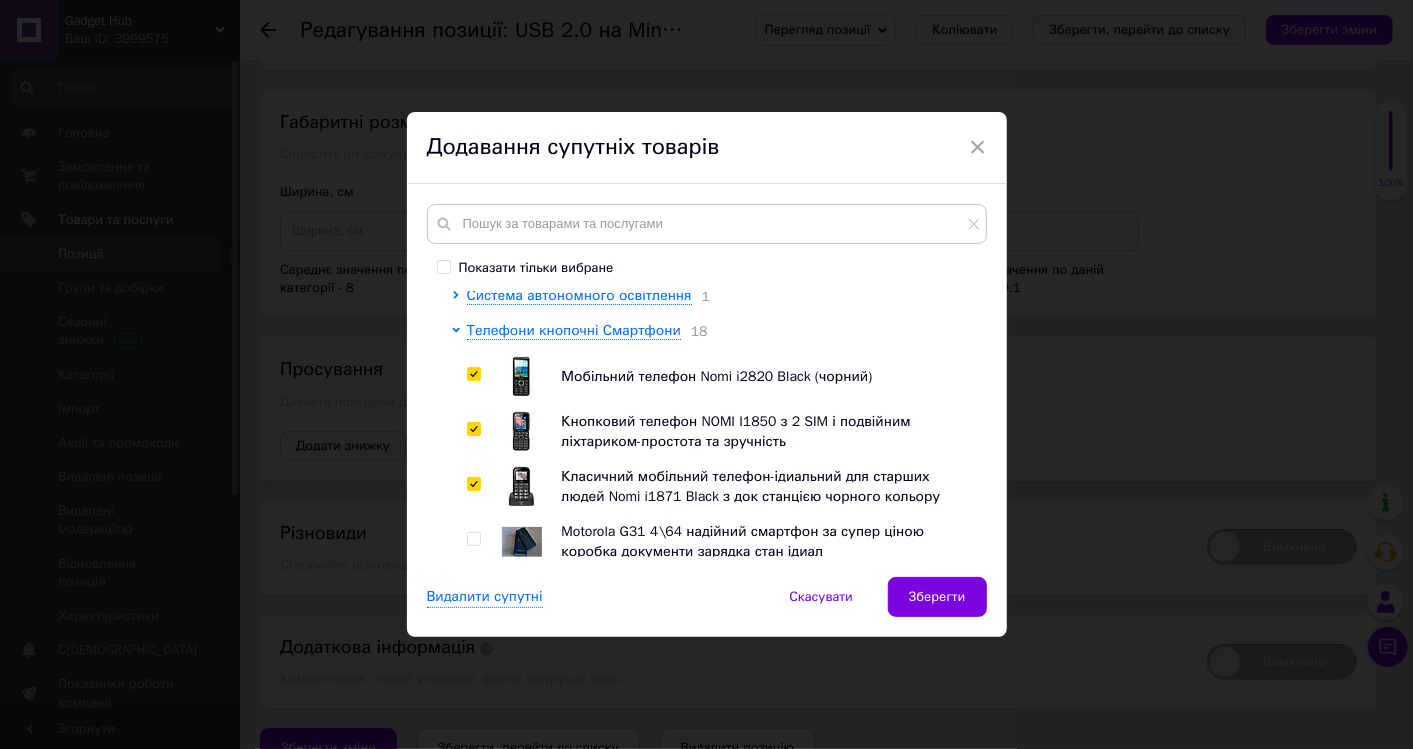 checkbox on "true" 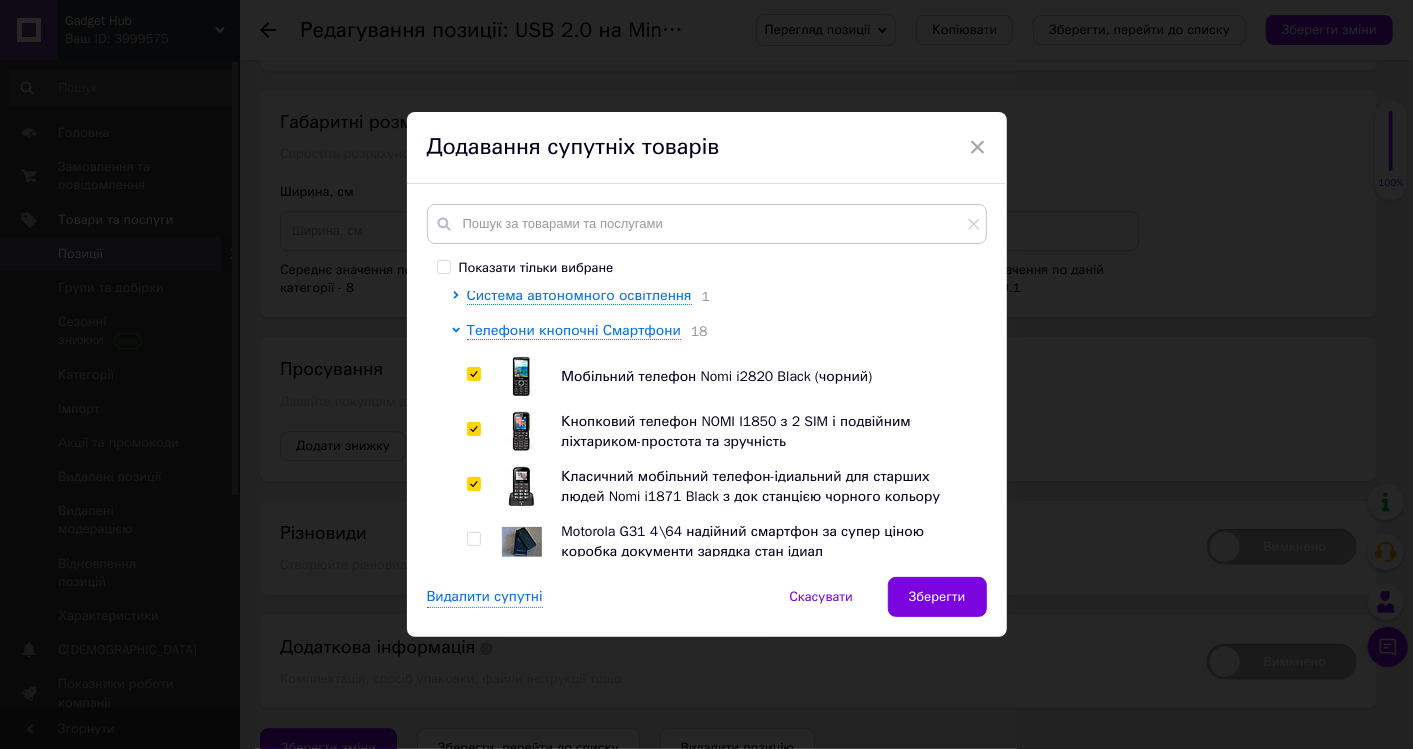 click at bounding box center [473, 539] 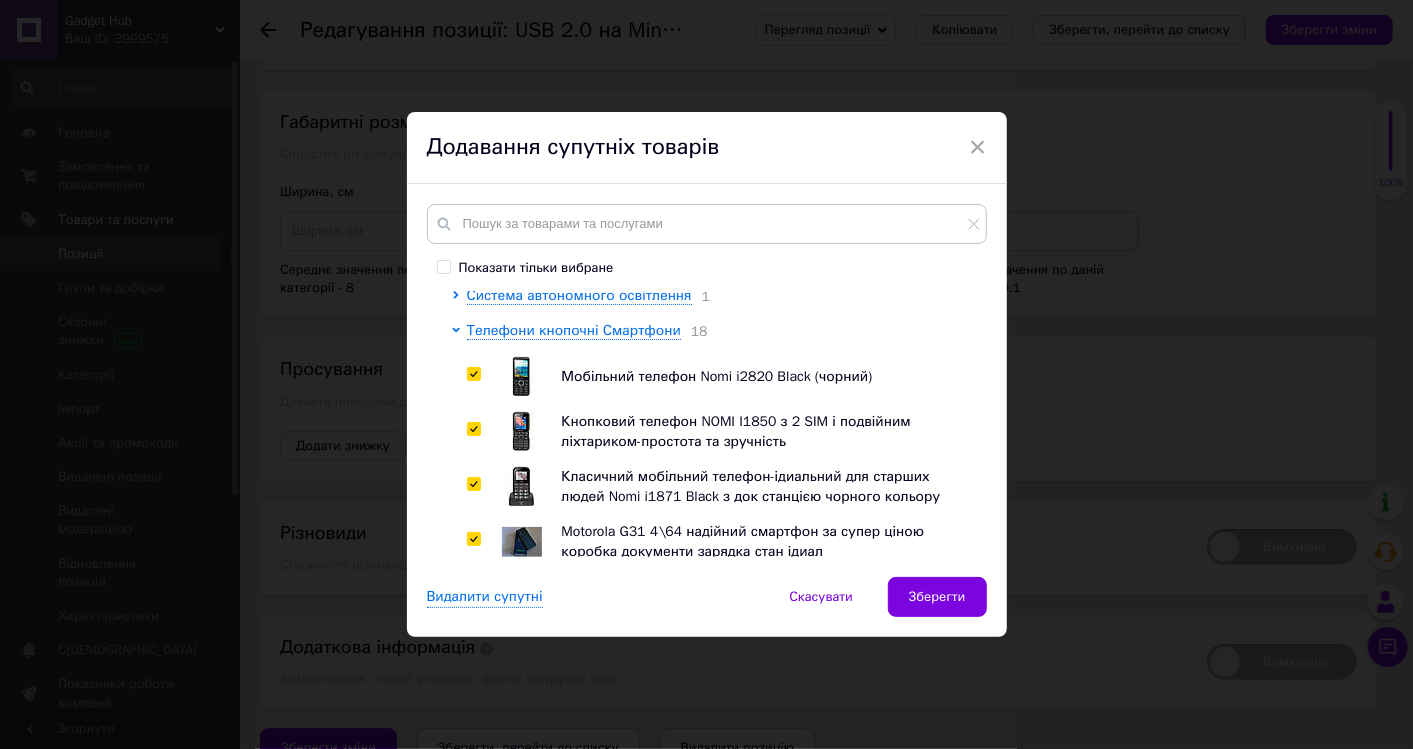 checkbox on "true" 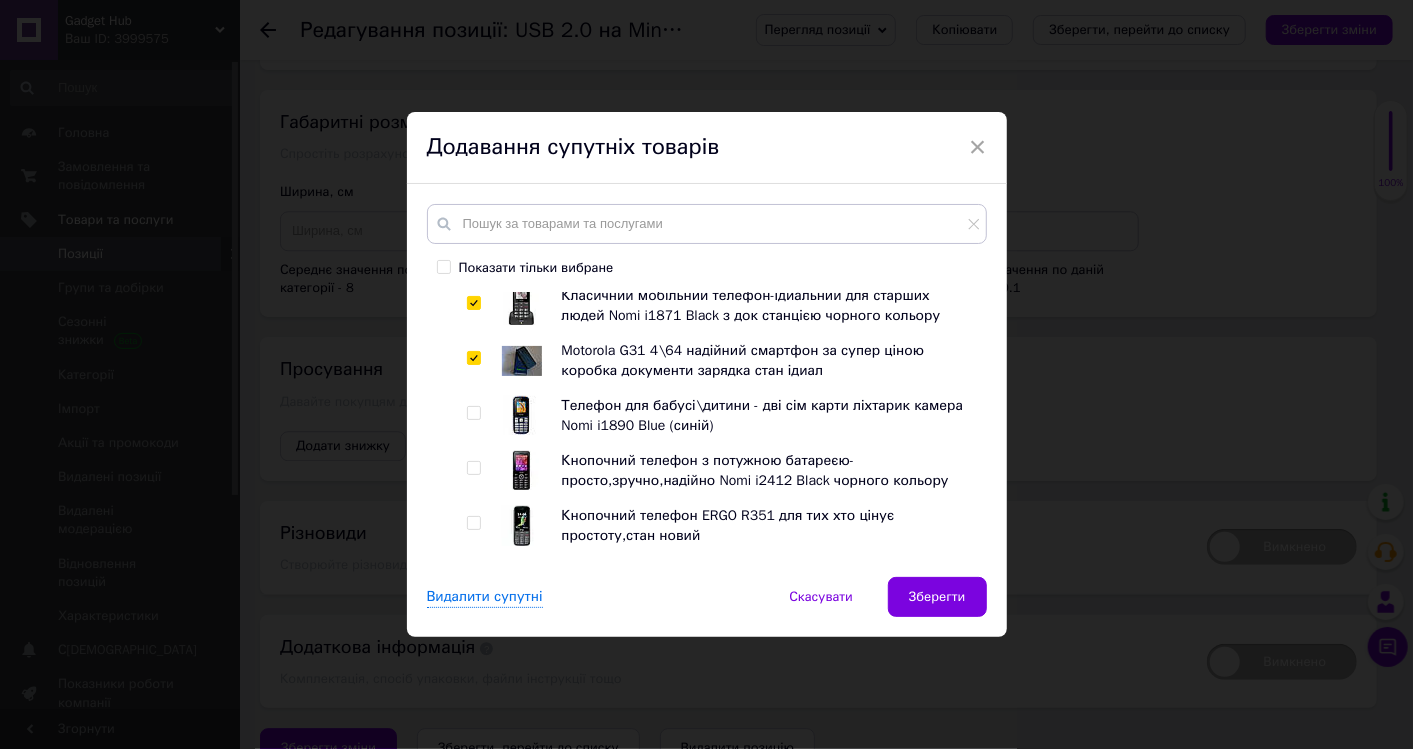 scroll, scrollTop: 333, scrollLeft: 0, axis: vertical 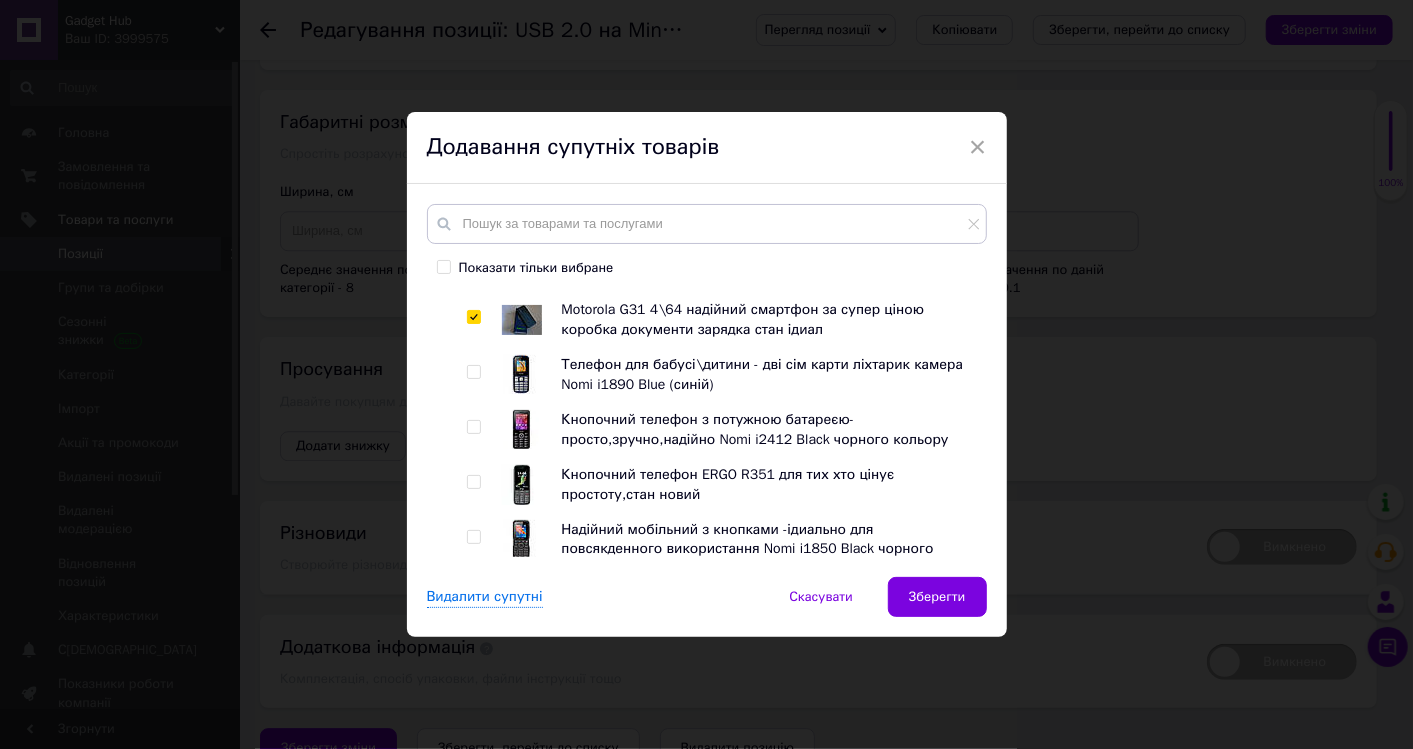 click at bounding box center (473, 372) 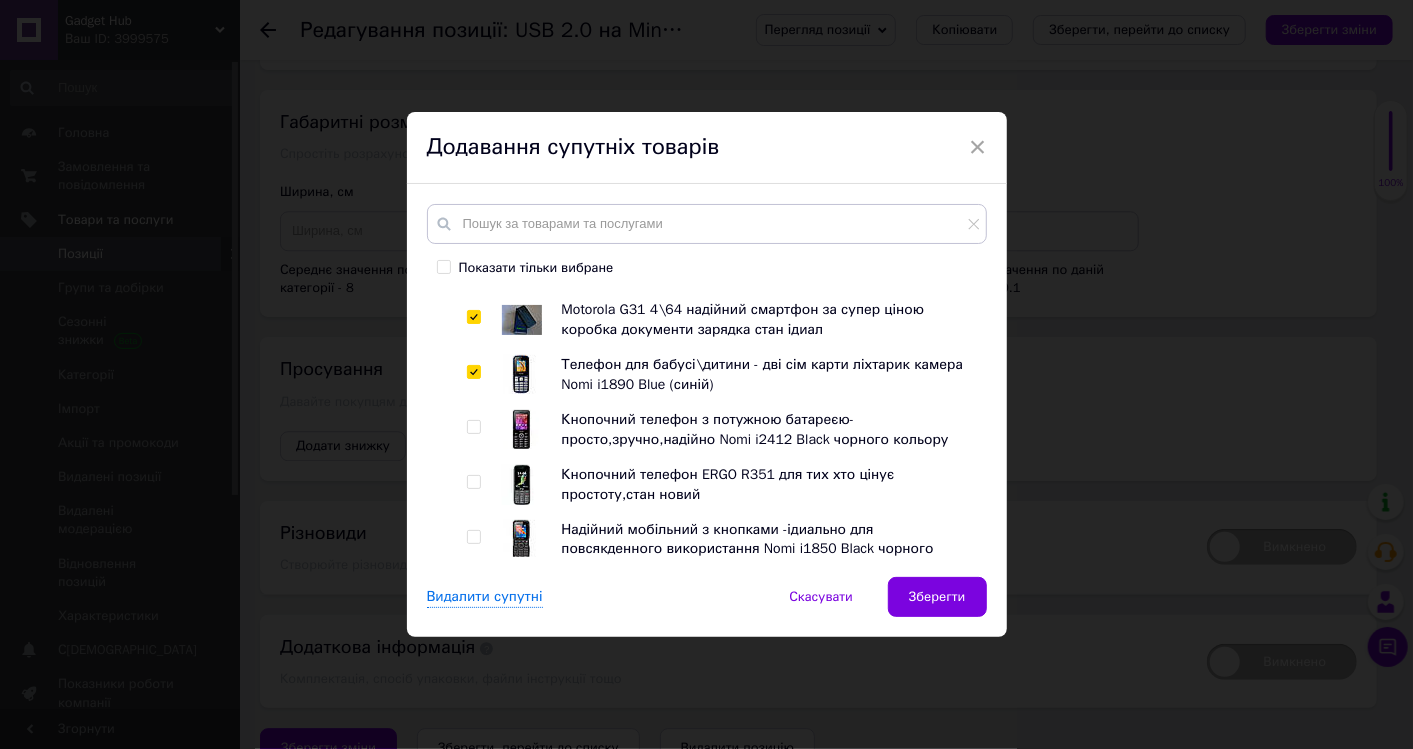 checkbox on "true" 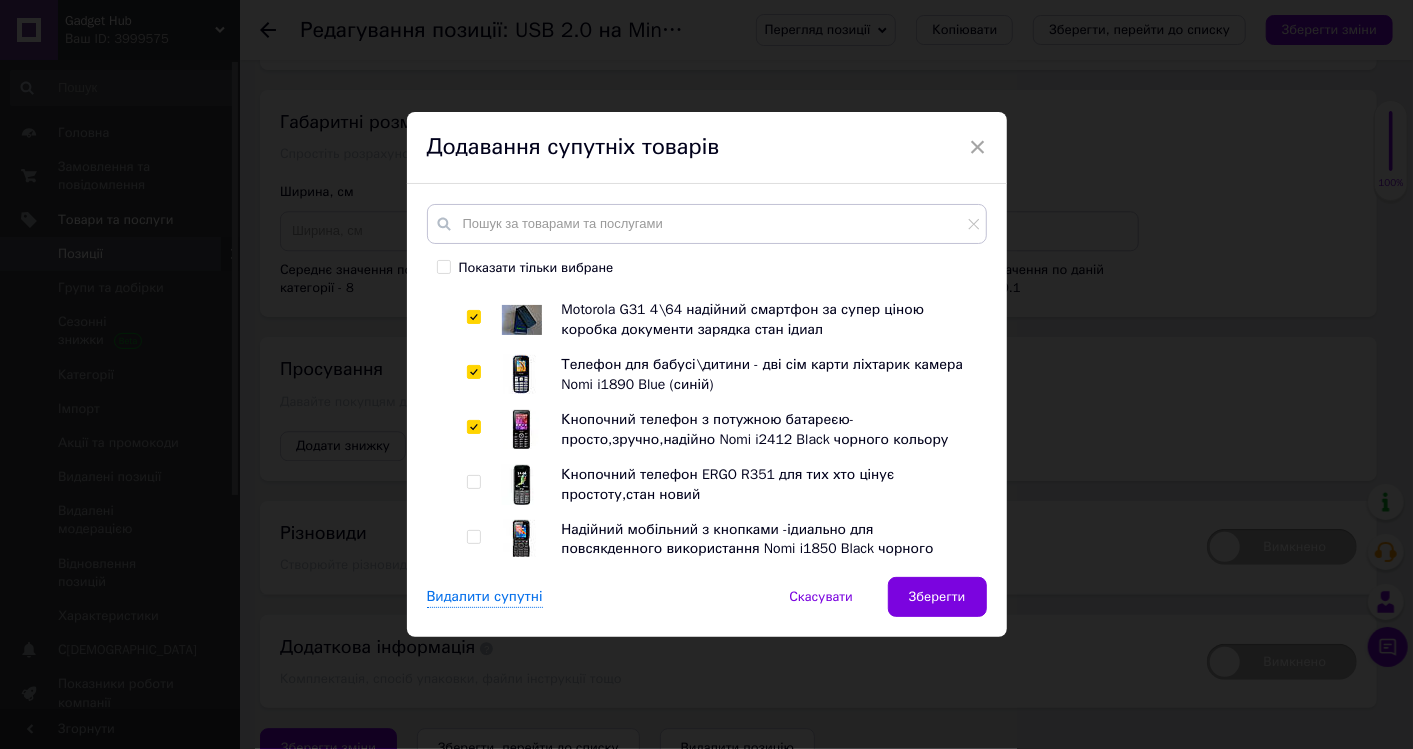 checkbox on "true" 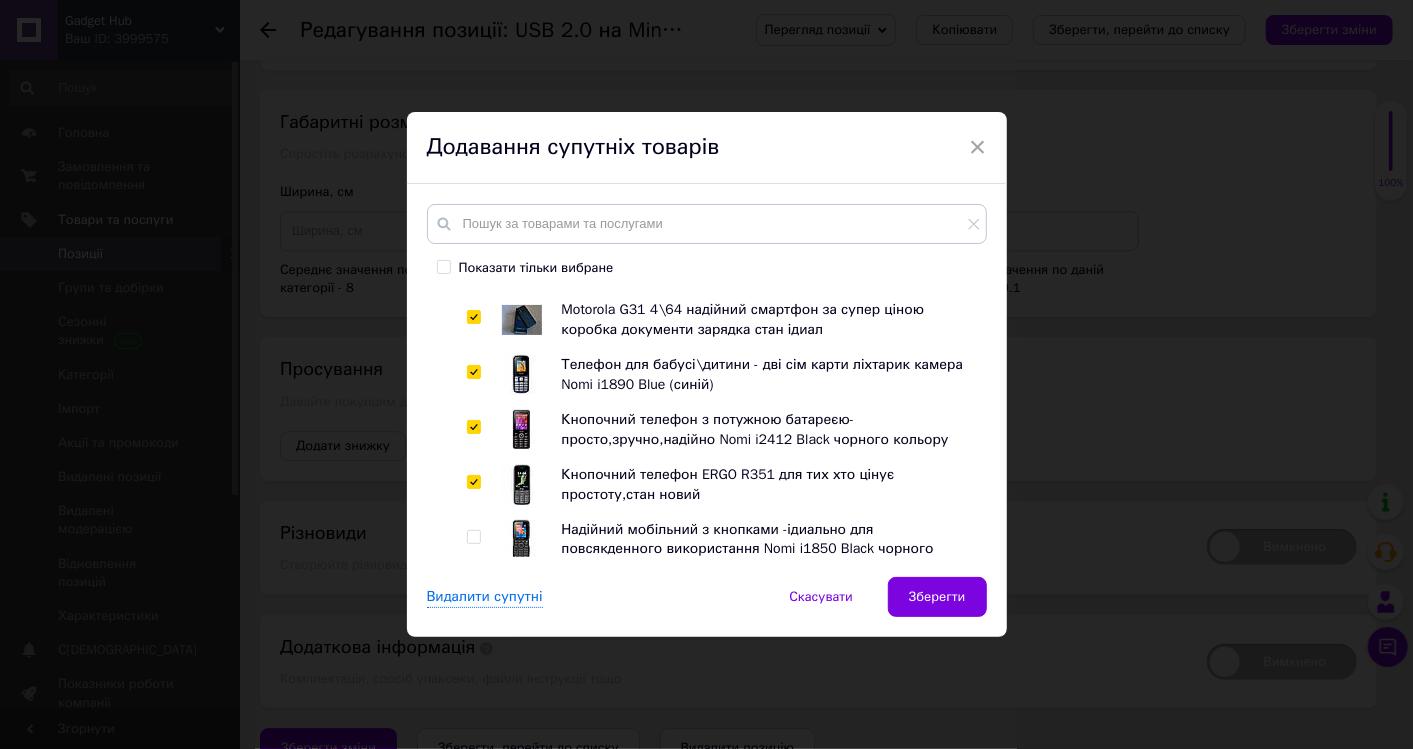 checkbox on "true" 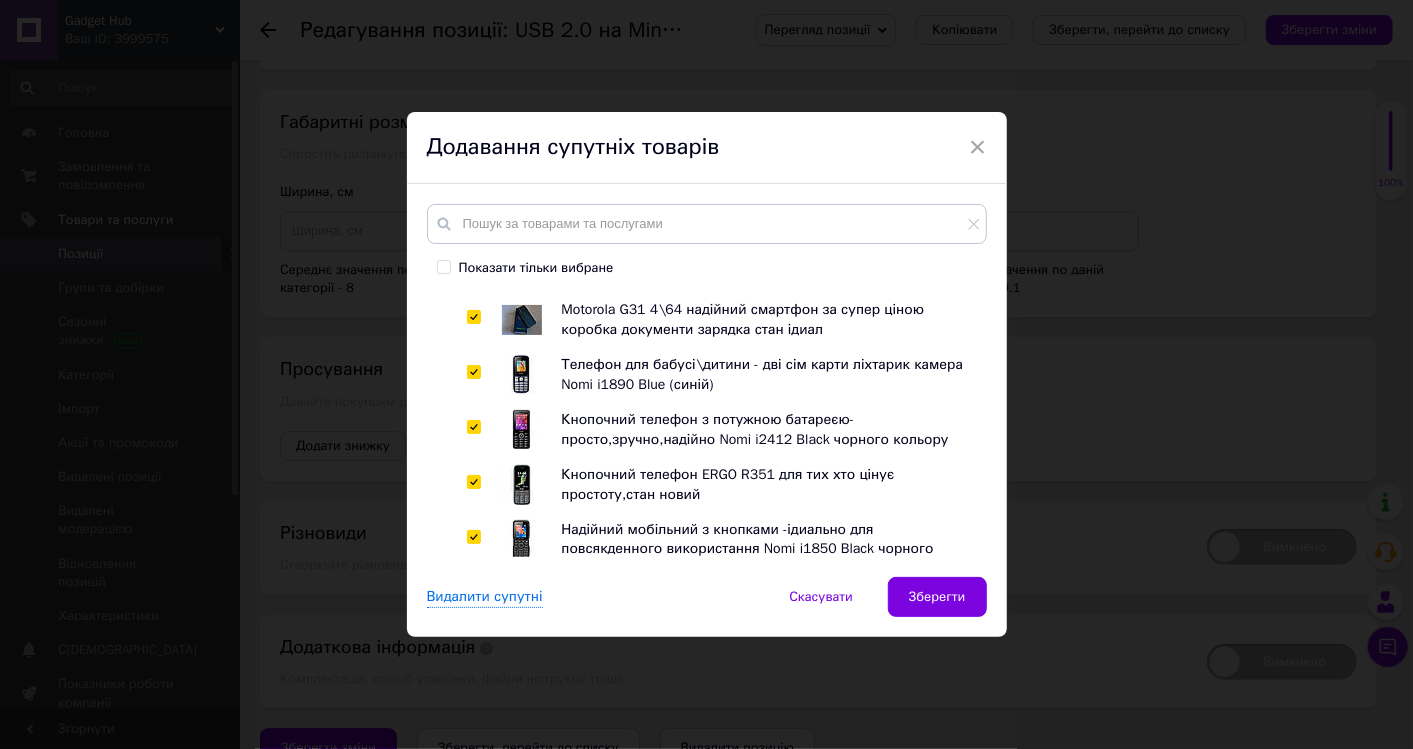 checkbox on "true" 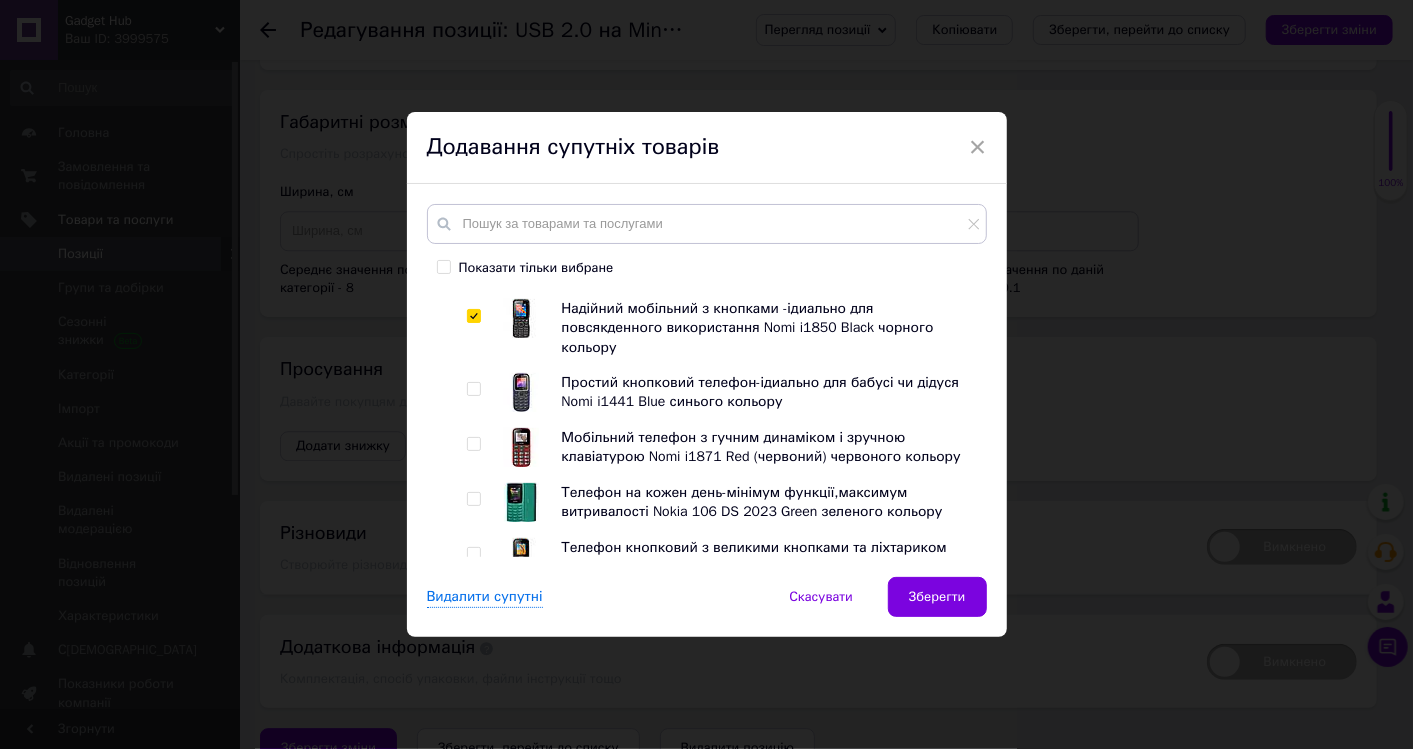 scroll, scrollTop: 555, scrollLeft: 0, axis: vertical 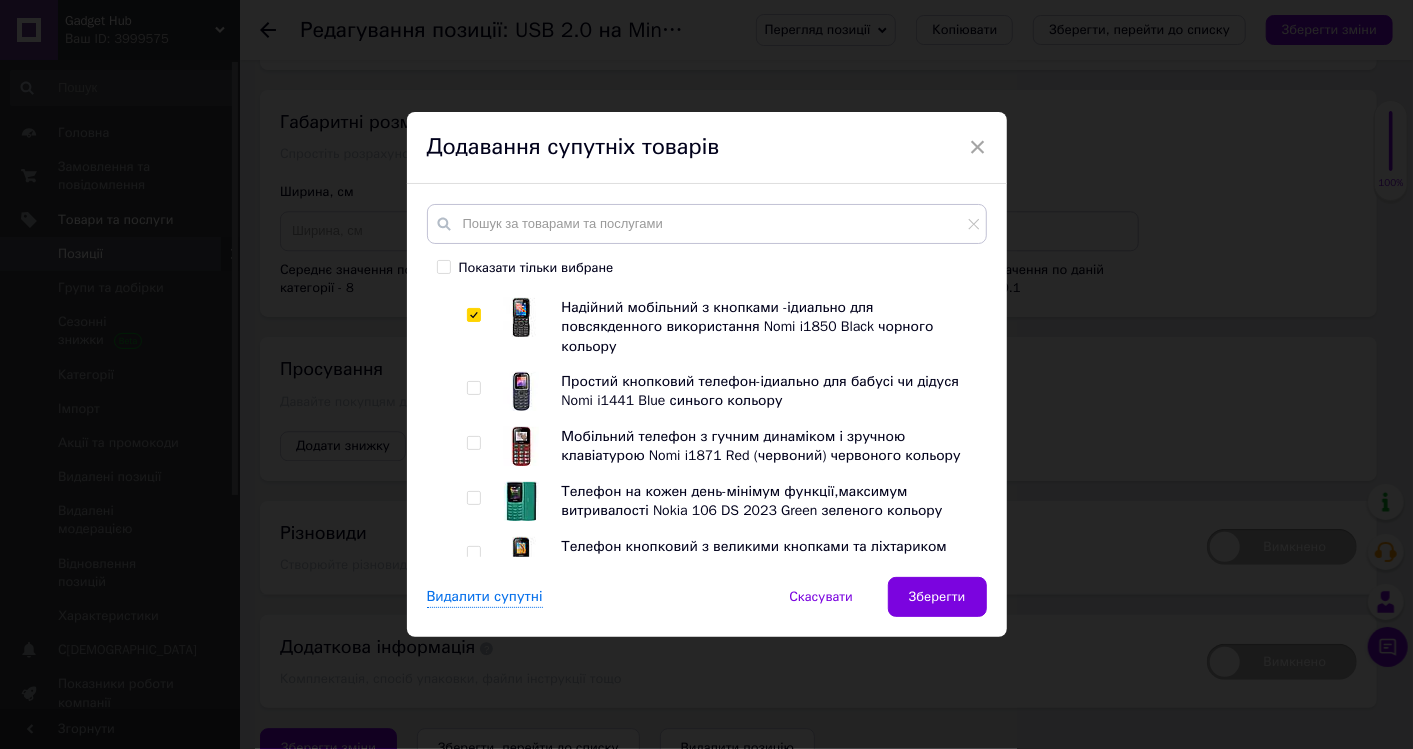 click at bounding box center [473, 388] 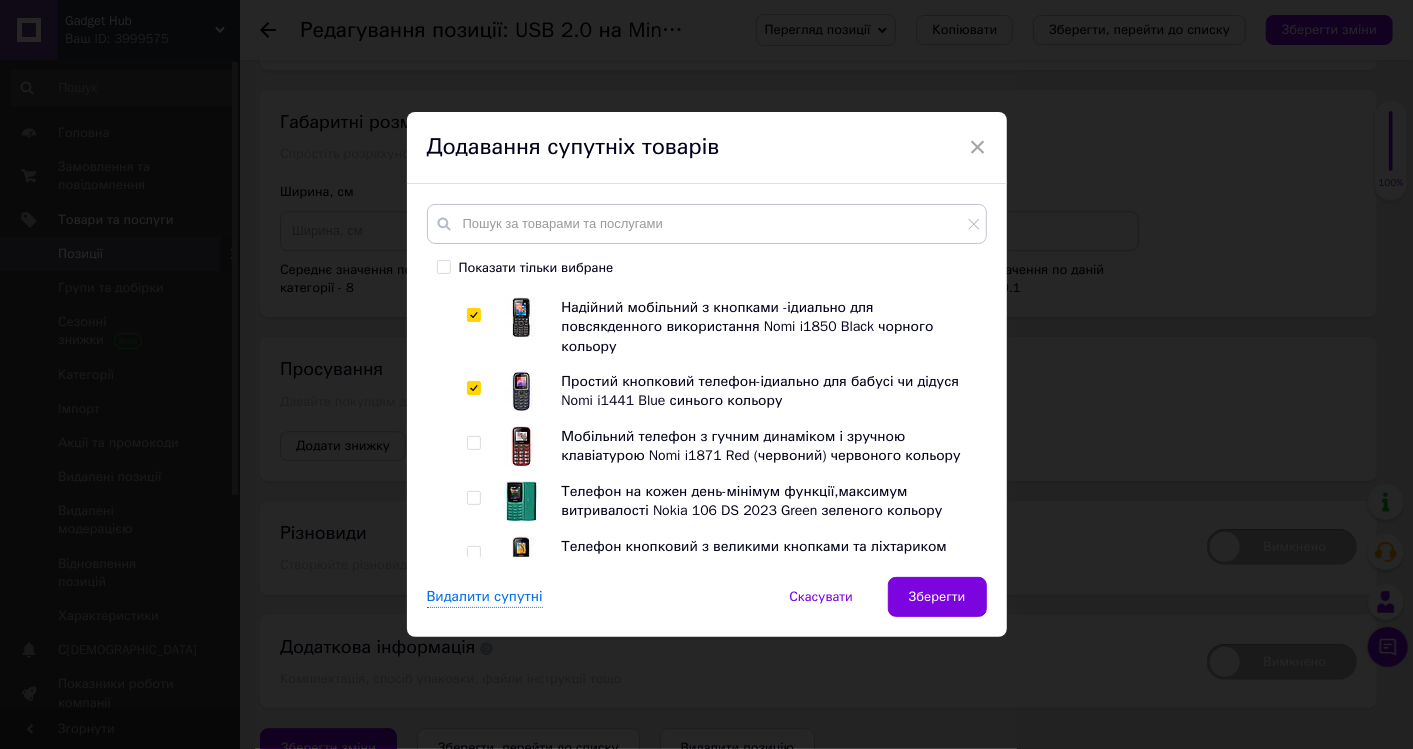 checkbox on "true" 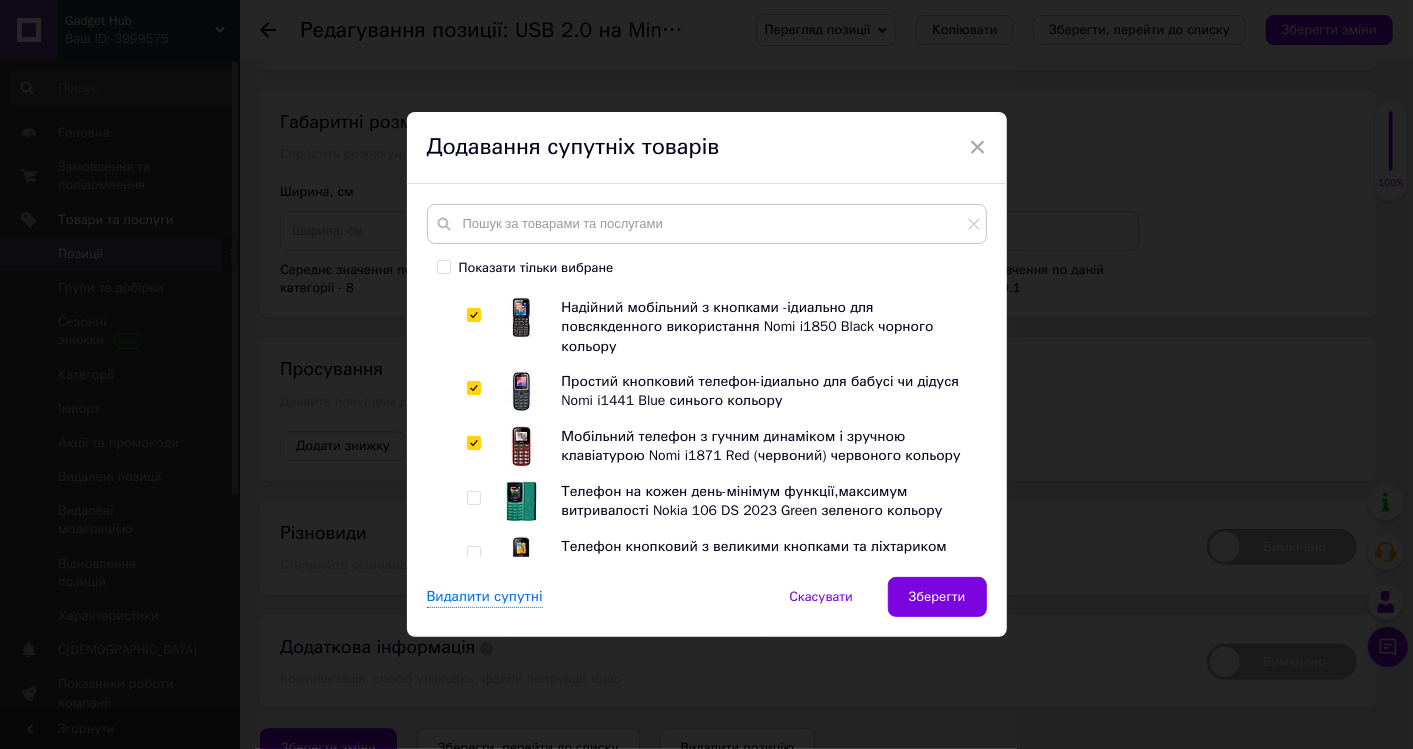 checkbox on "true" 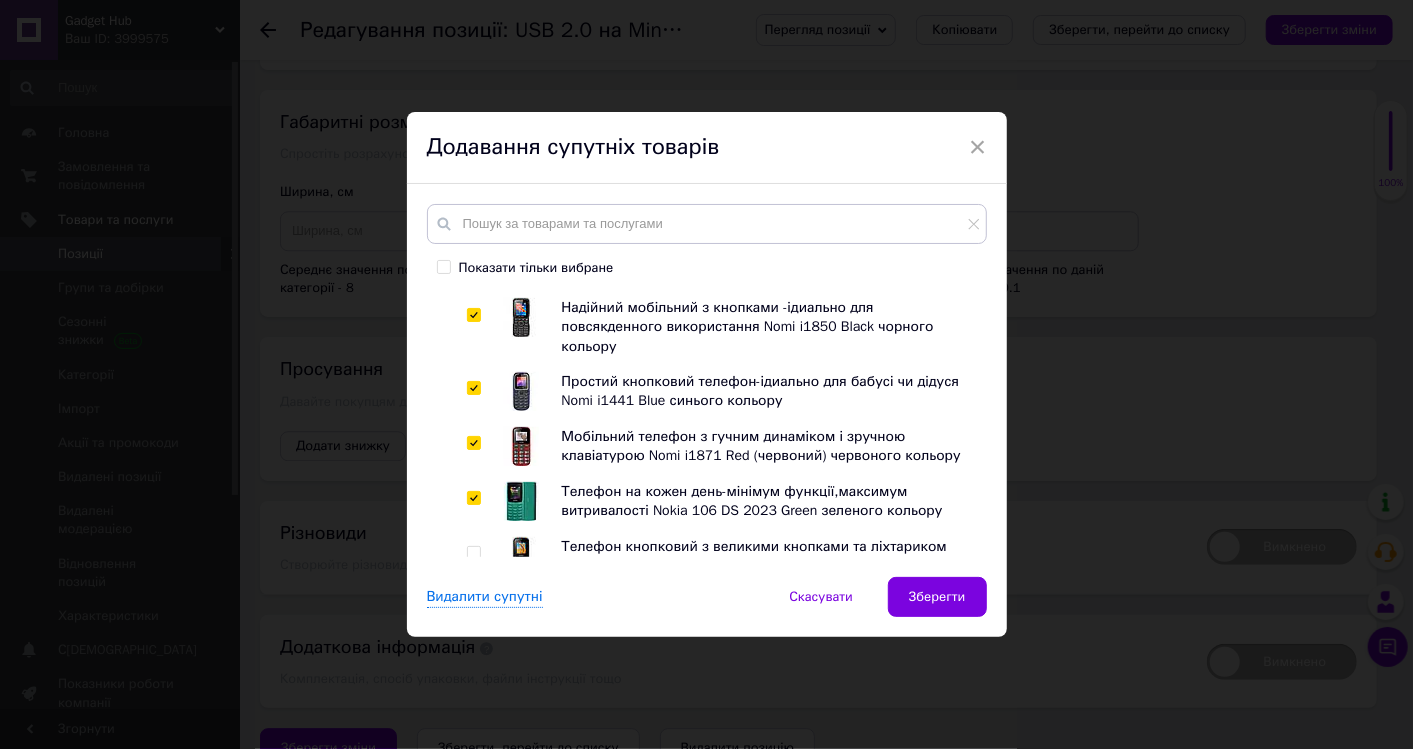 checkbox on "true" 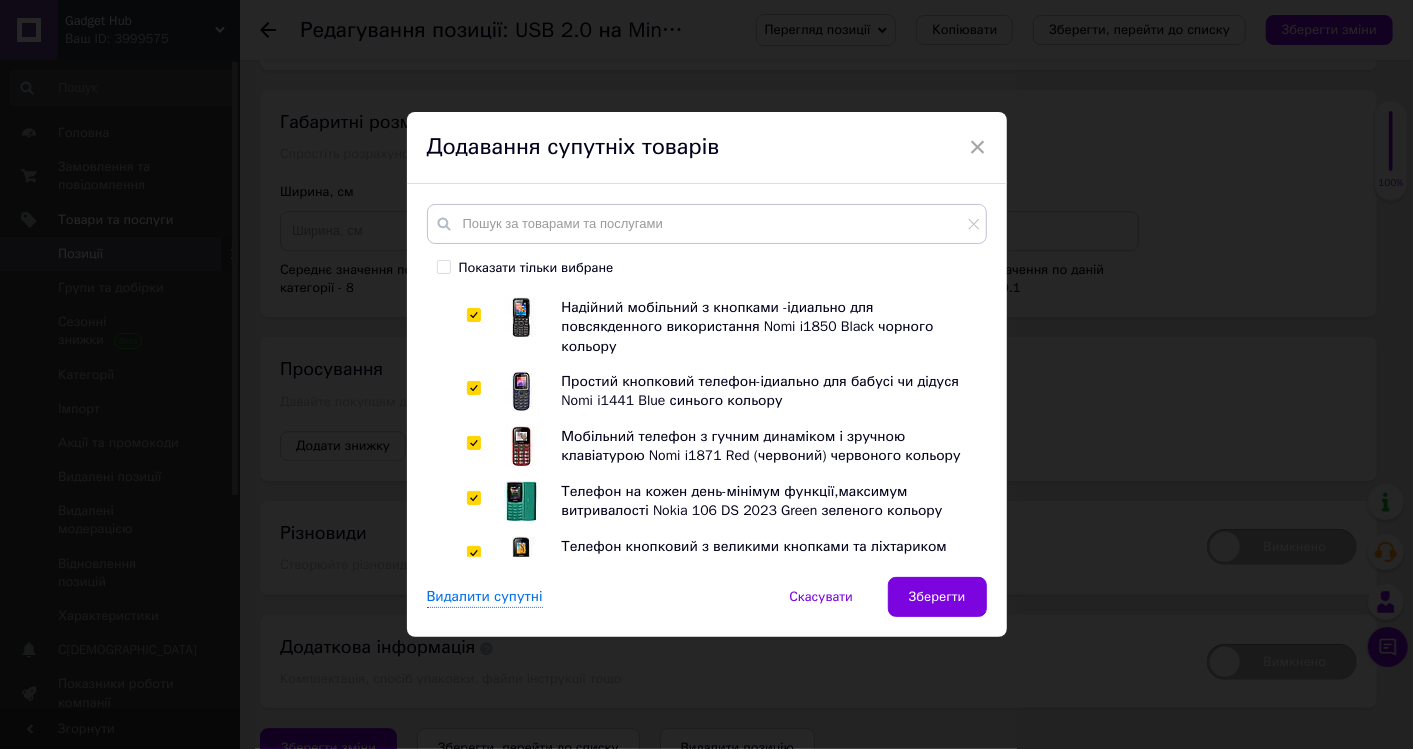 checkbox on "true" 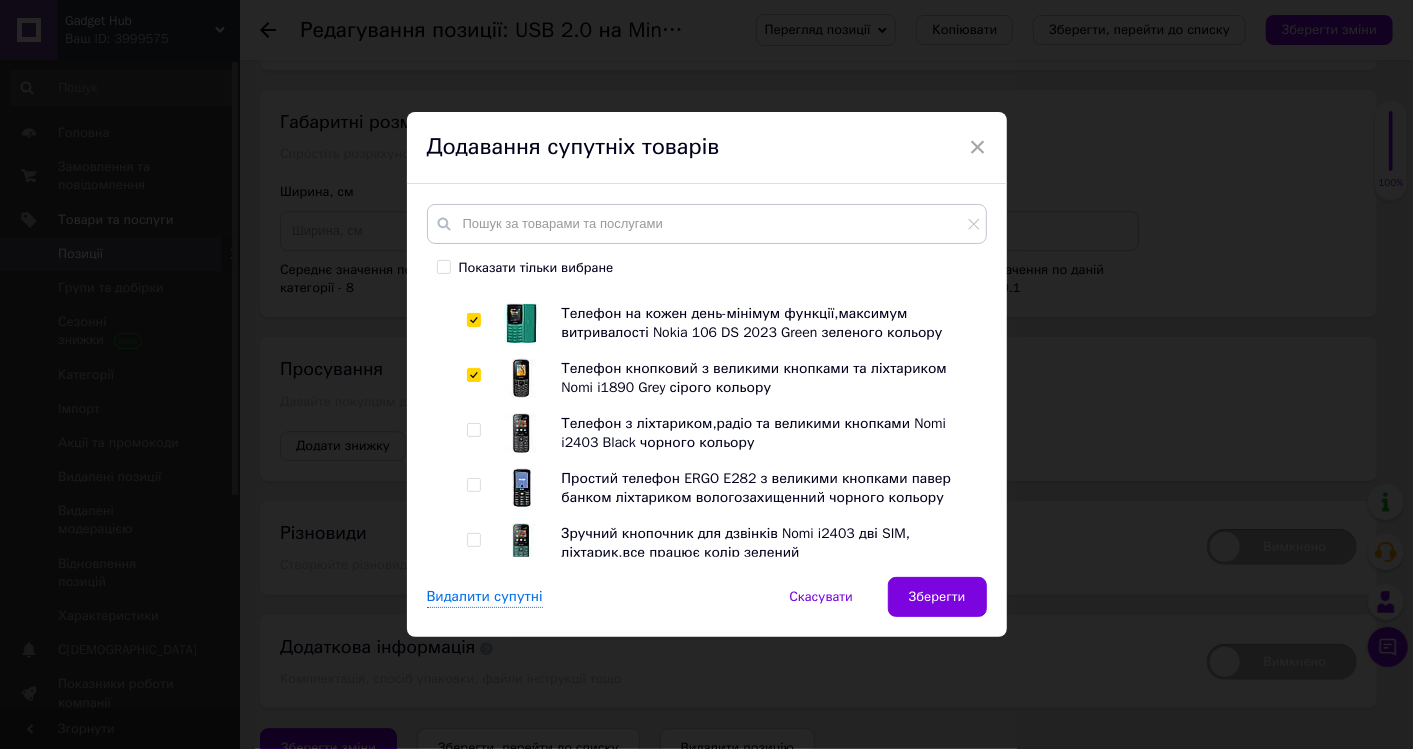 scroll, scrollTop: 777, scrollLeft: 0, axis: vertical 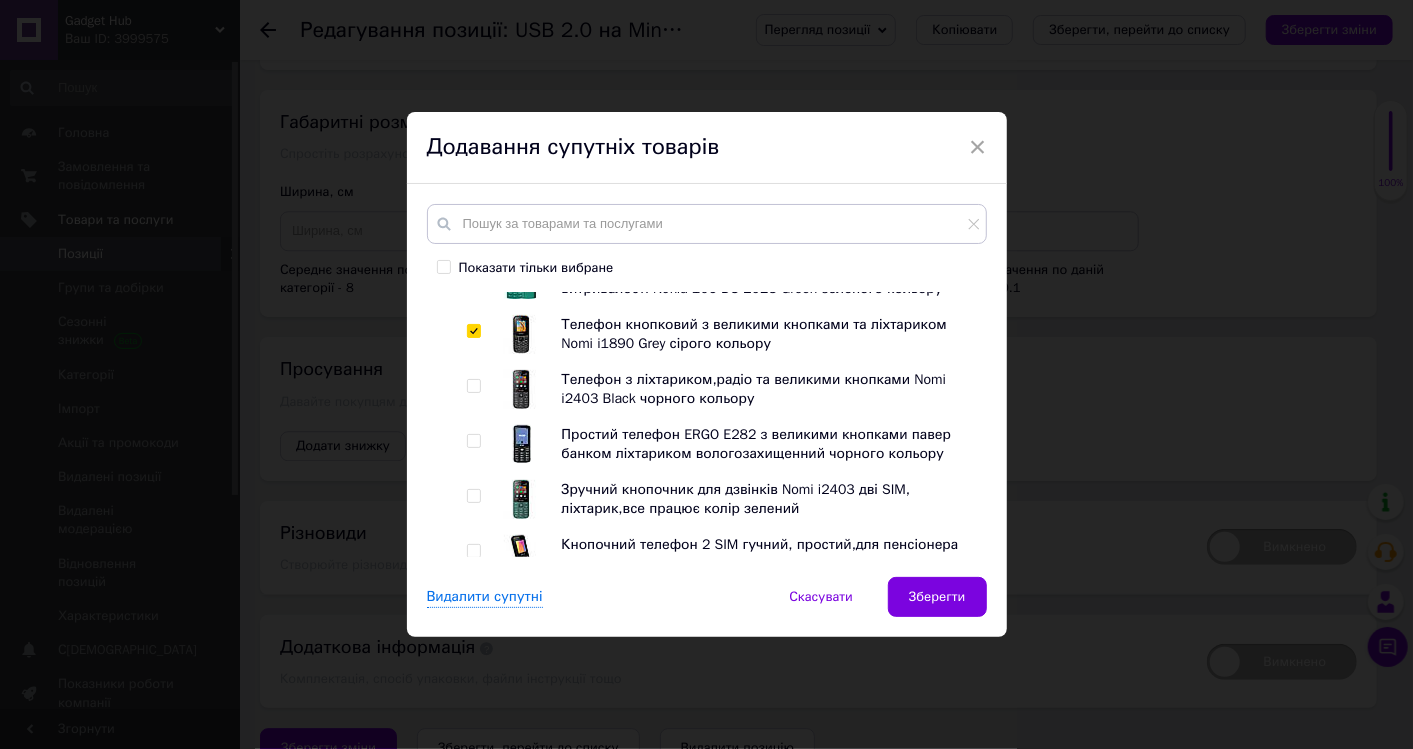 click at bounding box center [473, 386] 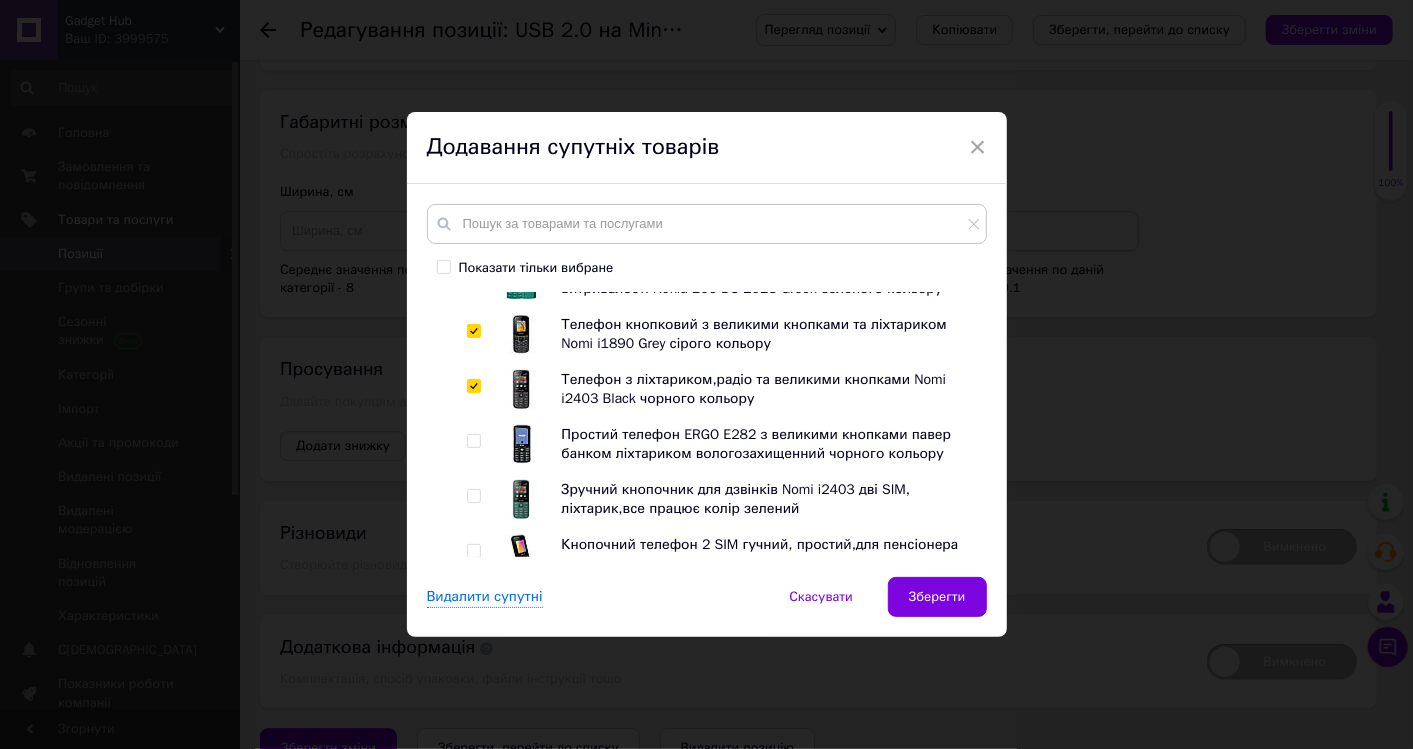 checkbox on "true" 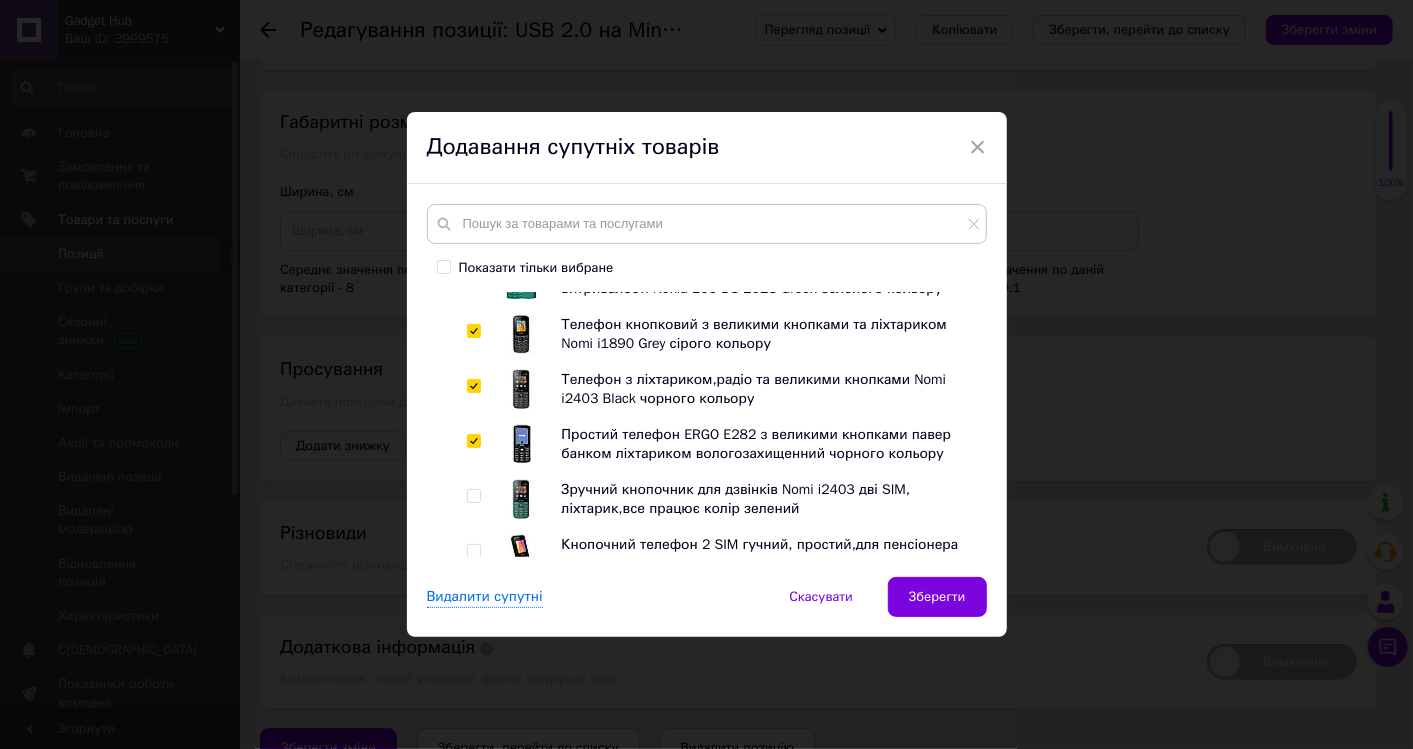 checkbox on "true" 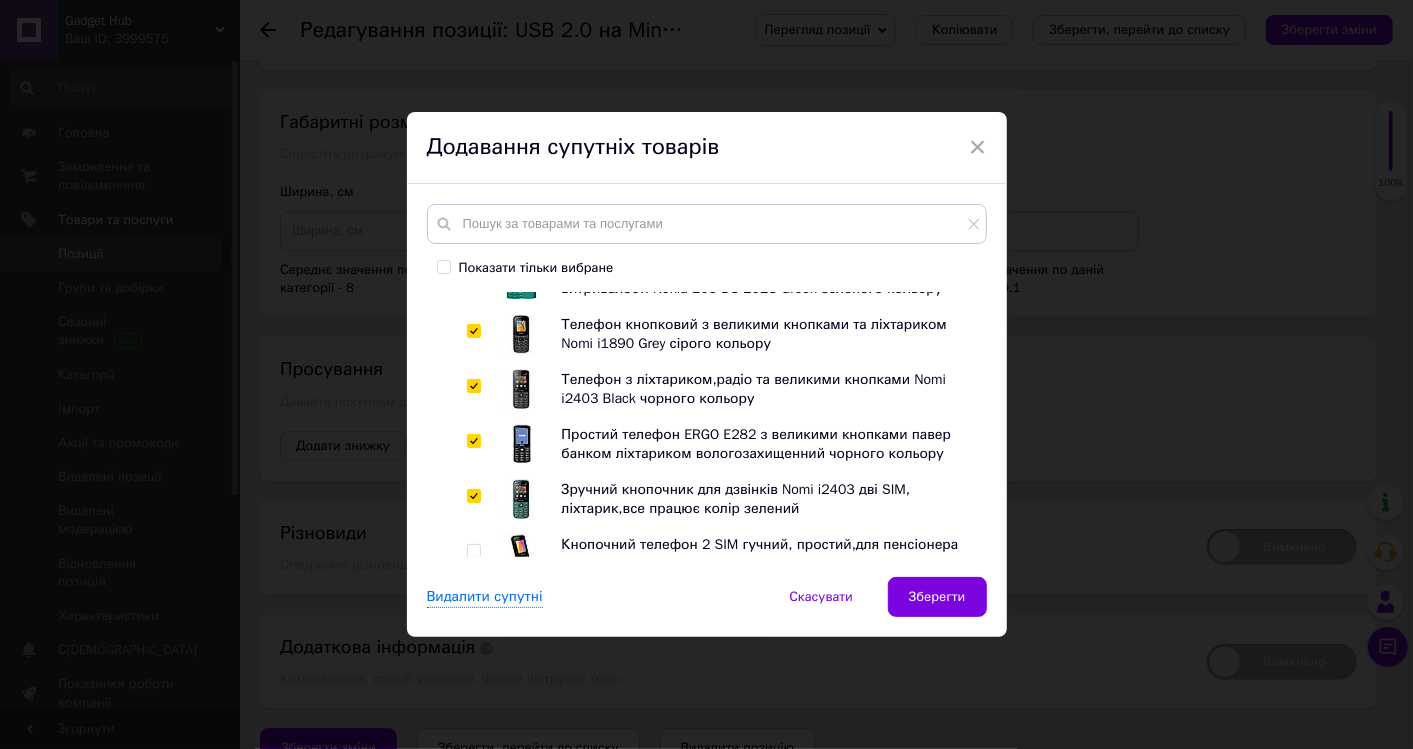 checkbox on "true" 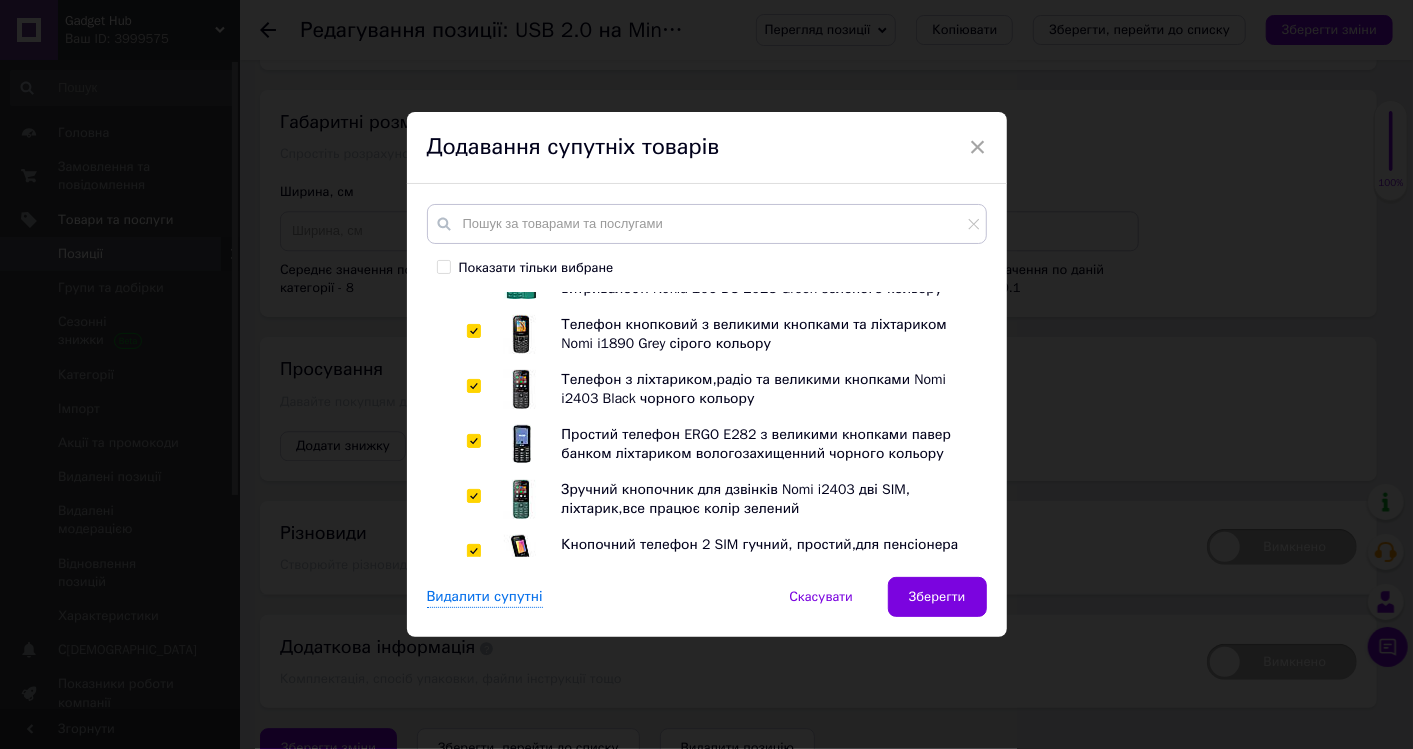 checkbox on "true" 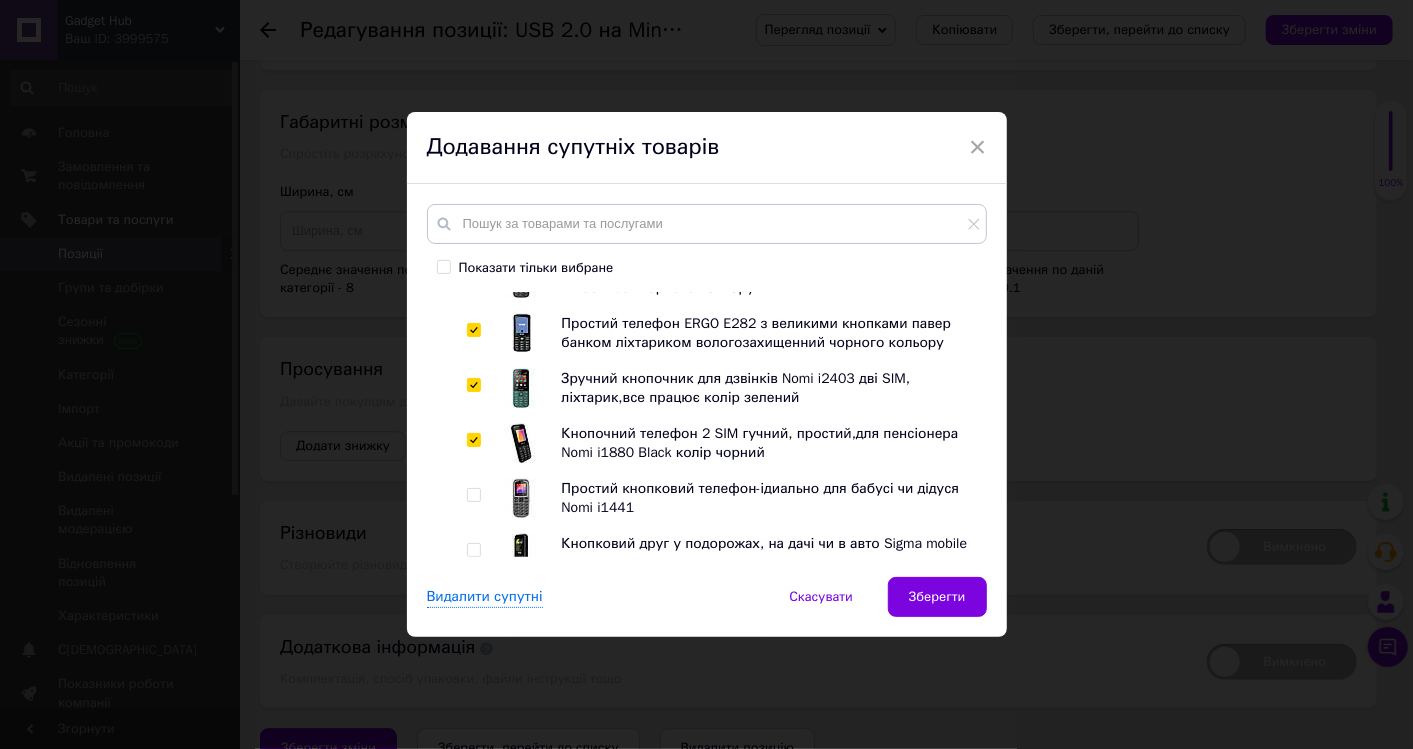 click at bounding box center (473, 495) 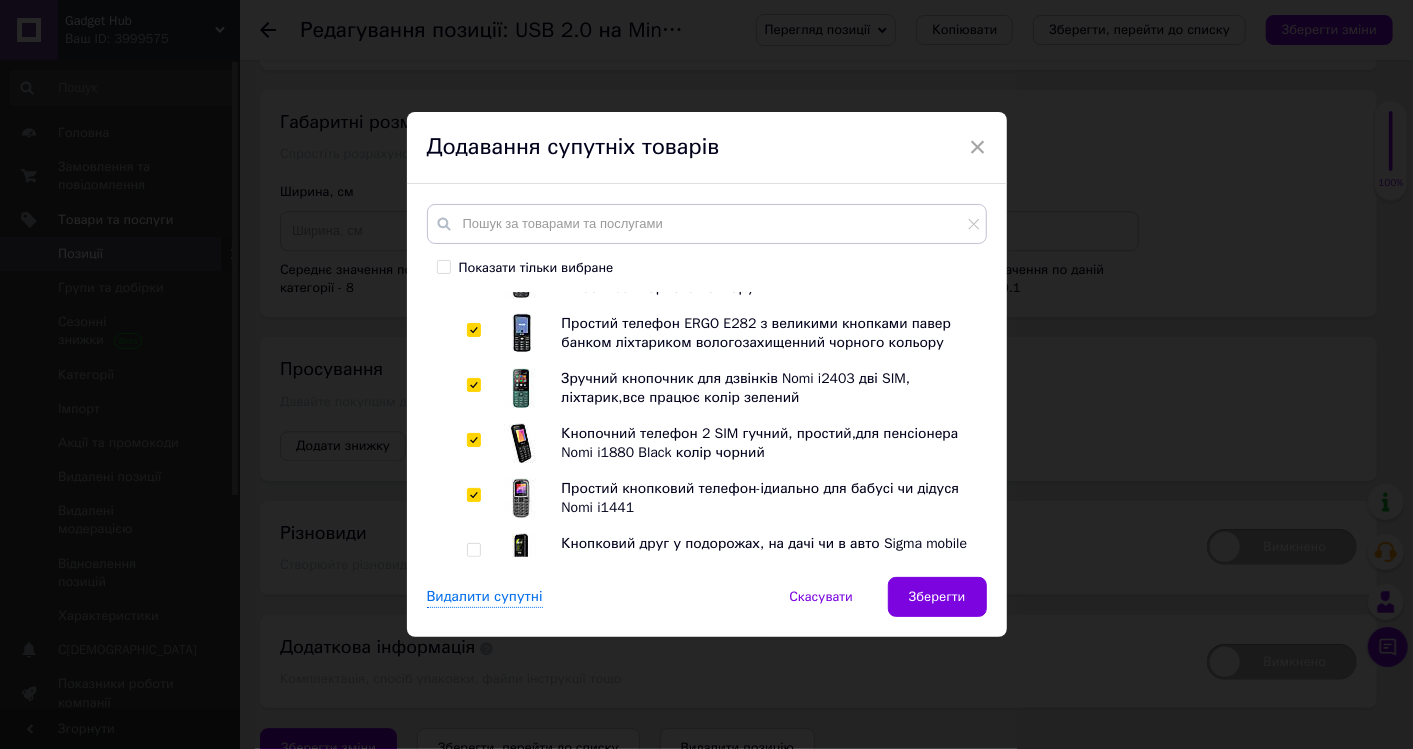 checkbox on "true" 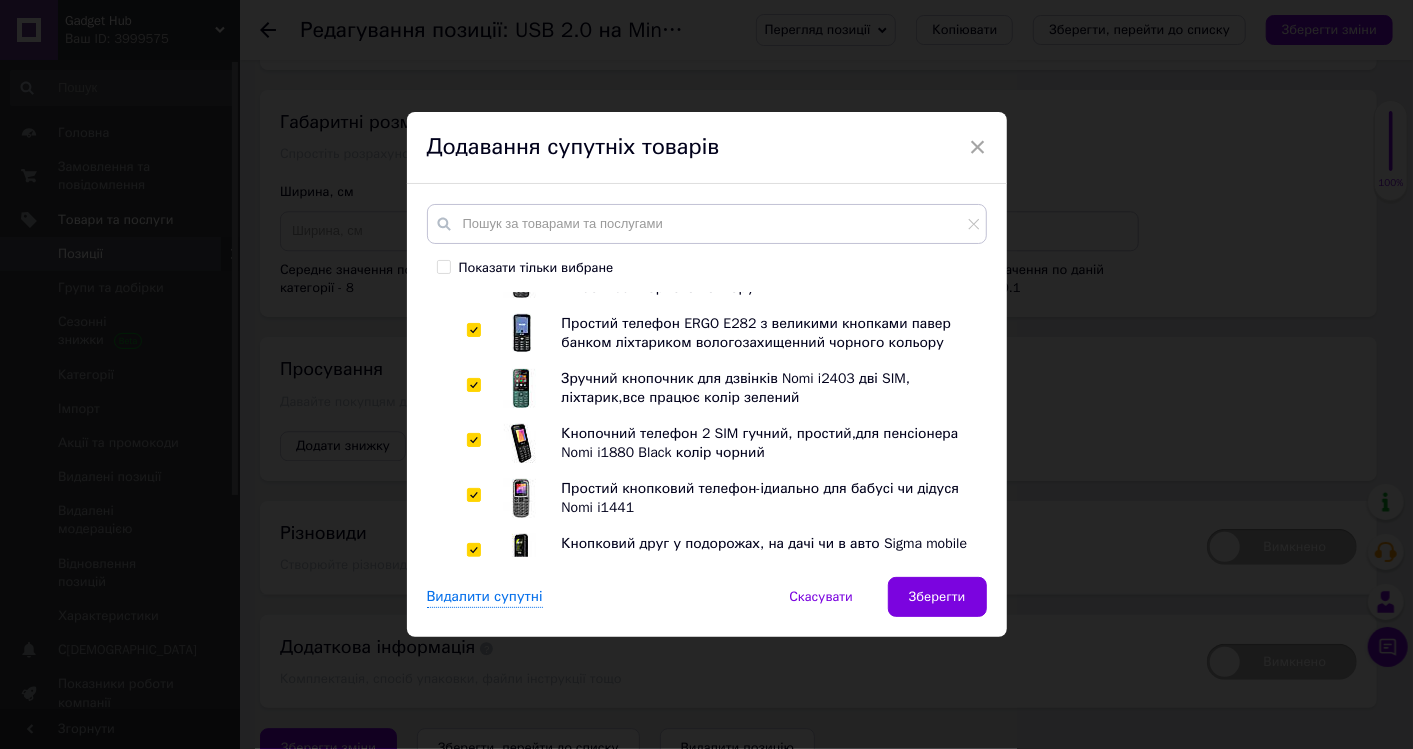 checkbox on "true" 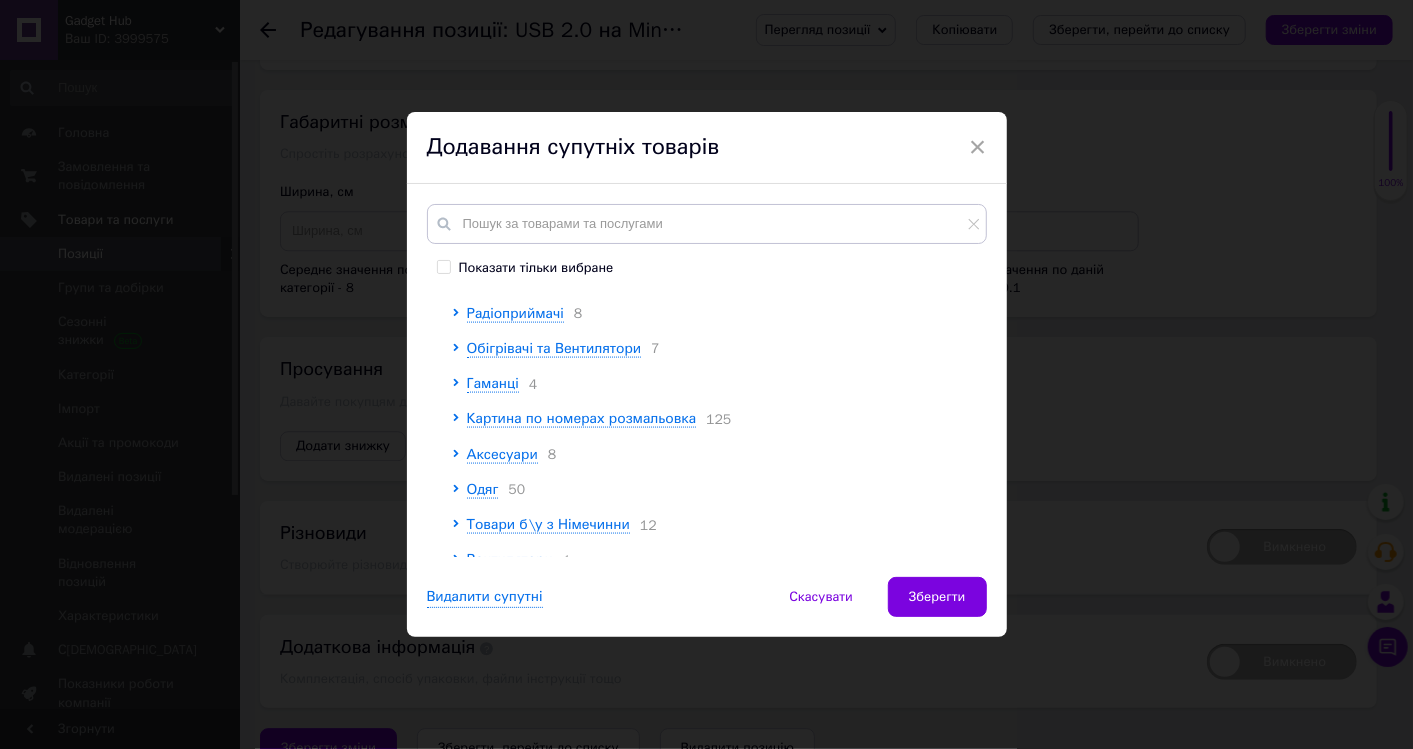 scroll, scrollTop: 1777, scrollLeft: 0, axis: vertical 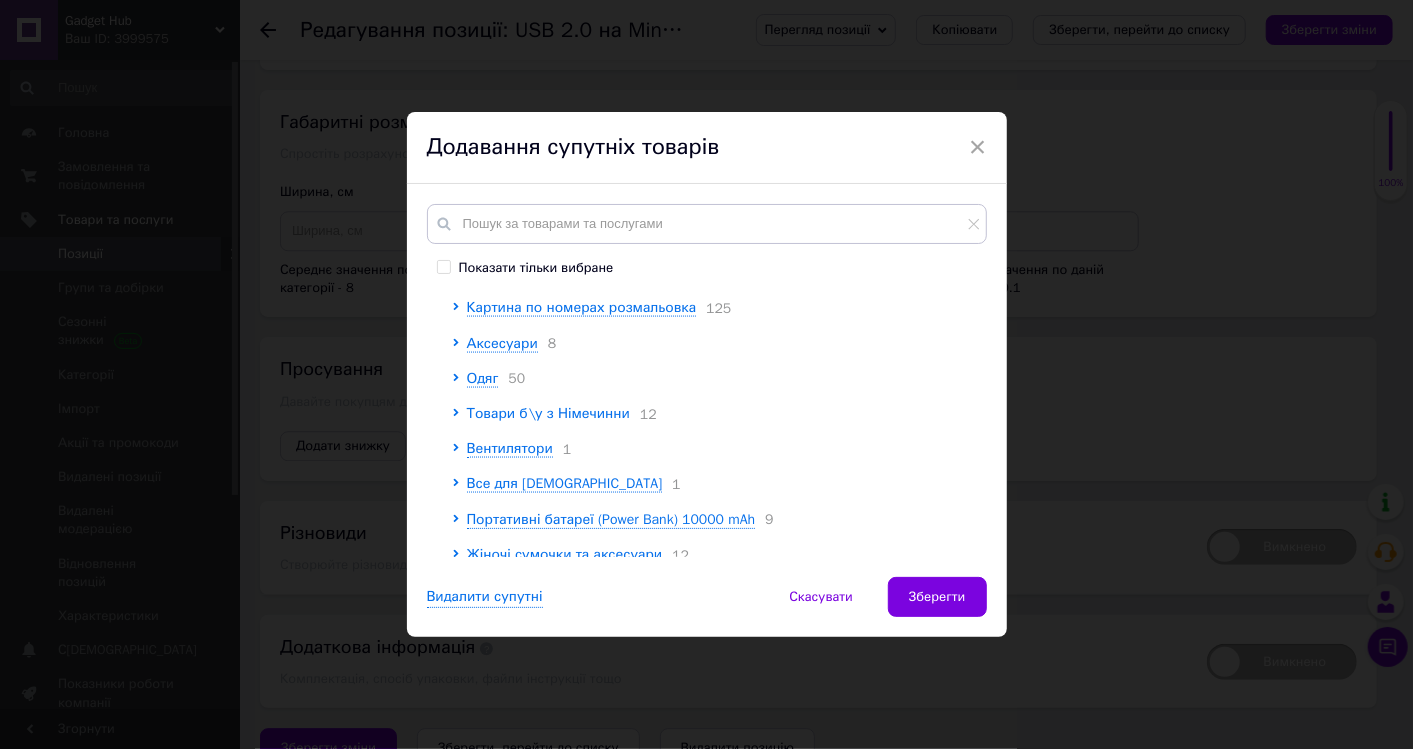 click on "Товари б\у з Німечинни" at bounding box center [548, 413] 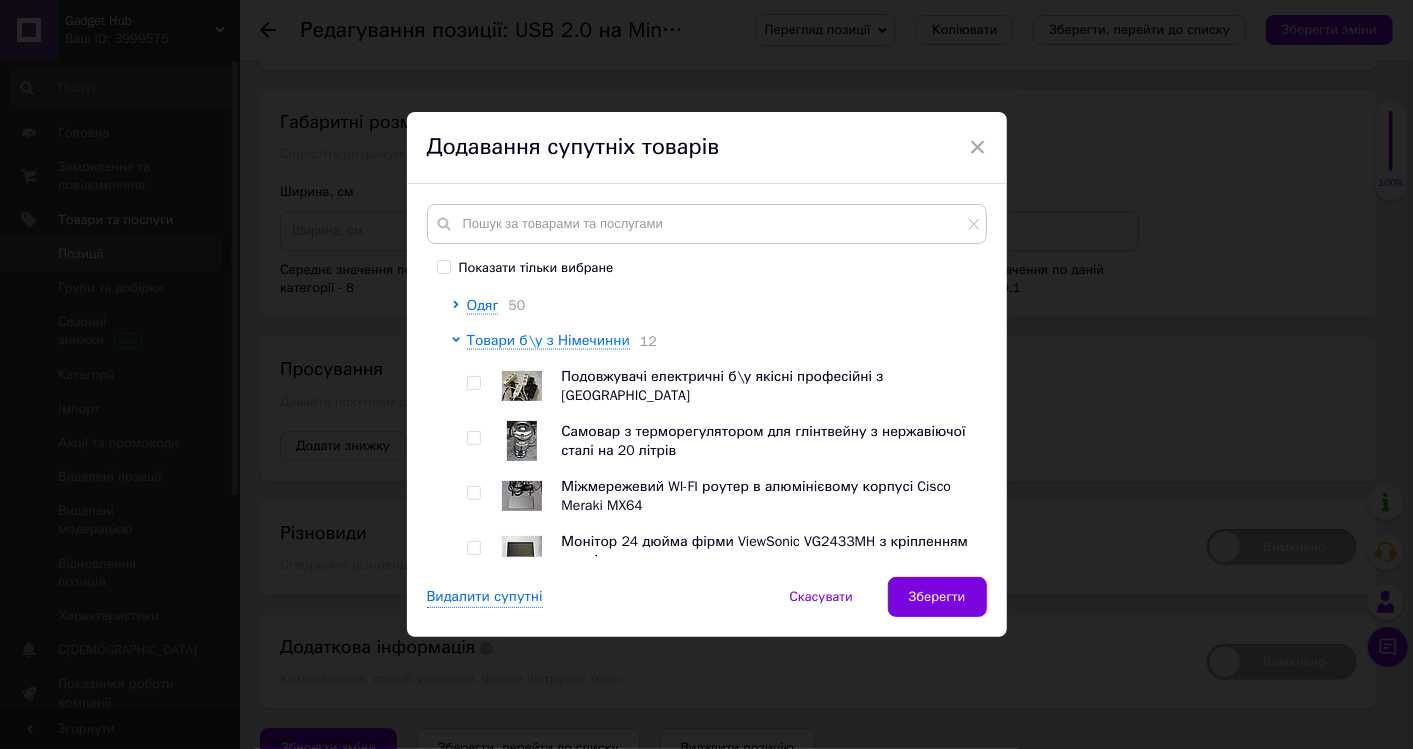 scroll, scrollTop: 1888, scrollLeft: 0, axis: vertical 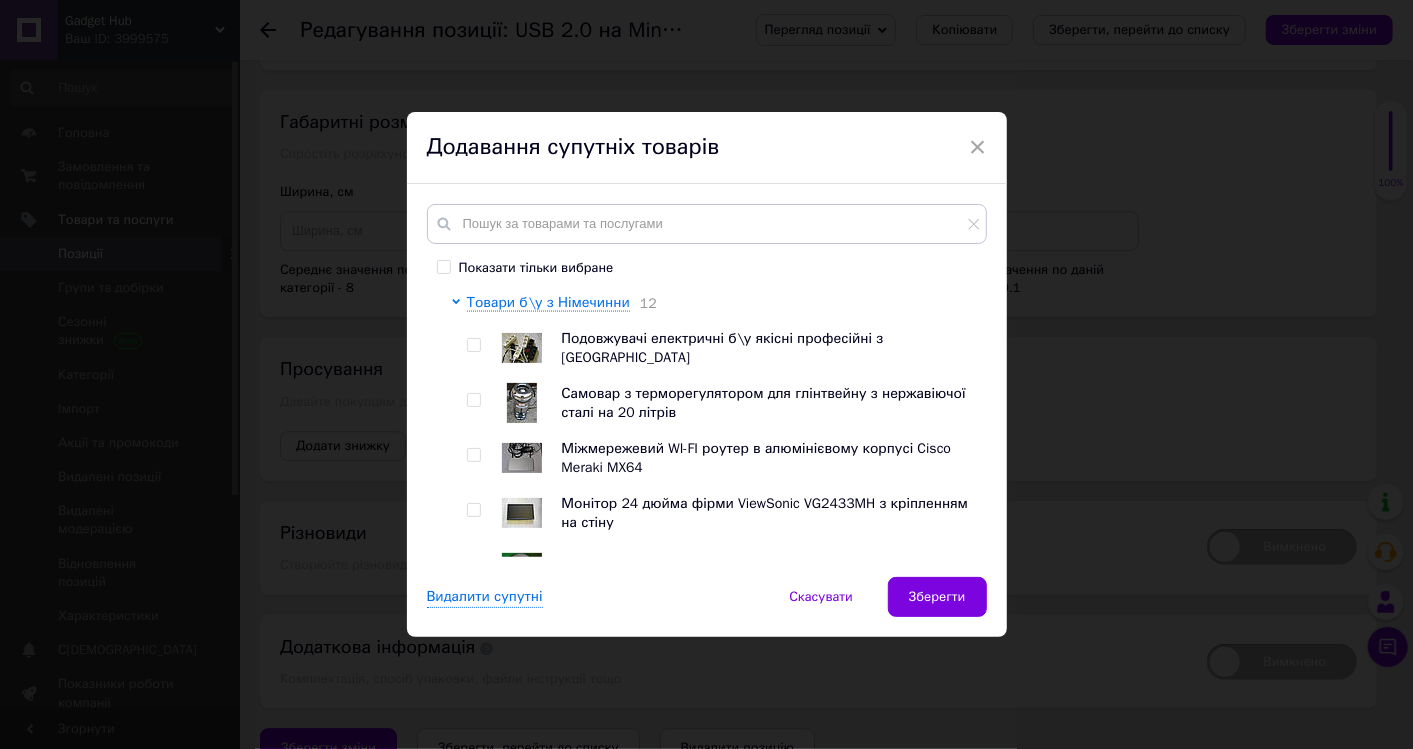 click at bounding box center [473, 345] 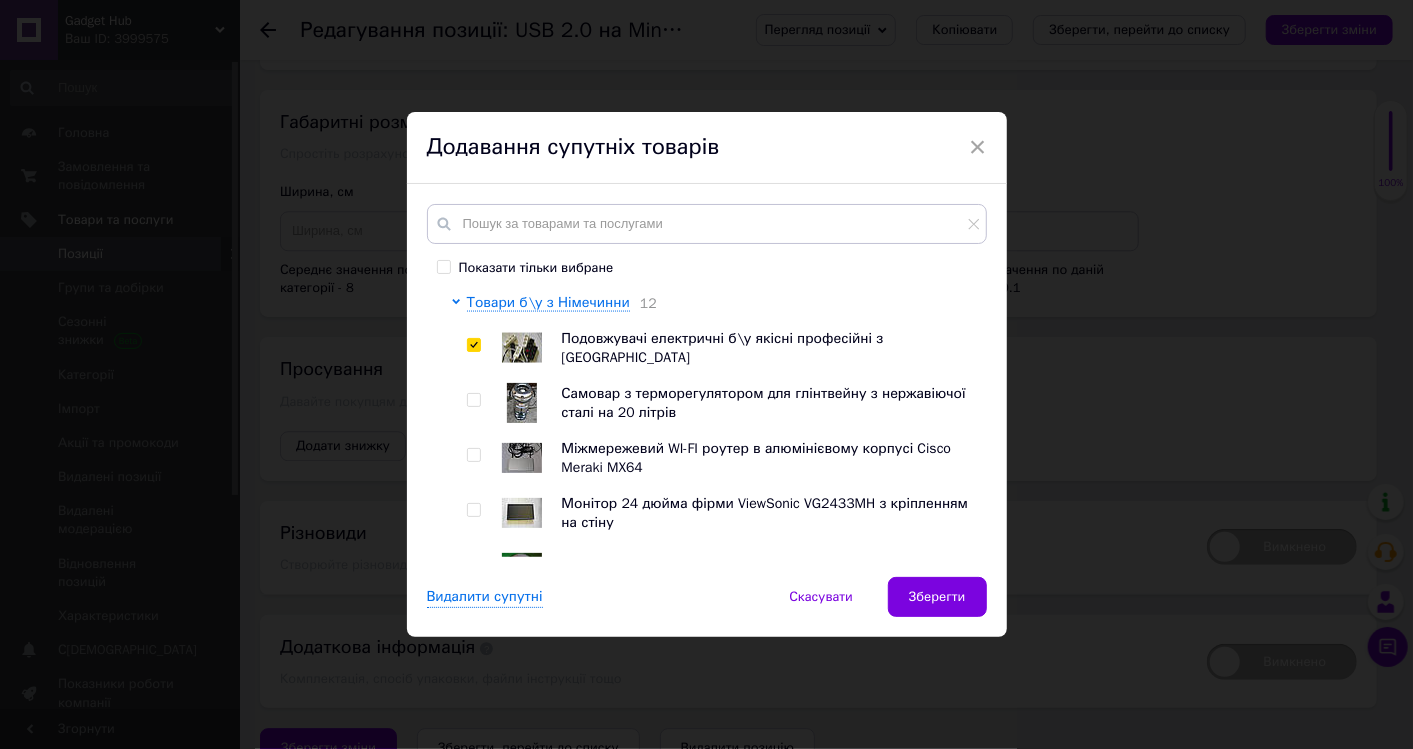 checkbox on "true" 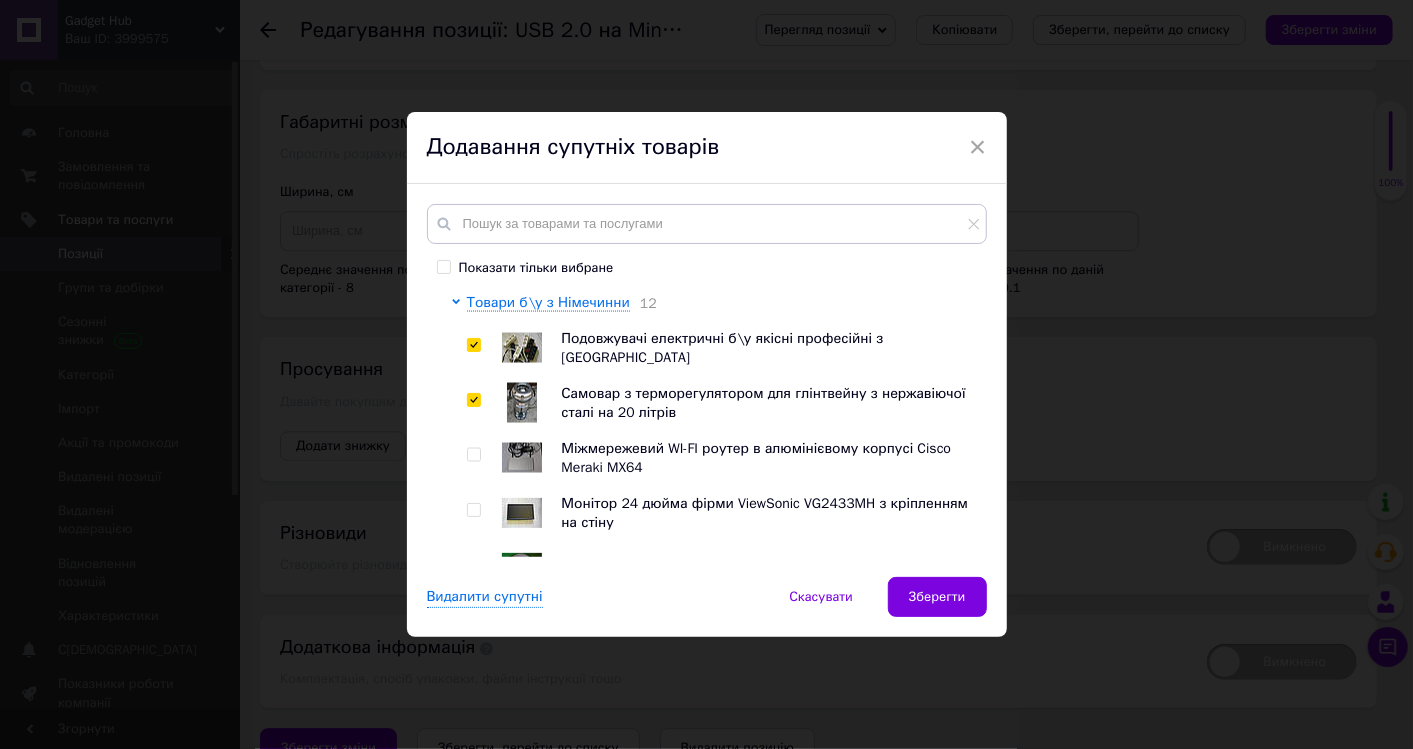checkbox on "true" 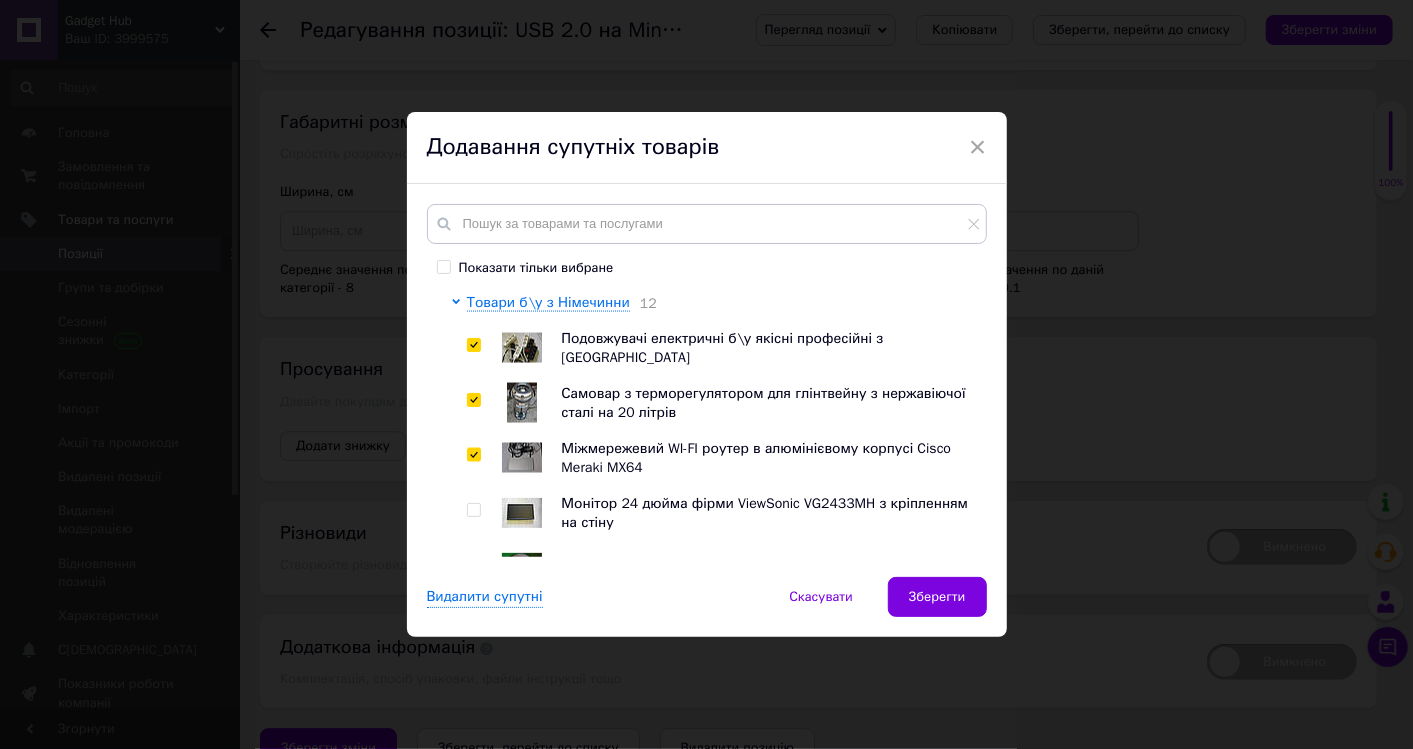 checkbox on "true" 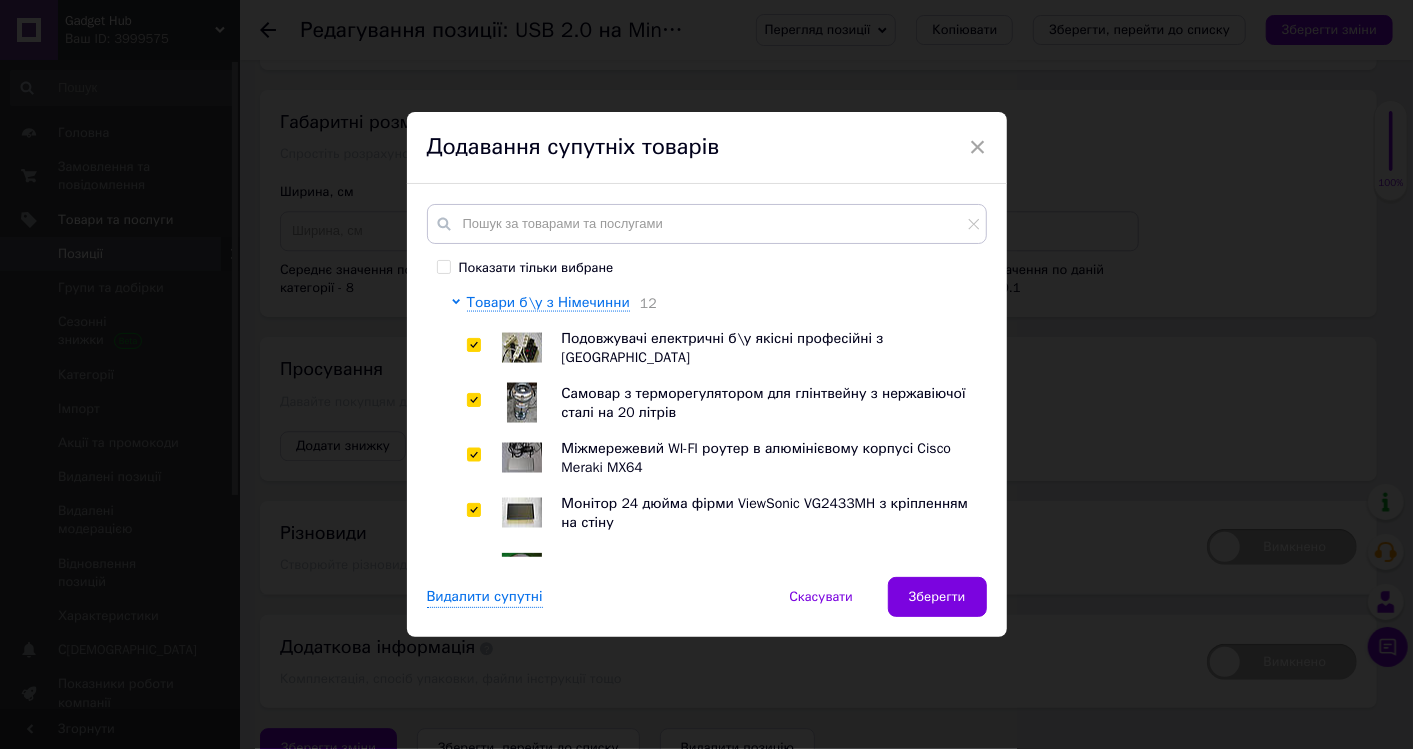 checkbox on "true" 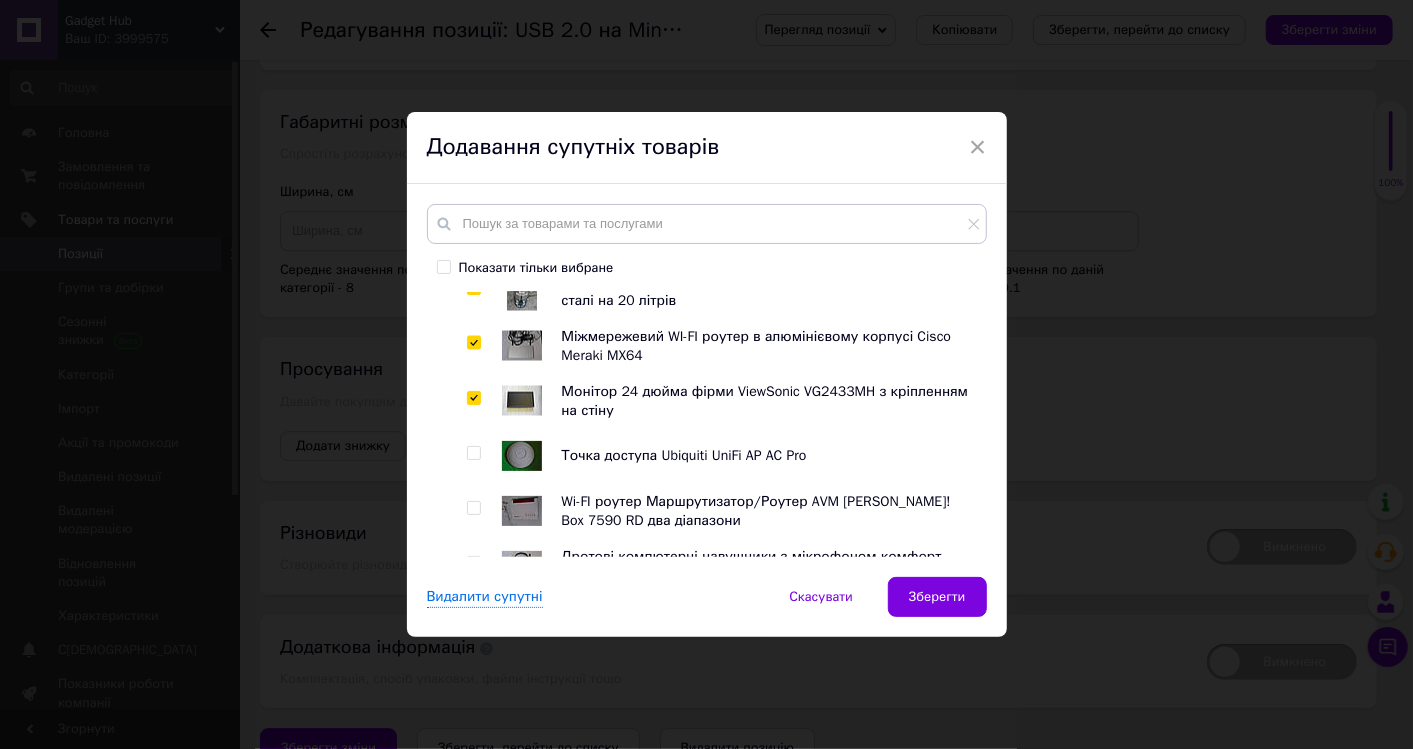 click at bounding box center [473, 453] 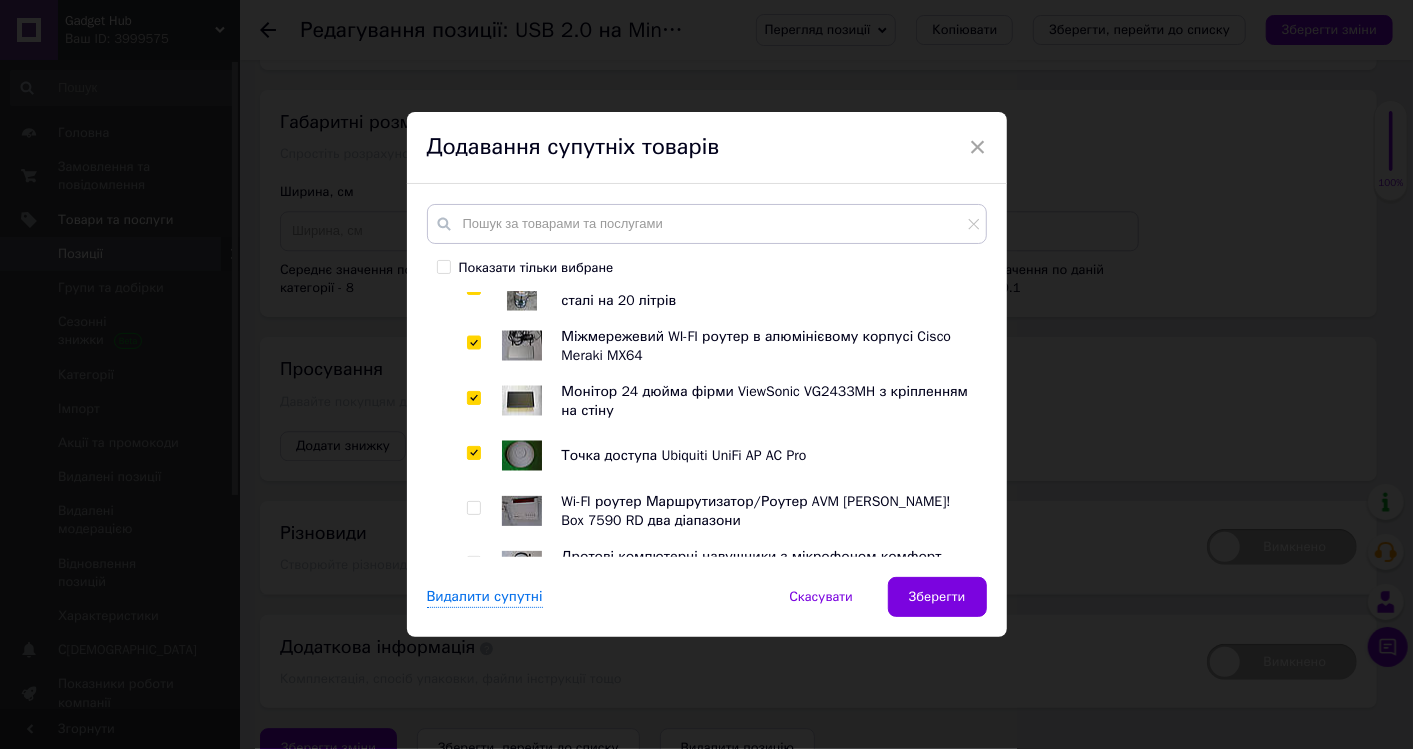 checkbox on "true" 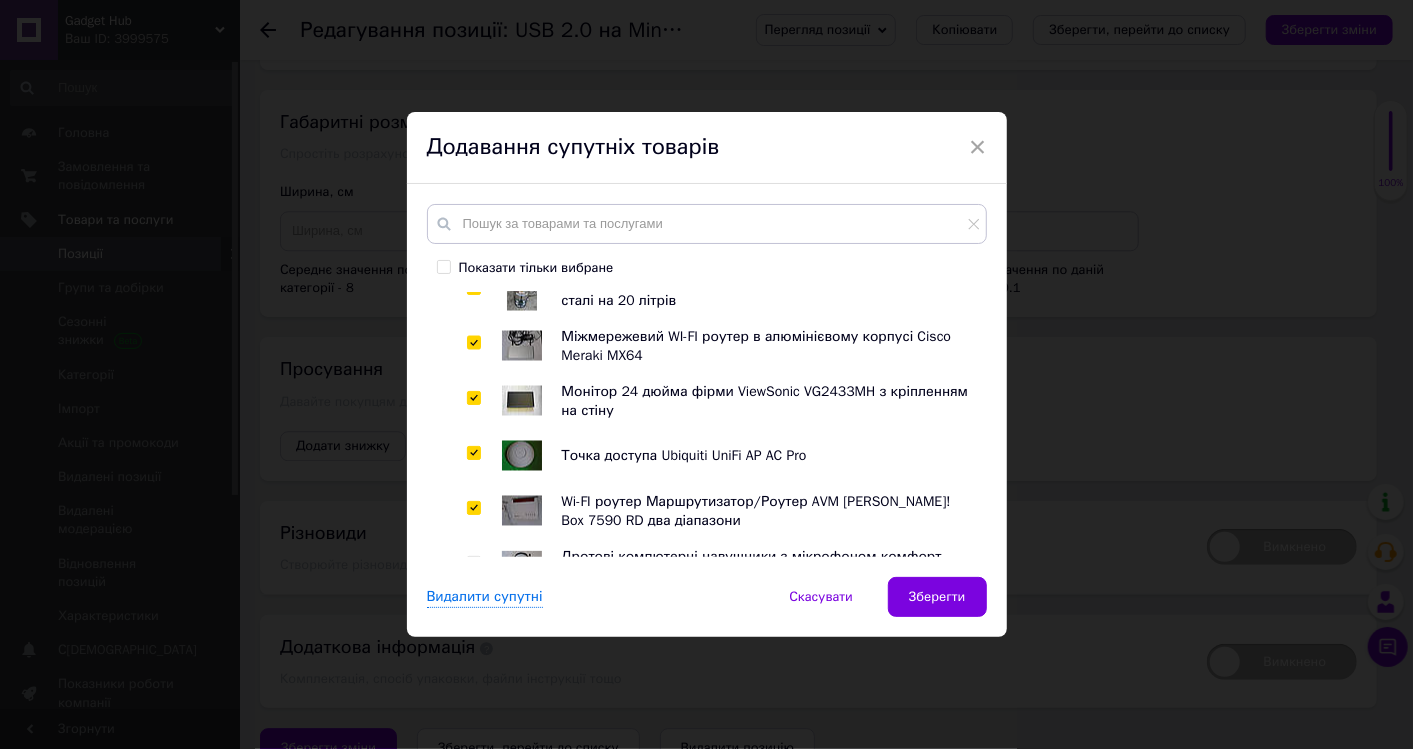 checkbox on "true" 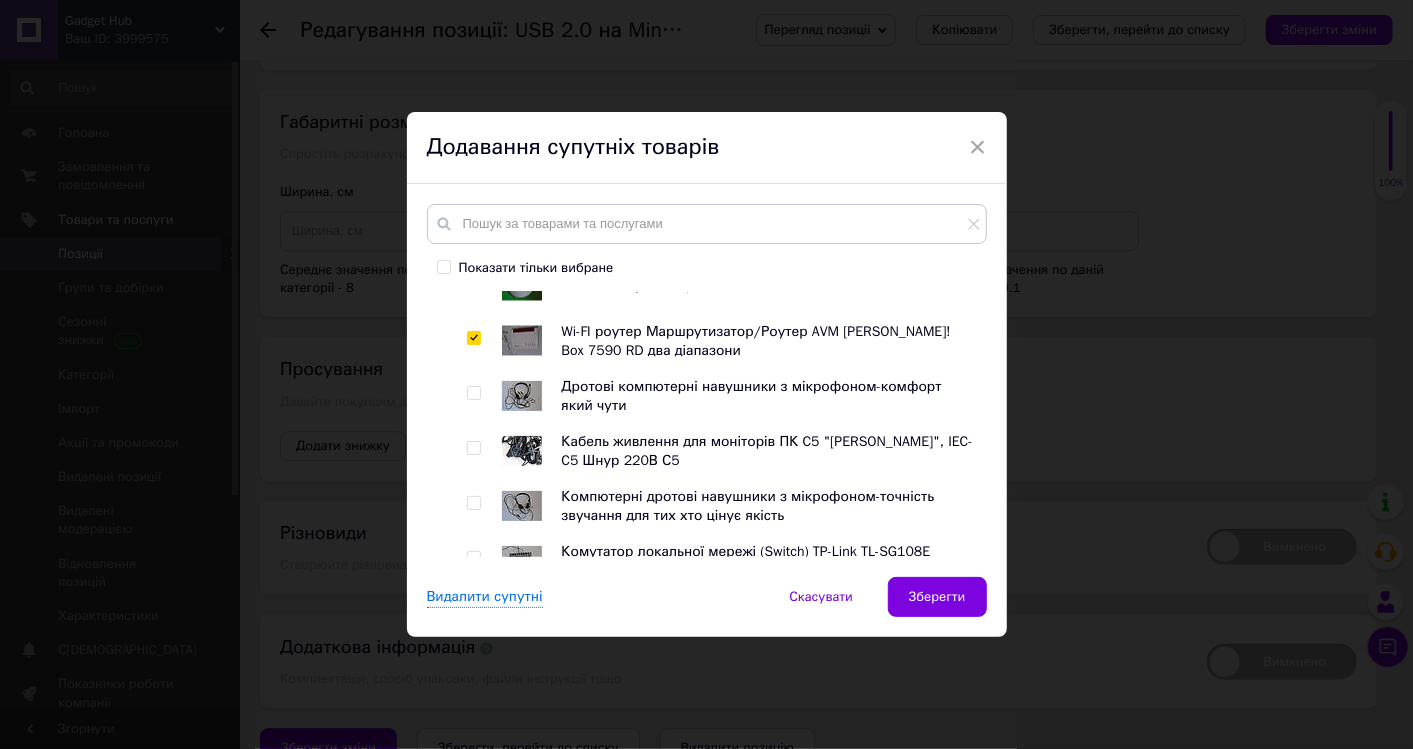 scroll, scrollTop: 2222, scrollLeft: 0, axis: vertical 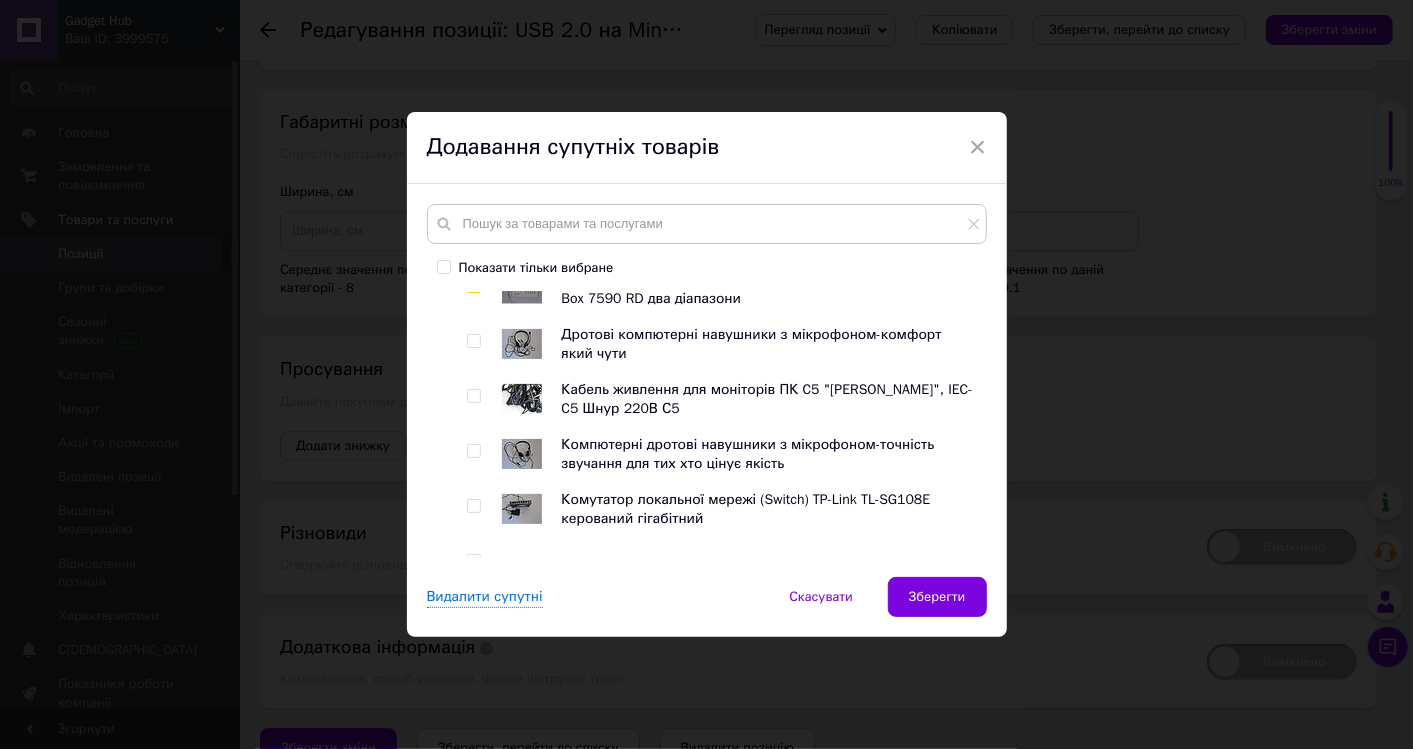 click at bounding box center (473, 341) 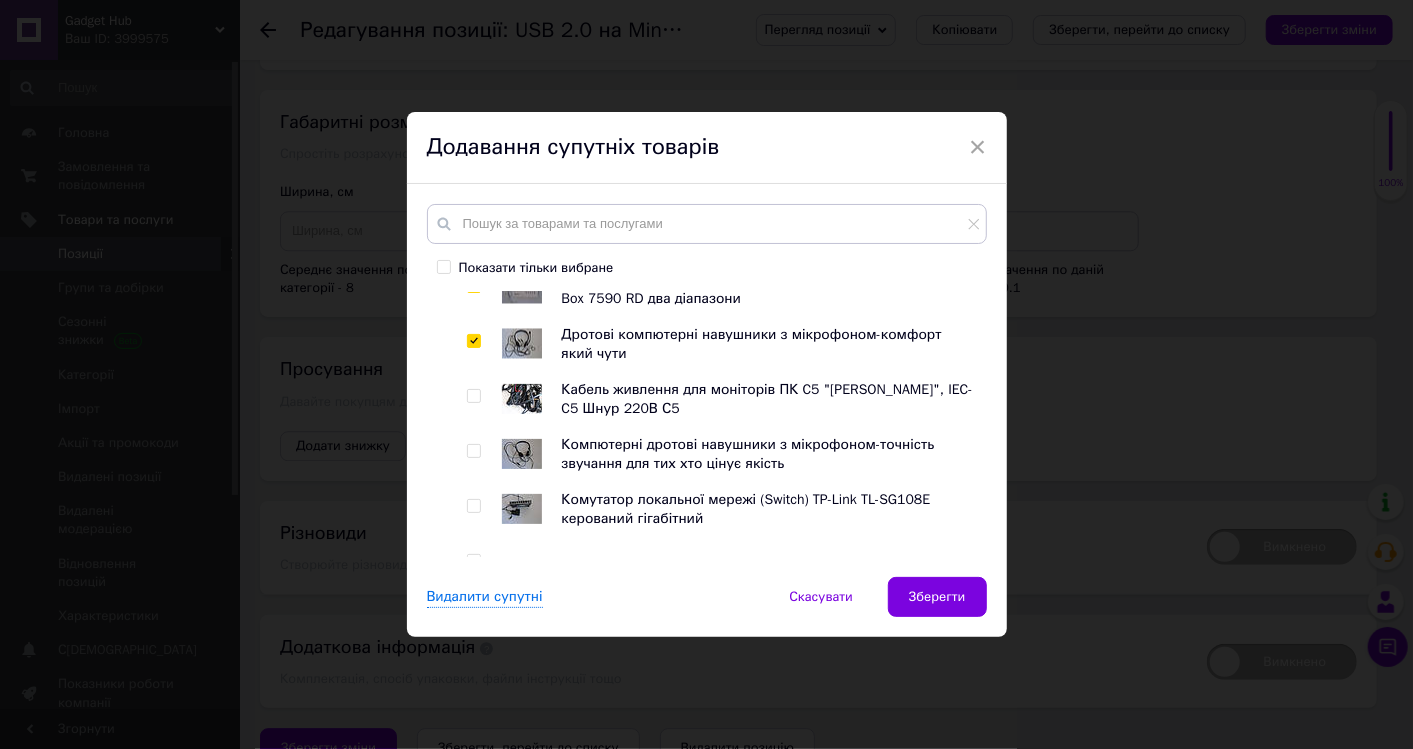 checkbox on "true" 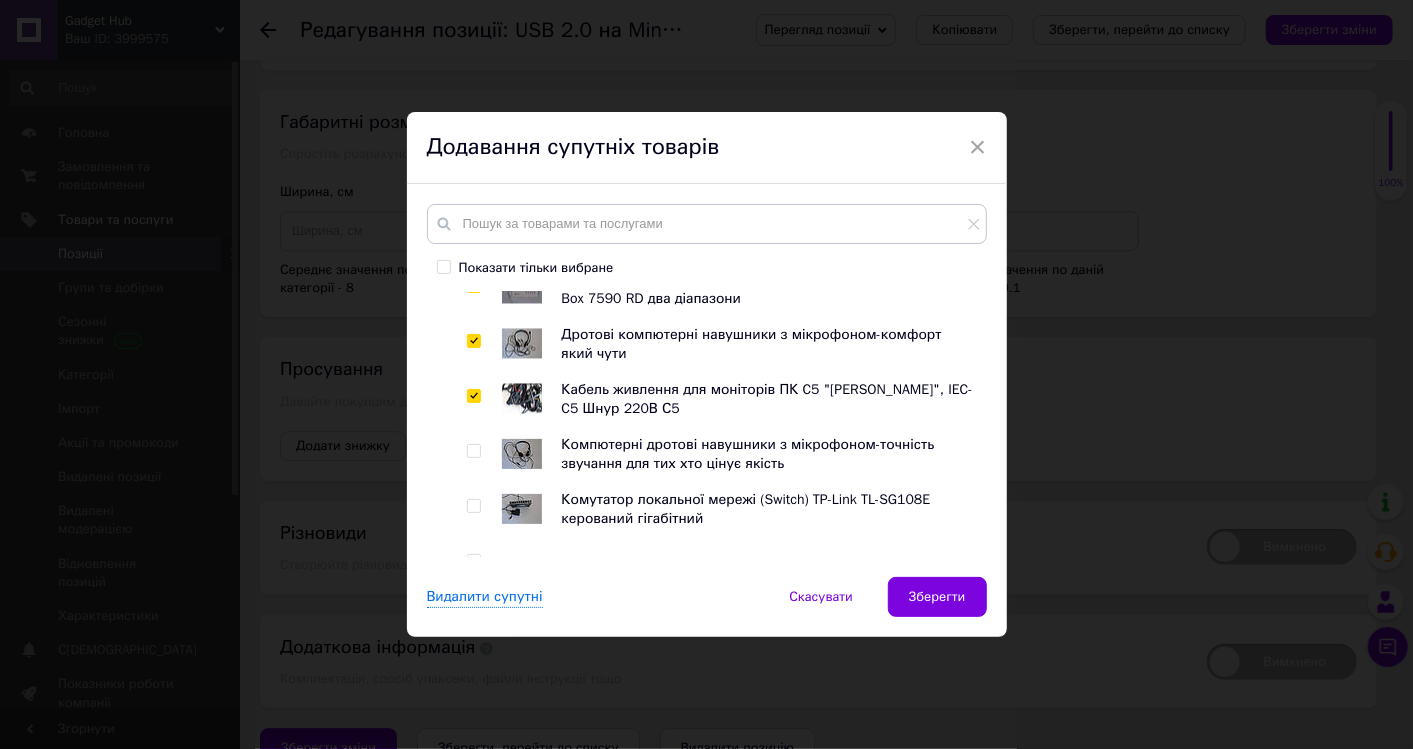 checkbox on "true" 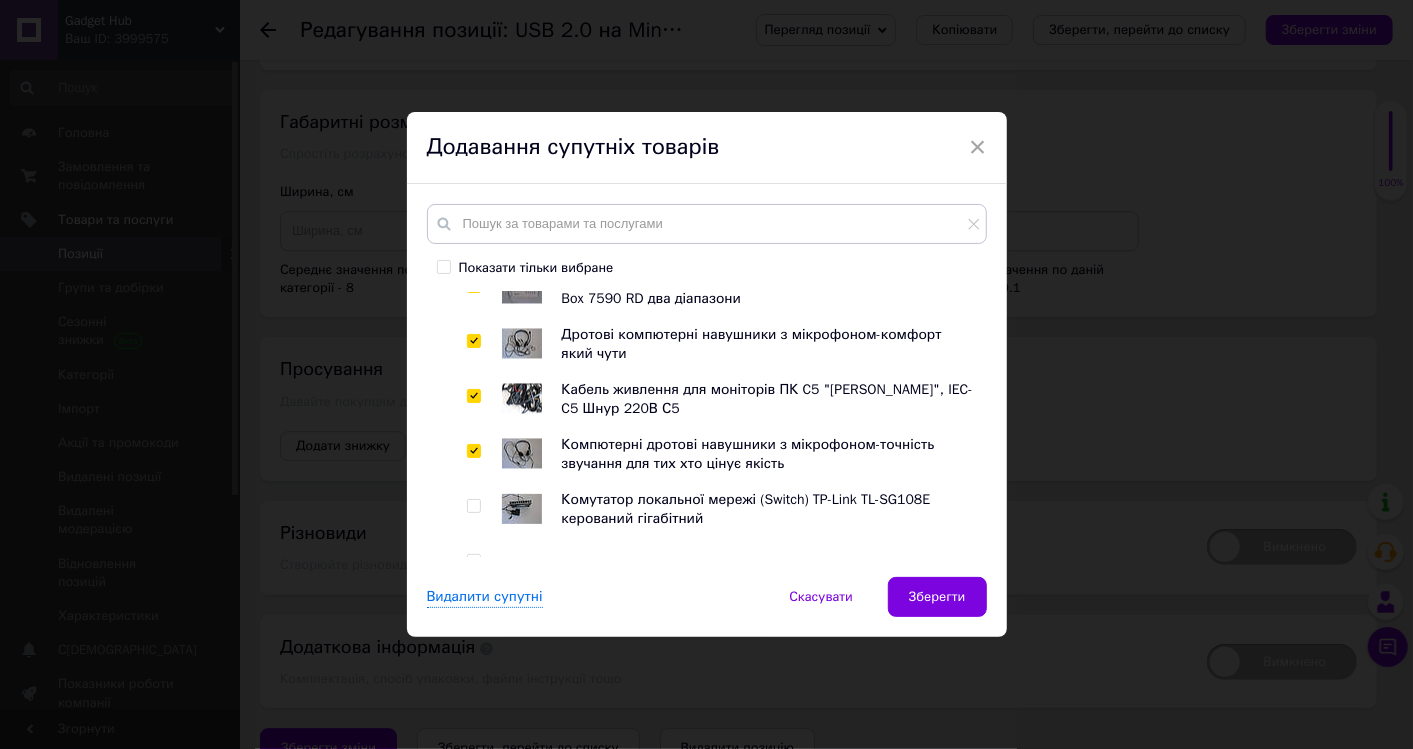 checkbox on "true" 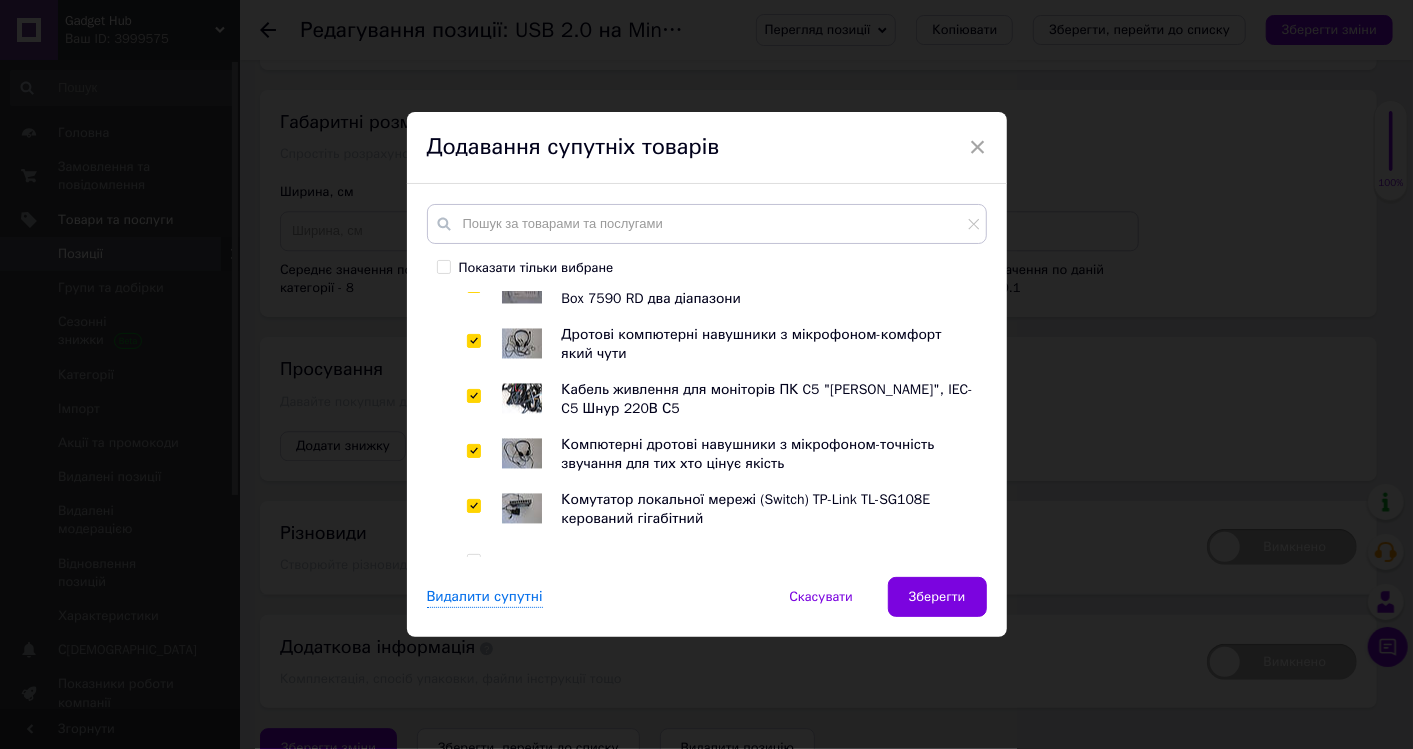 checkbox on "true" 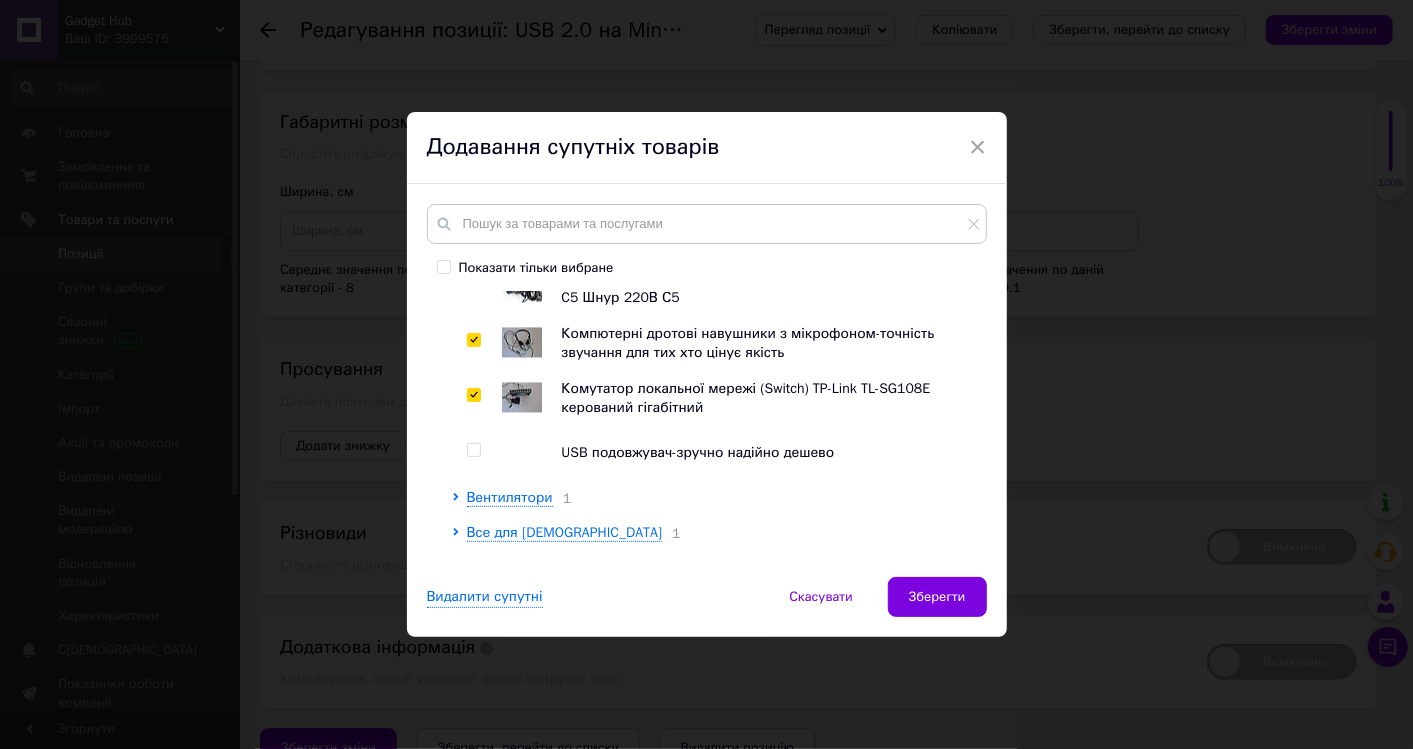 click at bounding box center (473, 450) 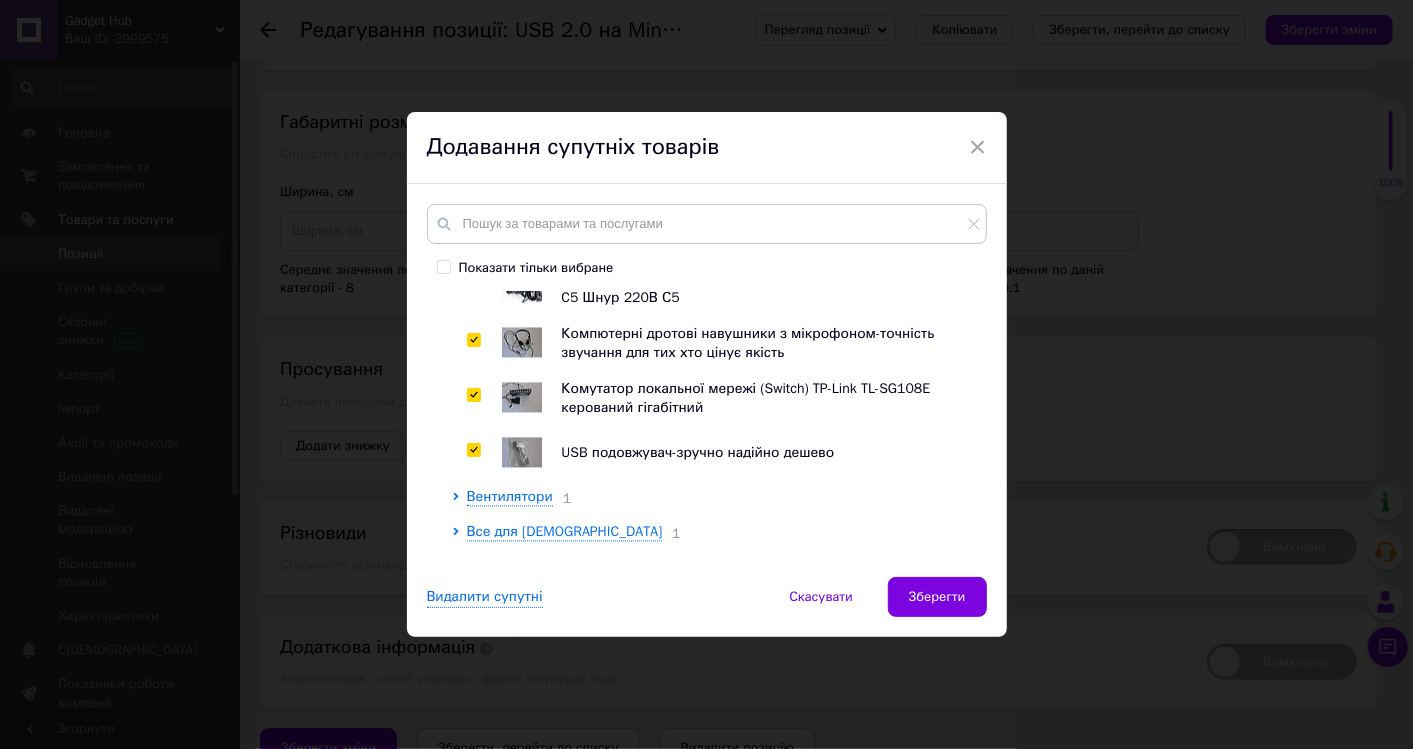 checkbox on "true" 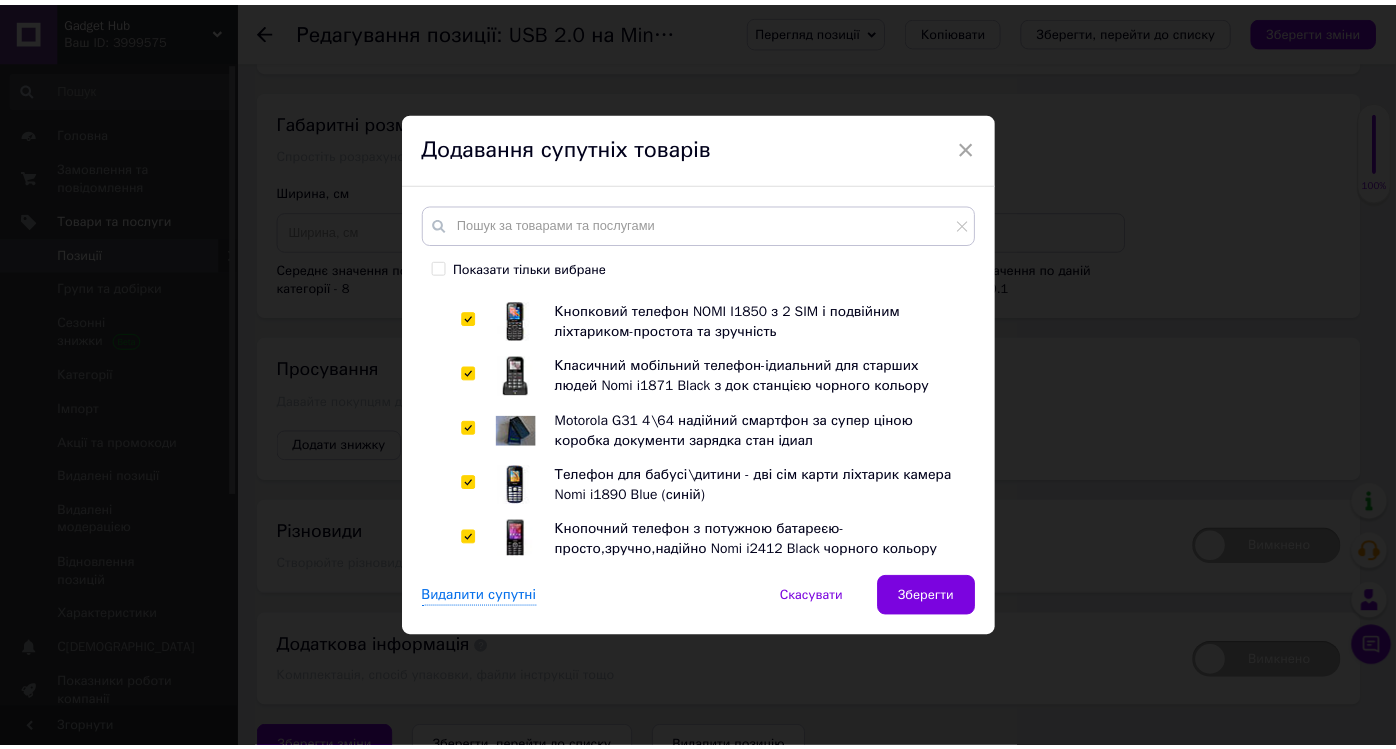 scroll, scrollTop: 0, scrollLeft: 0, axis: both 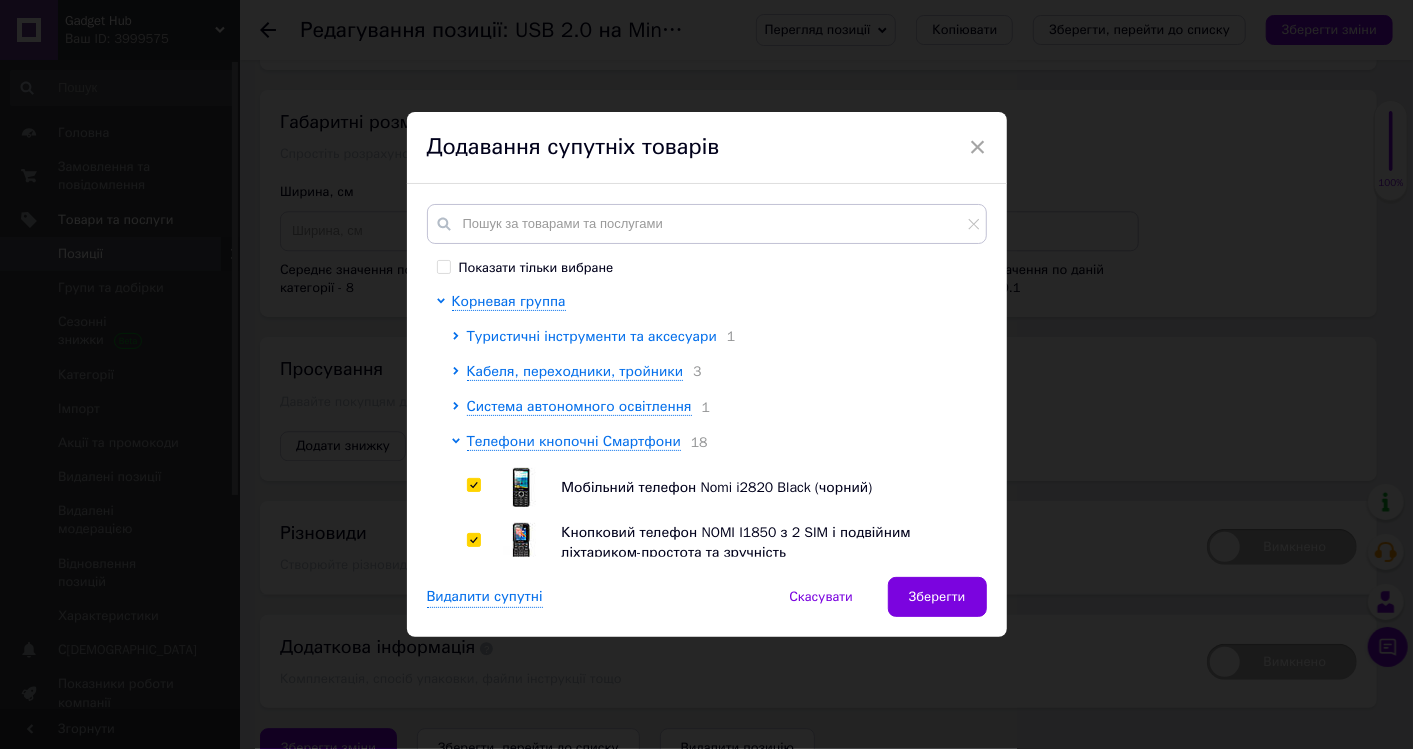 click on "Туристичні інструменти та аксесуари" at bounding box center [592, 336] 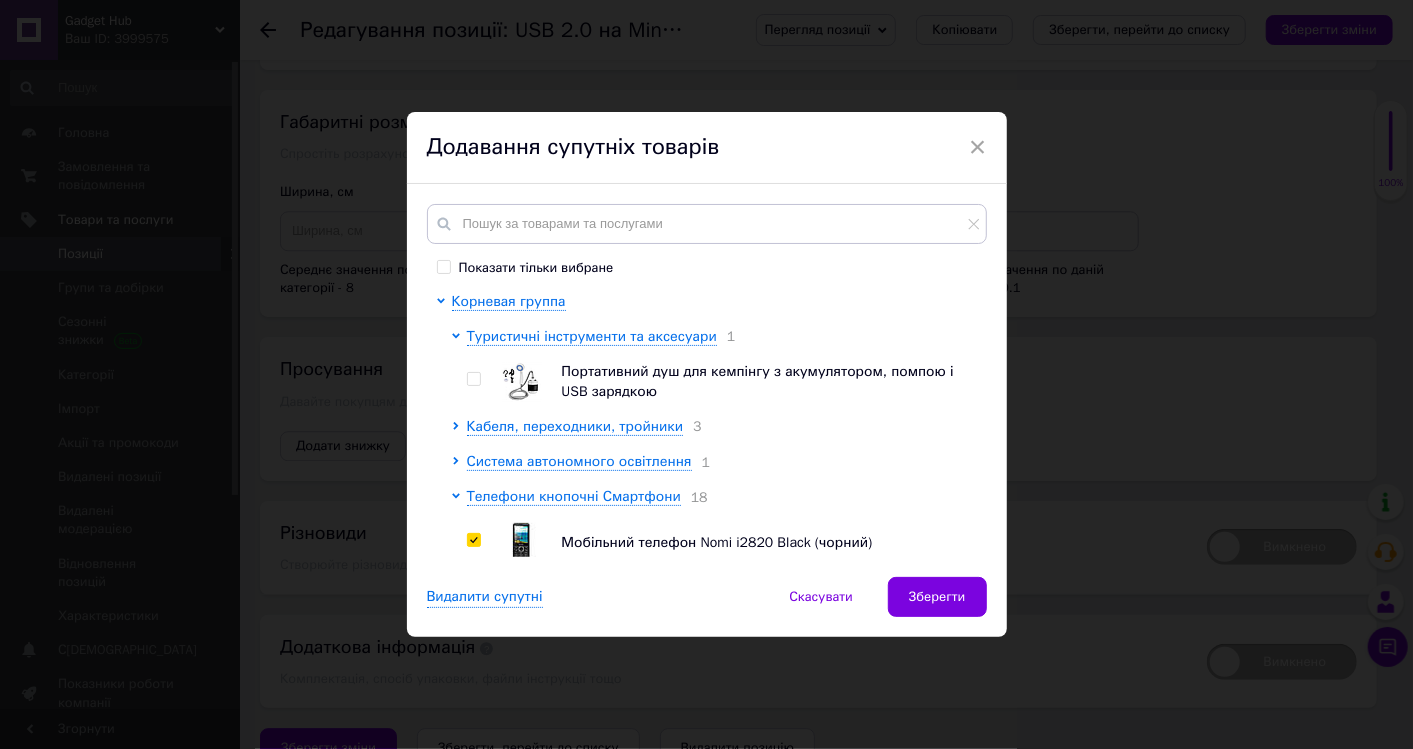 click at bounding box center [473, 379] 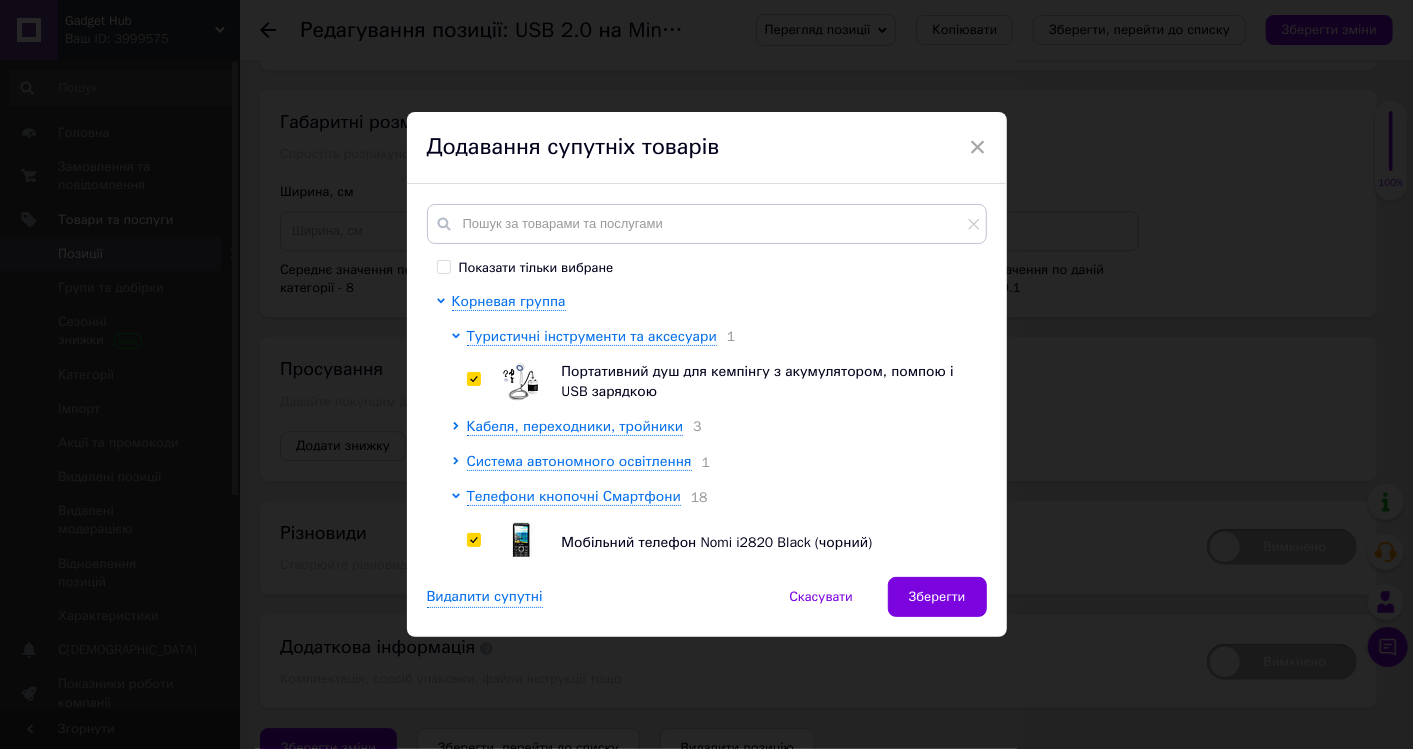 checkbox on "true" 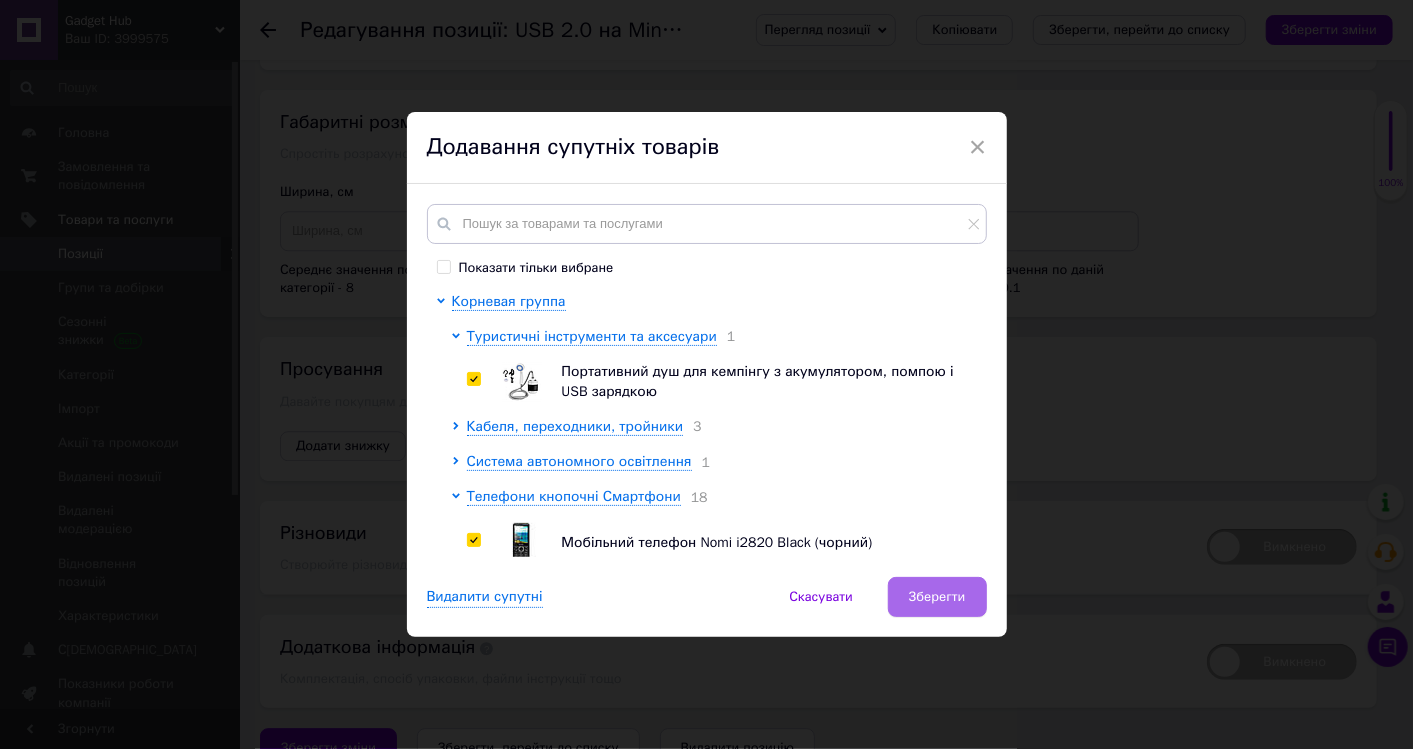 click on "Зберегти" at bounding box center (937, 597) 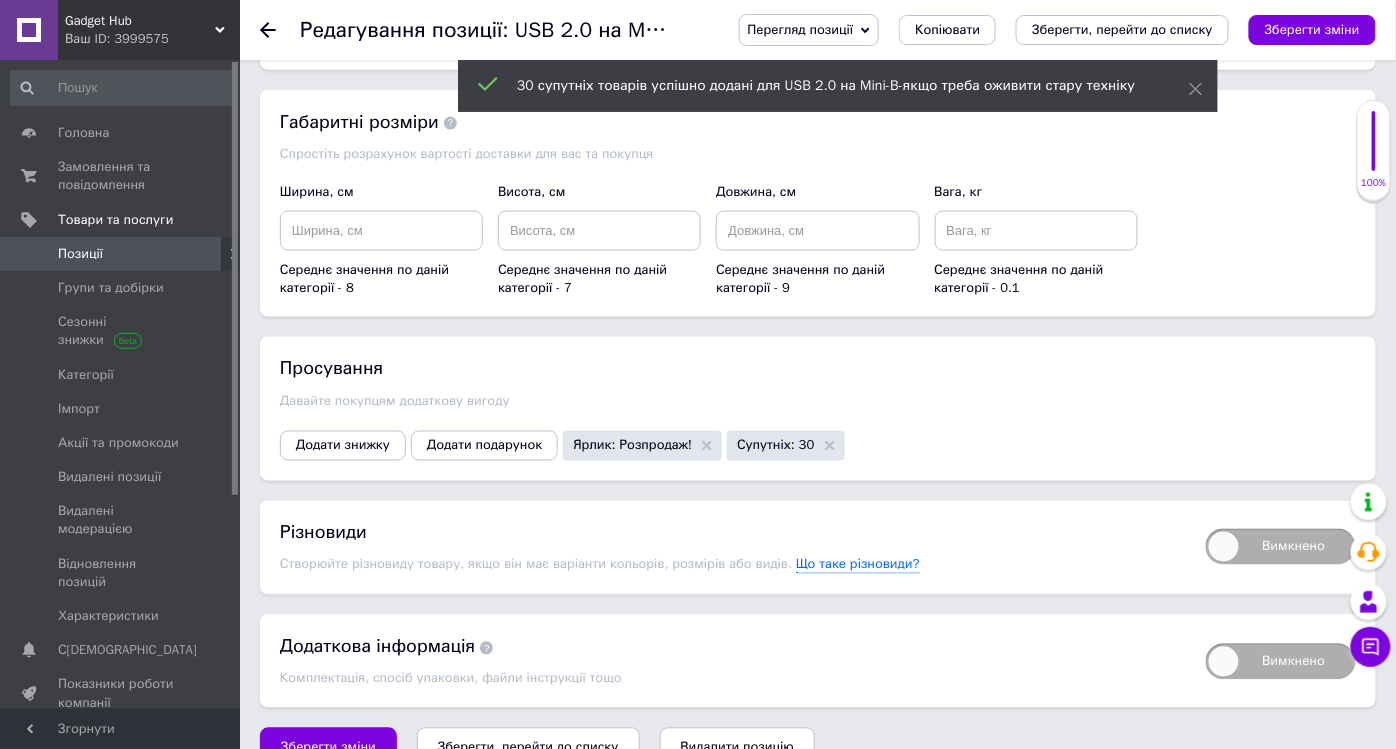 click on "Основна інформація Назва позиції (Російська) ✱ USB 2.0 на Mini-B-якщо треба оживити стару техніку Код/Артикул Опис (Російська) ✱ Є пристрій який працює але кабель загубився Цей USB 2.0 на Mini-B саме для того щоб знову підключити старий фотоапарат GPS-навігатор зовнішній диск або МР3 плеєр
Стандартний USB на Mini-B
Довжина різна
Підтримка зарядки та передачі даних
Стан повністю робочий перевіренно Підключаєш і все працює
Розширений текстовий редактор, 2C8FDAF6-B544-46E3-A42A-31DF0C78F376 Панель інструментів редактора Форматування Форматування Розмір Розмір   Жирний         $" at bounding box center [818, -971] 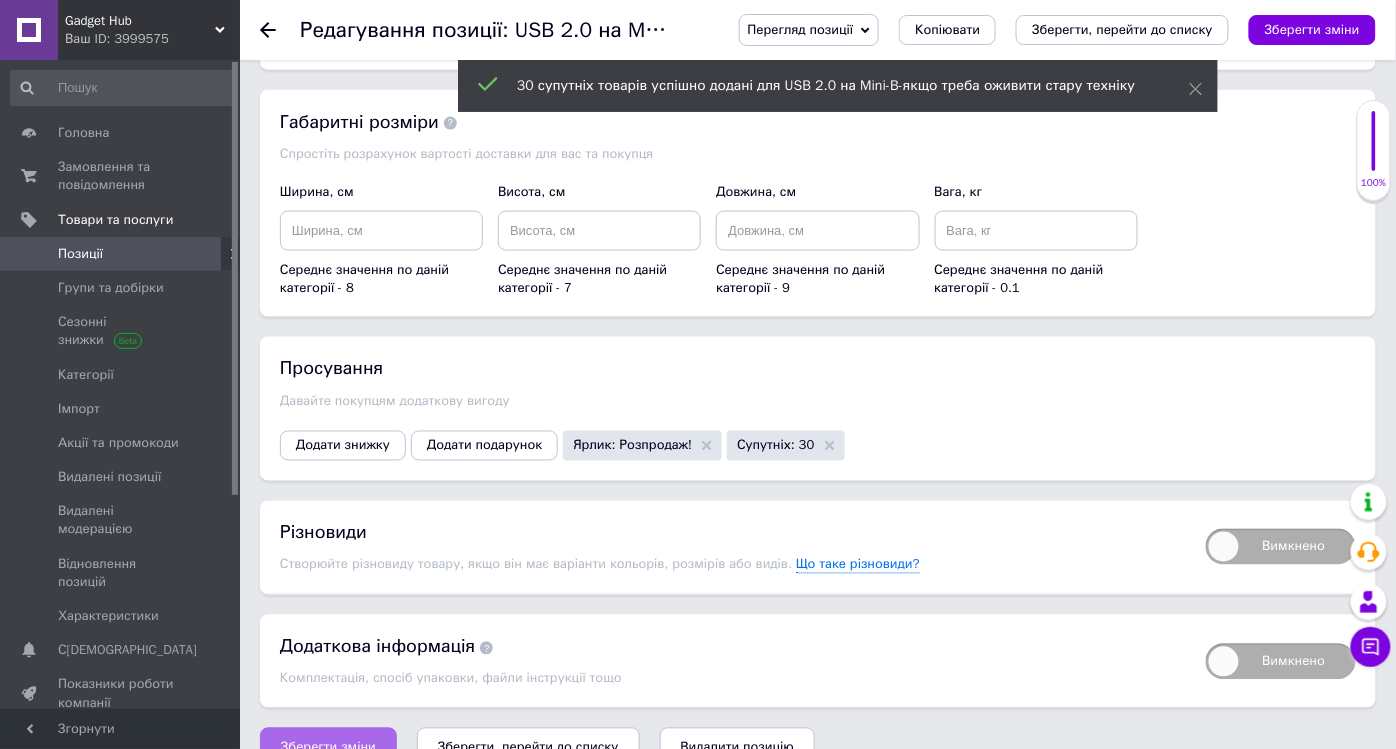 click on "Зберегти зміни" at bounding box center (328, 748) 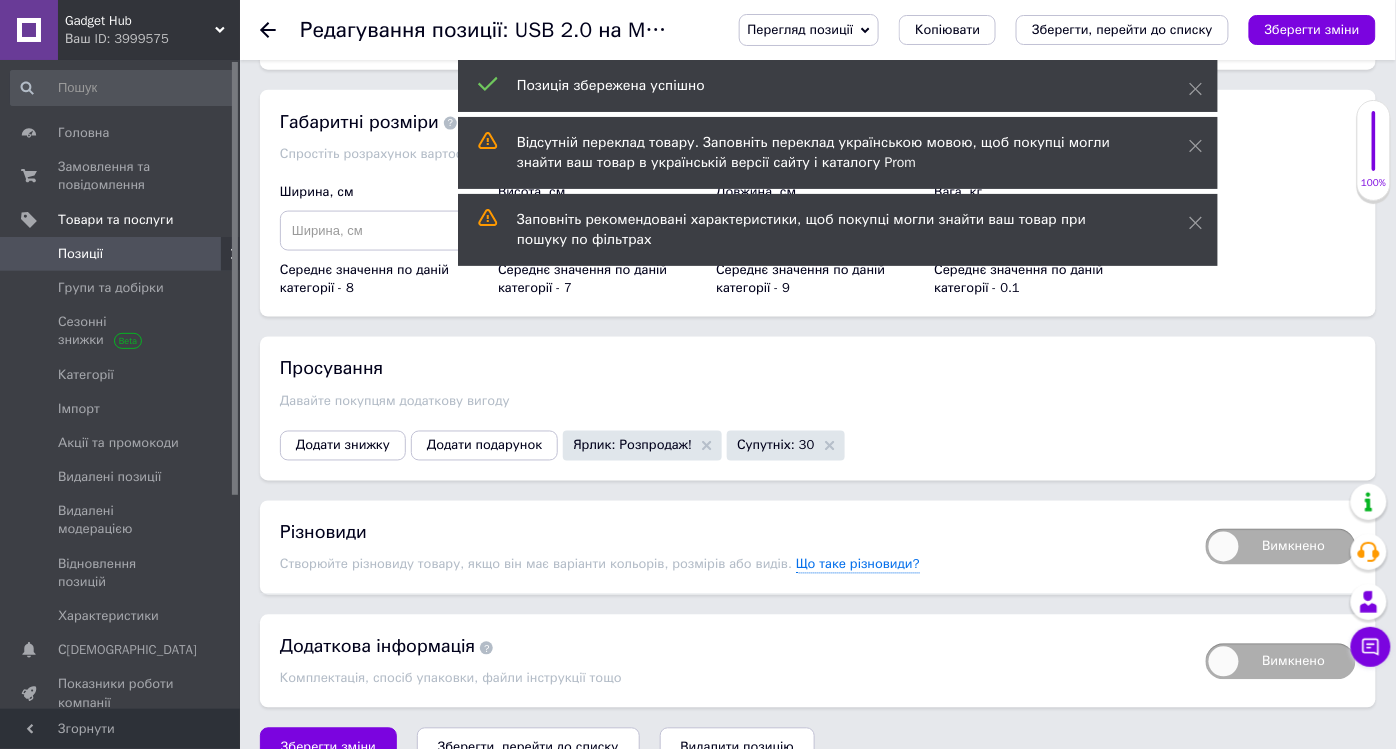 click on "Позиції" at bounding box center (80, 254) 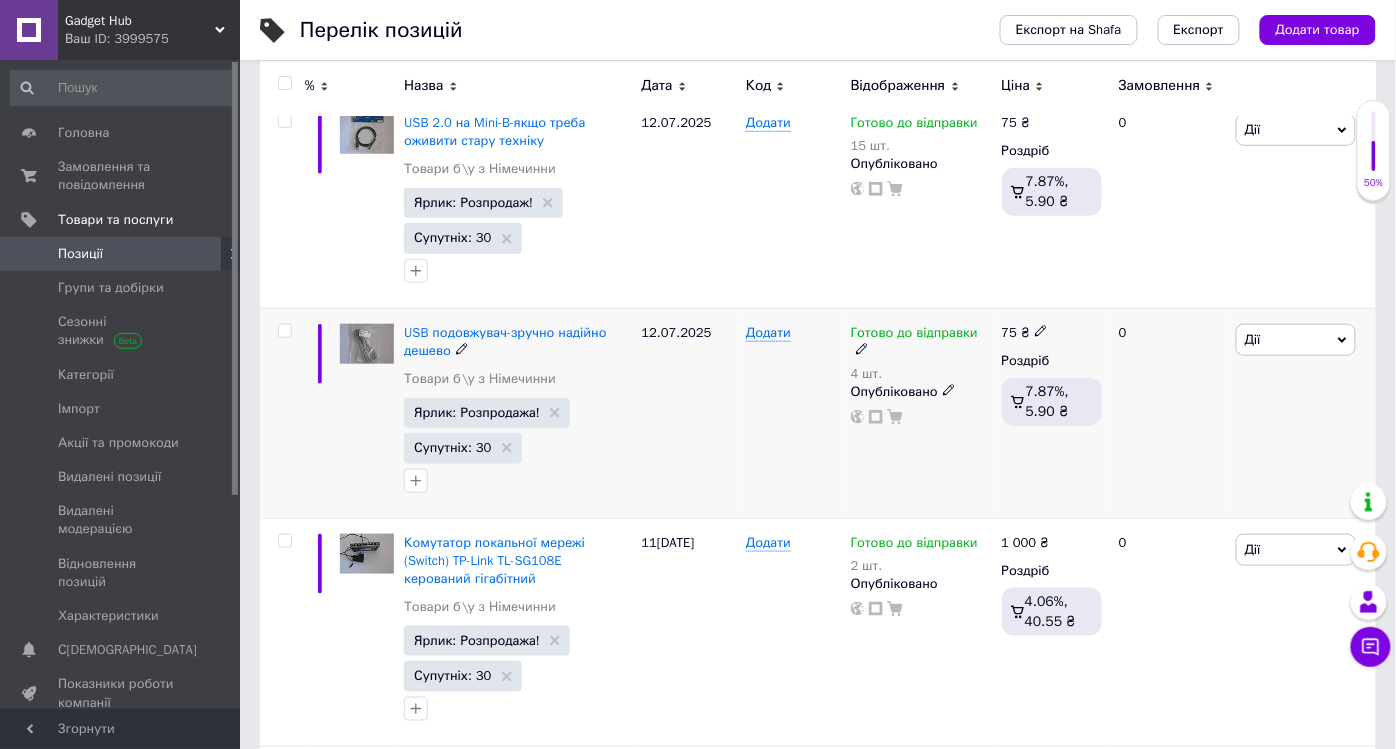 scroll, scrollTop: 0, scrollLeft: 0, axis: both 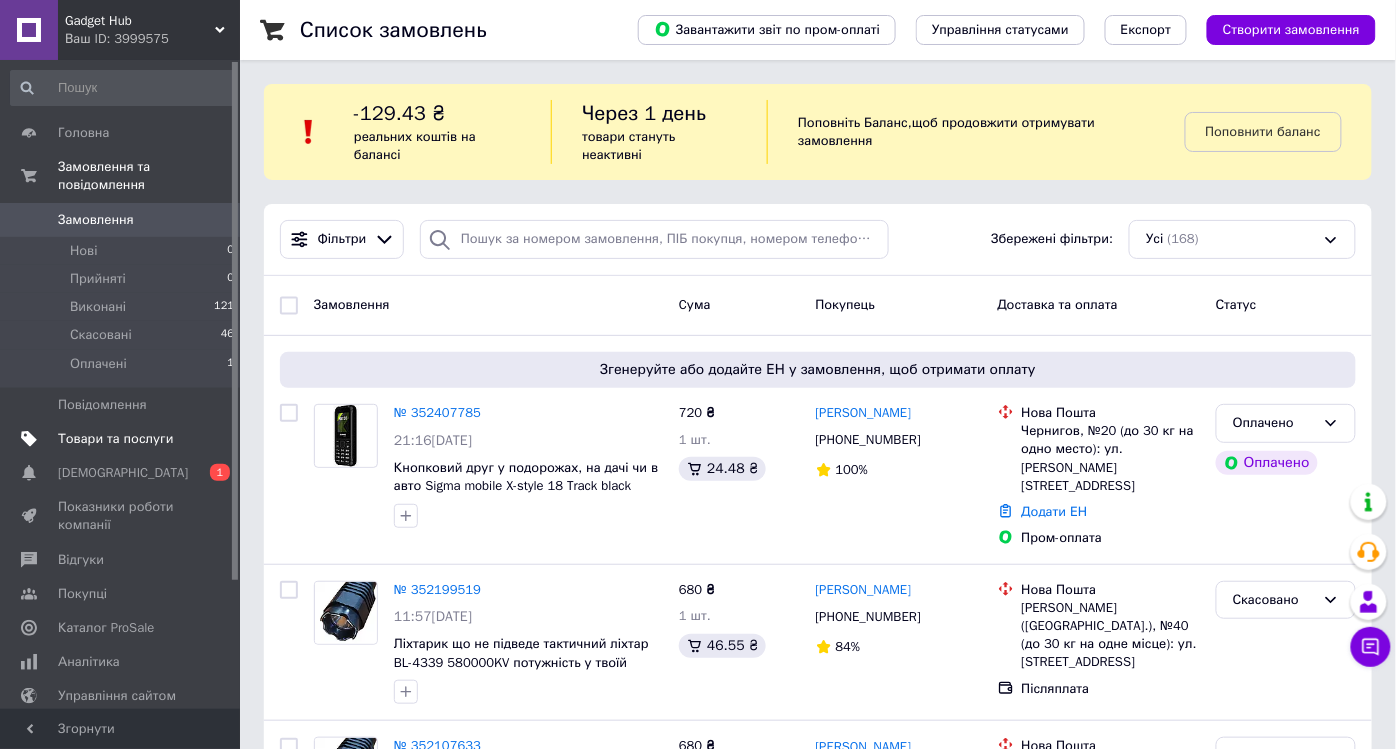 click on "Товари та послуги" at bounding box center (115, 439) 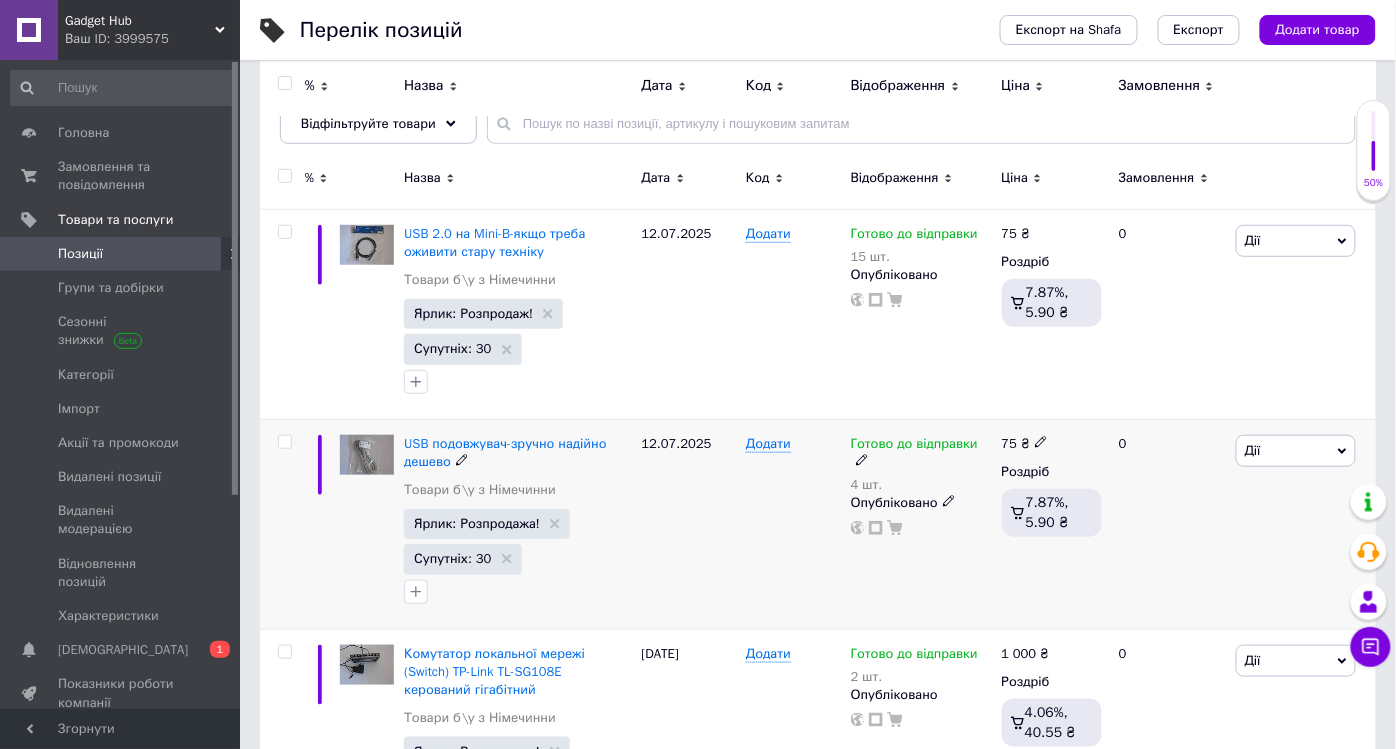 scroll, scrollTop: 0, scrollLeft: 0, axis: both 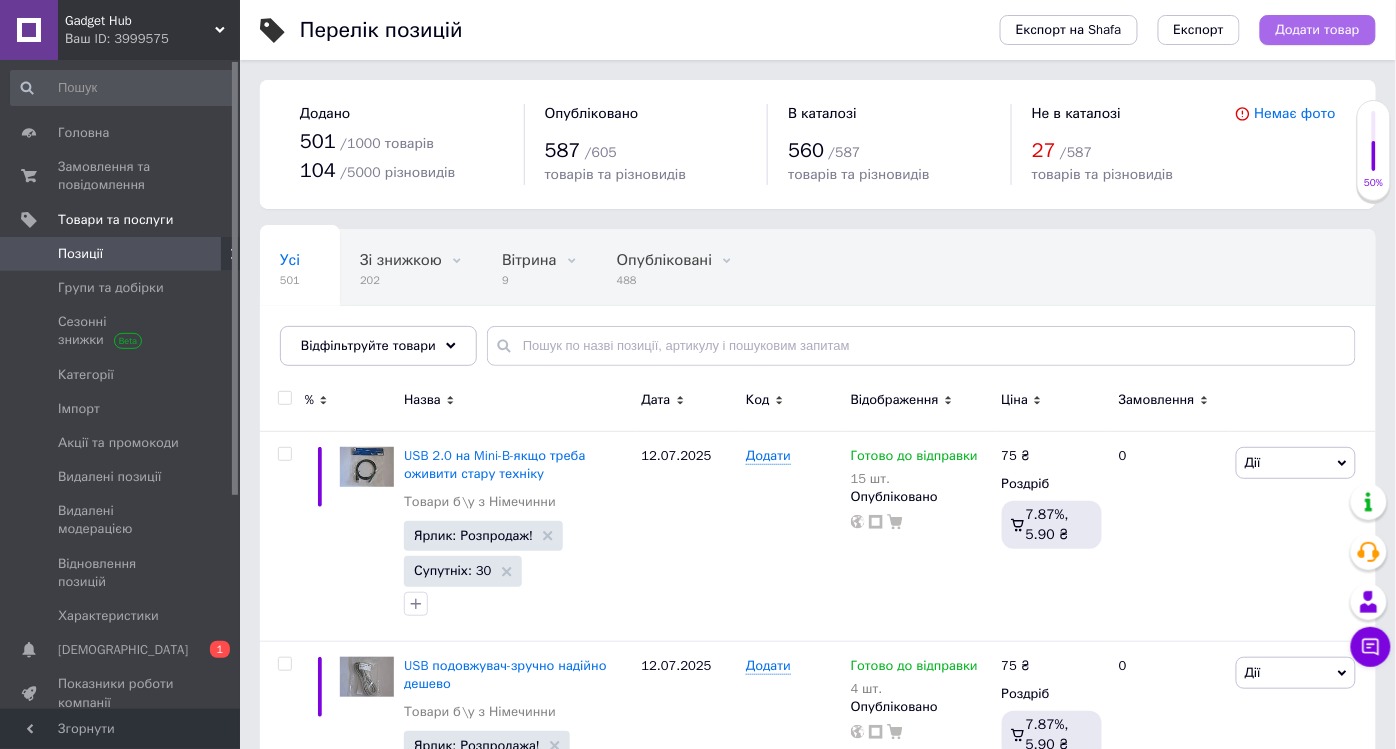 click on "Додати товар" at bounding box center [1318, 30] 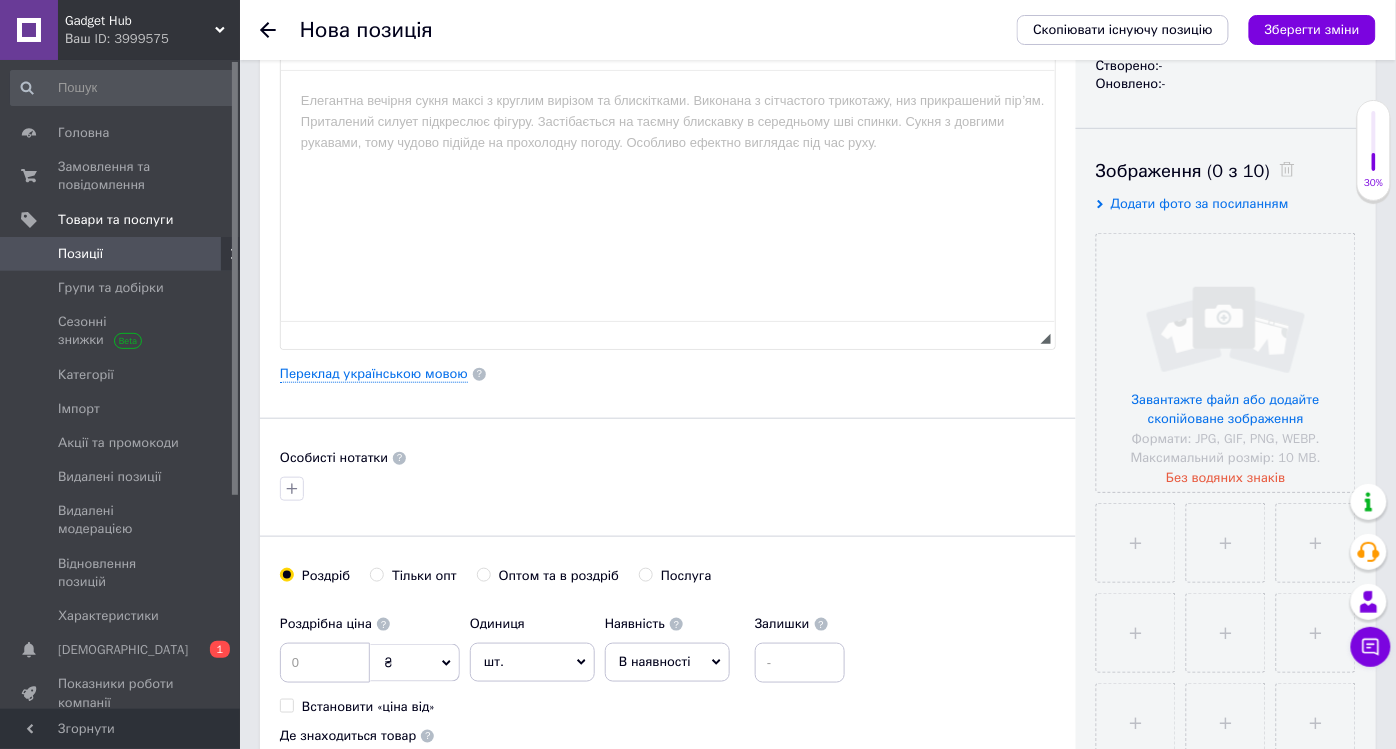 scroll, scrollTop: 444, scrollLeft: 0, axis: vertical 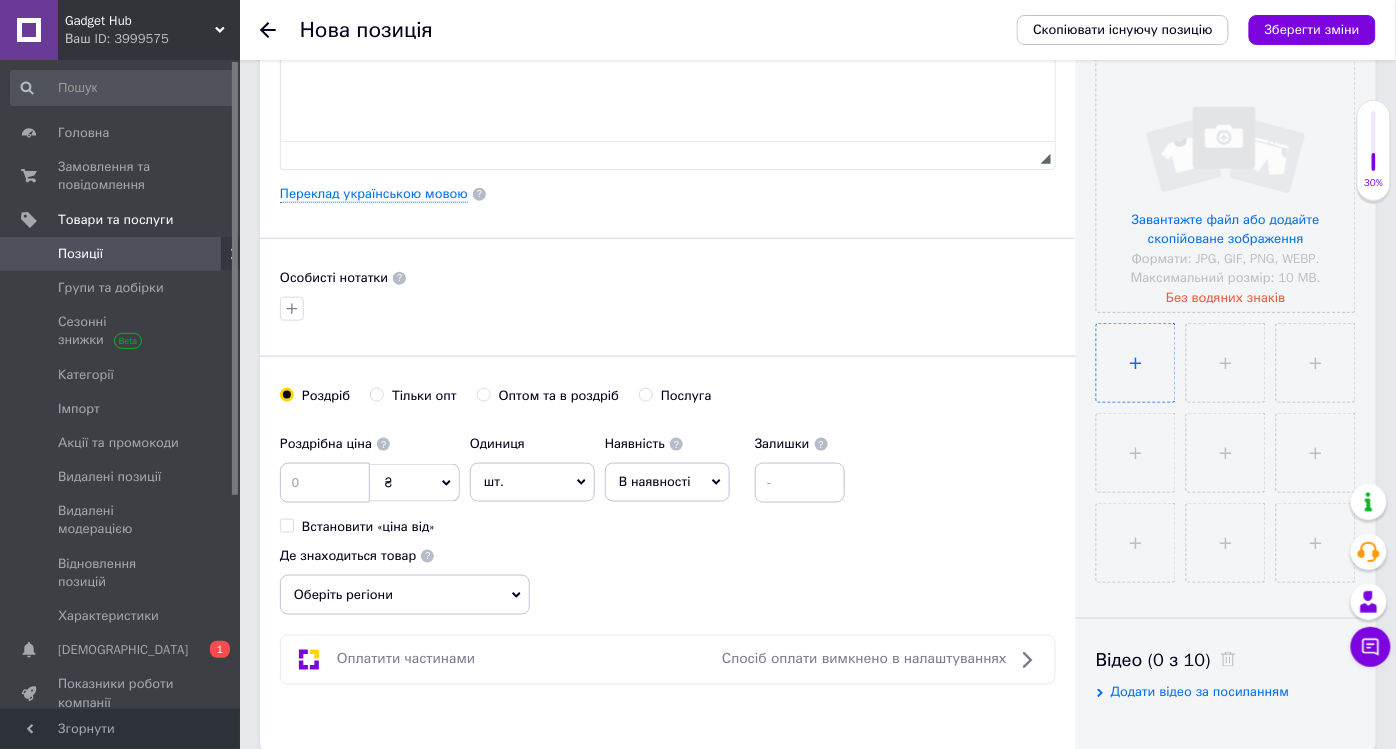 click at bounding box center (1136, 363) 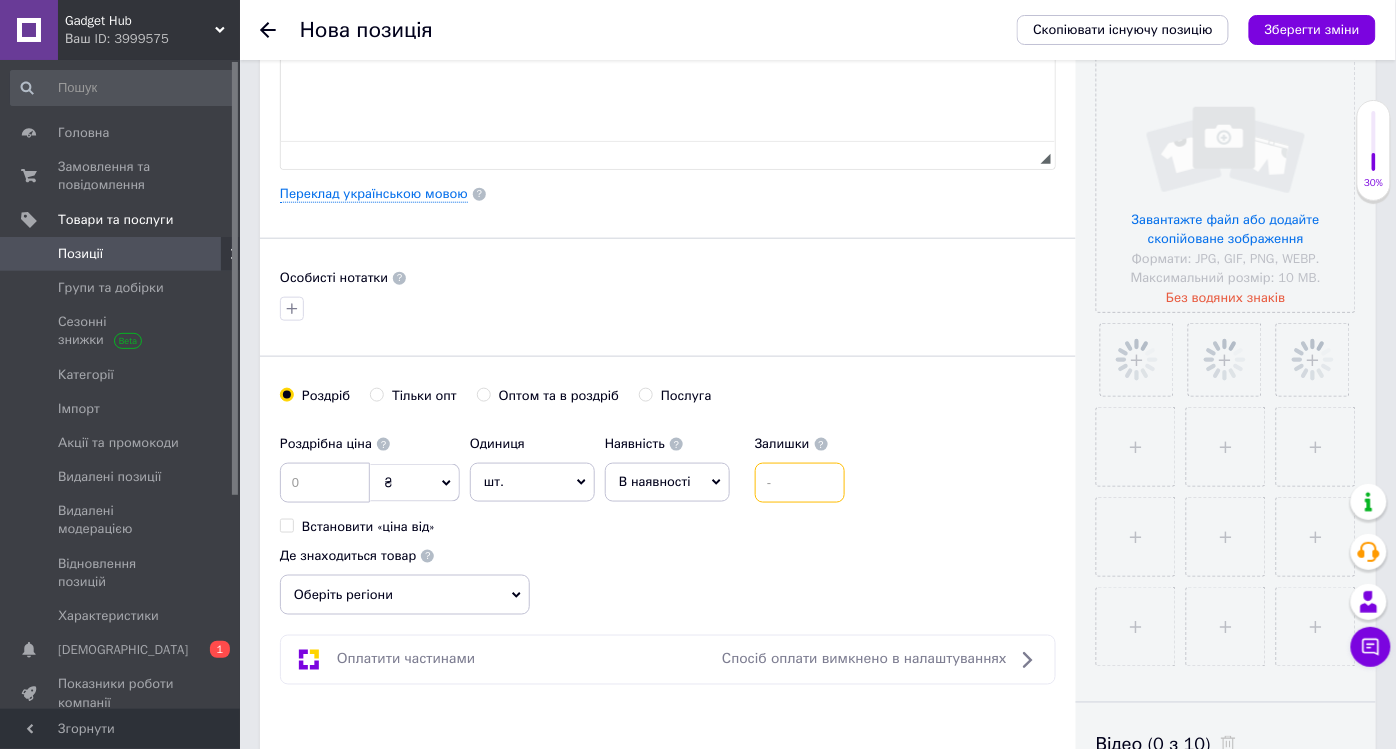click at bounding box center [800, 483] 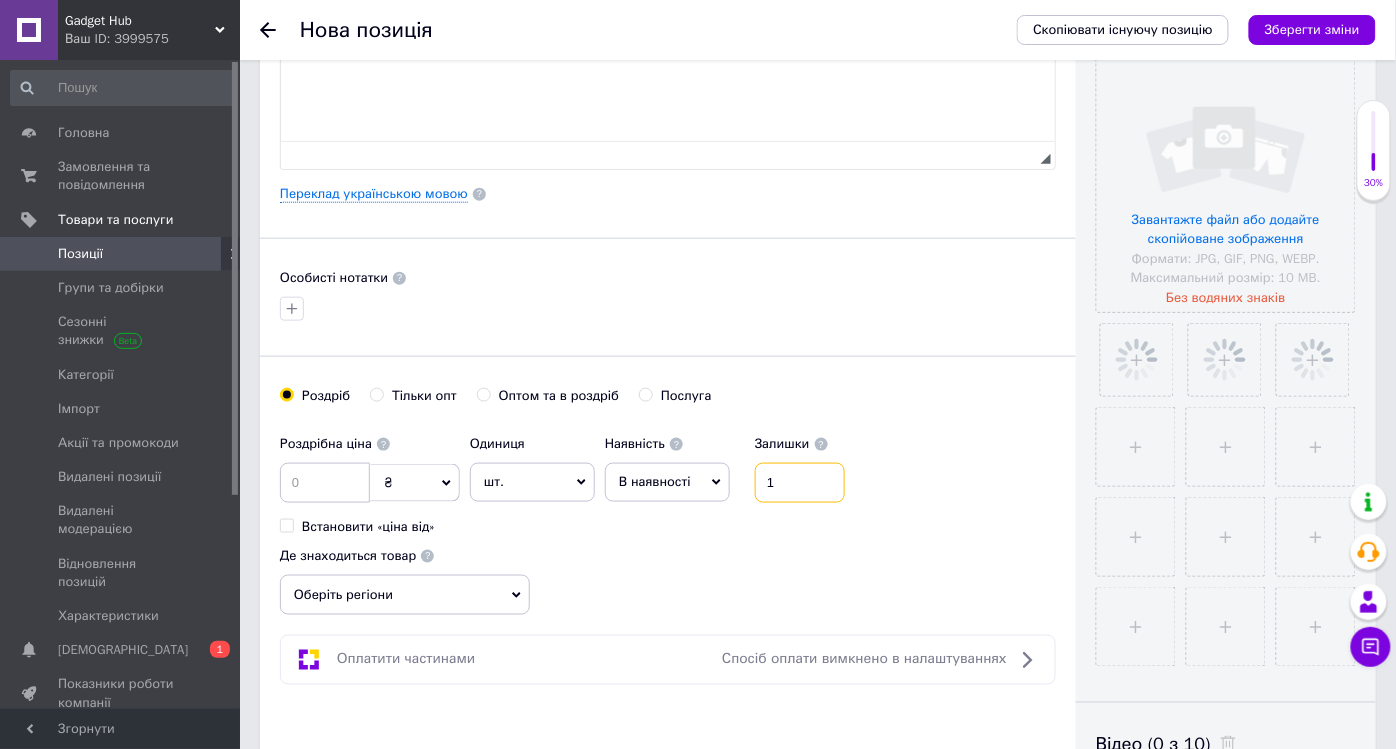 type on "1" 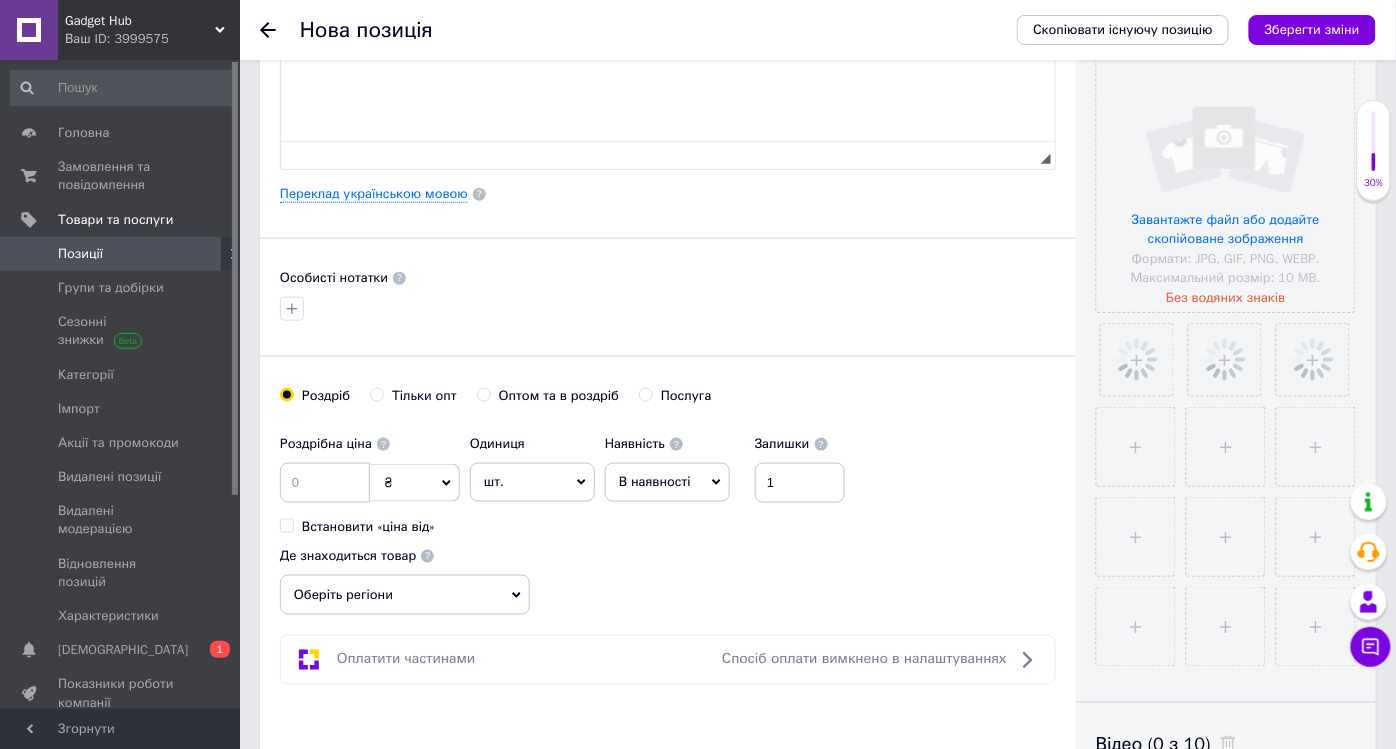 click on "В наявності" at bounding box center [655, 481] 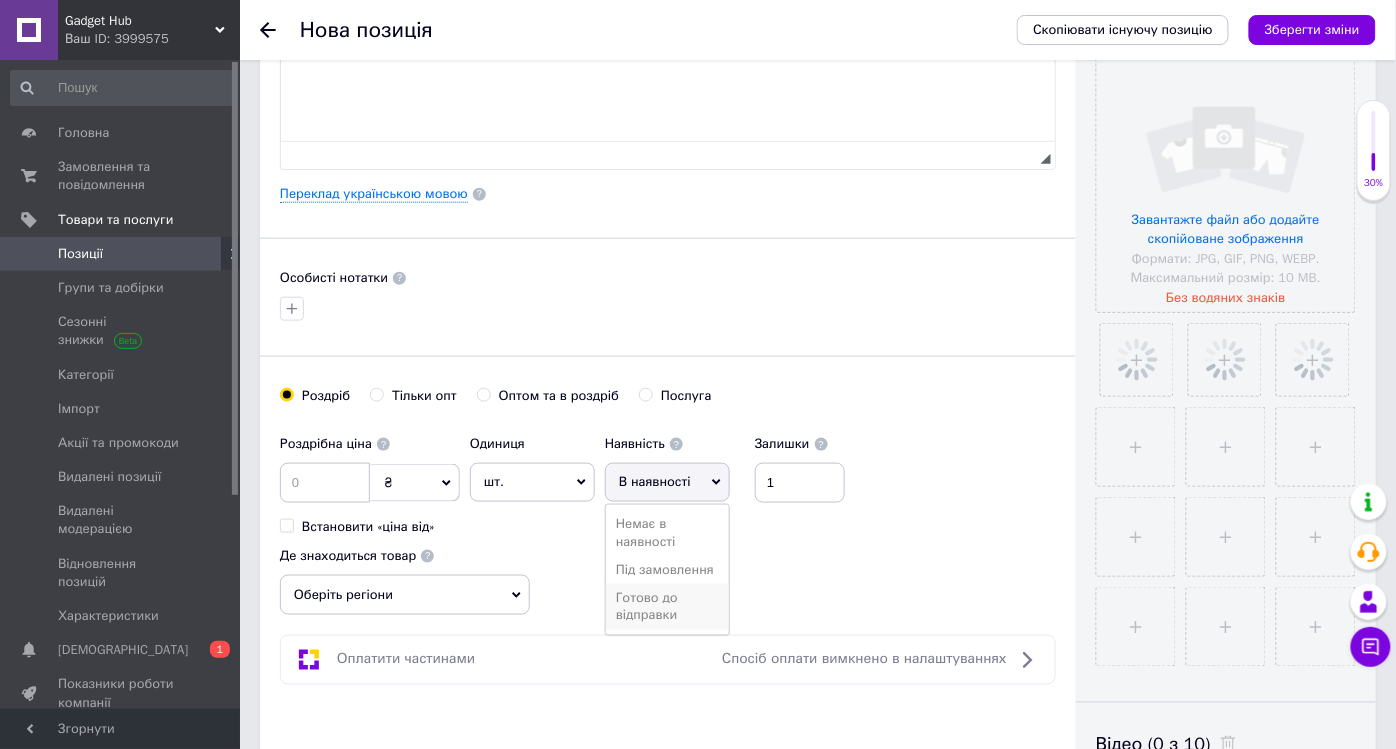 click on "Готово до відправки" at bounding box center [667, 607] 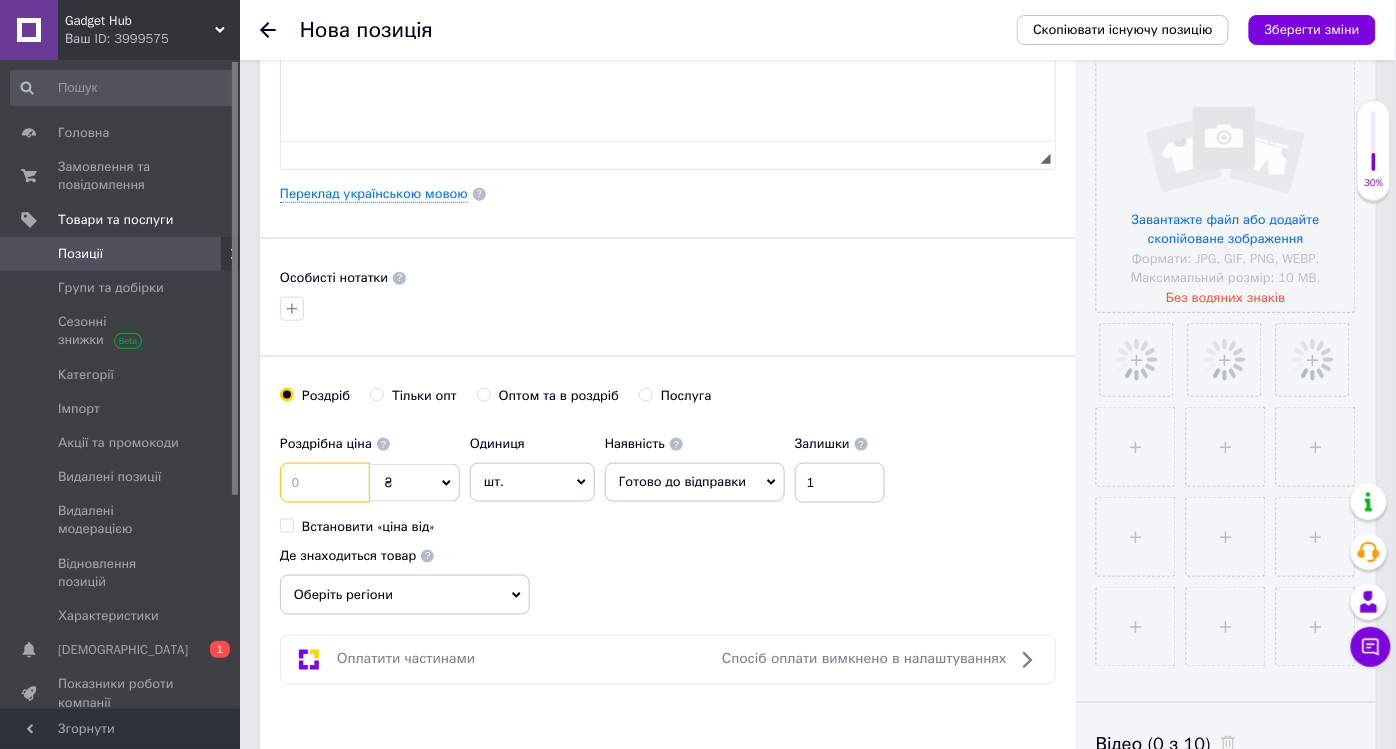 drag, startPoint x: 334, startPoint y: 481, endPoint x: 519, endPoint y: 475, distance: 185.09727 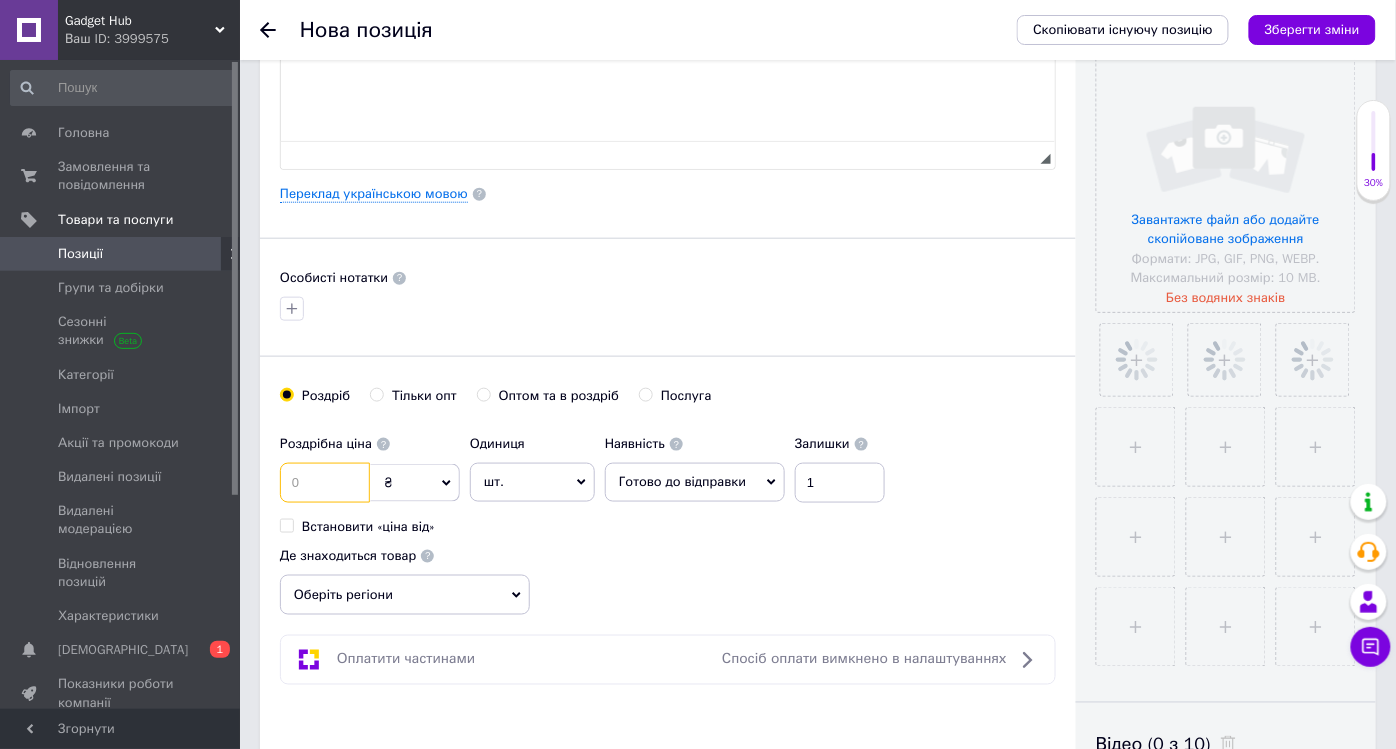 click at bounding box center [325, 483] 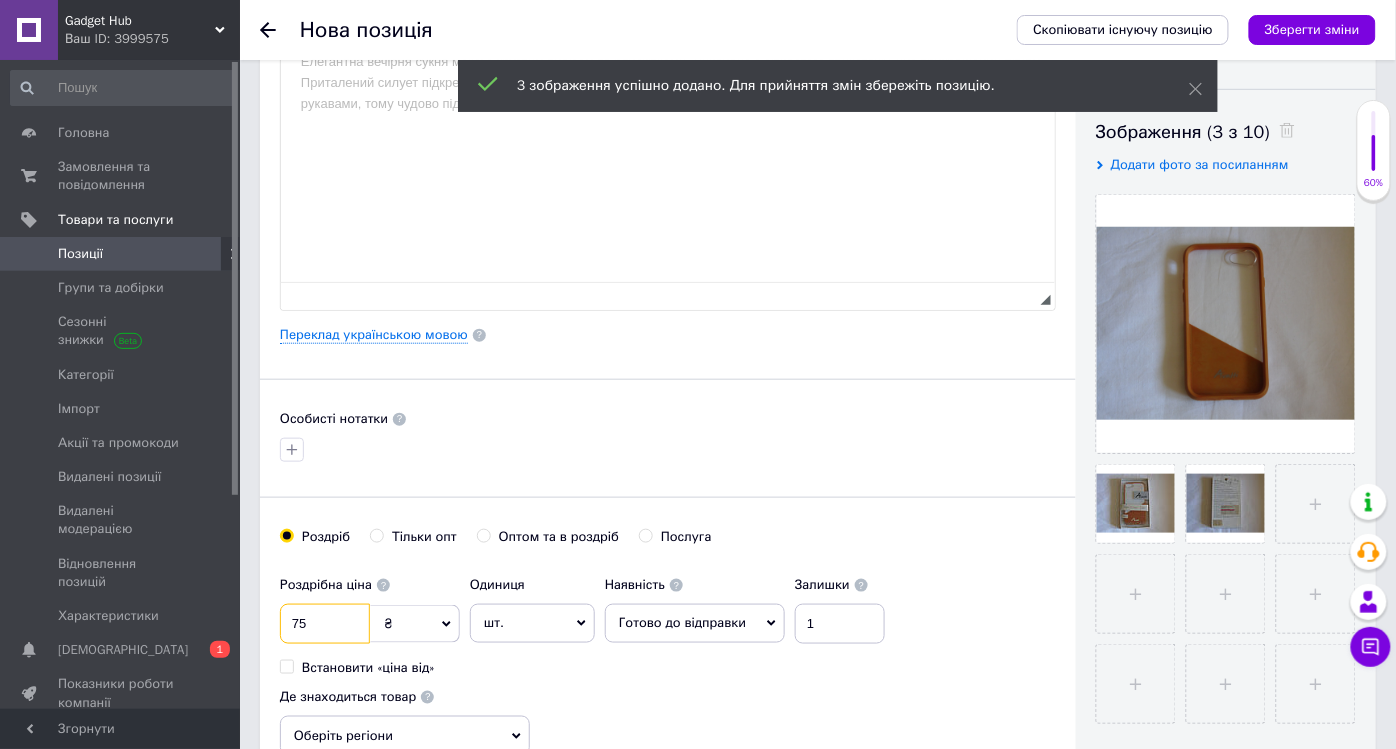 scroll, scrollTop: 222, scrollLeft: 0, axis: vertical 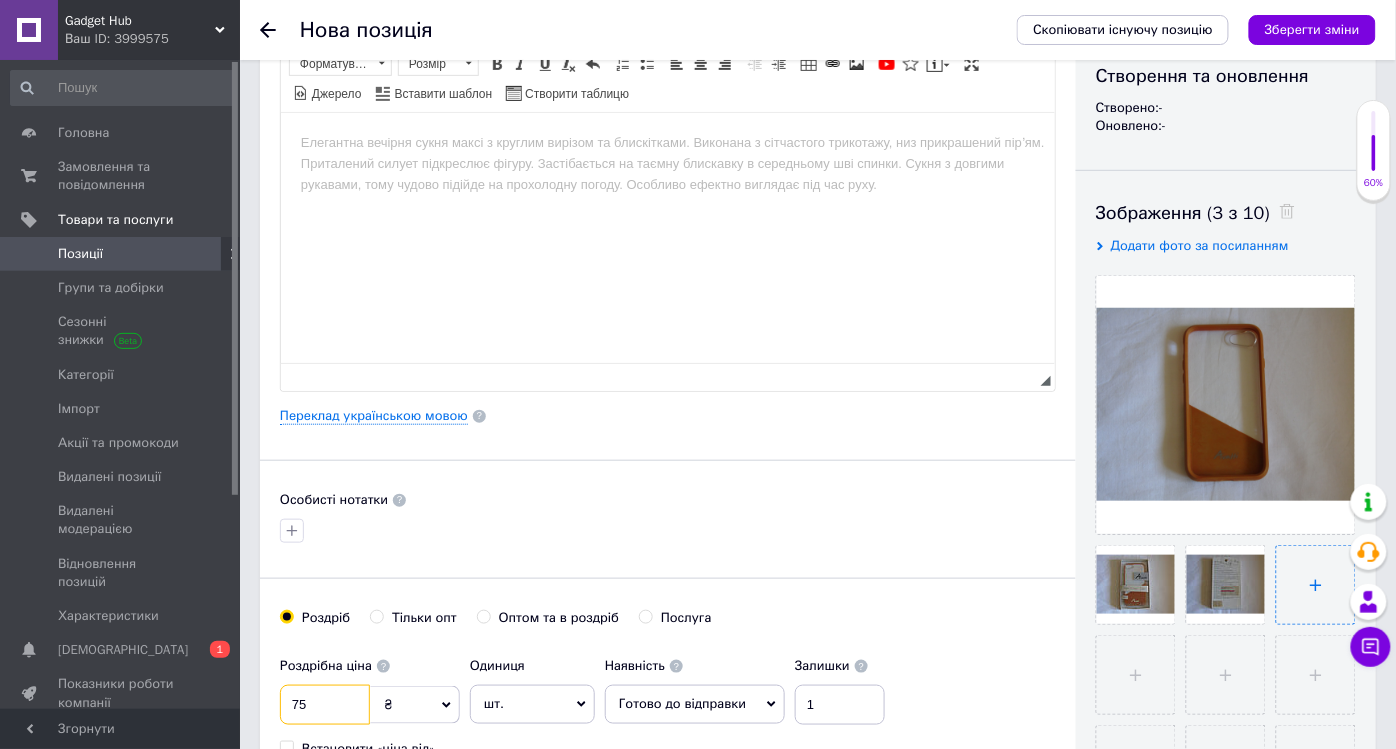 type on "75" 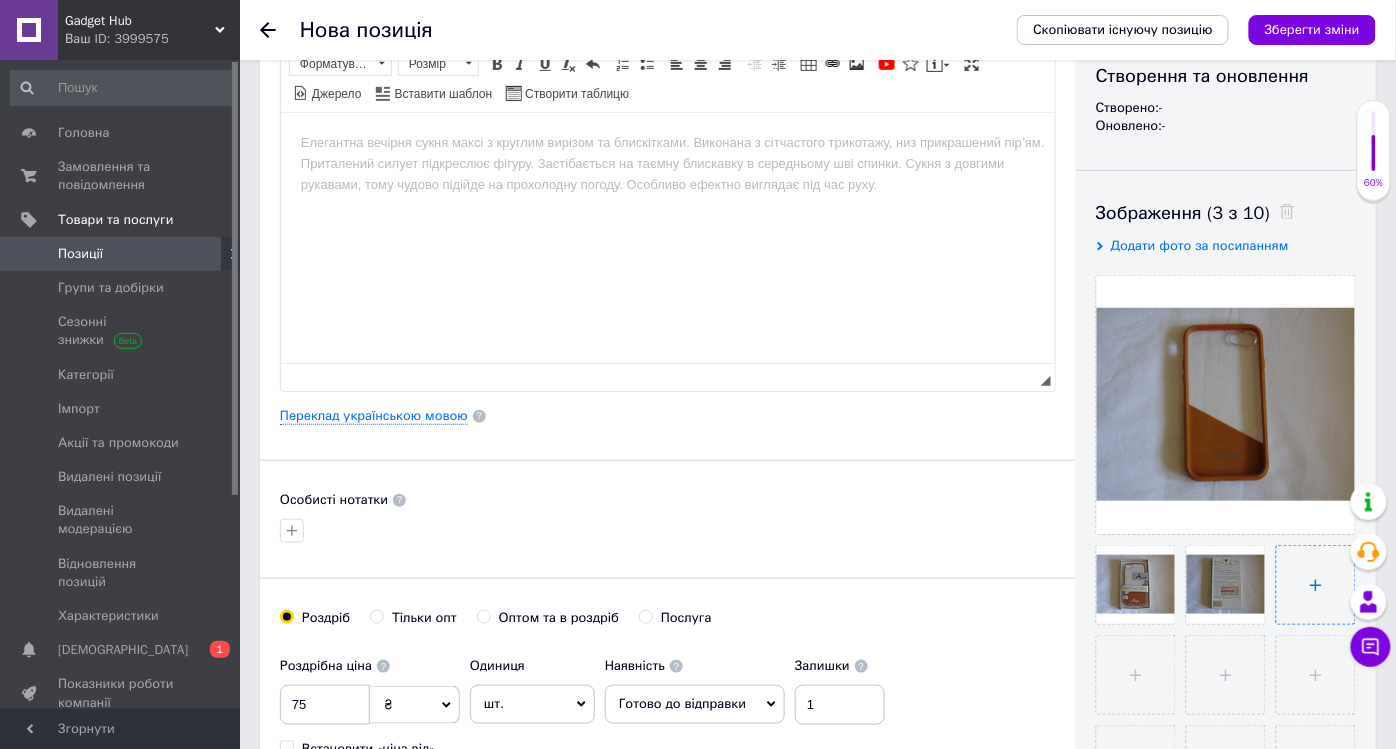 click at bounding box center (1316, 585) 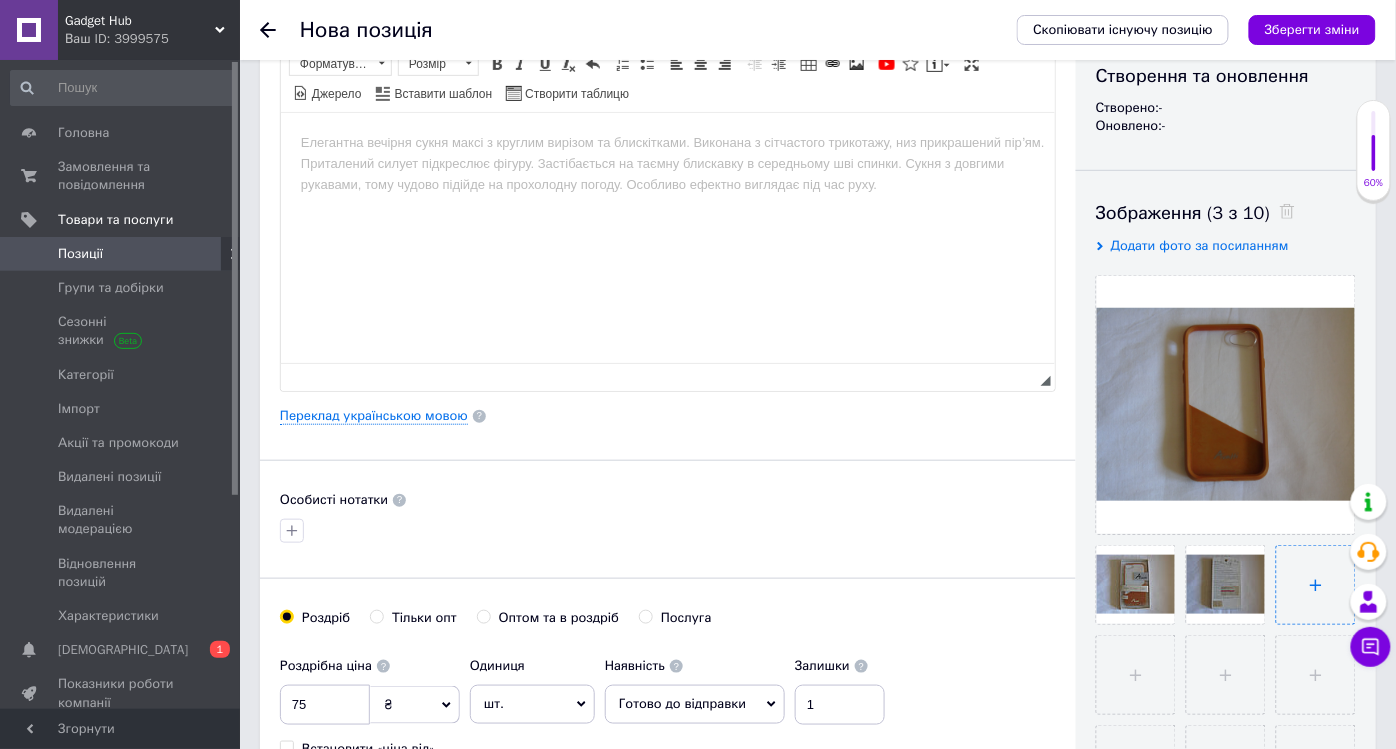 type on "C:\fakepath\DSC05231.JPG" 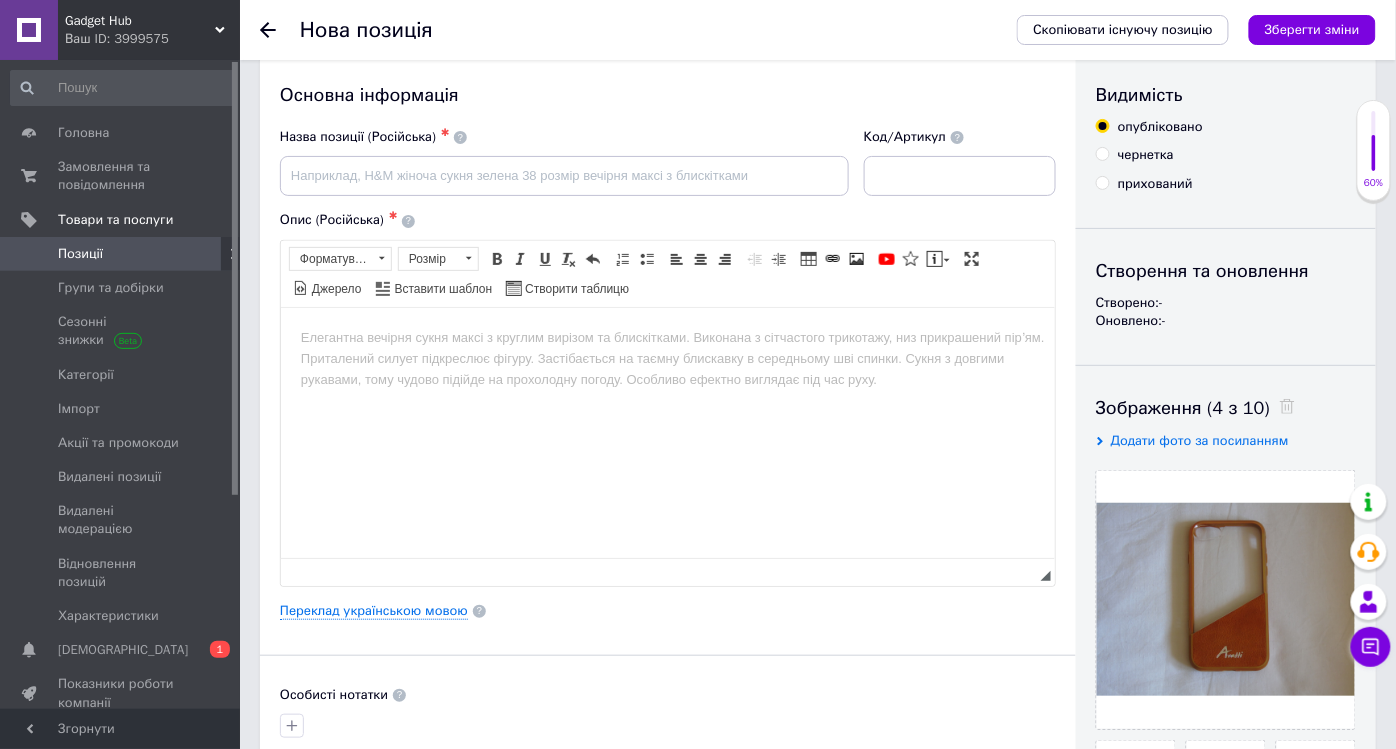 scroll, scrollTop: 0, scrollLeft: 0, axis: both 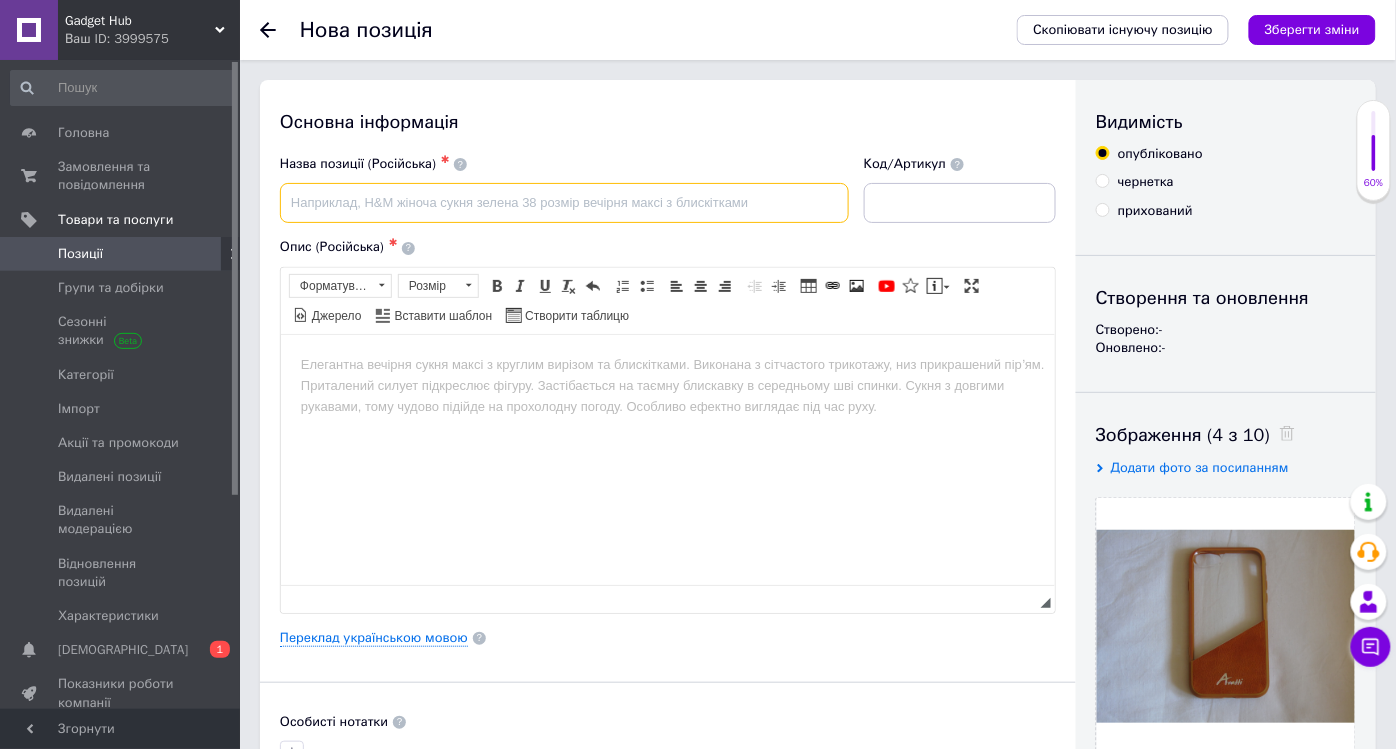 click at bounding box center [564, 203] 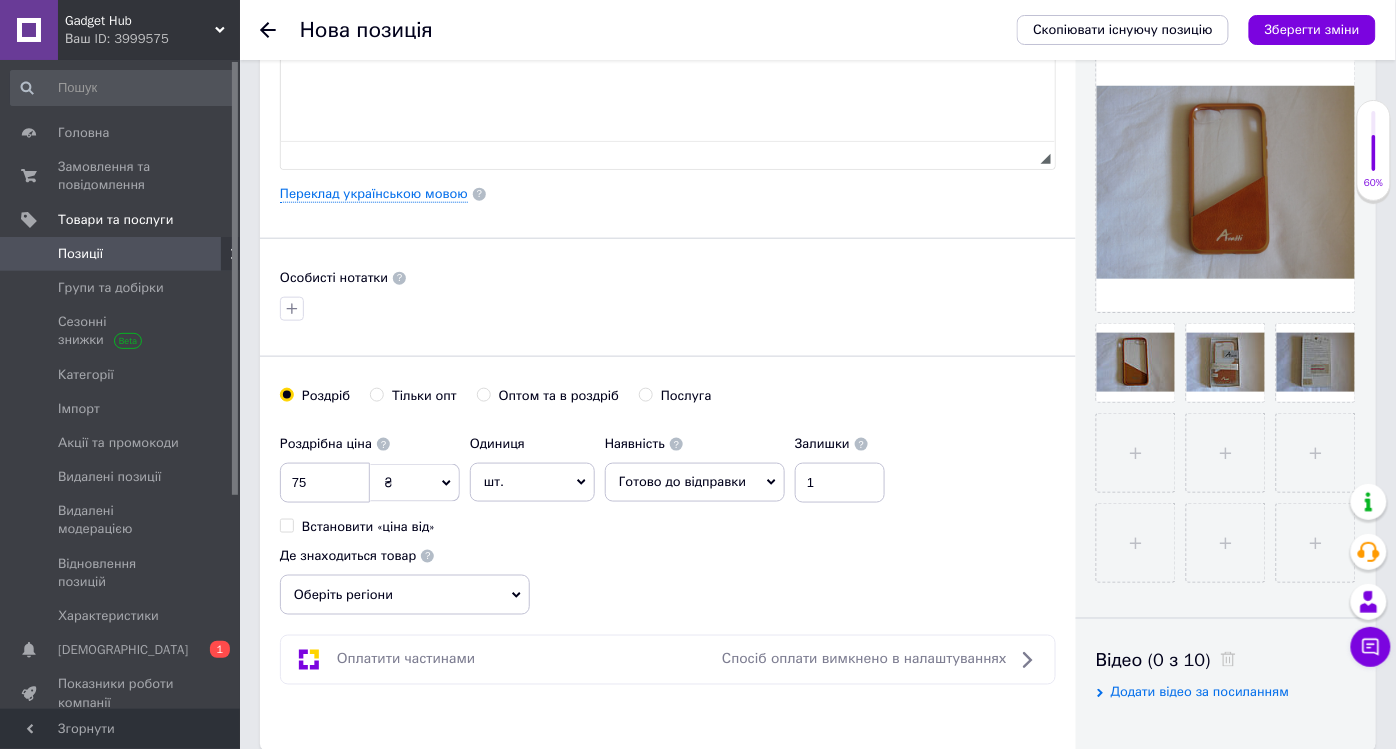 scroll, scrollTop: 666, scrollLeft: 0, axis: vertical 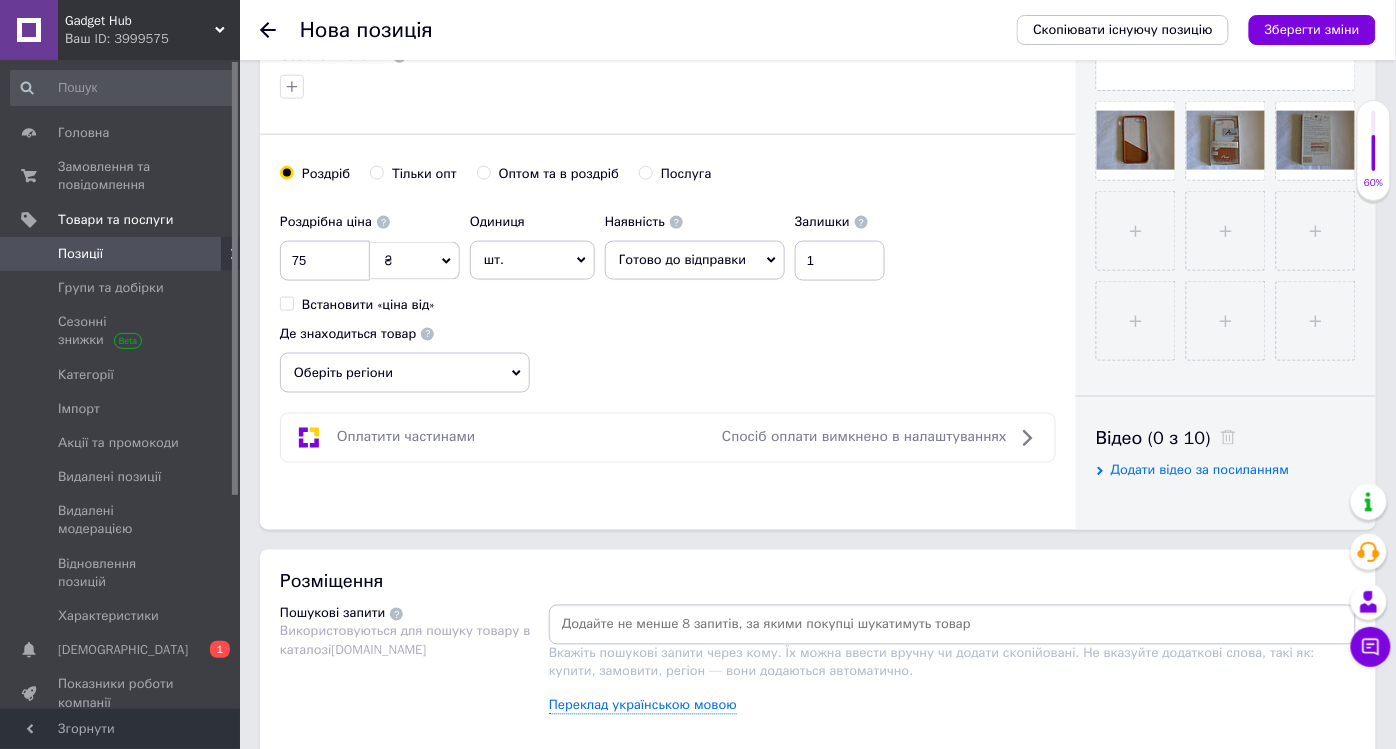 click on "Оберіть регіони" at bounding box center (405, 373) 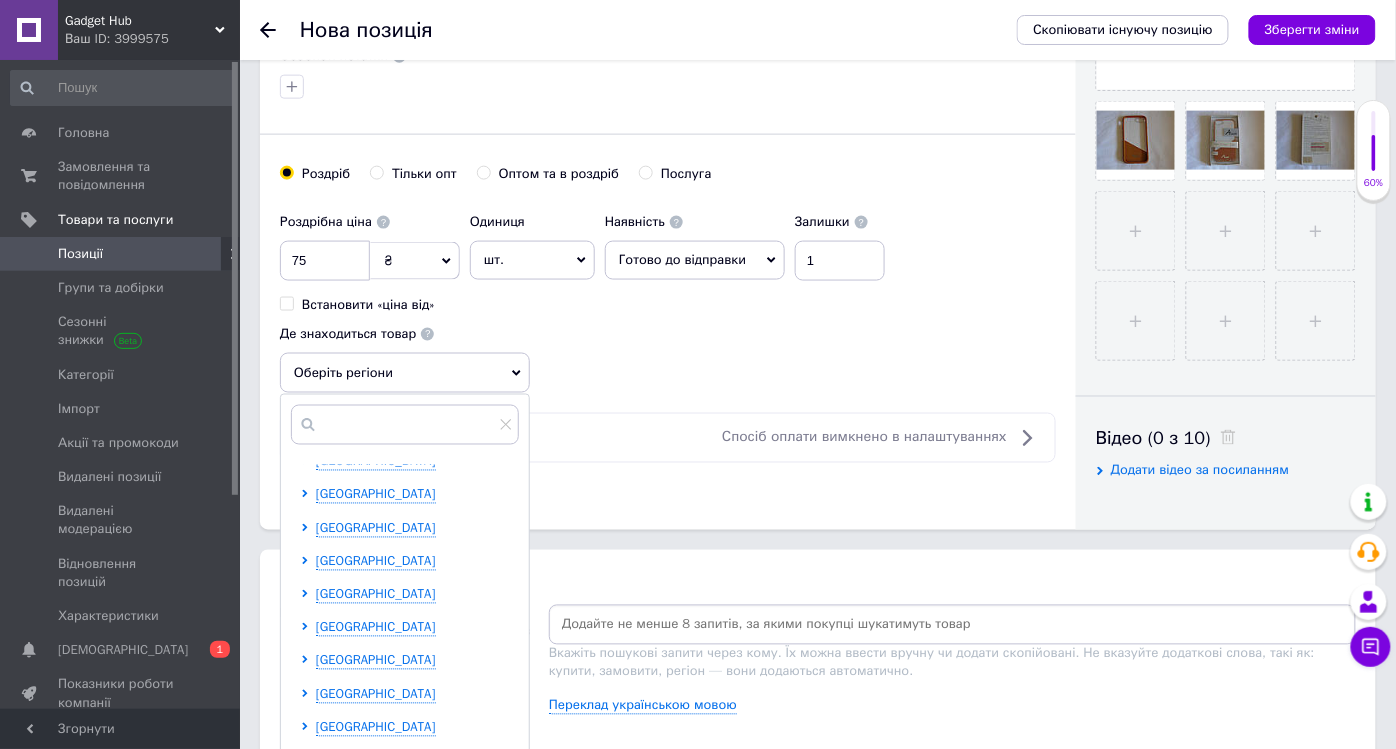 scroll, scrollTop: 222, scrollLeft: 0, axis: vertical 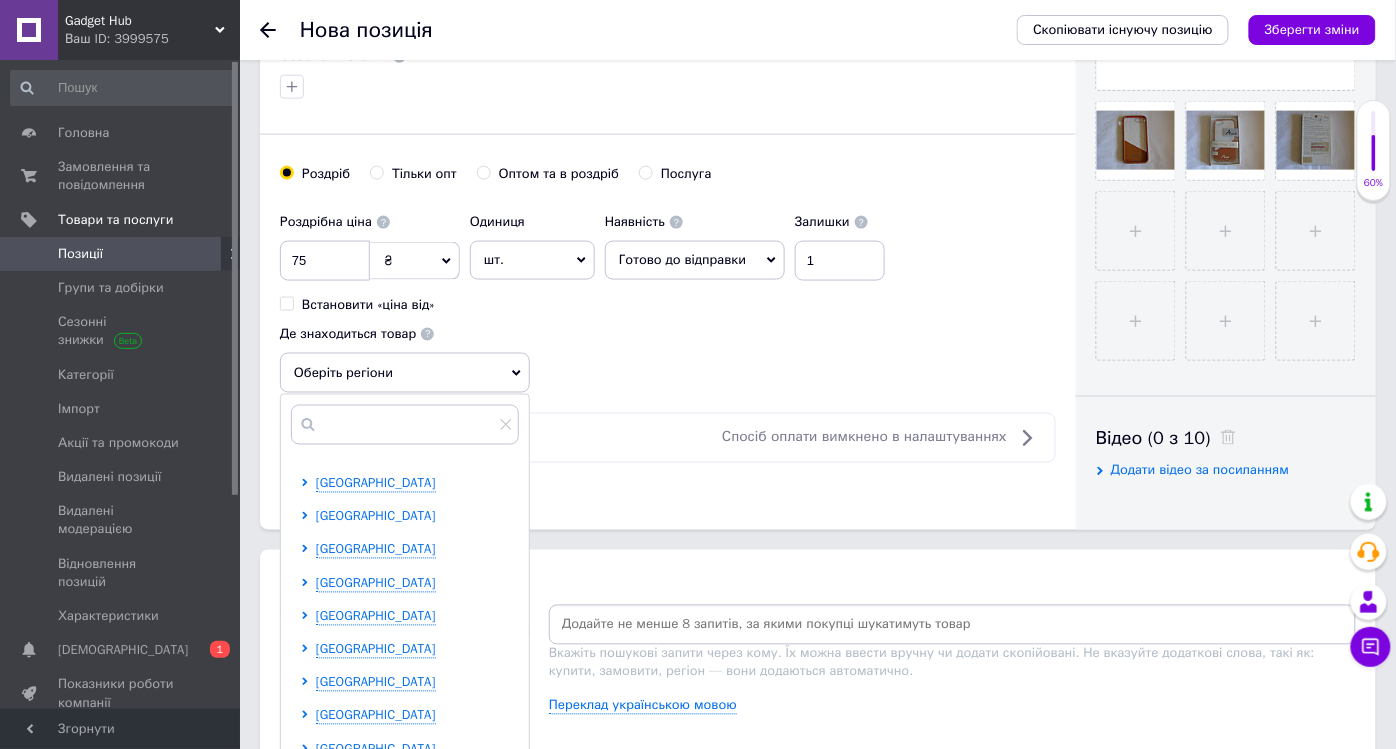 click on "[GEOGRAPHIC_DATA]" at bounding box center (376, 516) 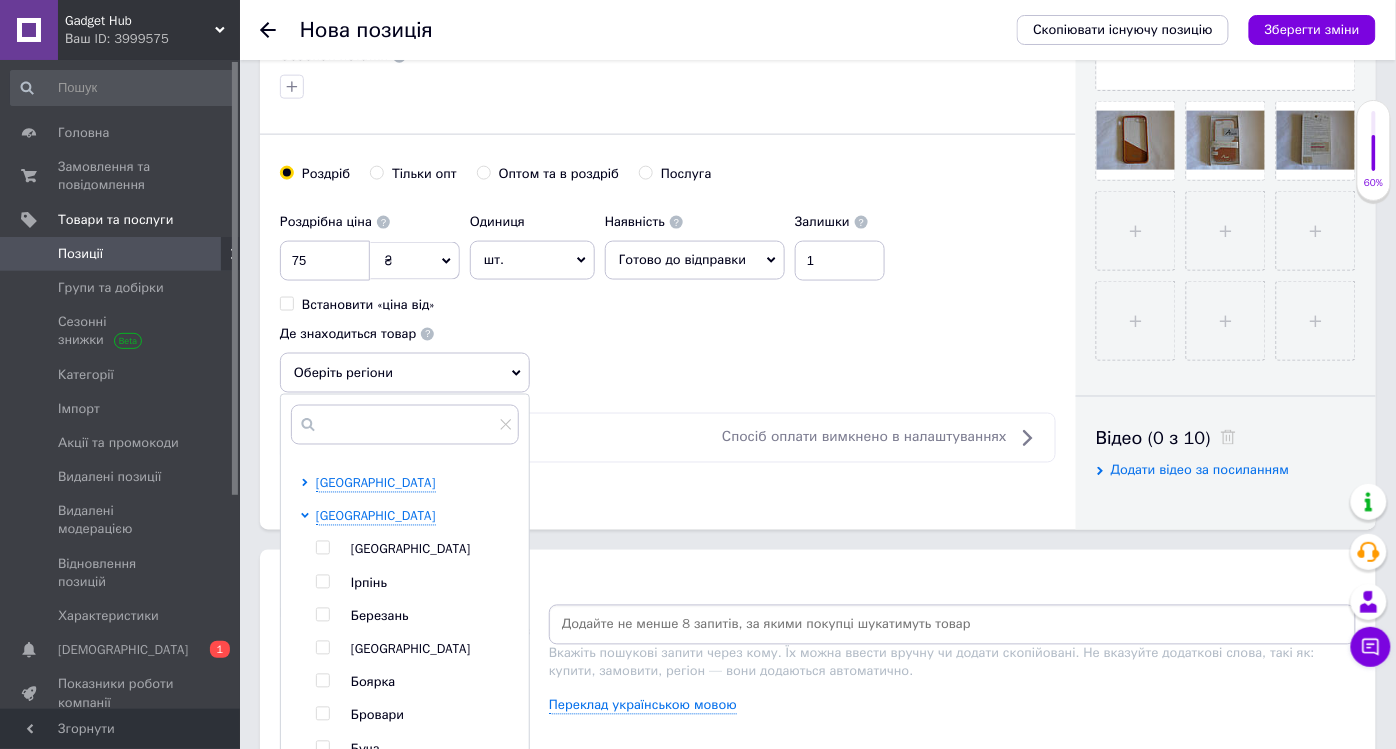 click on "[GEOGRAPHIC_DATA]" at bounding box center (411, 549) 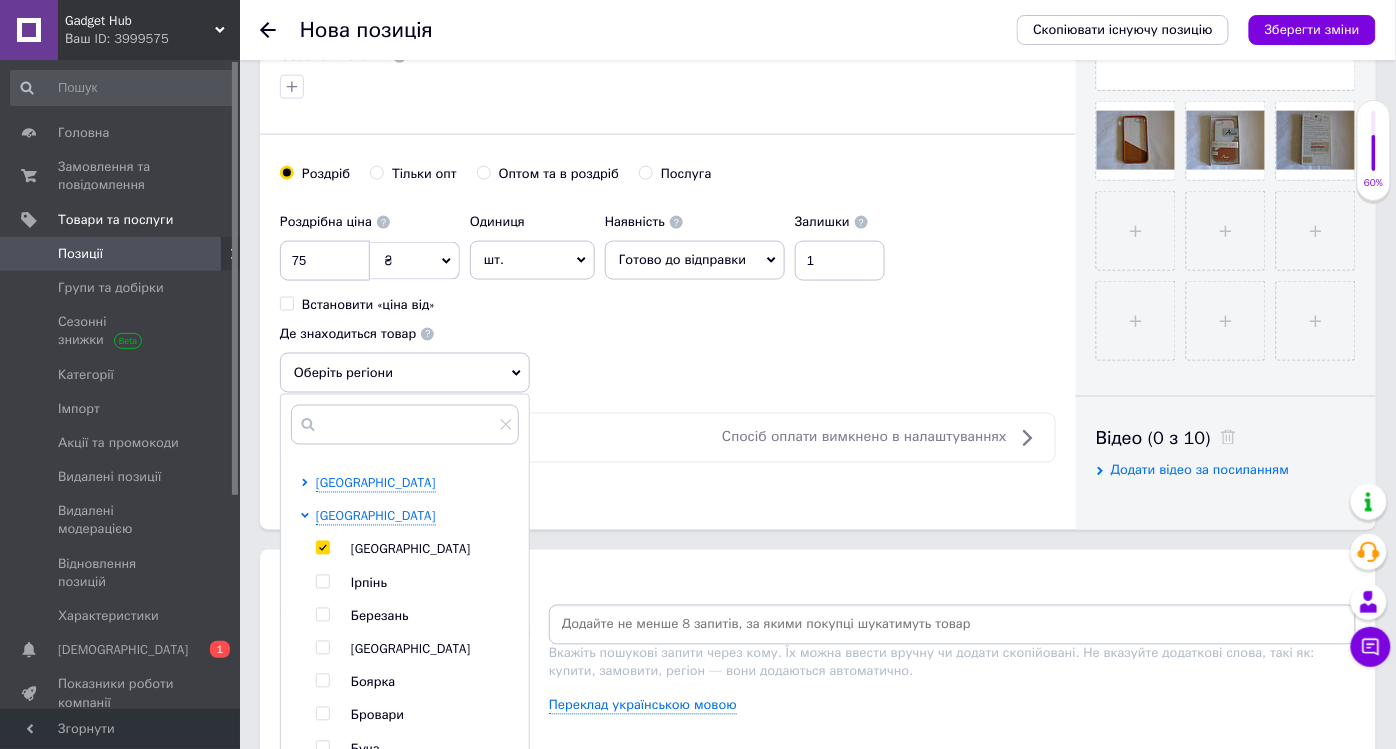checkbox on "true" 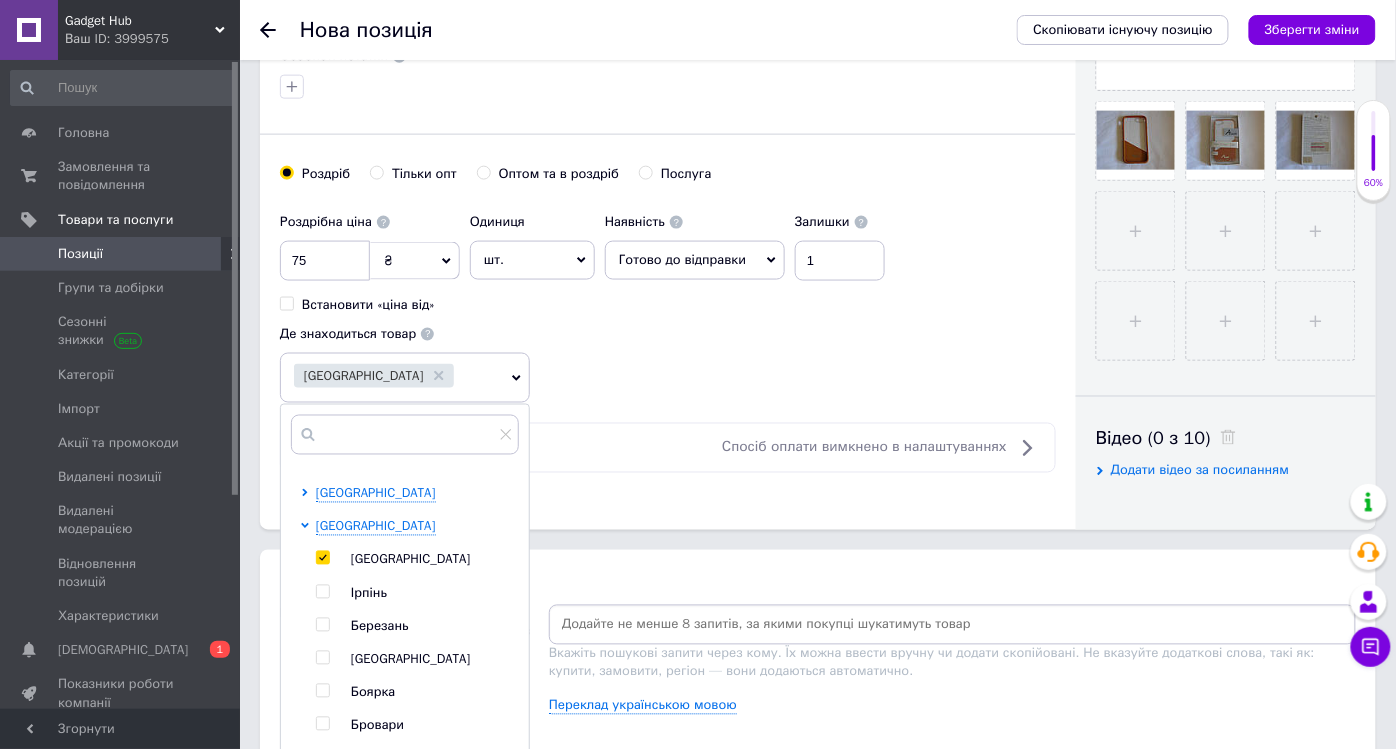 scroll, scrollTop: 0, scrollLeft: 0, axis: both 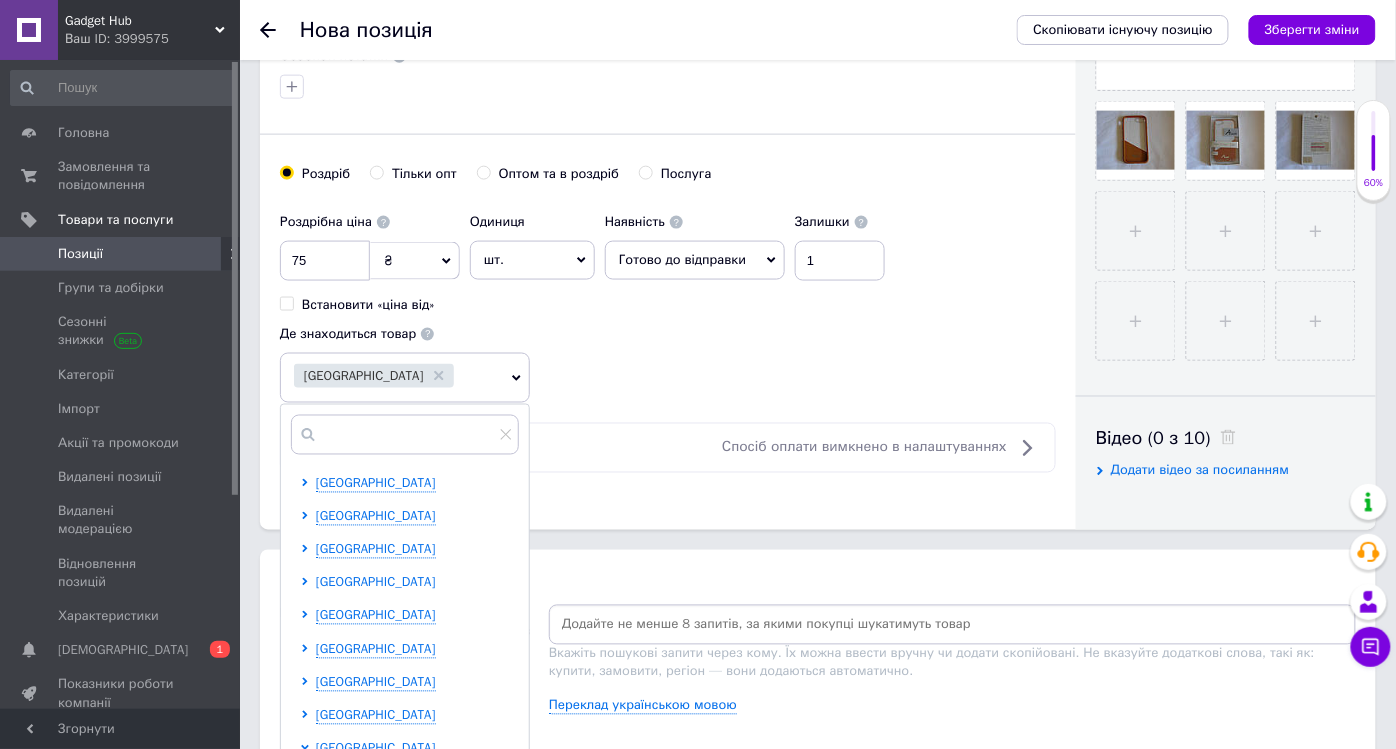 click on "[GEOGRAPHIC_DATA]" at bounding box center [376, 582] 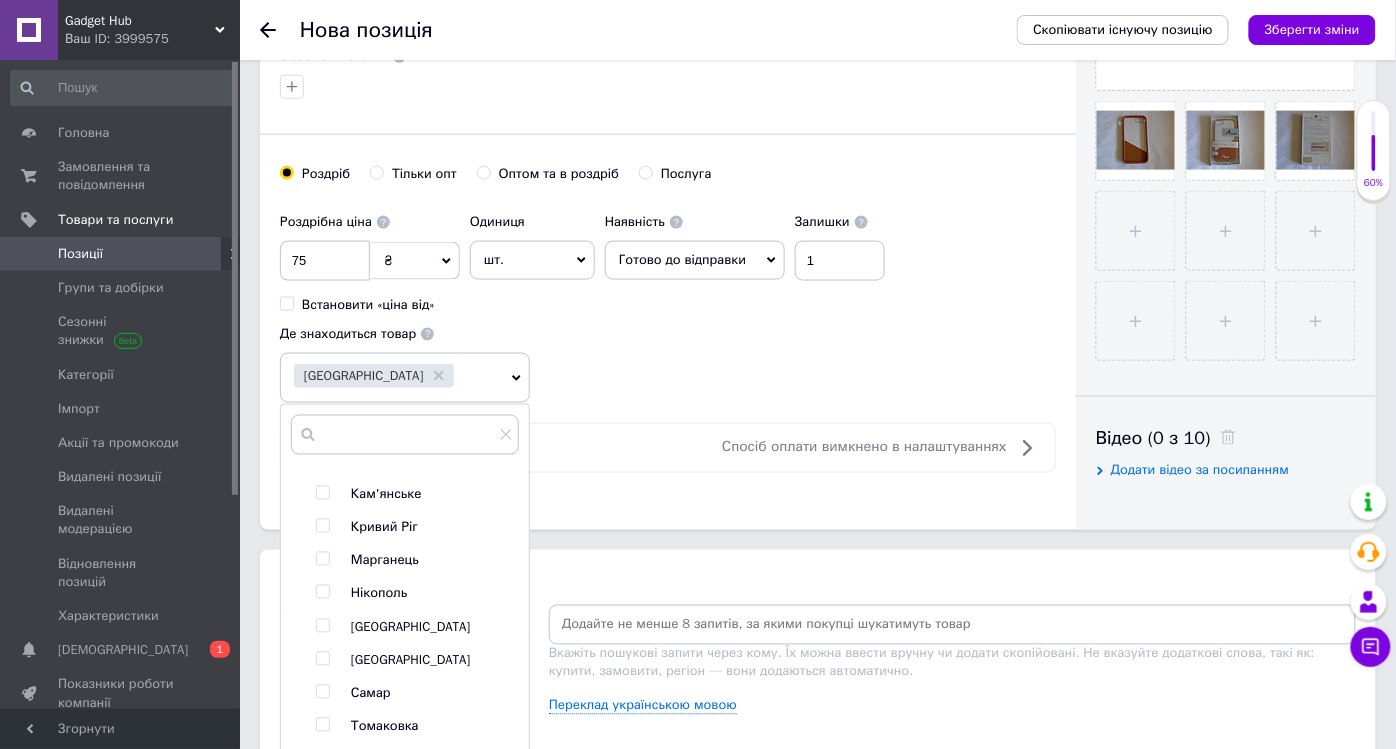 scroll, scrollTop: 111, scrollLeft: 0, axis: vertical 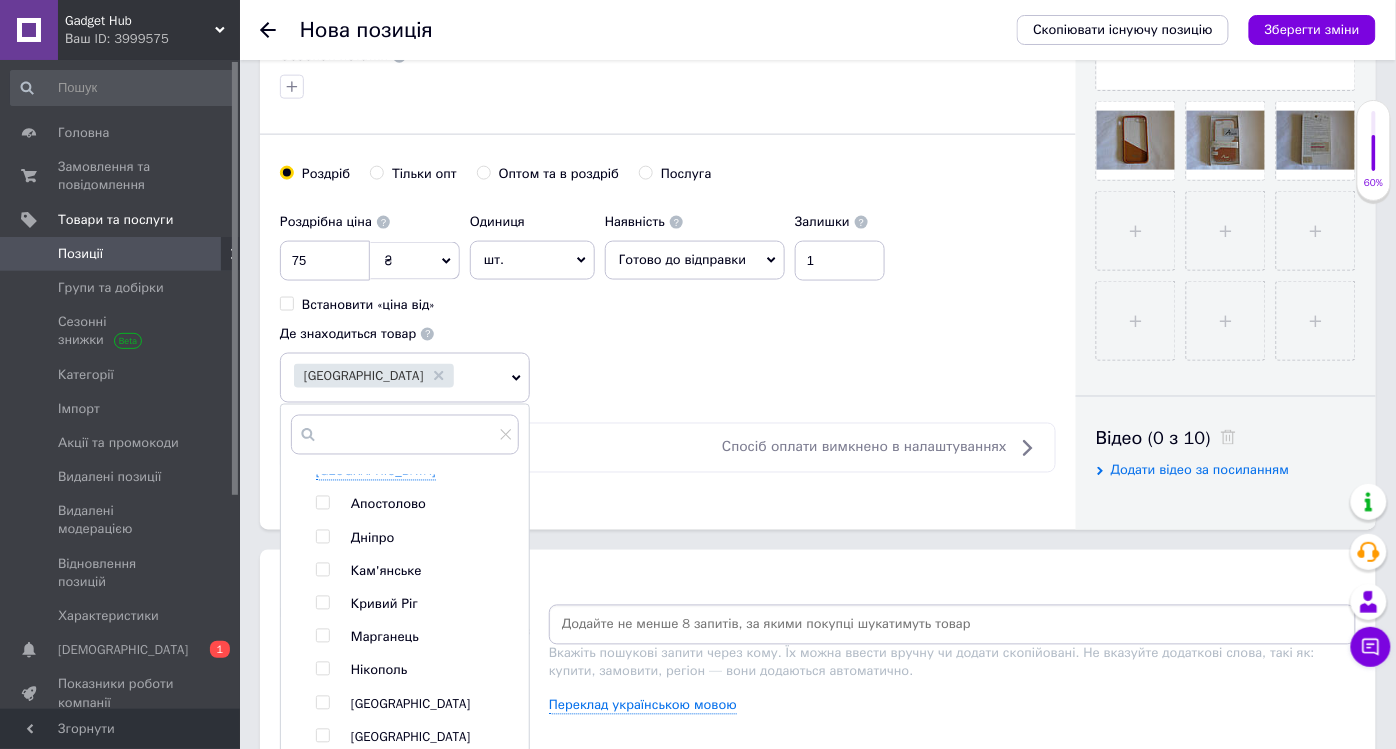 click on "Дніпро" at bounding box center [372, 538] 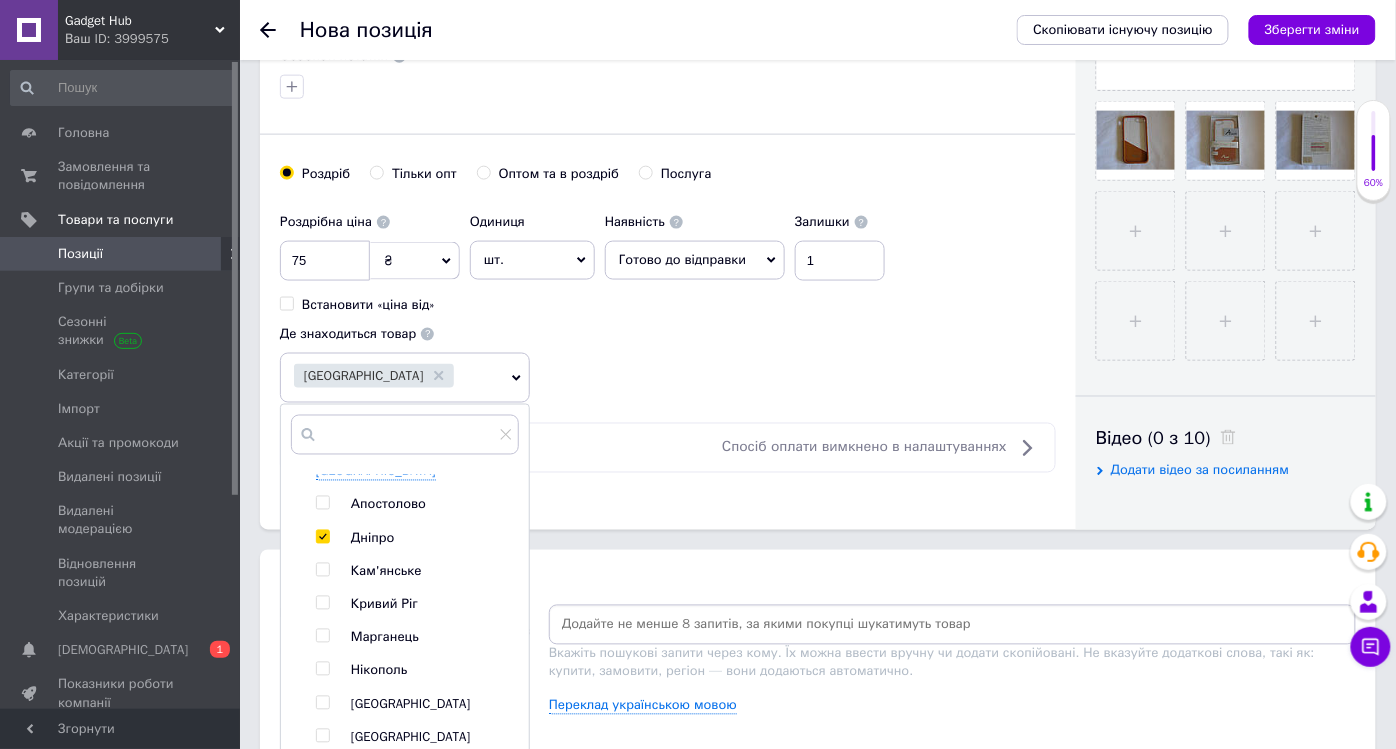 checkbox on "true" 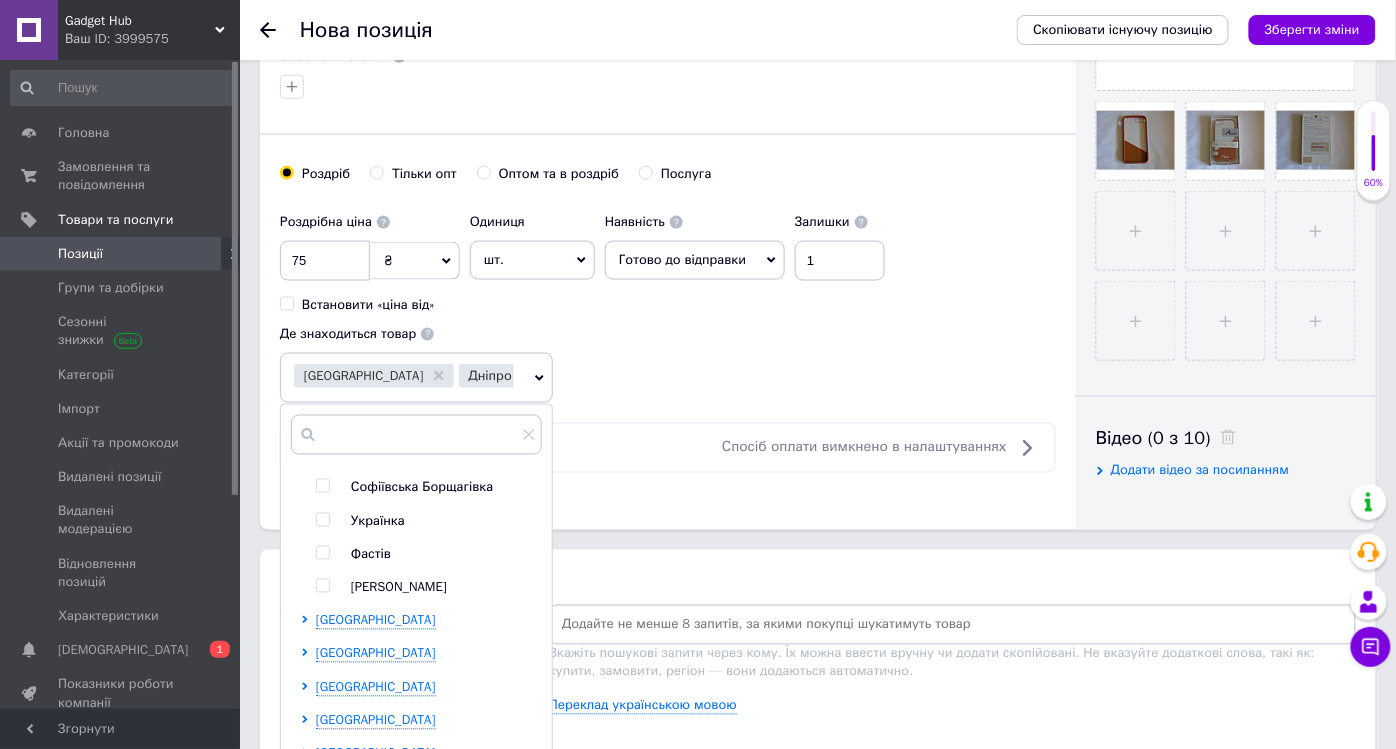scroll, scrollTop: 1333, scrollLeft: 0, axis: vertical 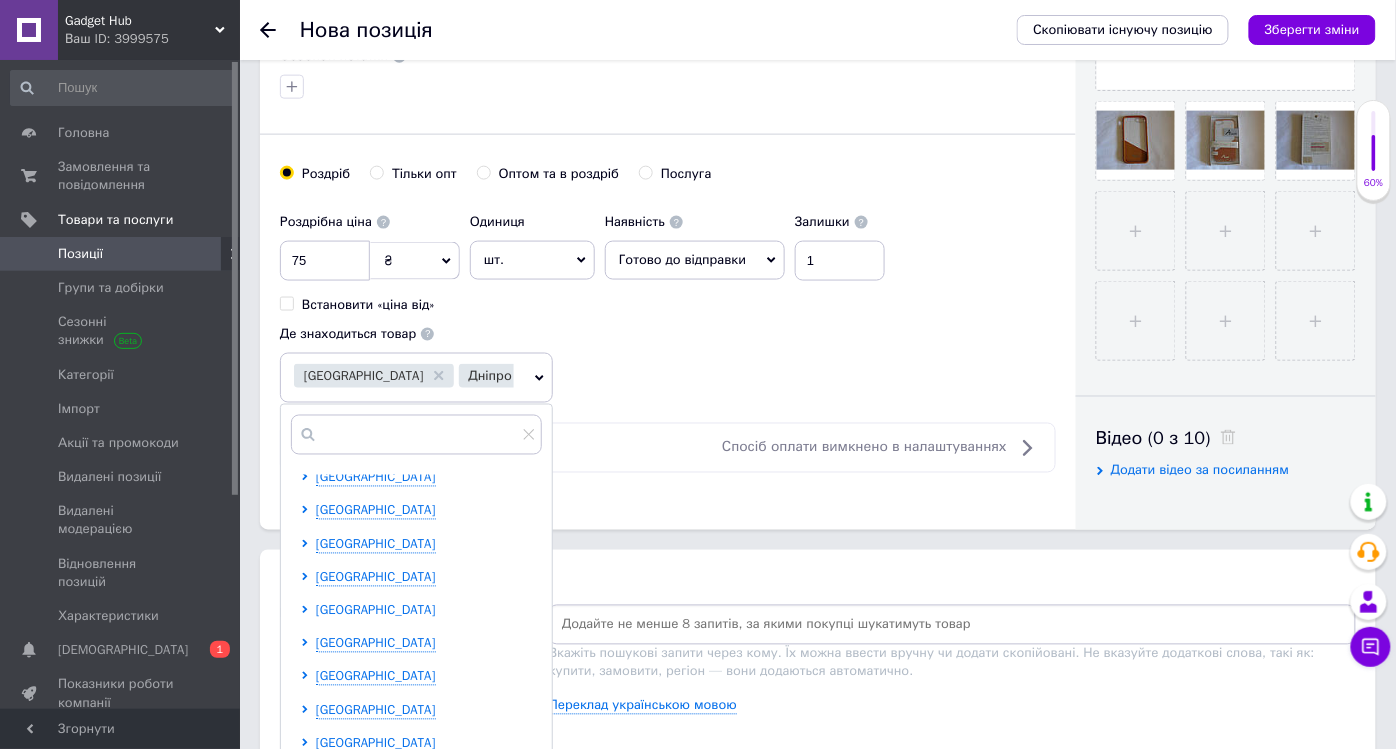 click on "[GEOGRAPHIC_DATA]" at bounding box center (376, 610) 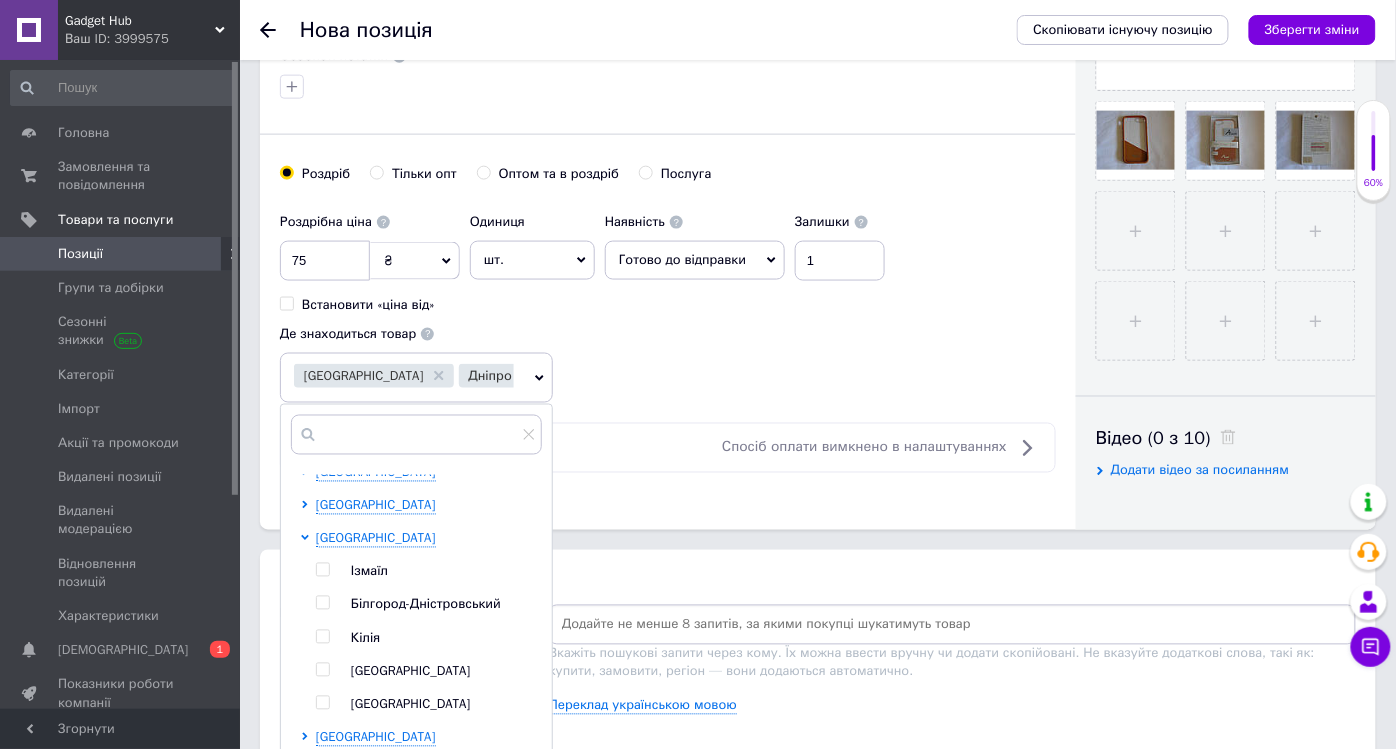 scroll, scrollTop: 1444, scrollLeft: 0, axis: vertical 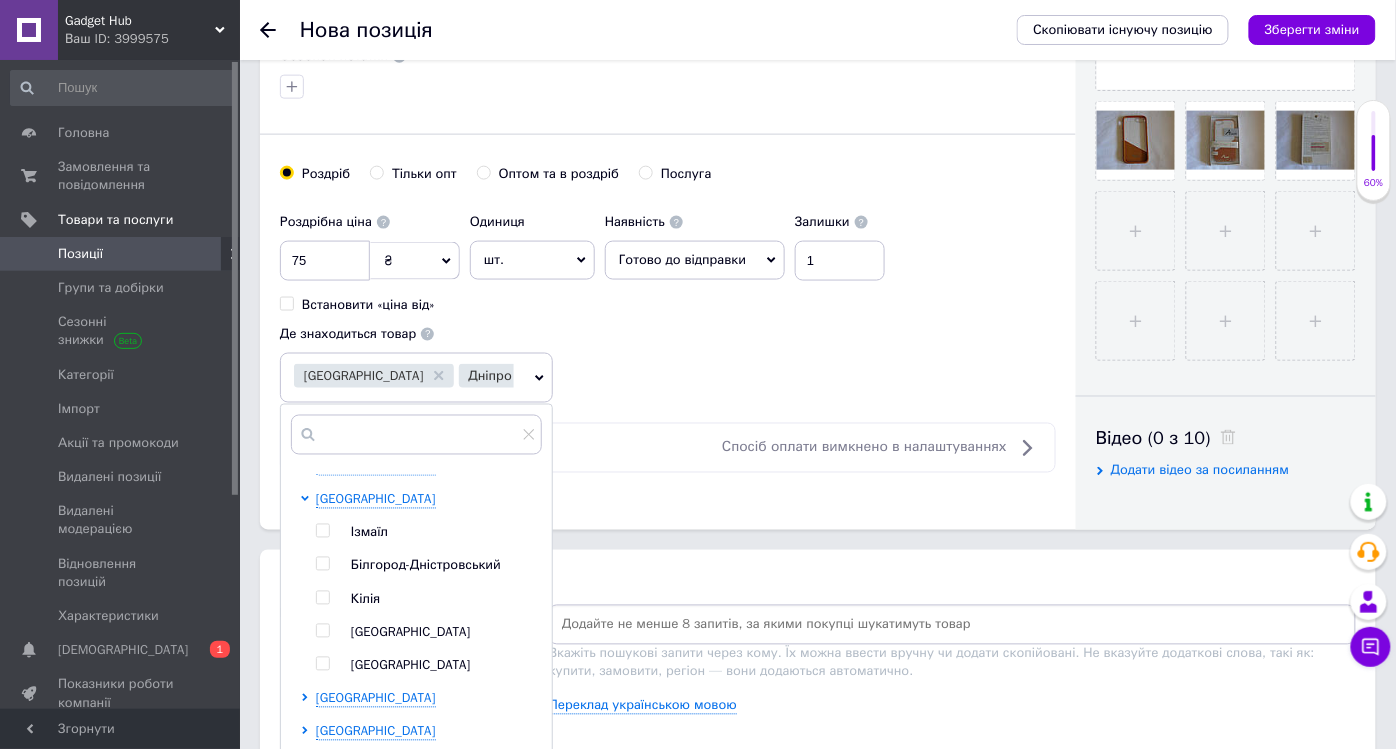 click on "[GEOGRAPHIC_DATA]" at bounding box center (446, 633) 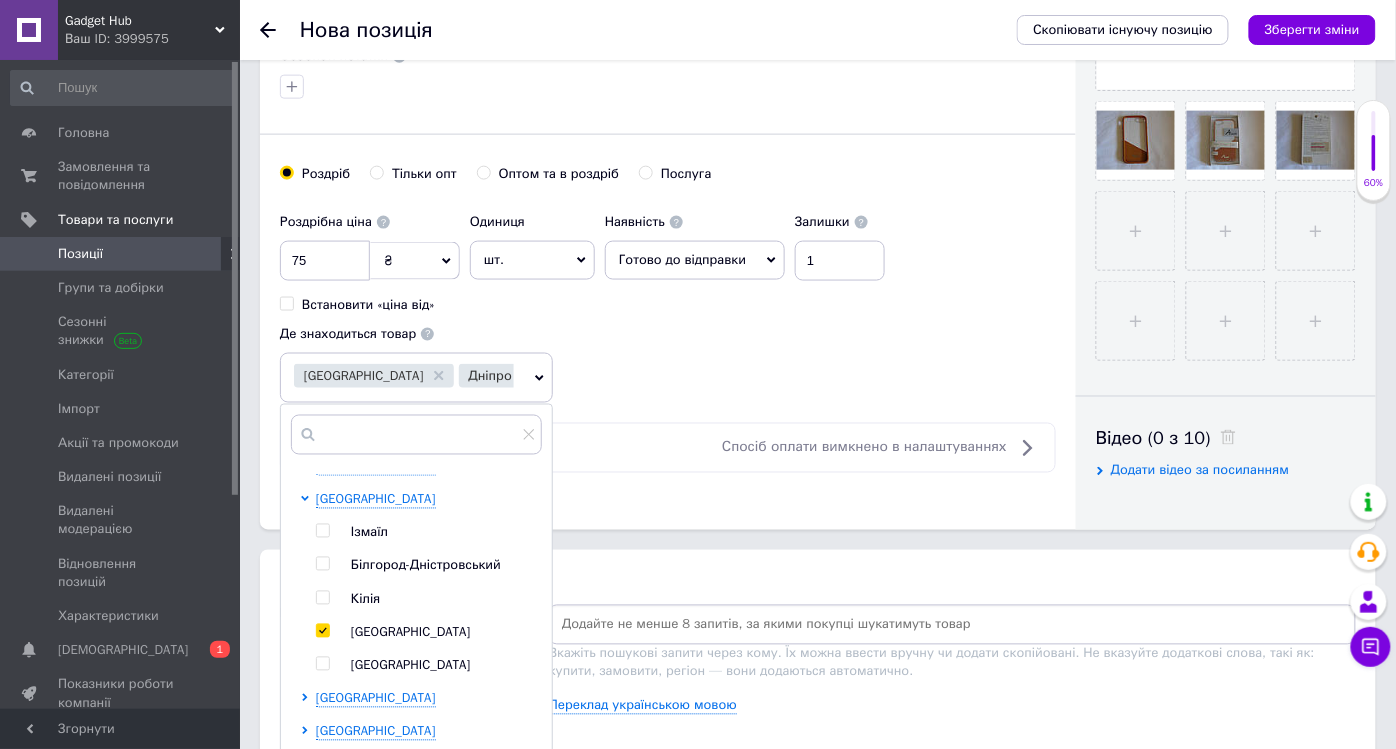 checkbox on "true" 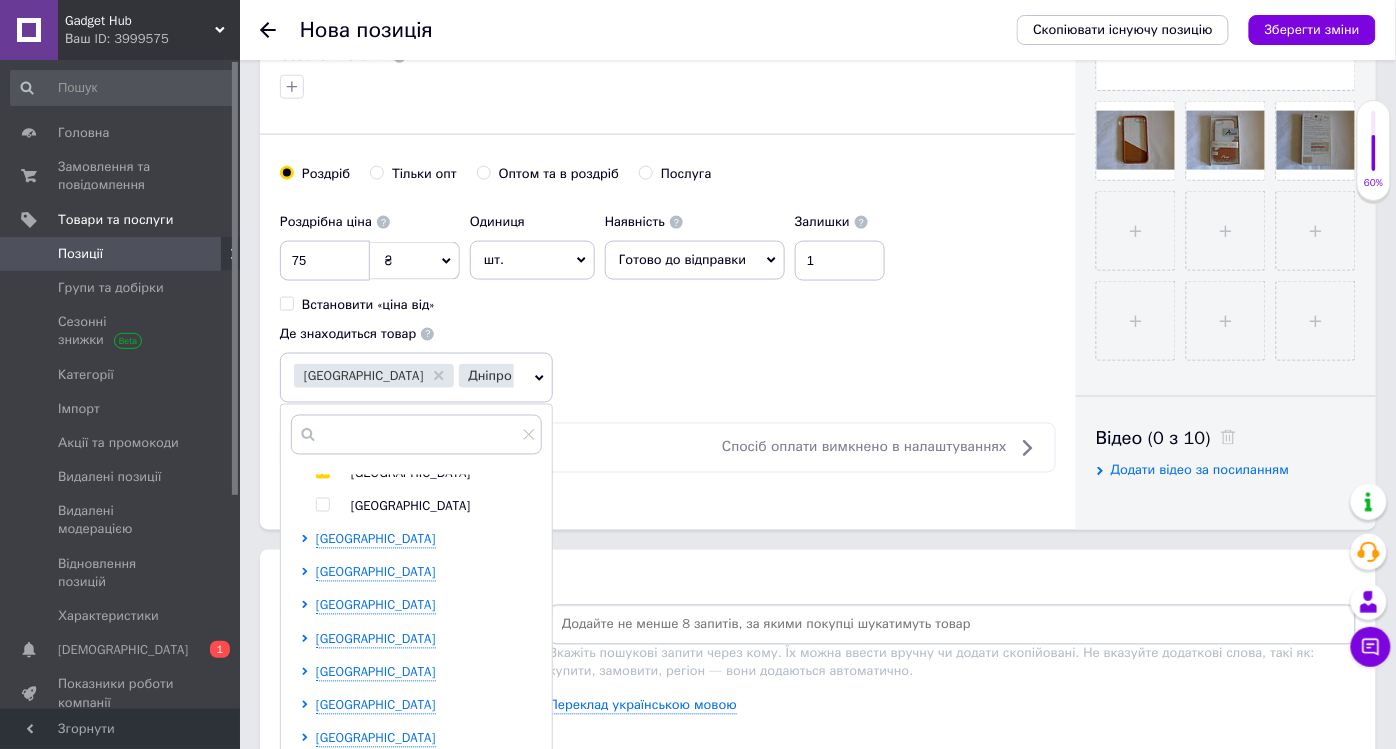 scroll, scrollTop: 1607, scrollLeft: 0, axis: vertical 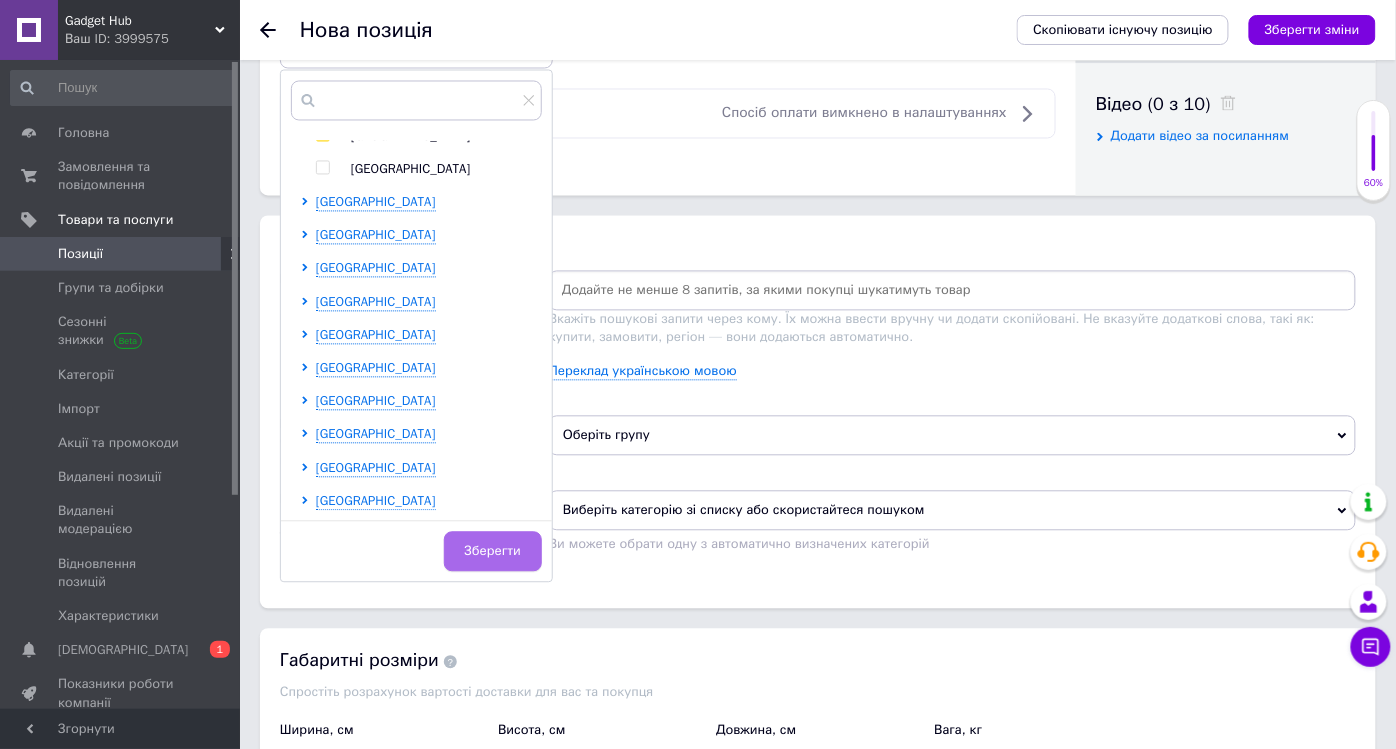 click on "Зберегти" at bounding box center (493, 552) 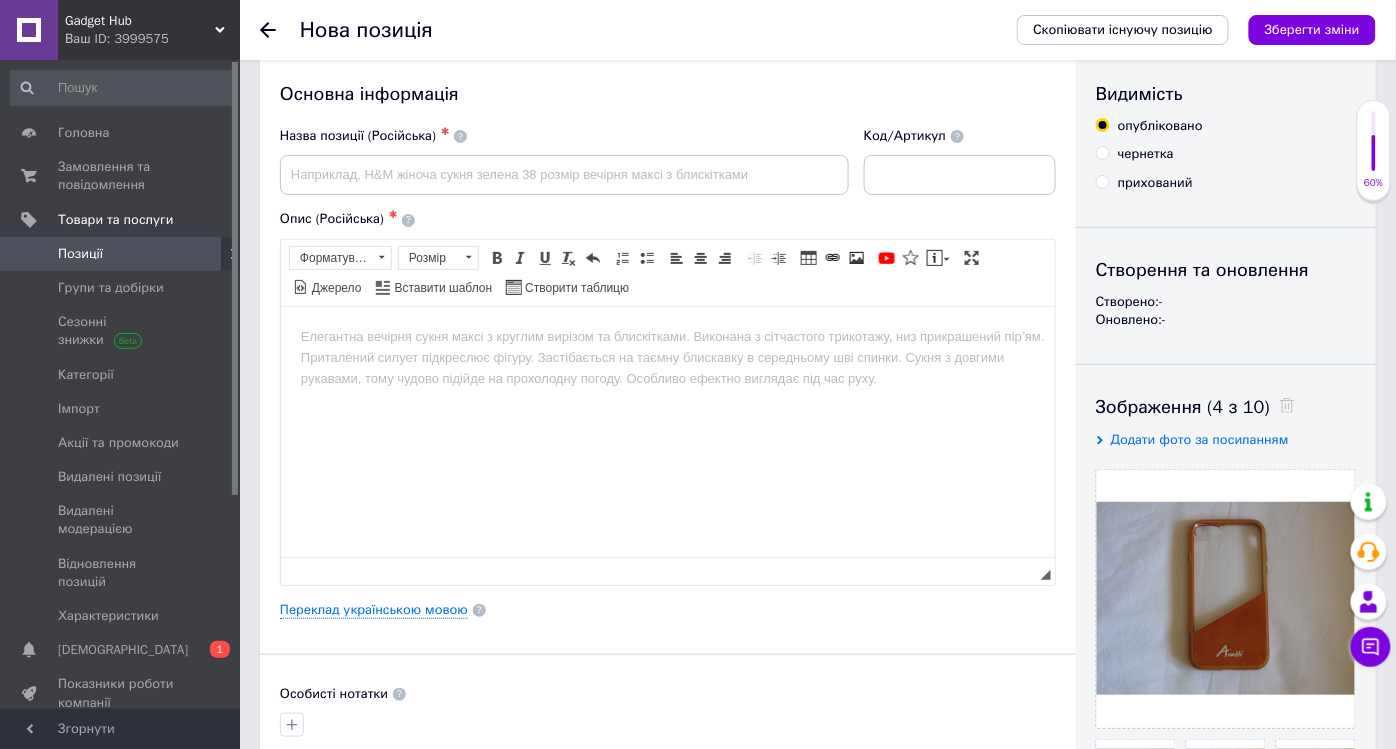 scroll, scrollTop: 0, scrollLeft: 0, axis: both 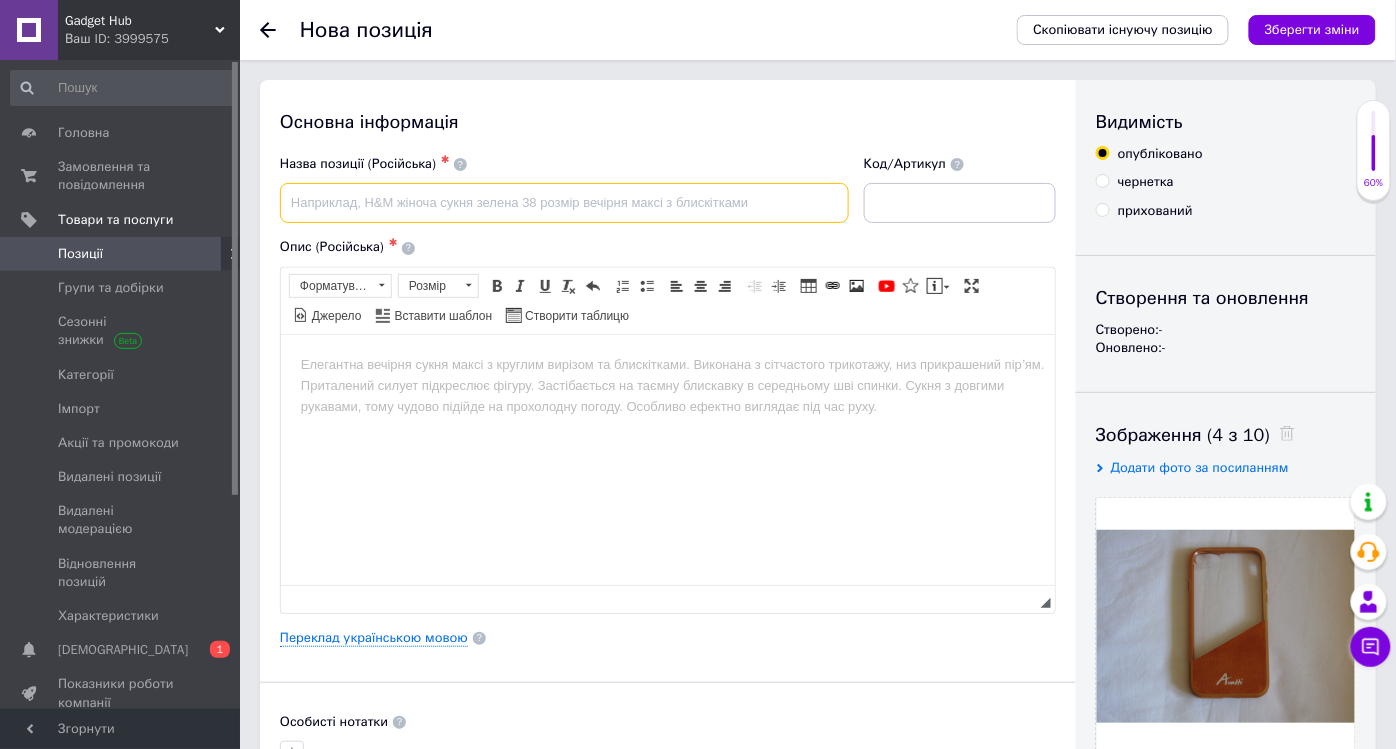 click at bounding box center (564, 203) 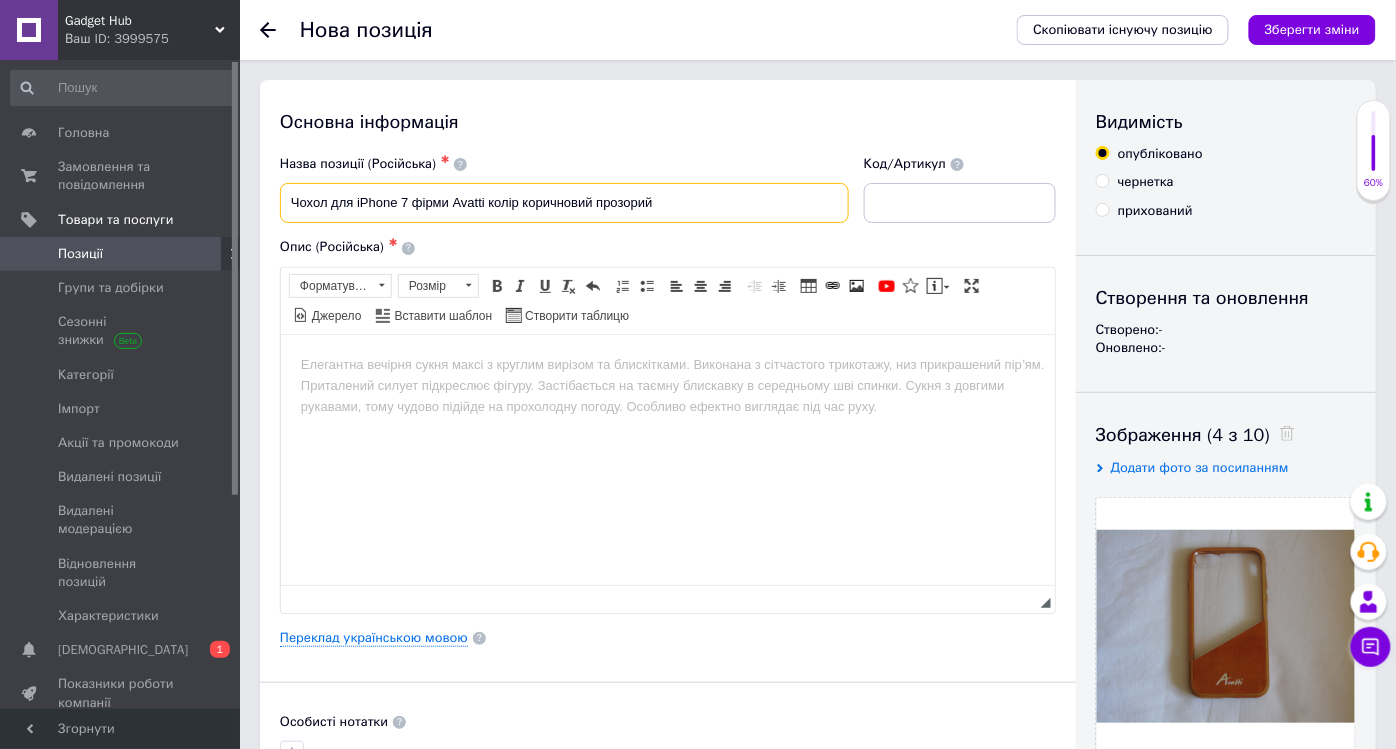 type on "Чохол для iPhone 7 фірми Avatti колір коричновий прозорий" 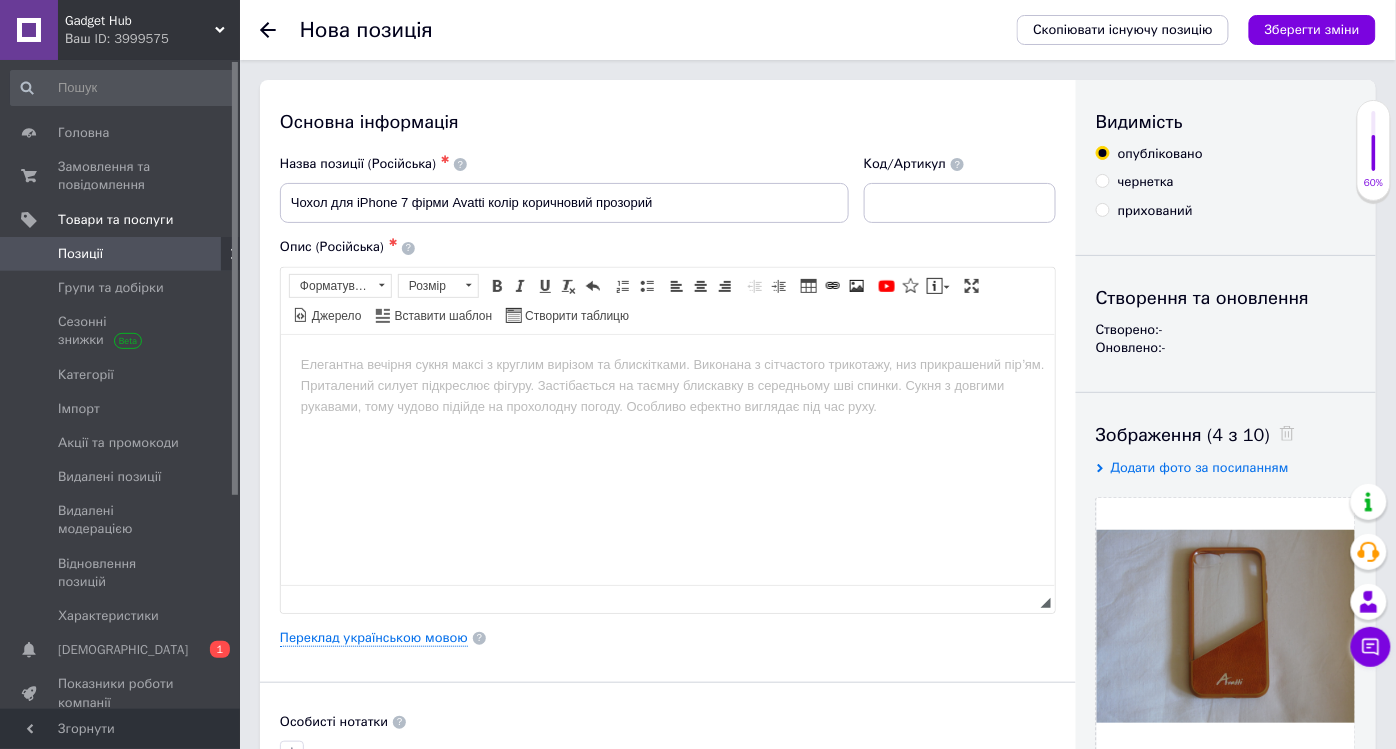 click at bounding box center [667, 364] 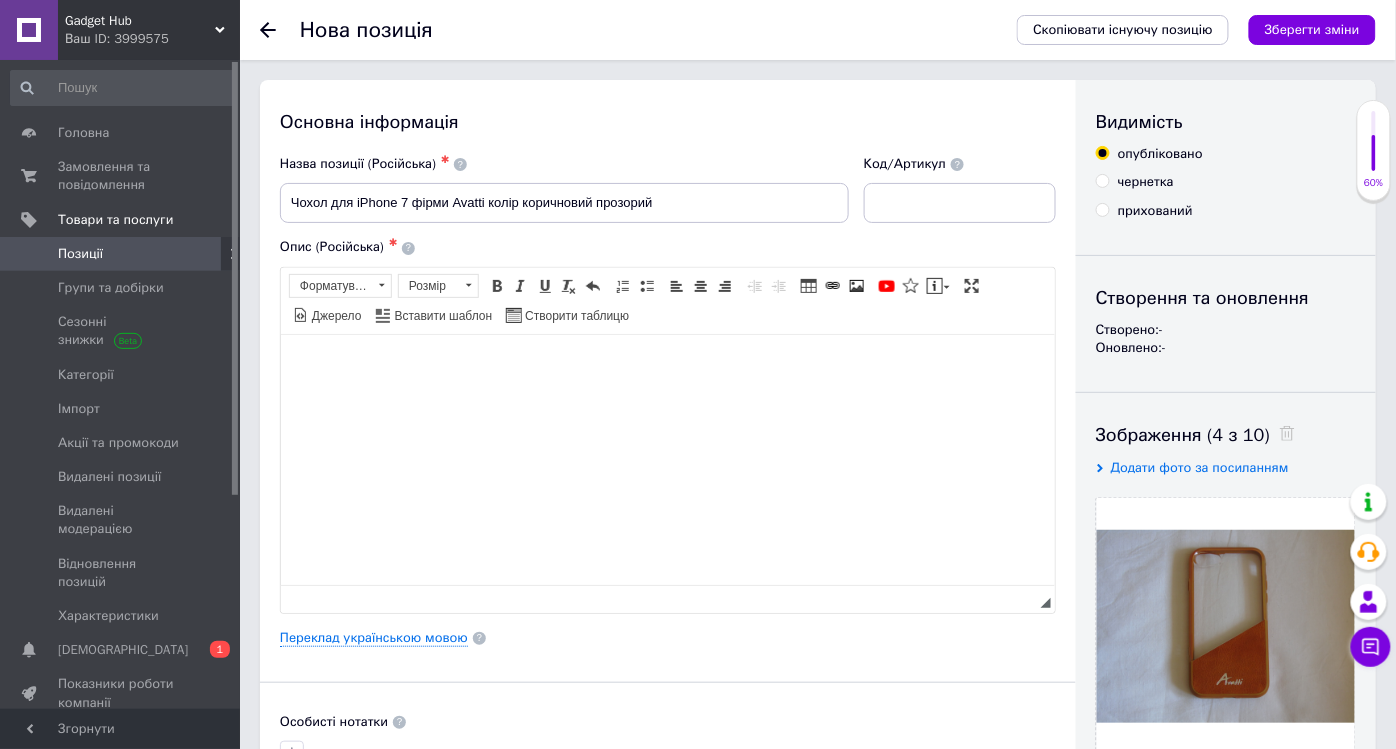 type 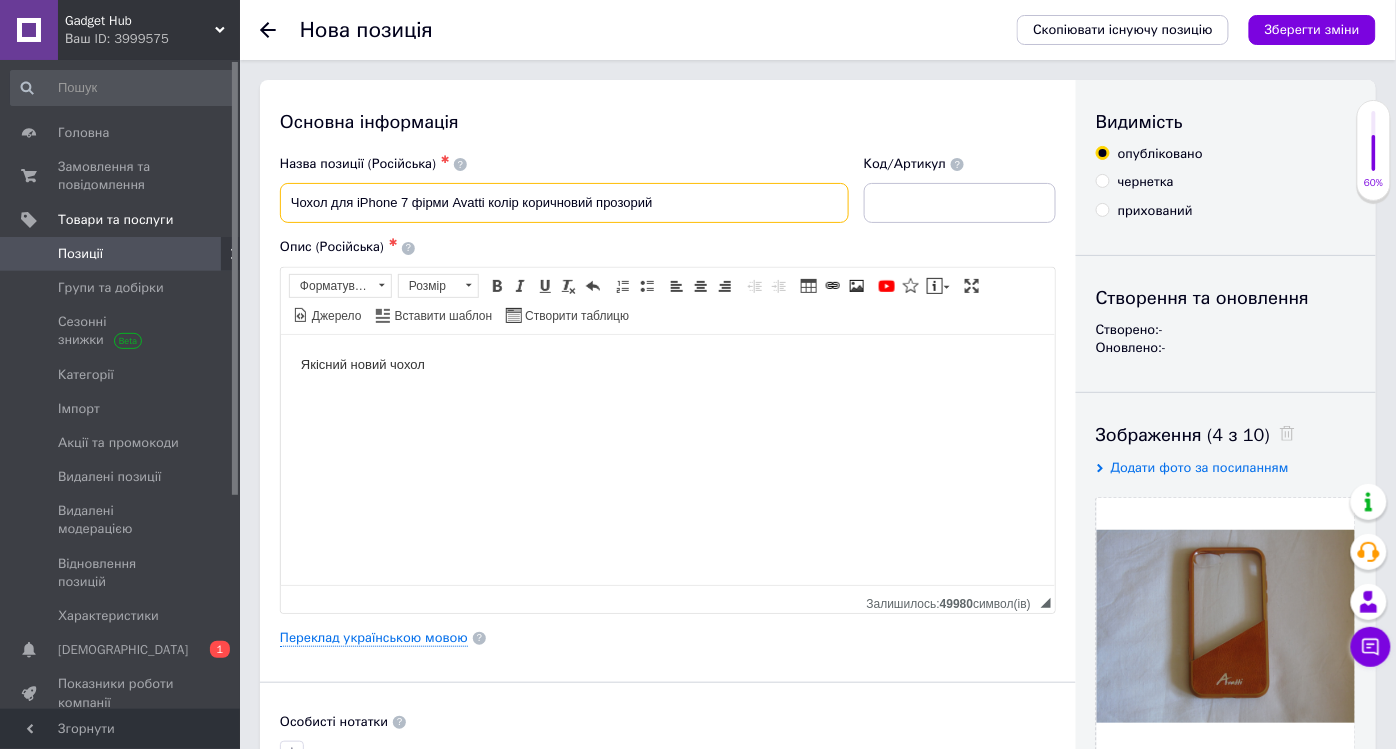 drag, startPoint x: 329, startPoint y: 200, endPoint x: 662, endPoint y: 213, distance: 333.25366 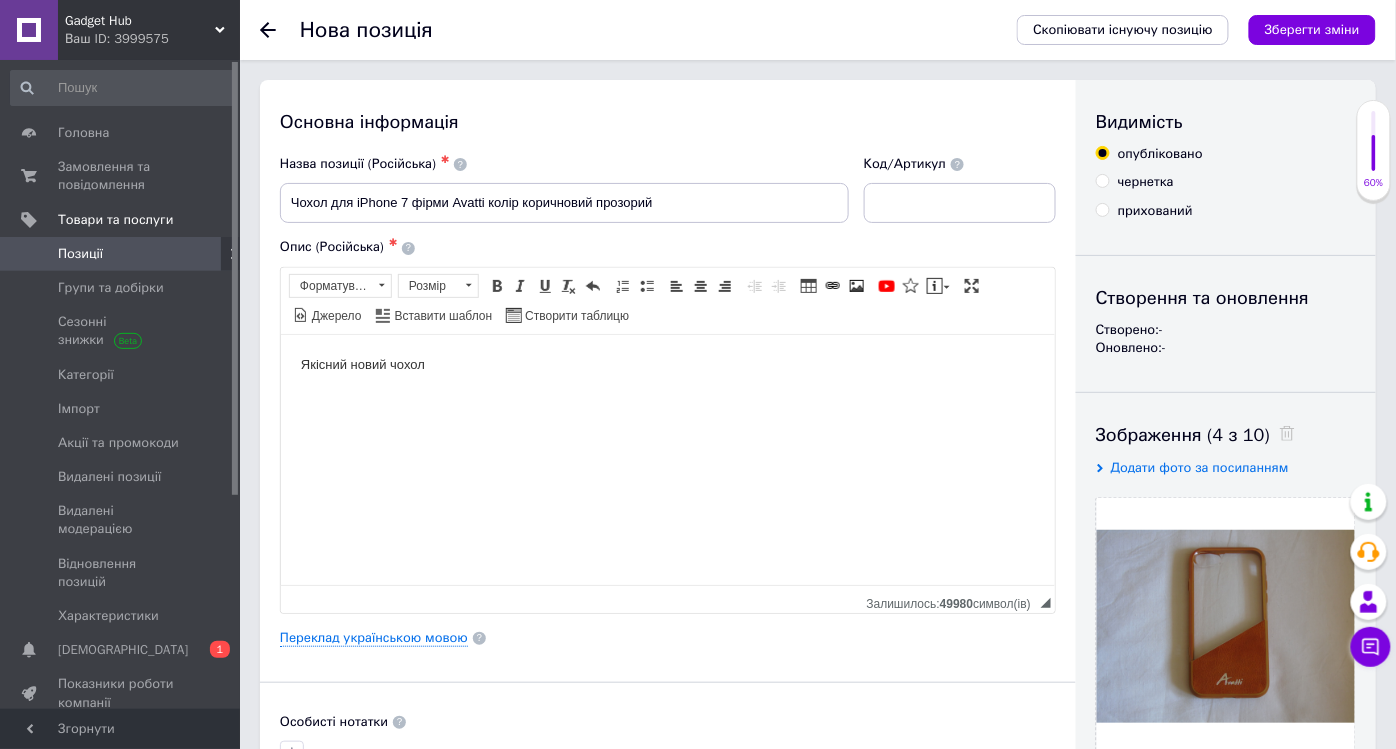 click on "Якісний новий чохол" at bounding box center (667, 364) 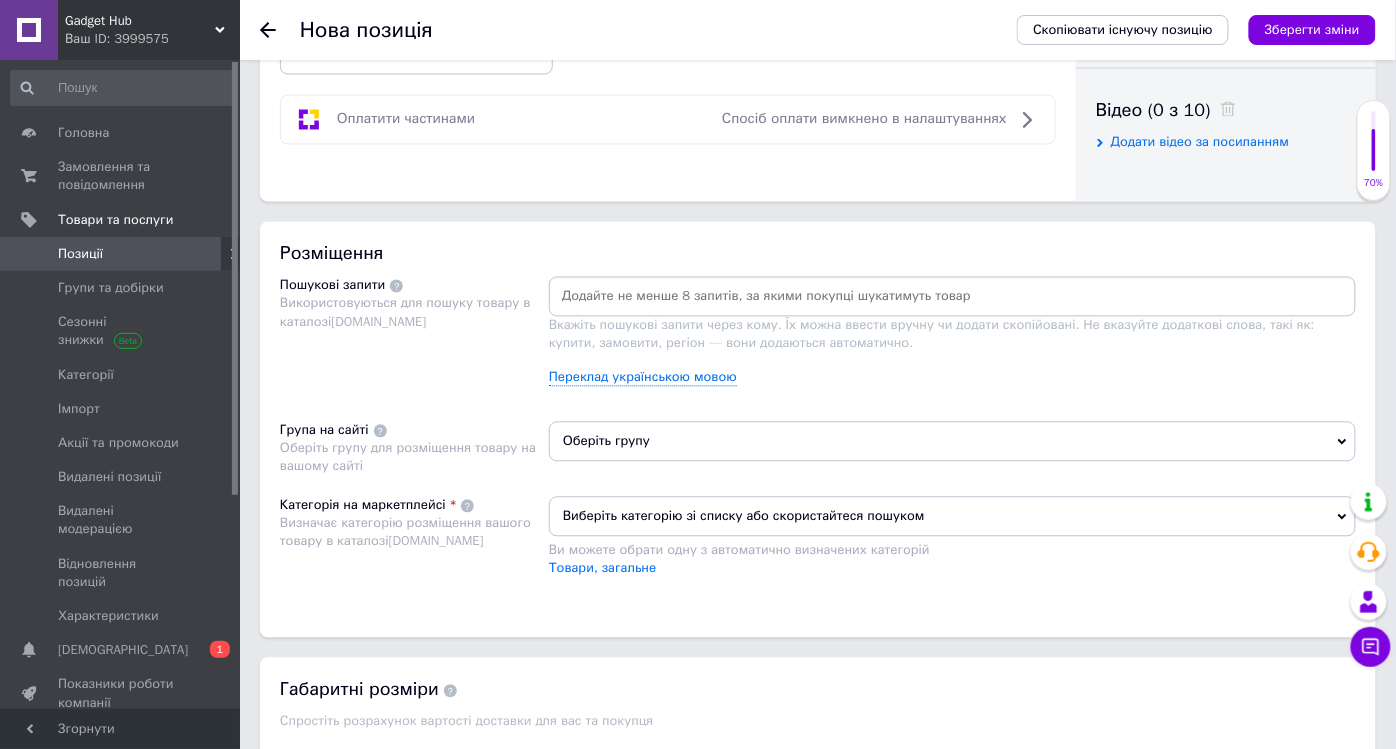 scroll, scrollTop: 1000, scrollLeft: 0, axis: vertical 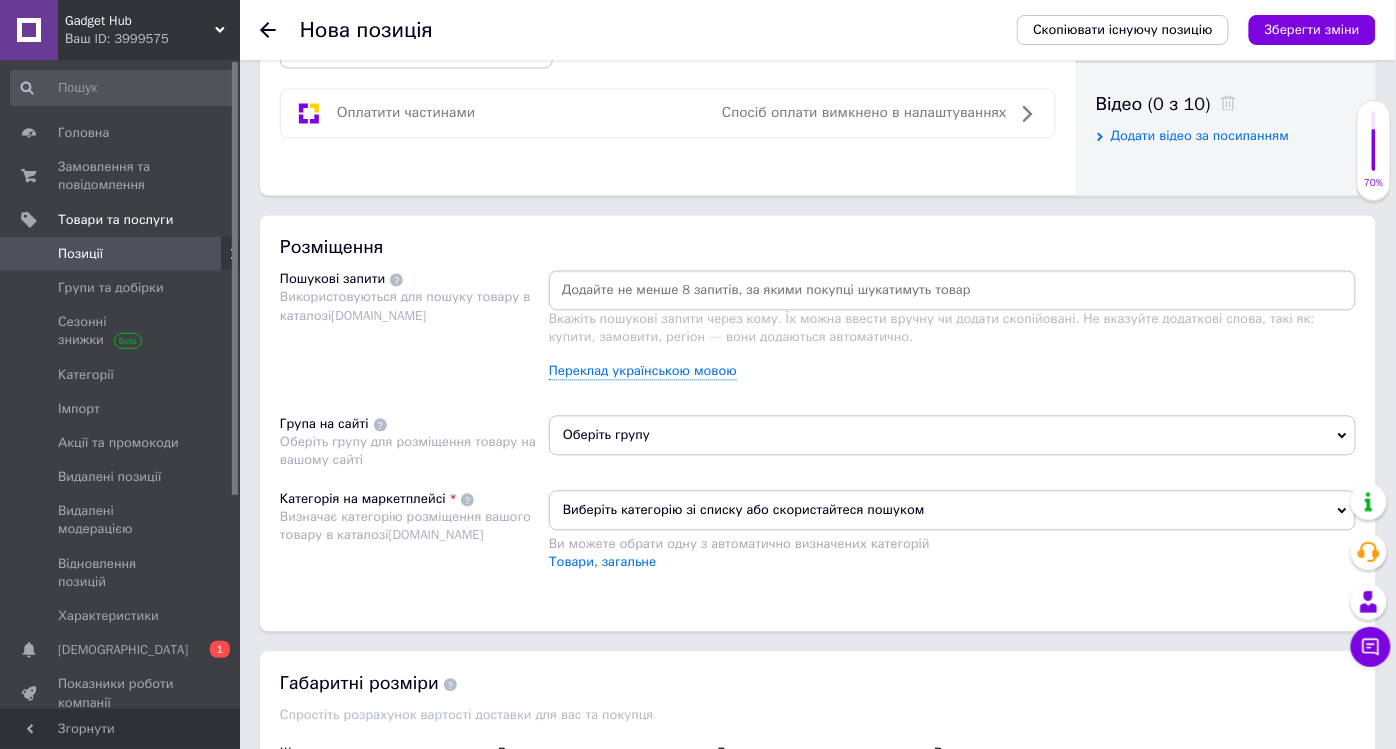 click on "Оберіть групу" at bounding box center [952, 436] 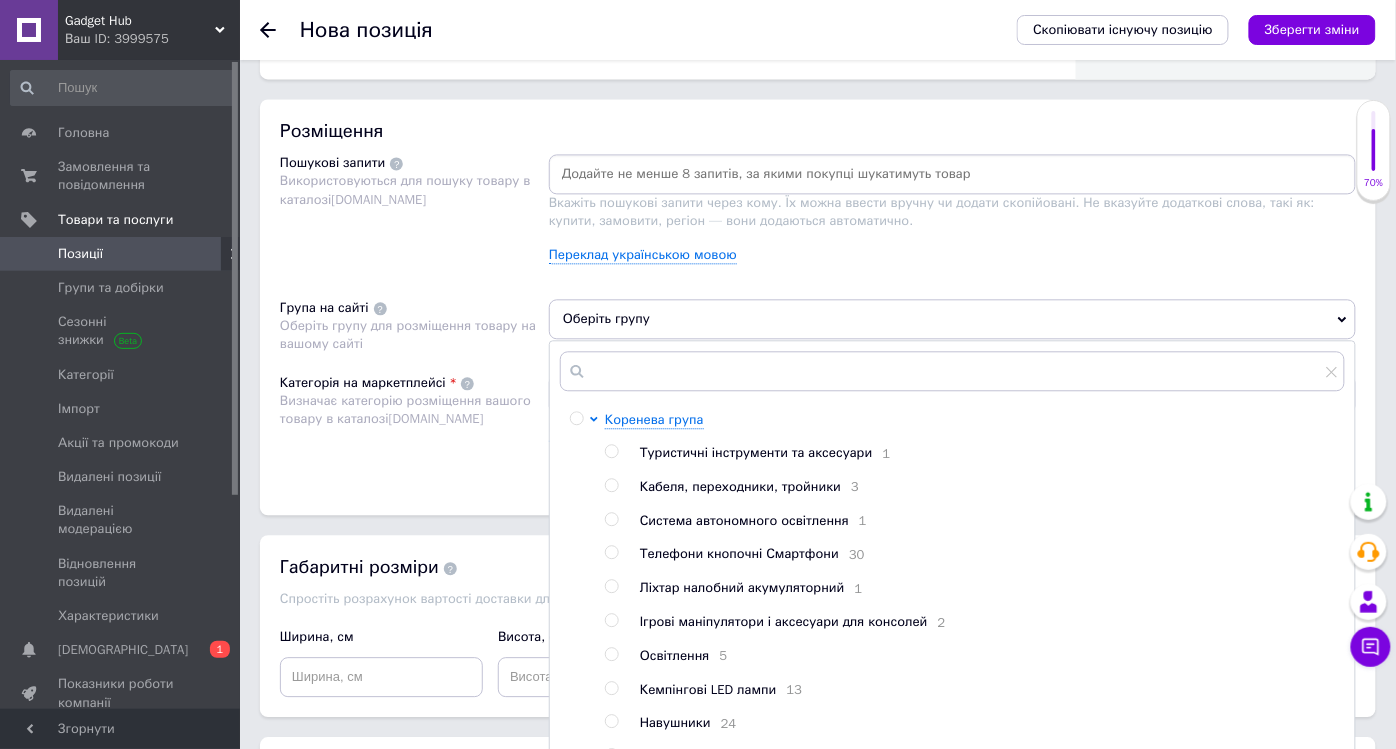 scroll, scrollTop: 1222, scrollLeft: 0, axis: vertical 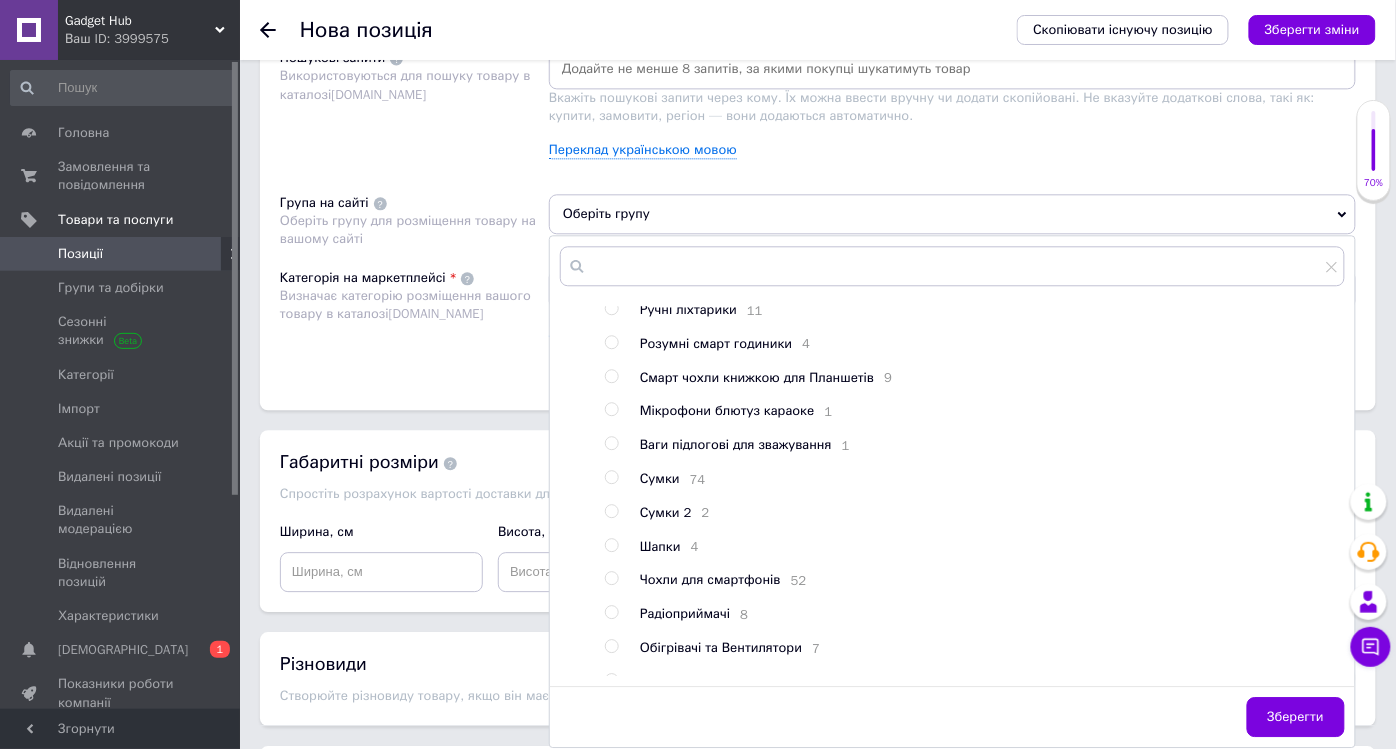 click at bounding box center (611, 578) 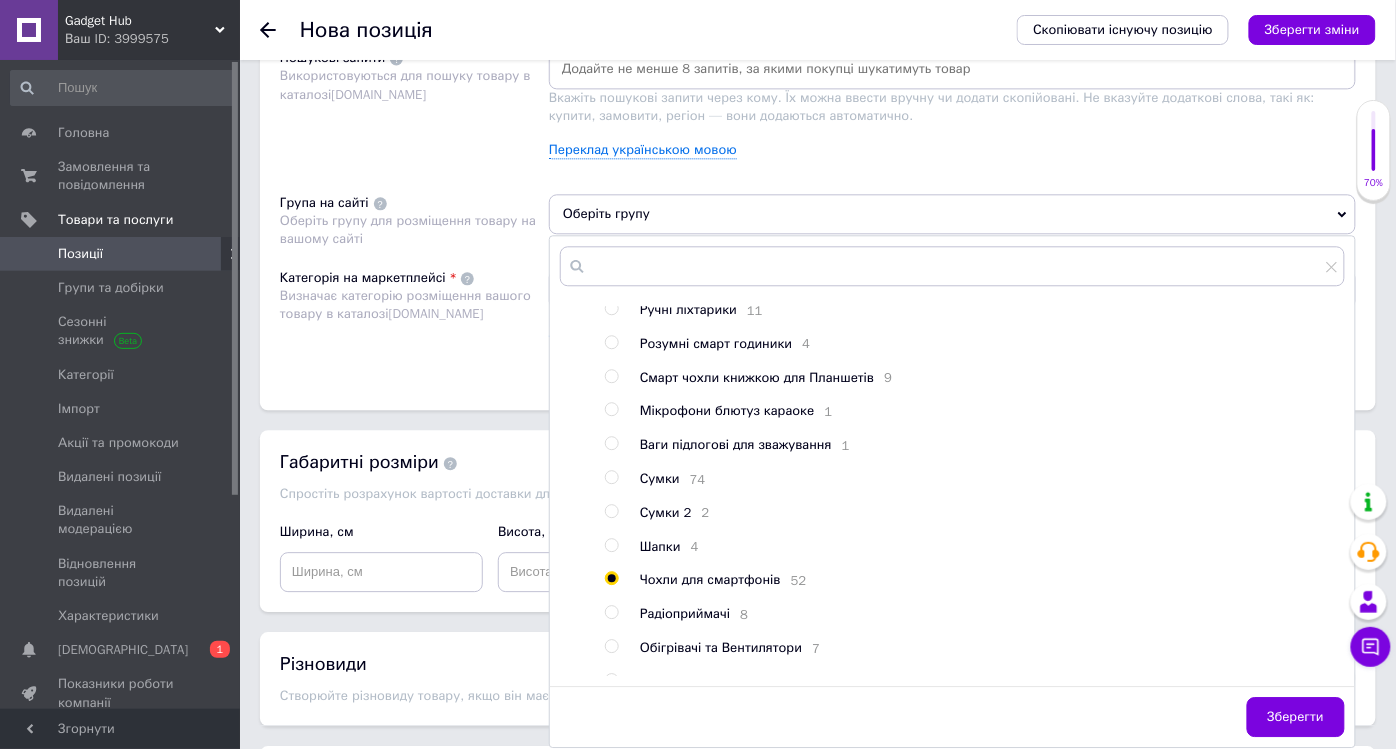 radio on "true" 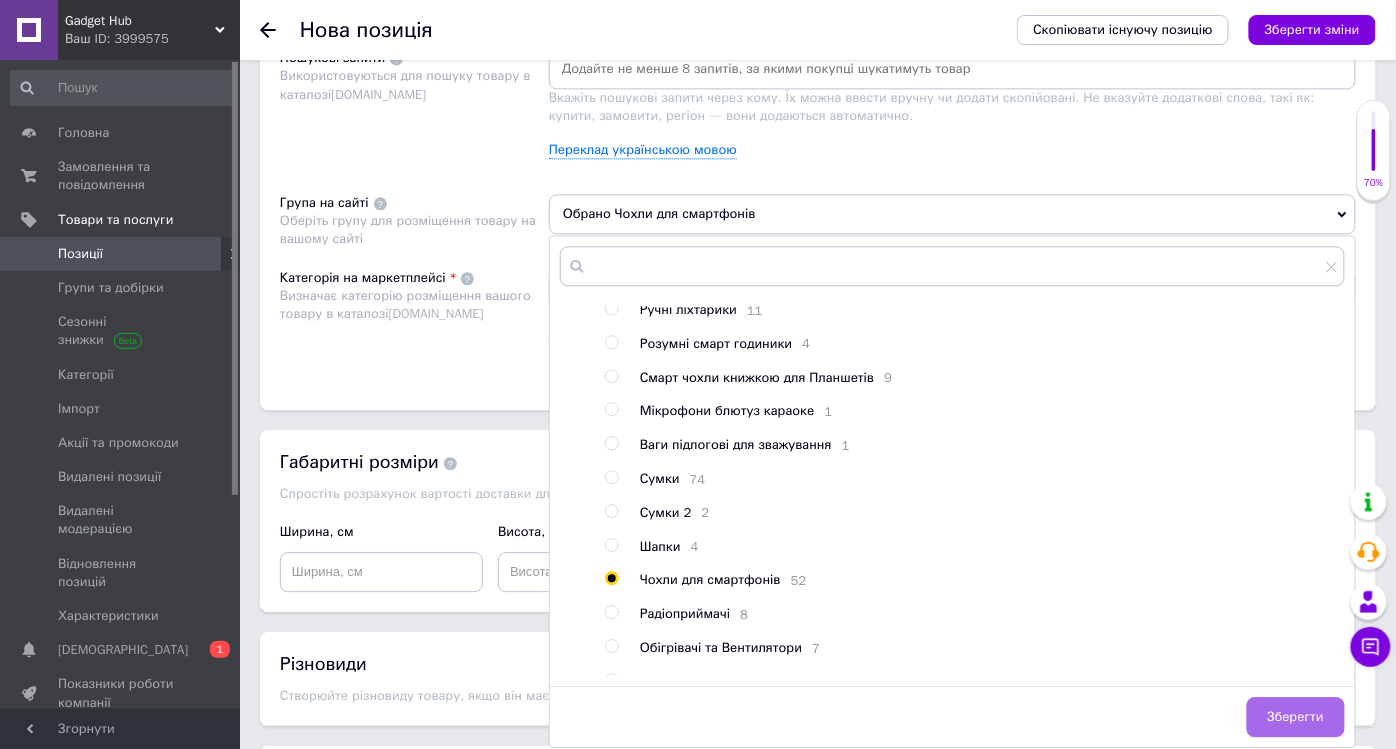 click on "Зберегти" at bounding box center (1296, 717) 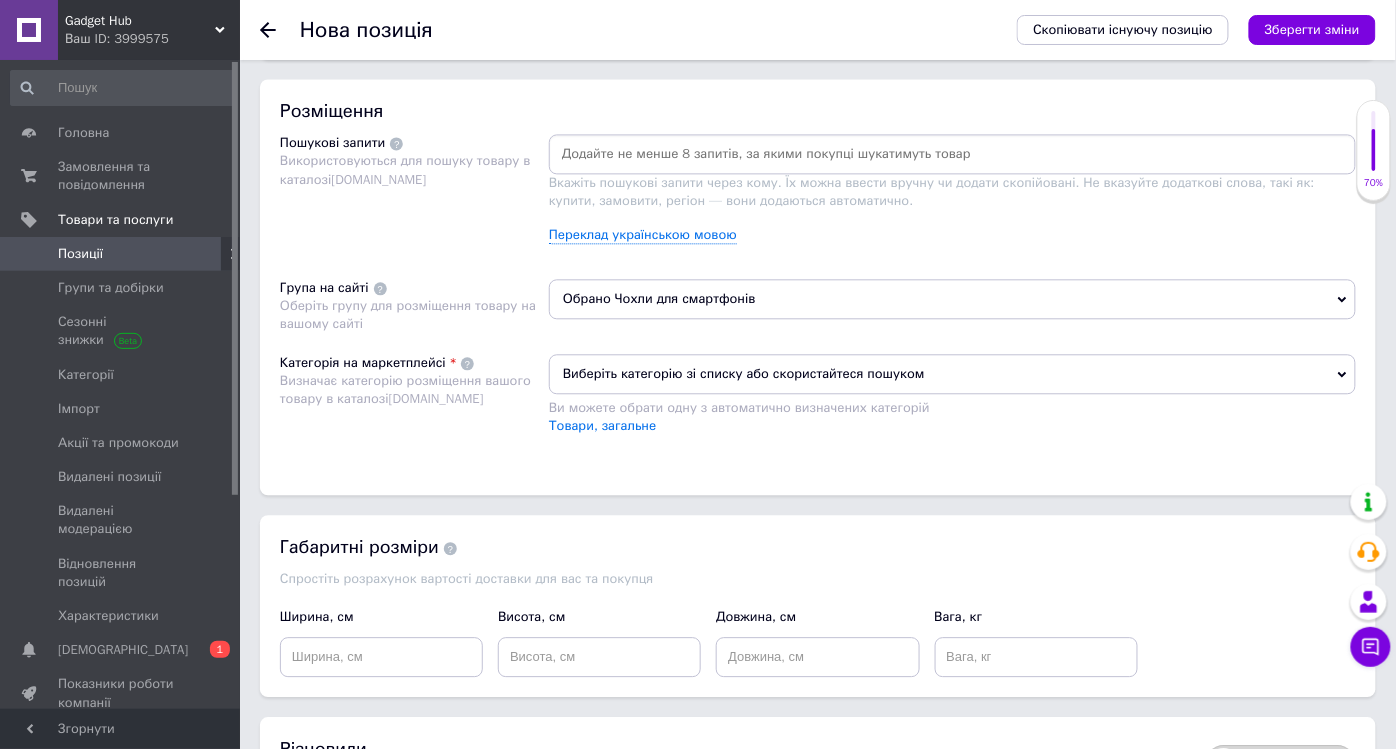 scroll, scrollTop: 1111, scrollLeft: 0, axis: vertical 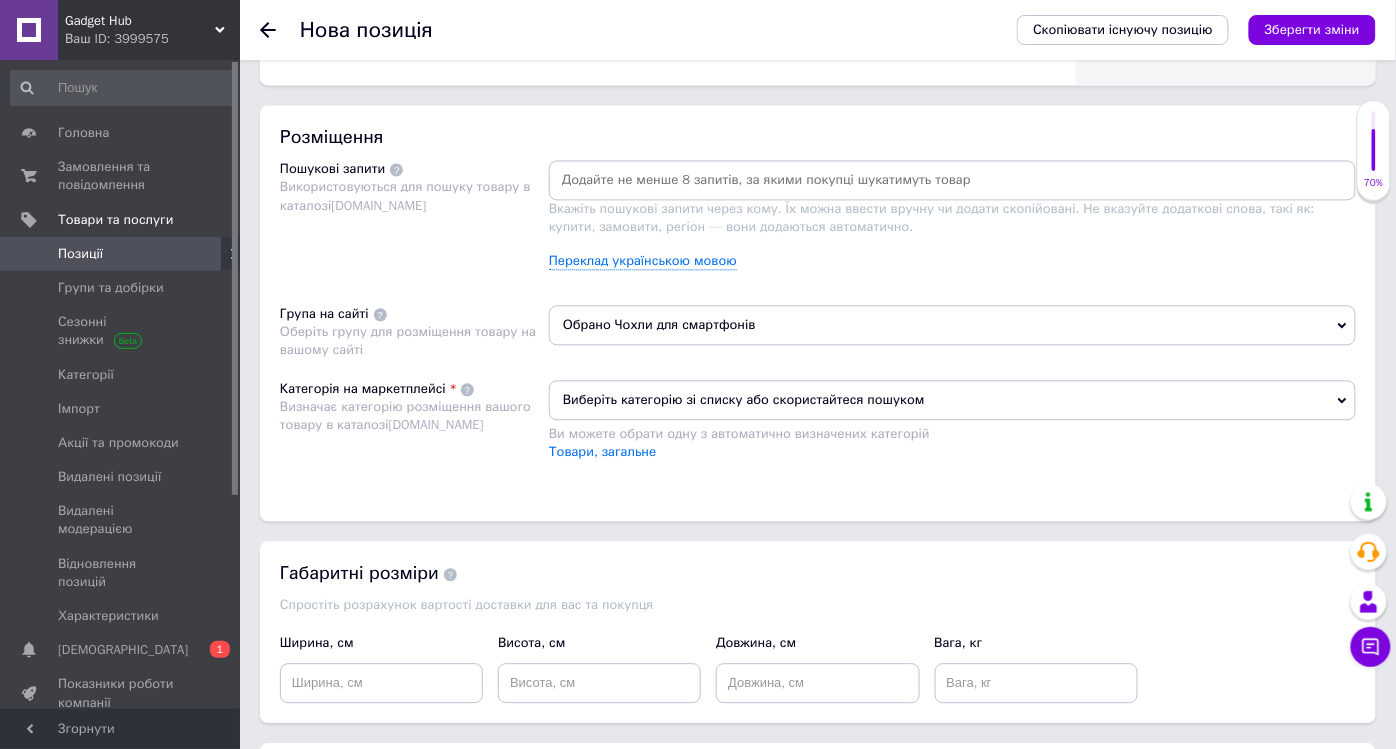 click on "Виберіть категорію зі списку або скористайтеся пошуком" at bounding box center (952, 400) 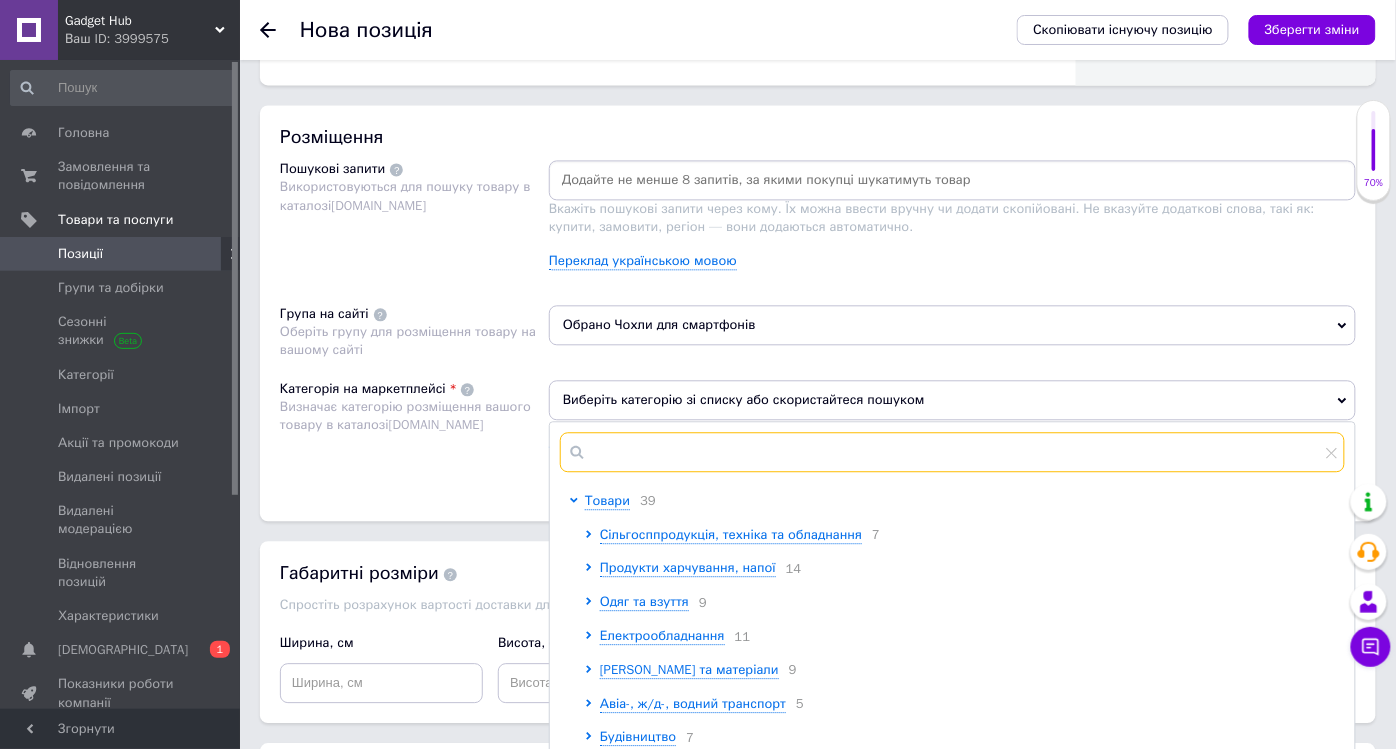 drag, startPoint x: 601, startPoint y: 441, endPoint x: 617, endPoint y: 443, distance: 16.124516 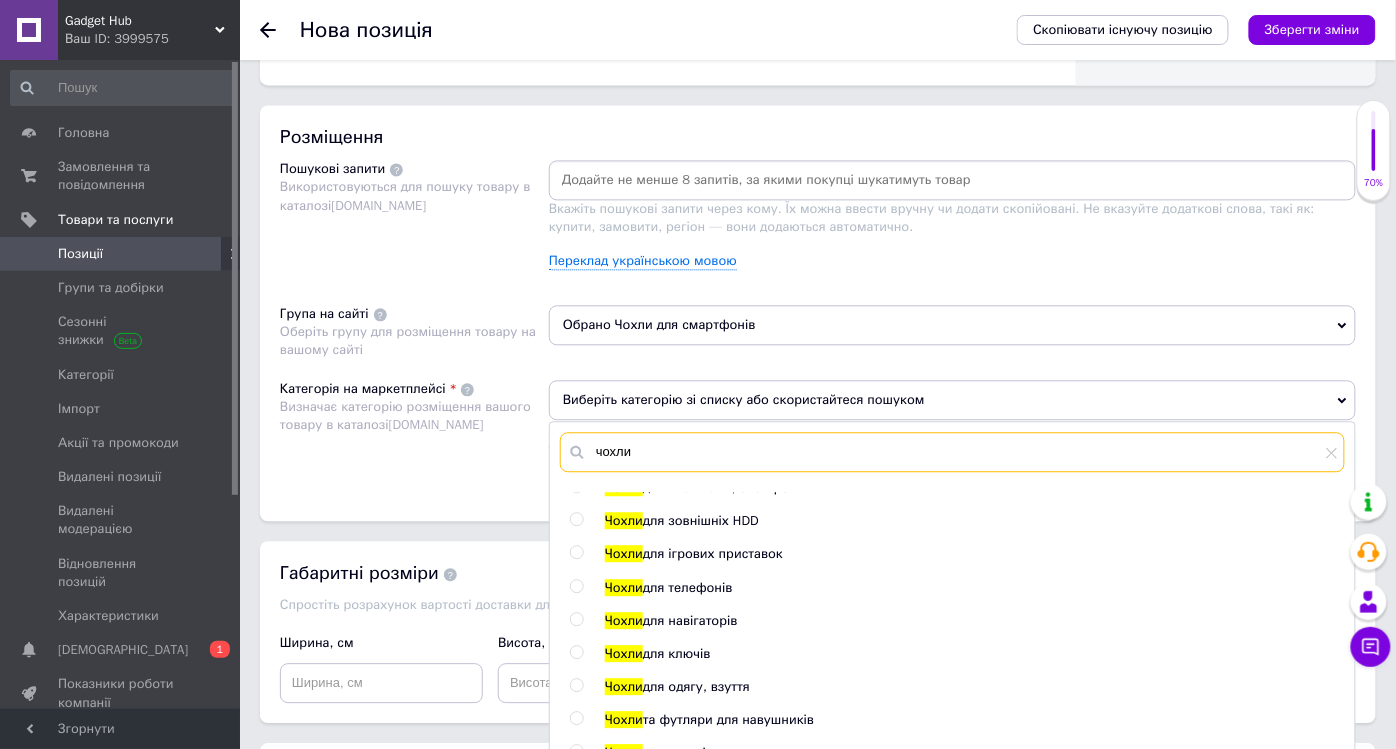 scroll, scrollTop: 378, scrollLeft: 0, axis: vertical 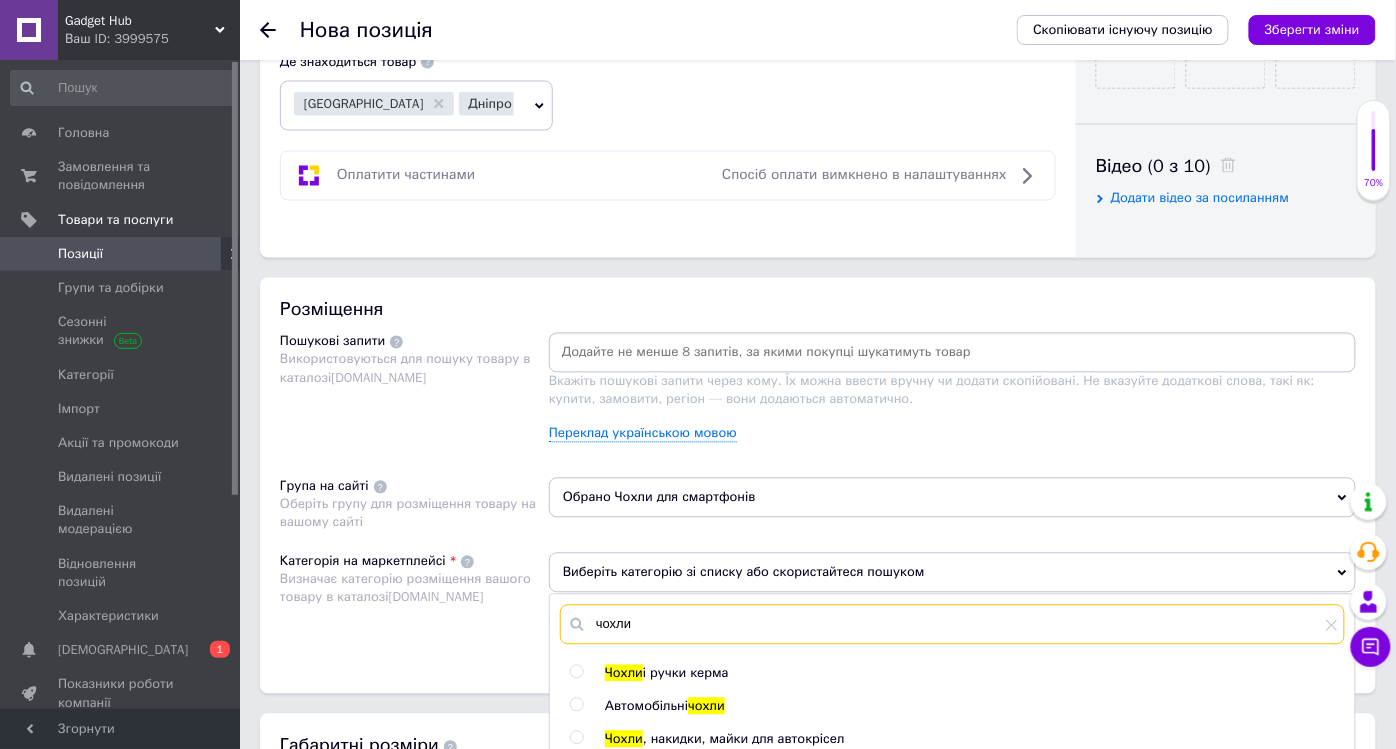 click on "чохли" at bounding box center (952, 625) 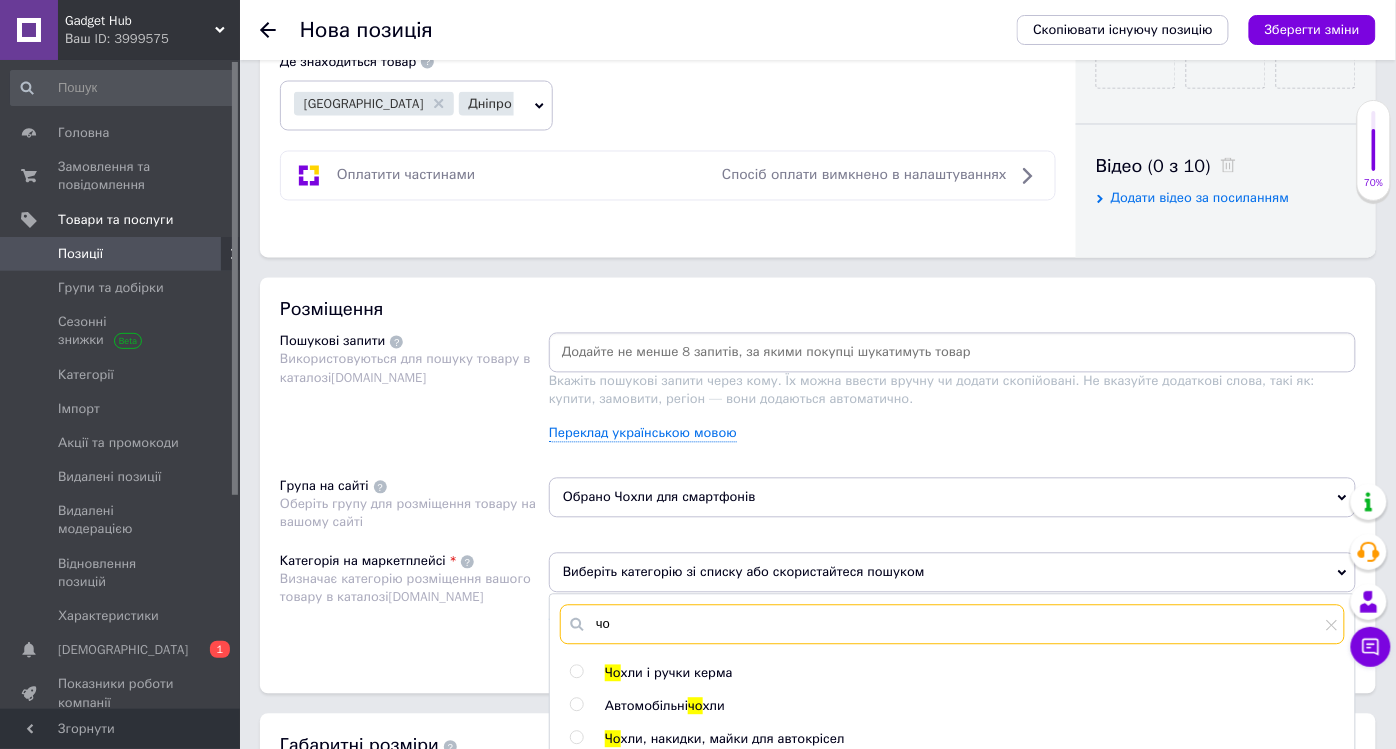 type on "ч" 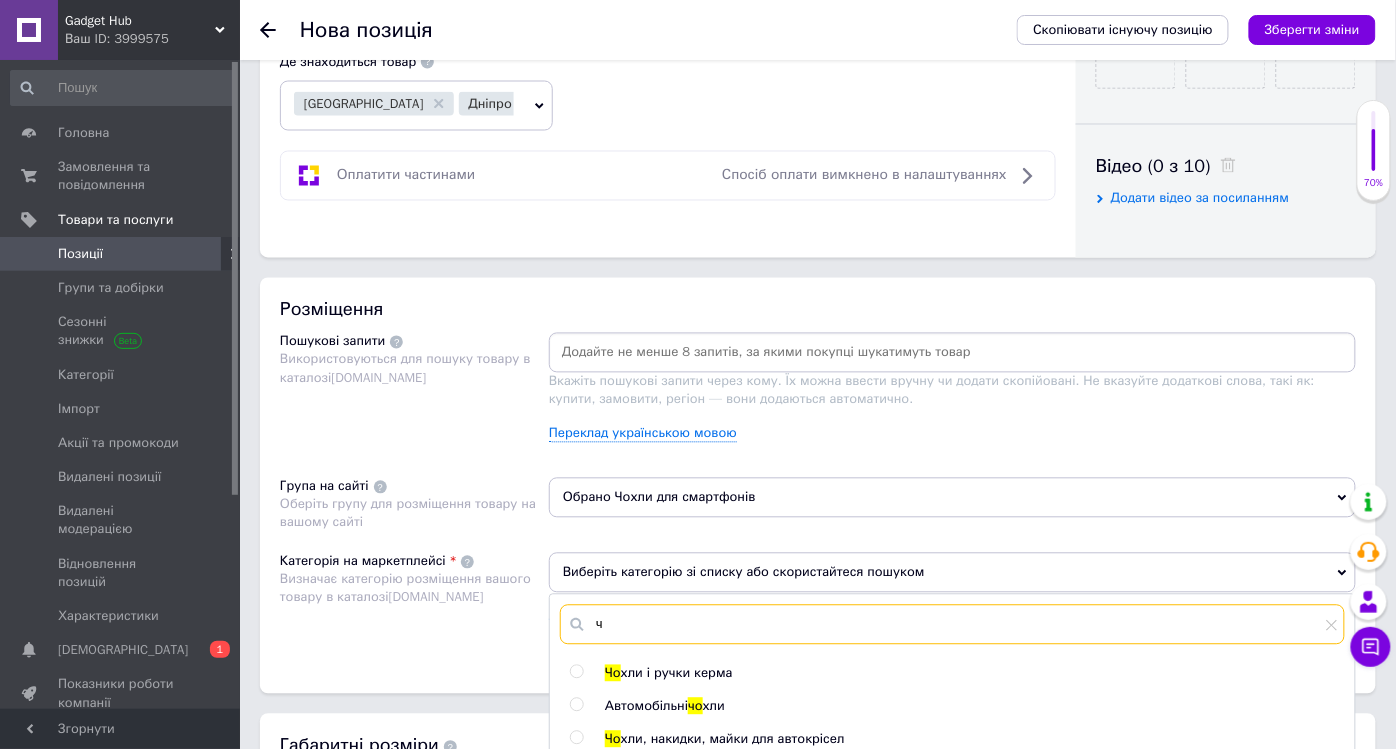 type 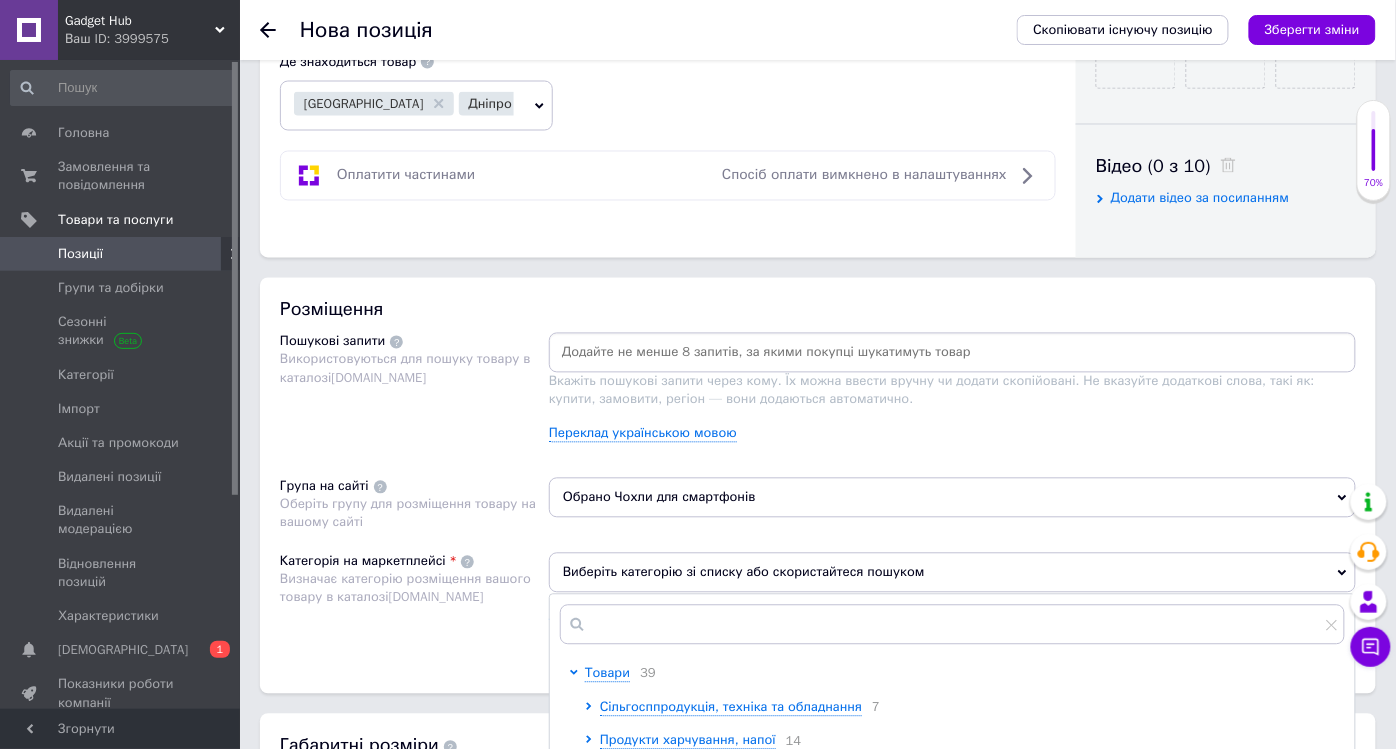 click at bounding box center (952, 353) 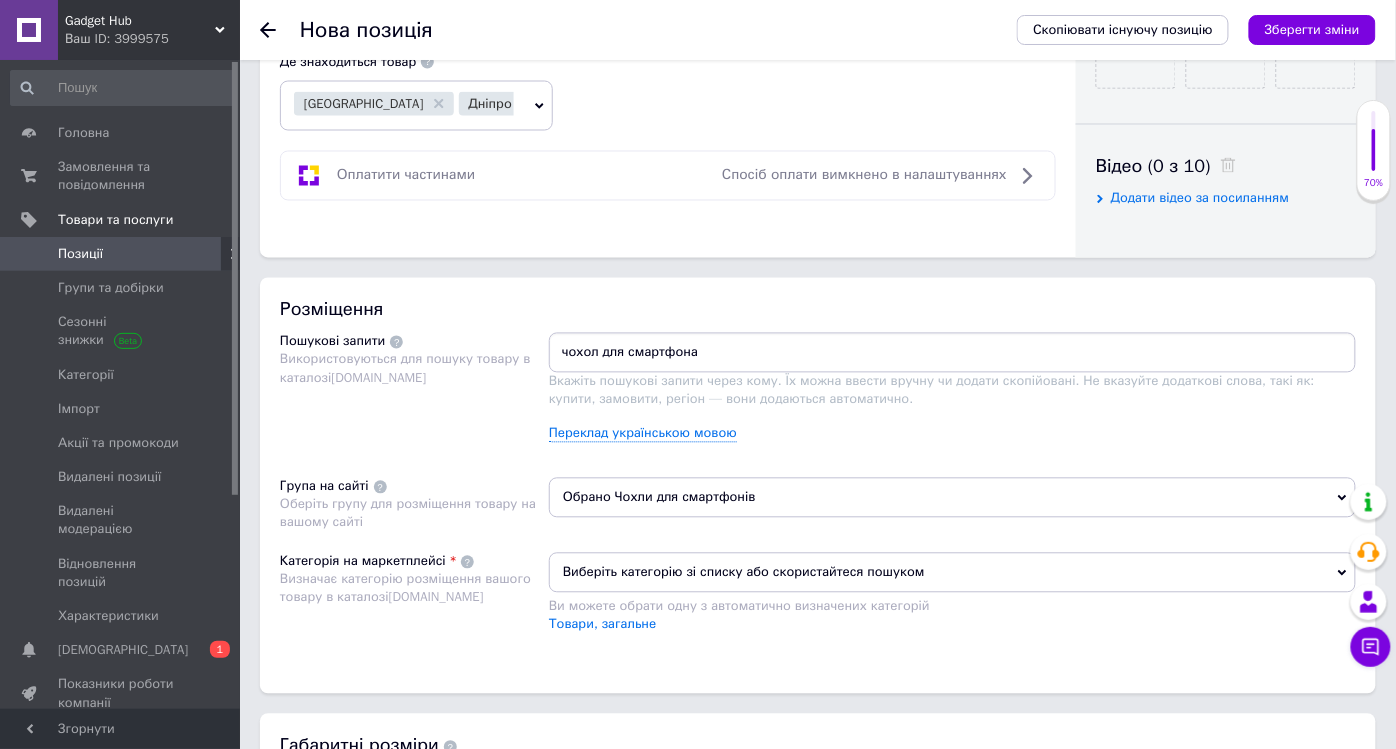 type on "чохол для смартфона" 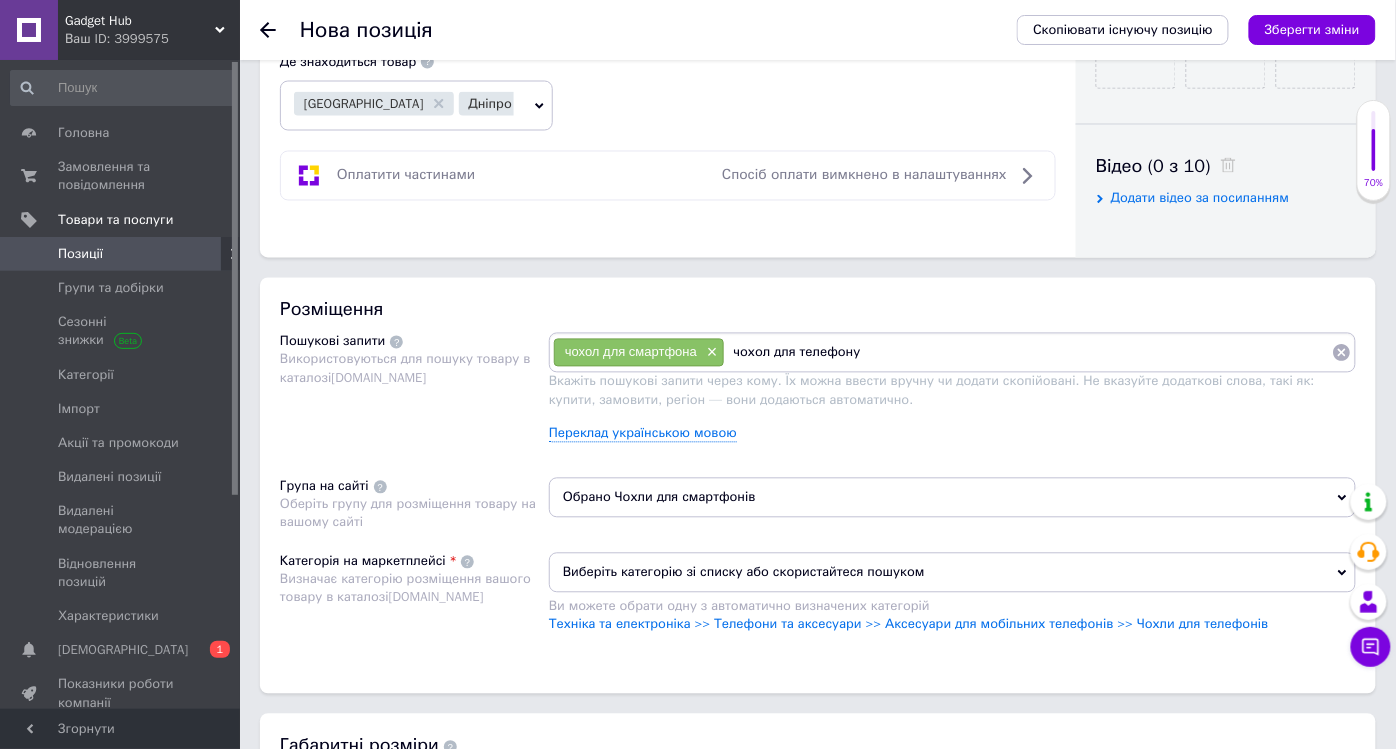 type on "чохол для телефону" 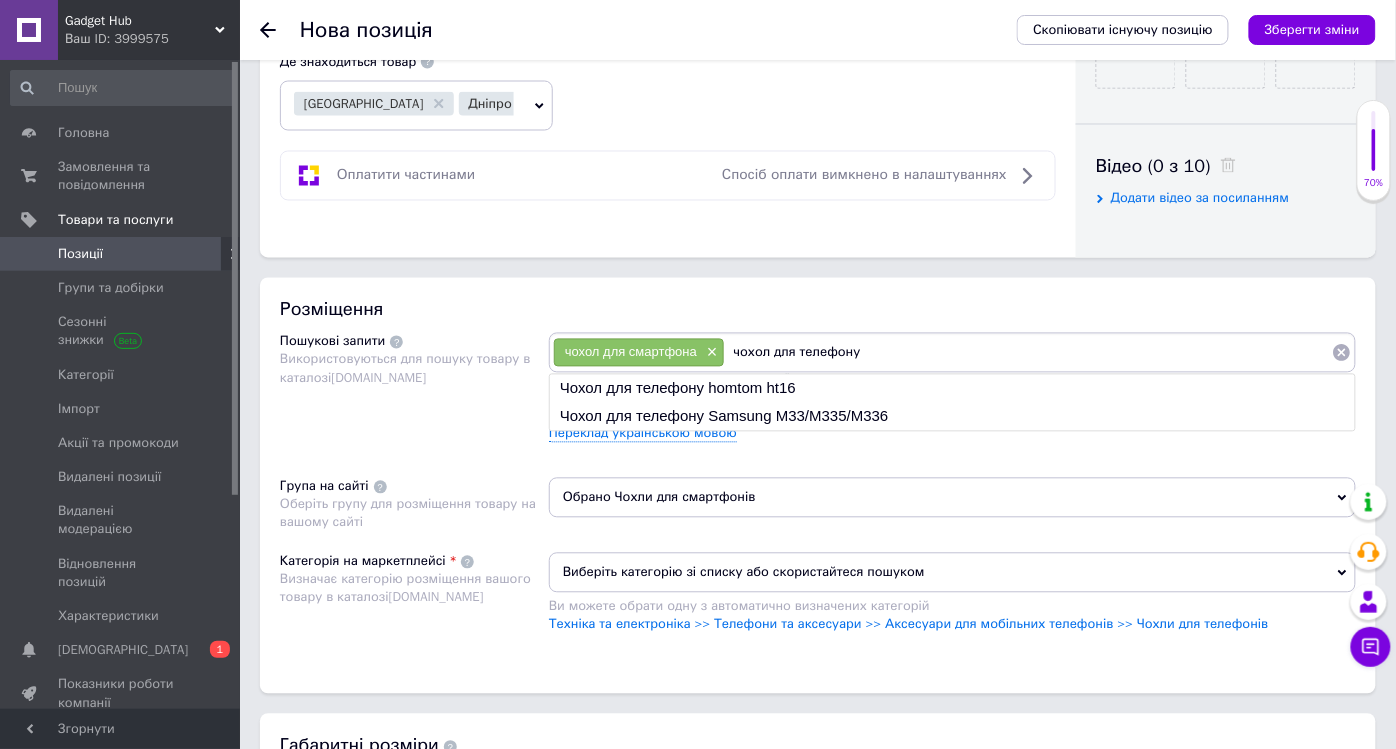 type 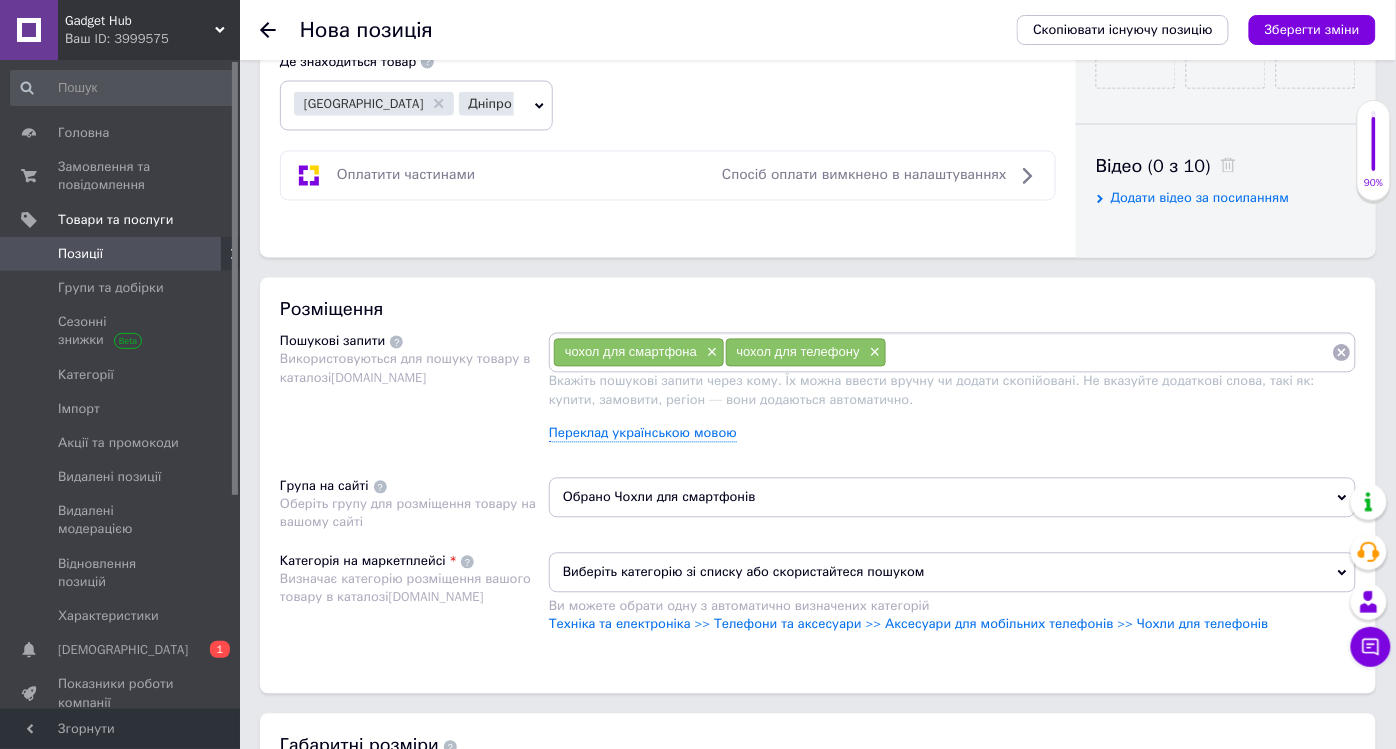 click on "Техніка та електроніка >> Телефони та аксесуари >> Аксесуари для мобільних телефонів >> Чохли для телефонів" at bounding box center (909, 624) 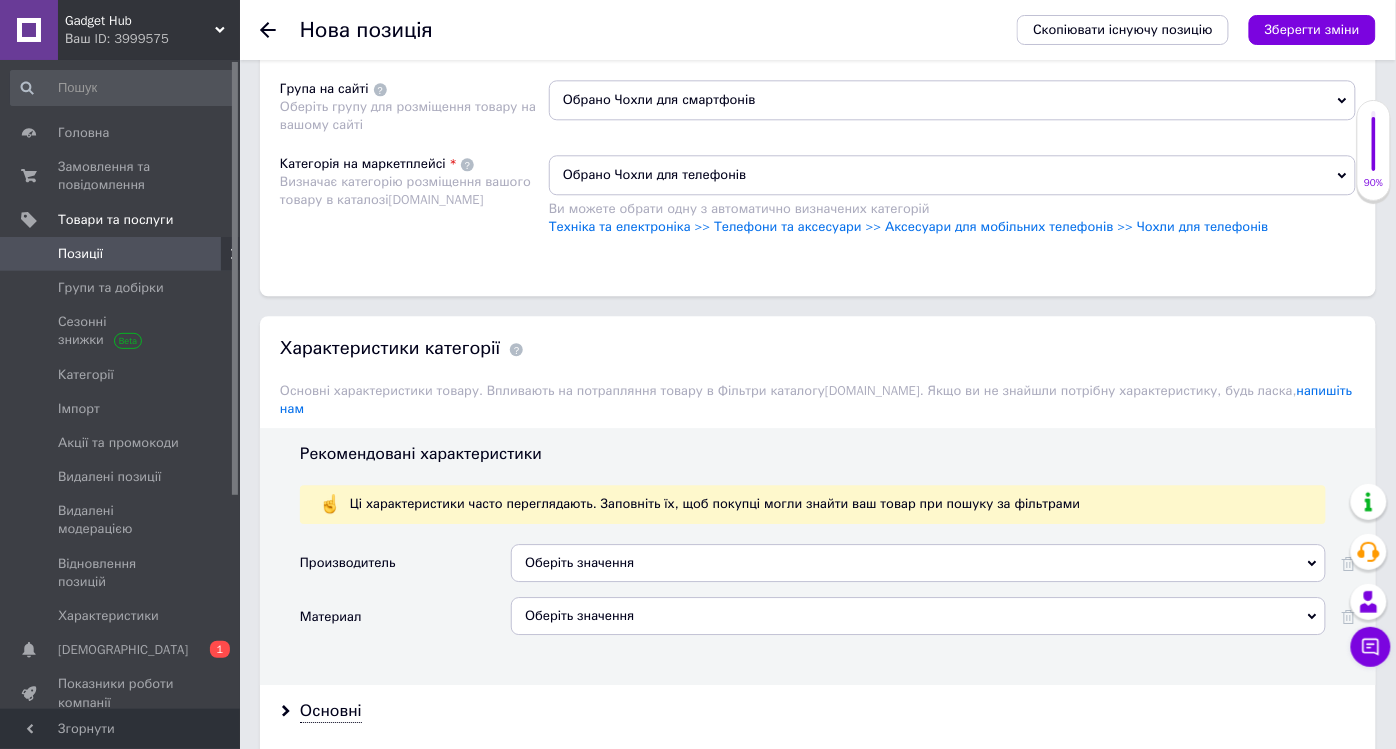 scroll, scrollTop: 1493, scrollLeft: 0, axis: vertical 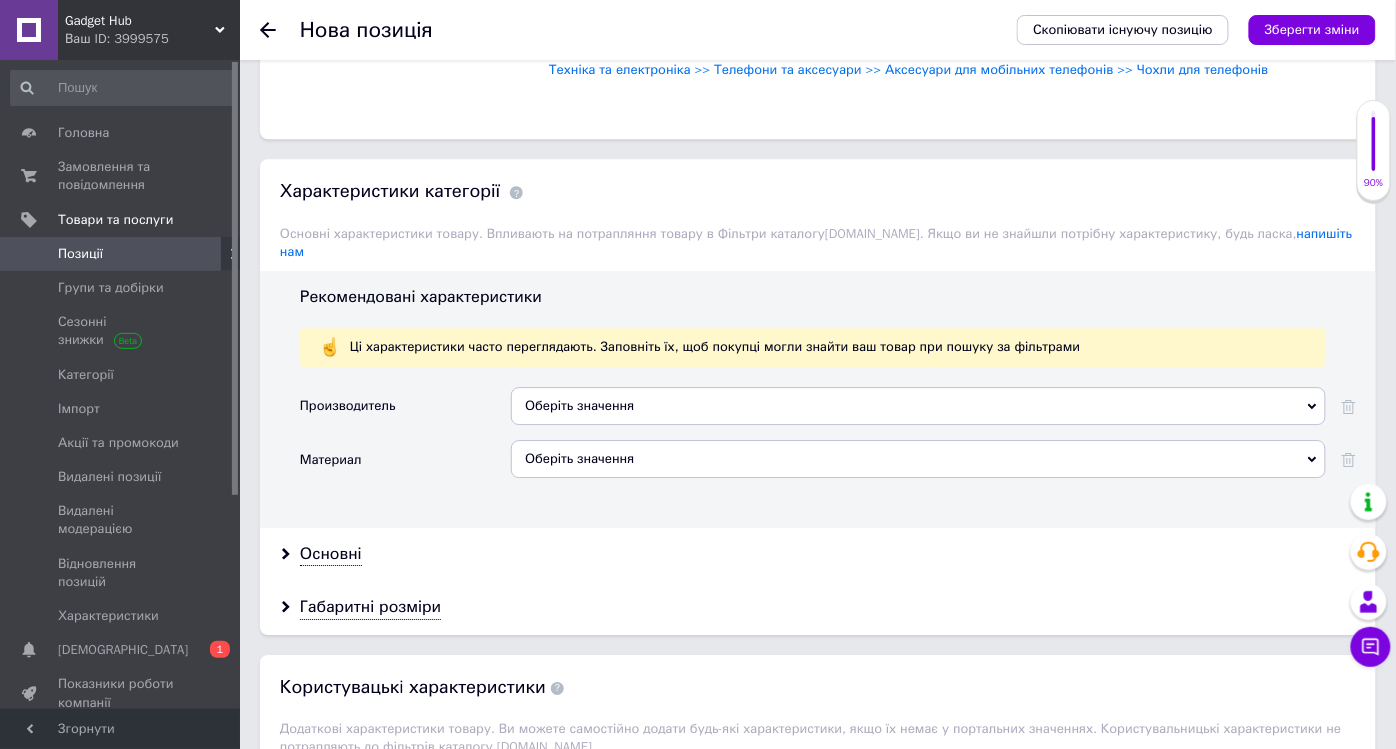 click on "Оберіть значення" at bounding box center (918, 459) 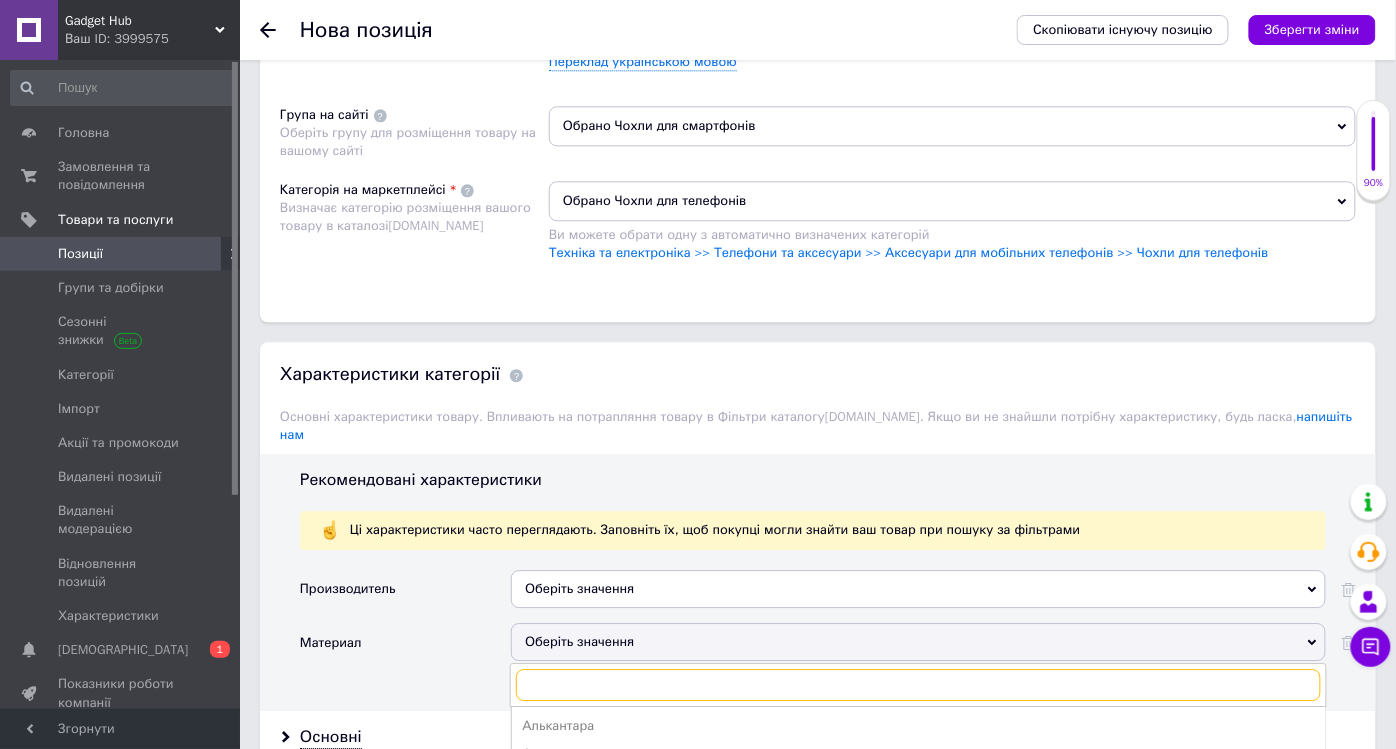 scroll, scrollTop: 1271, scrollLeft: 0, axis: vertical 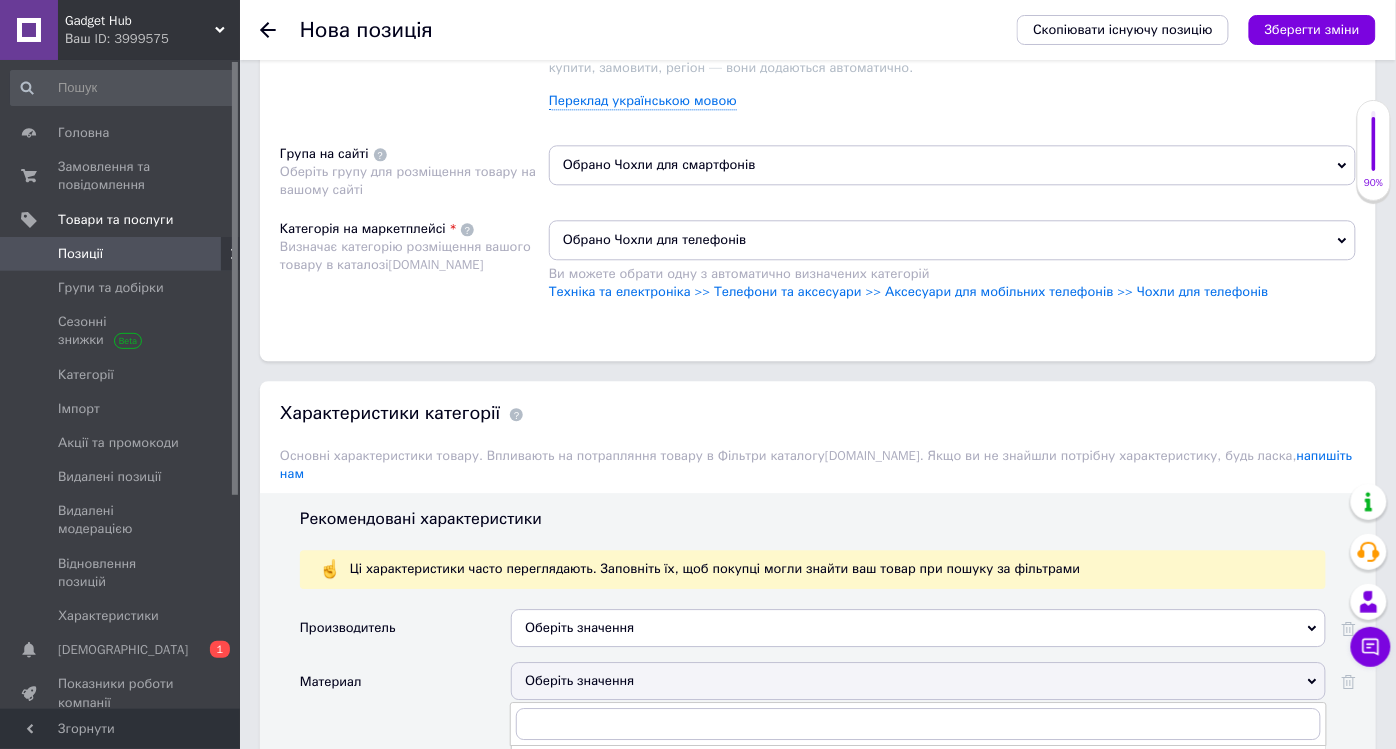 drag, startPoint x: 562, startPoint y: 596, endPoint x: 577, endPoint y: 596, distance: 15 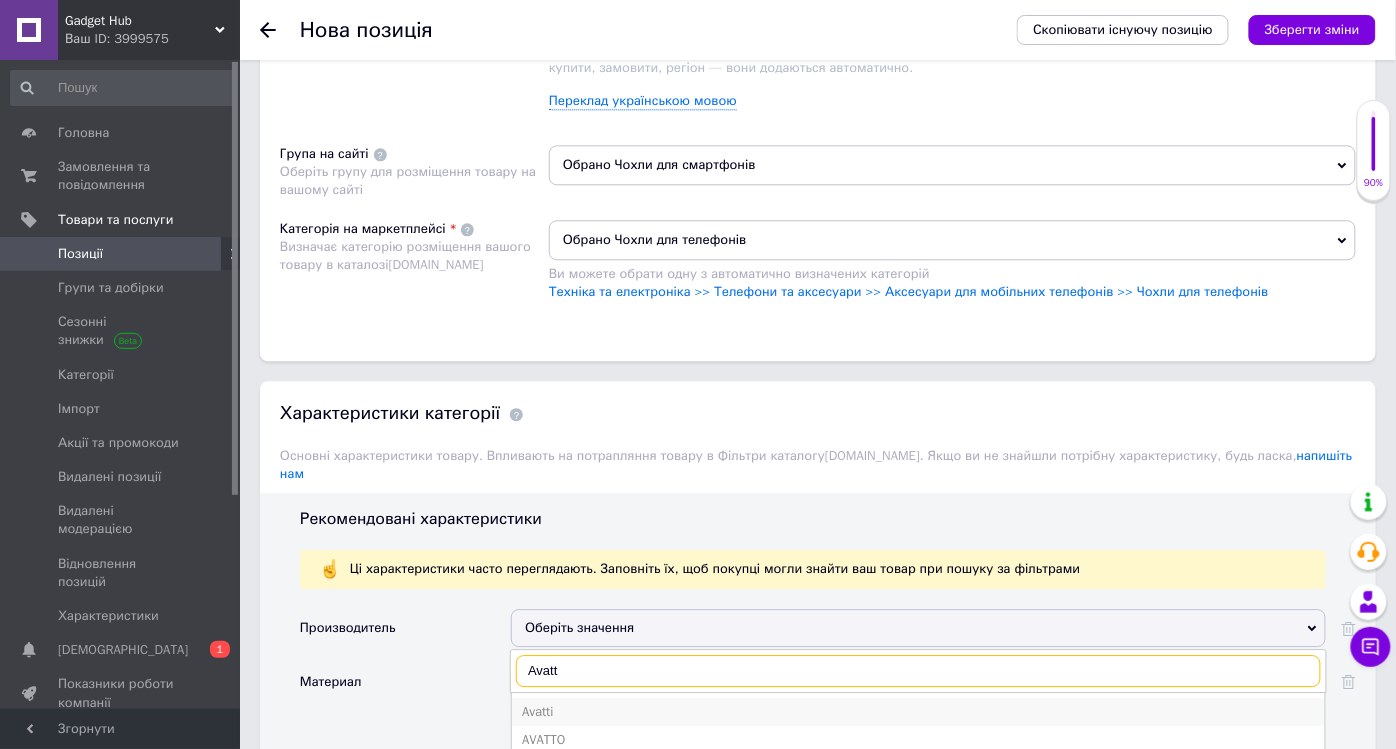 type on "Avatt" 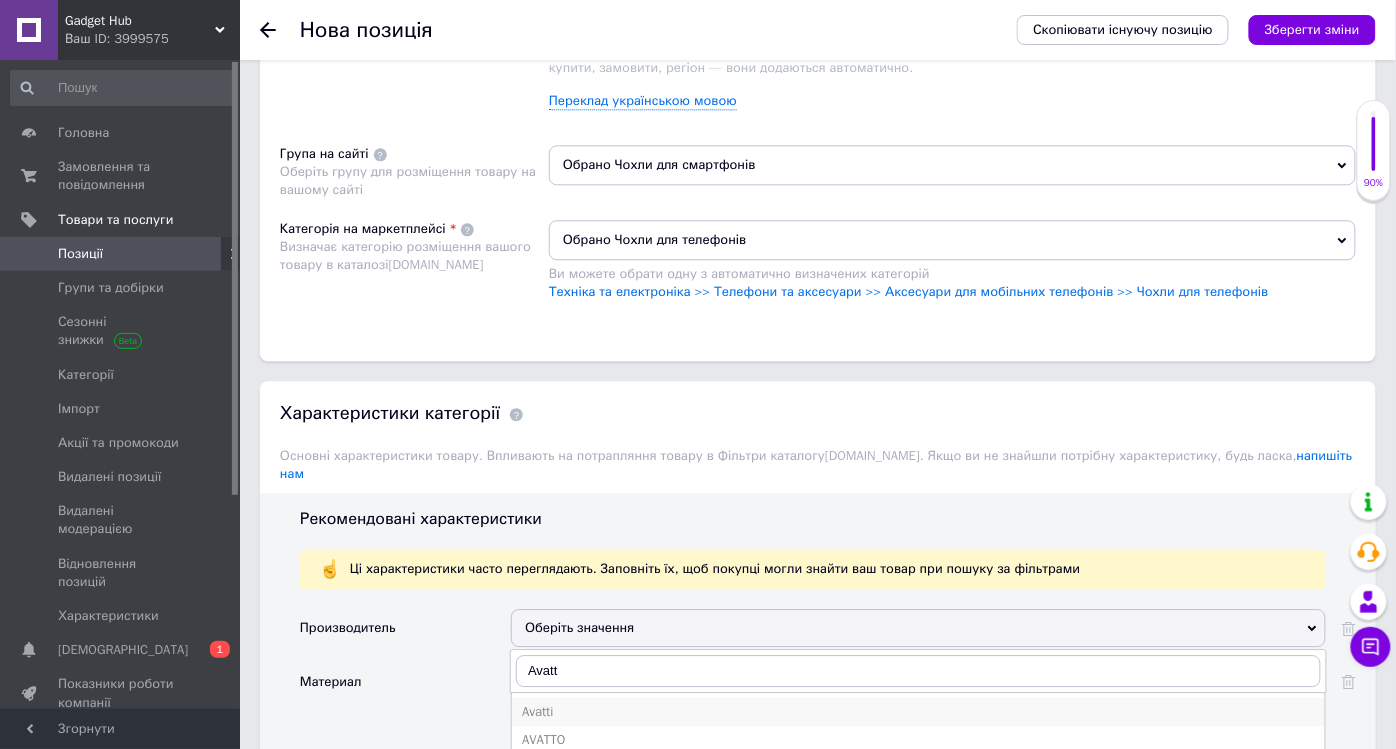 click on "Avatti" at bounding box center (918, 712) 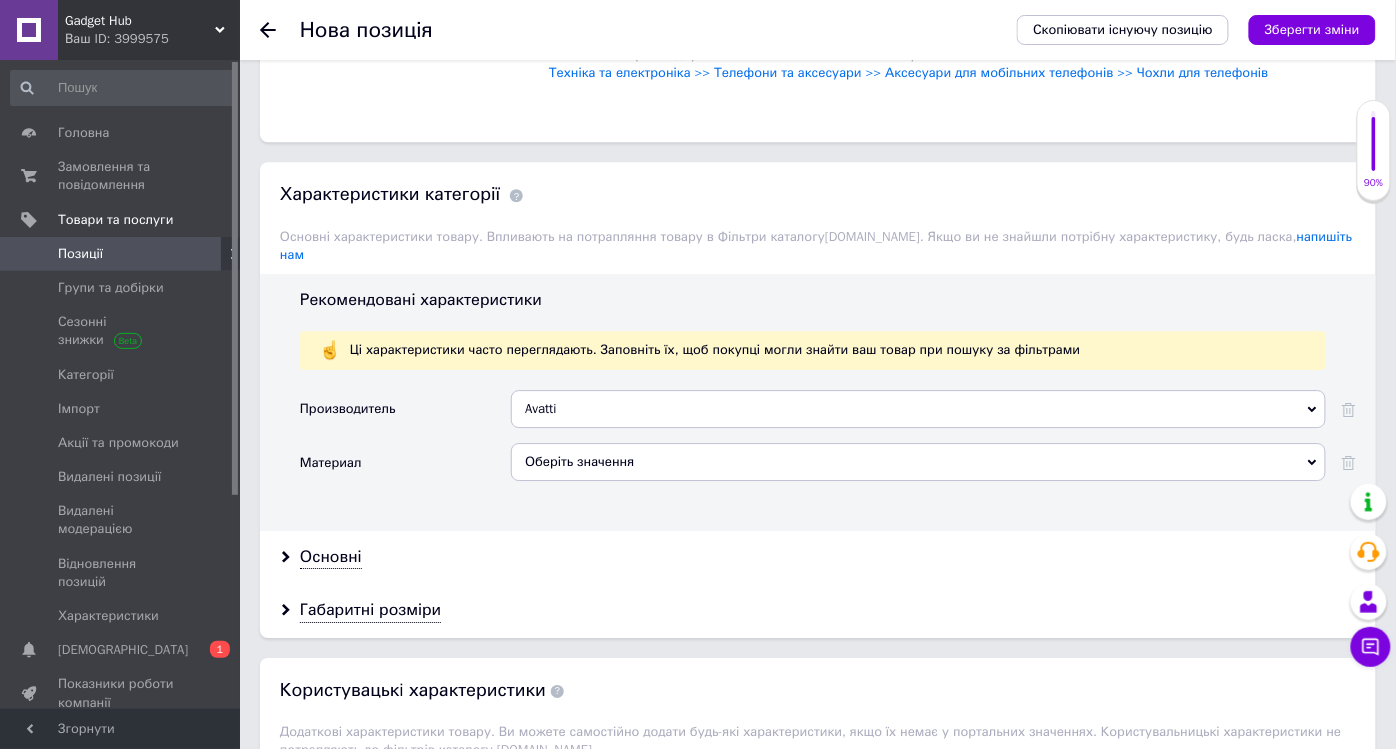 scroll, scrollTop: 1493, scrollLeft: 0, axis: vertical 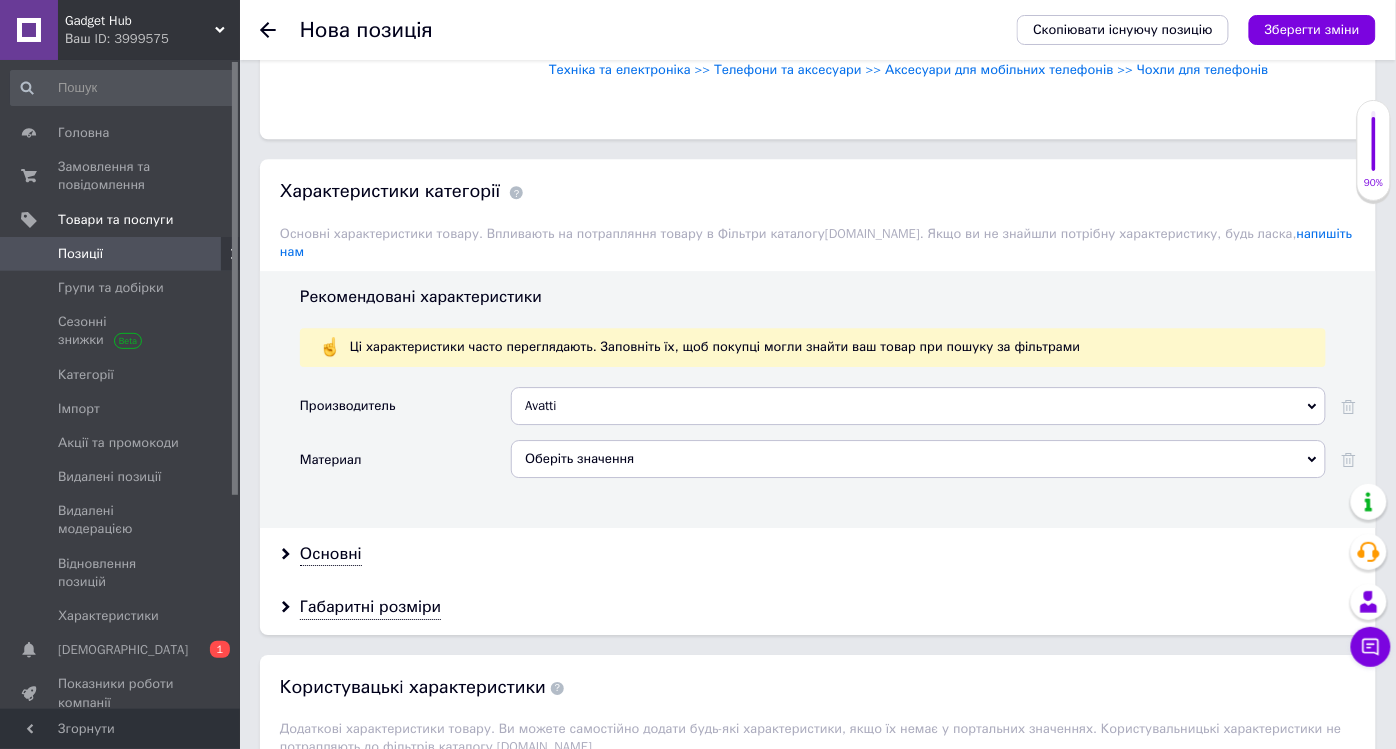 click on "Оберіть значення" at bounding box center [918, 459] 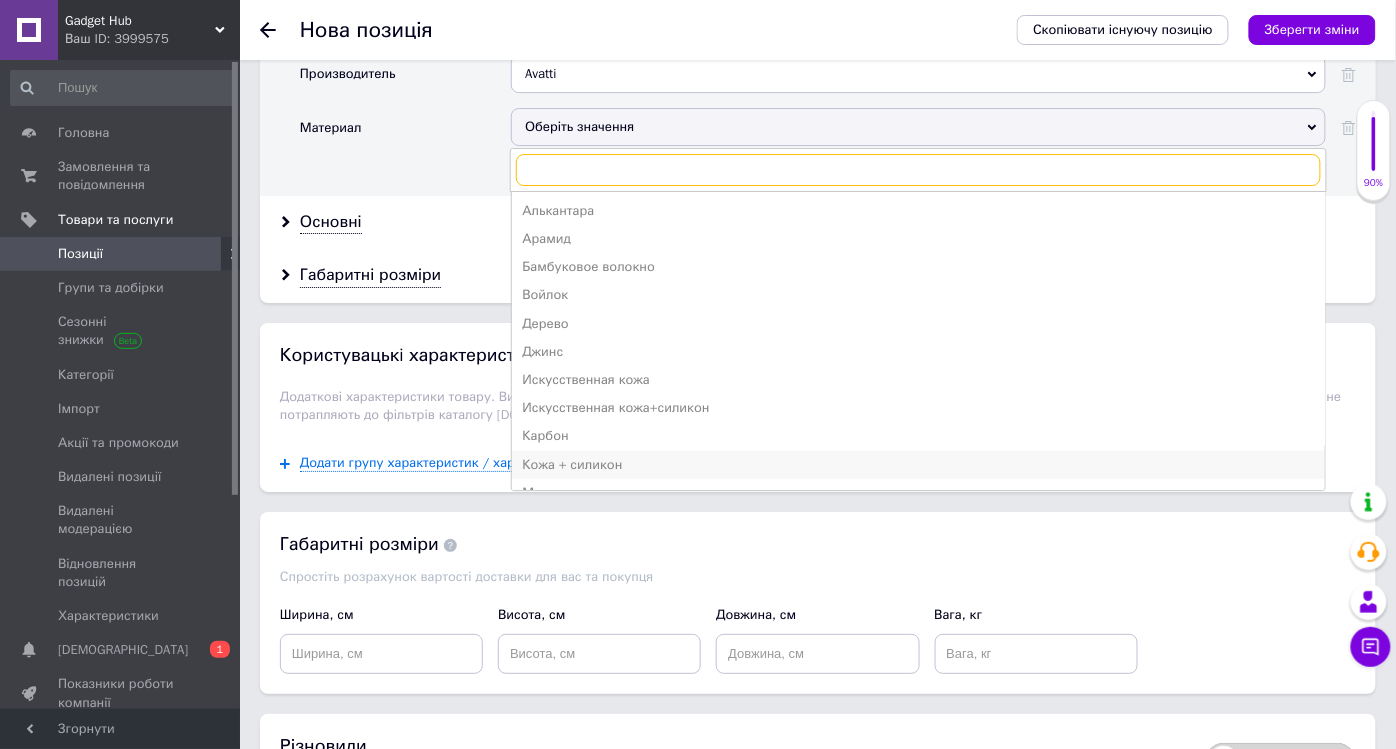 scroll, scrollTop: 1827, scrollLeft: 0, axis: vertical 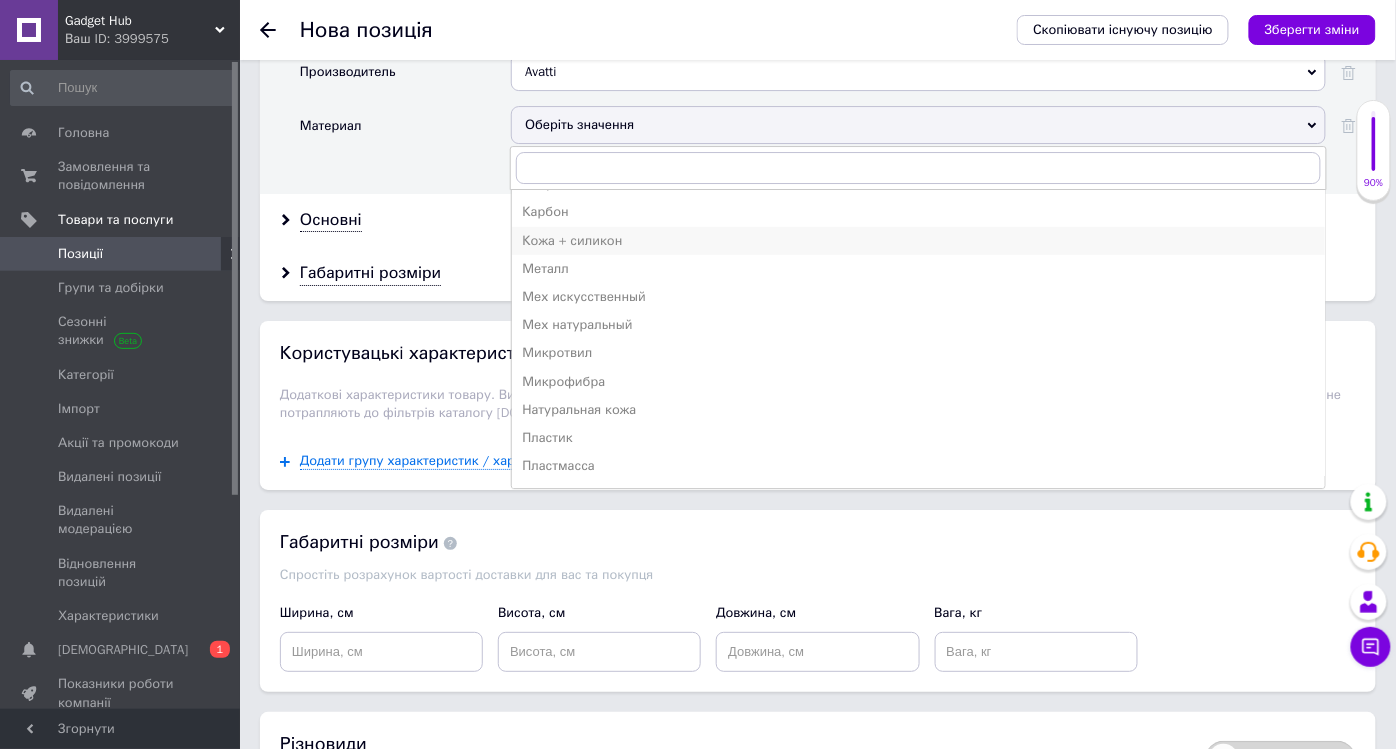 click on "Кожа + силикон" at bounding box center [918, 241] 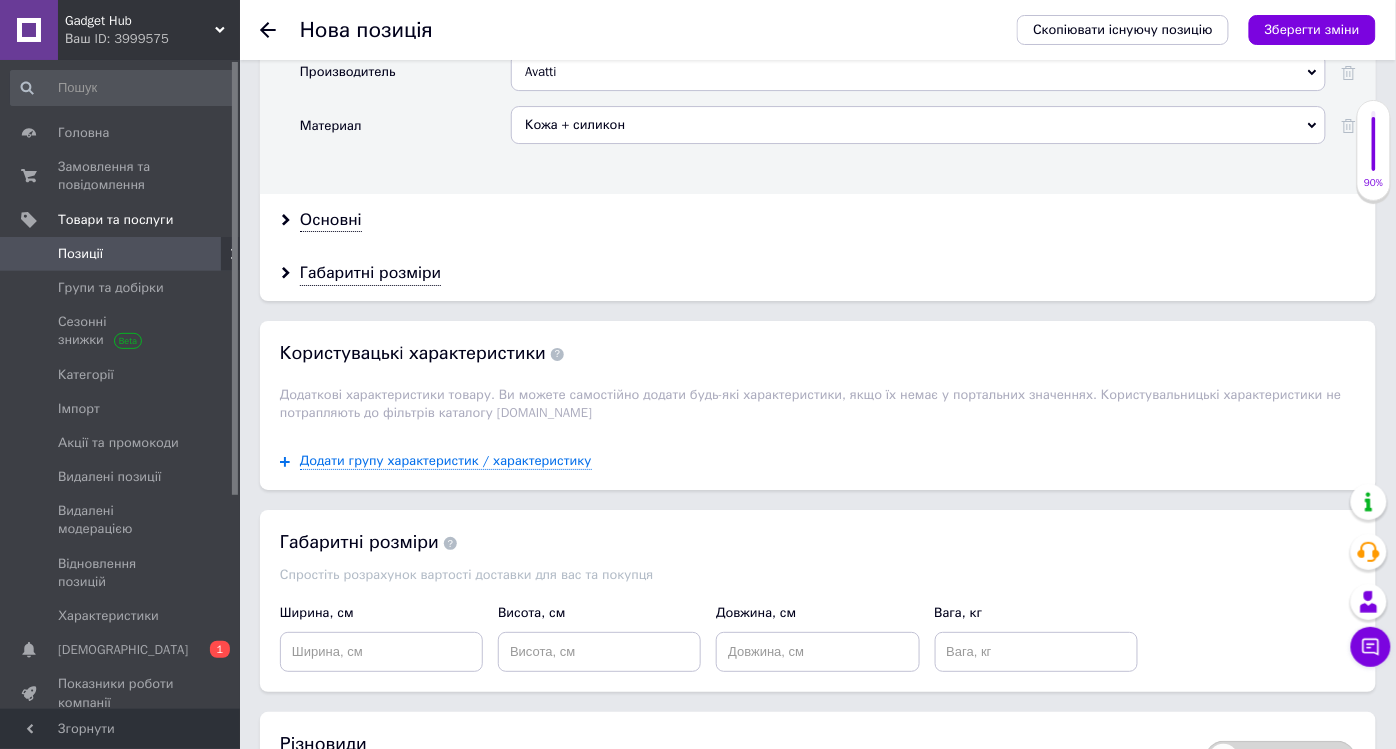 scroll, scrollTop: 1716, scrollLeft: 0, axis: vertical 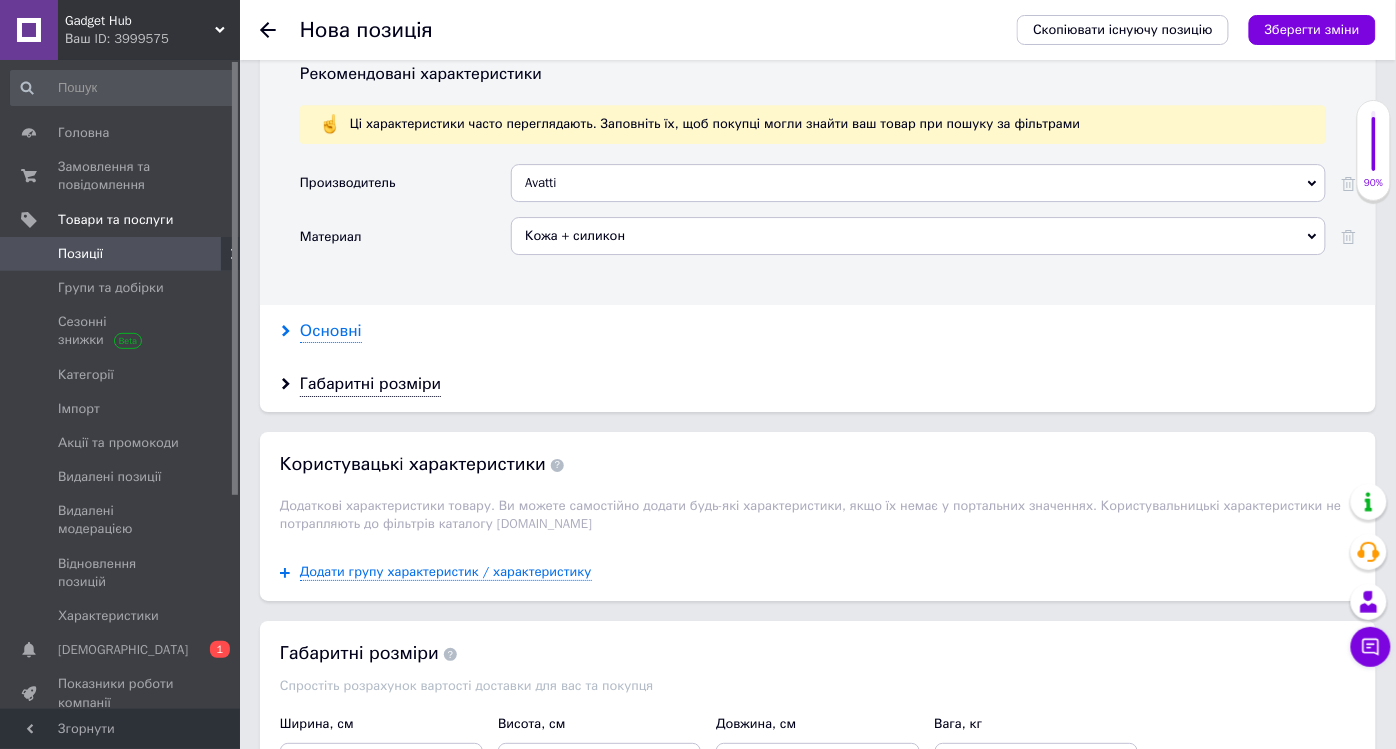 click on "Основні" at bounding box center (331, 331) 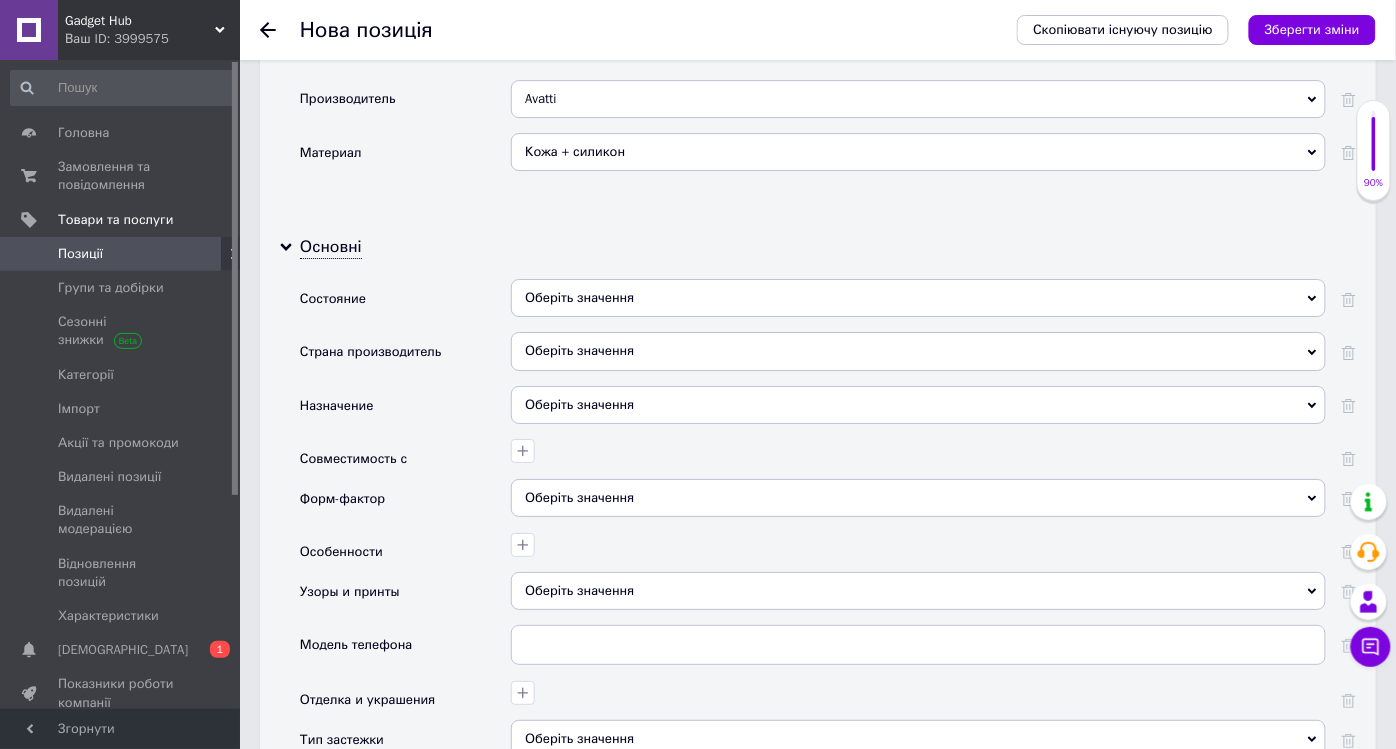 scroll, scrollTop: 1827, scrollLeft: 0, axis: vertical 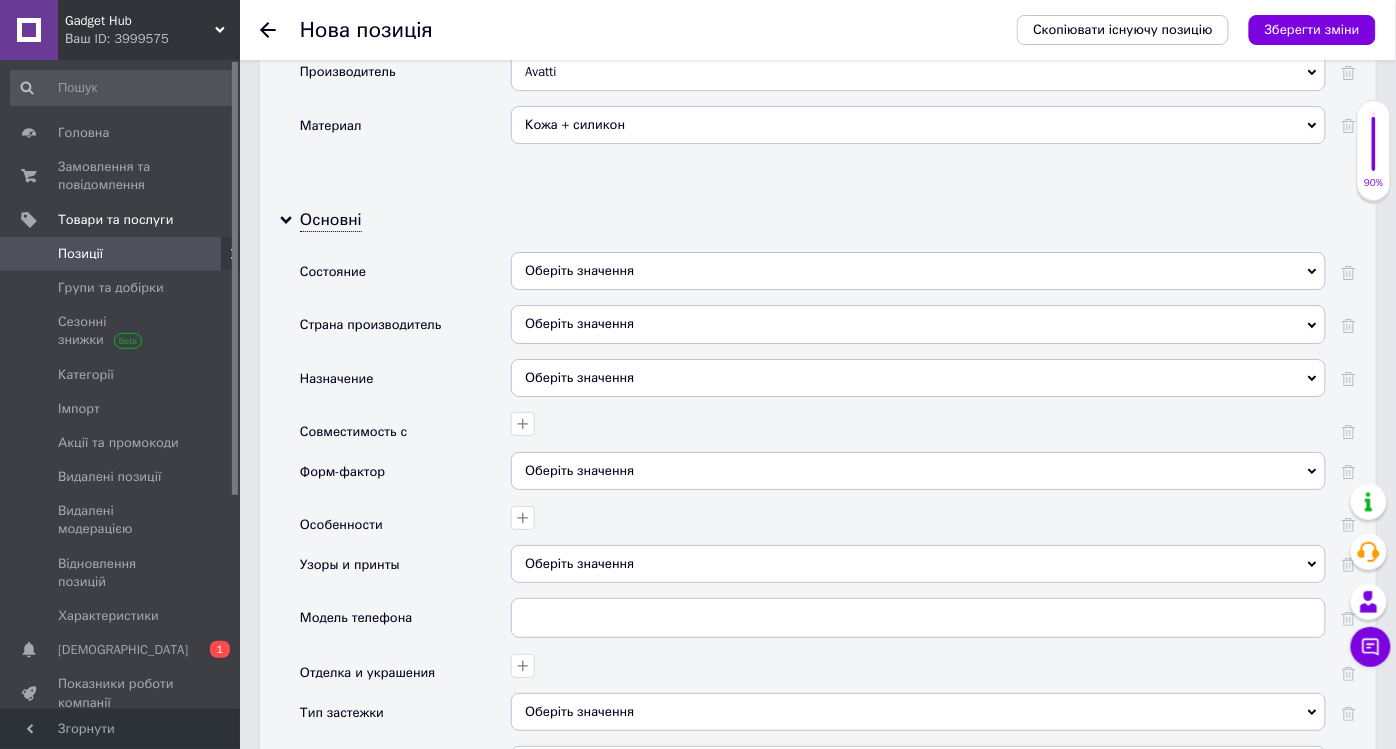 click on "Оберіть значення" at bounding box center [918, 271] 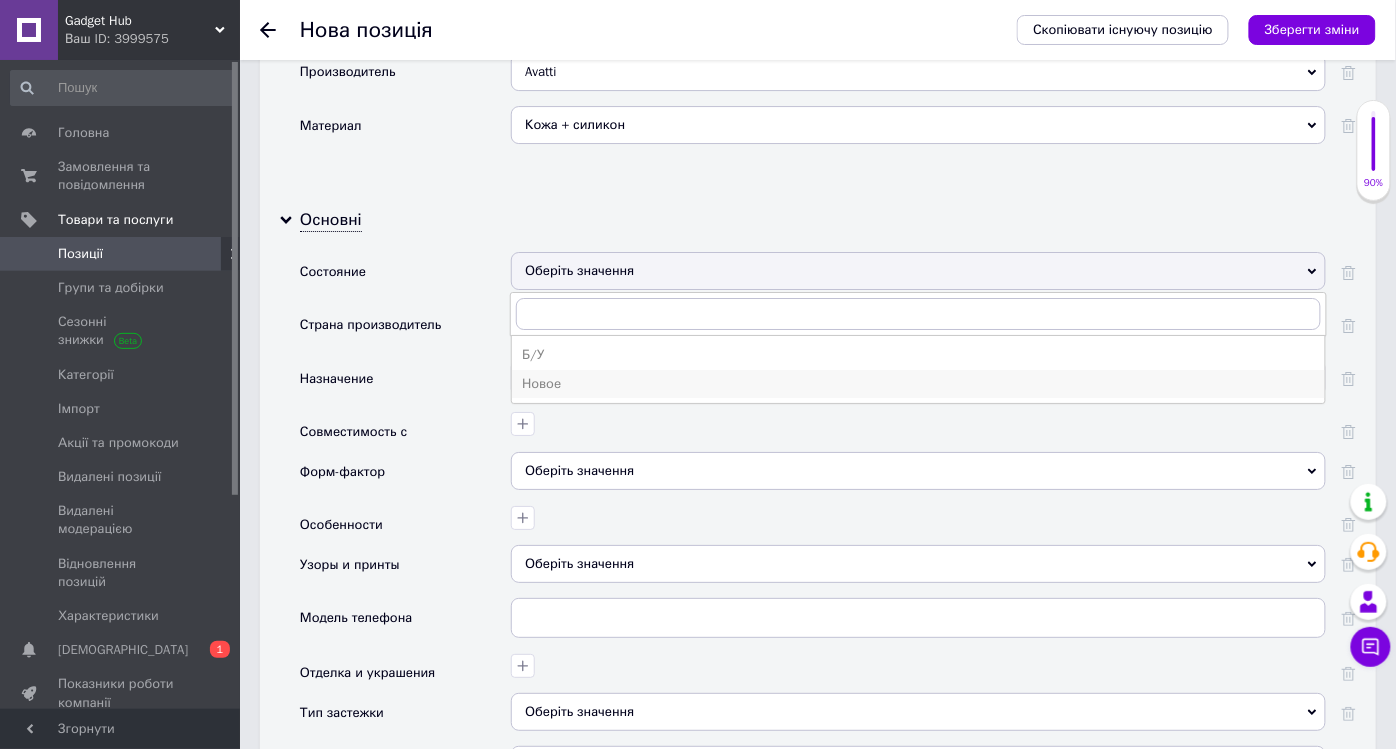 click on "Новое" at bounding box center [918, 384] 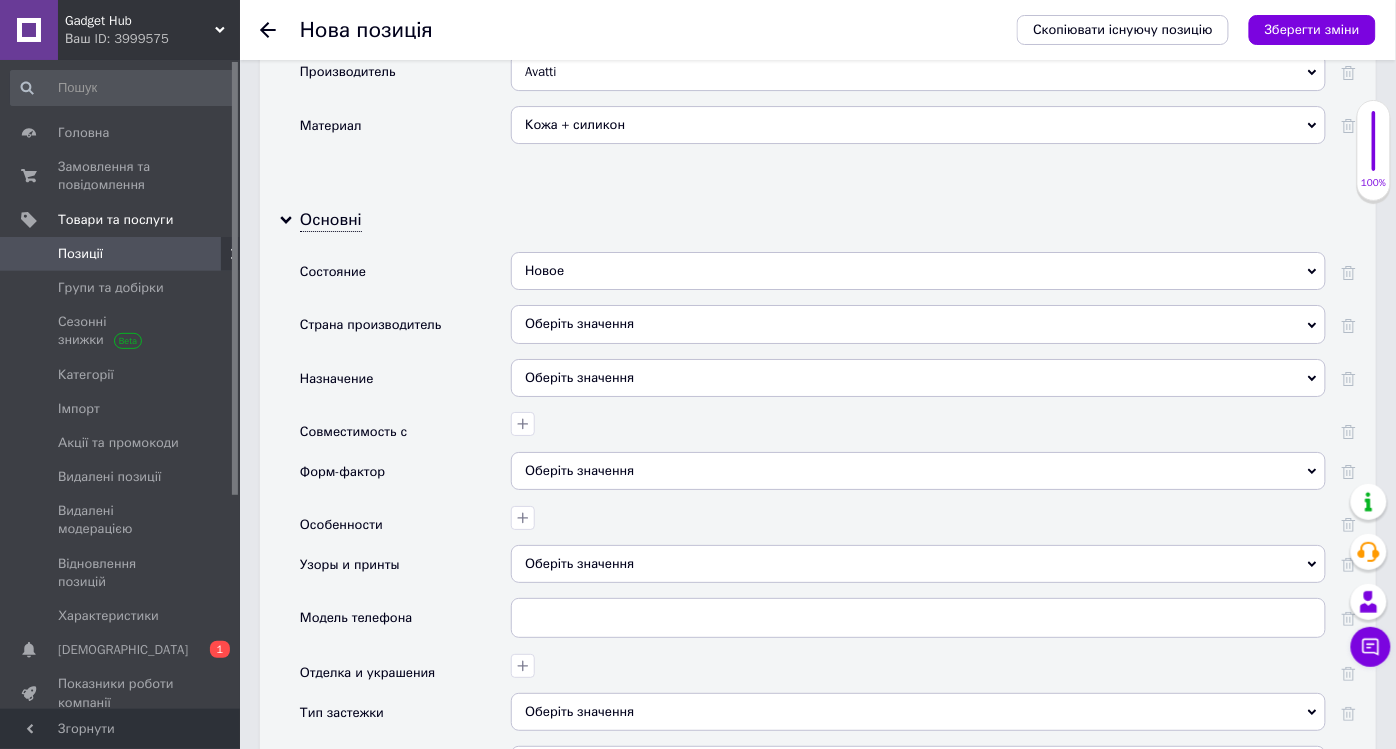 click on "Оберіть значення" at bounding box center [918, 378] 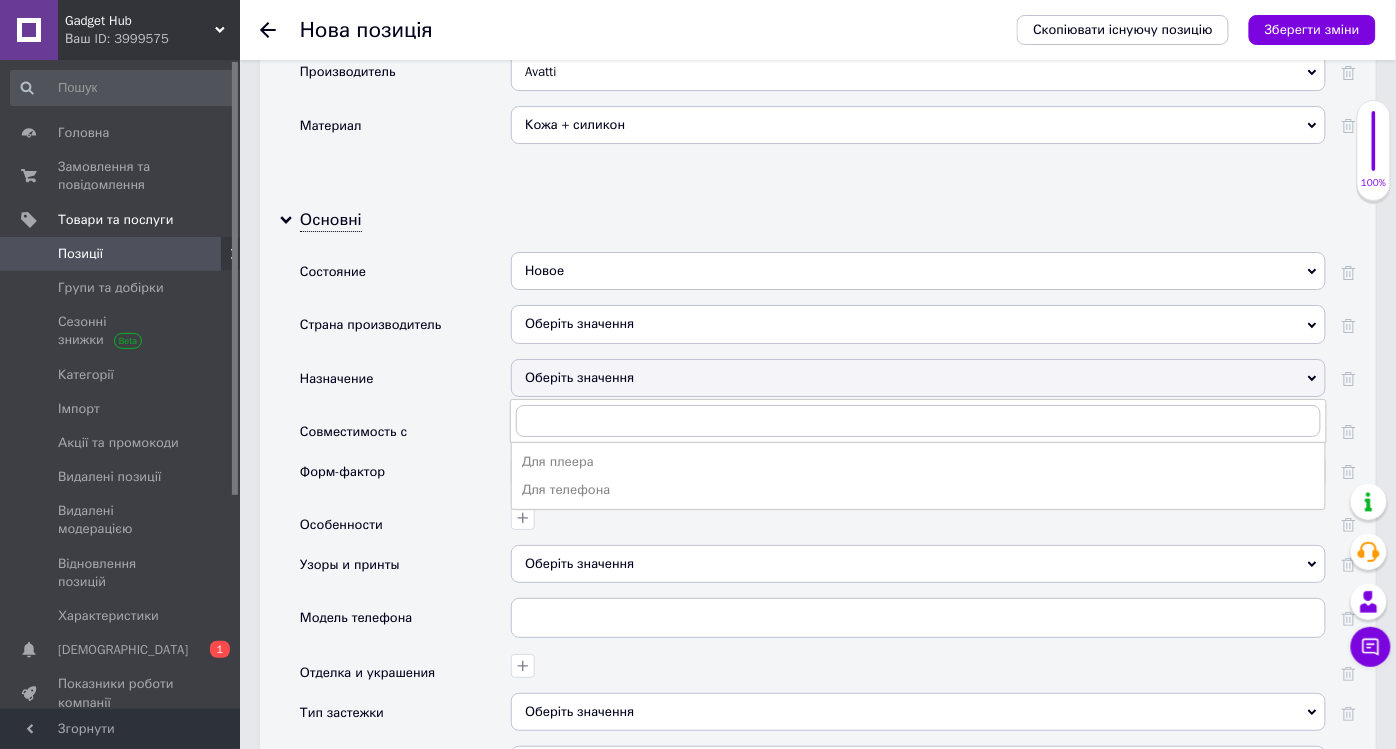 click on "Для телефона" at bounding box center [918, 490] 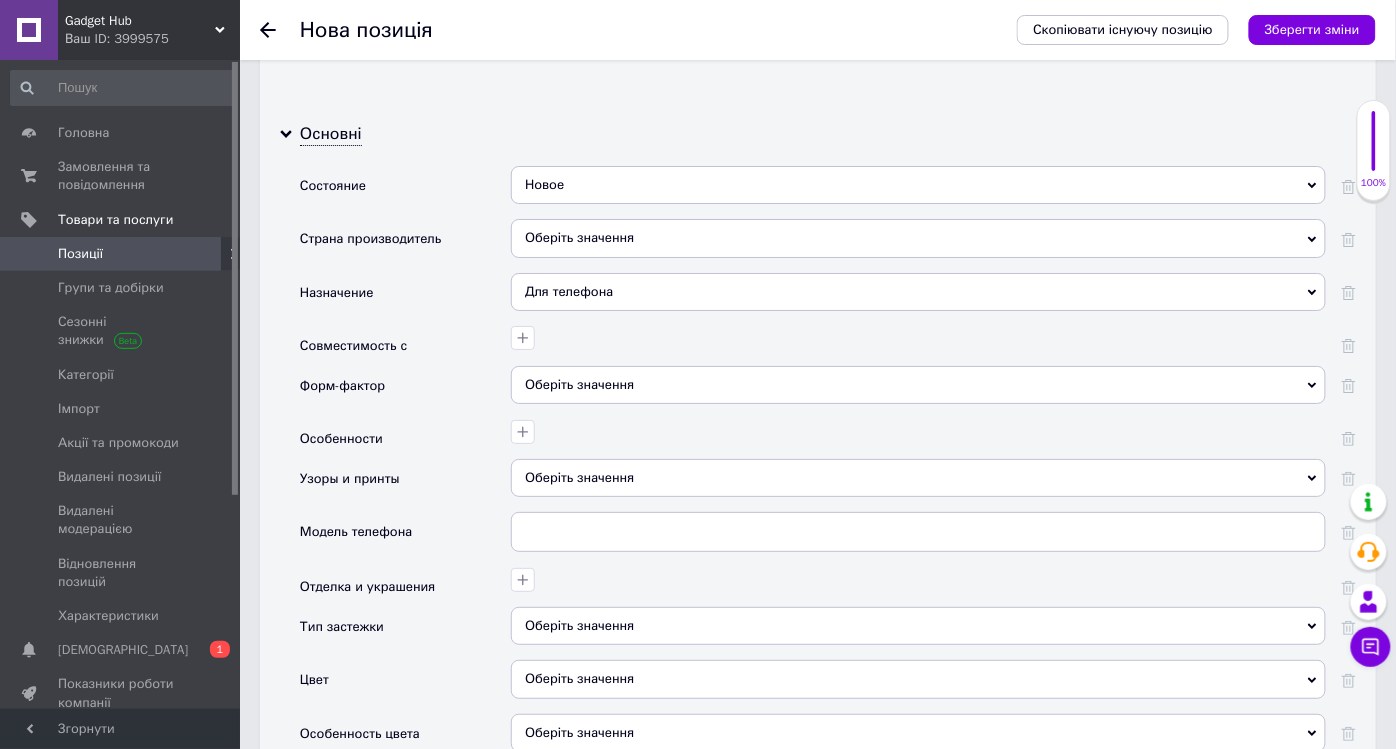 scroll, scrollTop: 1938, scrollLeft: 0, axis: vertical 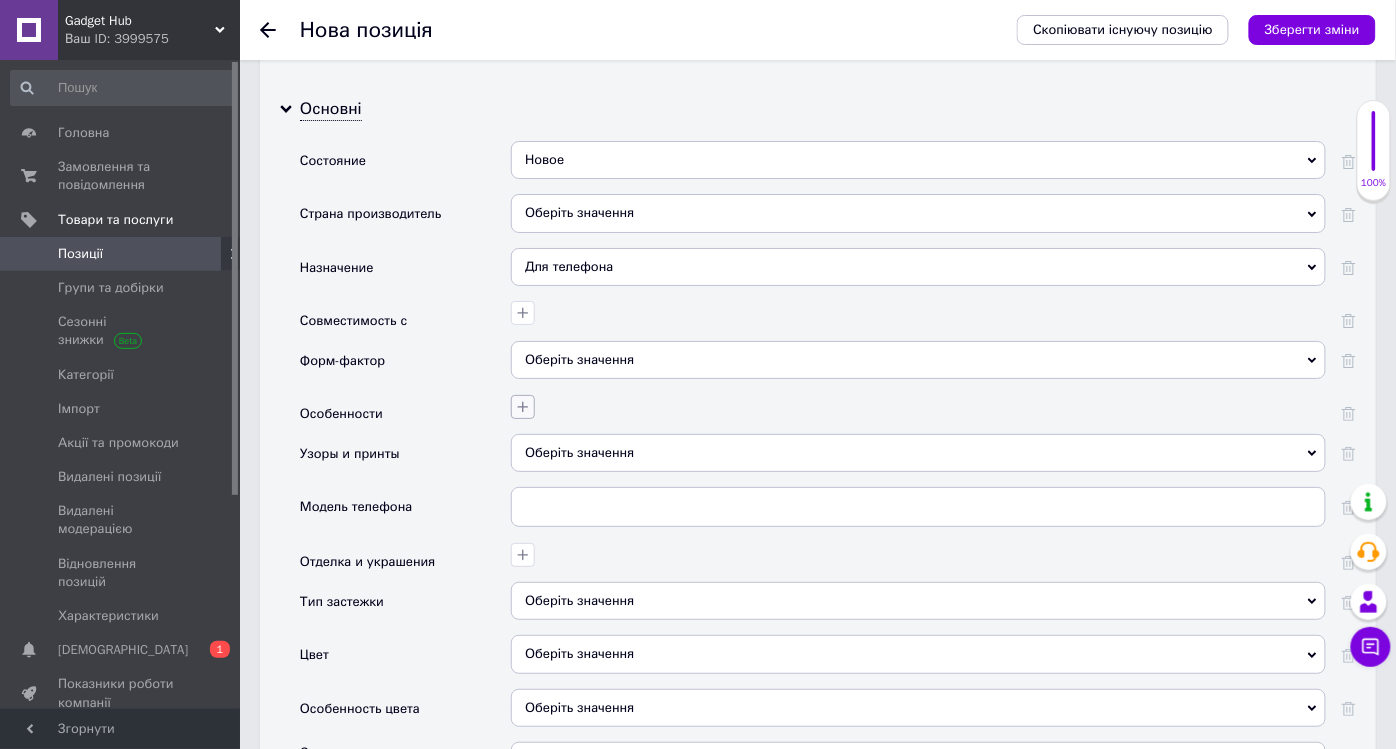 click at bounding box center [523, 407] 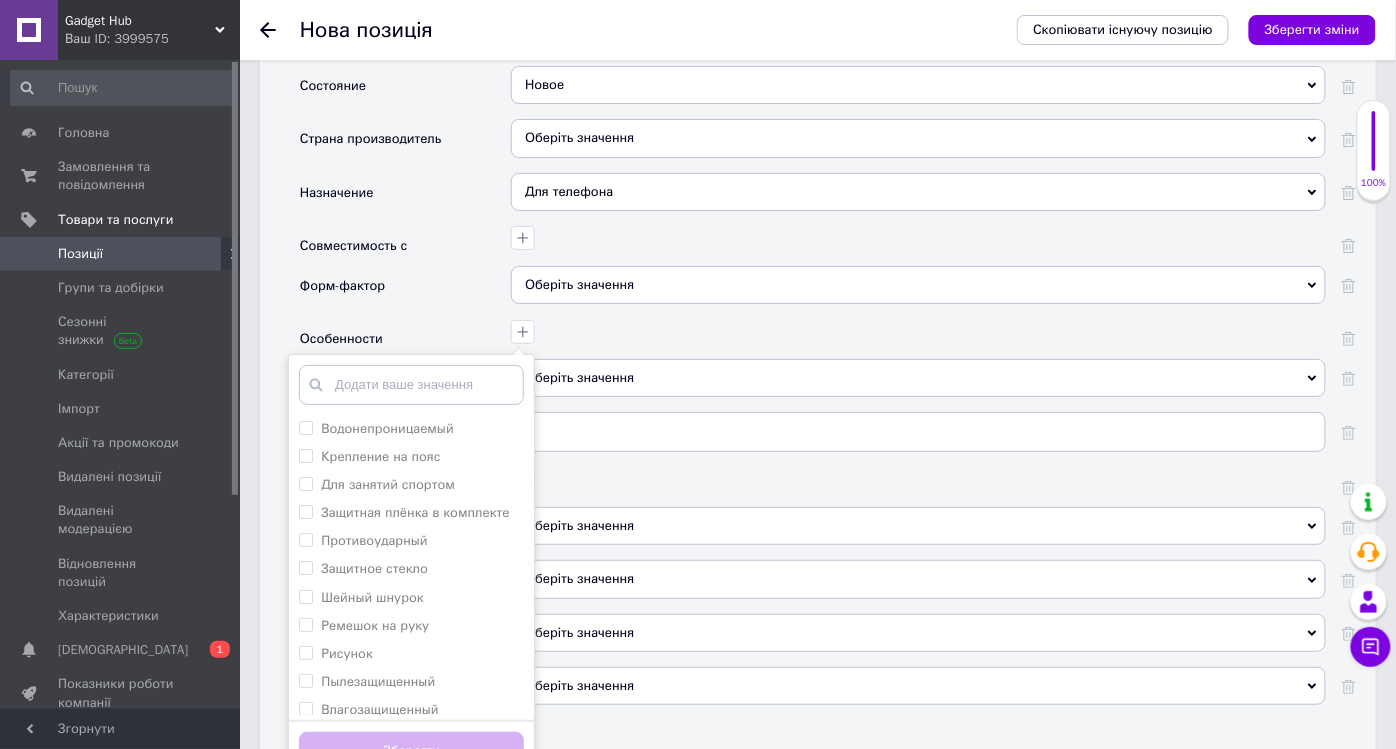 scroll, scrollTop: 2049, scrollLeft: 0, axis: vertical 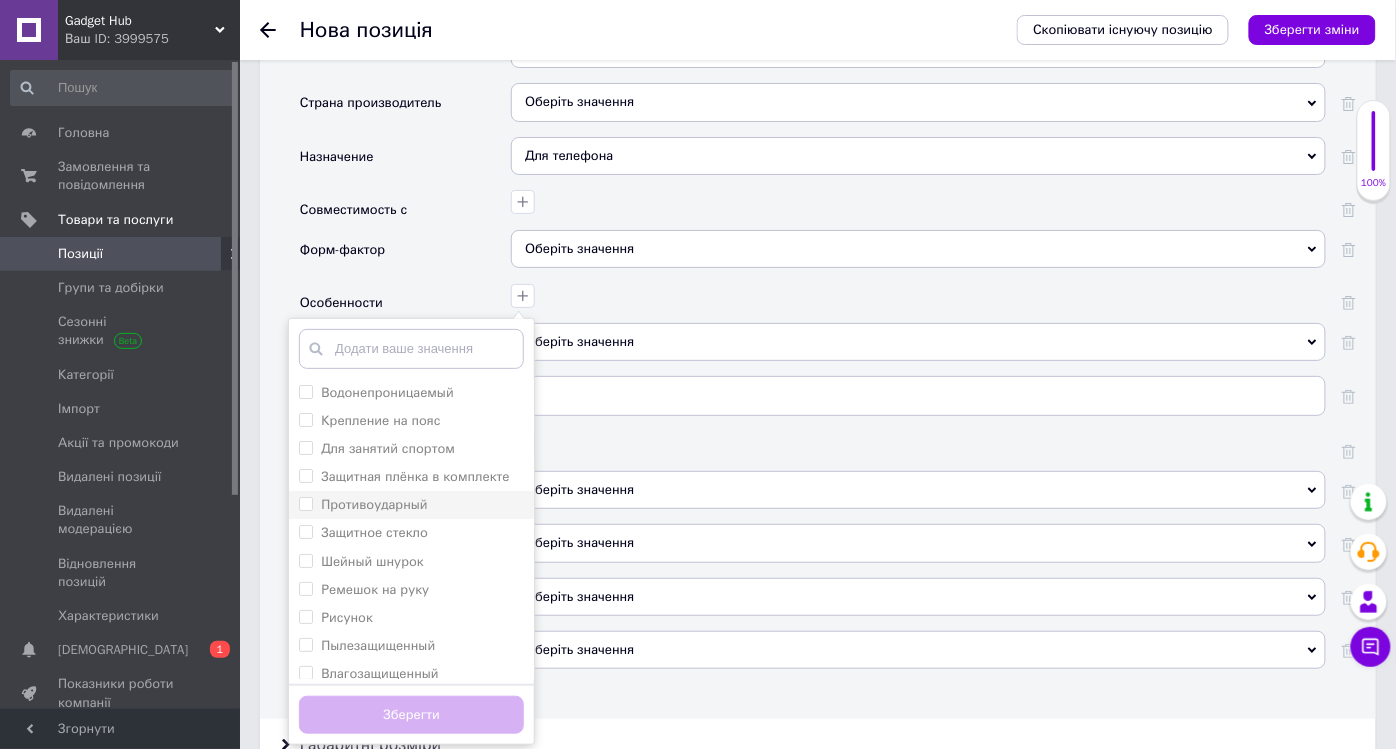 click on "Противоударный" at bounding box center [374, 504] 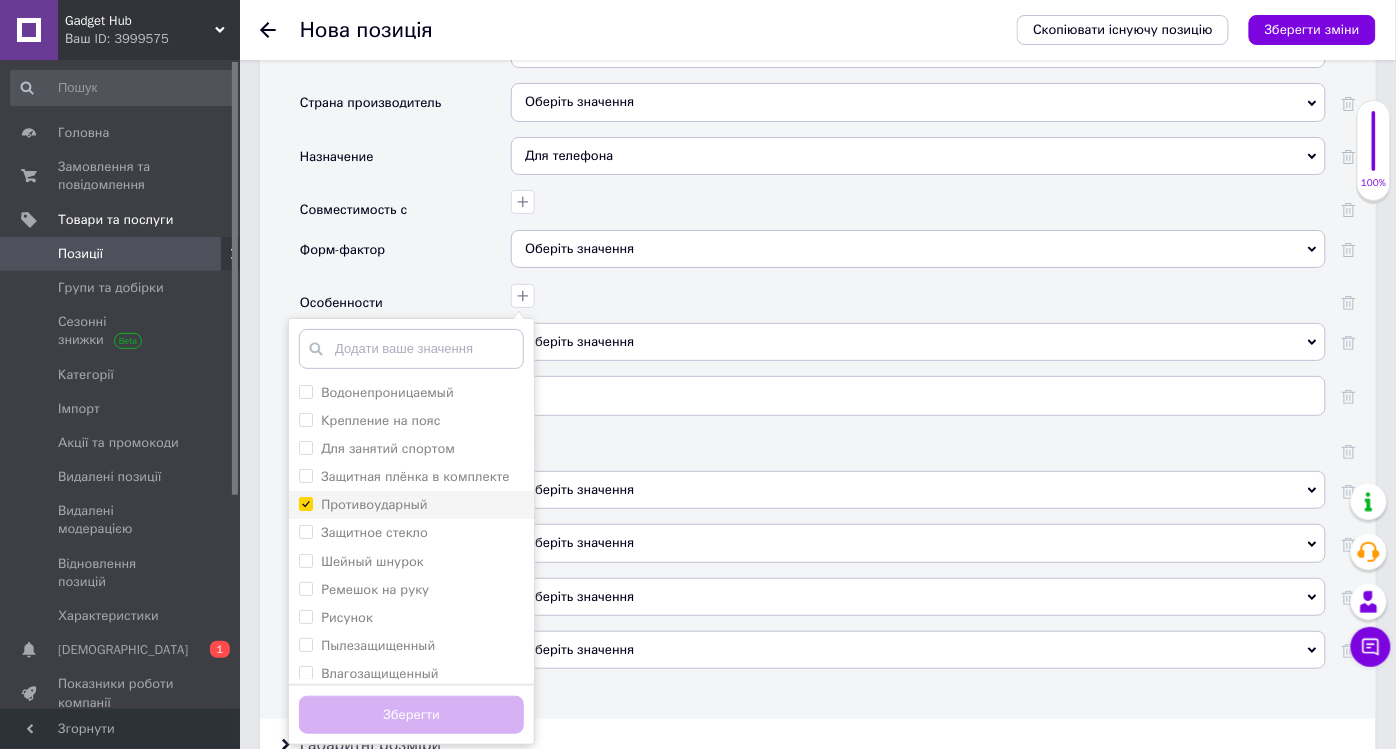 checkbox on "true" 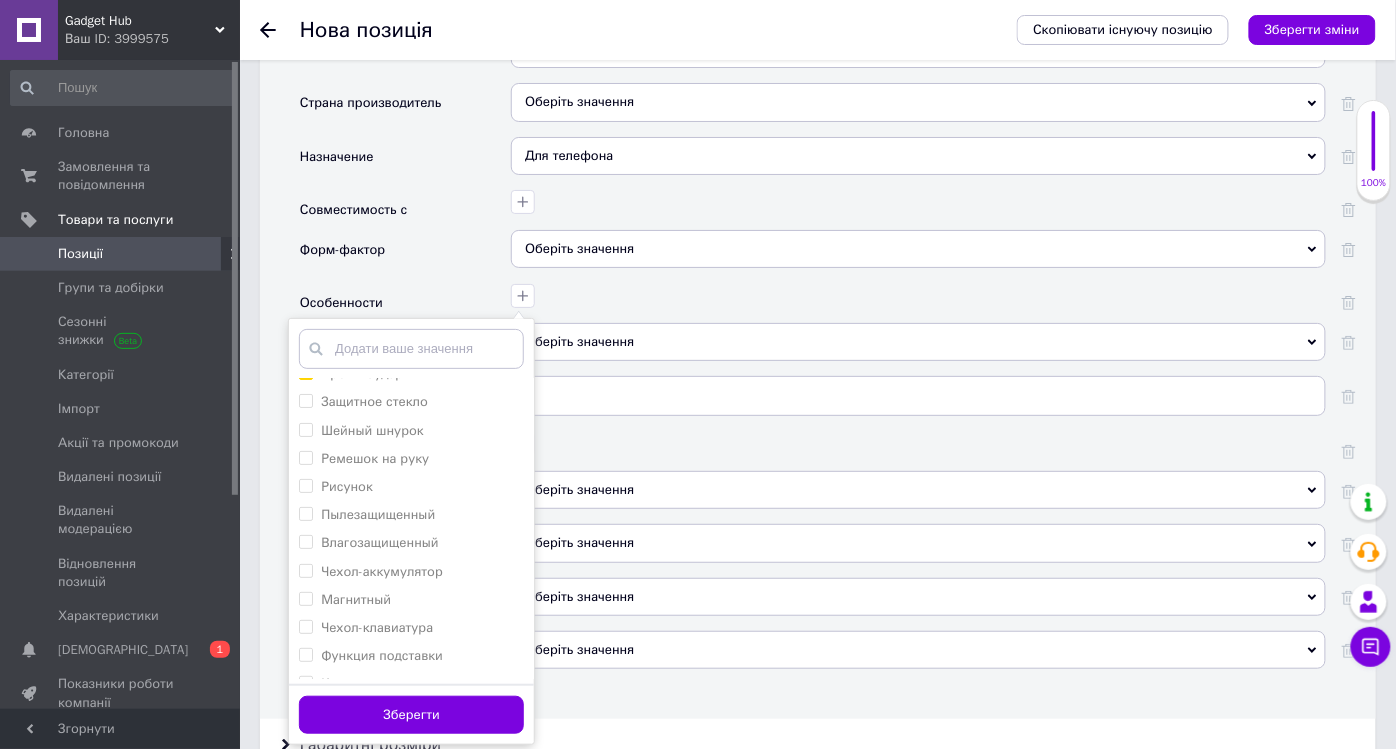 scroll, scrollTop: 222, scrollLeft: 0, axis: vertical 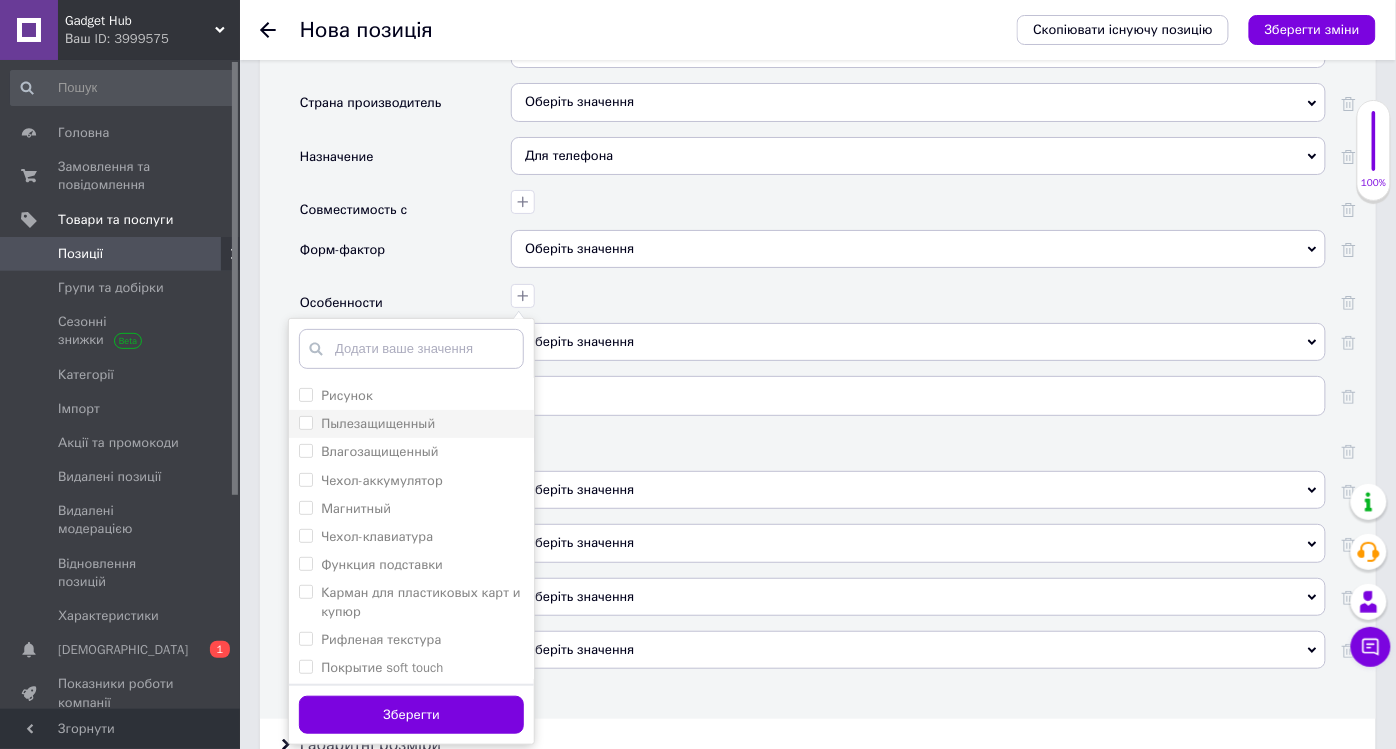 click on "Пылезащищенный" at bounding box center (378, 423) 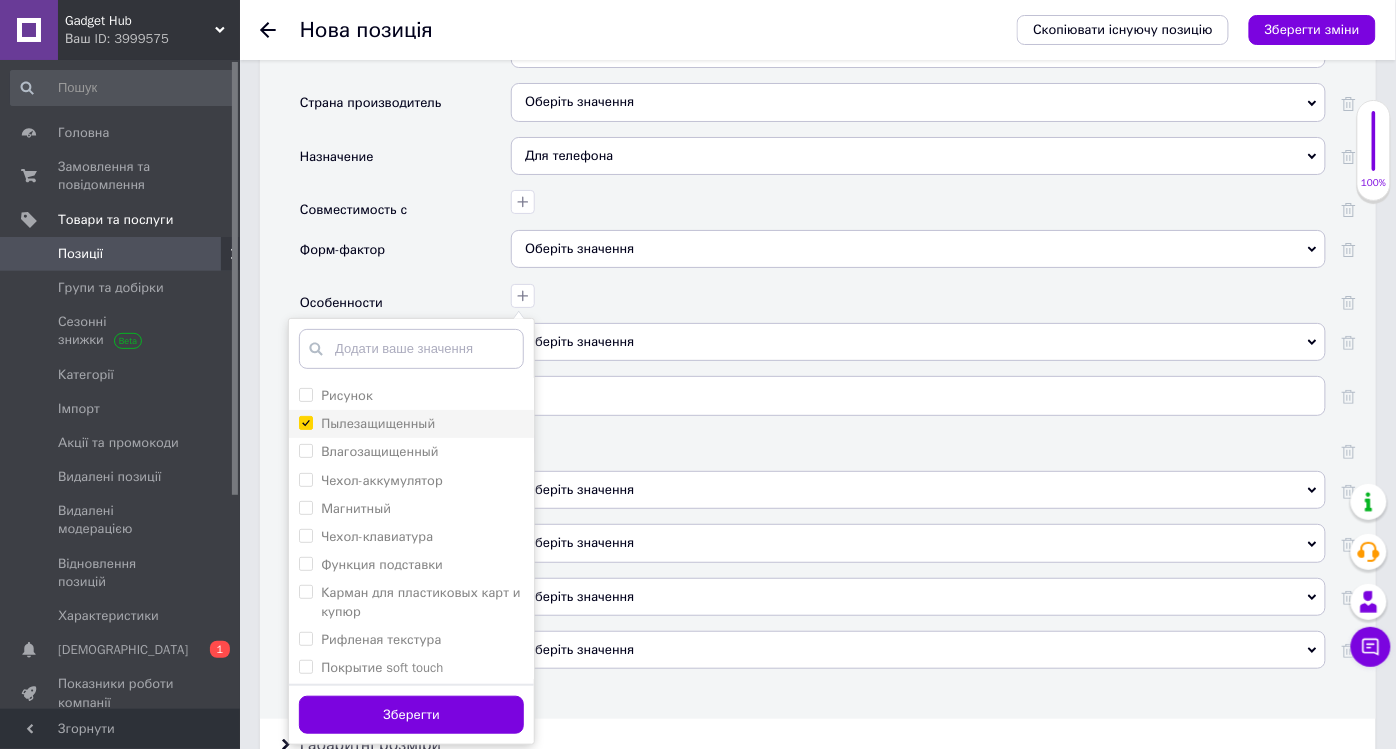 checkbox on "true" 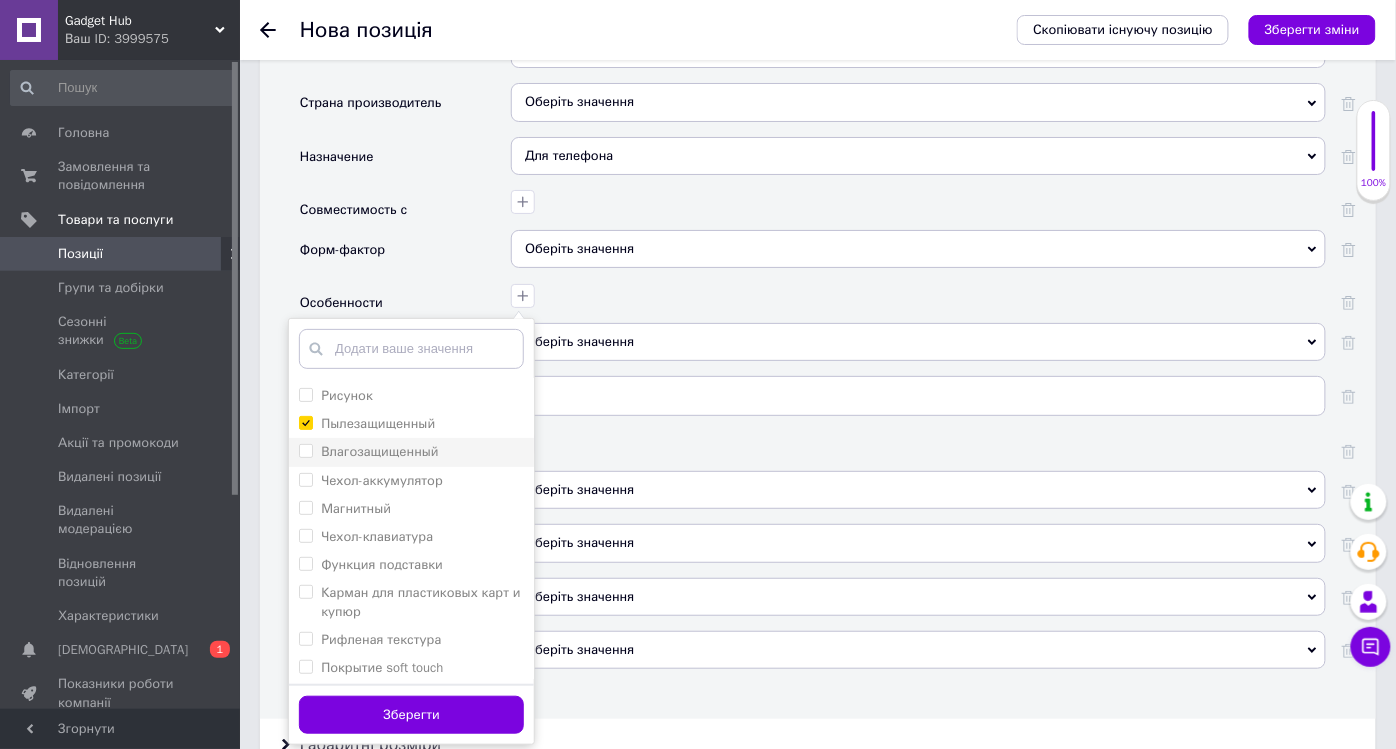 click on "Влагозащищенный" at bounding box center (379, 451) 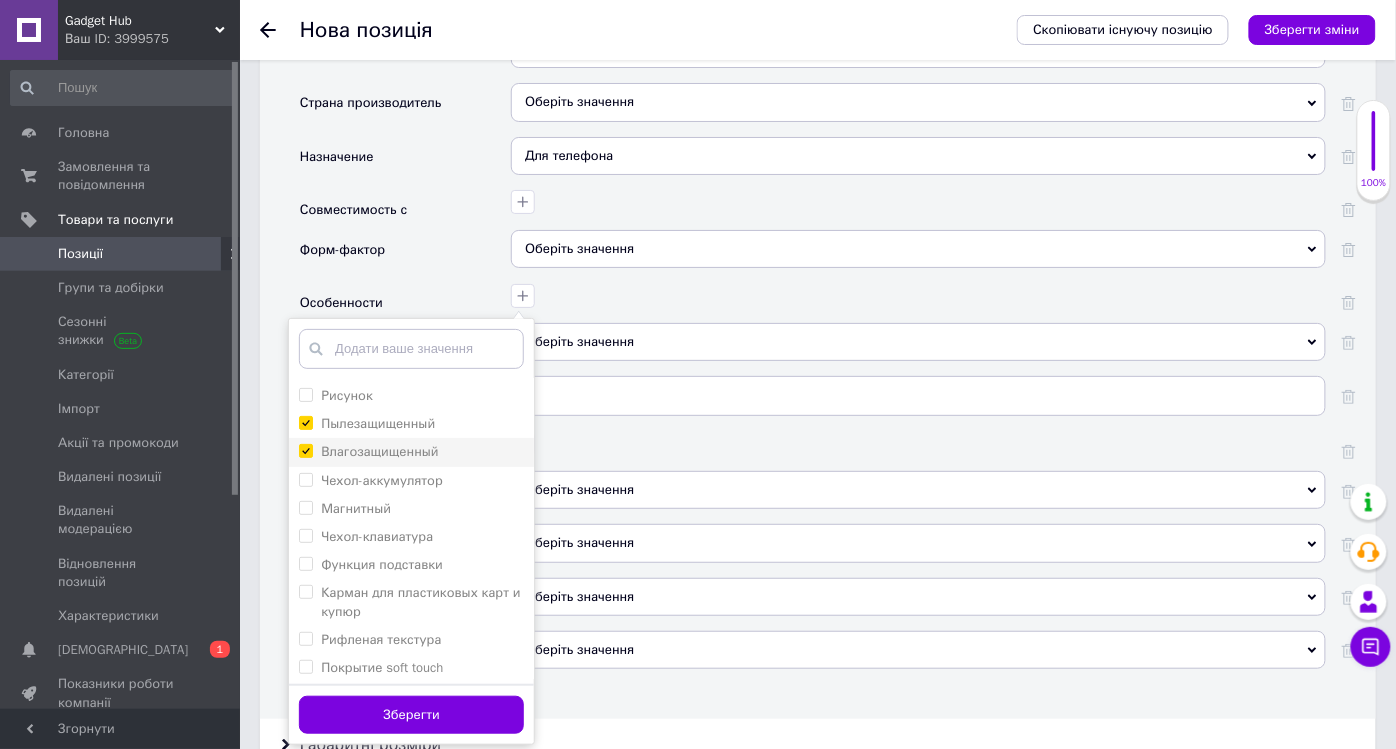 checkbox on "true" 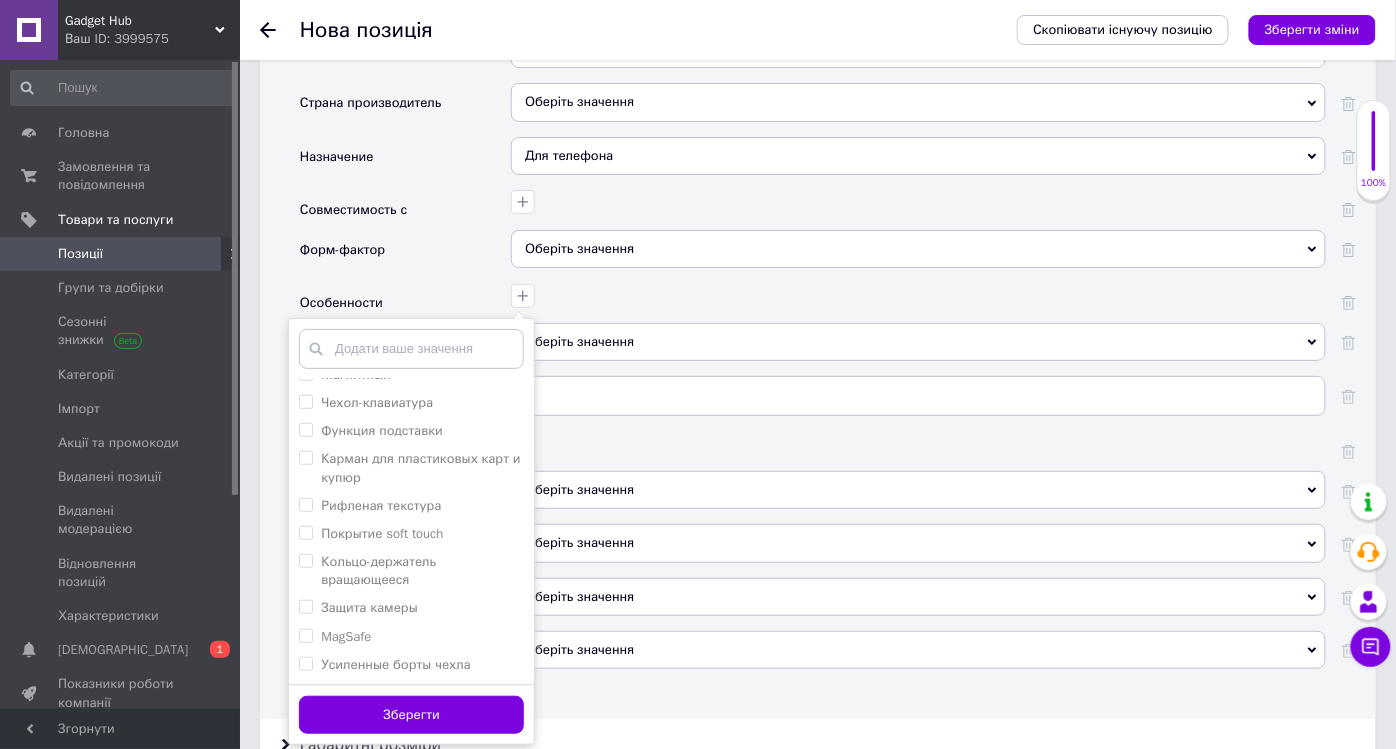 scroll, scrollTop: 356, scrollLeft: 0, axis: vertical 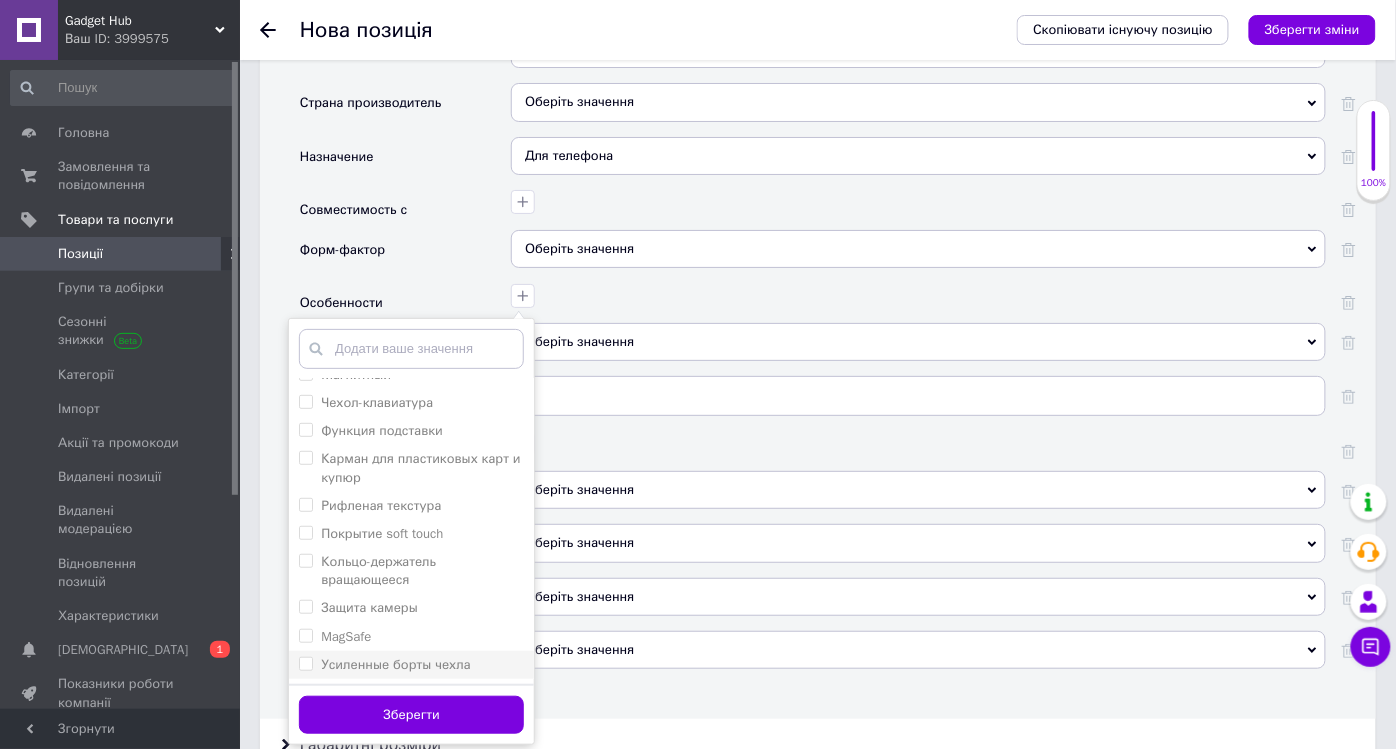 click on "Усиленные борты чехла" at bounding box center [395, 664] 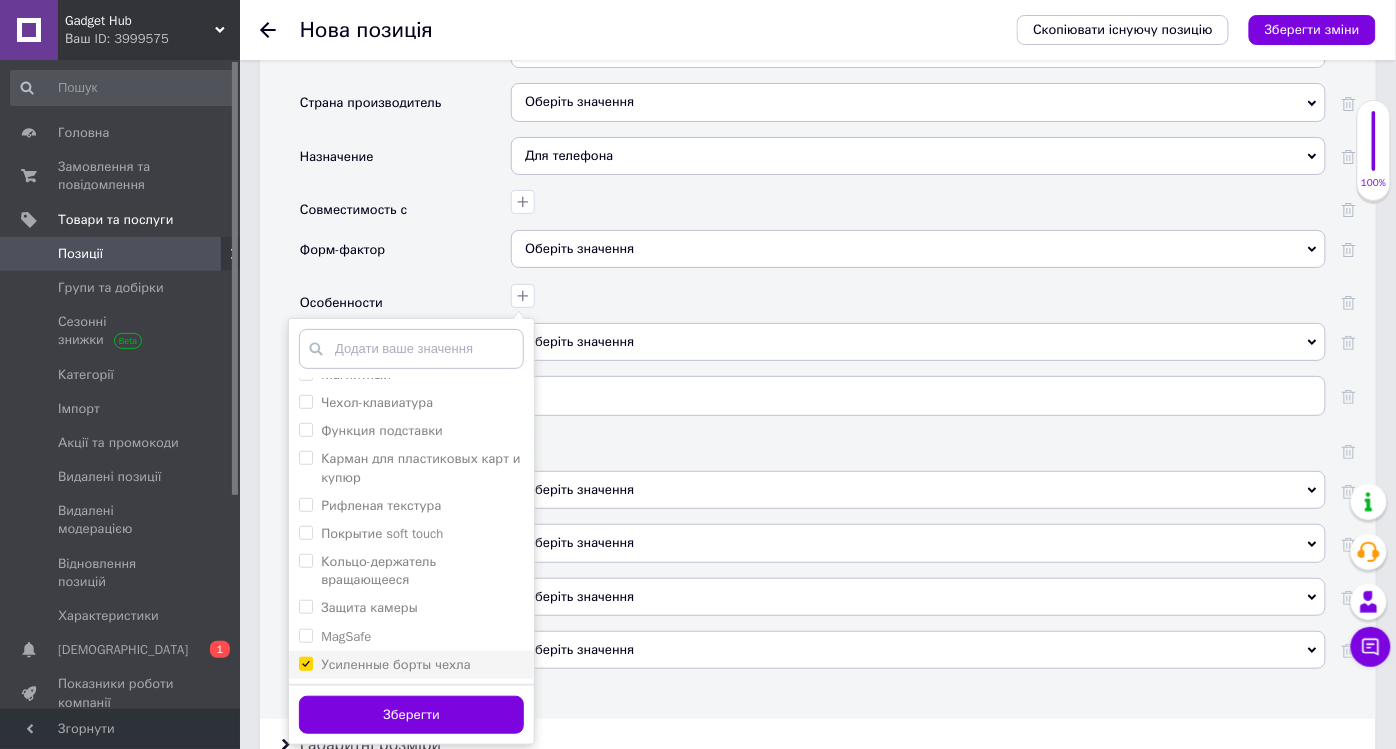 checkbox on "true" 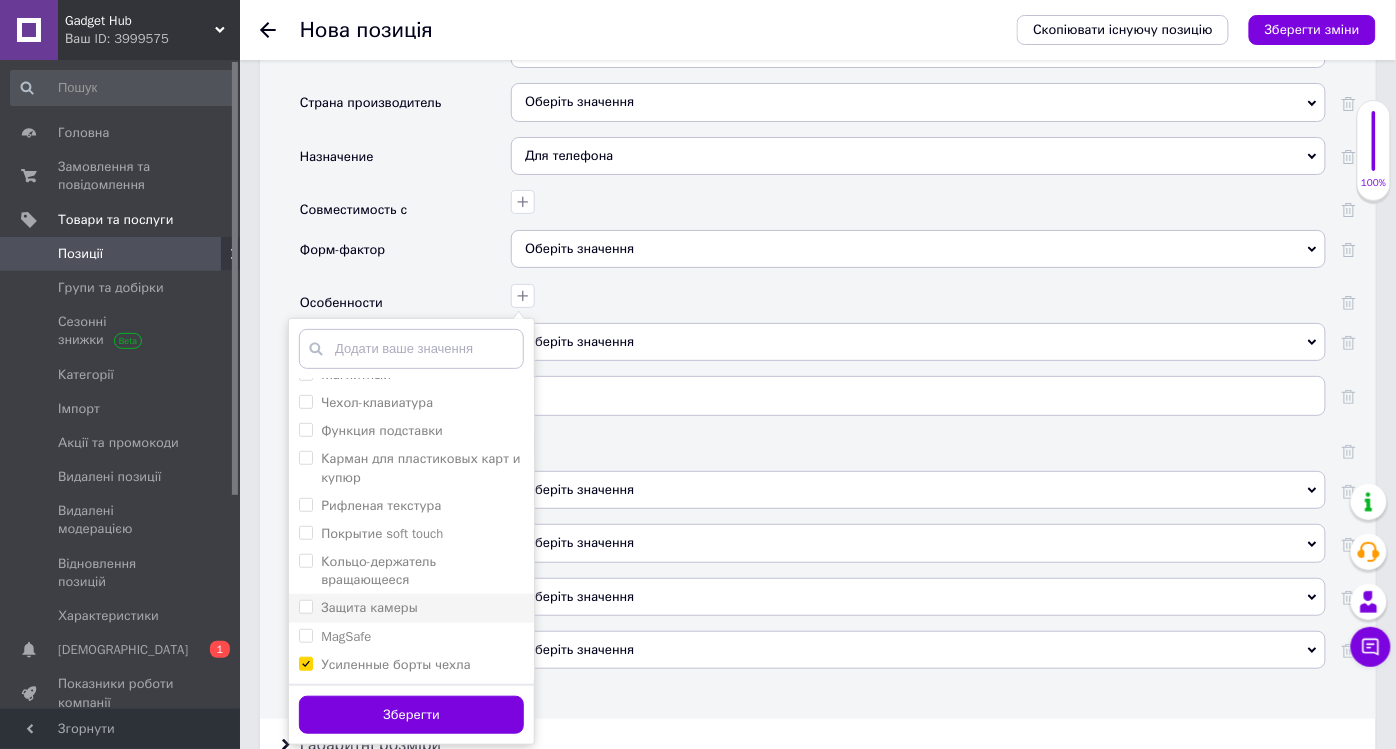 click on "Защита камеры" at bounding box center [369, 607] 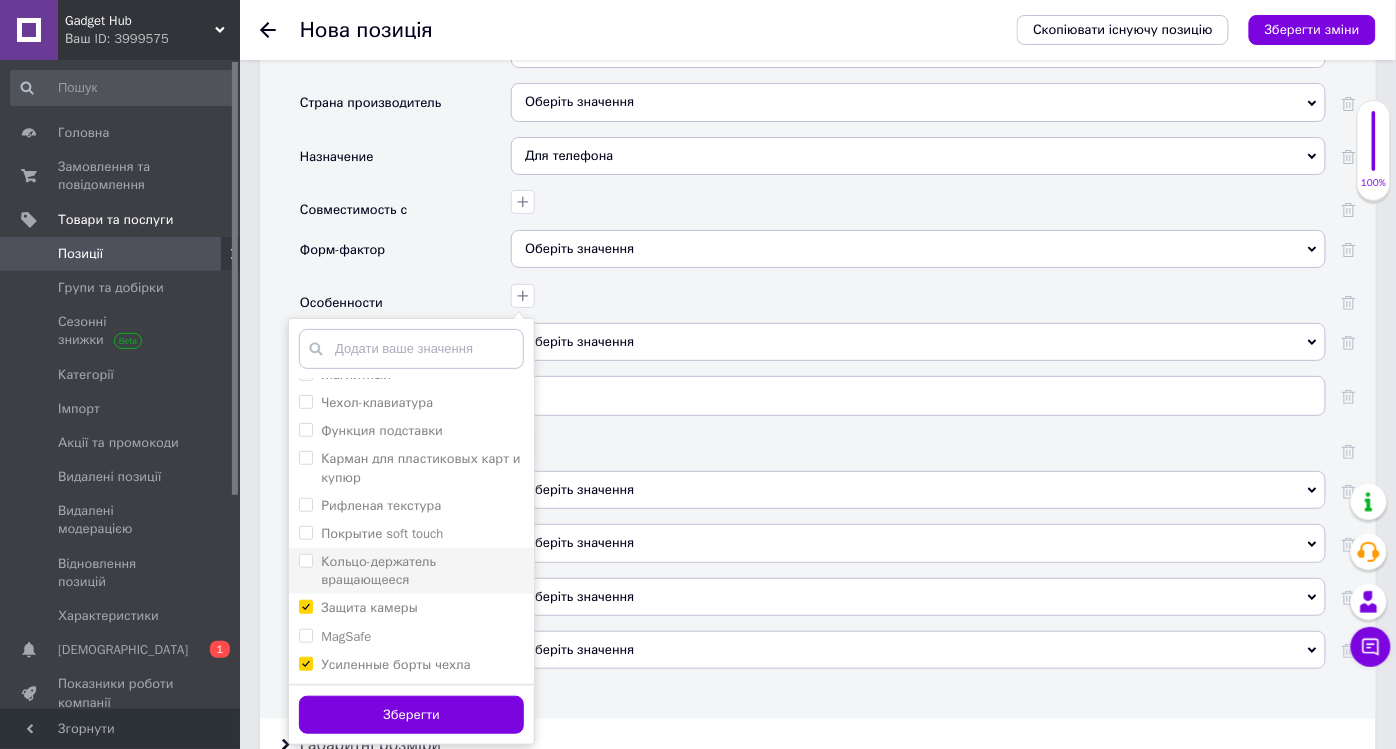 checkbox on "true" 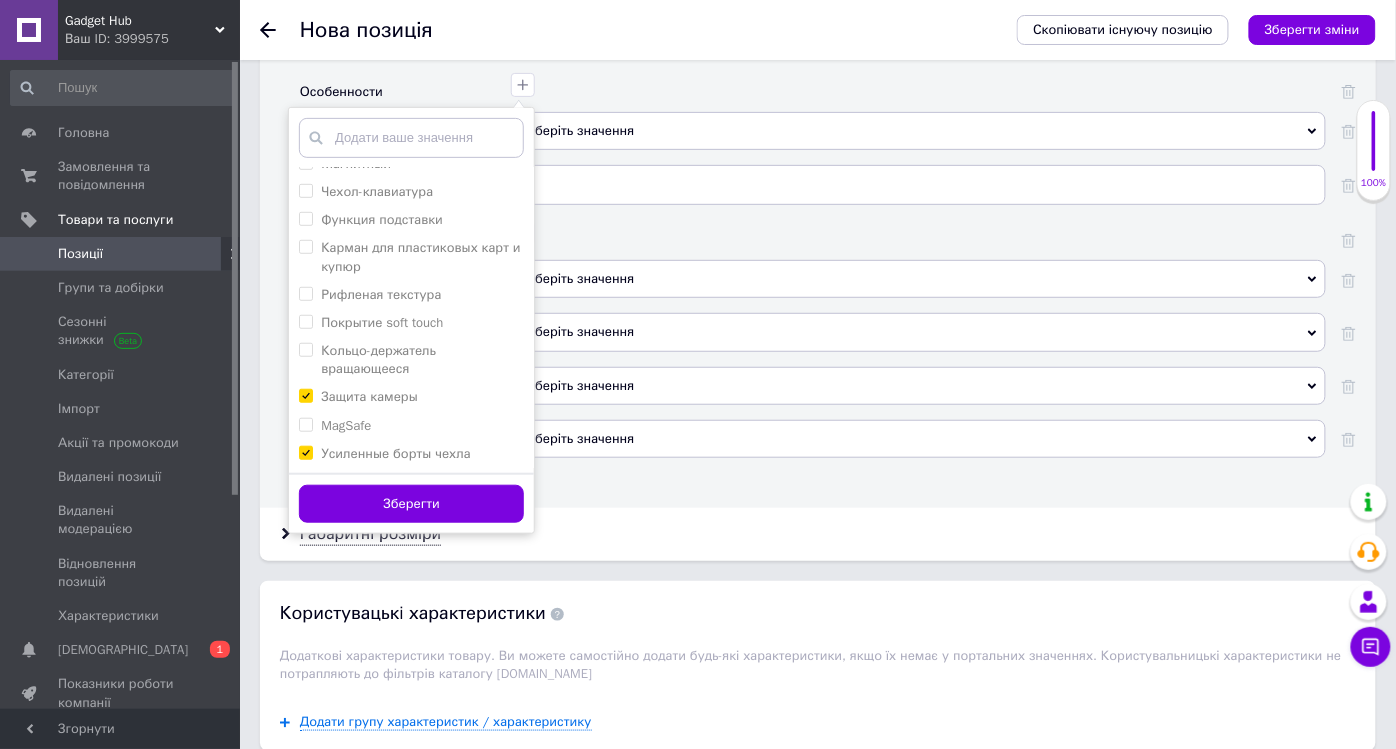 scroll, scrollTop: 2271, scrollLeft: 0, axis: vertical 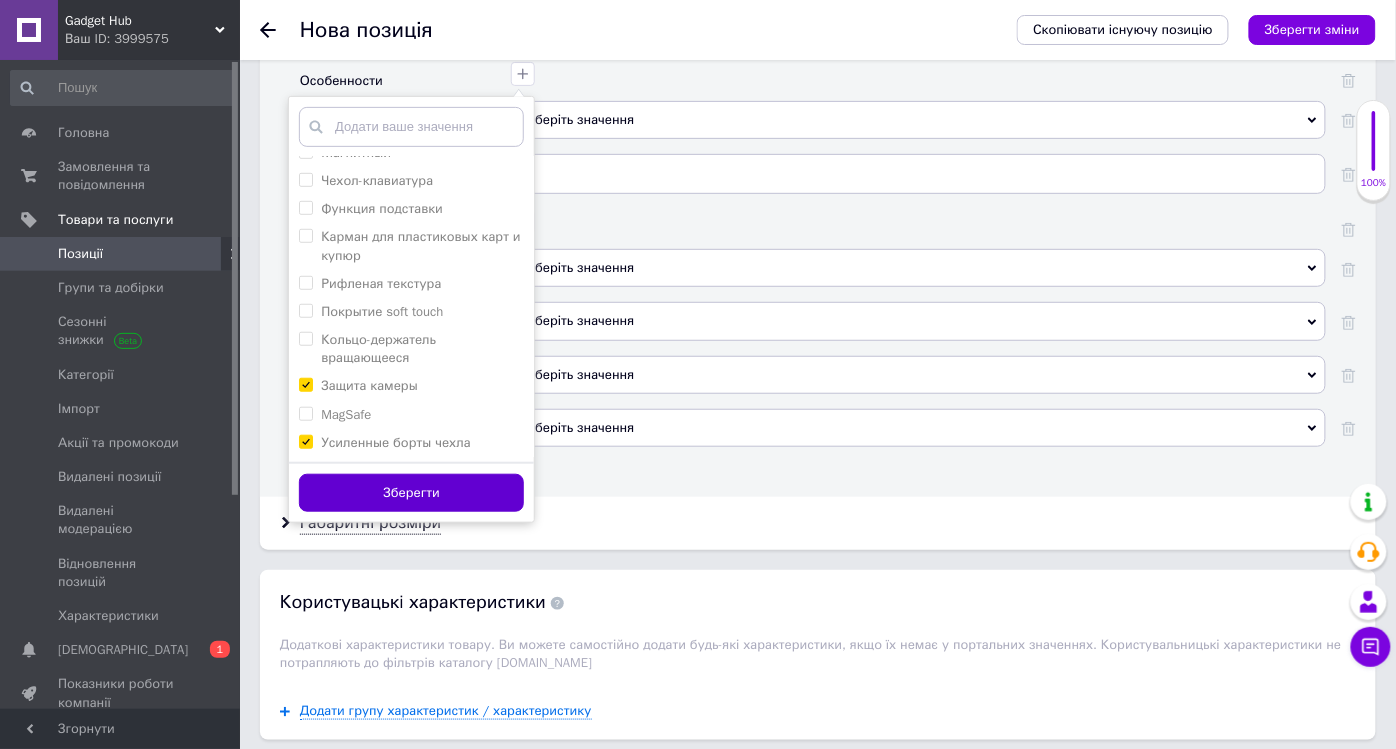 click on "Зберегти" at bounding box center (411, 493) 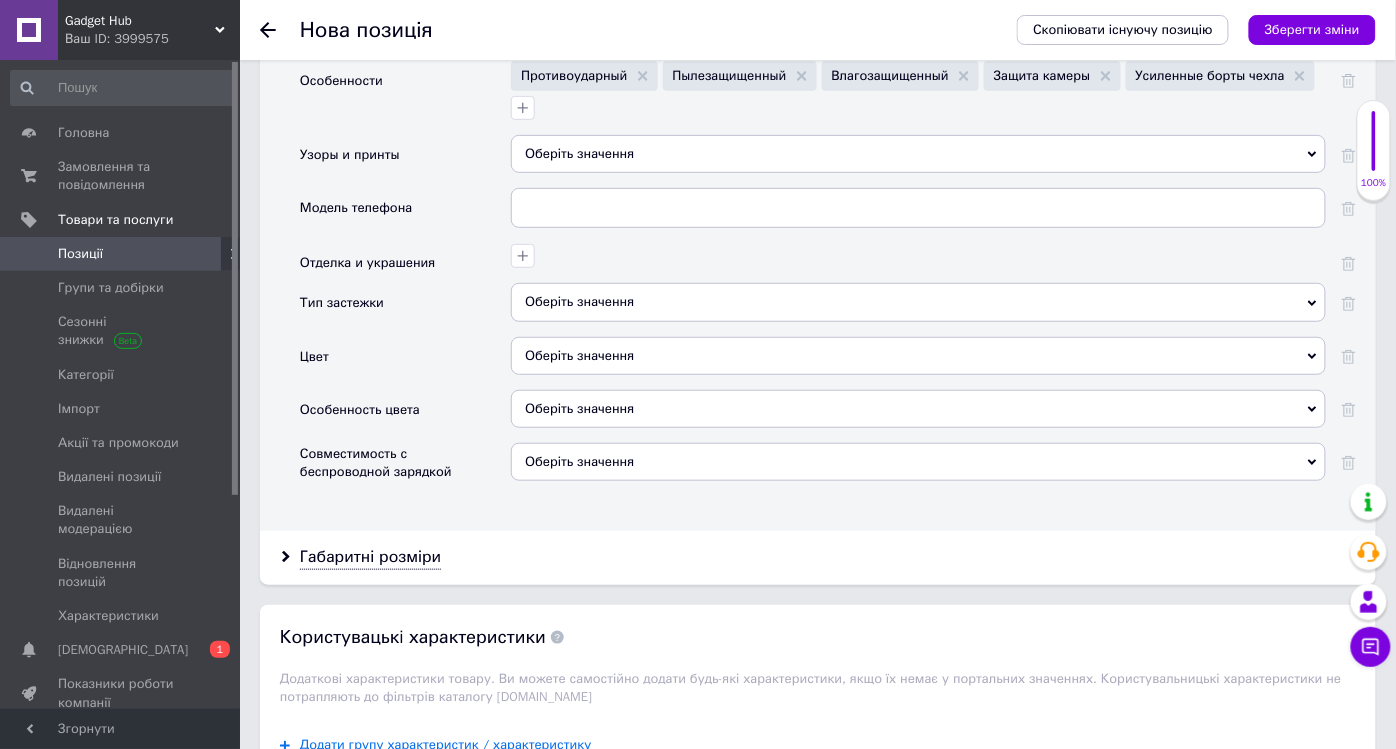 click on "Оберіть значення" at bounding box center (918, 302) 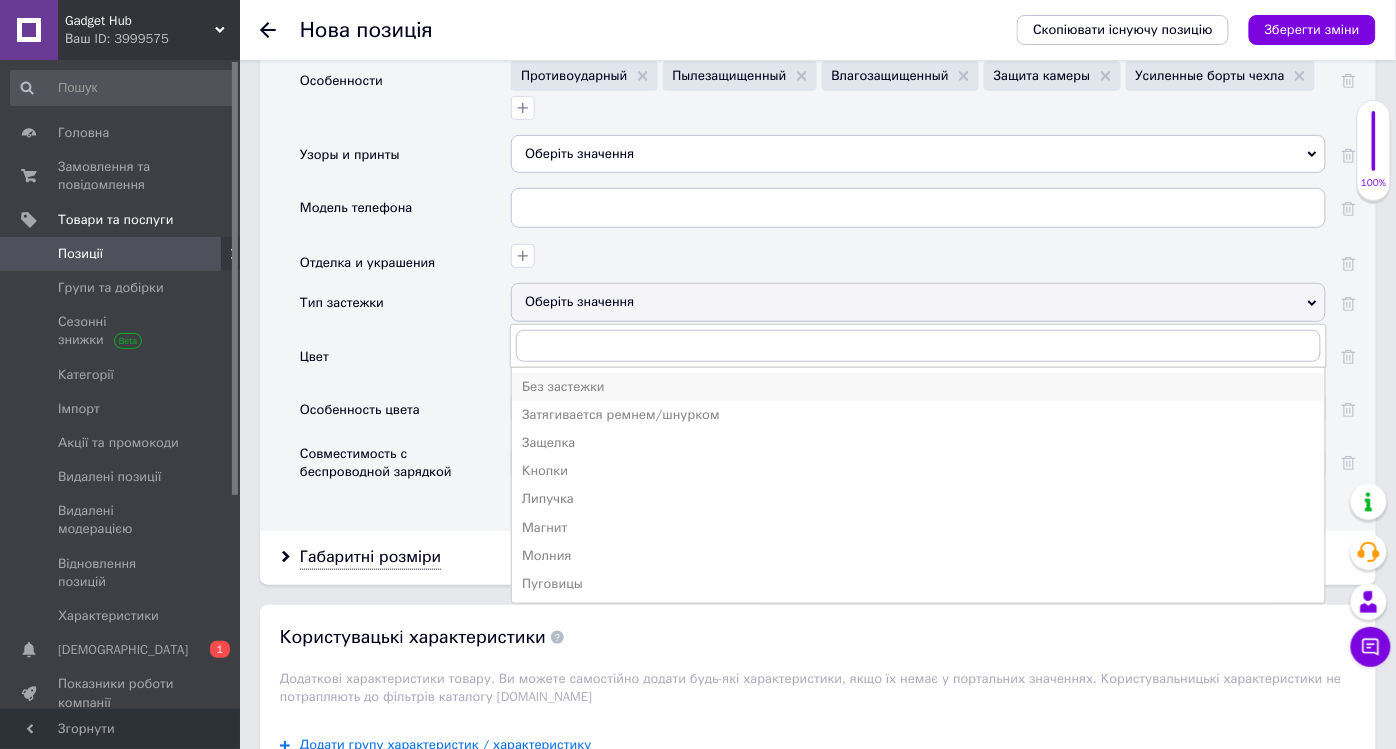 click on "Без застежки" at bounding box center [918, 387] 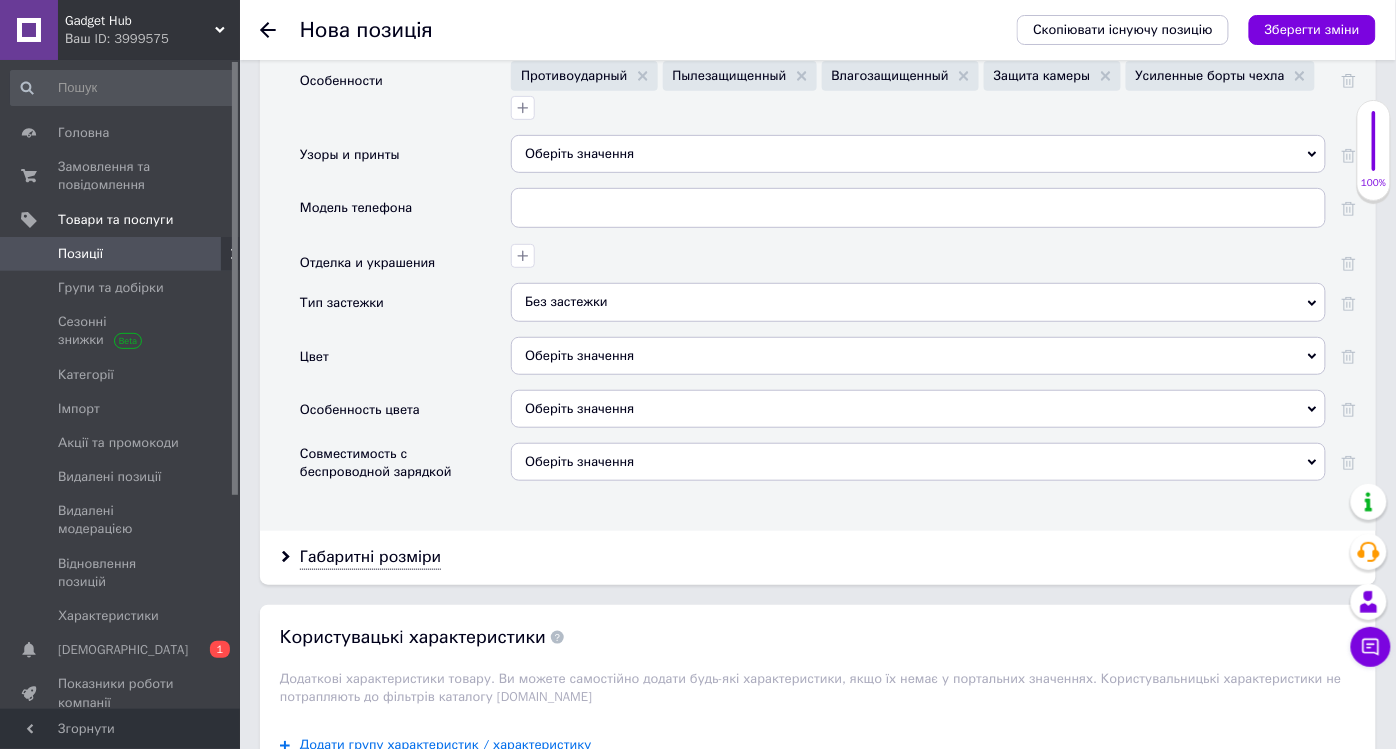click on "Оберіть значення" at bounding box center (918, 409) 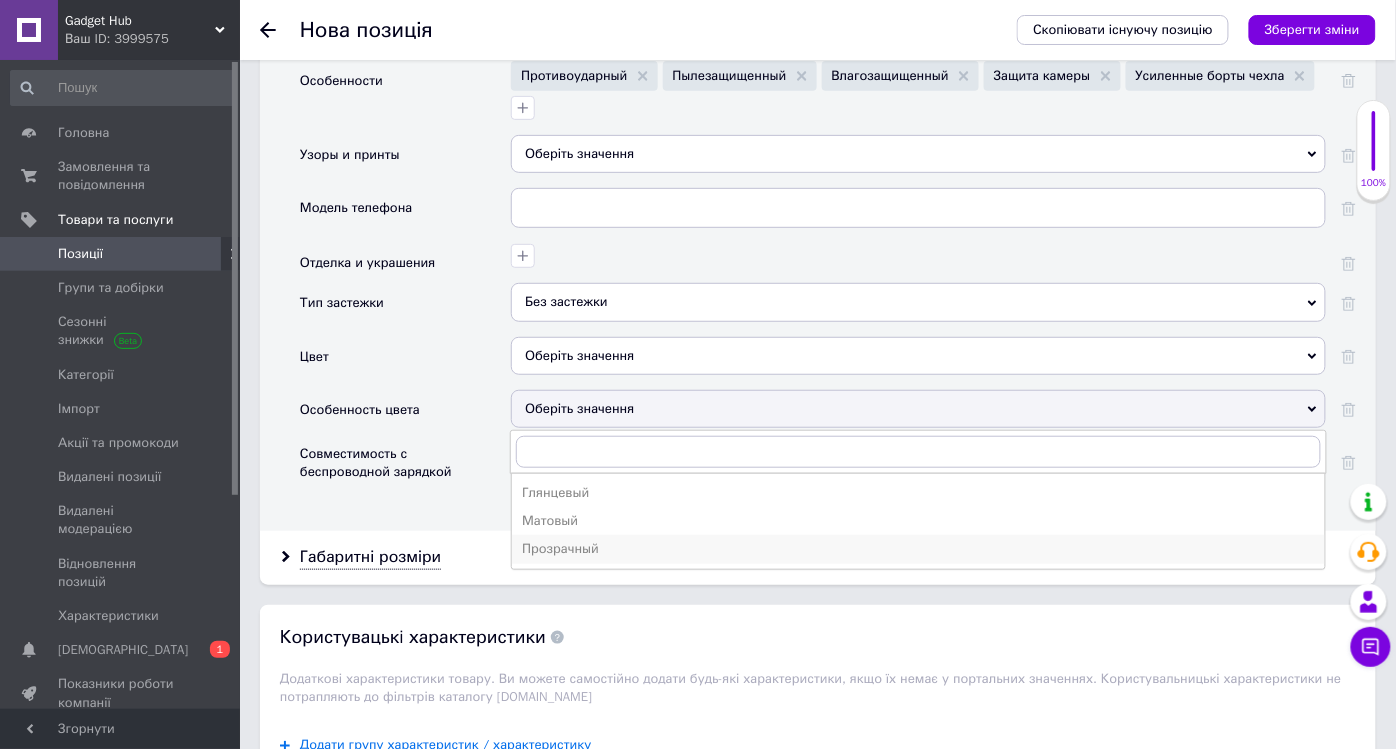 click on "Прозрачный" at bounding box center (918, 549) 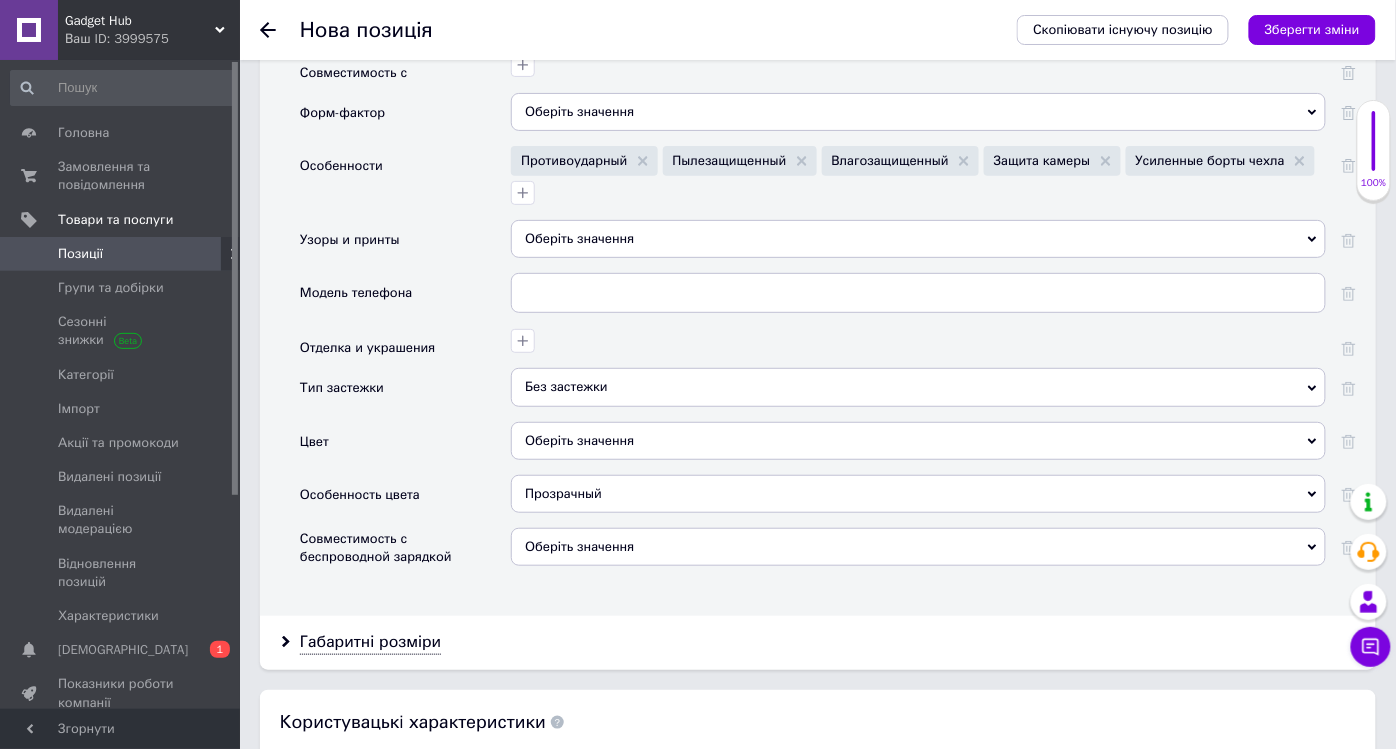 scroll, scrollTop: 2160, scrollLeft: 0, axis: vertical 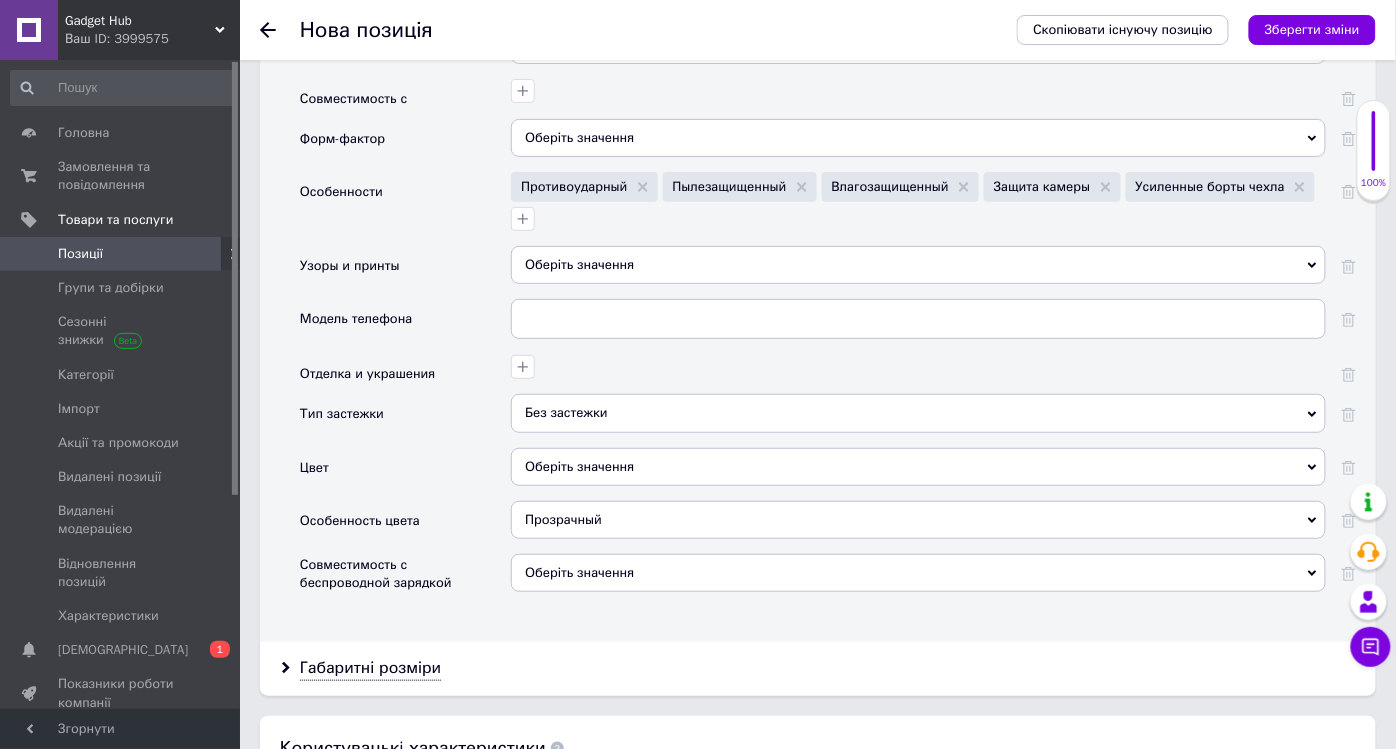 click on "Оберіть значення" at bounding box center (918, 467) 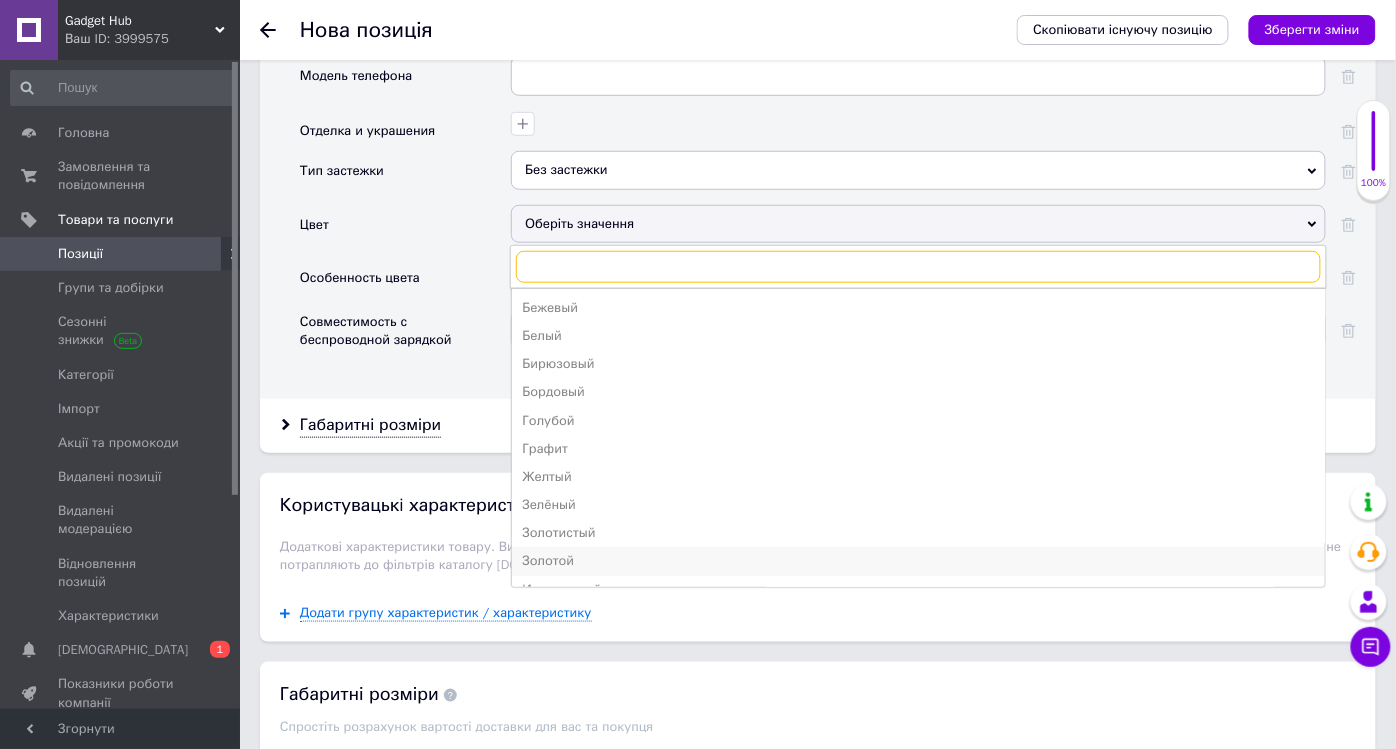 scroll, scrollTop: 2493, scrollLeft: 0, axis: vertical 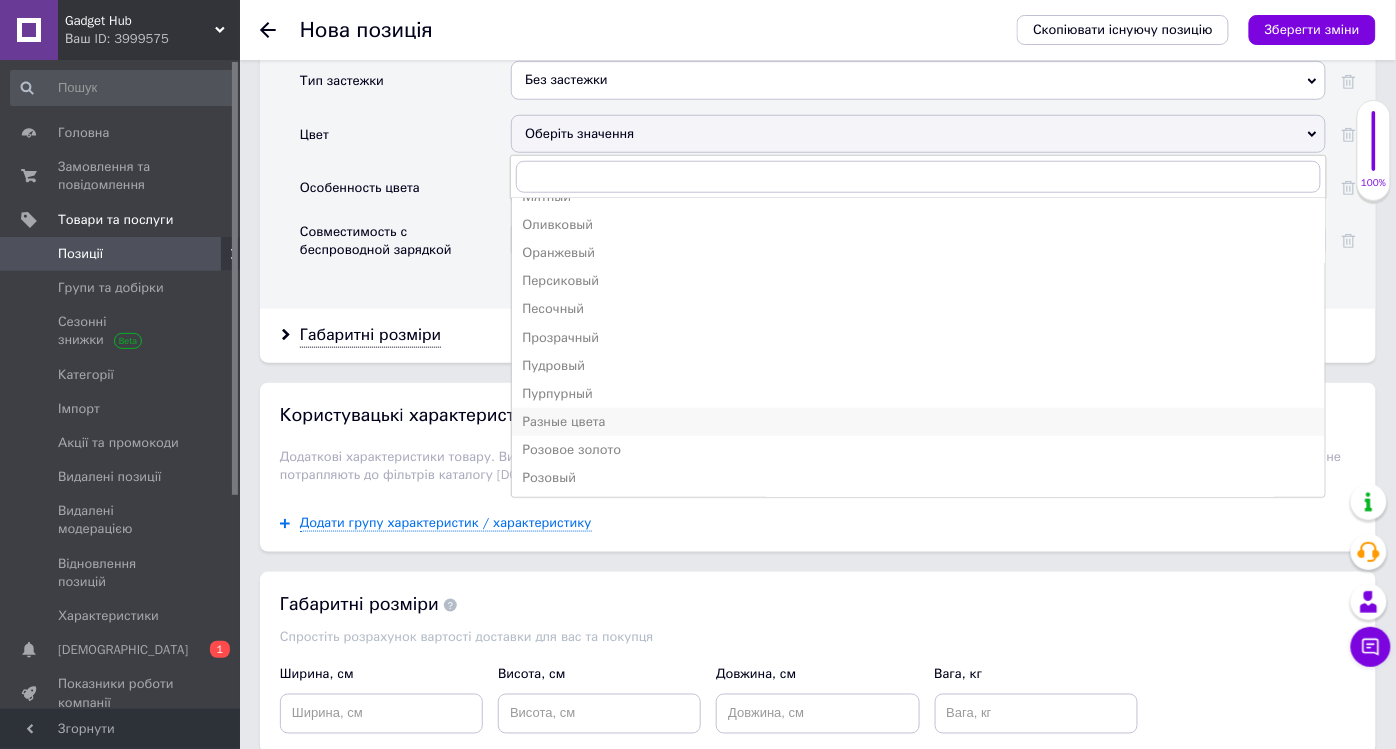 click on "Разные цвета" at bounding box center (918, 422) 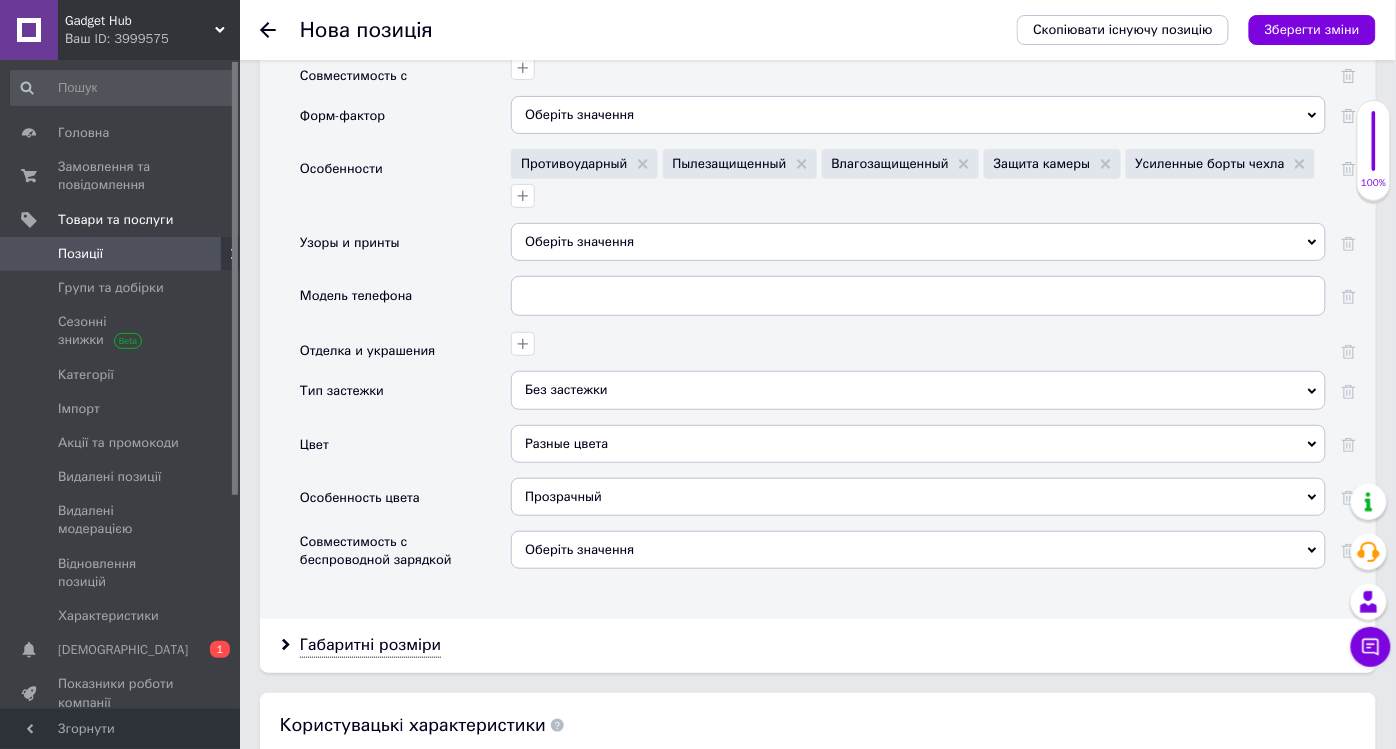 scroll, scrollTop: 2160, scrollLeft: 0, axis: vertical 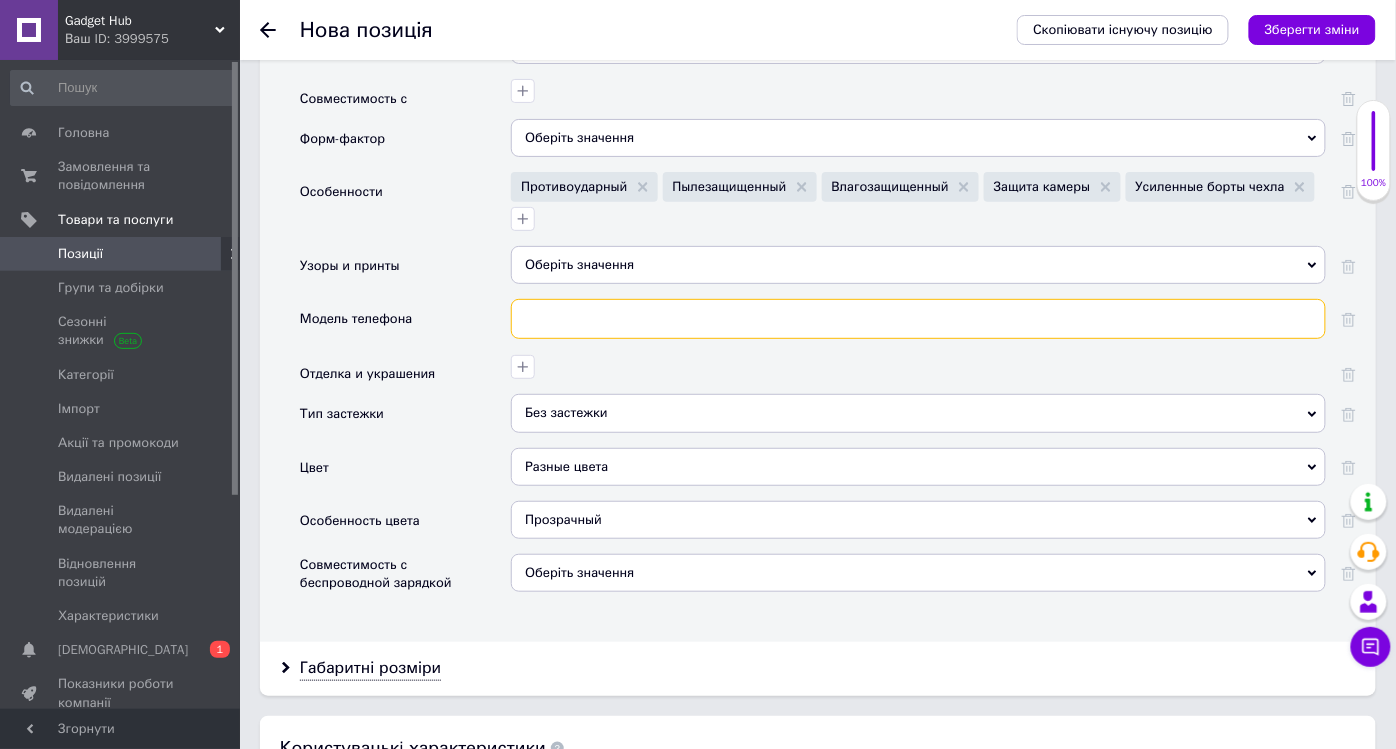 click at bounding box center (918, 319) 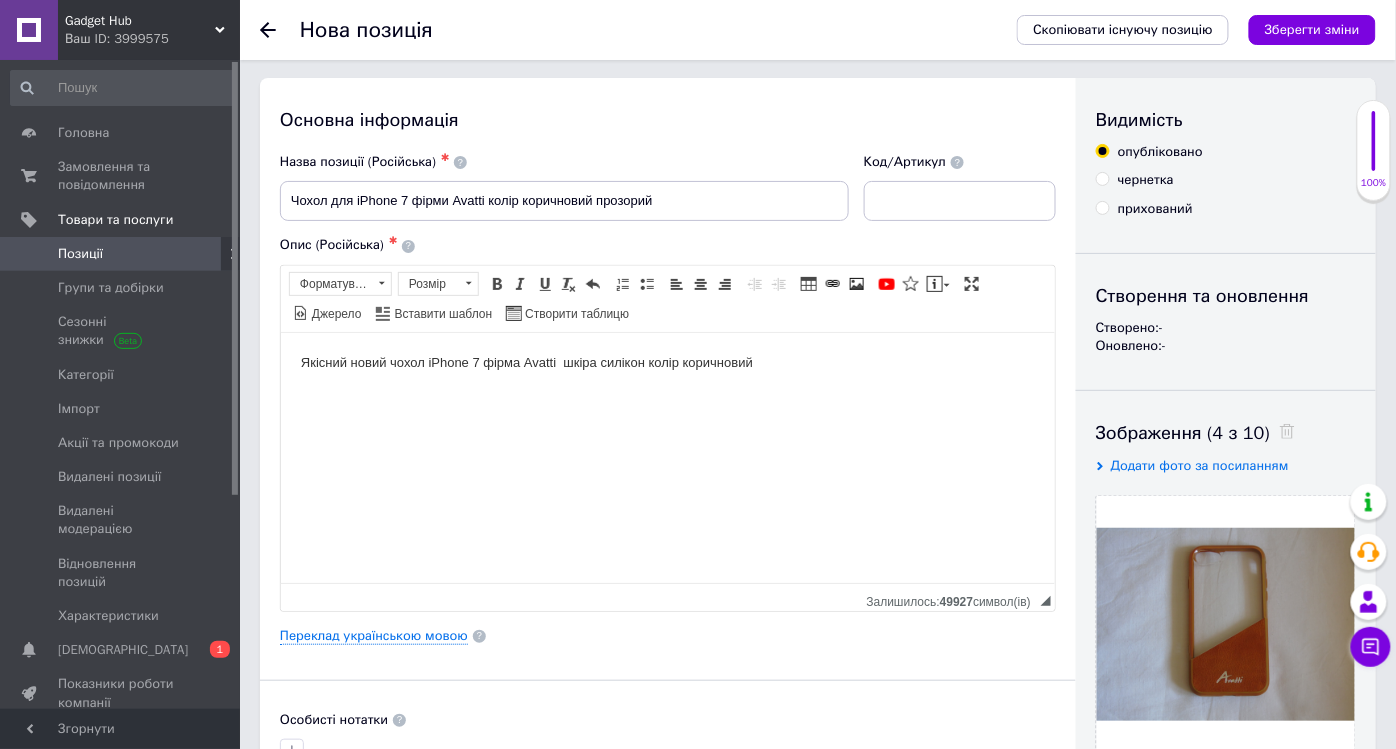 scroll, scrollTop: 0, scrollLeft: 0, axis: both 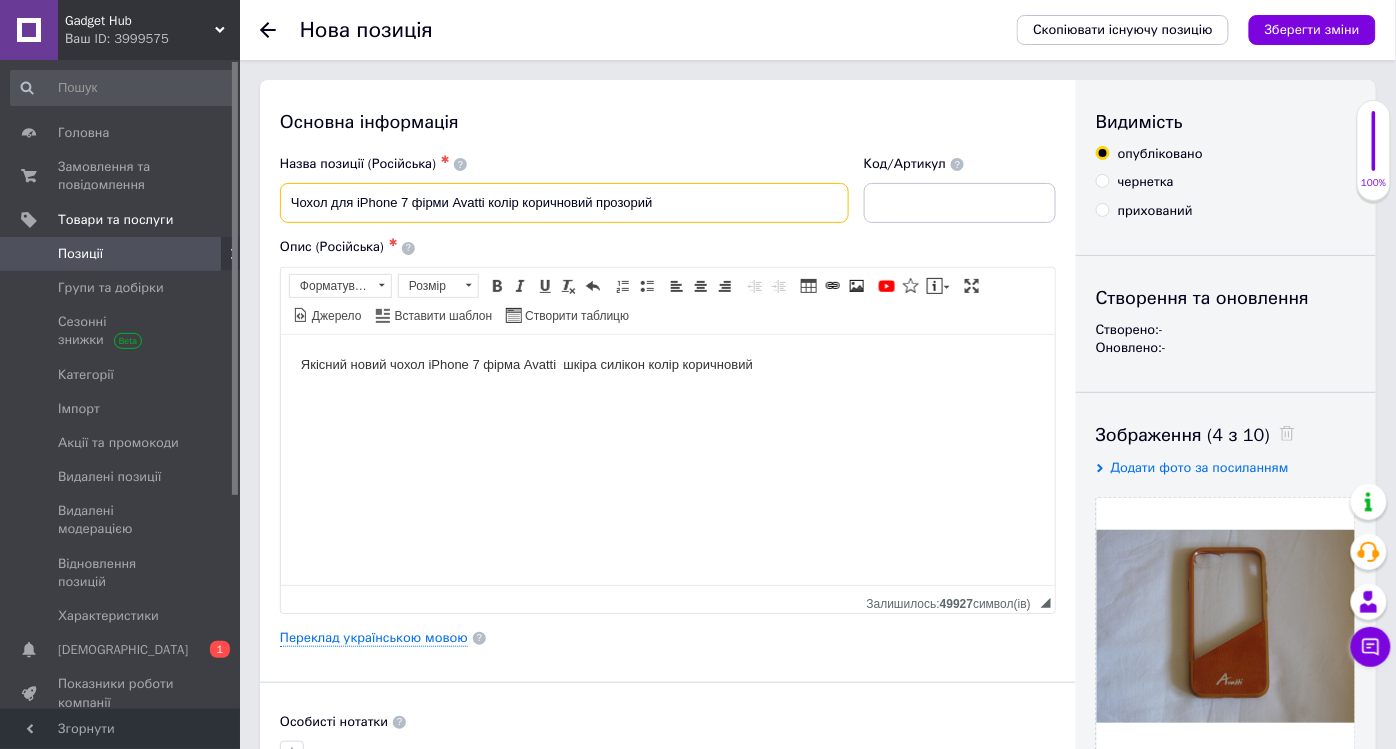 drag, startPoint x: 355, startPoint y: 197, endPoint x: 415, endPoint y: 204, distance: 60.40695 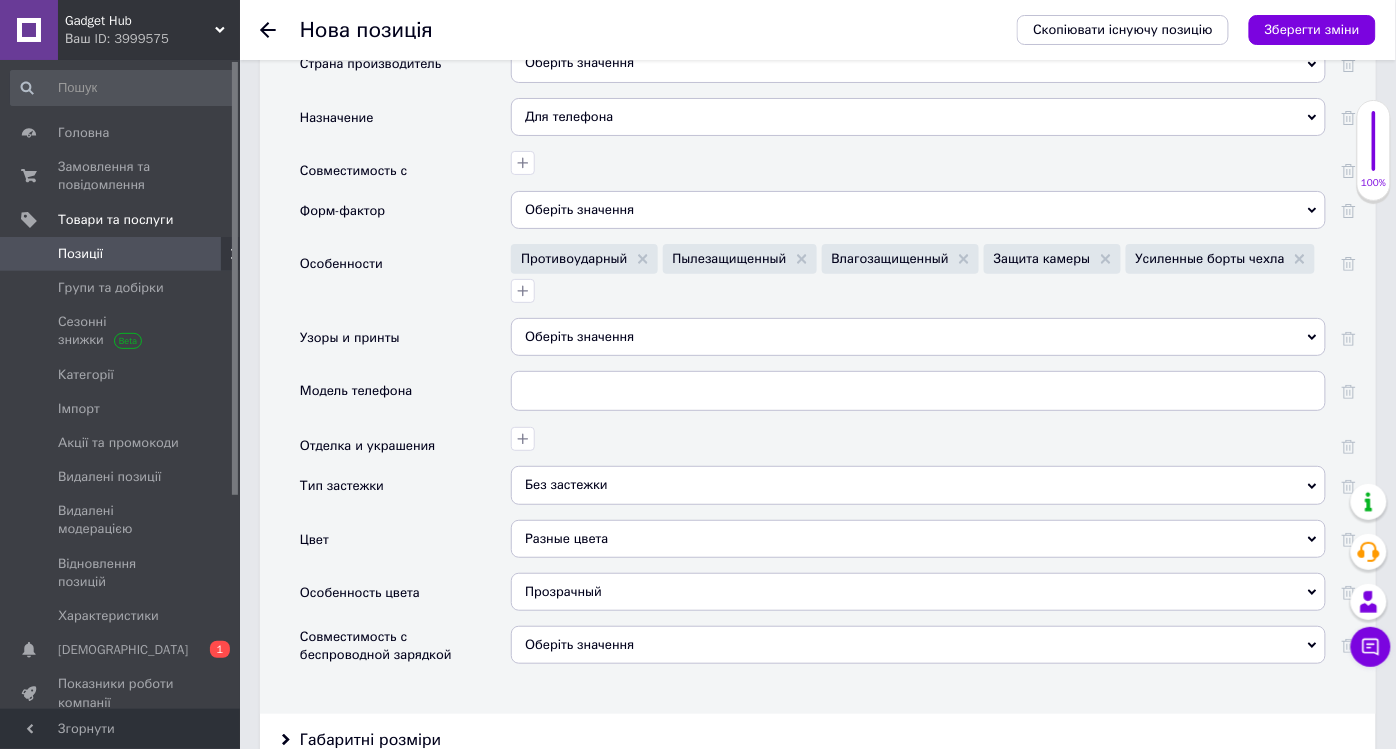 scroll, scrollTop: 2111, scrollLeft: 0, axis: vertical 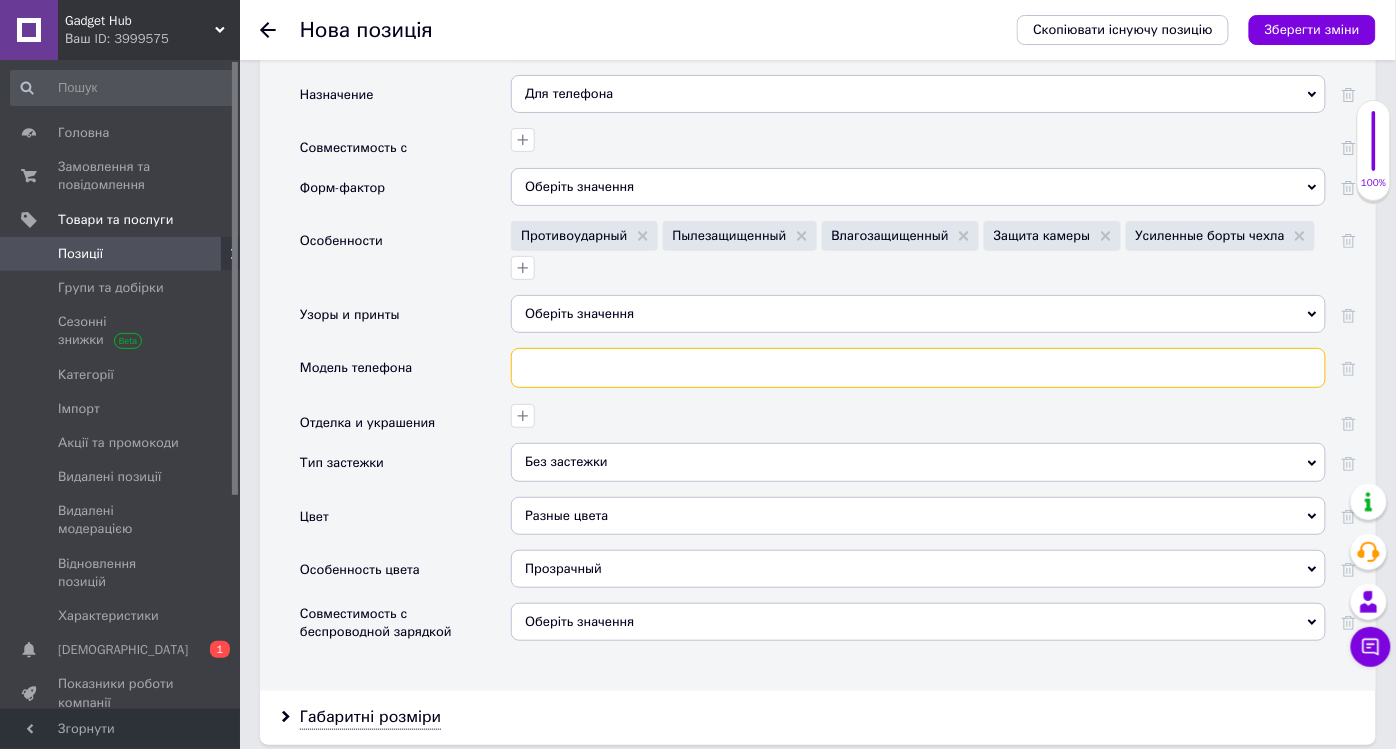 click at bounding box center (918, 368) 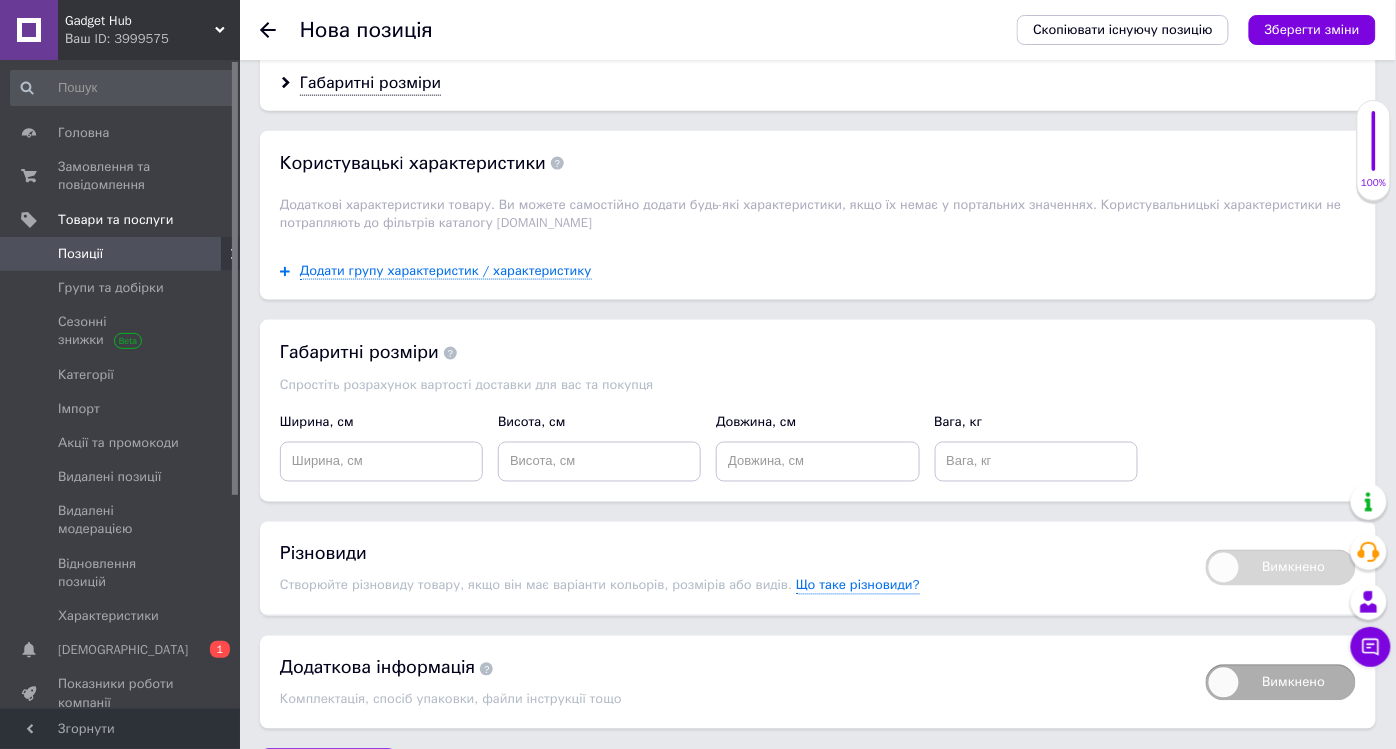 scroll, scrollTop: 2766, scrollLeft: 0, axis: vertical 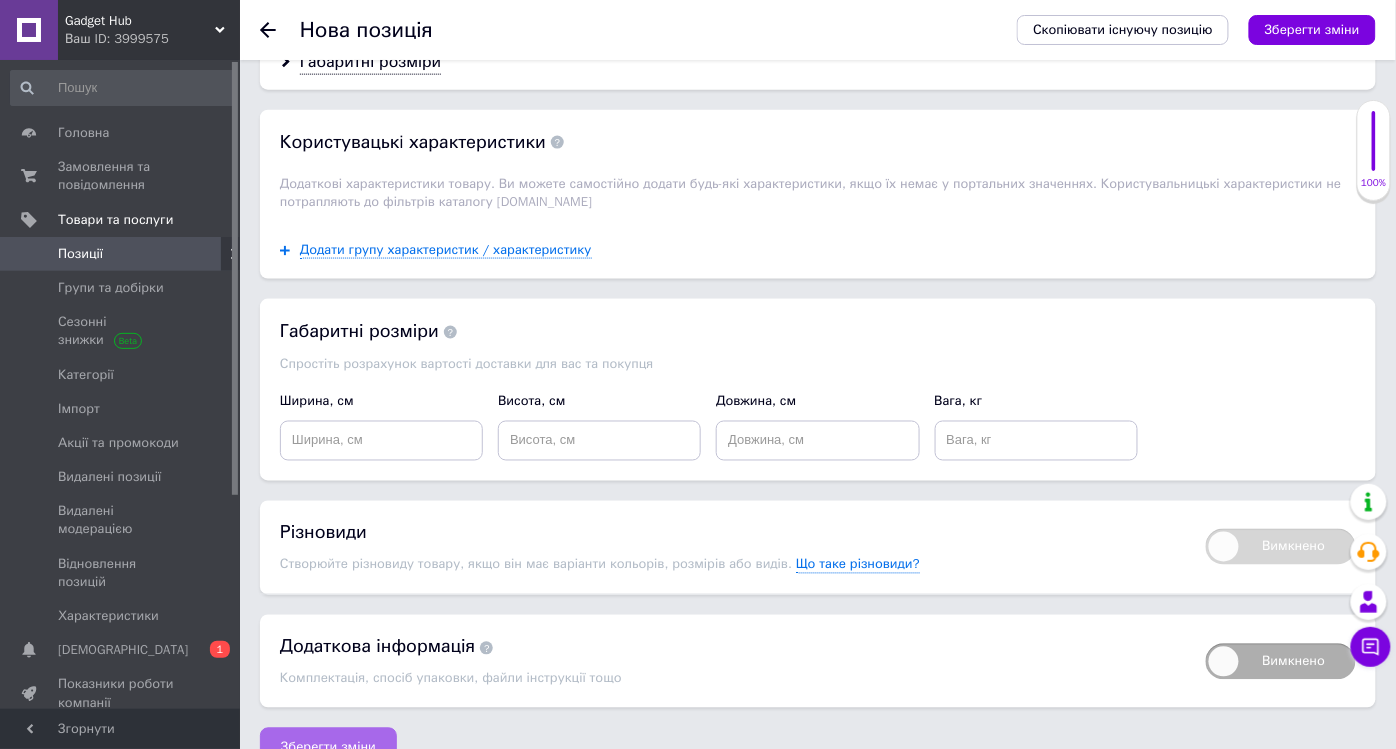 type on "iPhone 7" 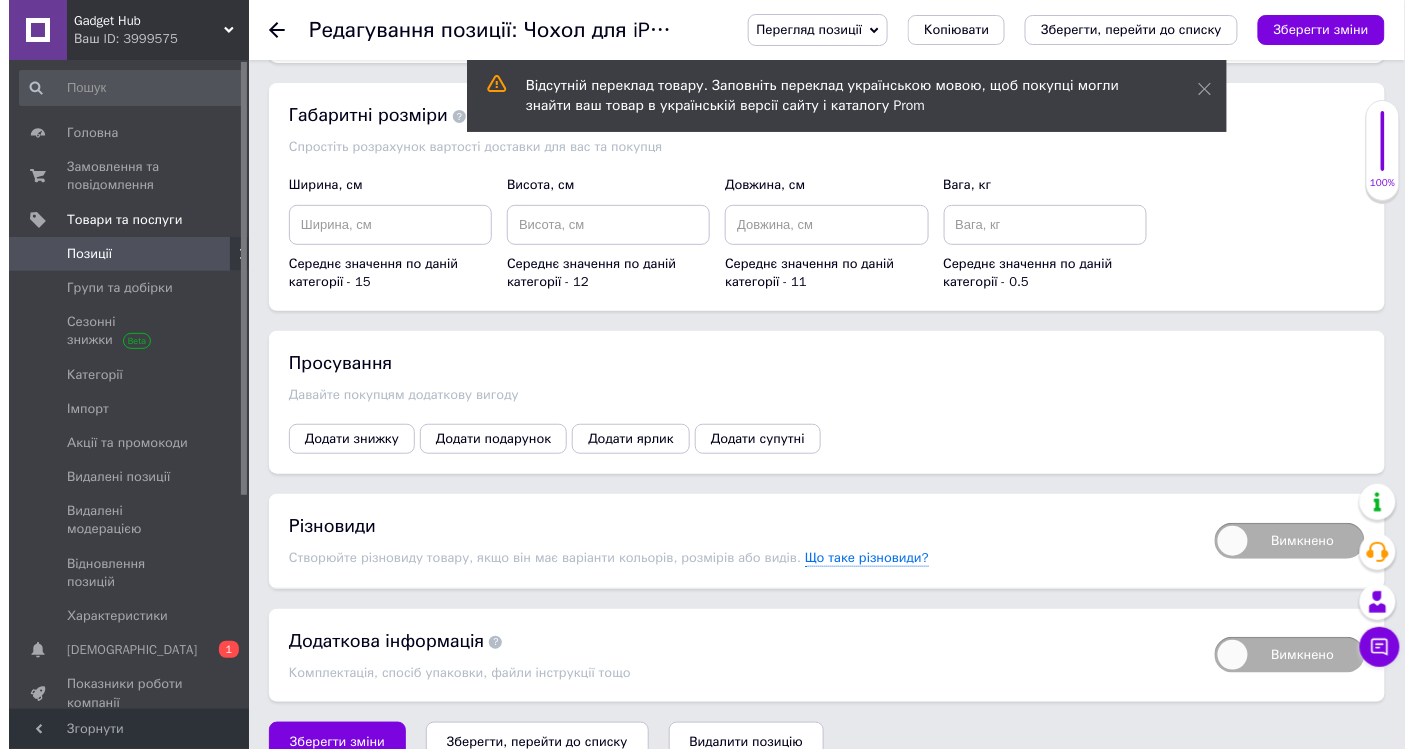 scroll, scrollTop: 2232, scrollLeft: 0, axis: vertical 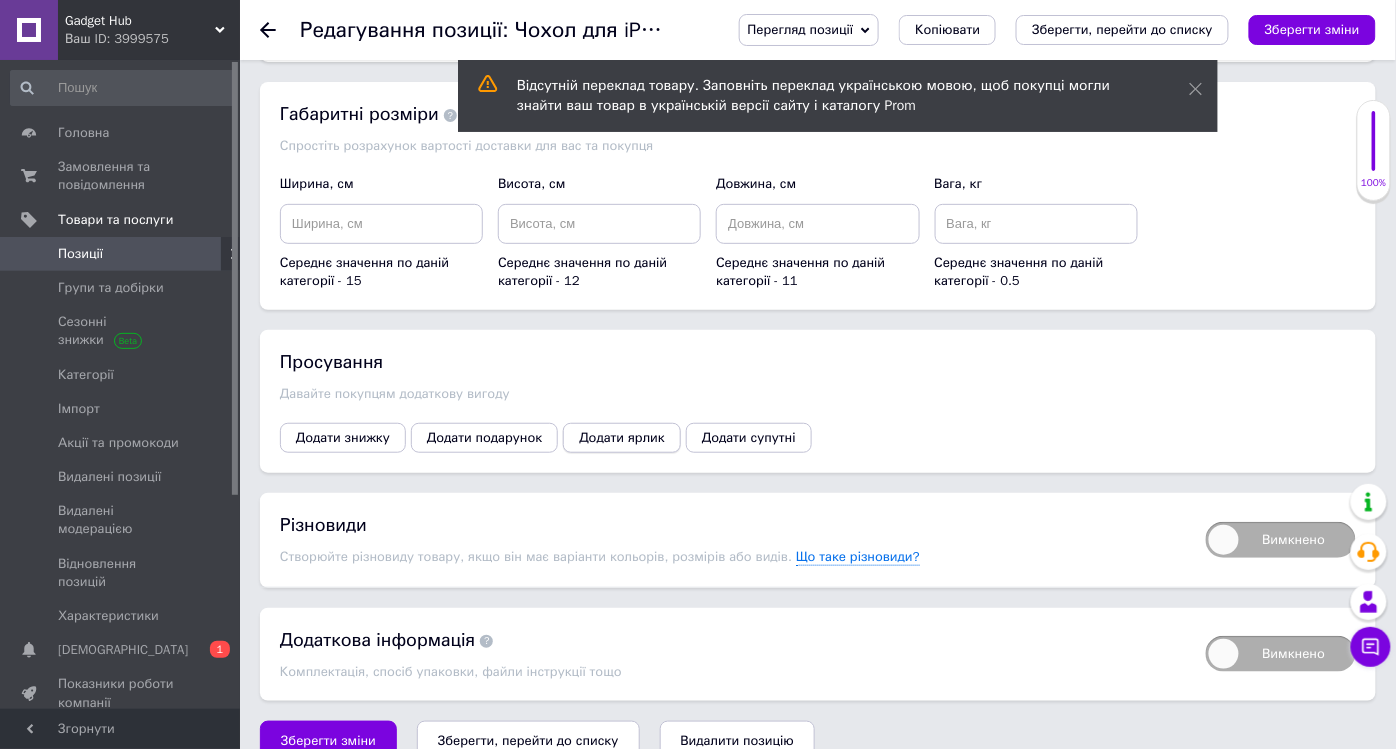 click on "Додати ярлик" at bounding box center (622, 438) 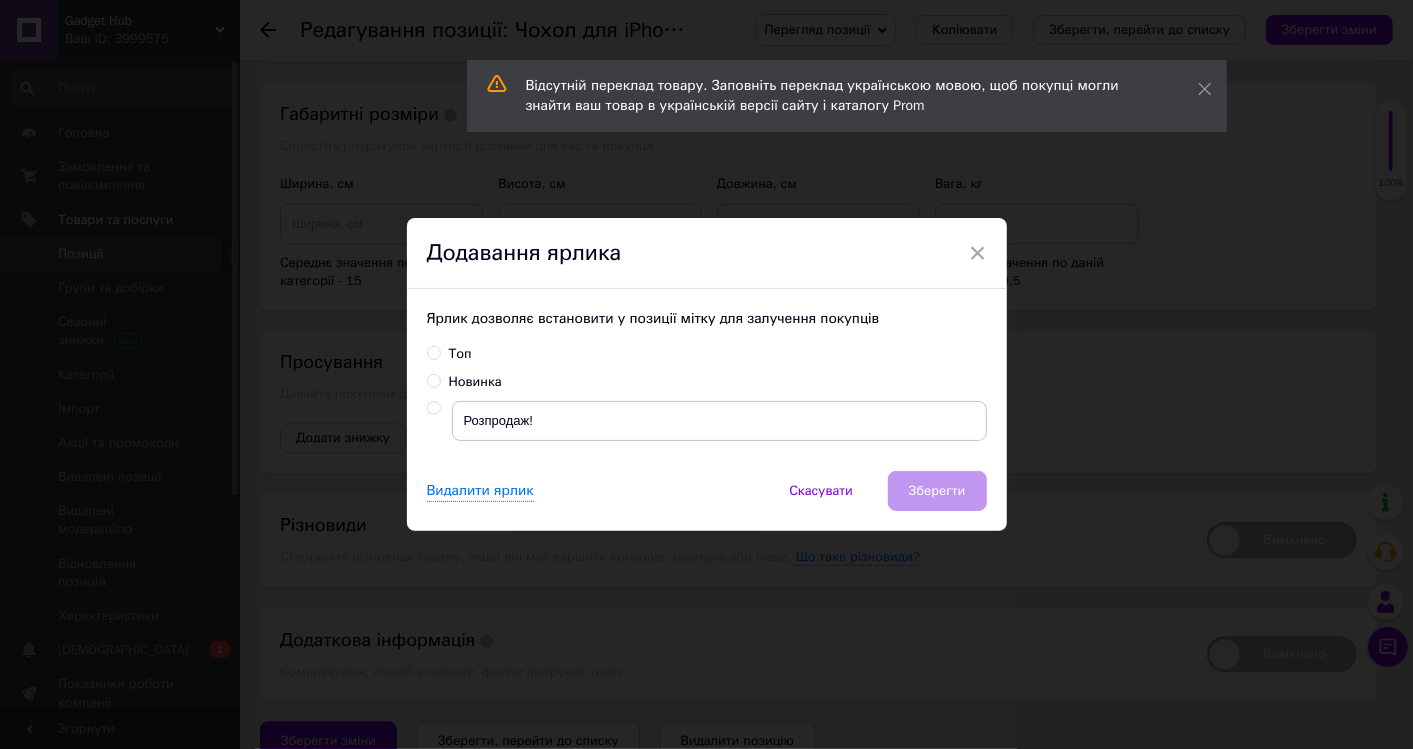 click at bounding box center (433, 408) 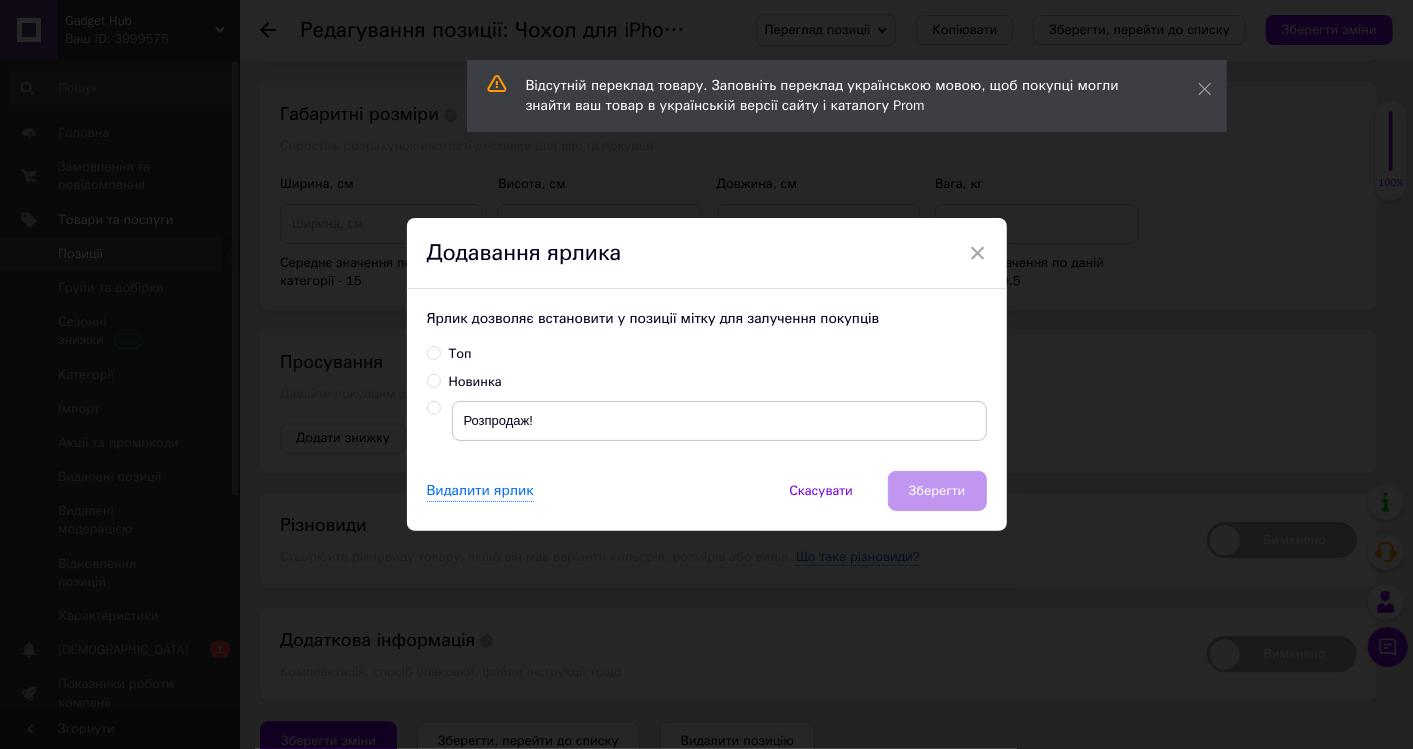 radio on "true" 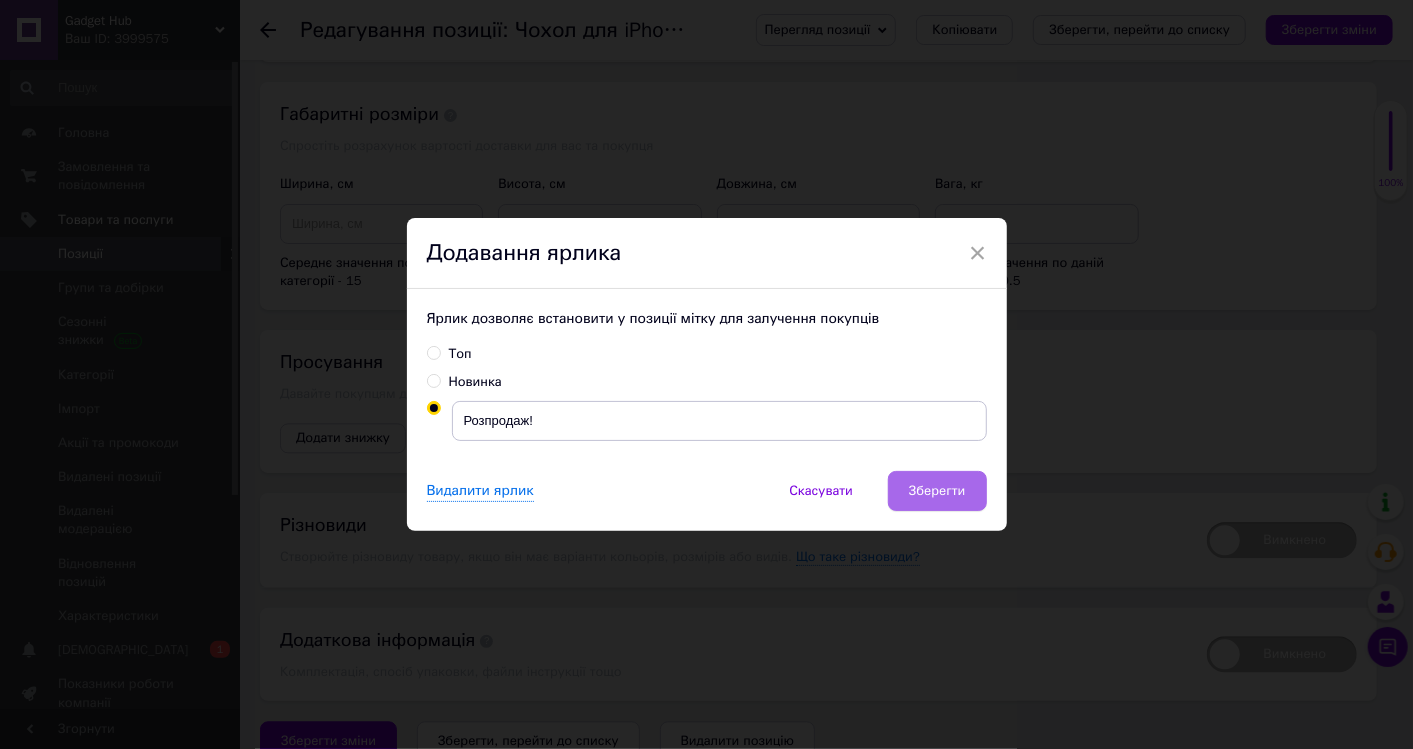 click on "Зберегти" at bounding box center [937, 491] 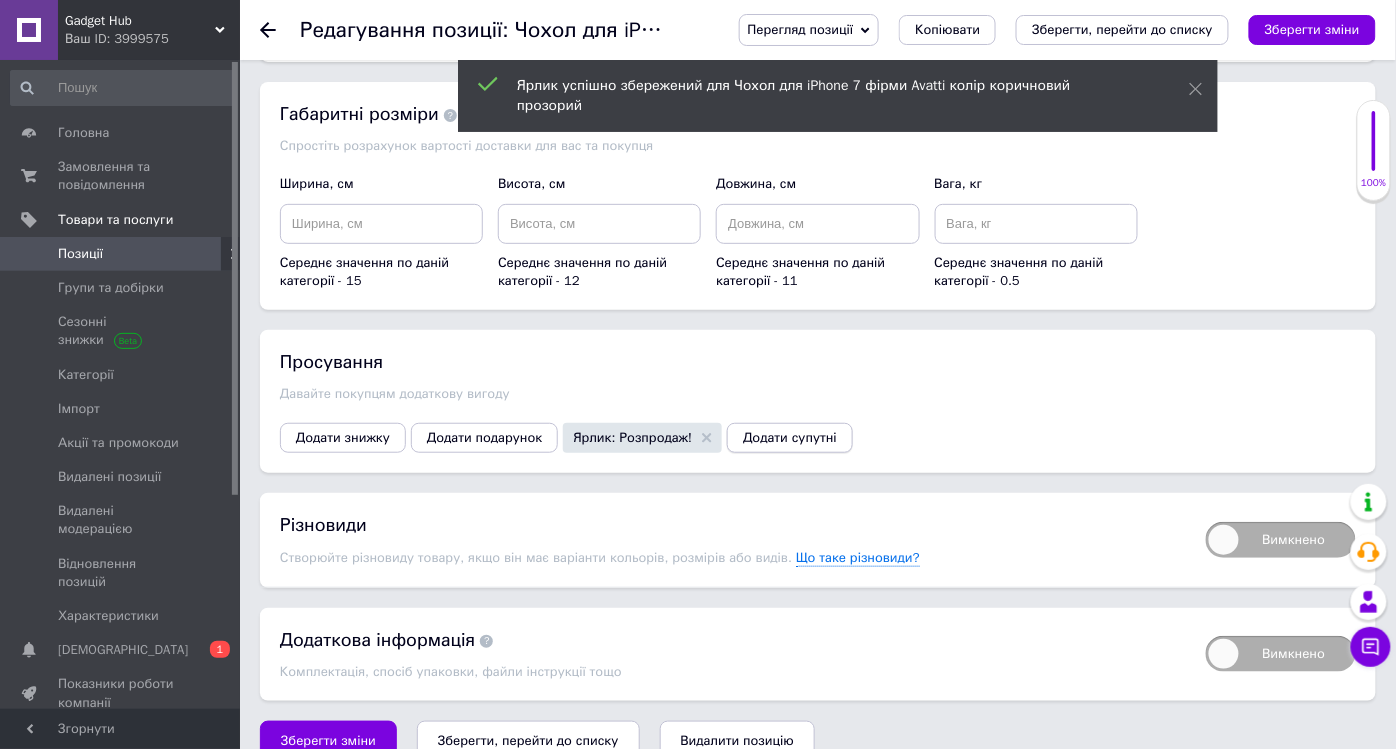 click on "Додати супутні" at bounding box center (790, 438) 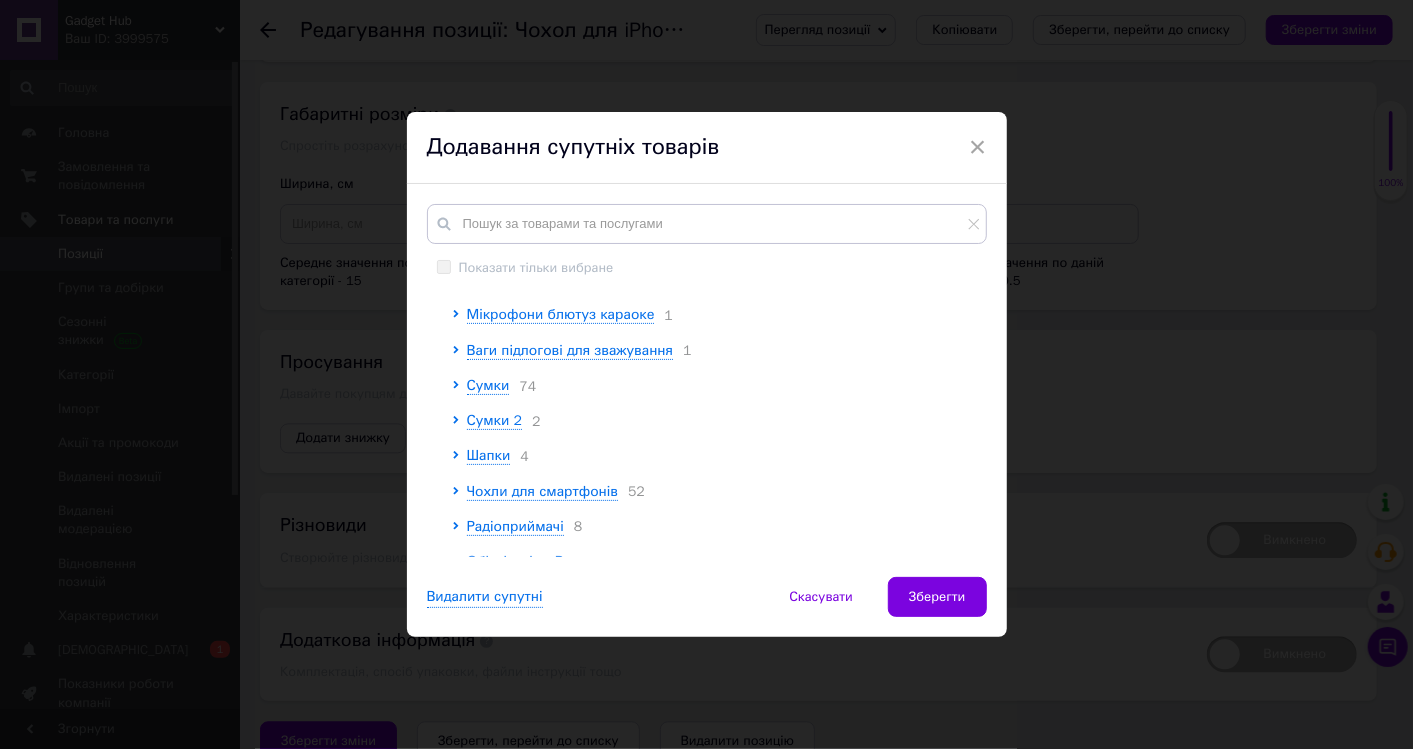 scroll, scrollTop: 555, scrollLeft: 0, axis: vertical 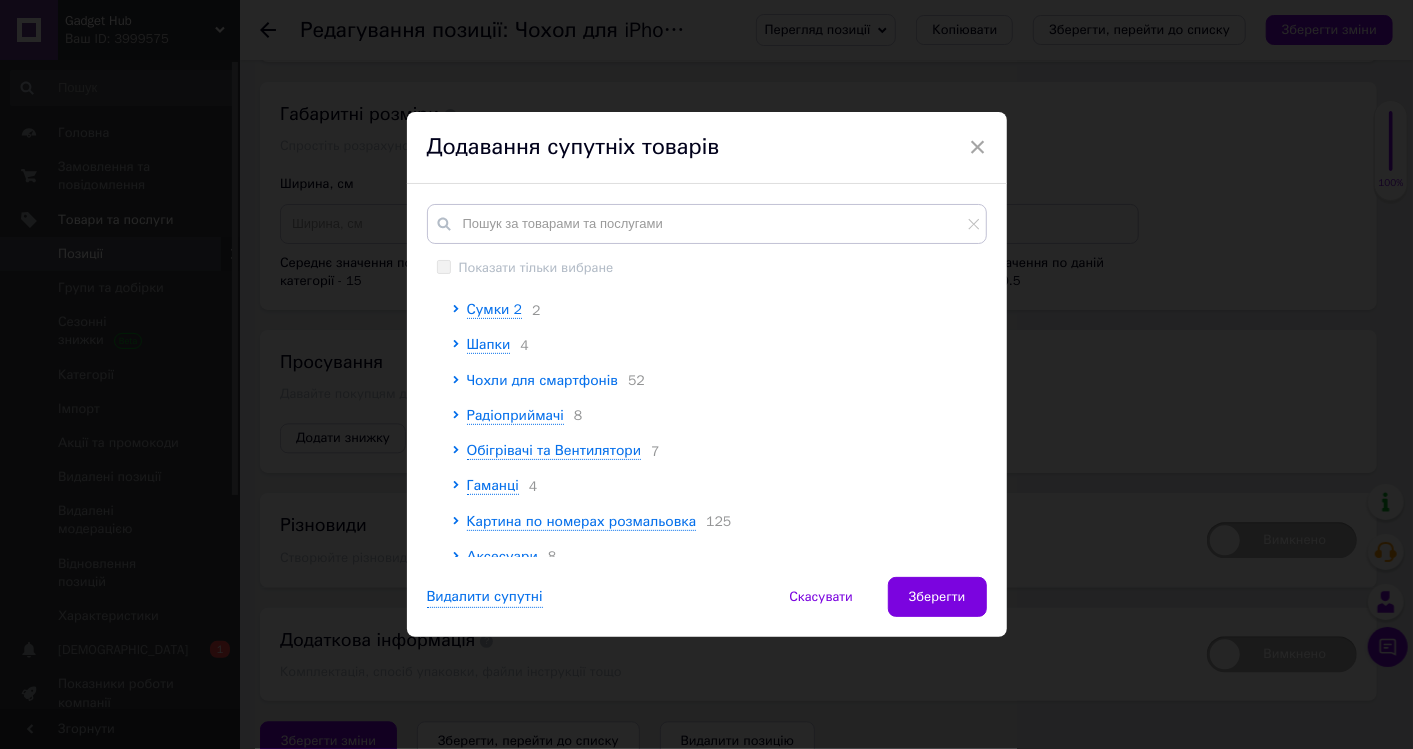 click on "Чохли для смартфонів" at bounding box center [543, 380] 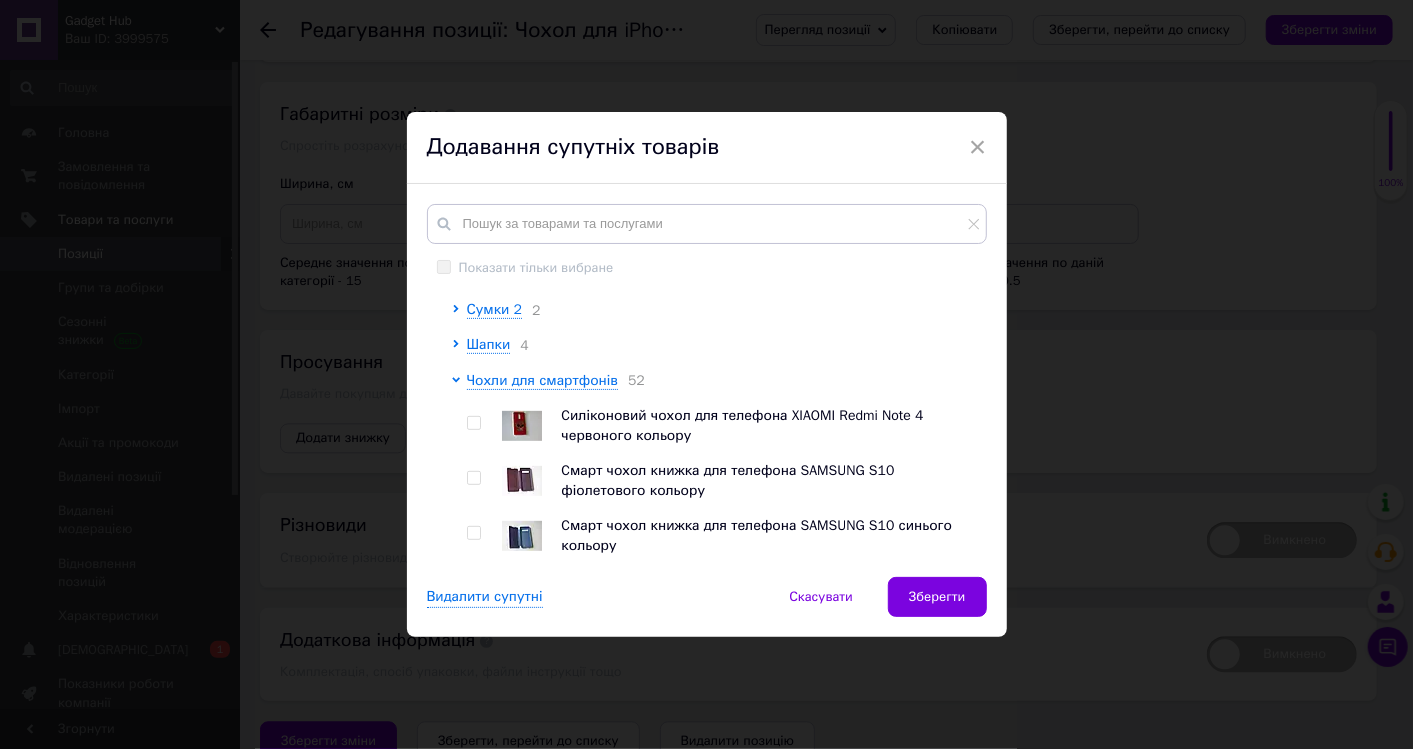 click at bounding box center (473, 423) 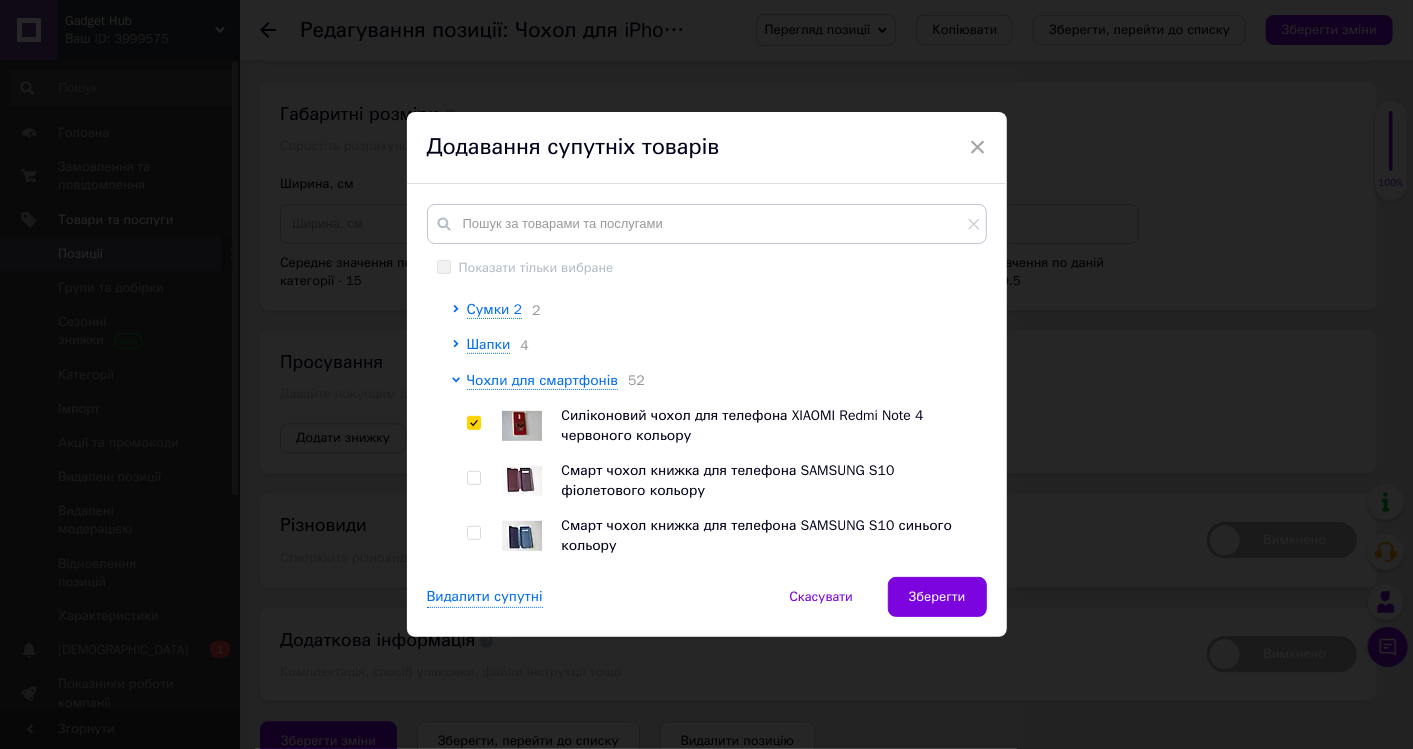 checkbox on "true" 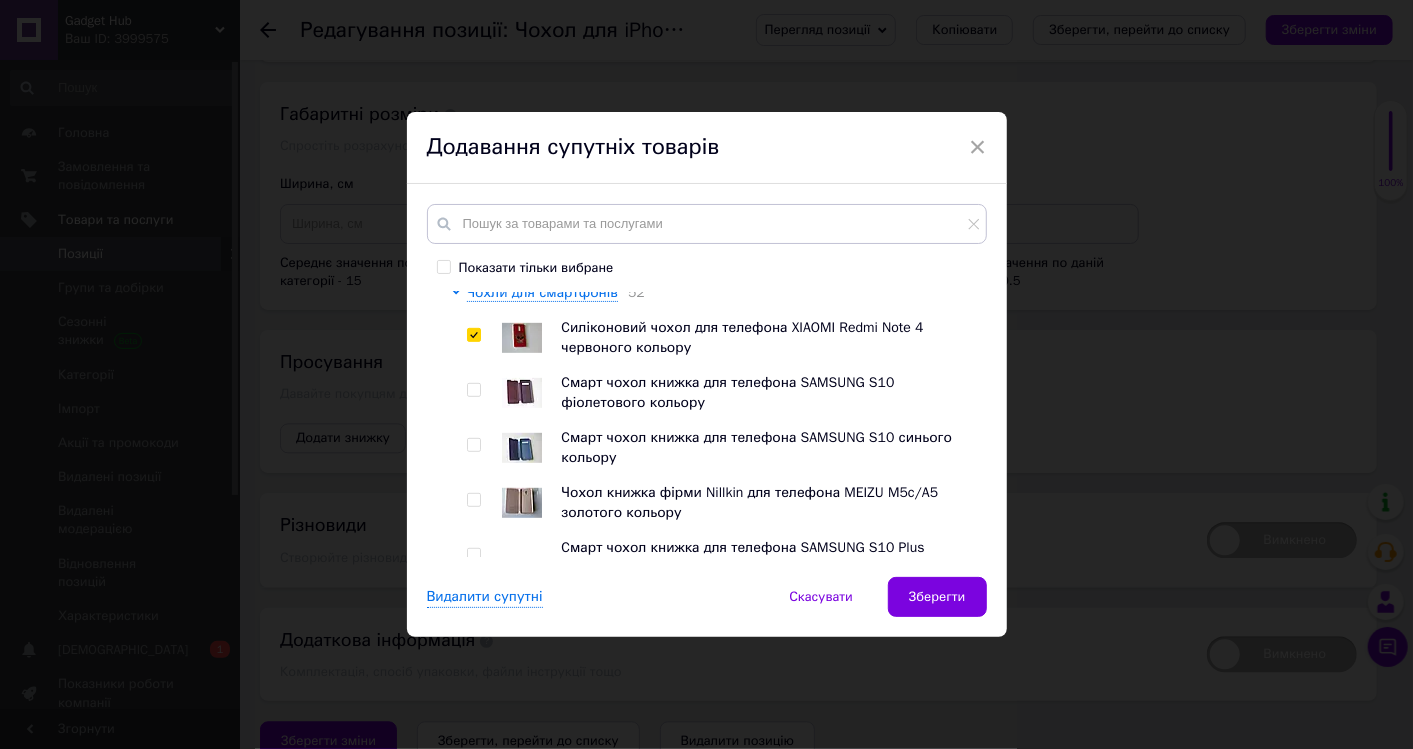 scroll, scrollTop: 666, scrollLeft: 0, axis: vertical 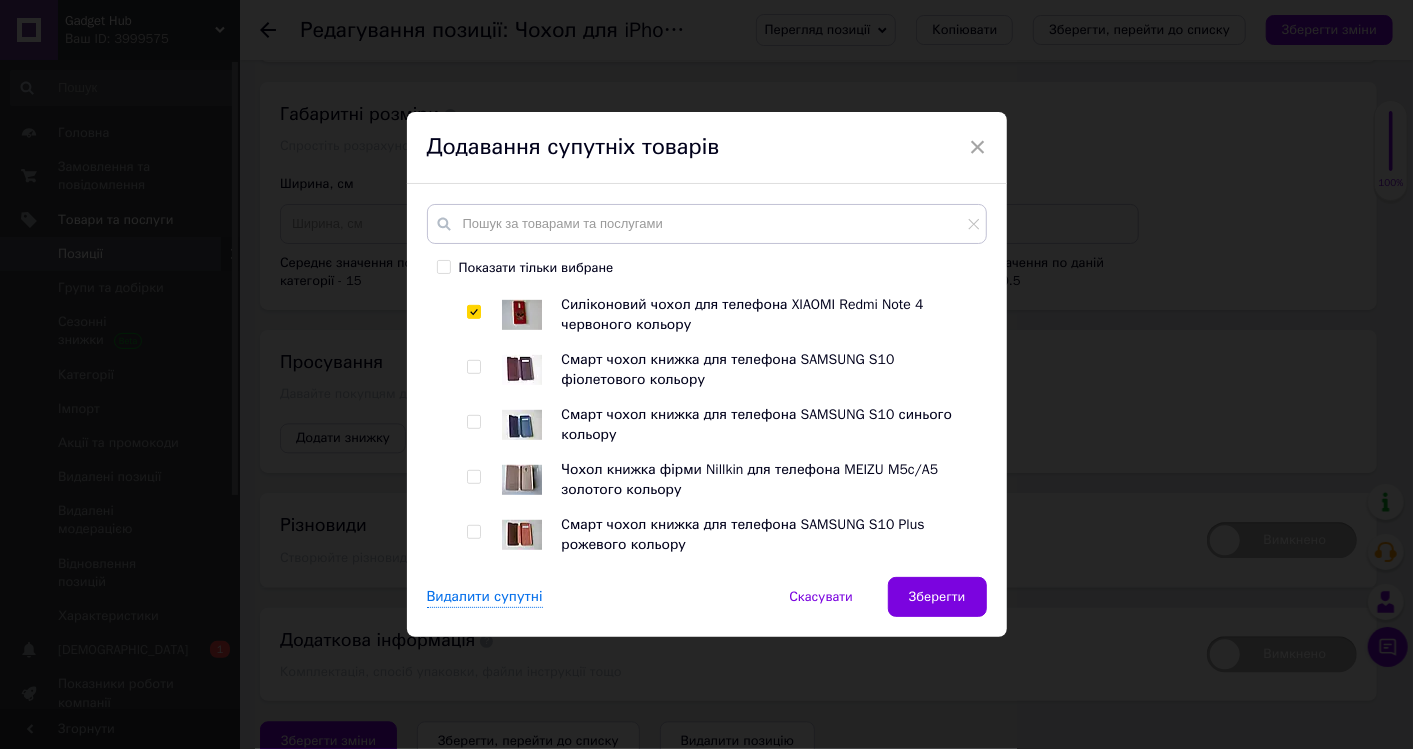 drag, startPoint x: 471, startPoint y: 452, endPoint x: 503, endPoint y: 448, distance: 32.24903 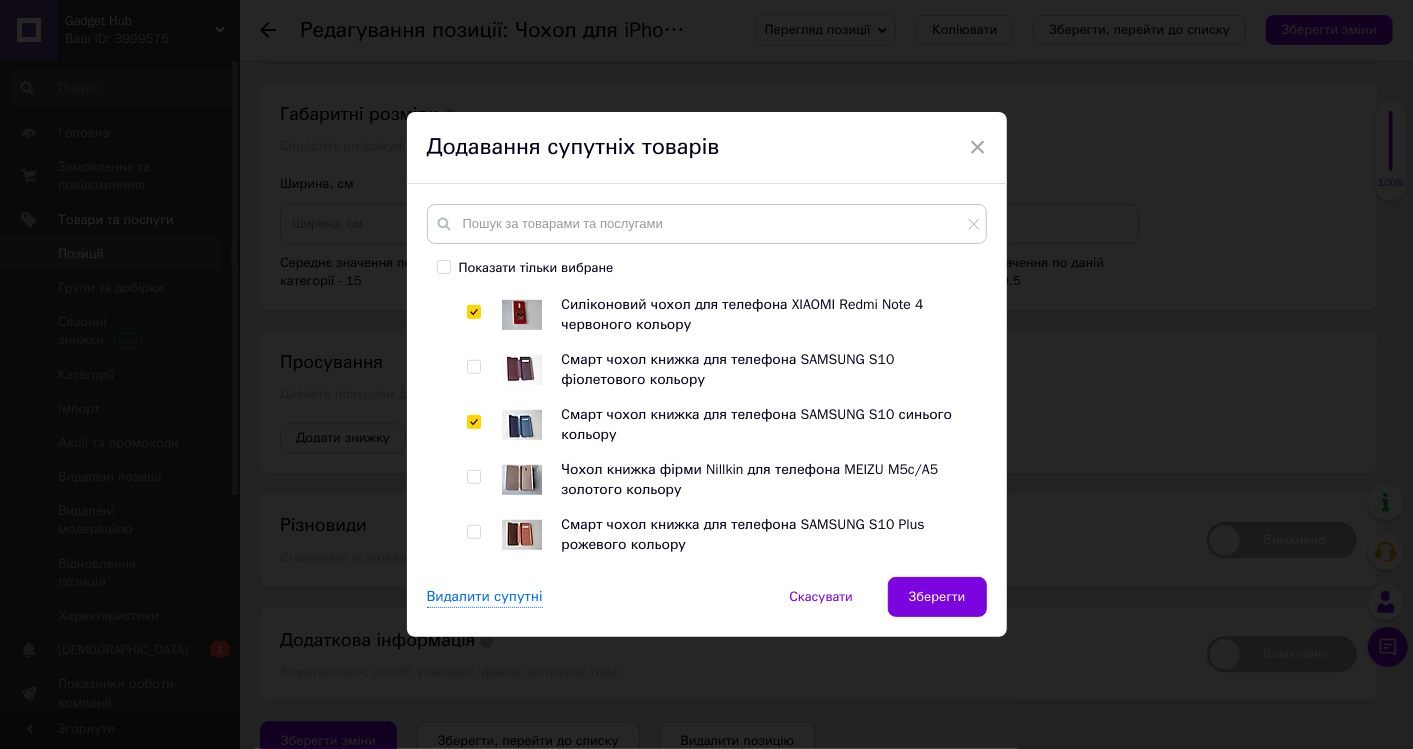 checkbox on "true" 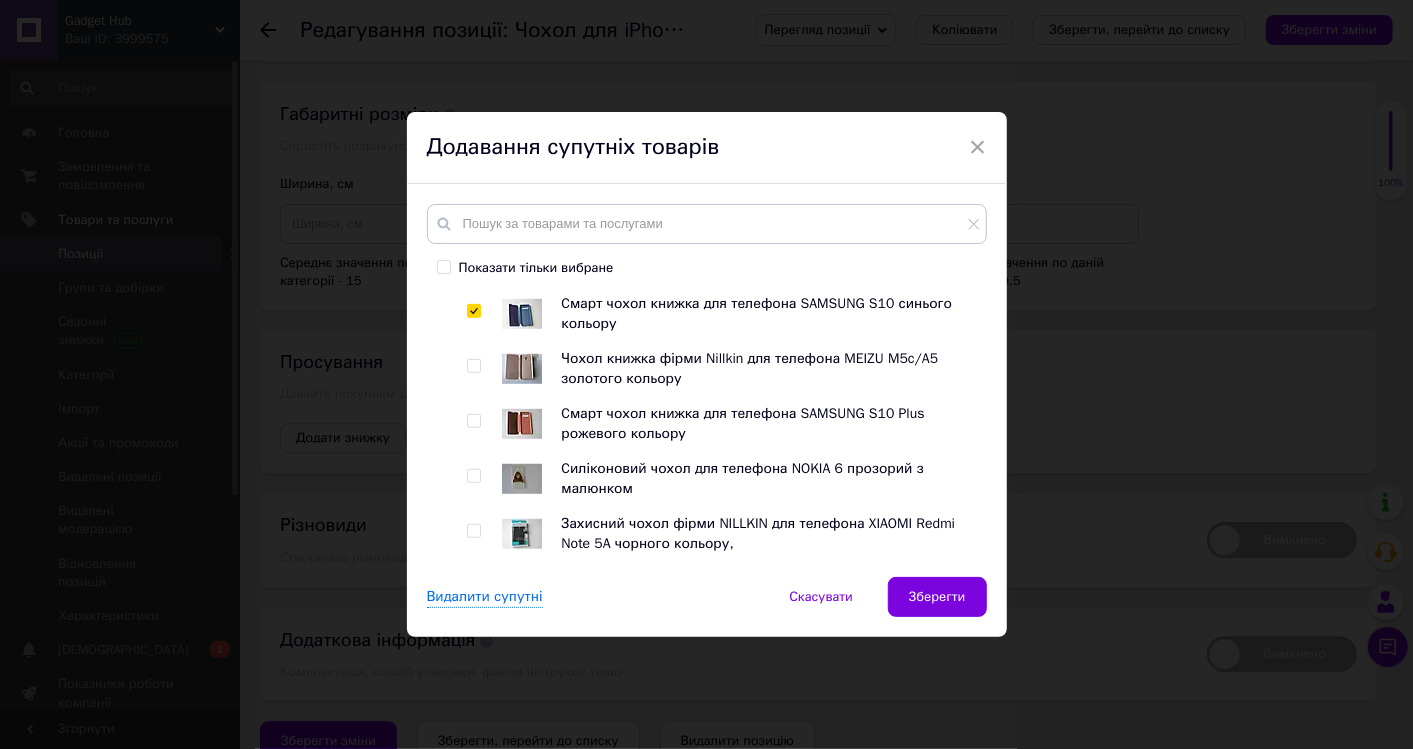click at bounding box center (473, 421) 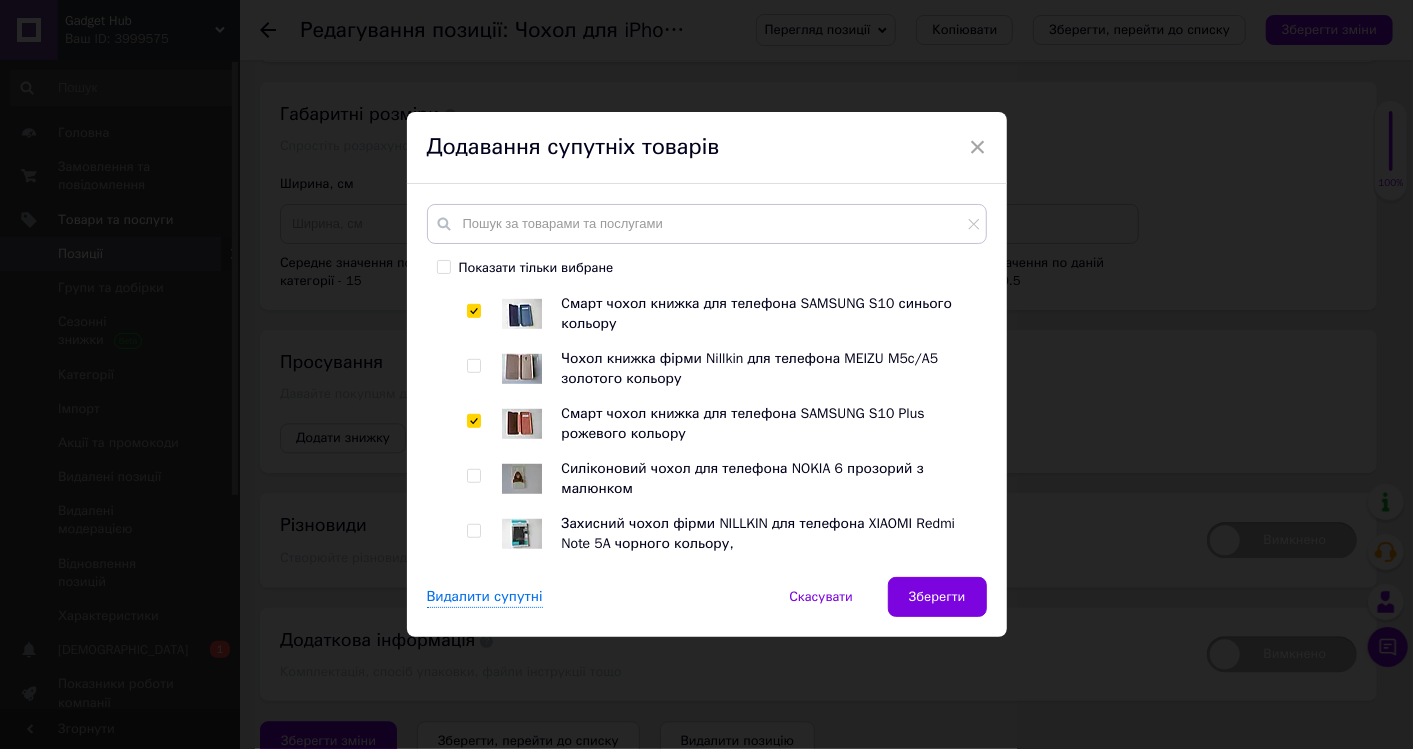 checkbox on "true" 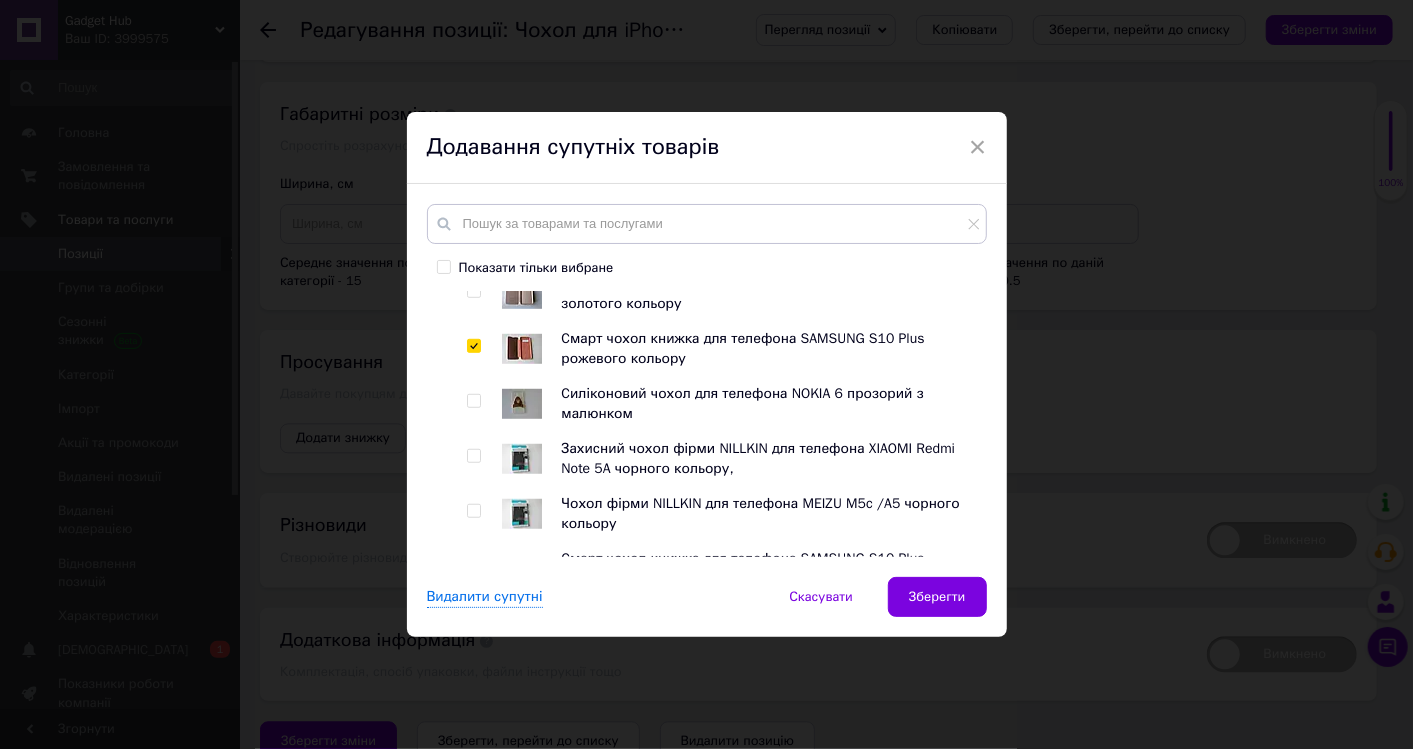 scroll, scrollTop: 888, scrollLeft: 0, axis: vertical 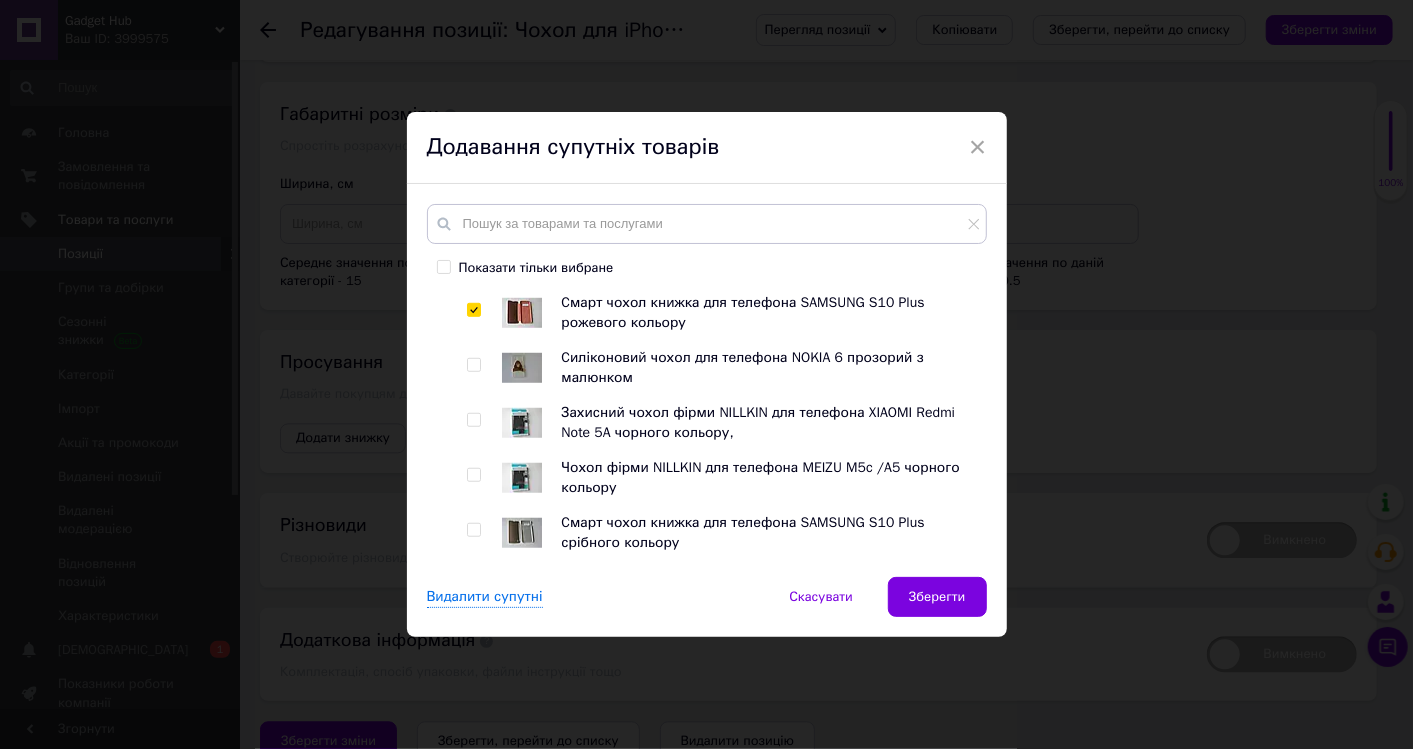 click at bounding box center (473, 420) 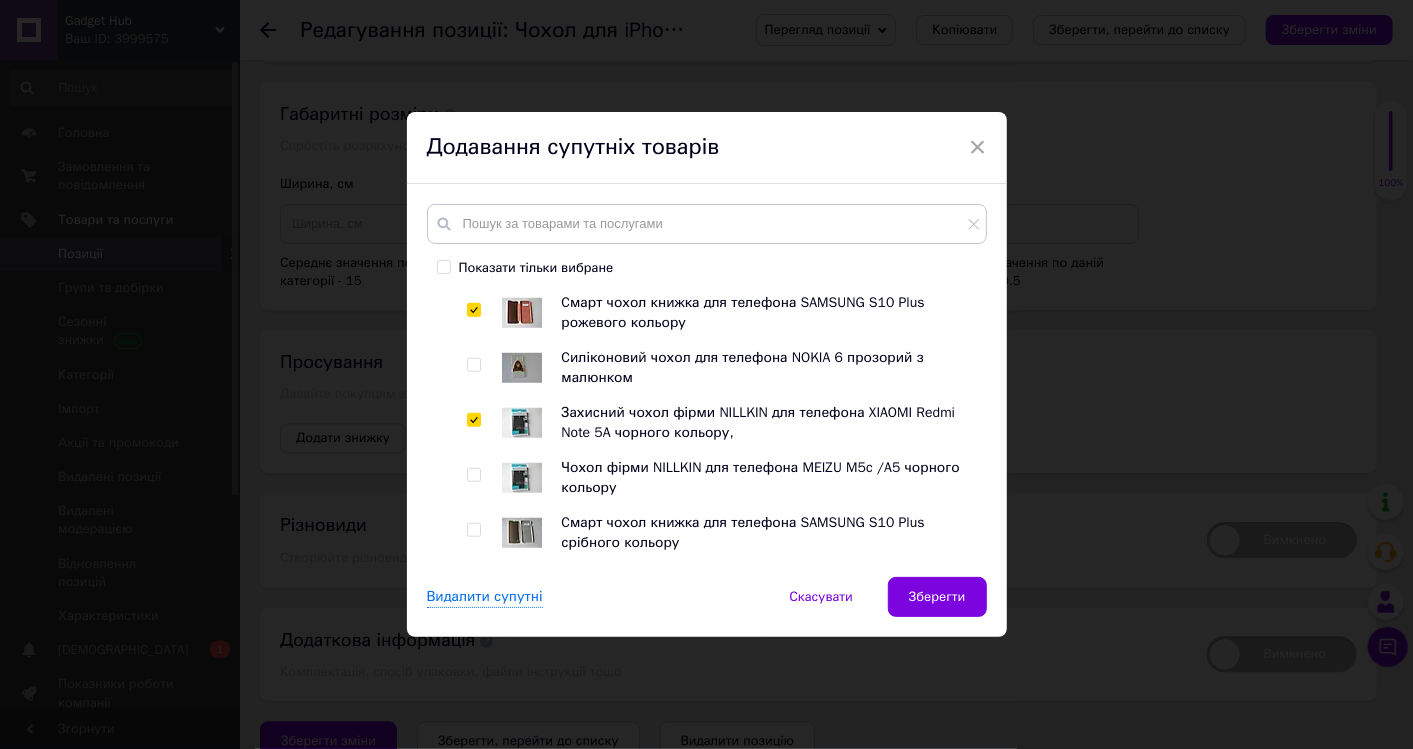 checkbox on "true" 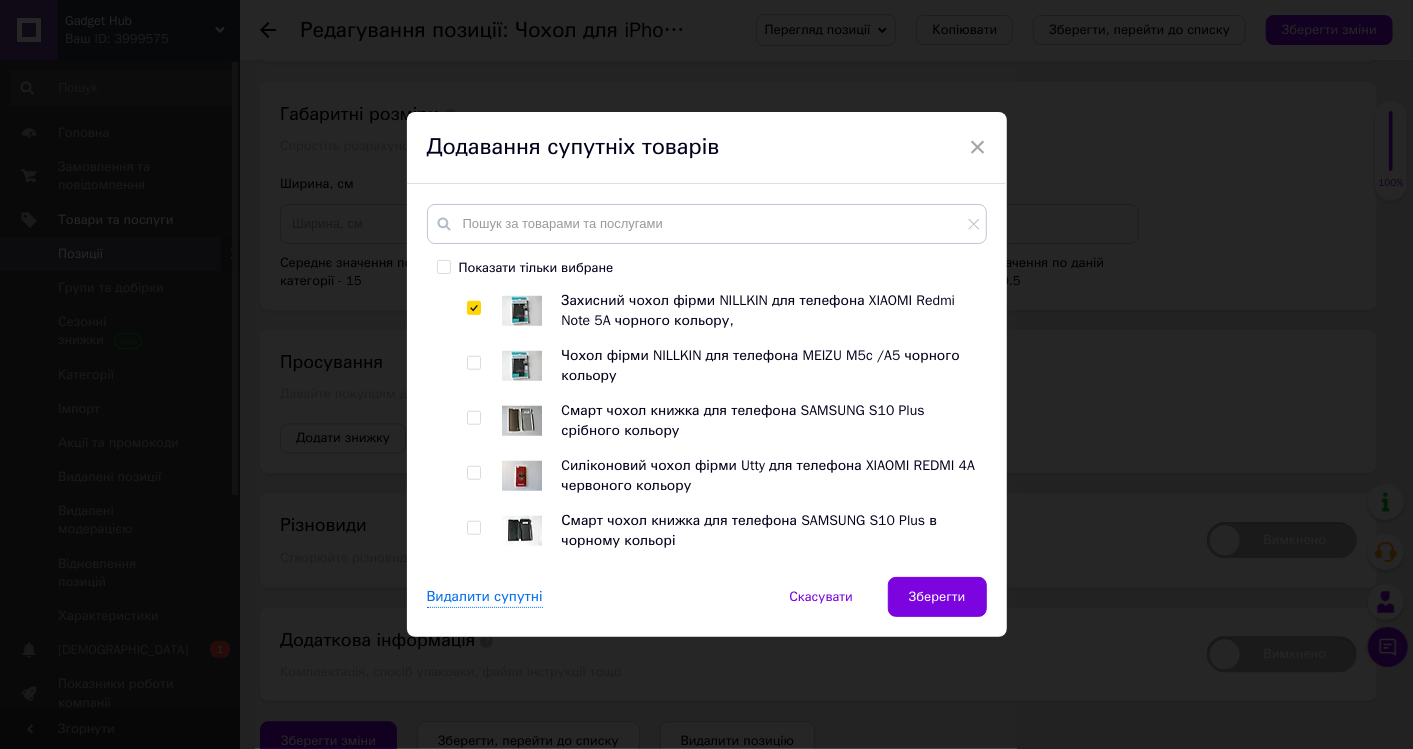 click at bounding box center (473, 418) 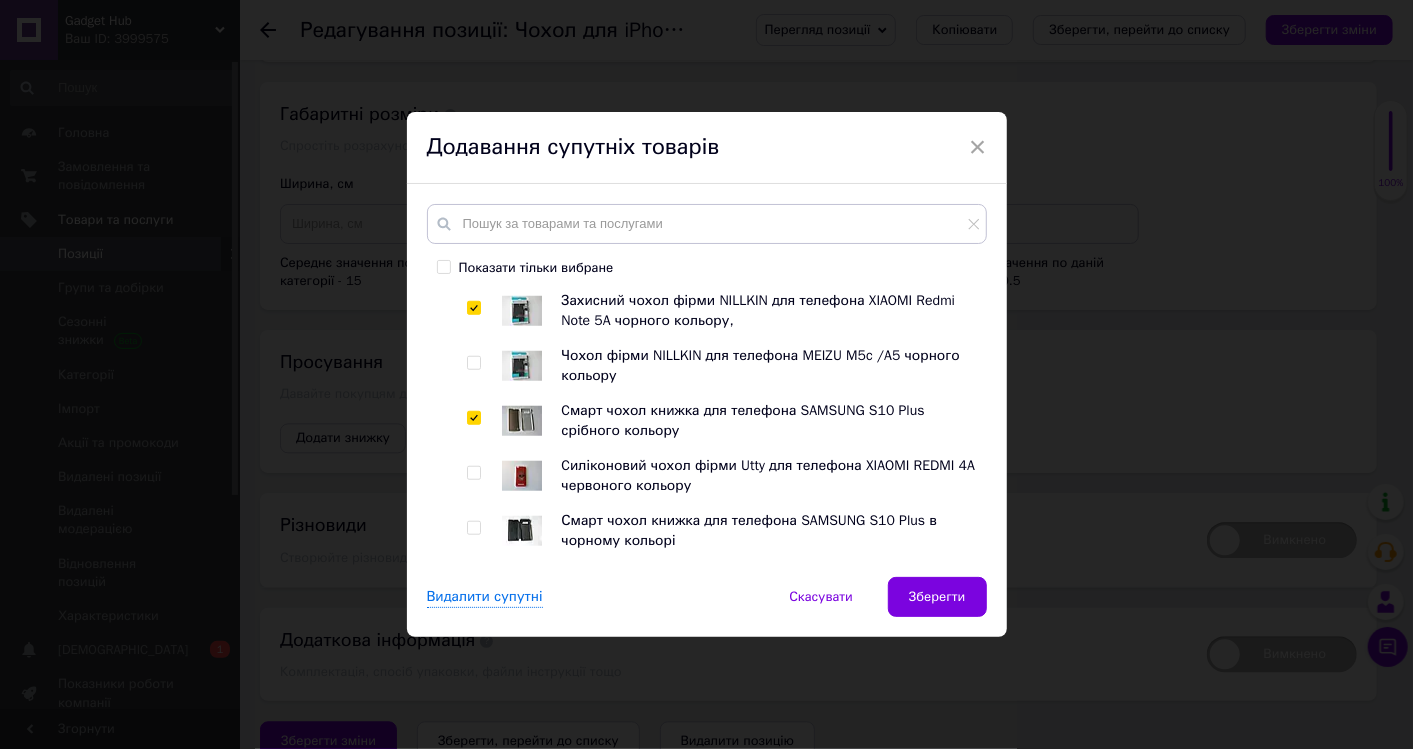 checkbox on "true" 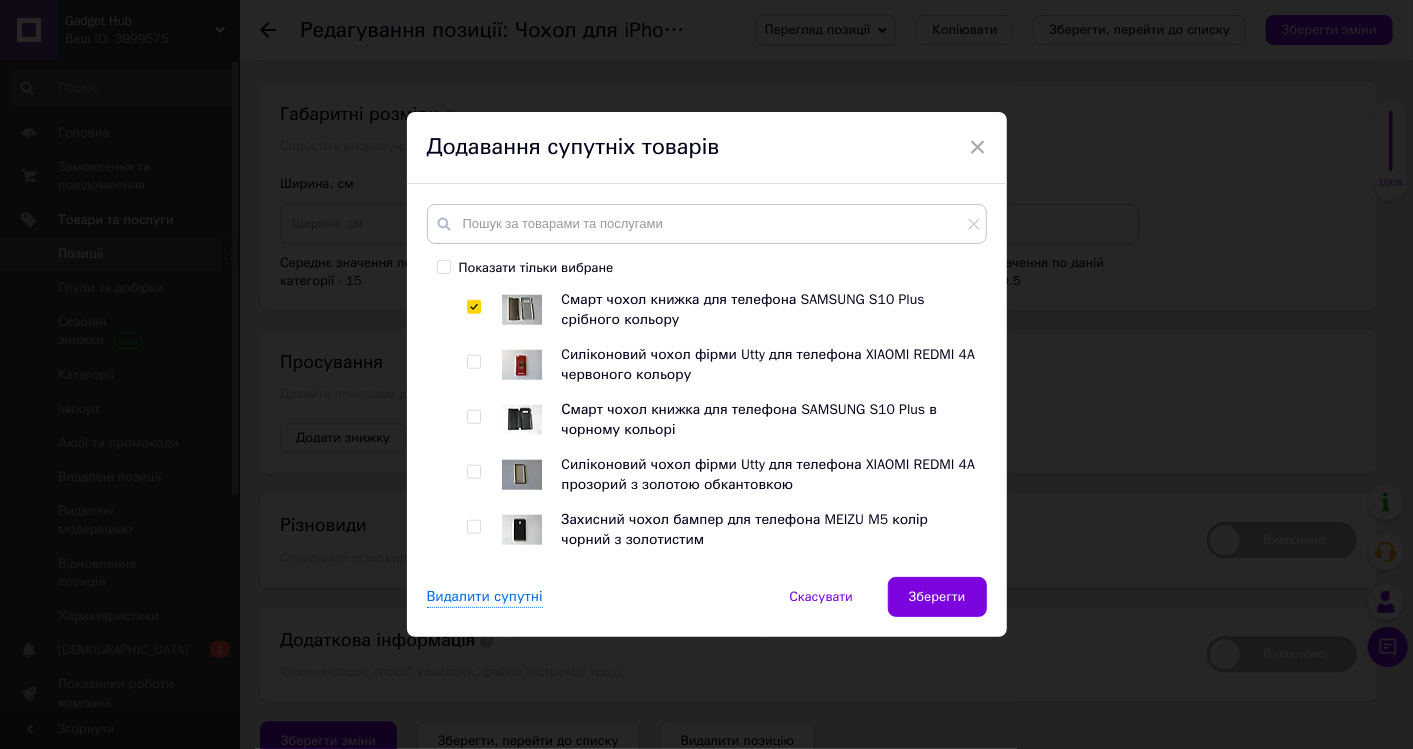 click at bounding box center [473, 417] 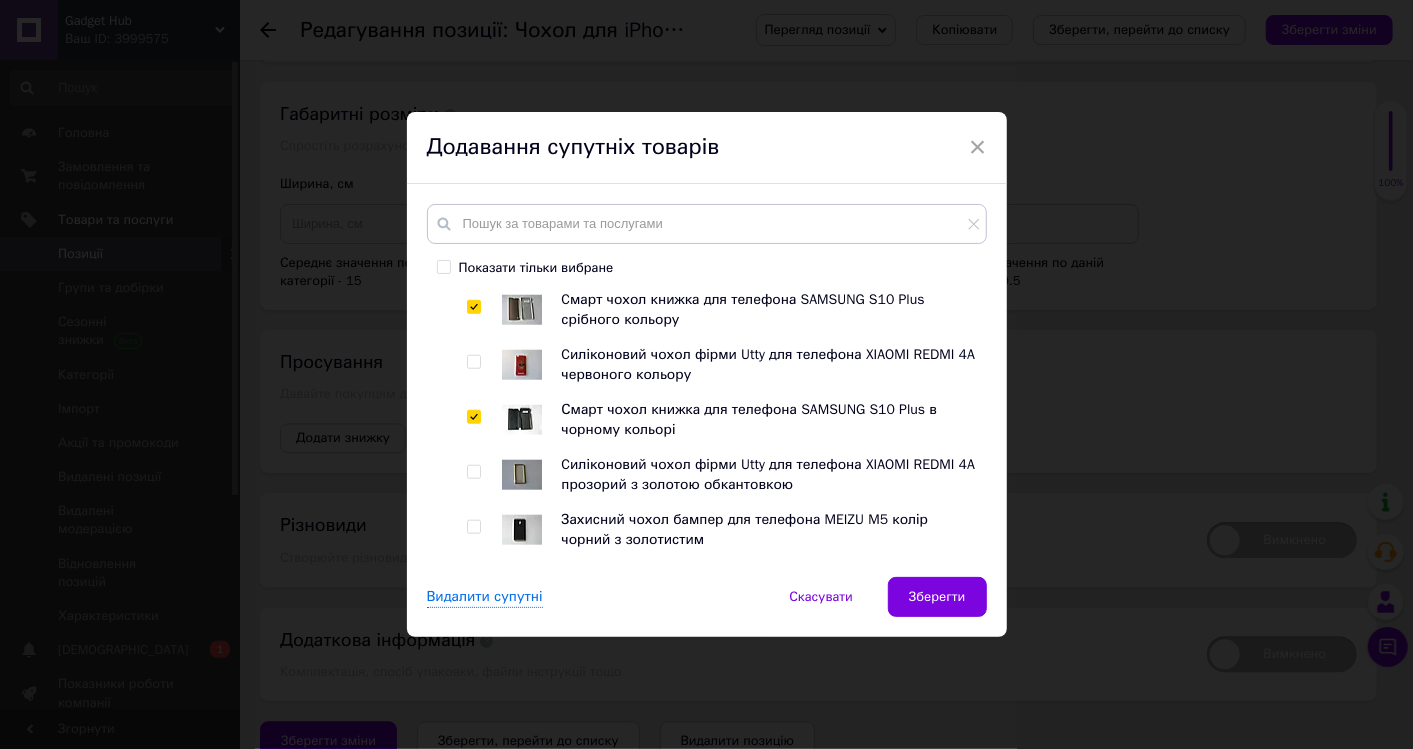 checkbox on "true" 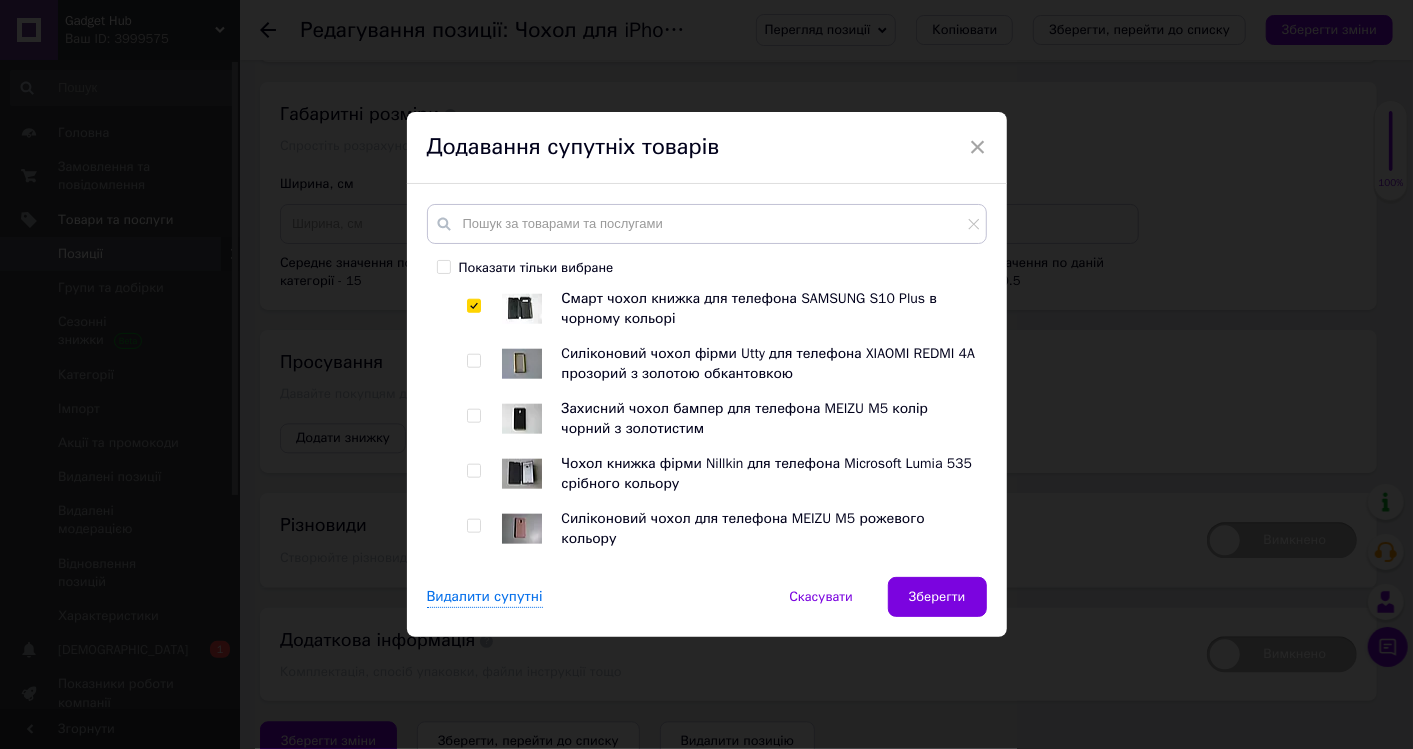 click at bounding box center (473, 416) 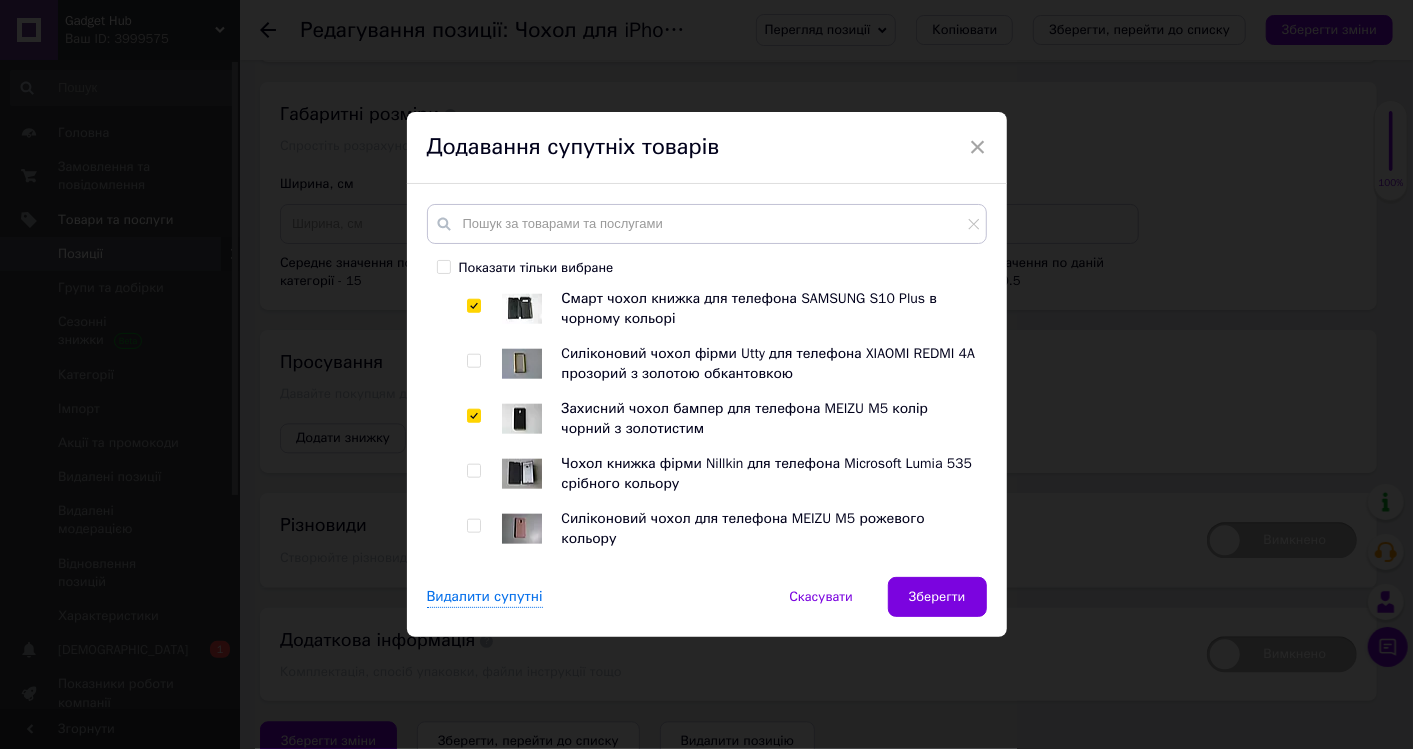 checkbox on "true" 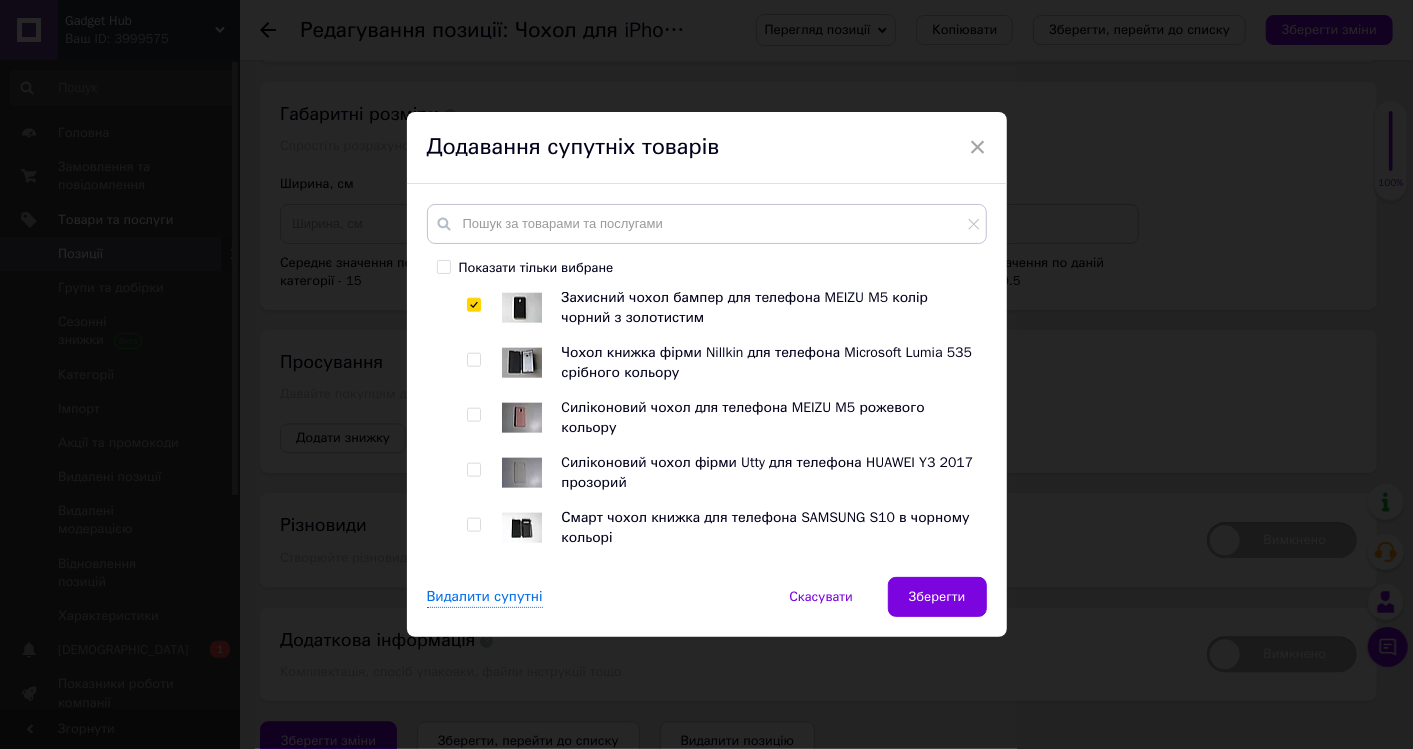click at bounding box center [473, 415] 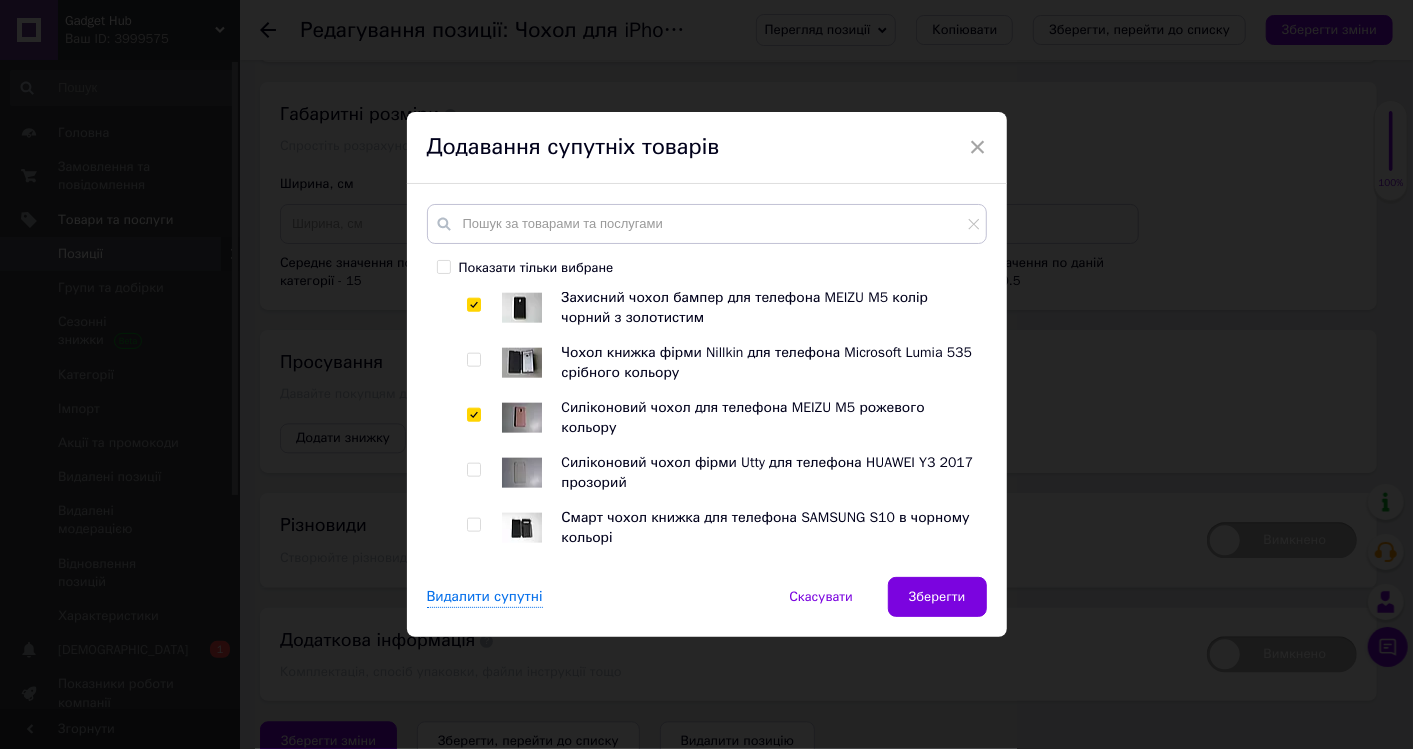 checkbox on "true" 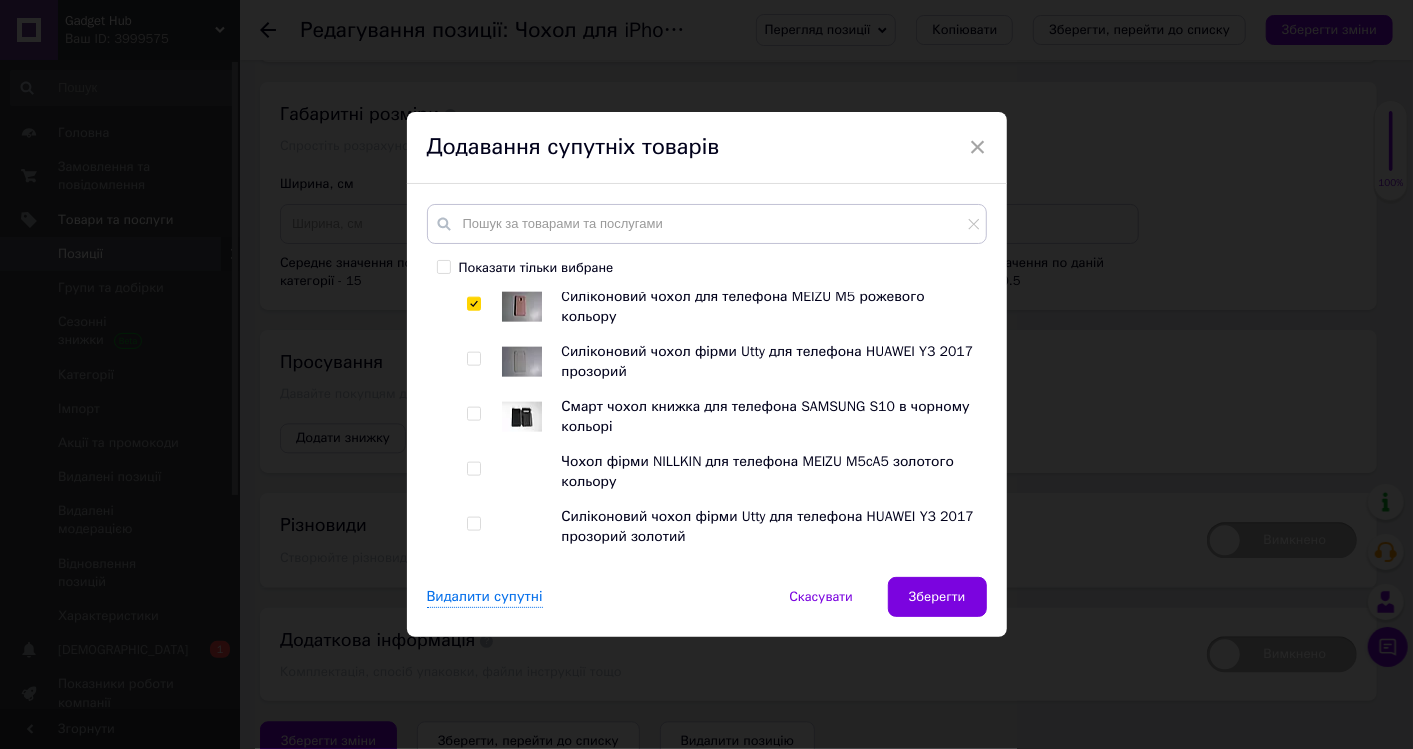 click at bounding box center (477, 417) 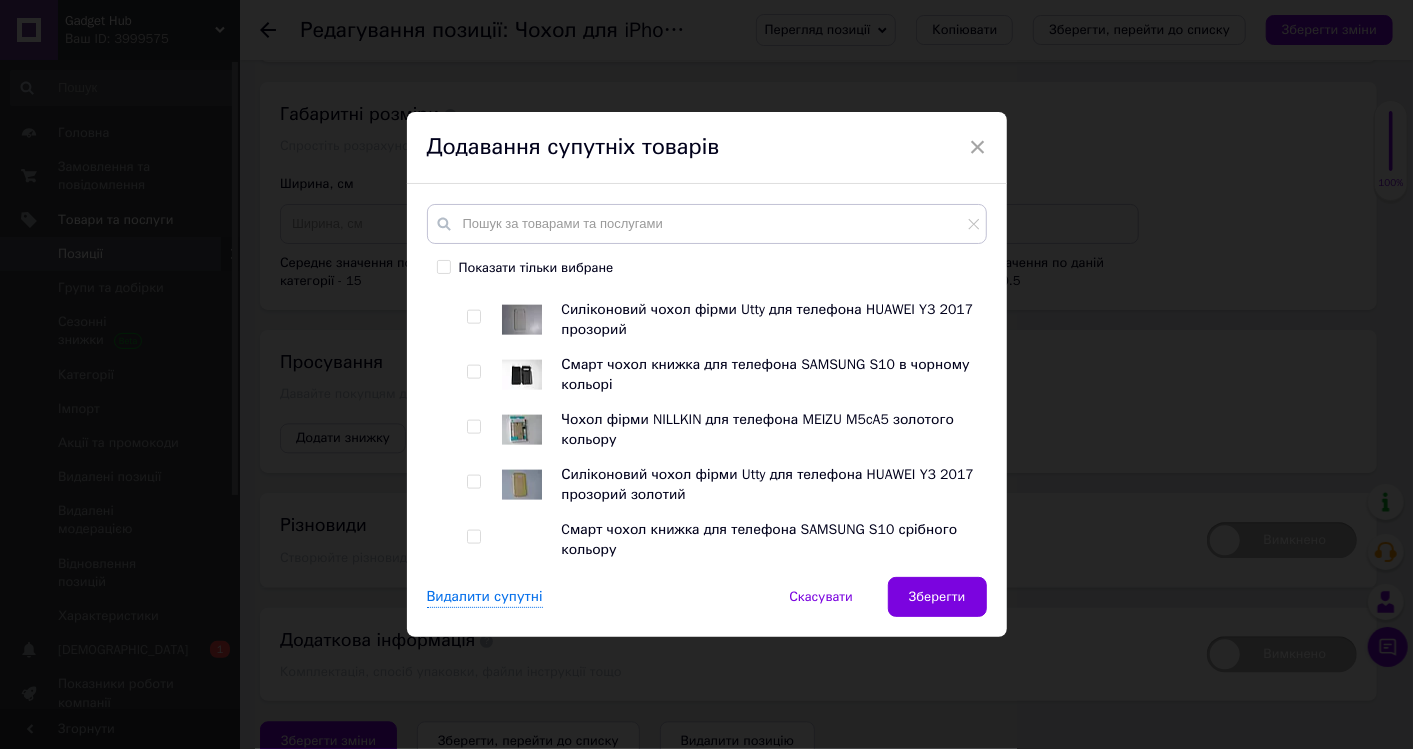 scroll, scrollTop: 1444, scrollLeft: 0, axis: vertical 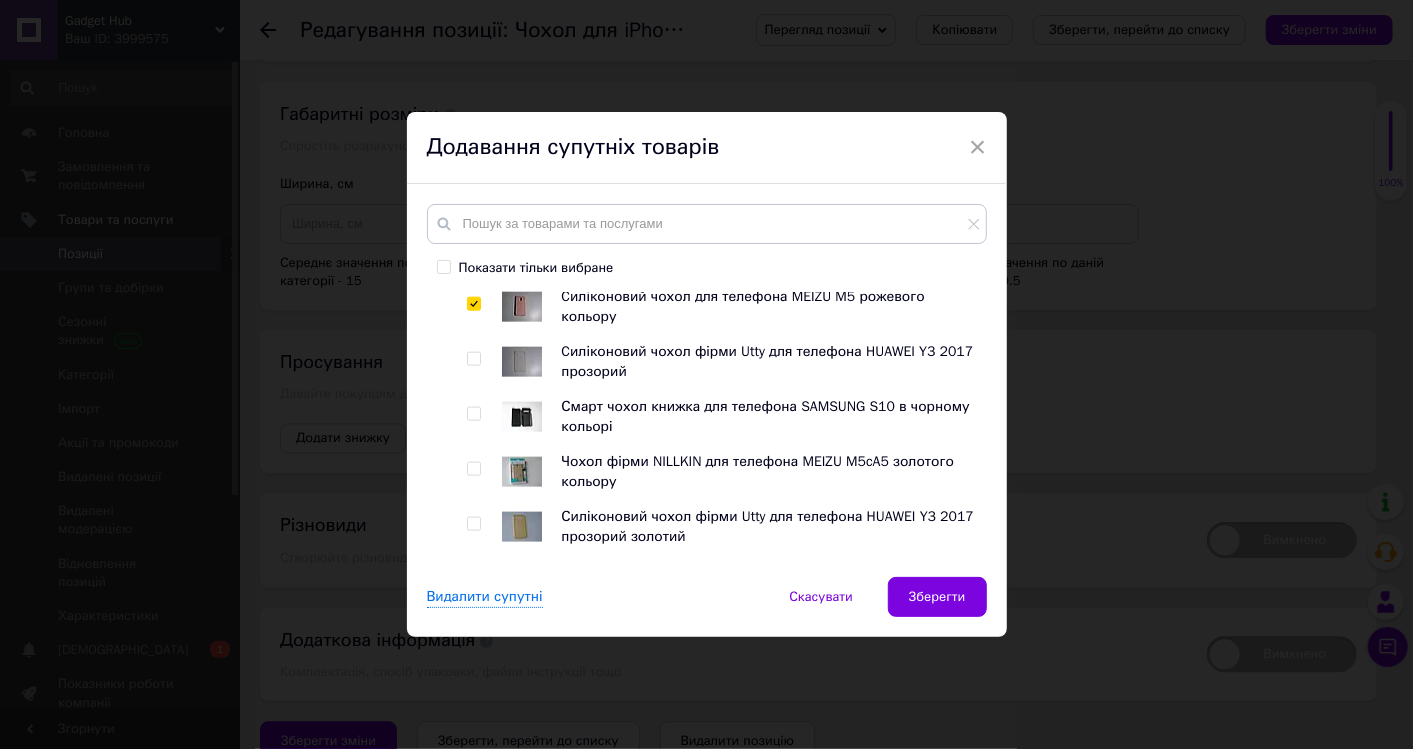 click at bounding box center (473, 414) 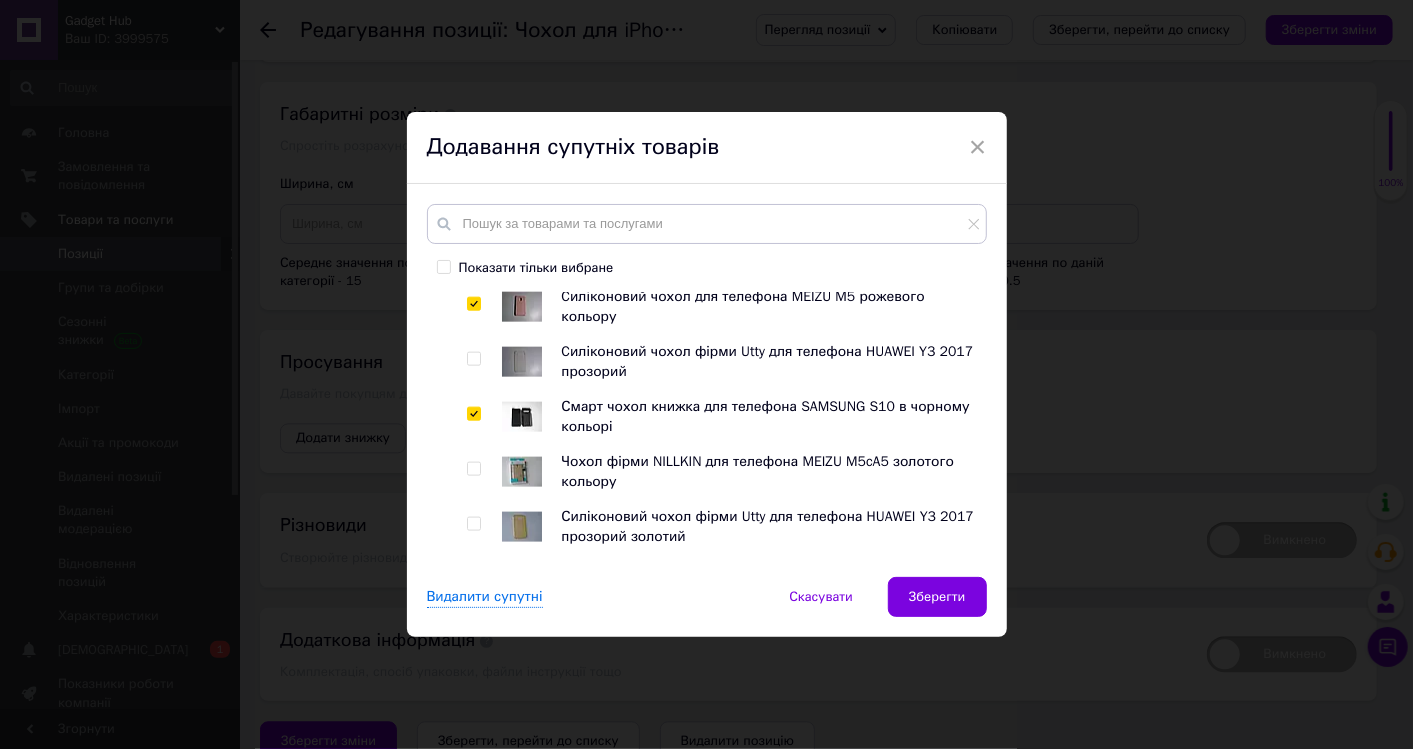 checkbox on "true" 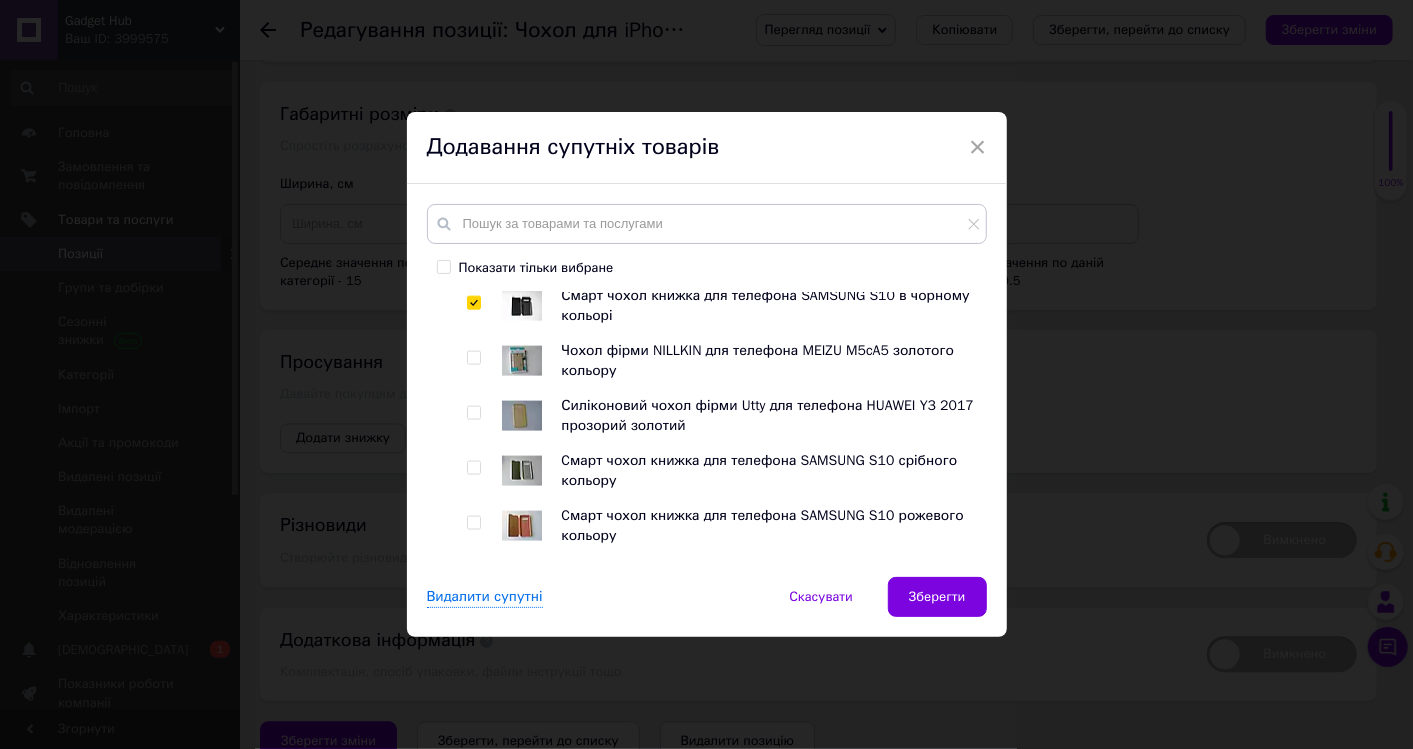 click at bounding box center (473, 413) 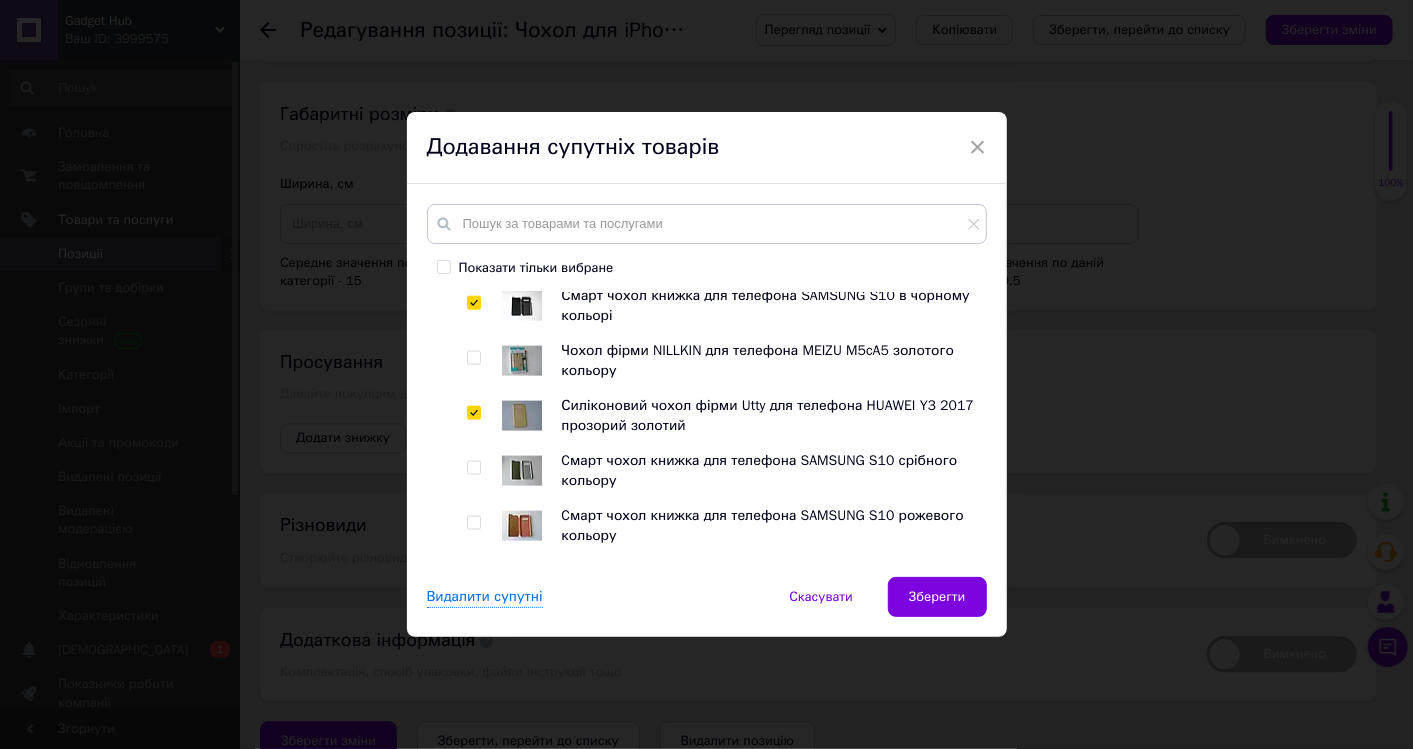 checkbox on "true" 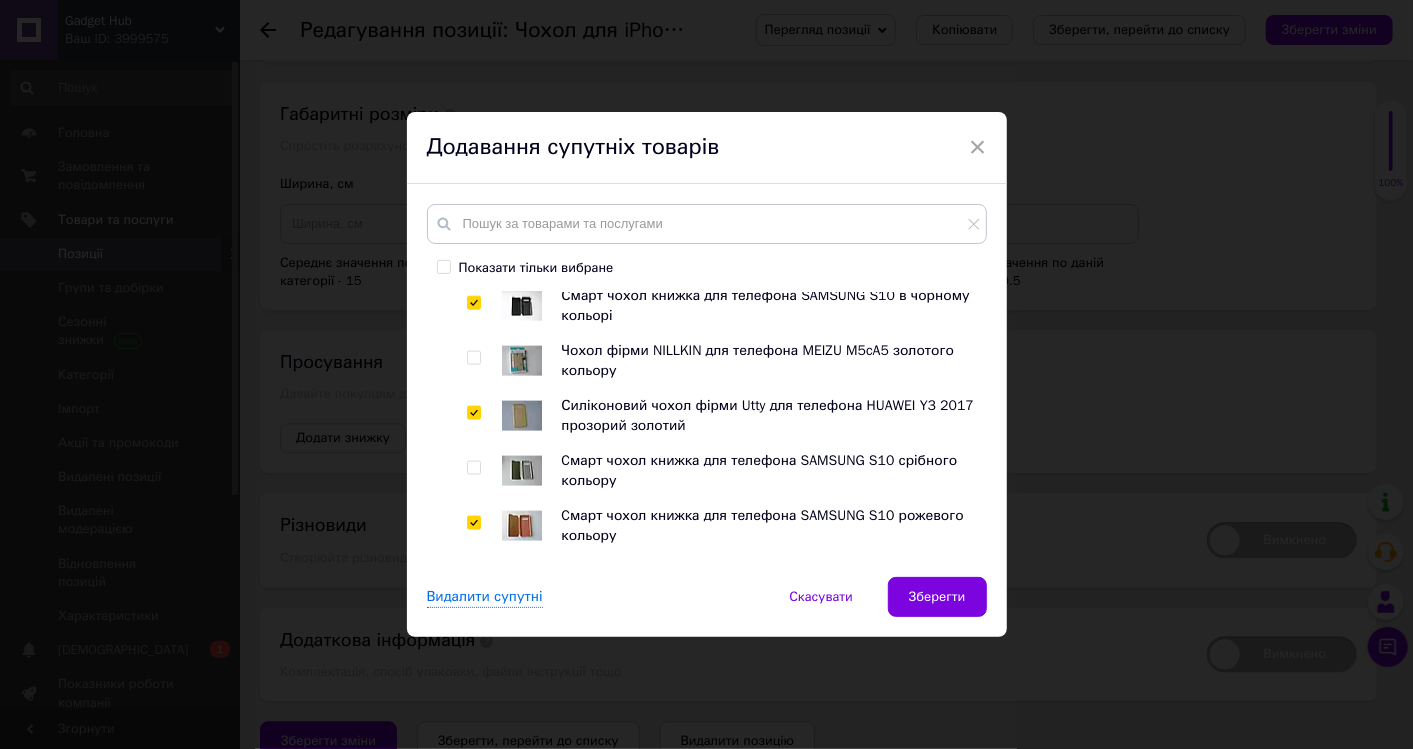 checkbox on "true" 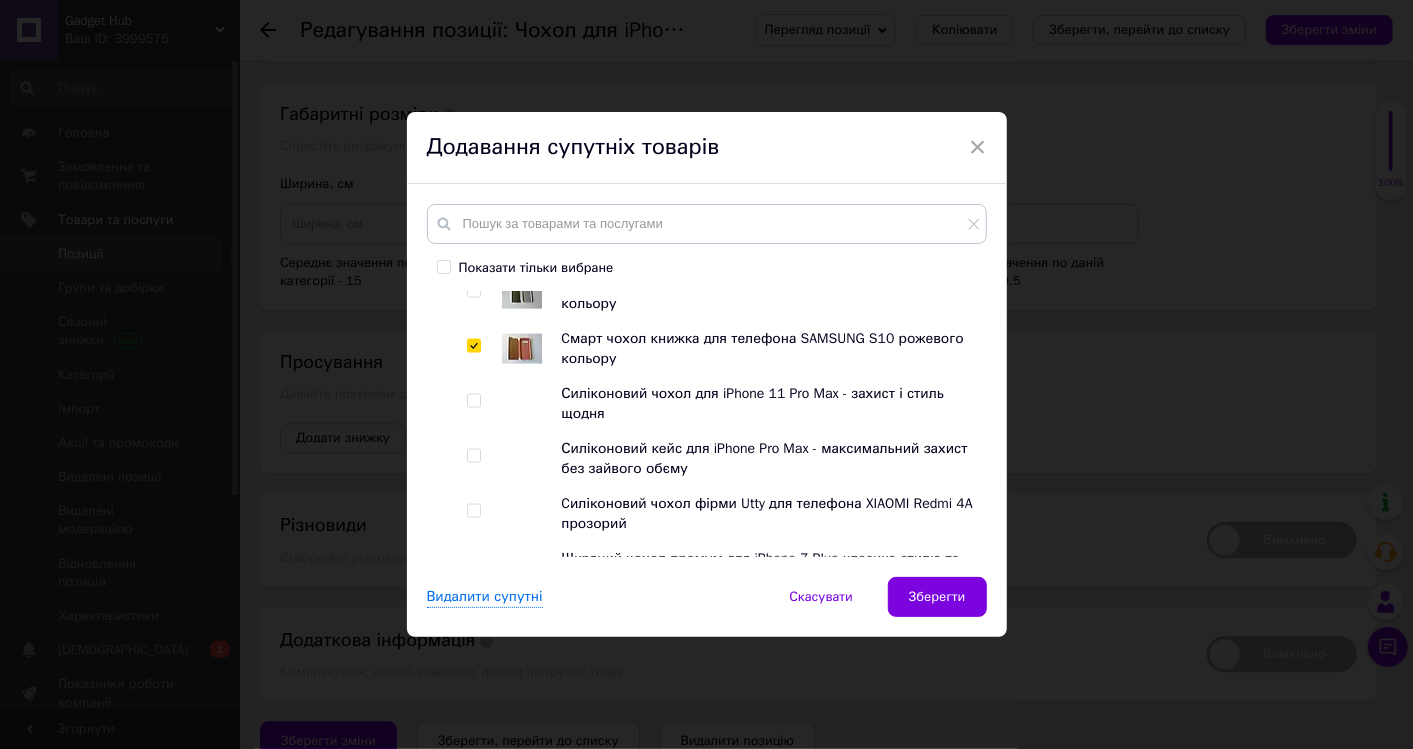 scroll, scrollTop: 1777, scrollLeft: 0, axis: vertical 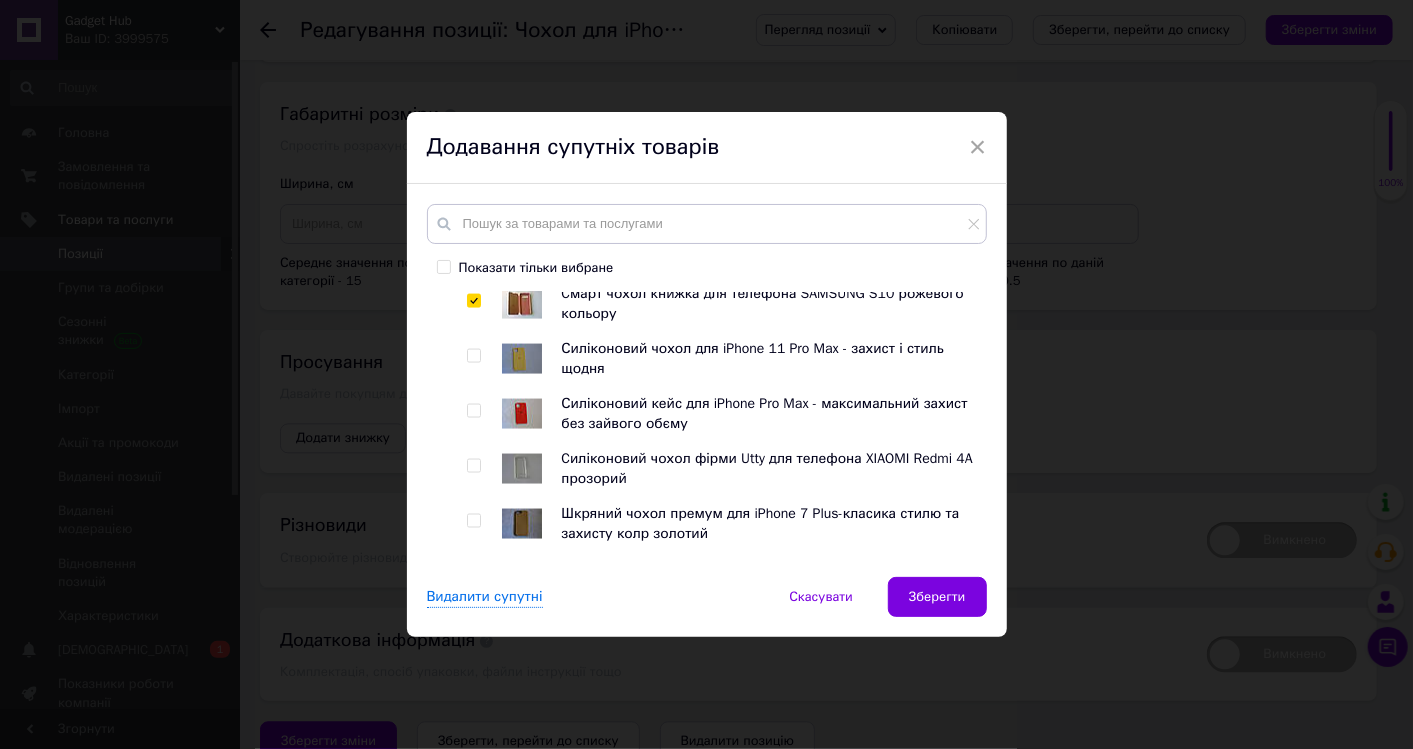 click at bounding box center [473, 411] 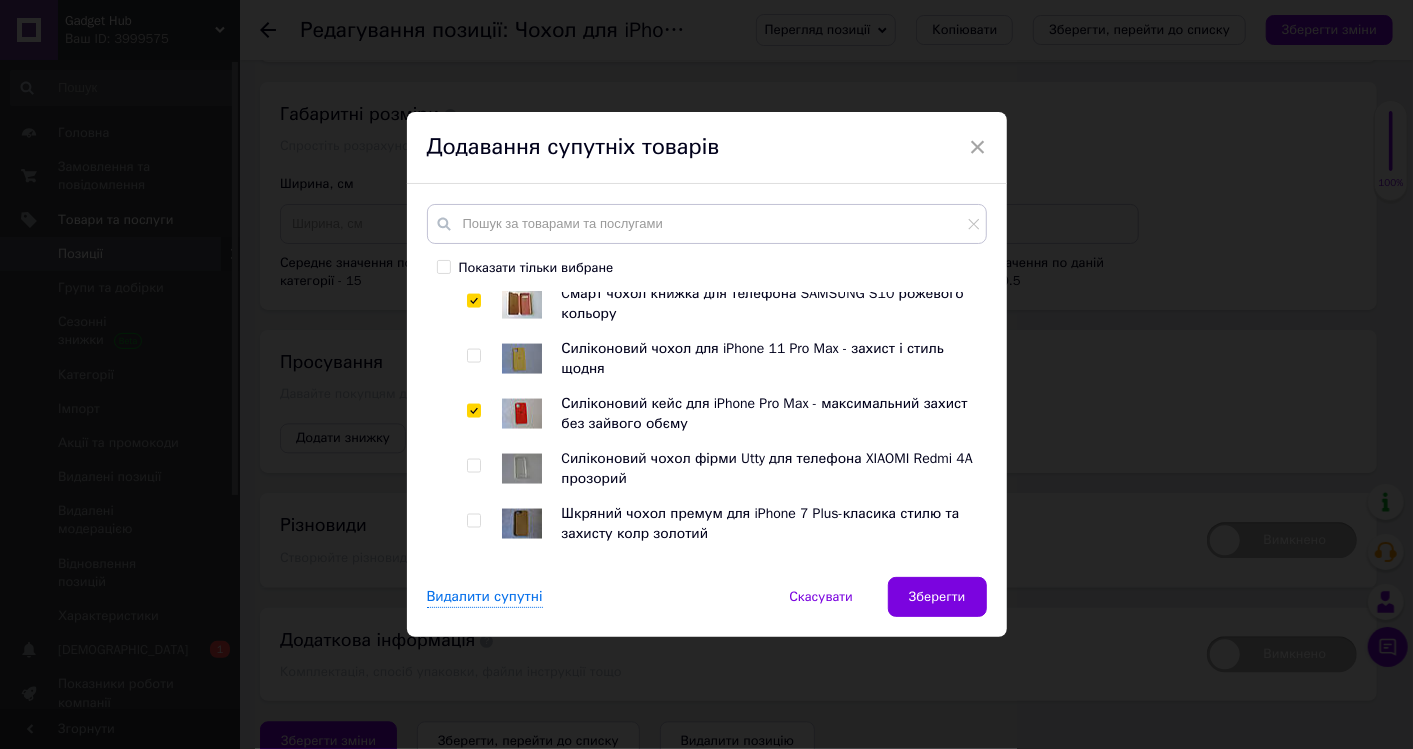 checkbox on "true" 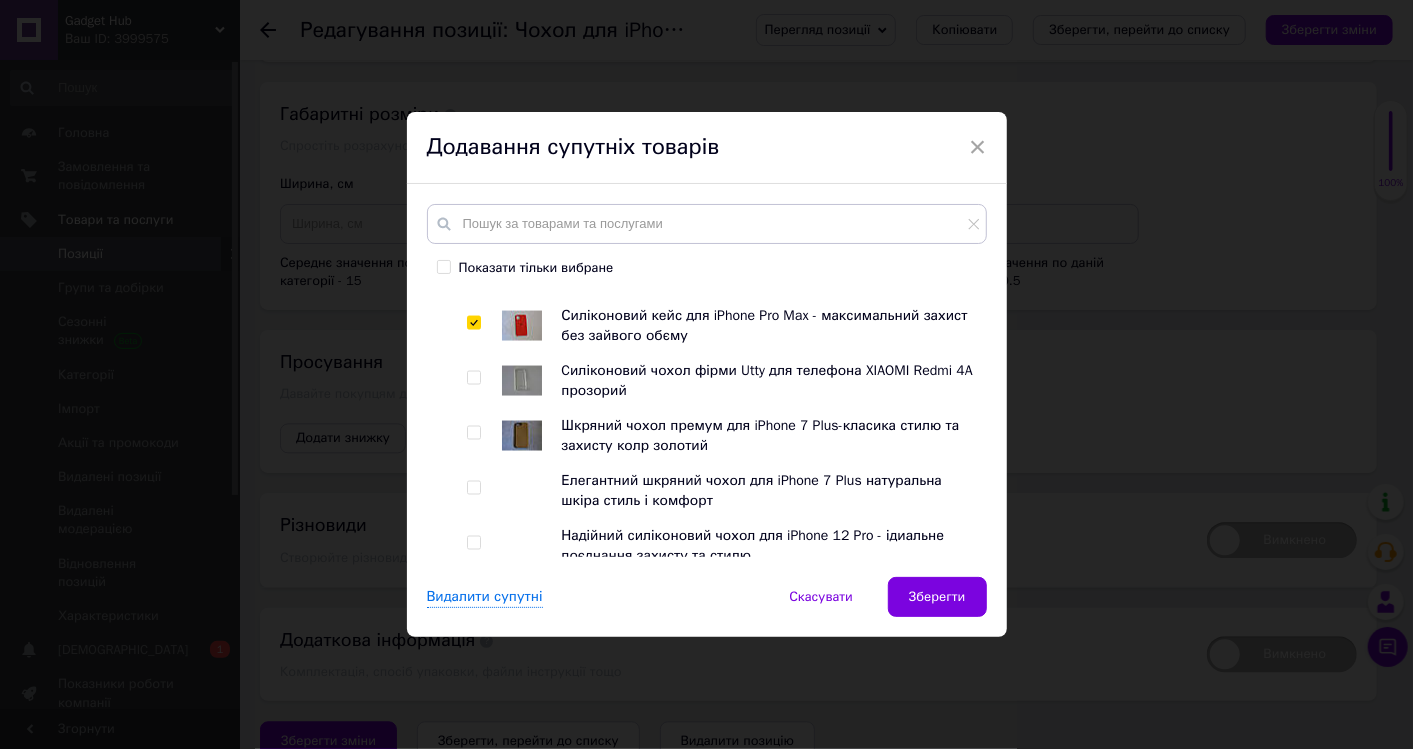 scroll, scrollTop: 1888, scrollLeft: 0, axis: vertical 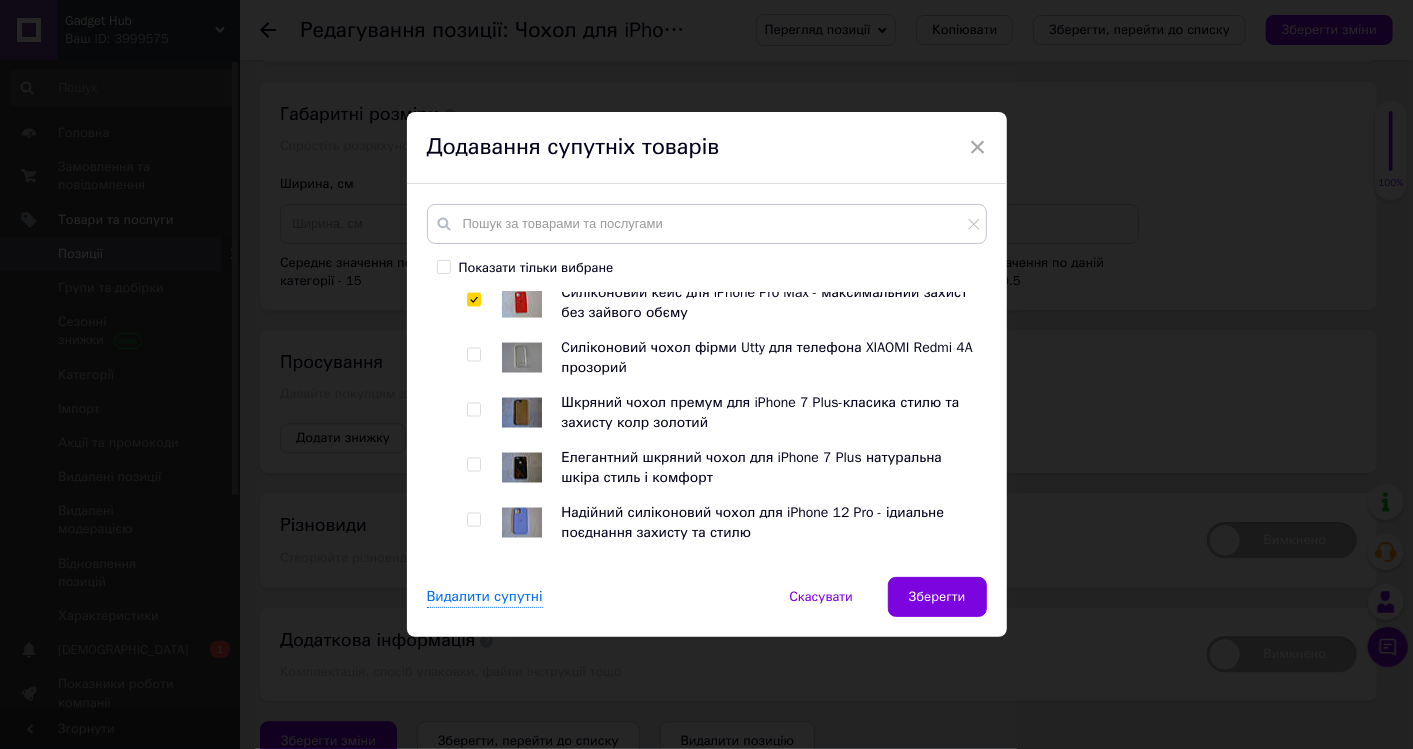 click at bounding box center (474, 410) 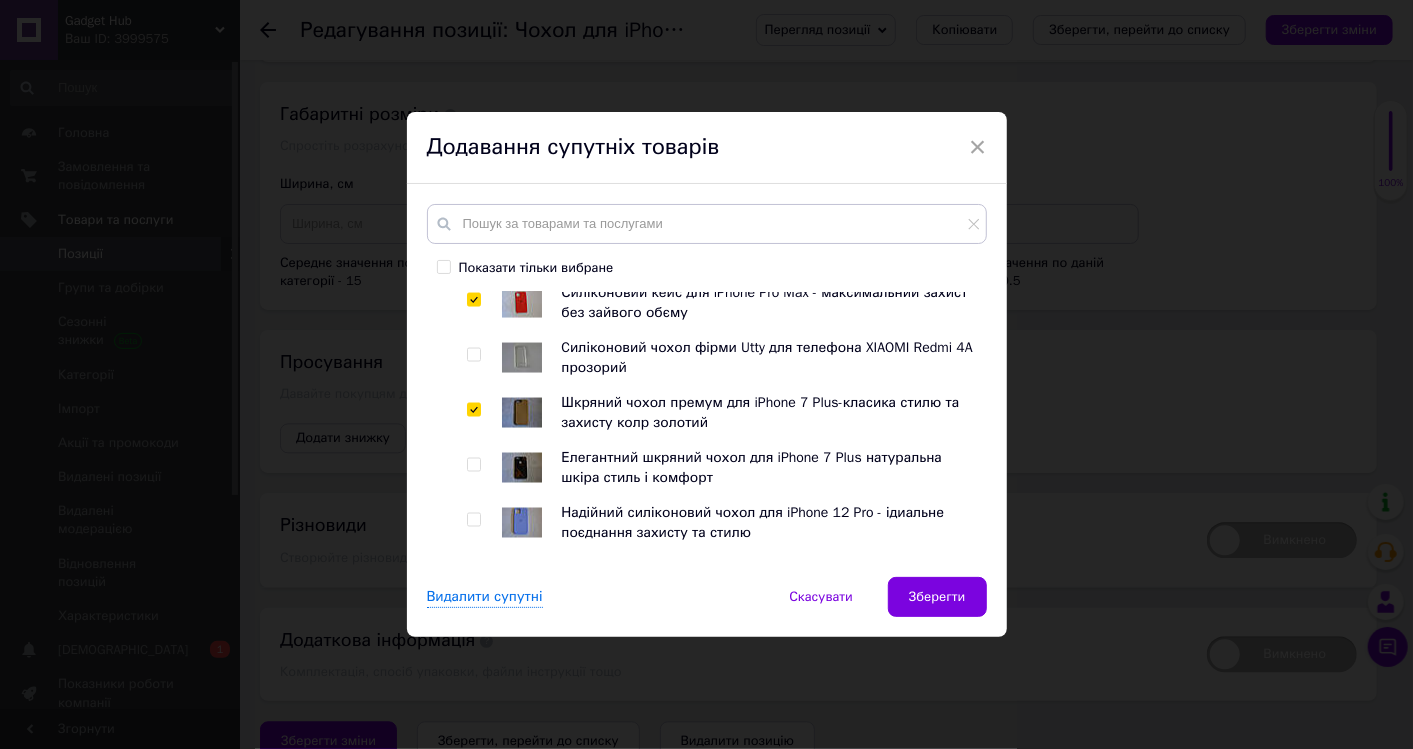 checkbox on "true" 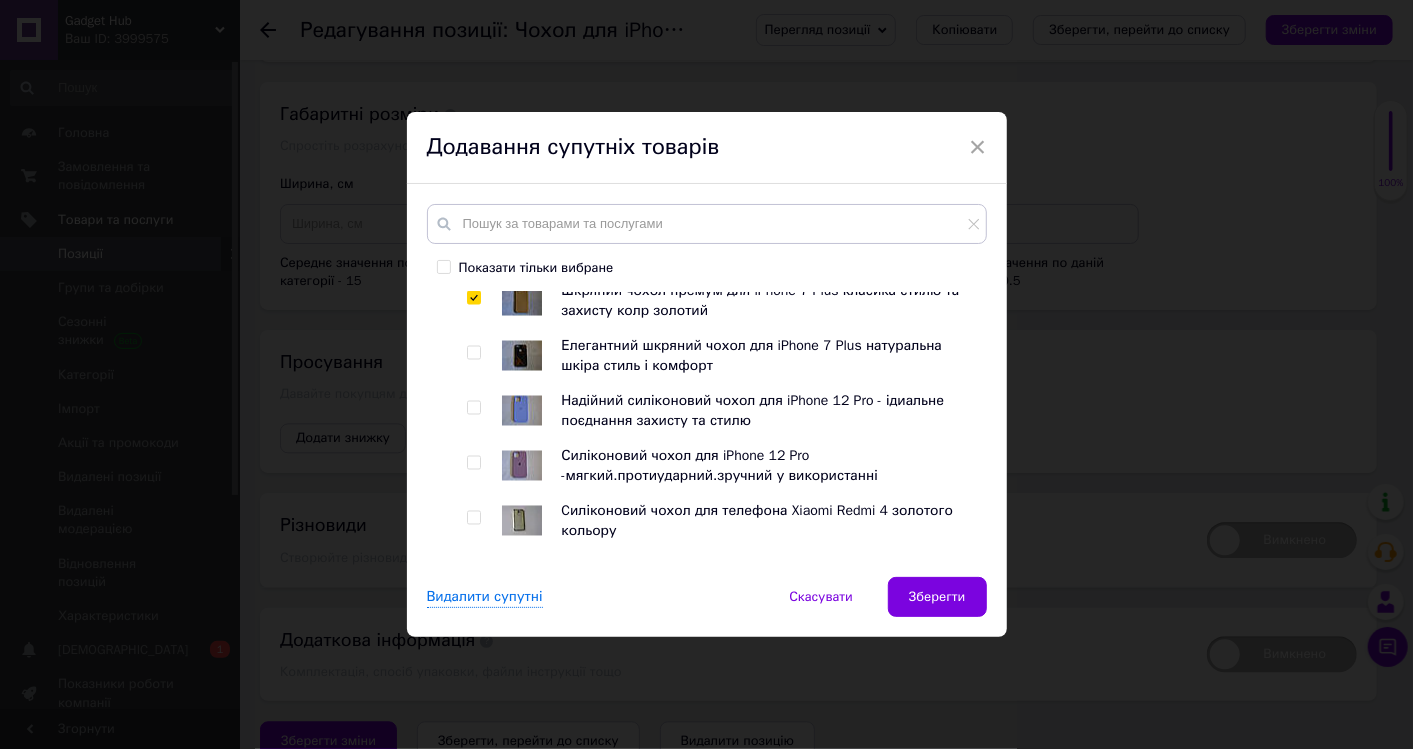 click at bounding box center [473, 408] 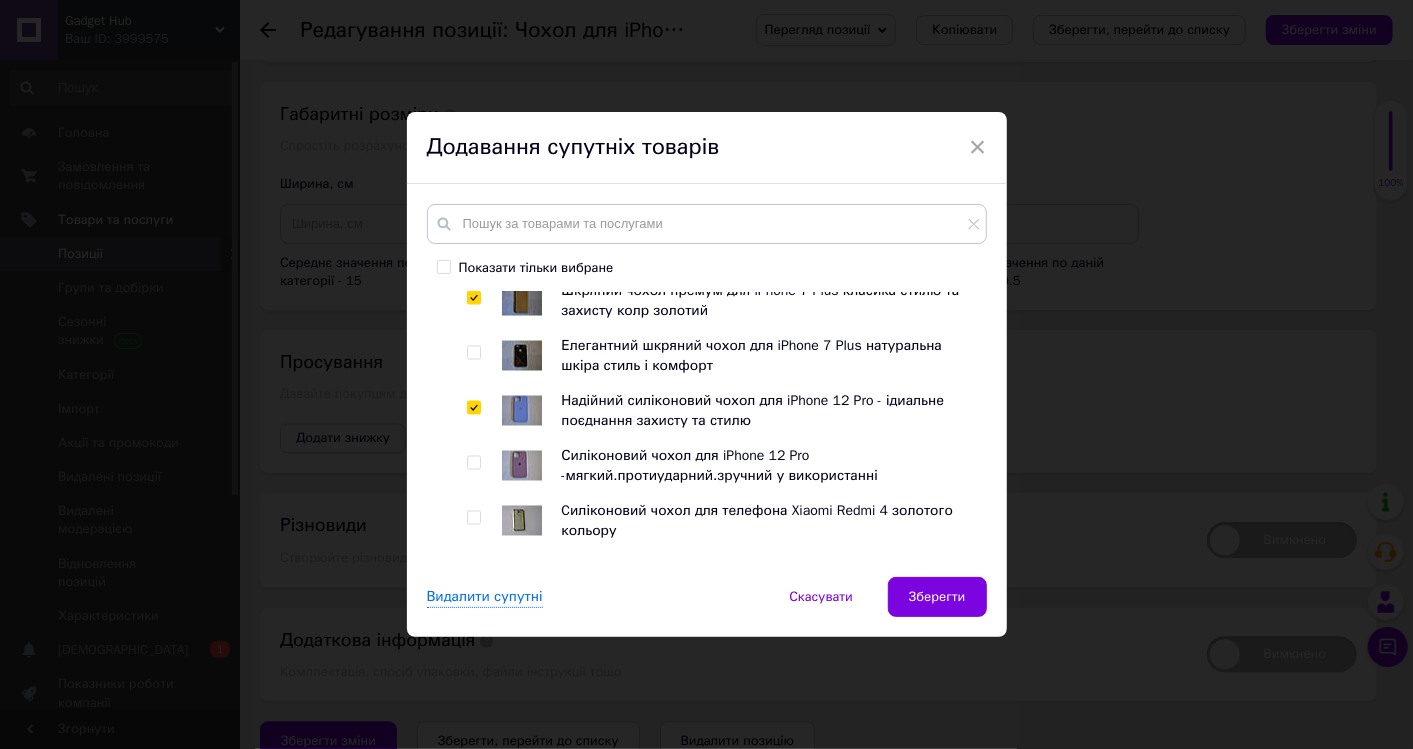 checkbox on "true" 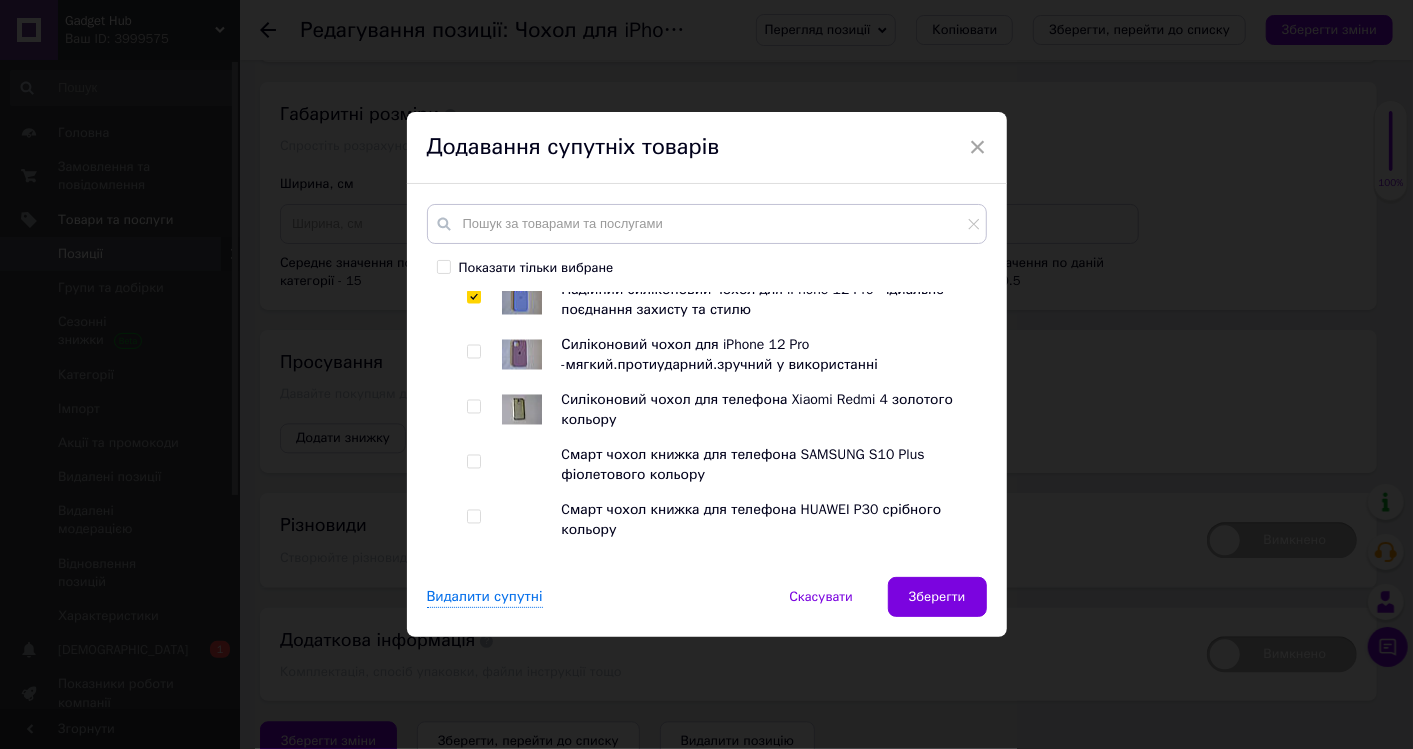 click at bounding box center [477, 410] 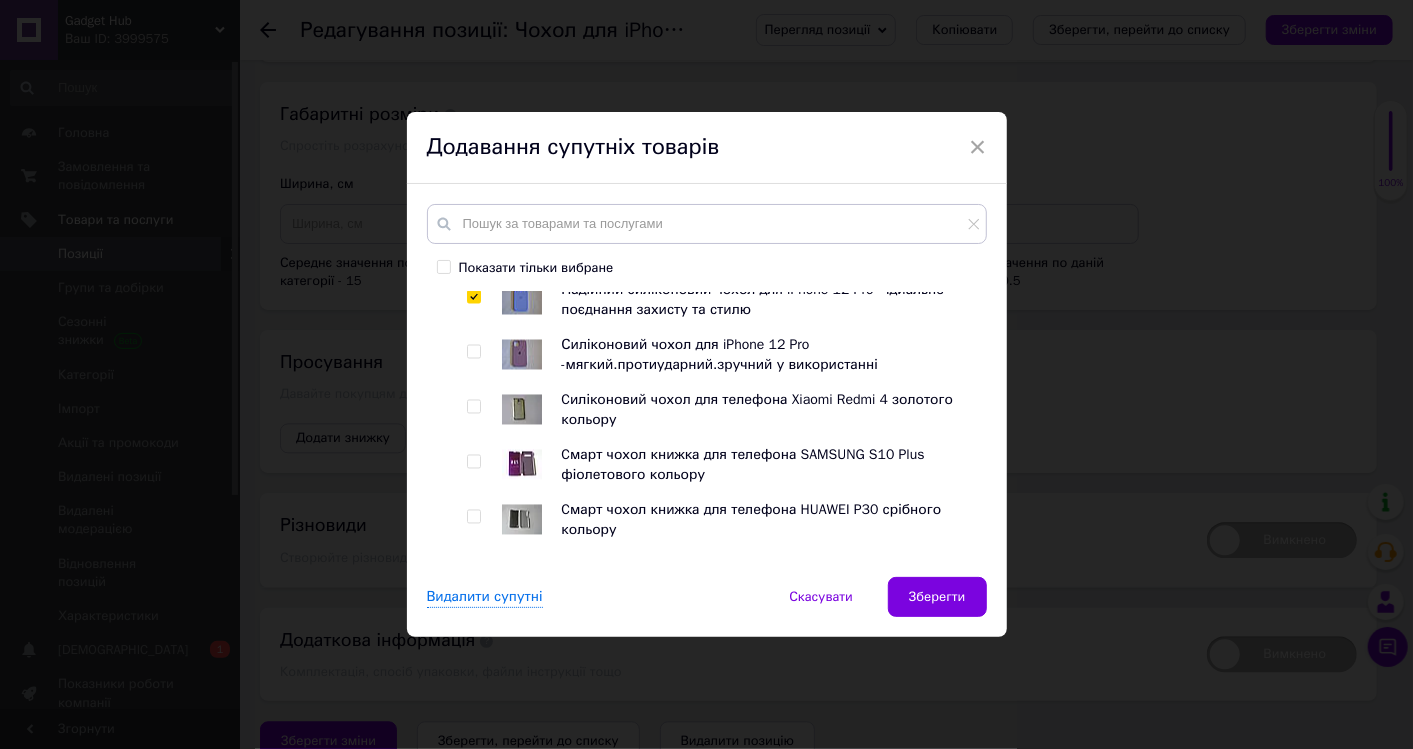 click at bounding box center [477, 410] 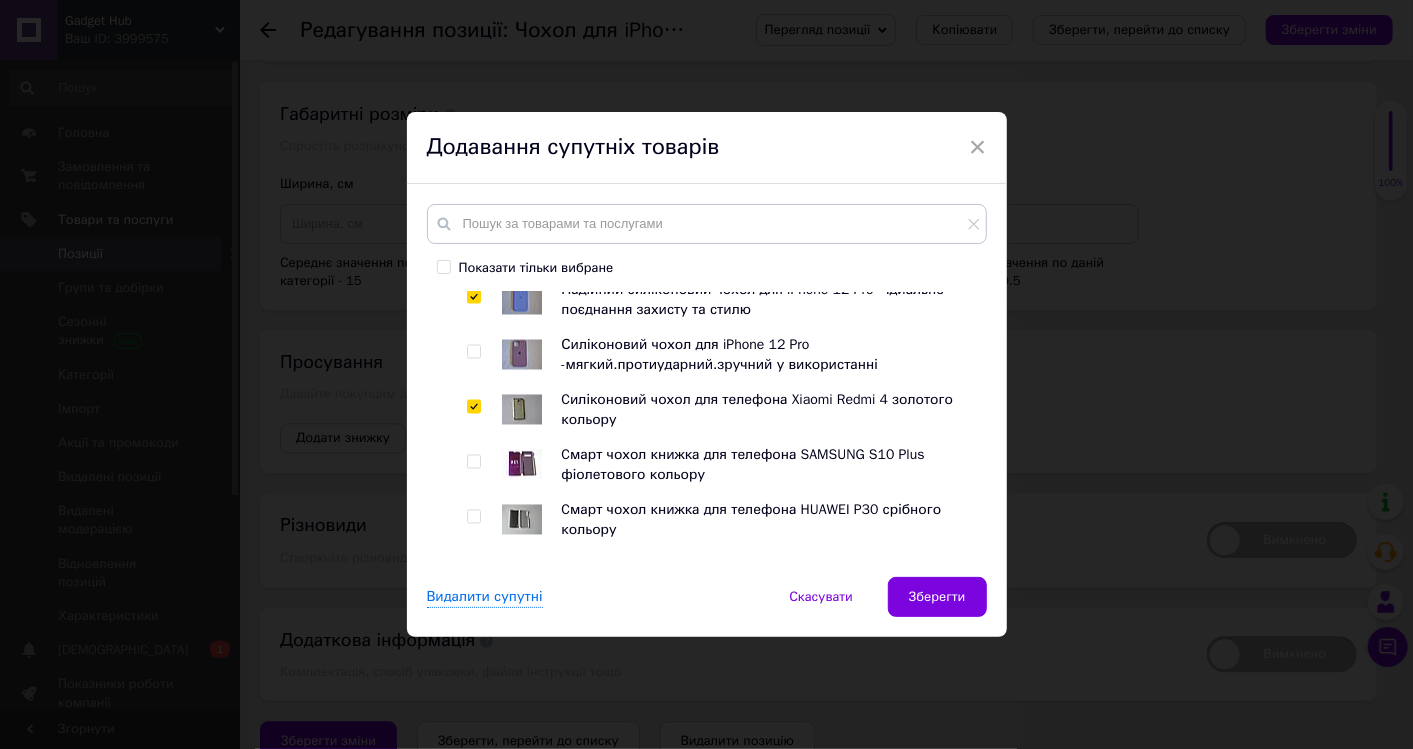 checkbox on "true" 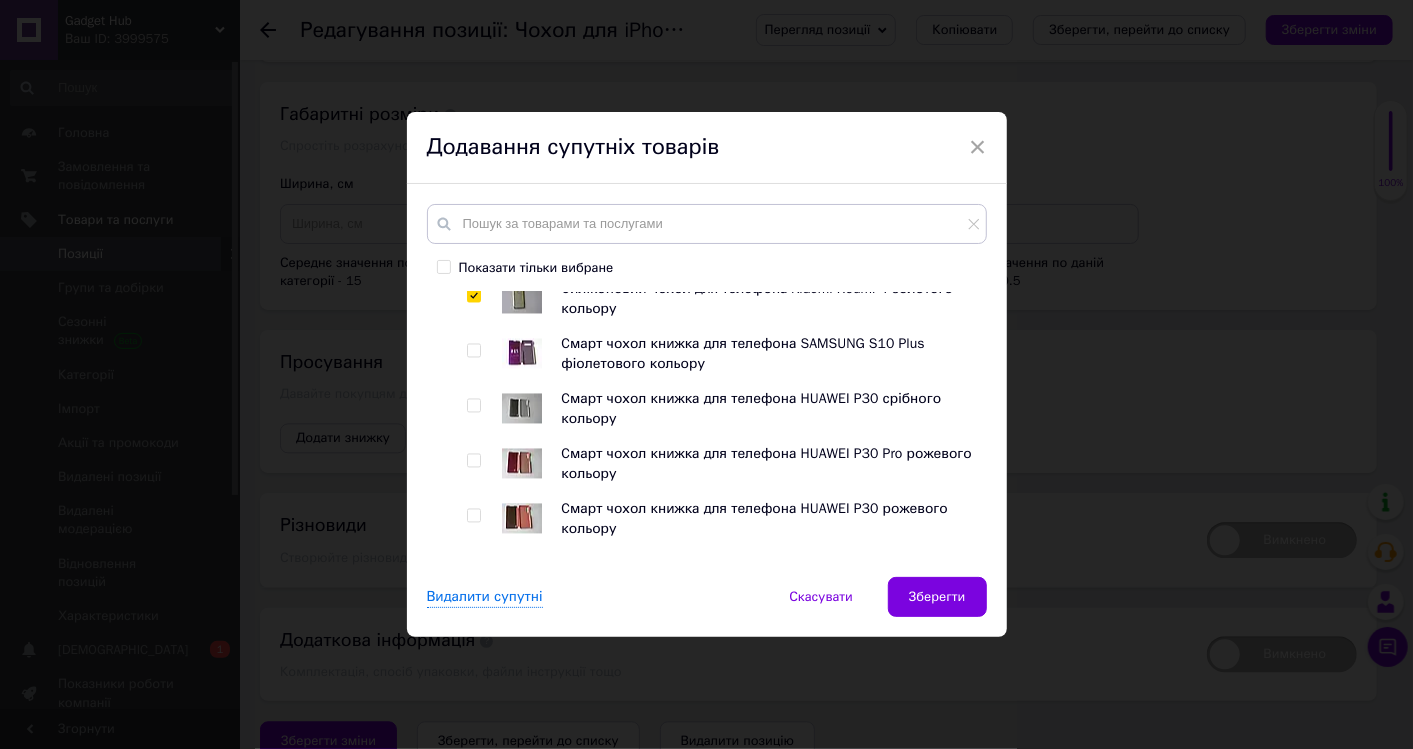 click at bounding box center (473, 406) 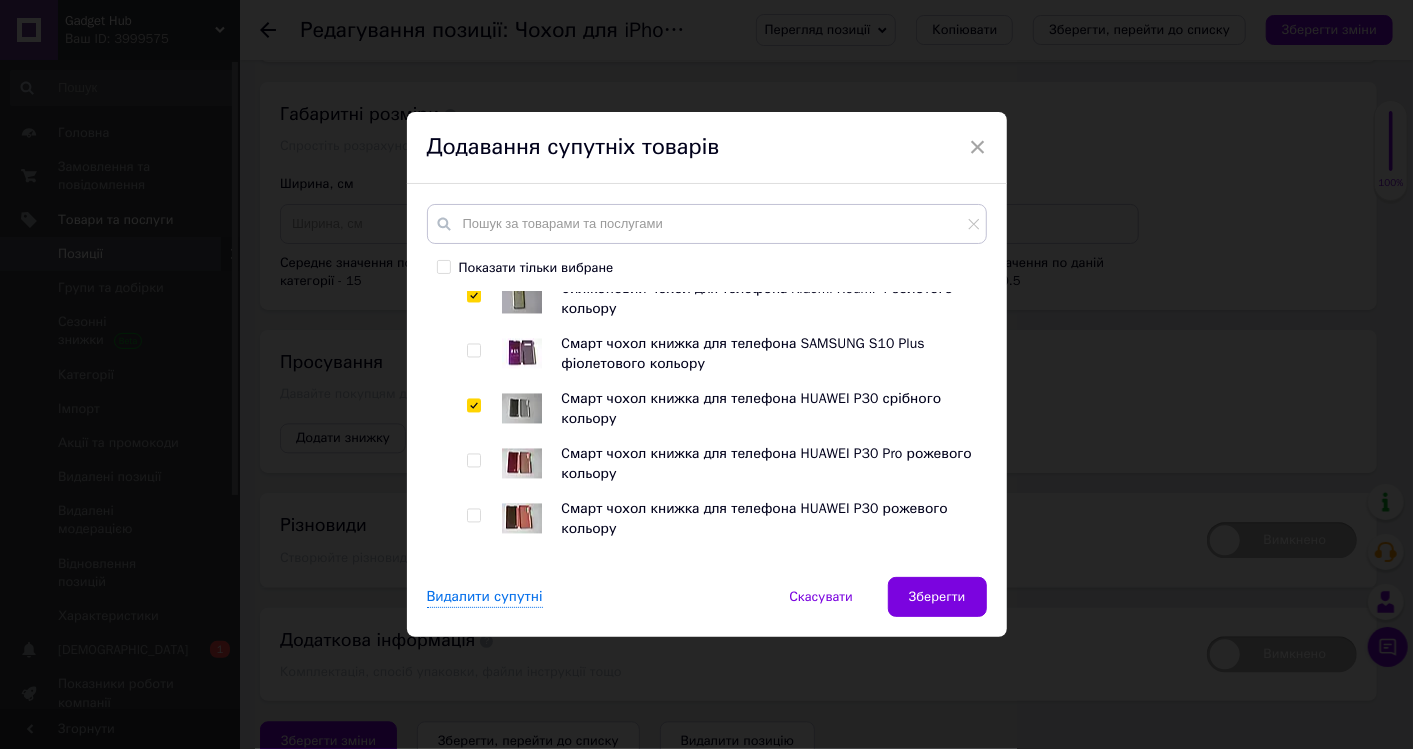 checkbox on "true" 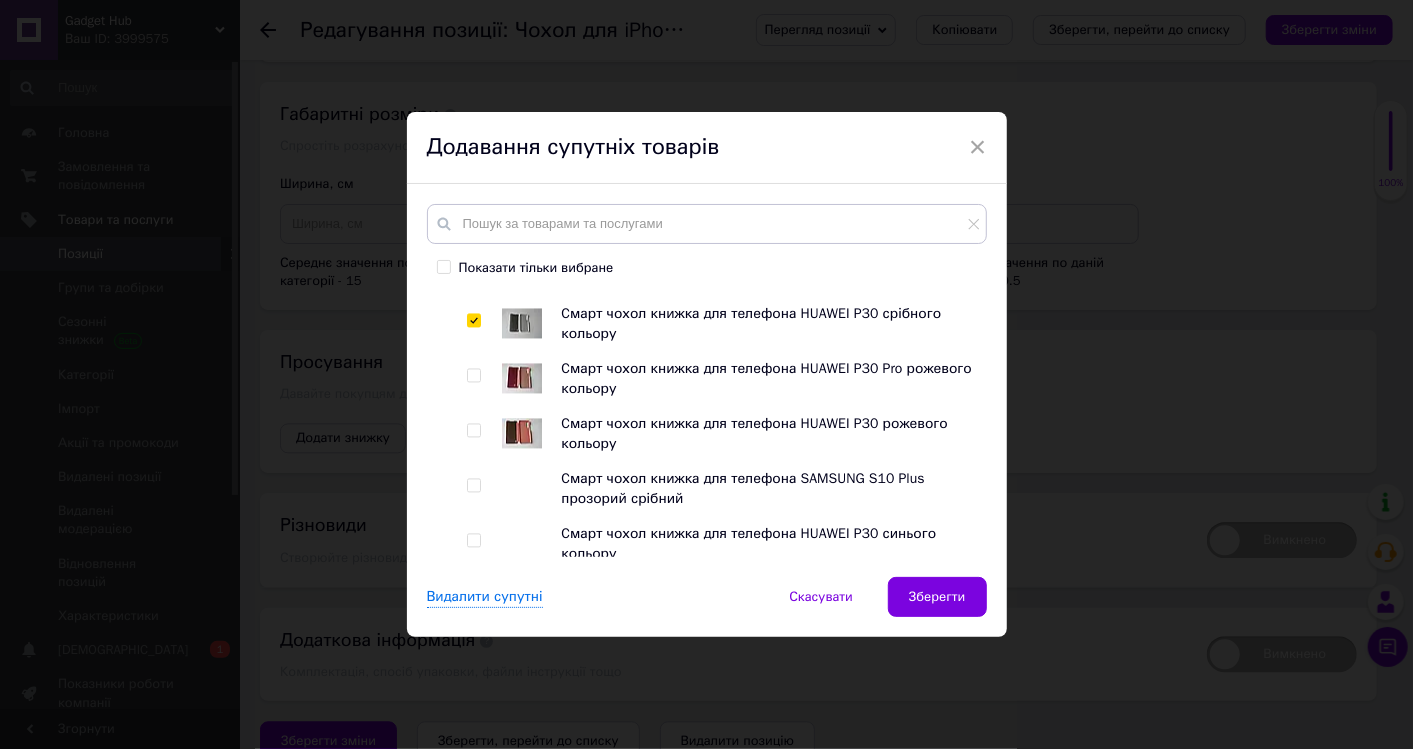 scroll, scrollTop: 2333, scrollLeft: 0, axis: vertical 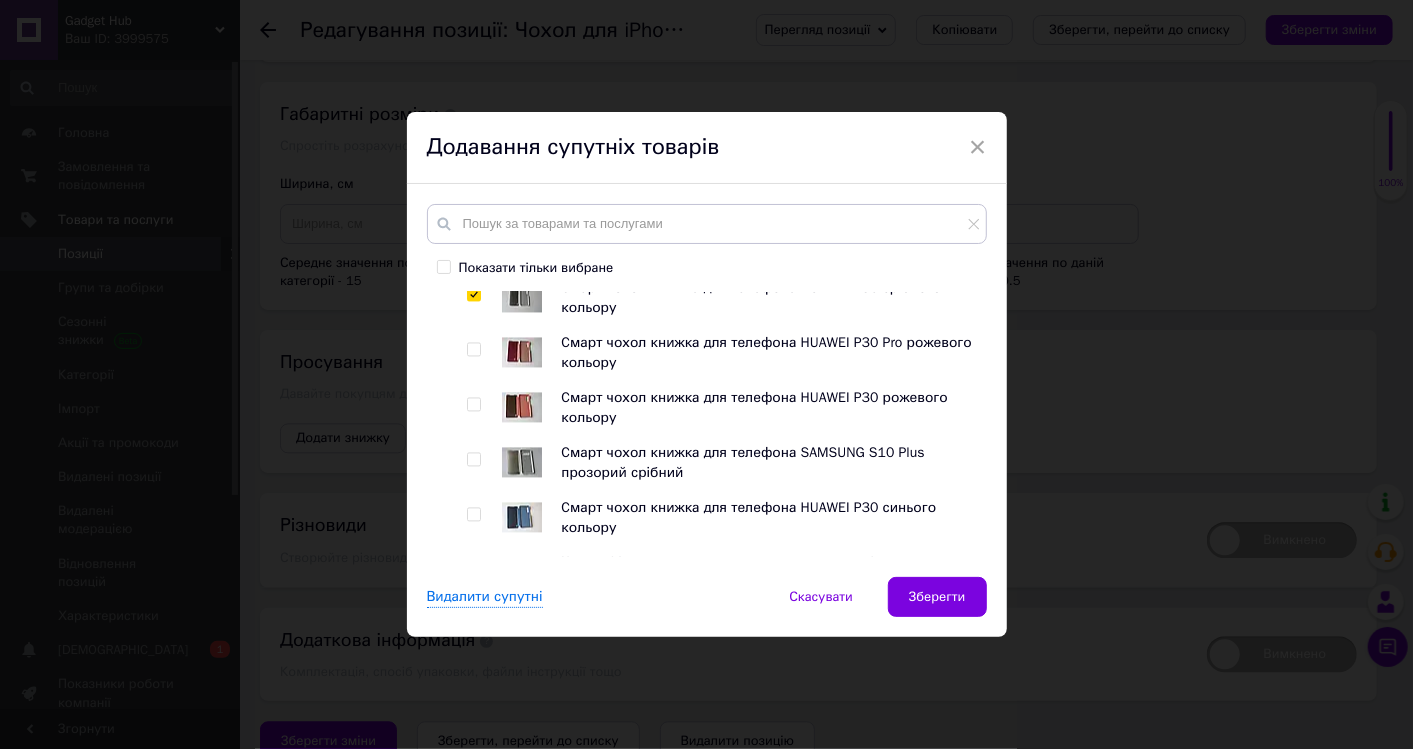 click at bounding box center [473, 405] 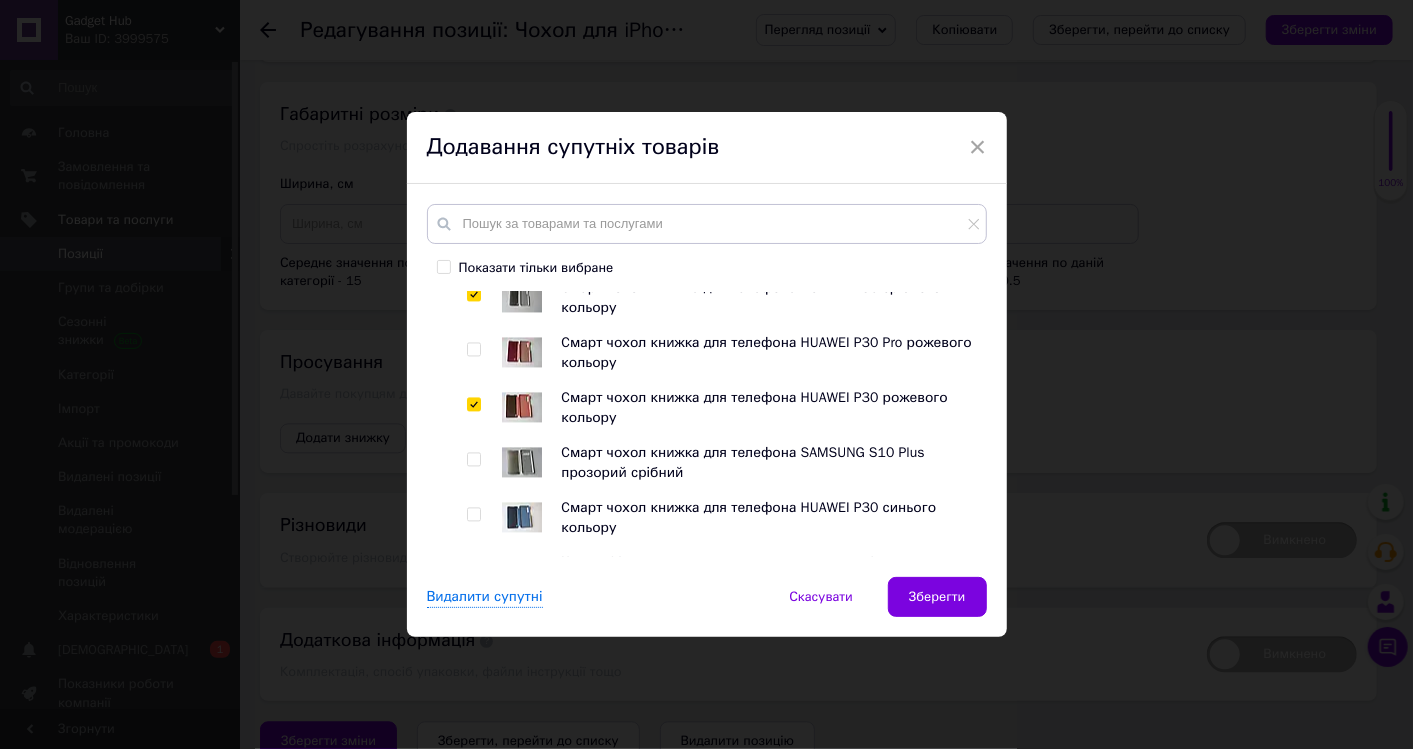 checkbox on "true" 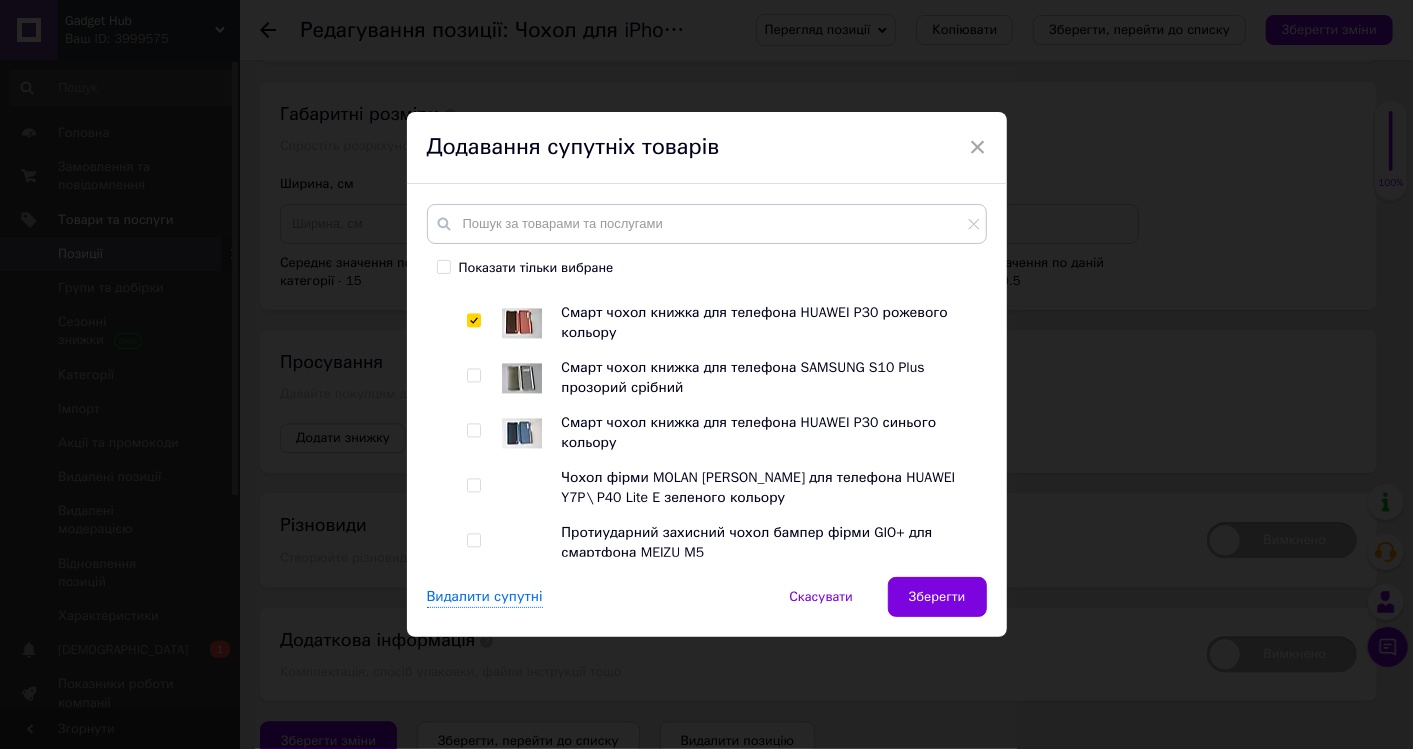 scroll, scrollTop: 2444, scrollLeft: 0, axis: vertical 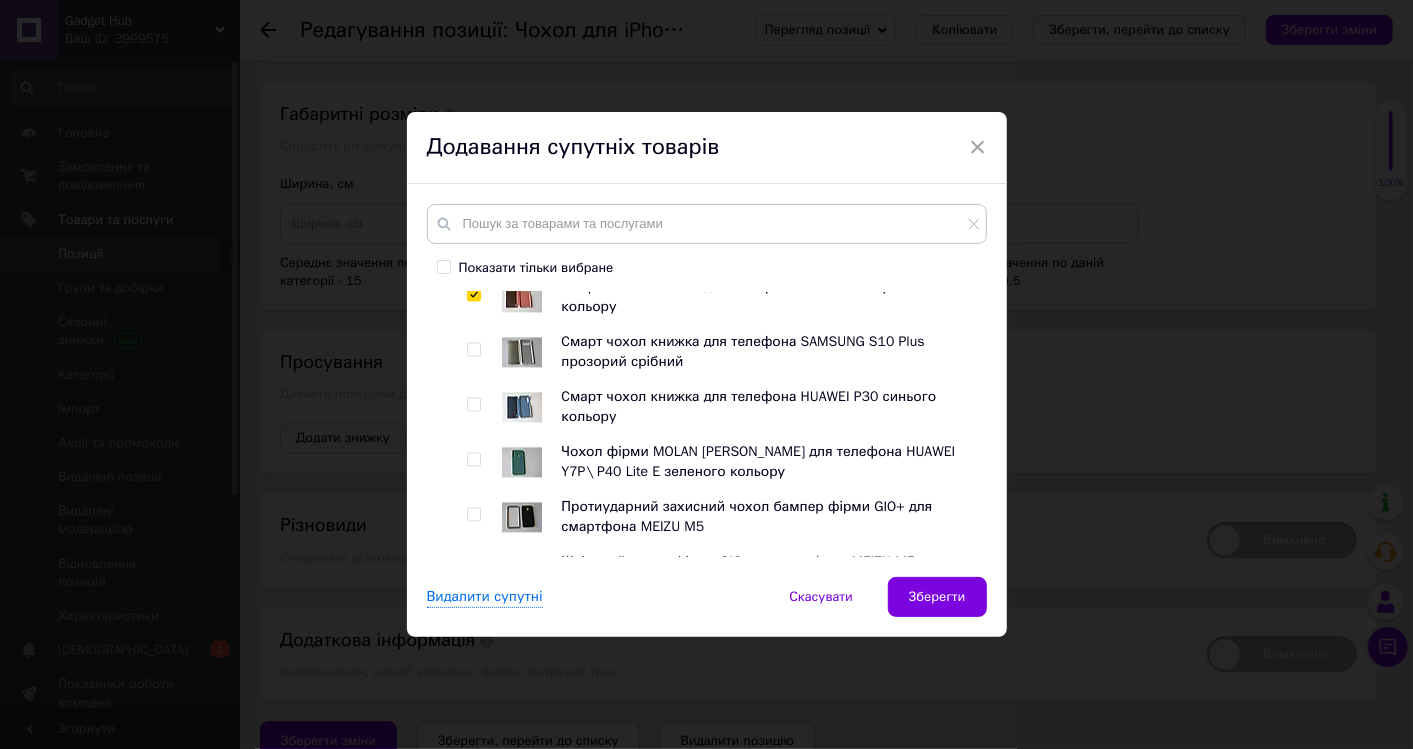 click at bounding box center [477, 407] 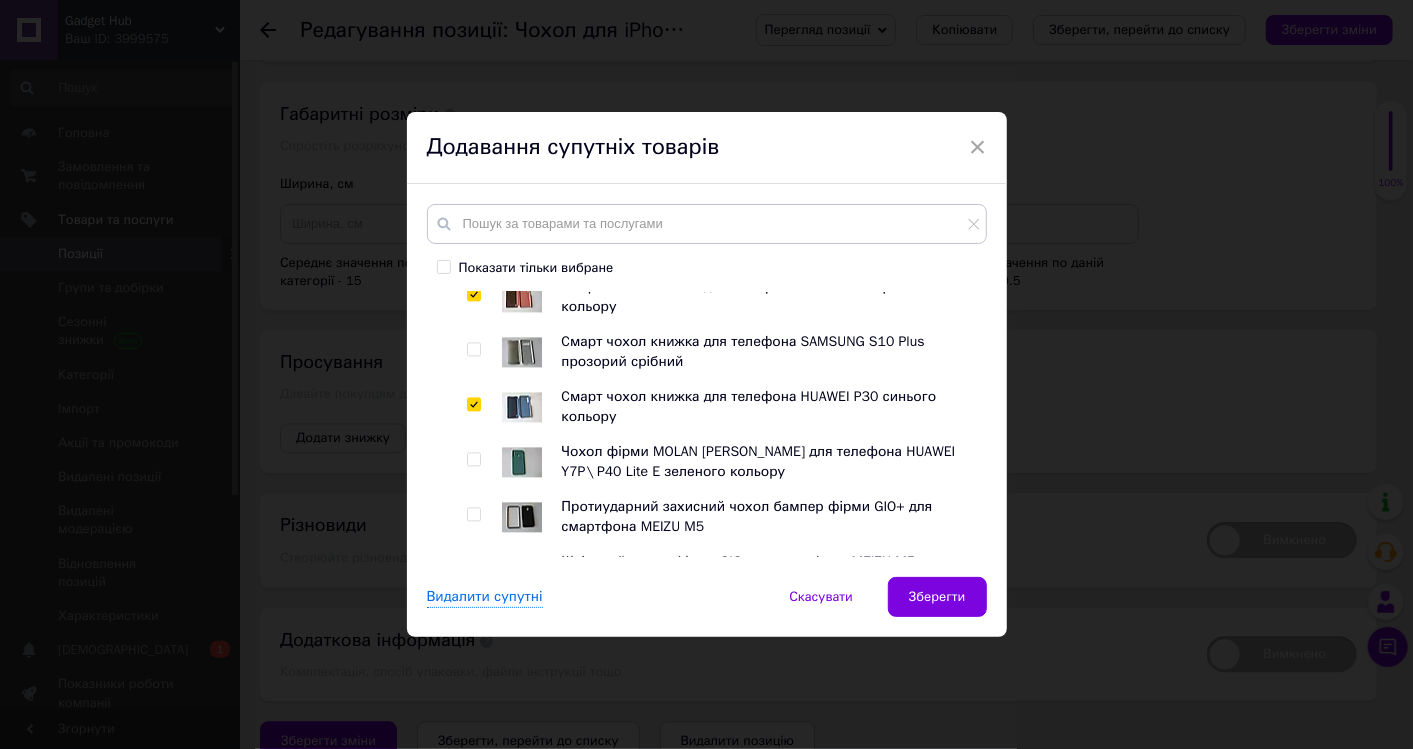 checkbox on "true" 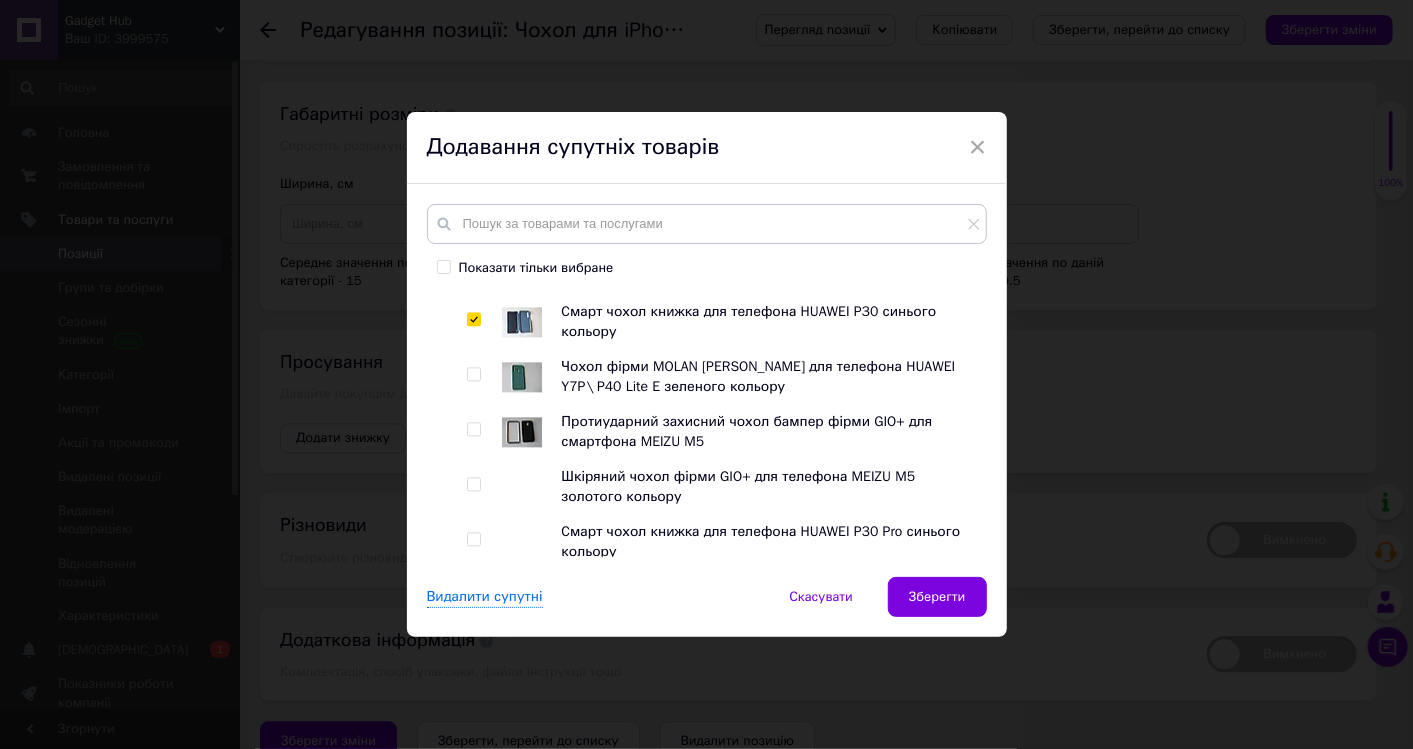 scroll, scrollTop: 2555, scrollLeft: 0, axis: vertical 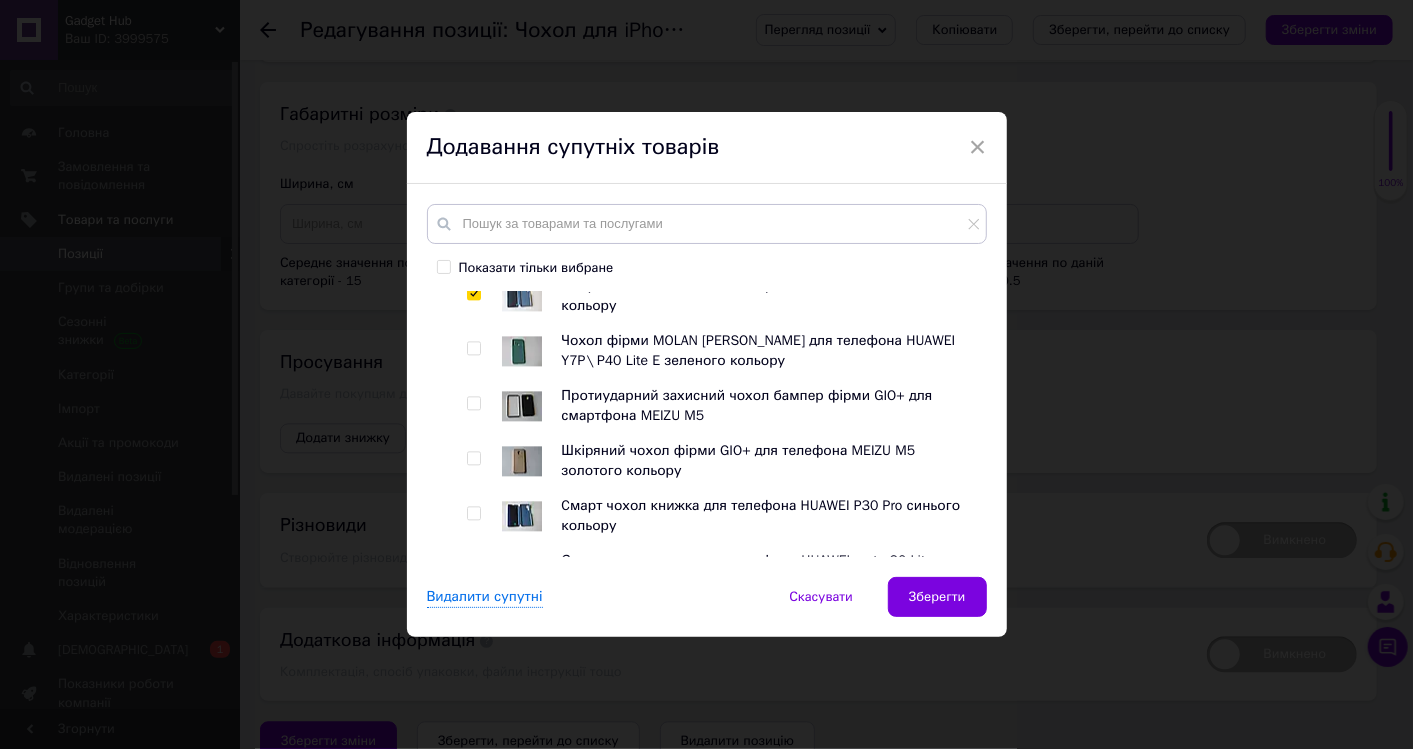 click at bounding box center (473, 403) 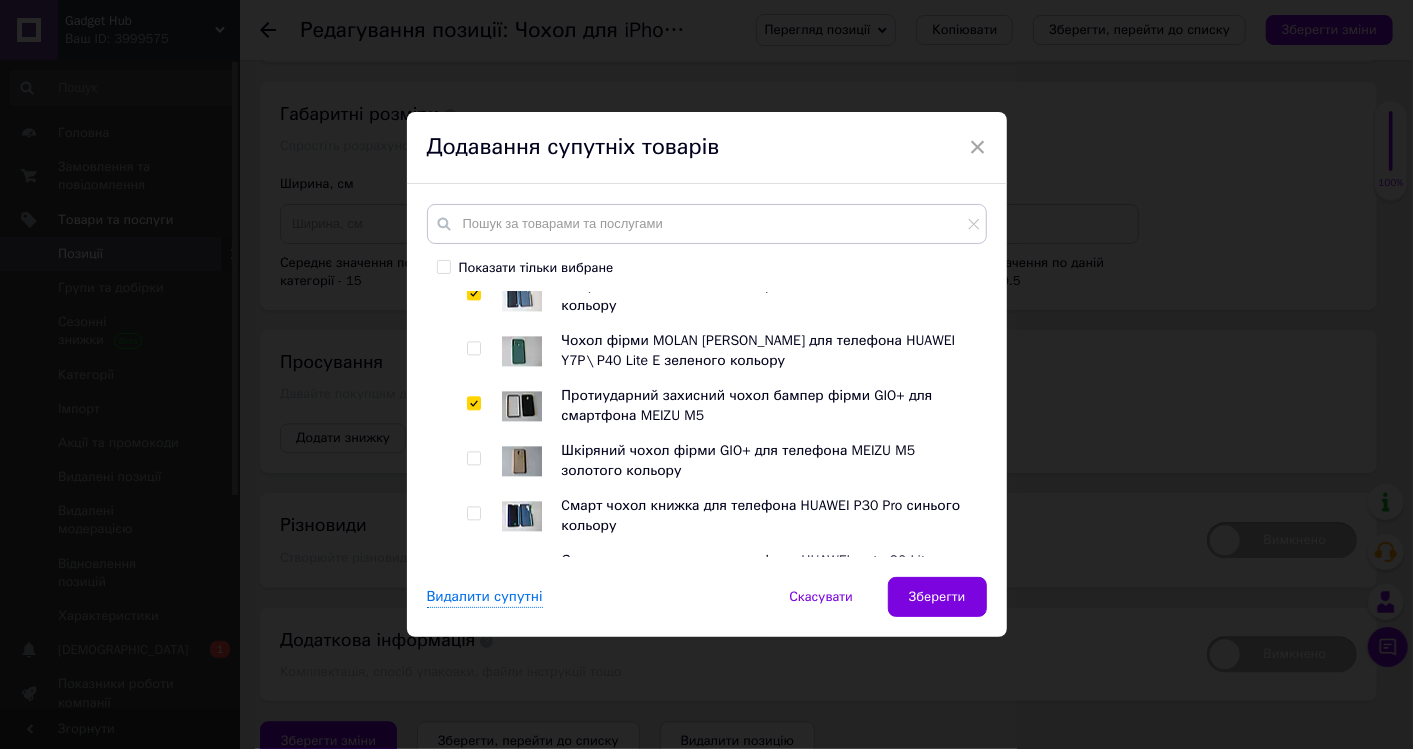 checkbox on "true" 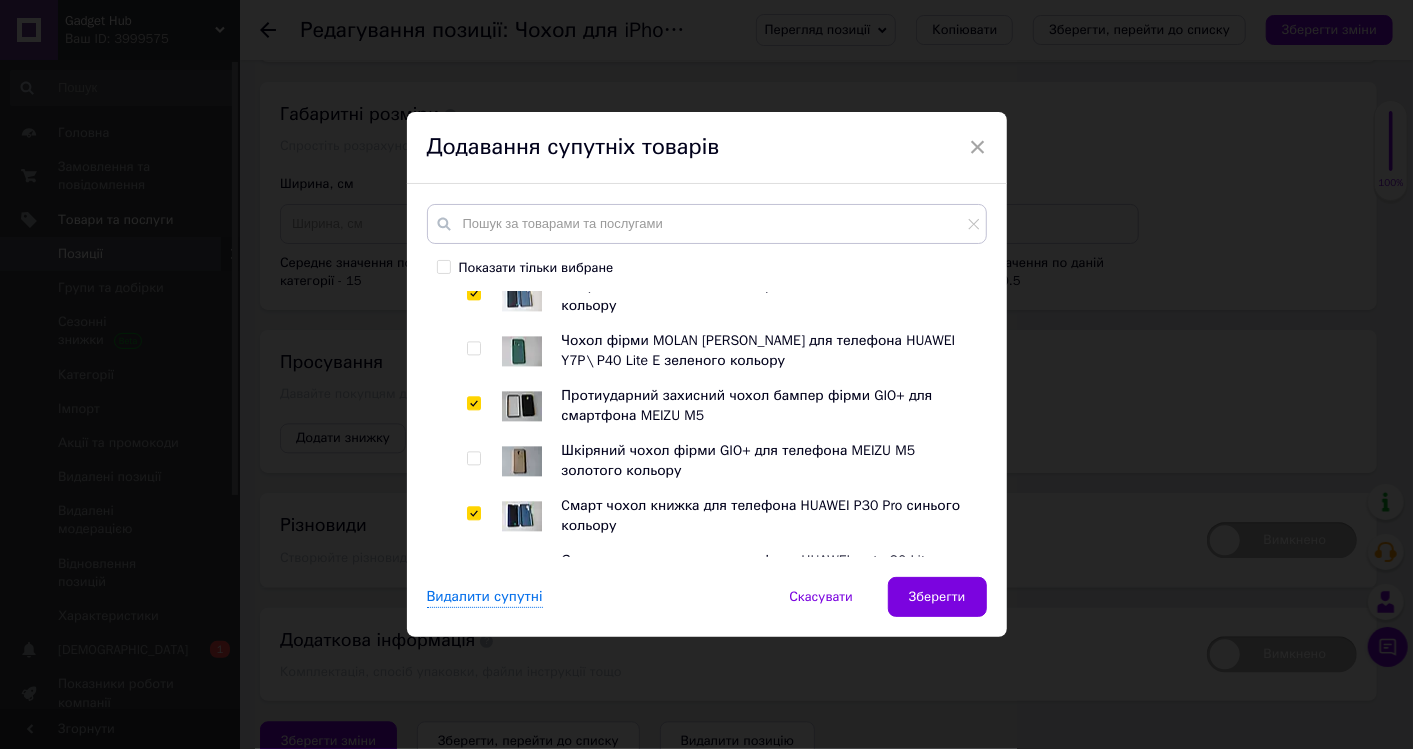 checkbox on "true" 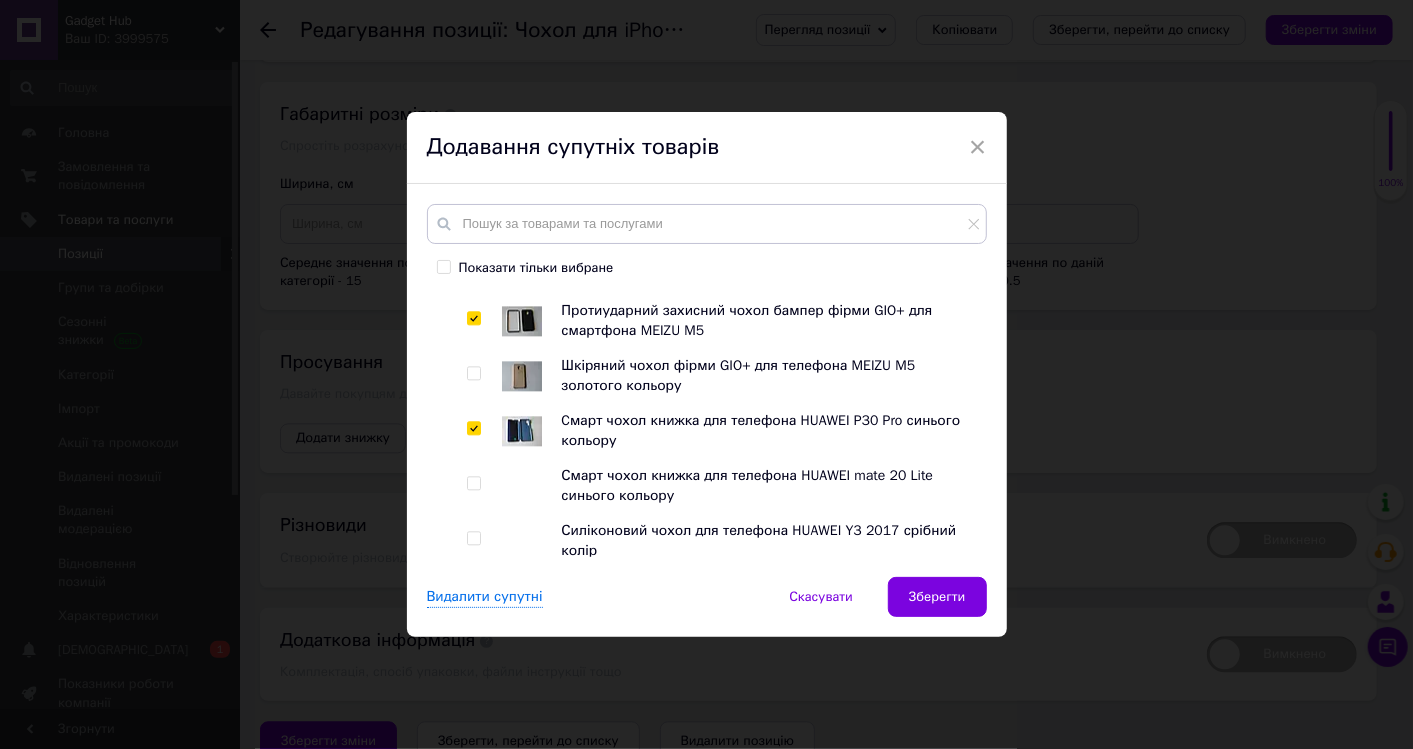 scroll, scrollTop: 2666, scrollLeft: 0, axis: vertical 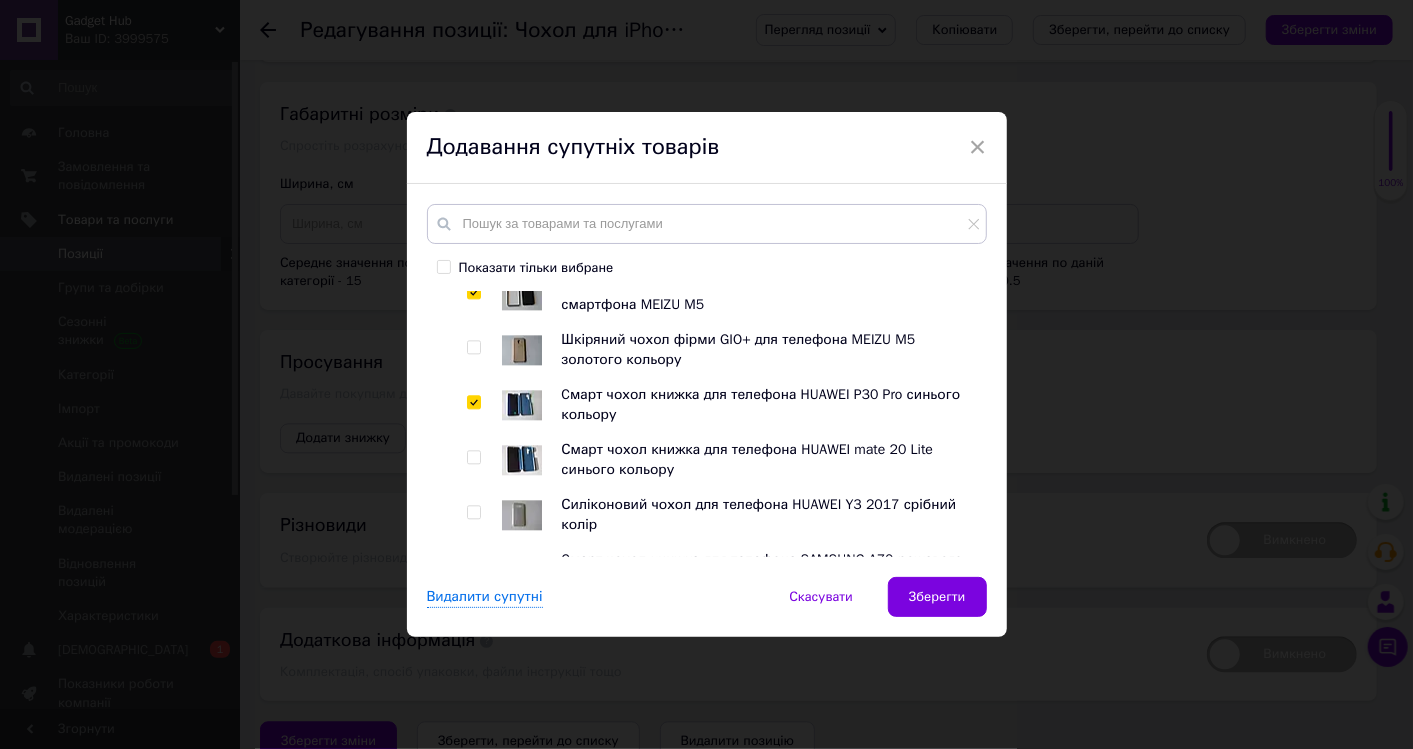 click at bounding box center [477, 515] 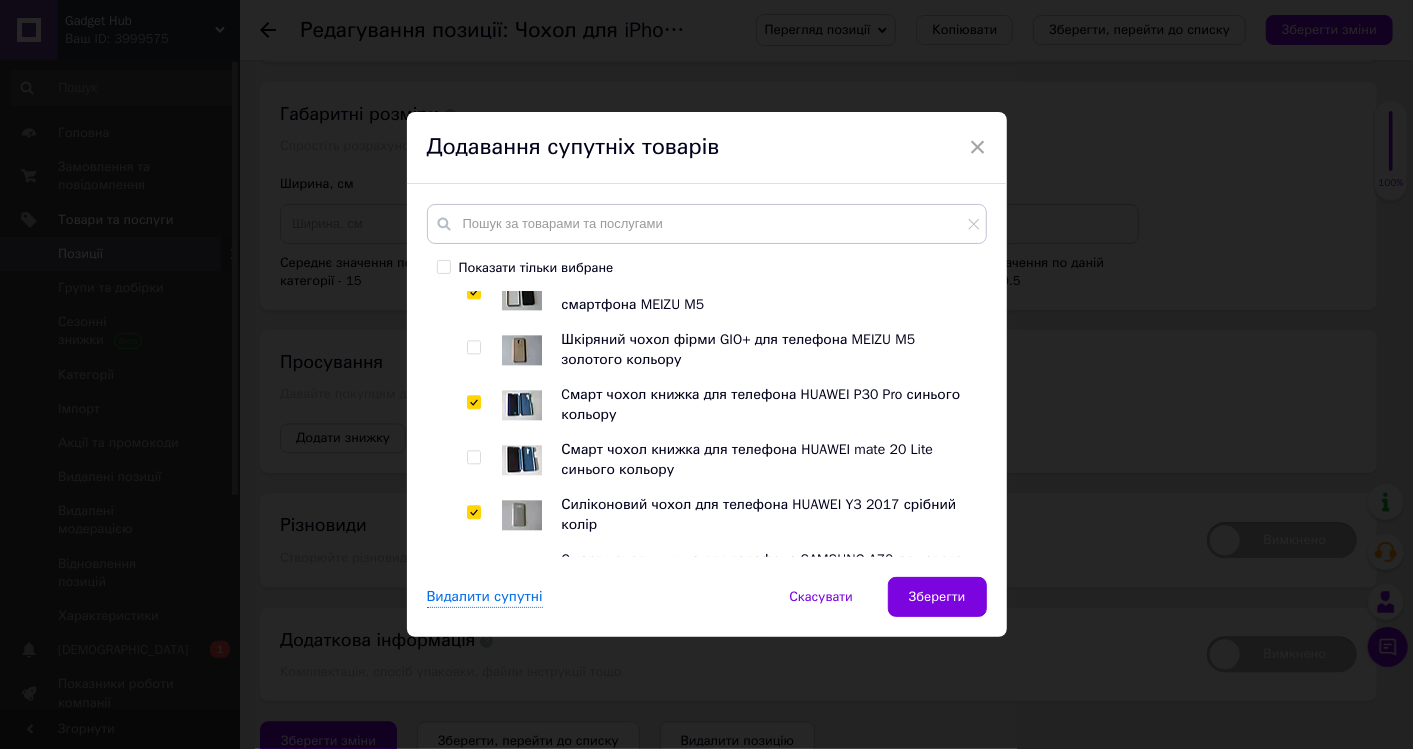 checkbox on "true" 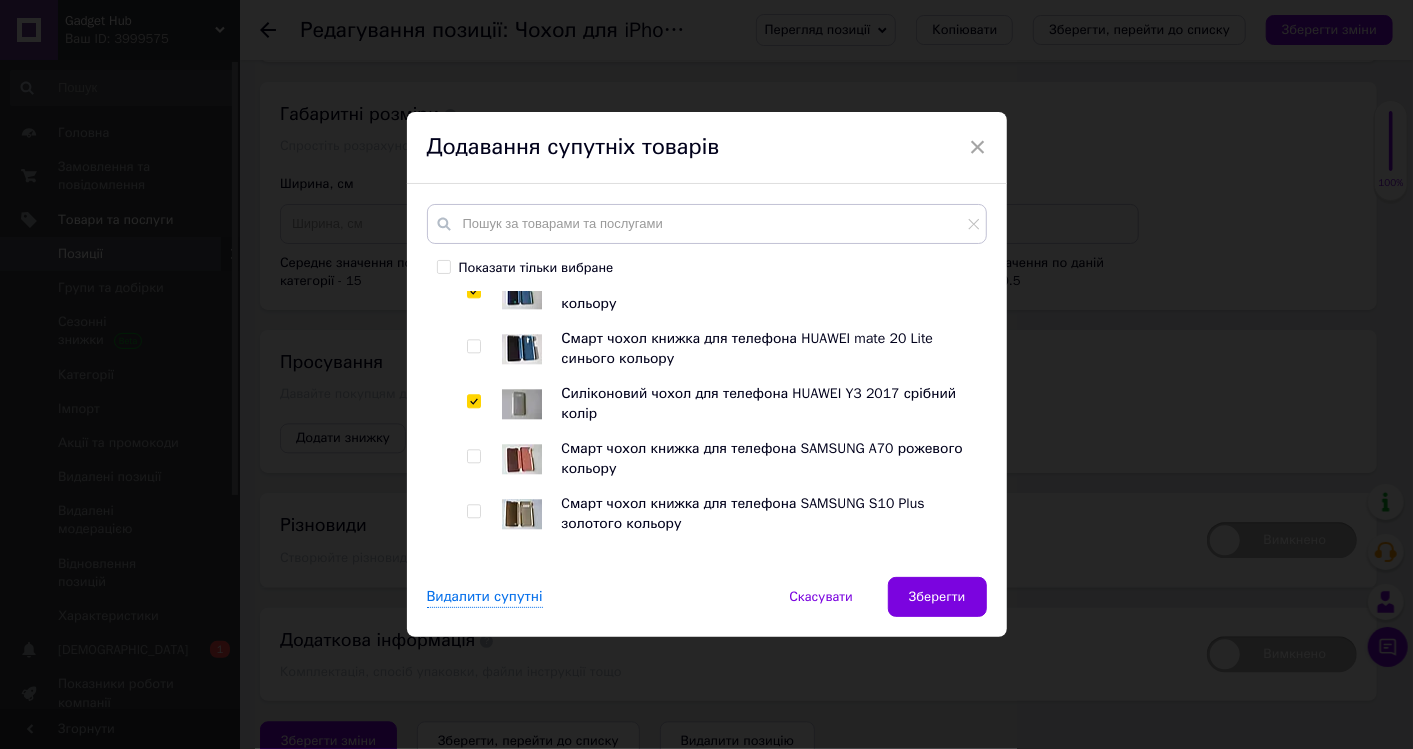 click at bounding box center (473, 511) 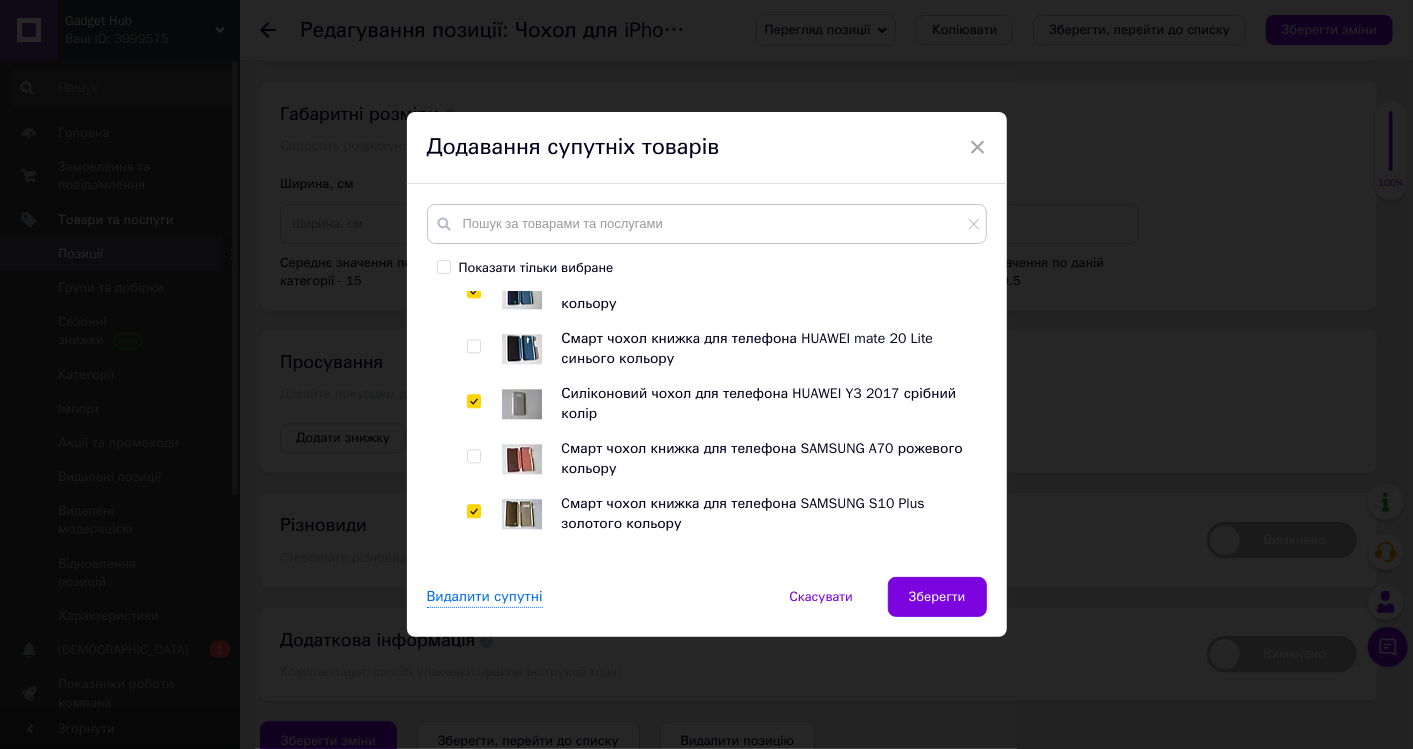 checkbox on "true" 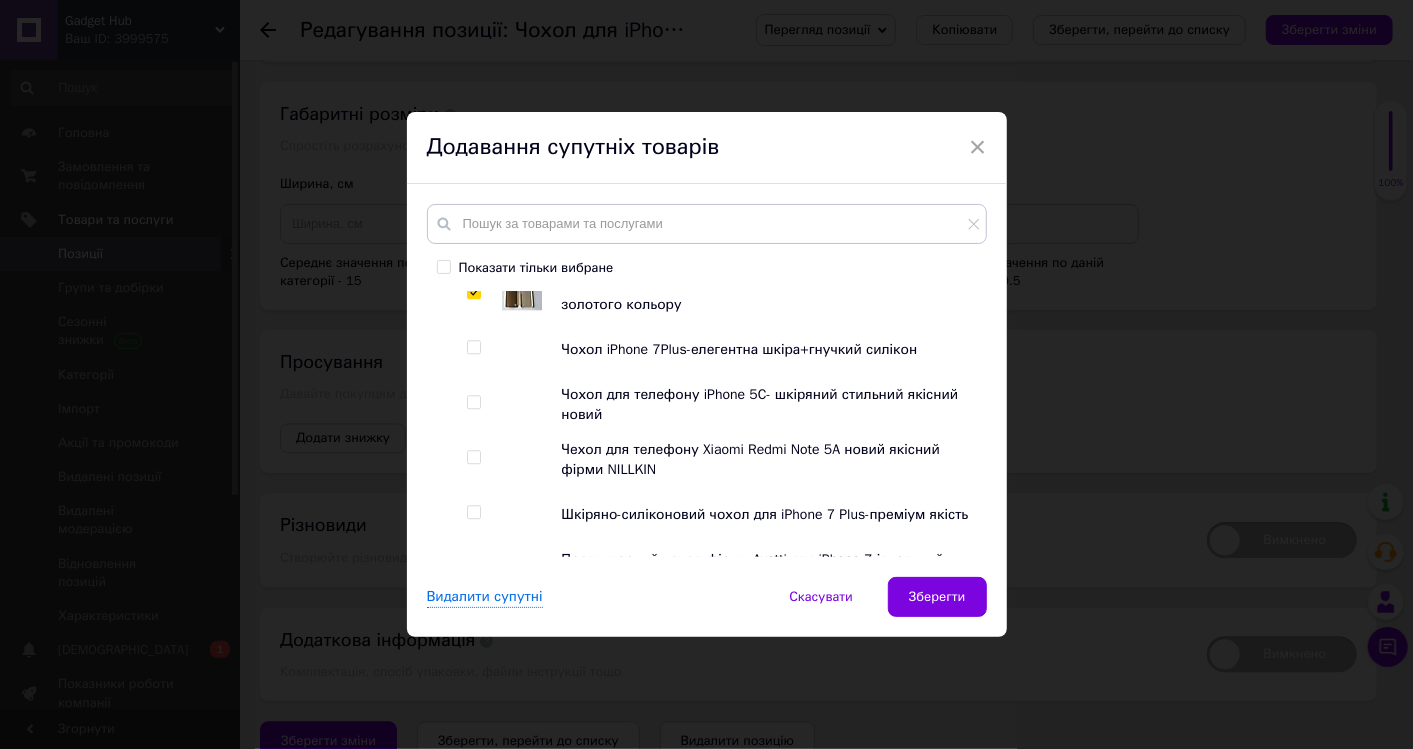 scroll, scrollTop: 3000, scrollLeft: 0, axis: vertical 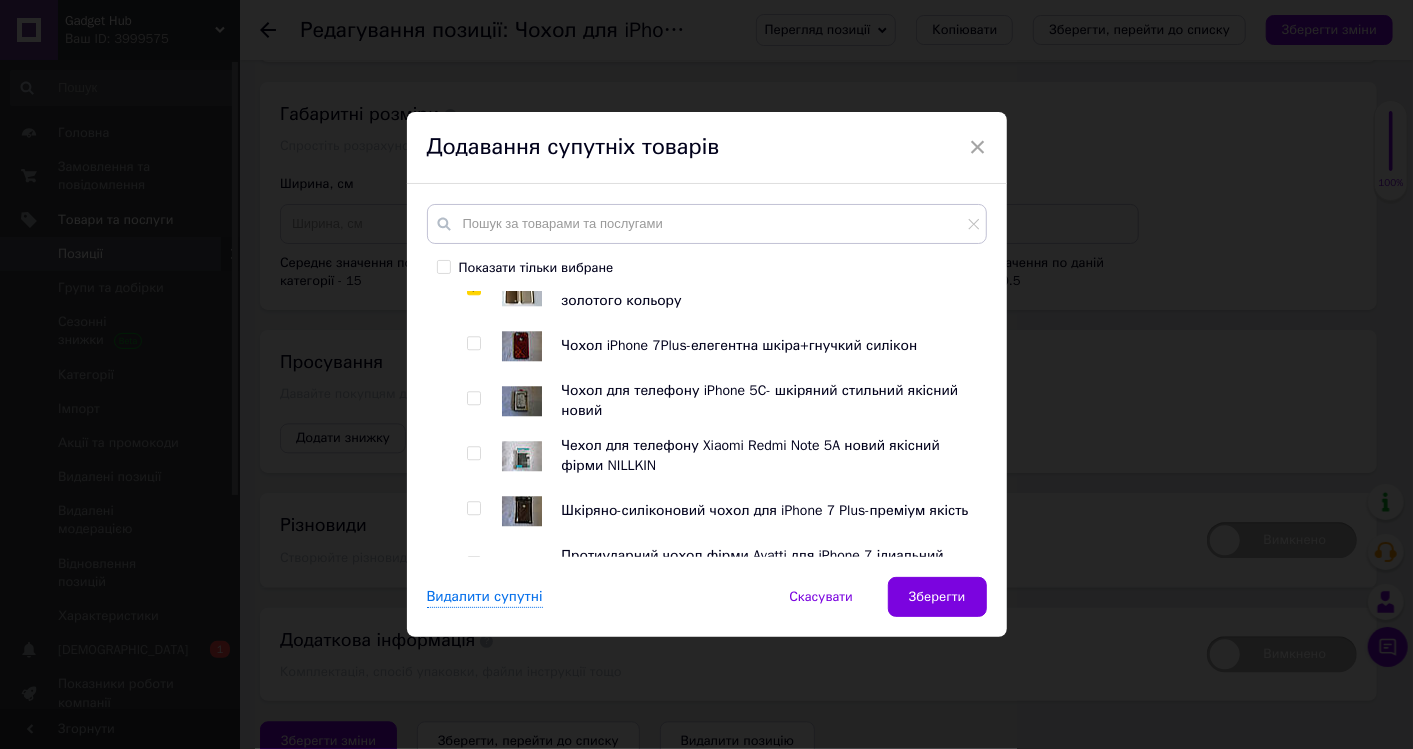 click at bounding box center (473, 398) 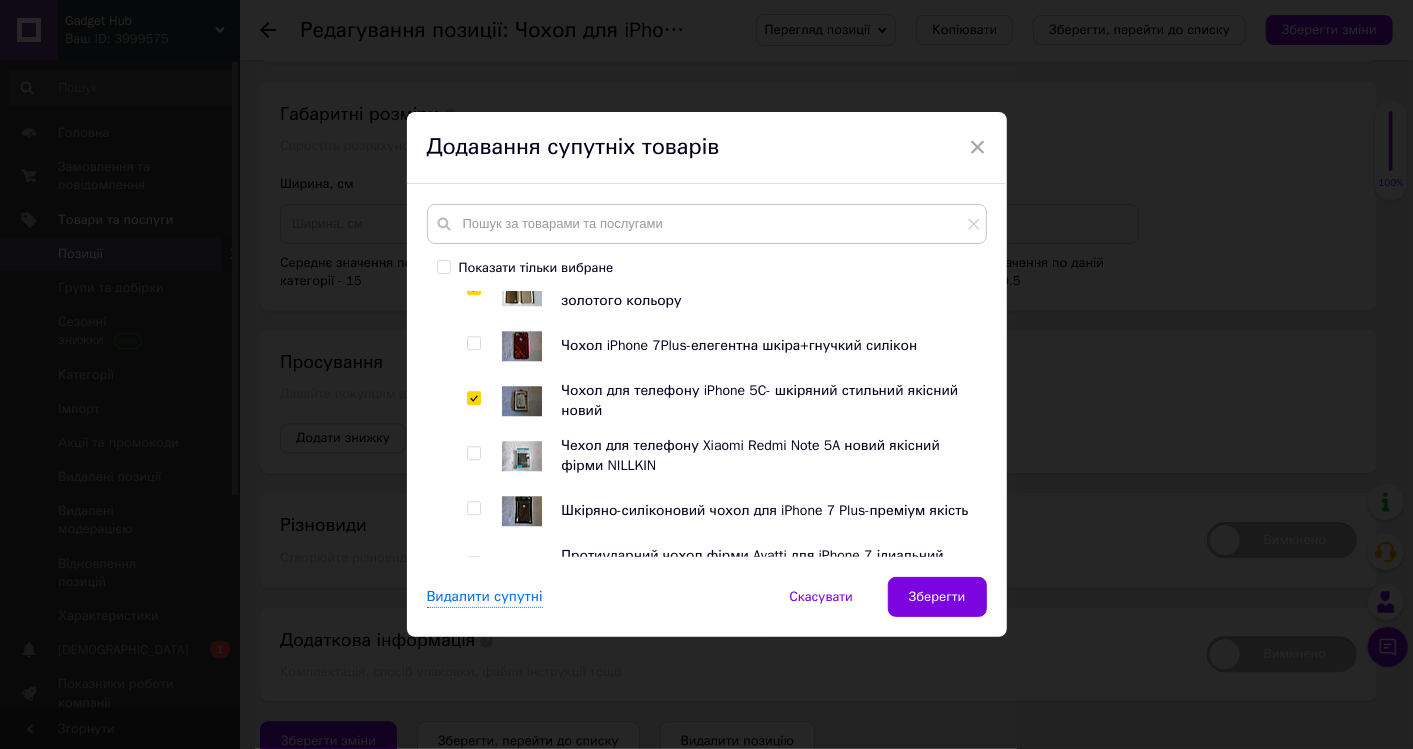 checkbox on "true" 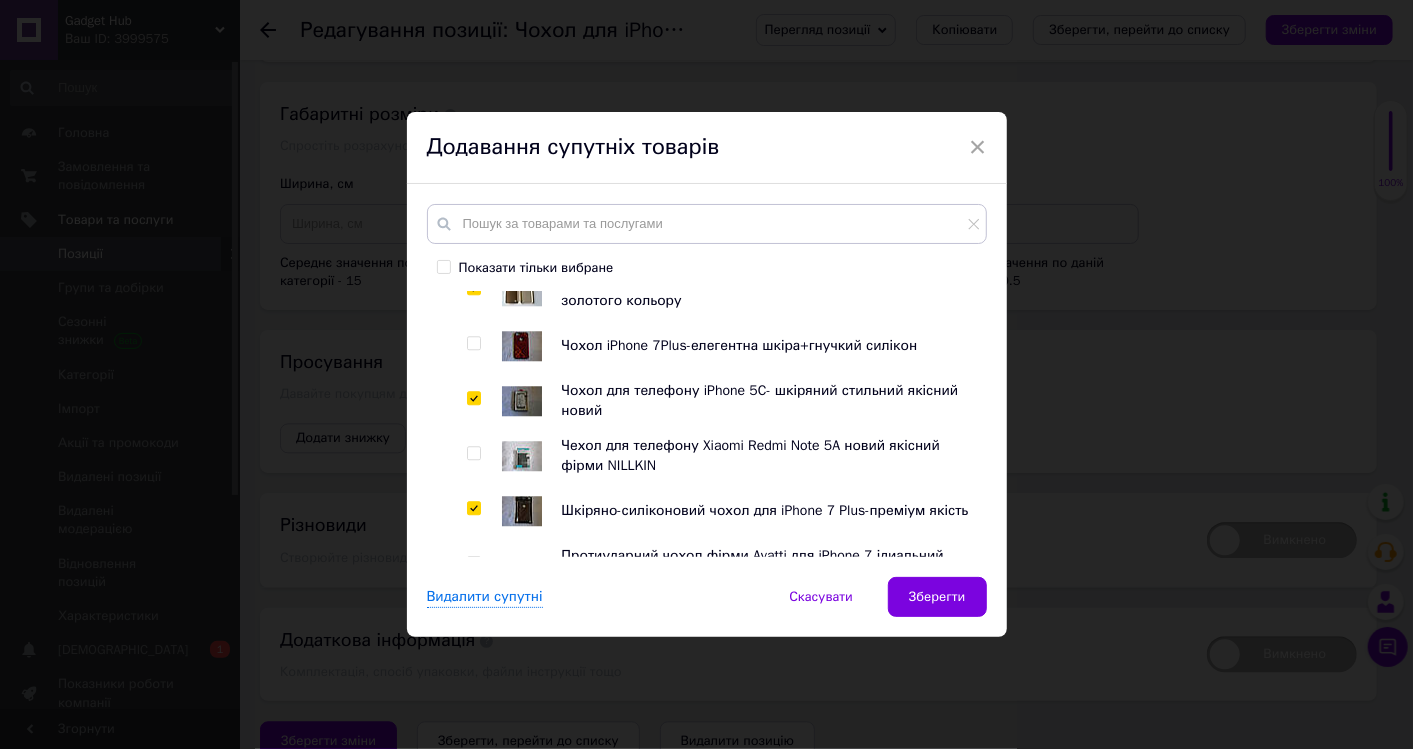checkbox on "true" 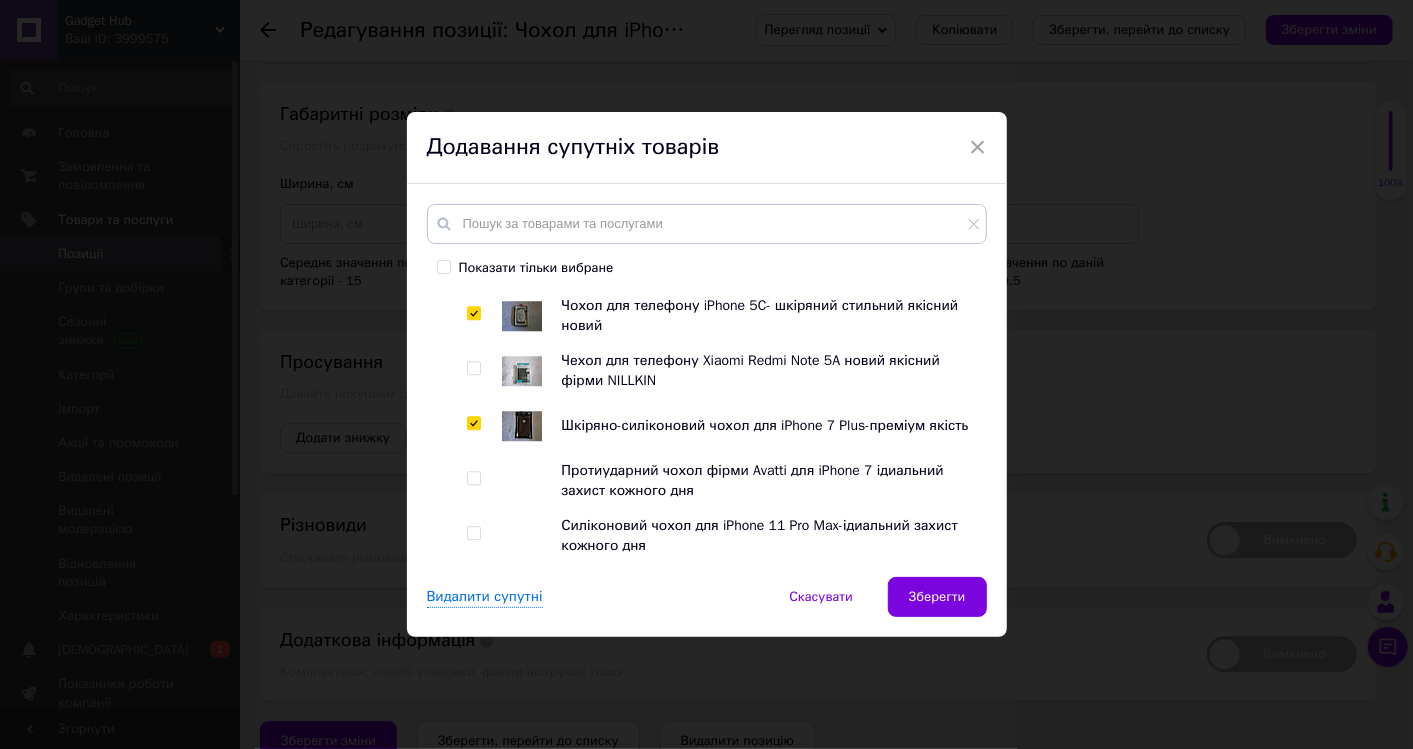 scroll, scrollTop: 3111, scrollLeft: 0, axis: vertical 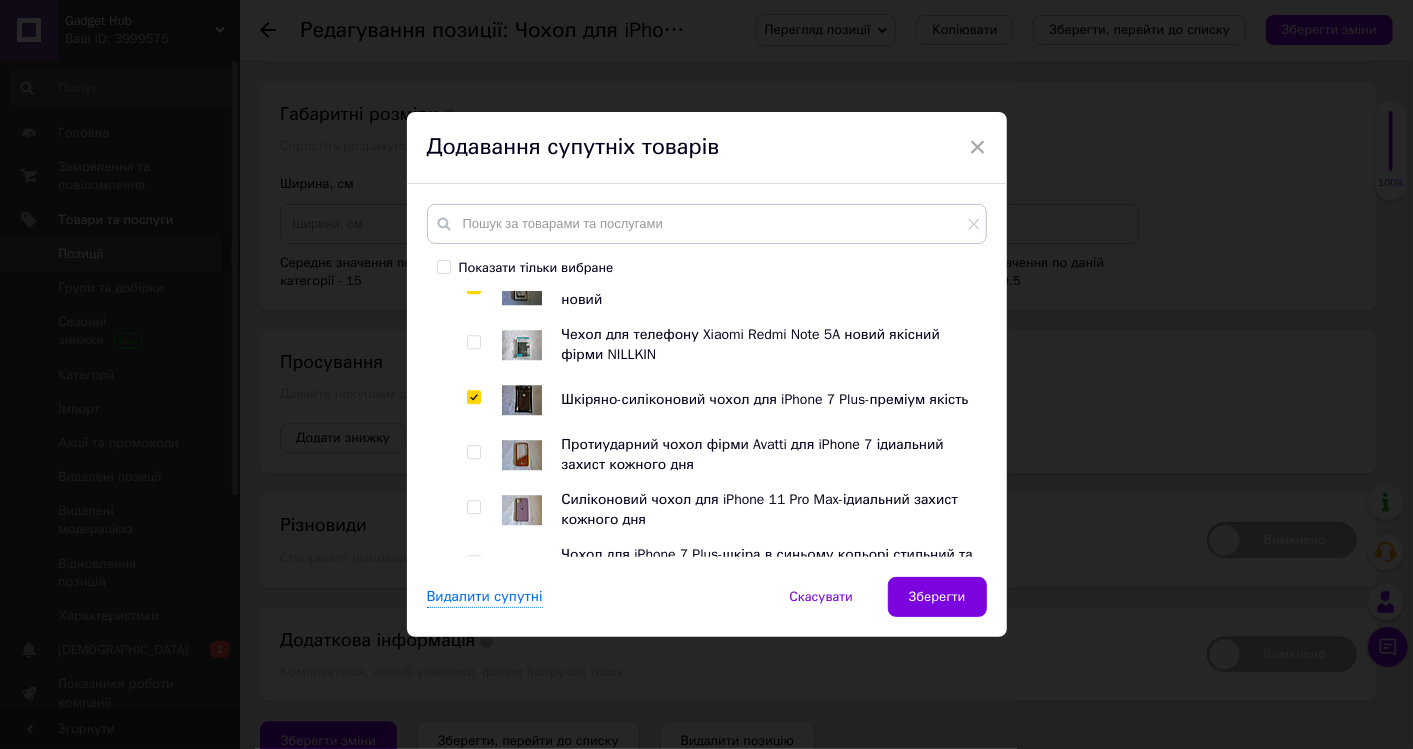 click at bounding box center (473, 507) 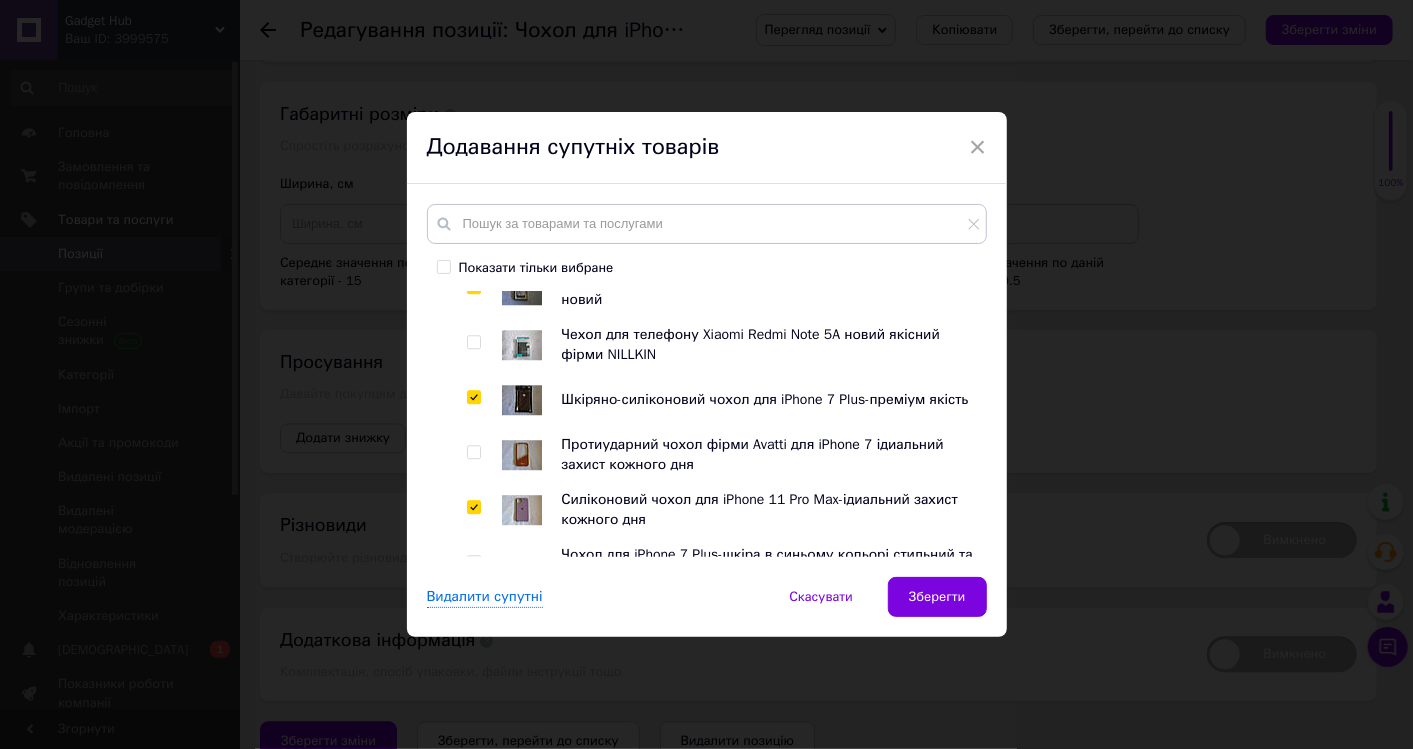checkbox on "true" 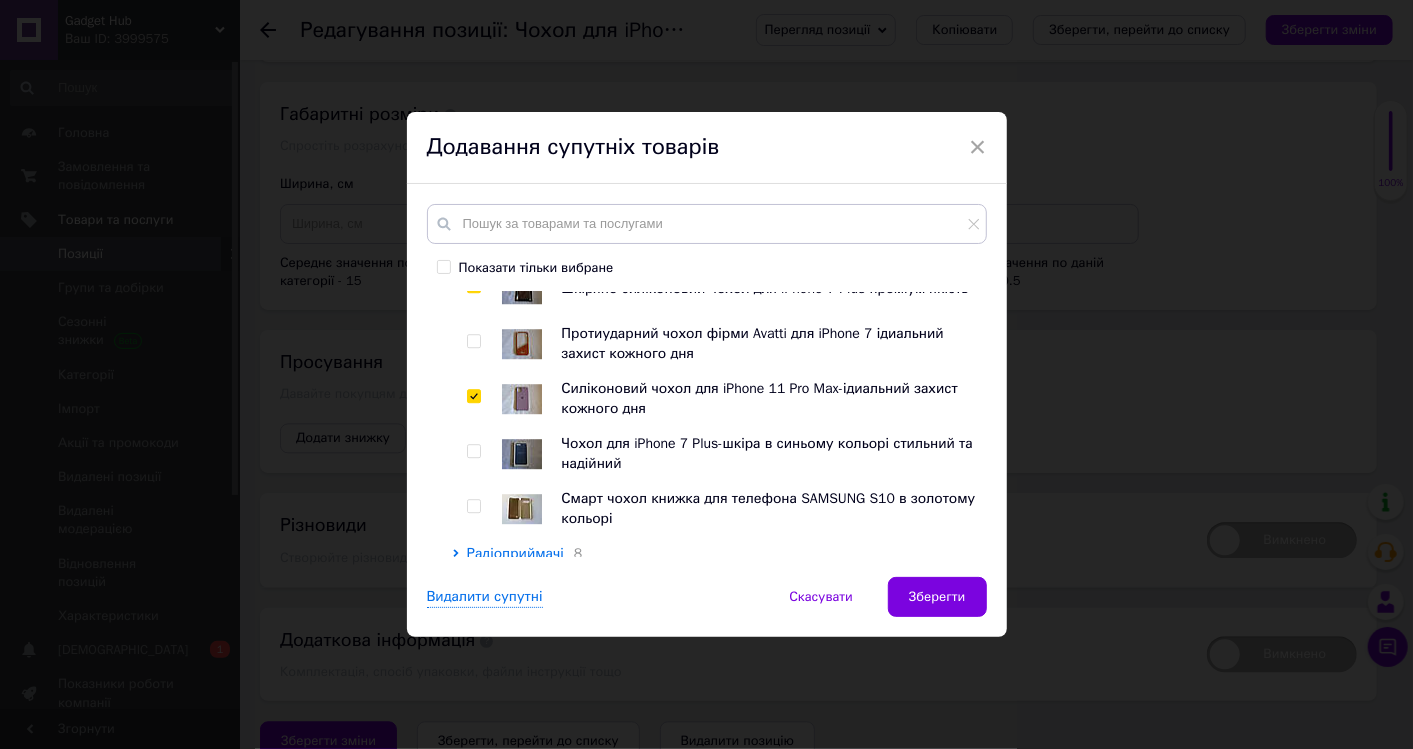 click at bounding box center (473, 506) 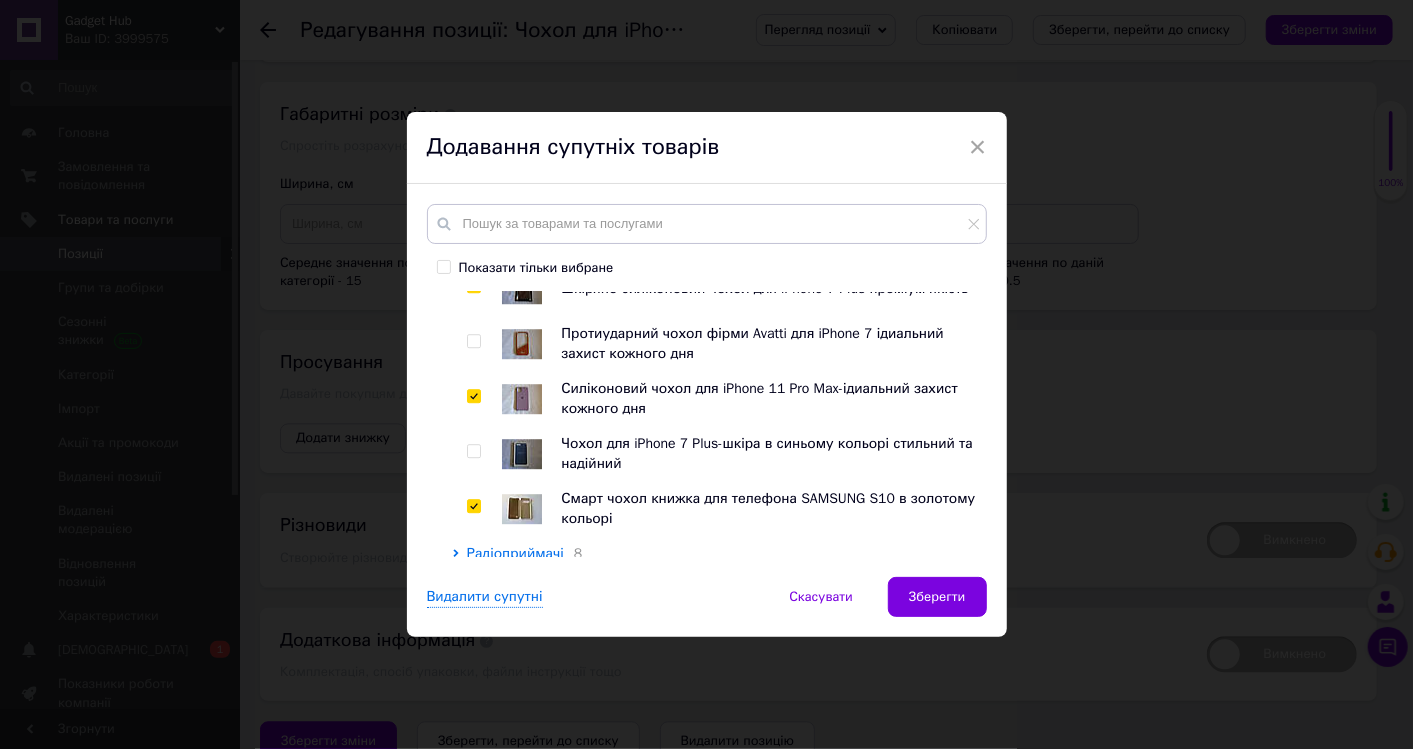 checkbox on "true" 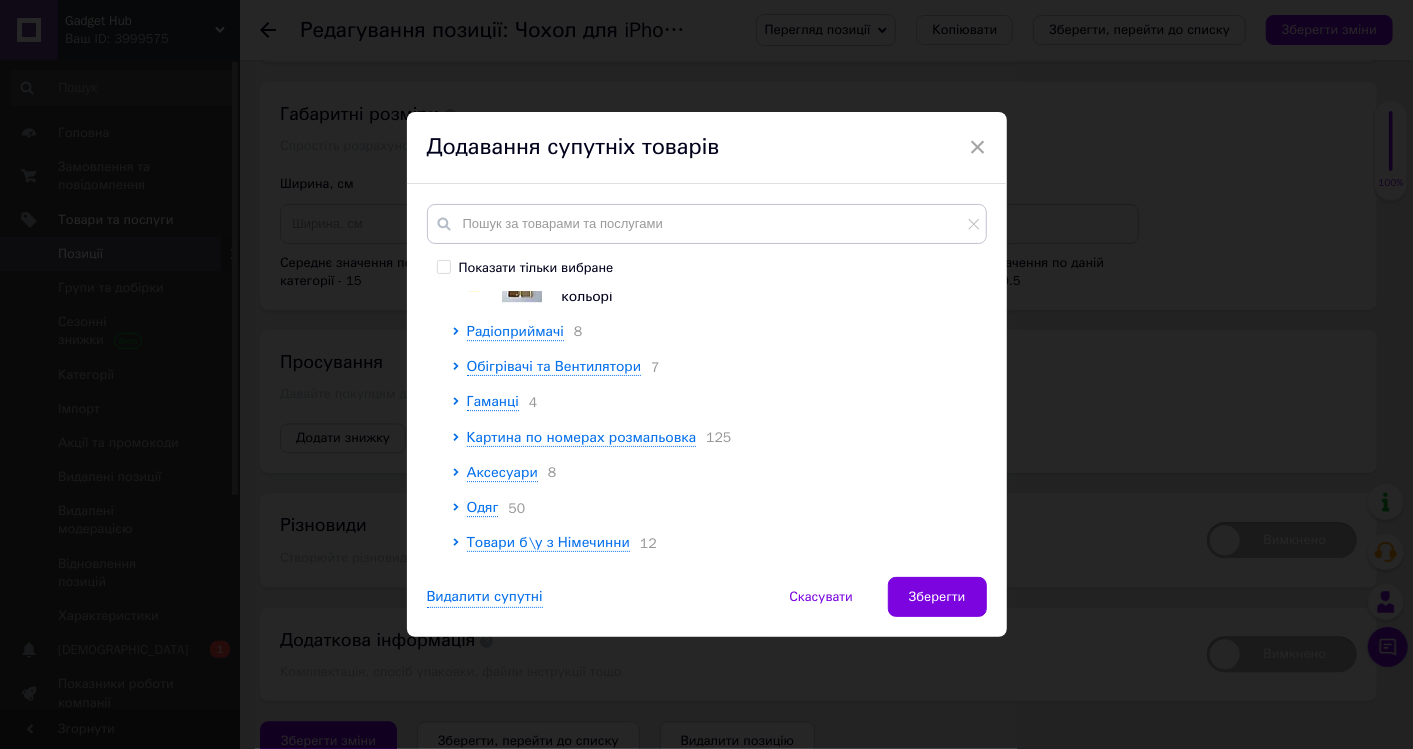 scroll, scrollTop: 3666, scrollLeft: 0, axis: vertical 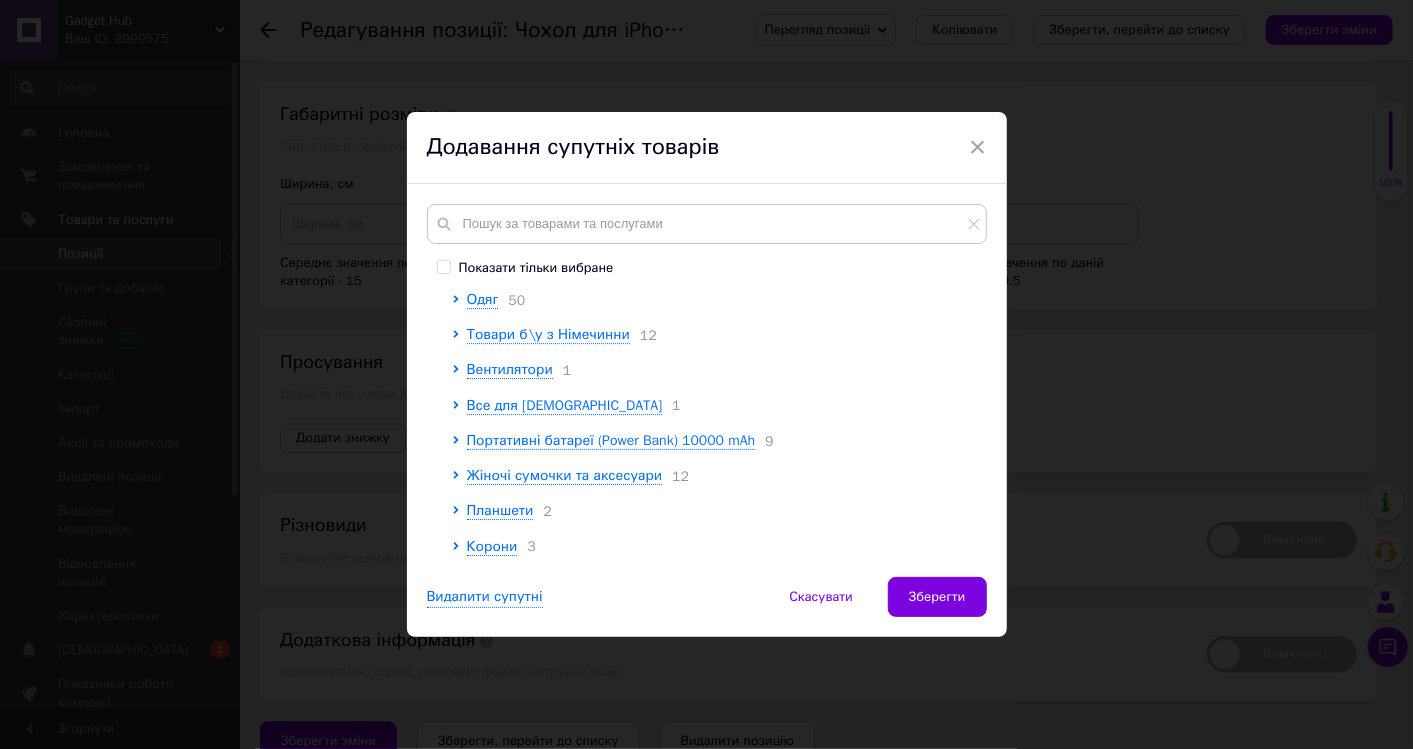 click on "Товари б\у з Німечинни  12" at bounding box center (721, 335) 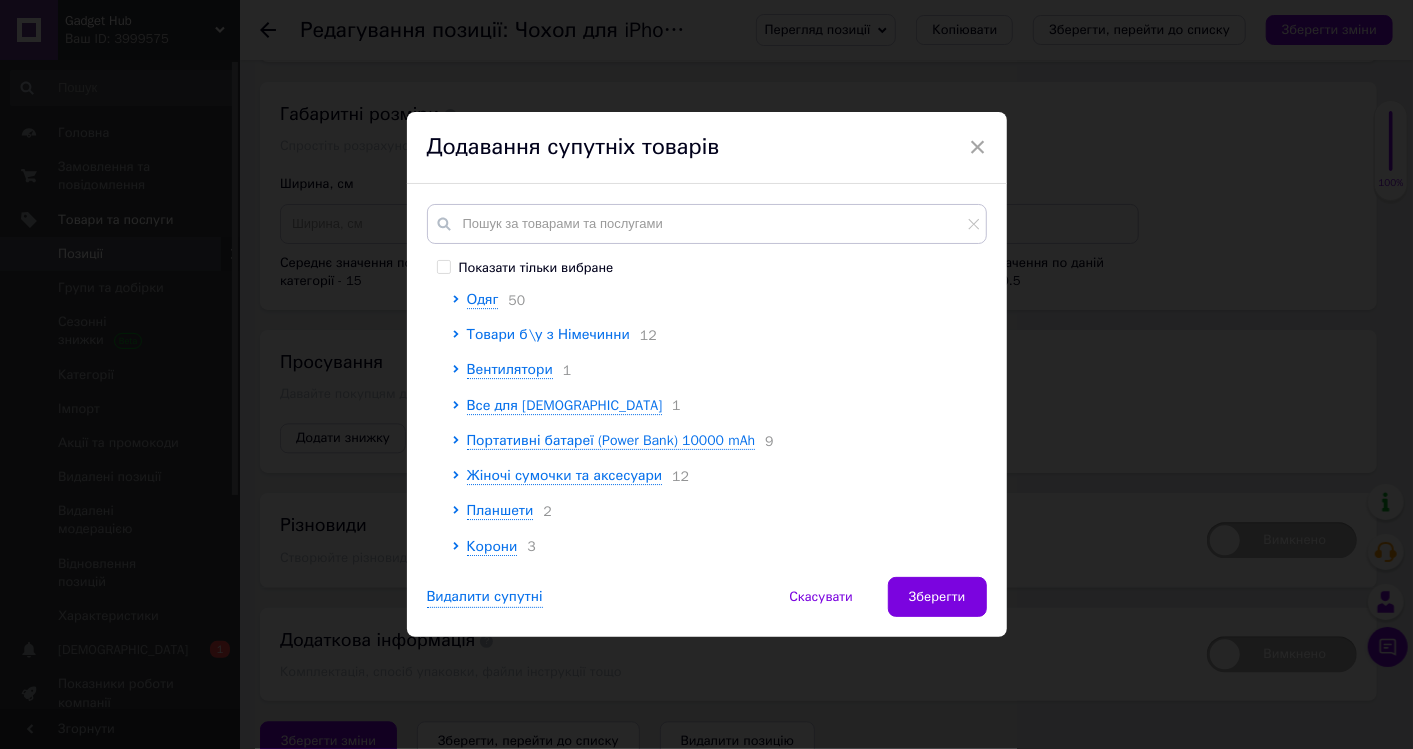 click on "Товари б\у з Німечинни" at bounding box center (548, 334) 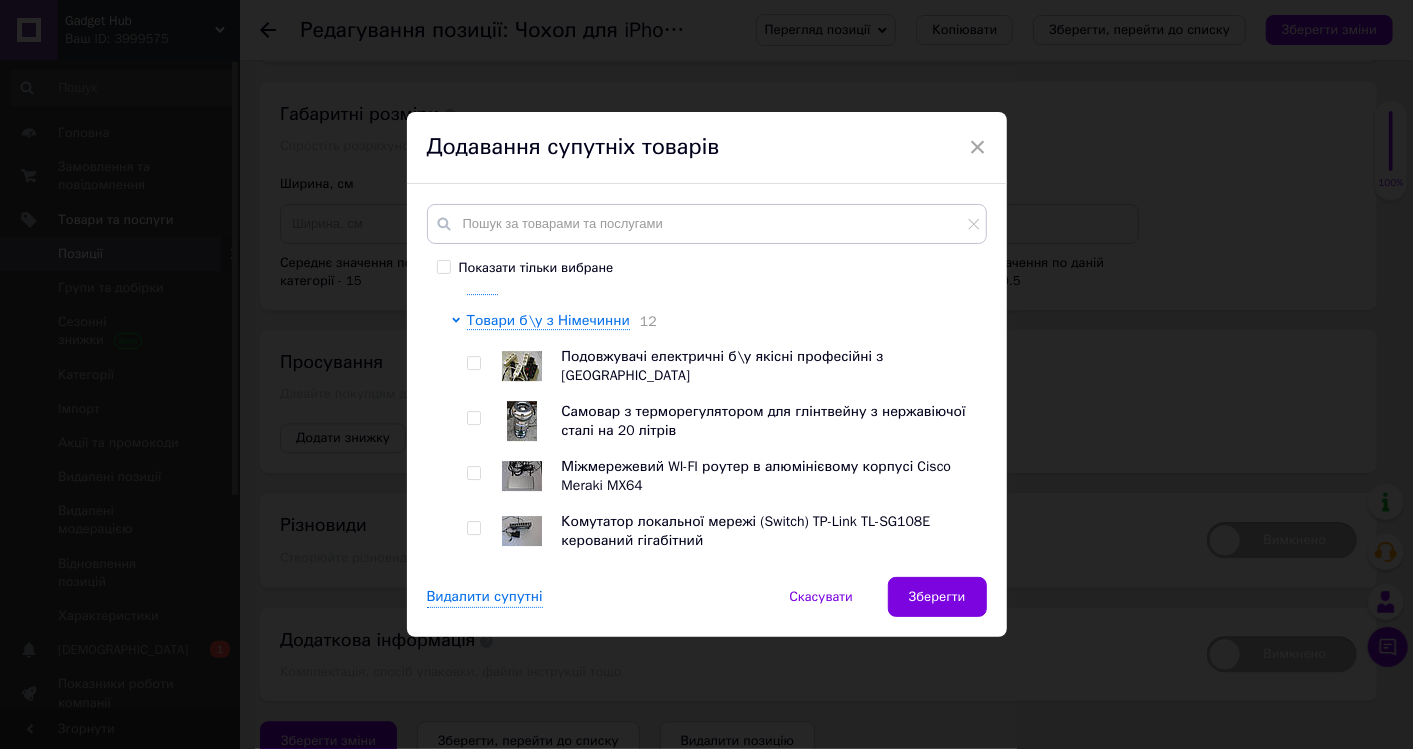 click at bounding box center [473, 363] 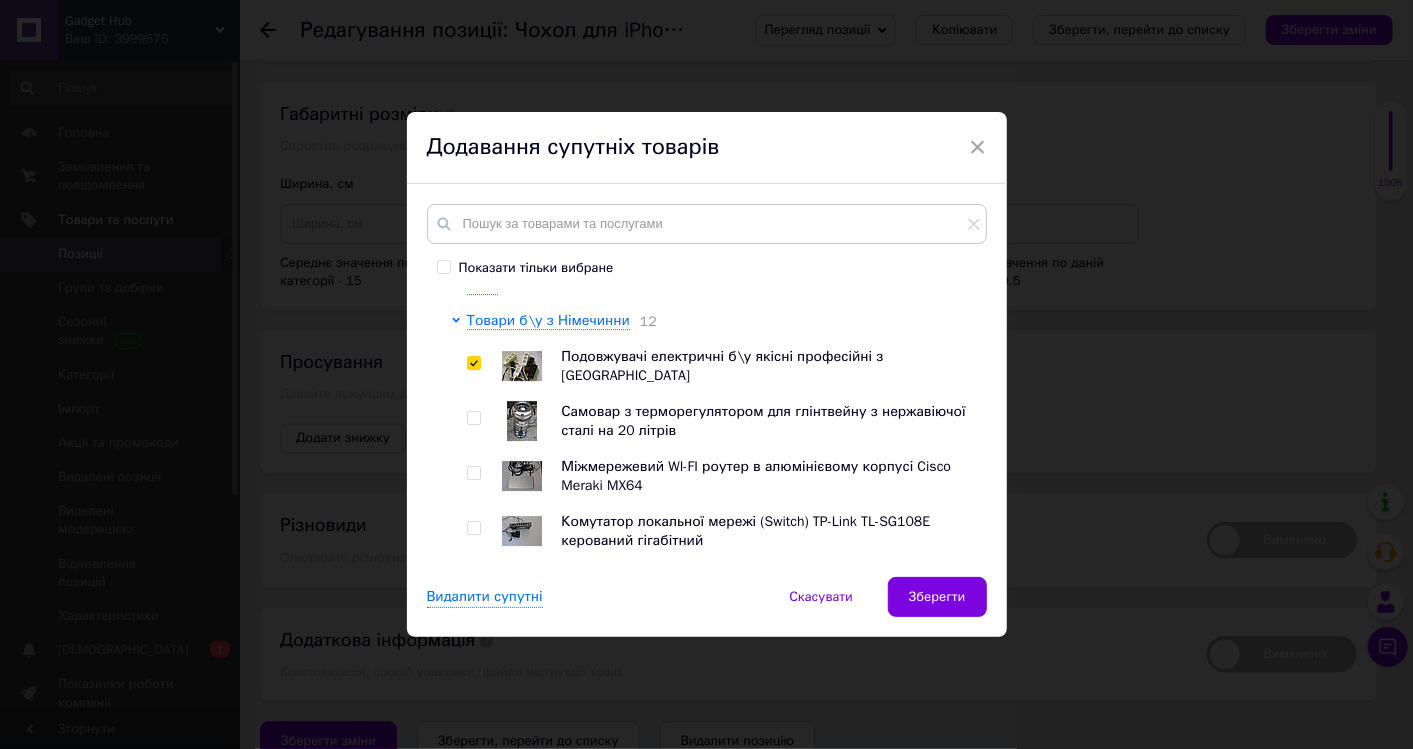 checkbox on "true" 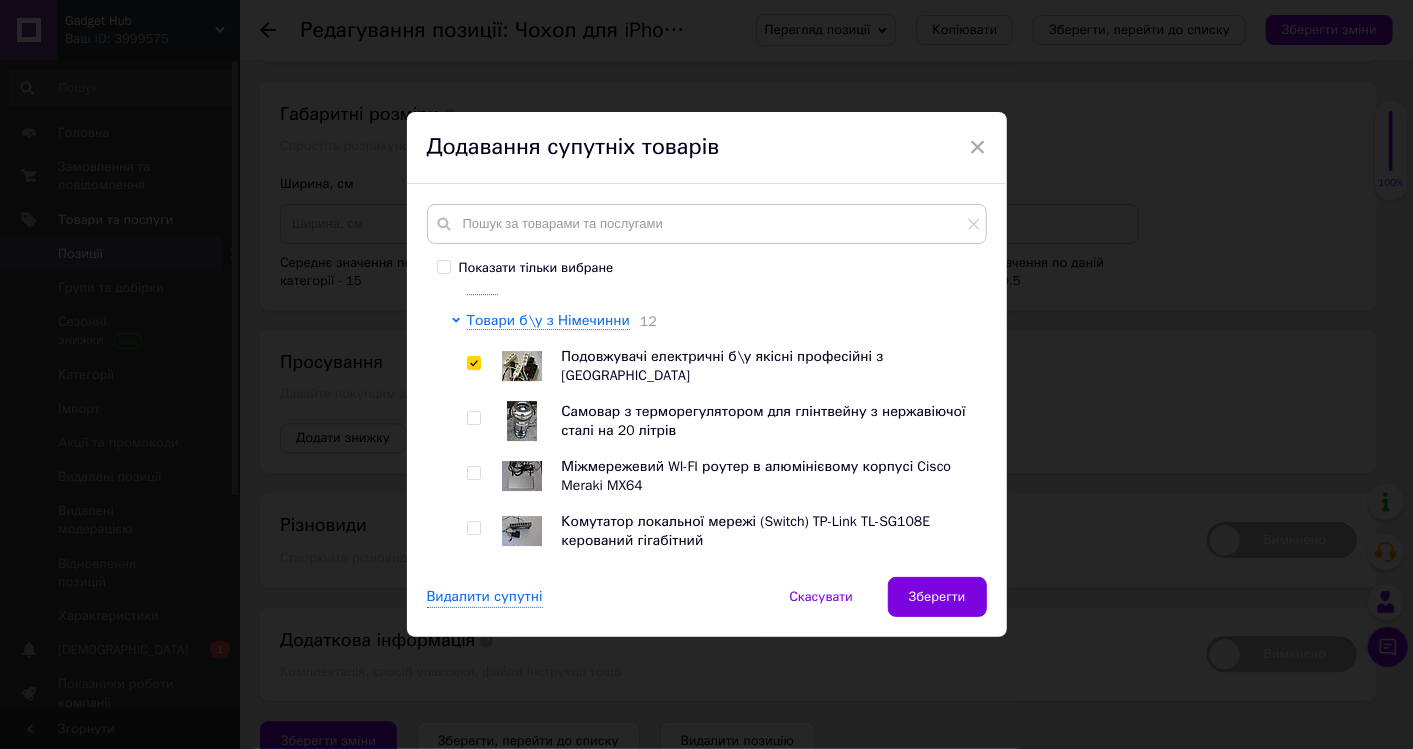 click at bounding box center [473, 418] 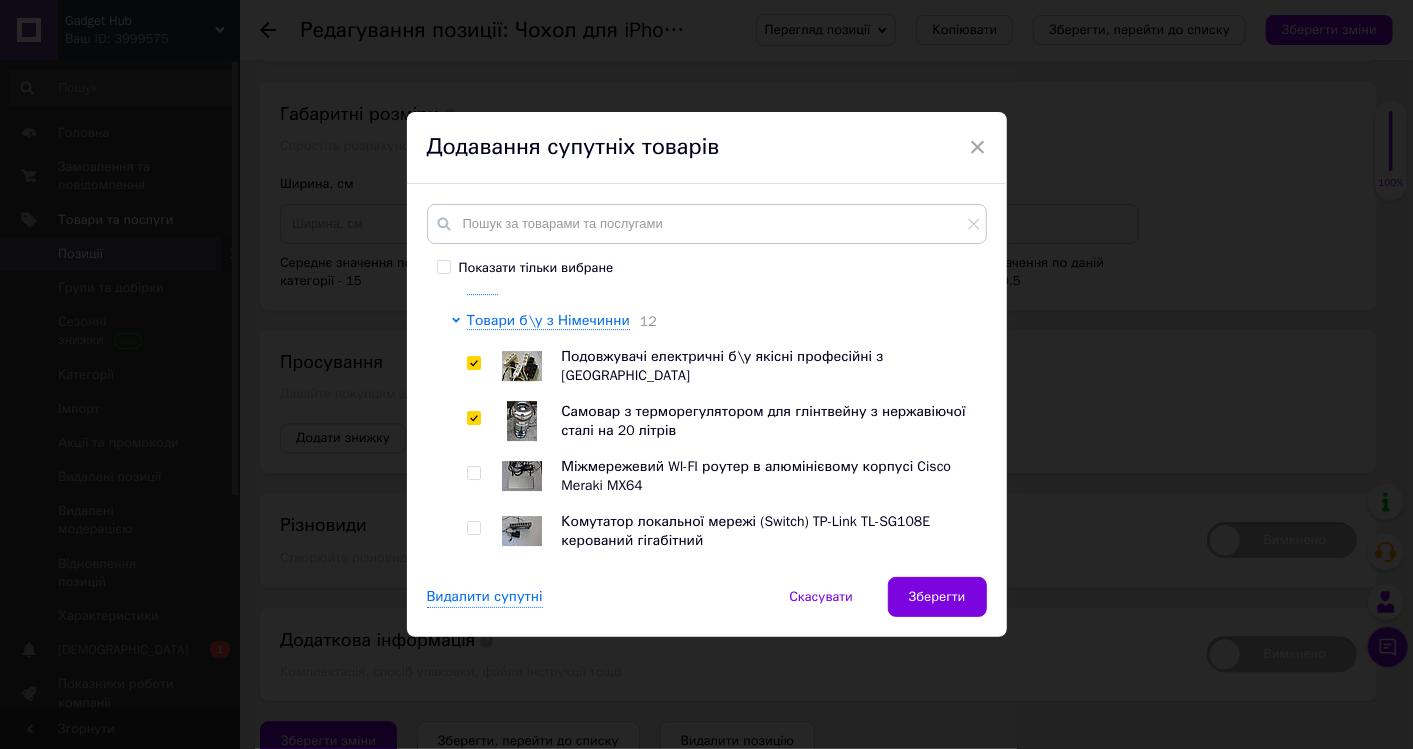 checkbox on "true" 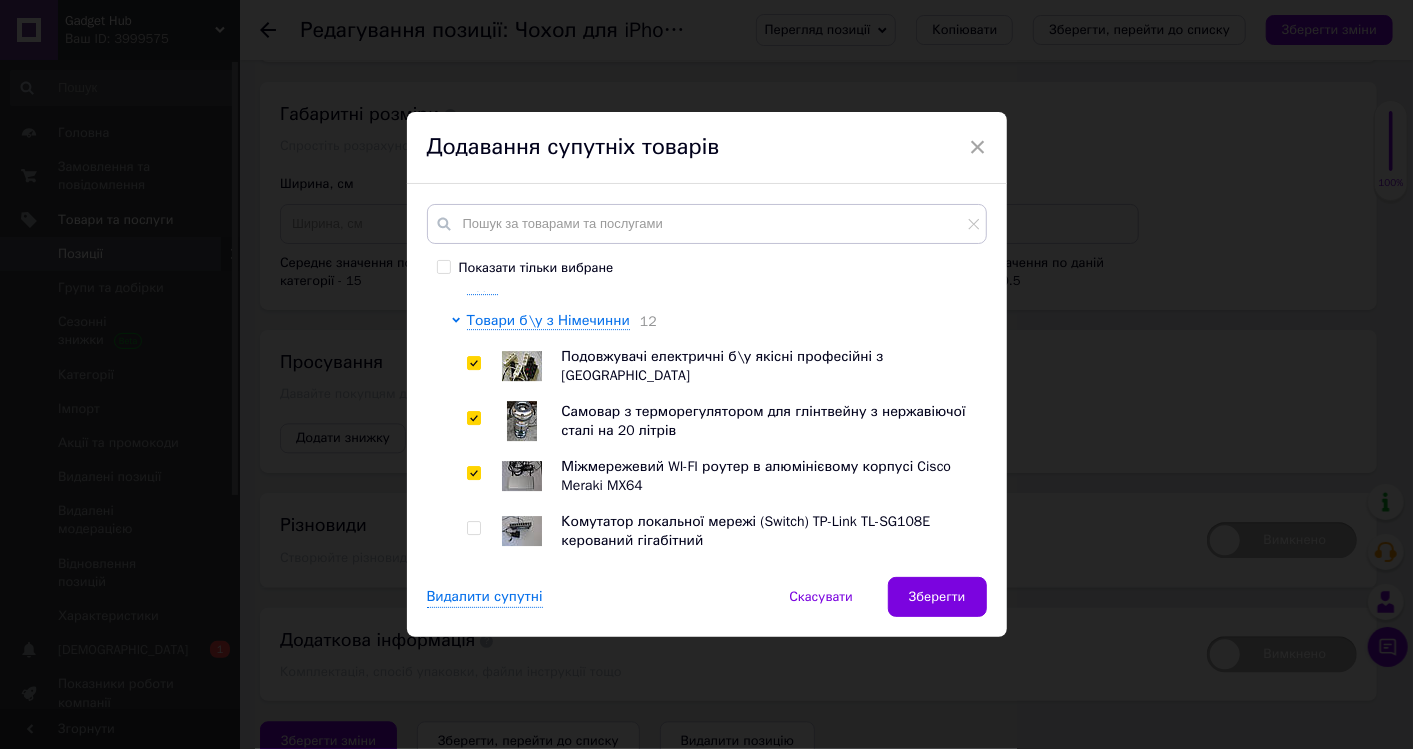 checkbox on "true" 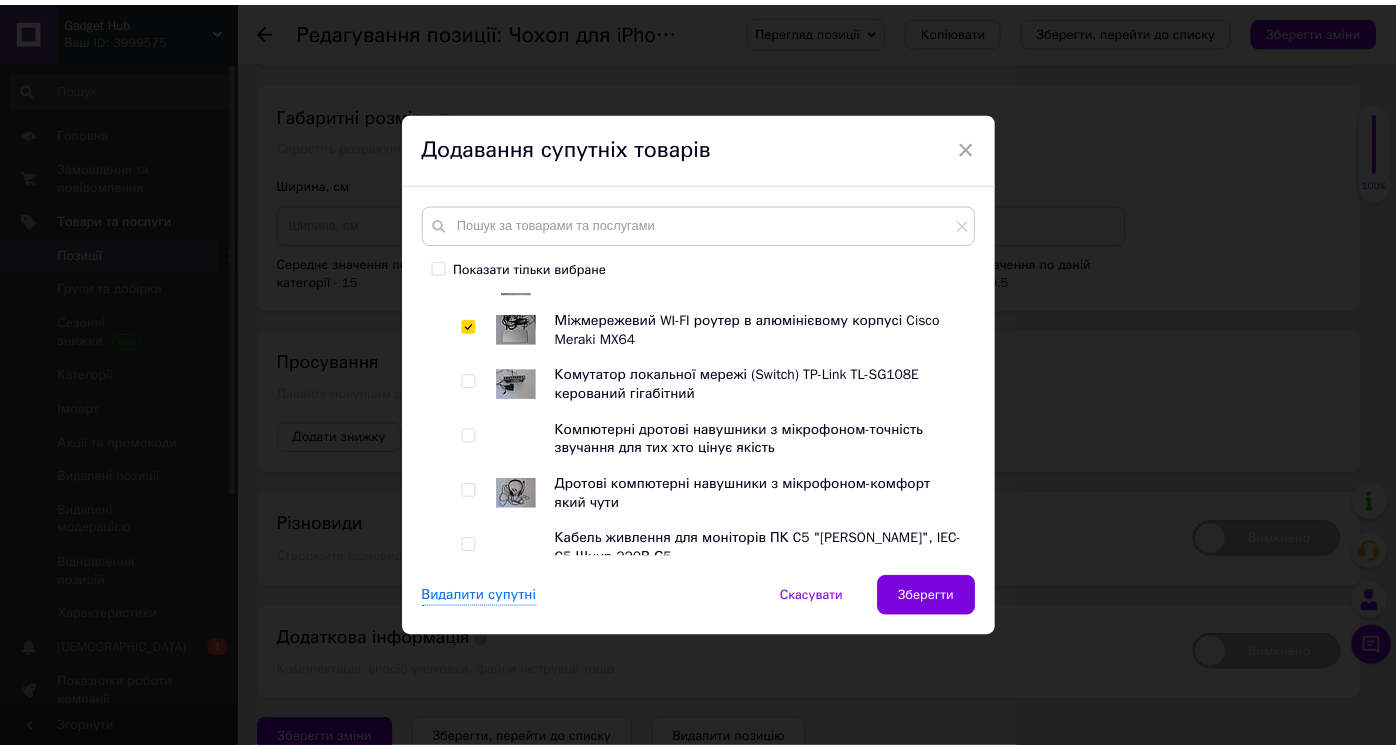 scroll, scrollTop: 3888, scrollLeft: 0, axis: vertical 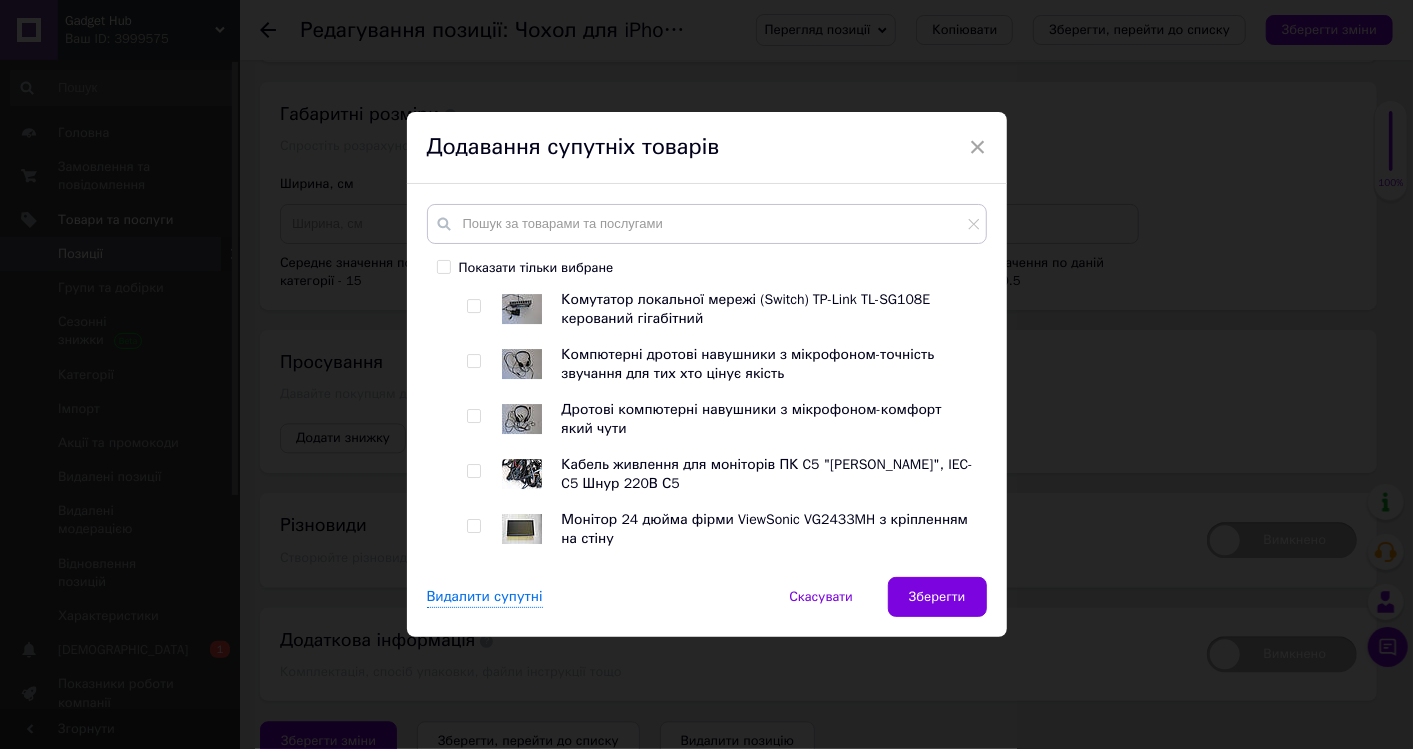 click at bounding box center (477, 309) 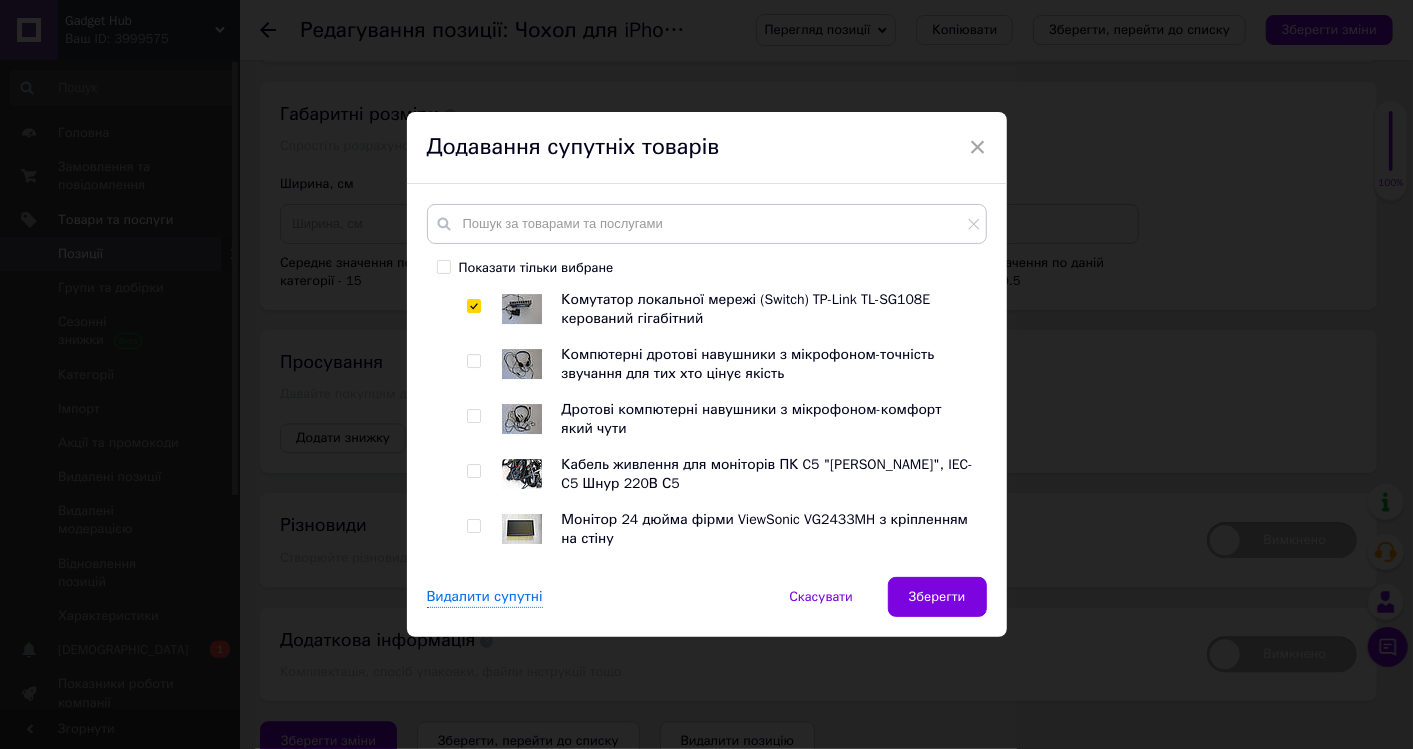 checkbox on "true" 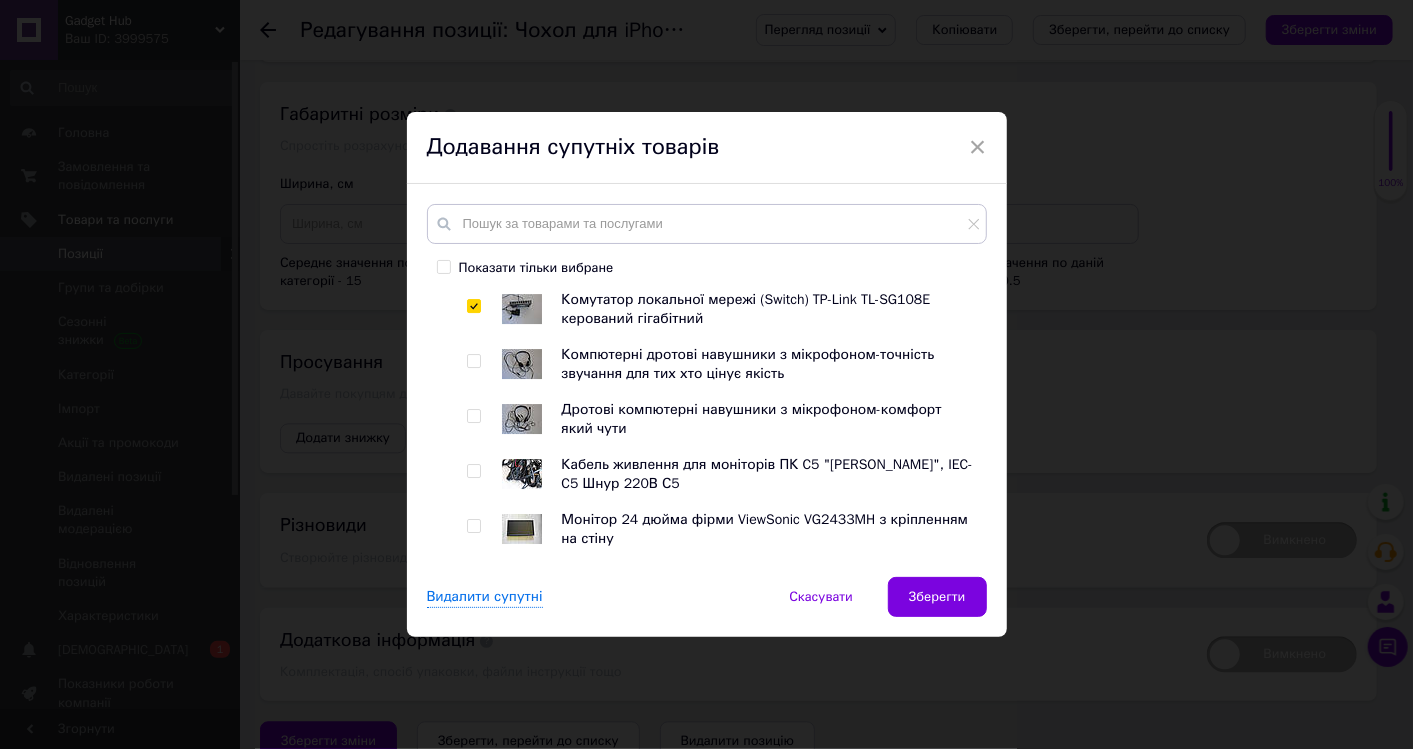 click on "Зберегти" at bounding box center (937, 597) 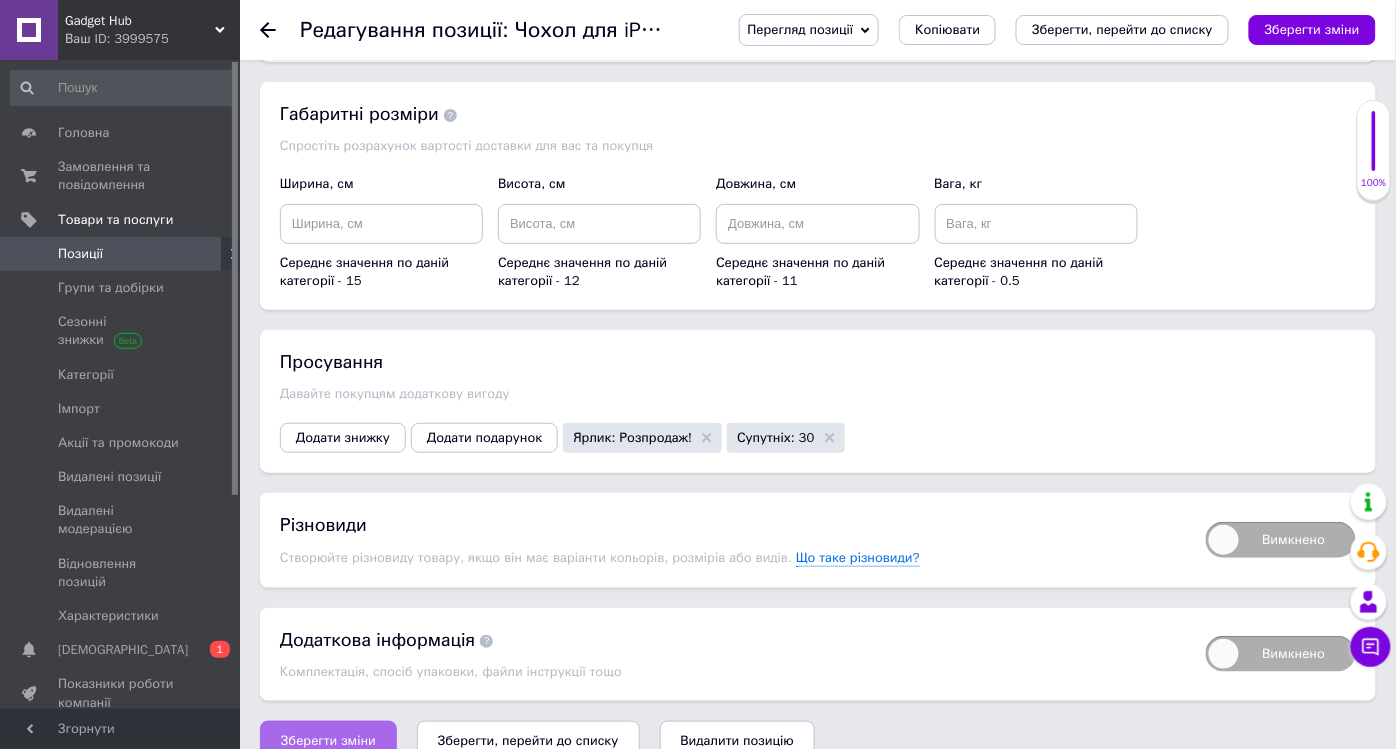 click on "Зберегти зміни" at bounding box center (328, 741) 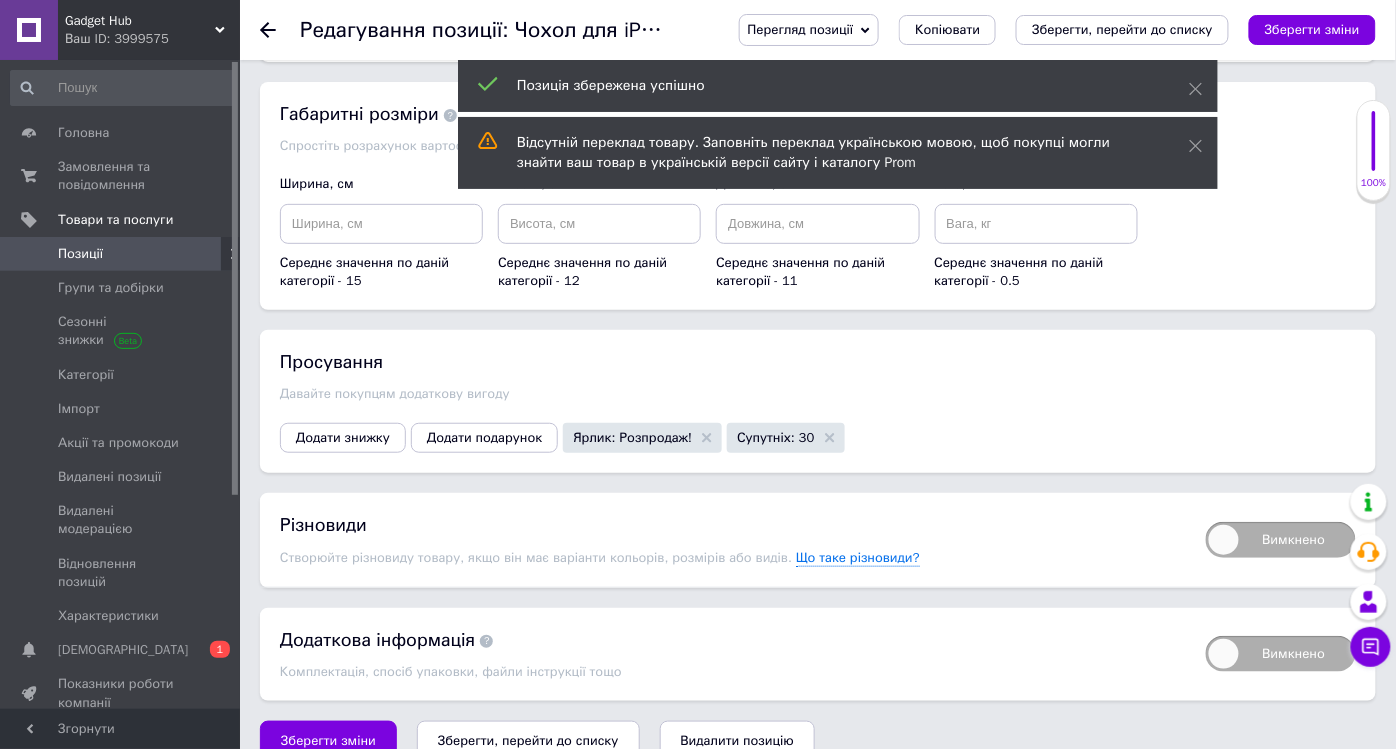 click on "Позиції" at bounding box center [80, 254] 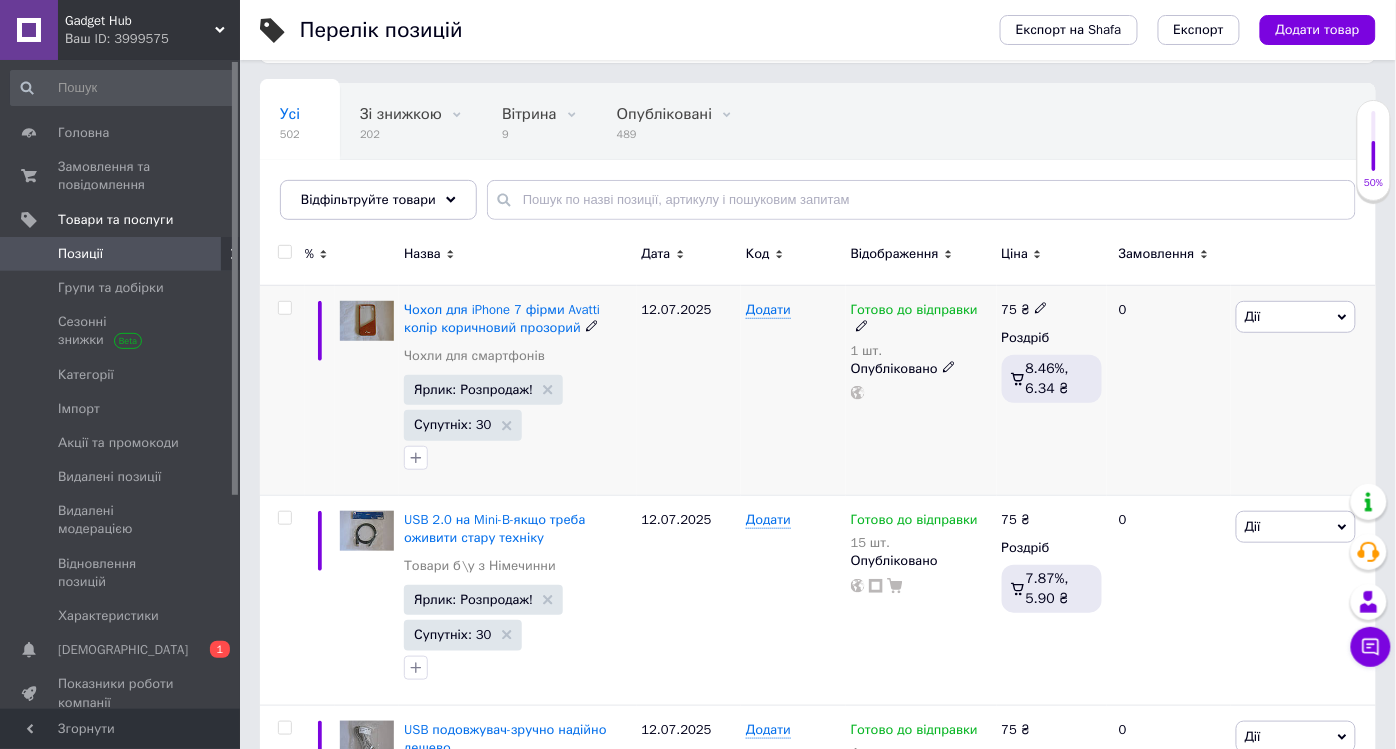 scroll, scrollTop: 222, scrollLeft: 0, axis: vertical 